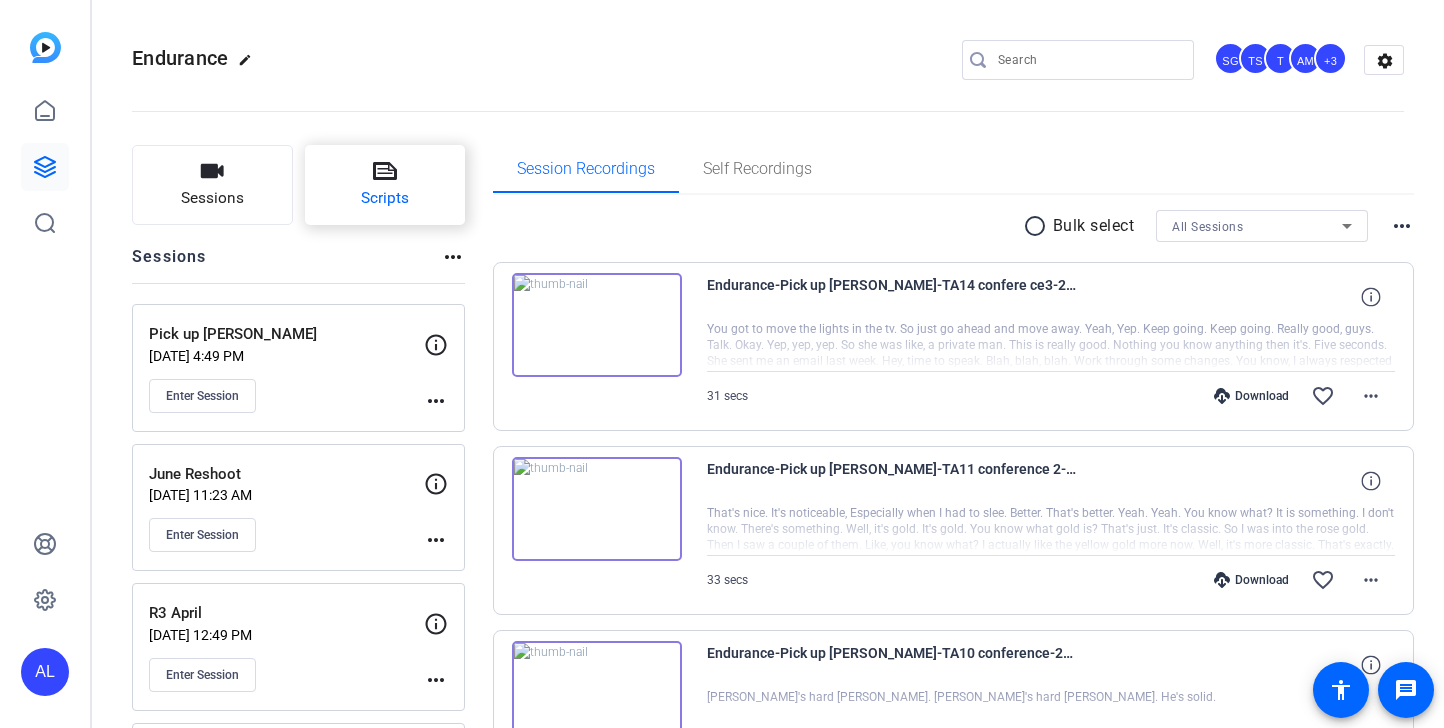 scroll, scrollTop: 0, scrollLeft: 0, axis: both 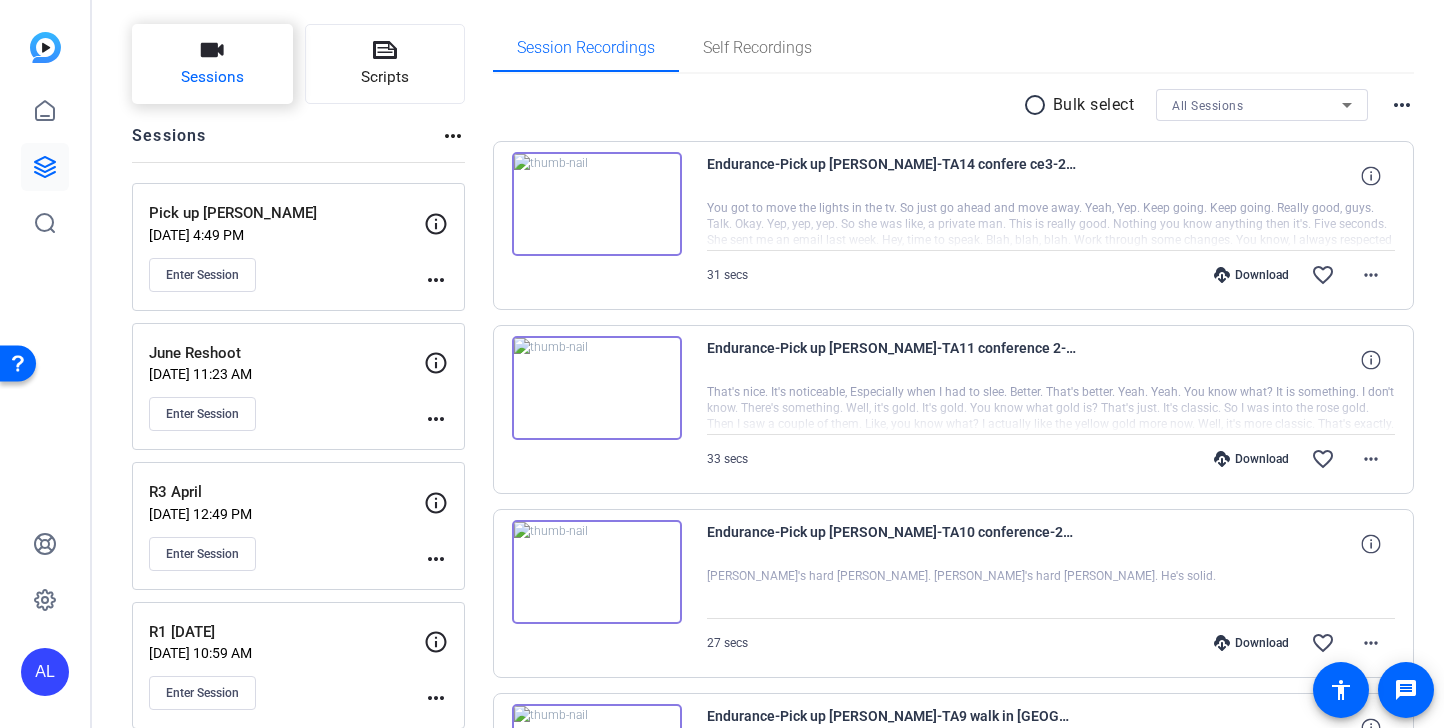 click on "Sessions" 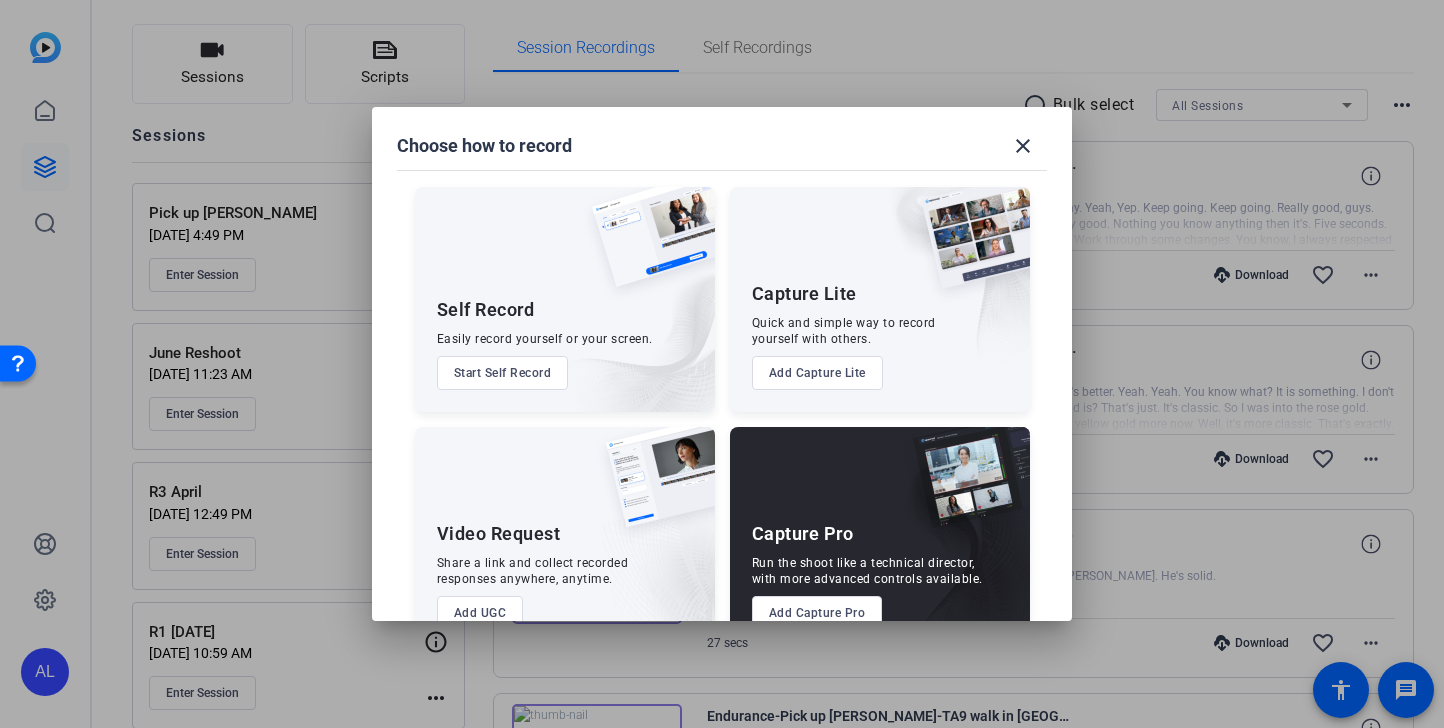 click on "Add Capture Pro" at bounding box center [817, 613] 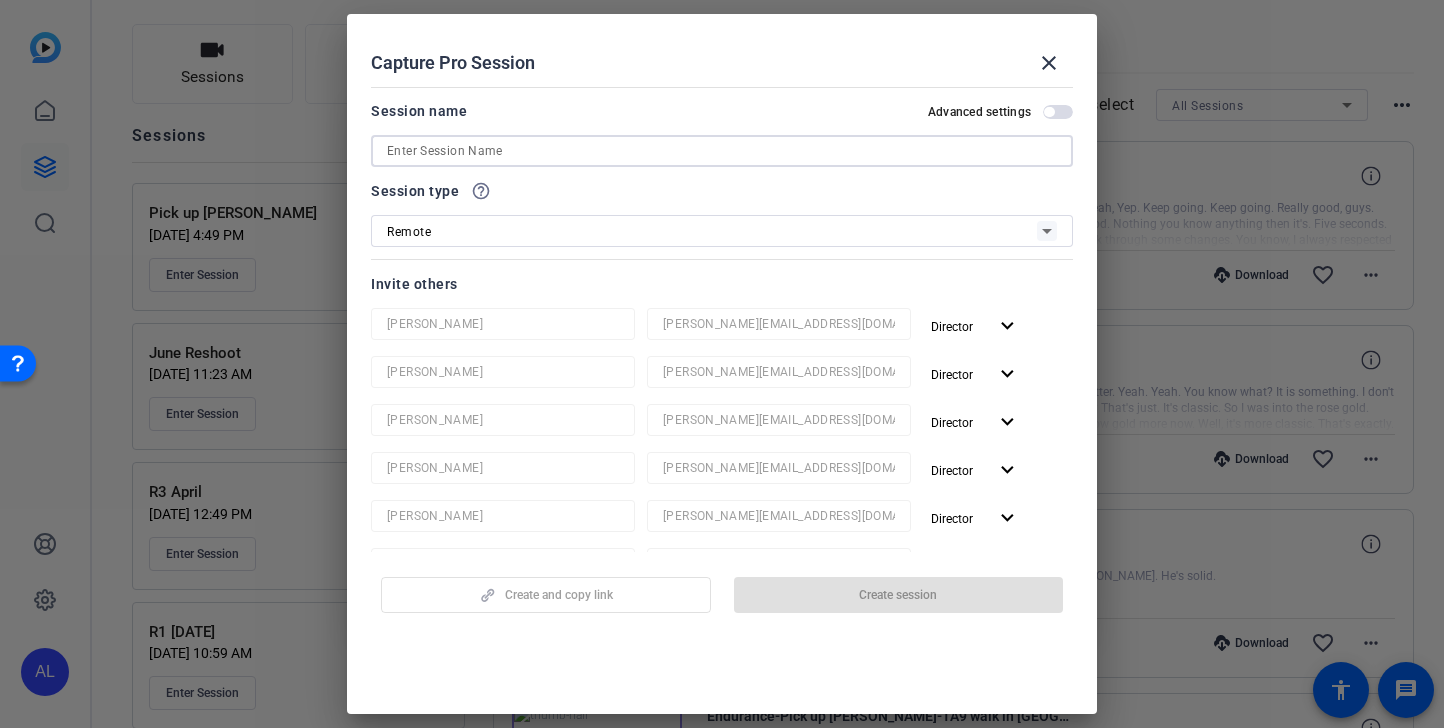 click at bounding box center (722, 151) 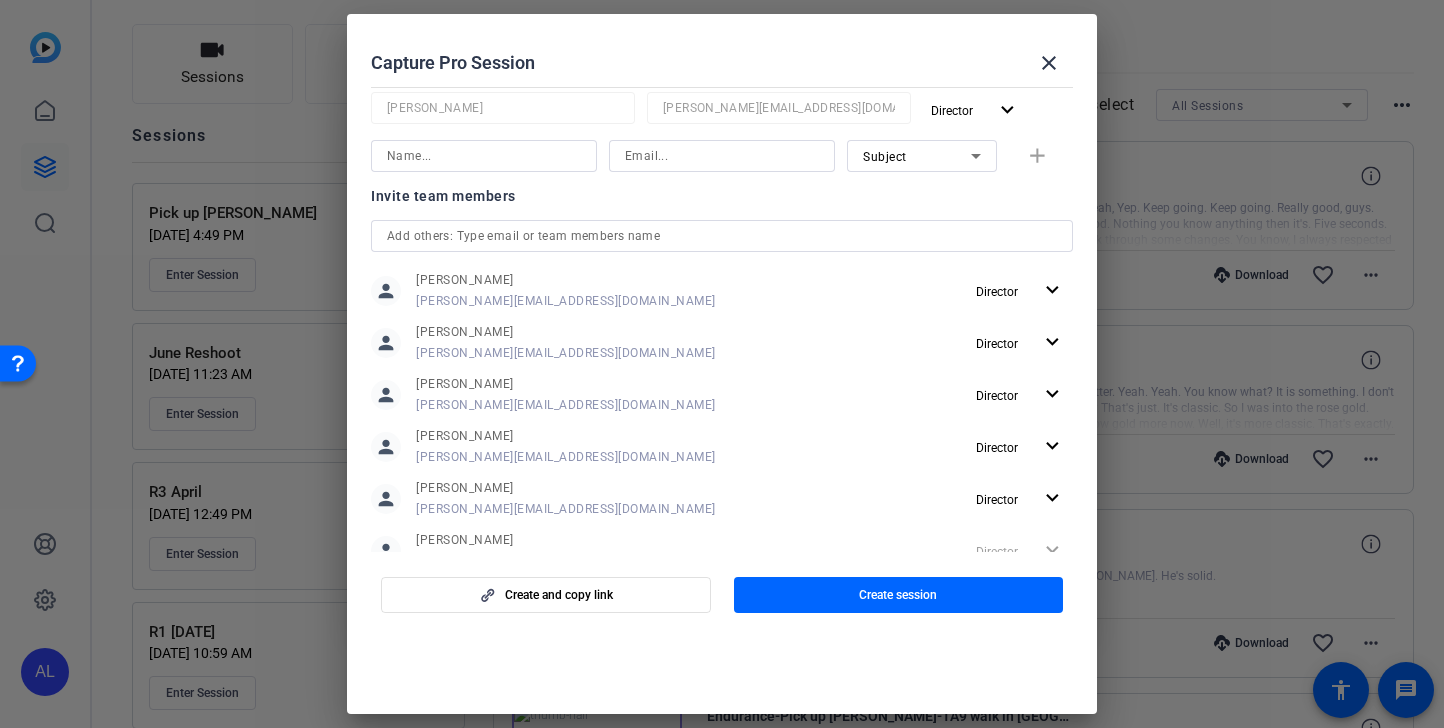 scroll, scrollTop: 529, scrollLeft: 0, axis: vertical 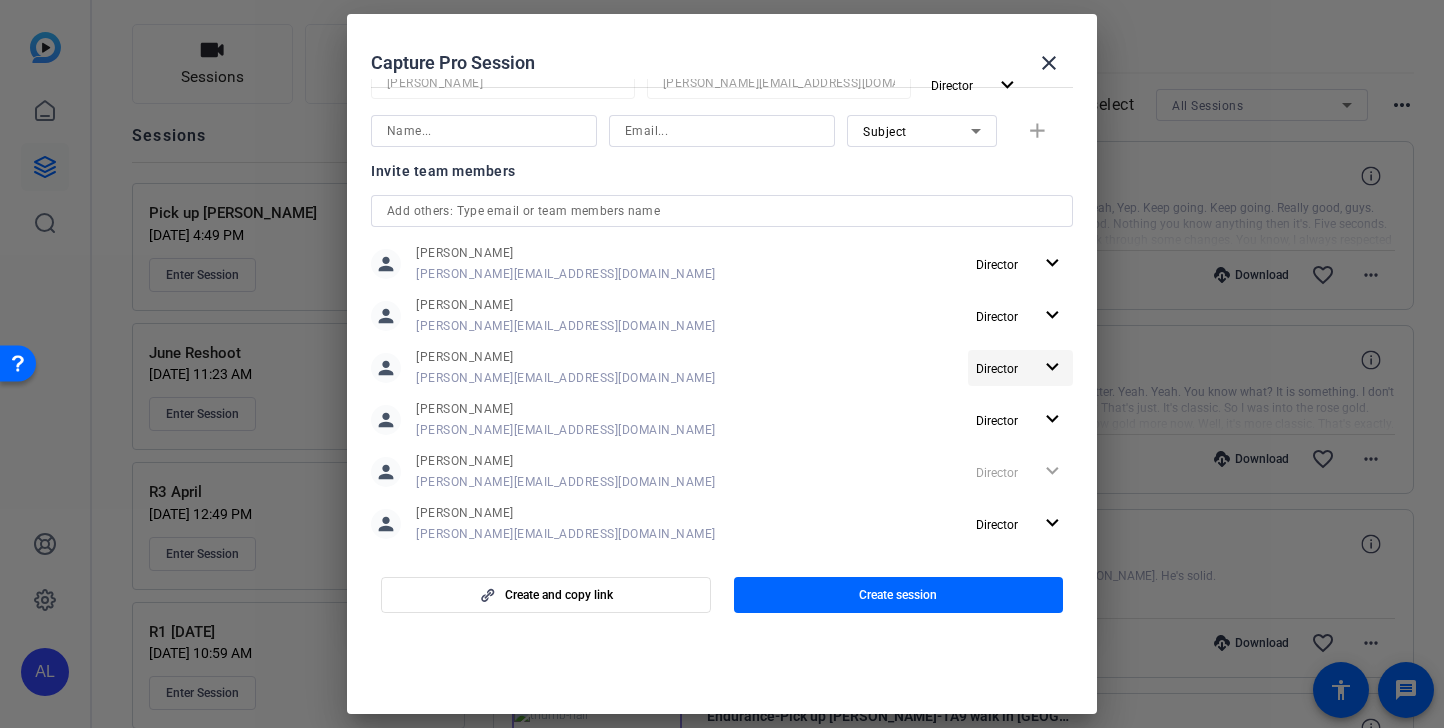 type on "R4 July" 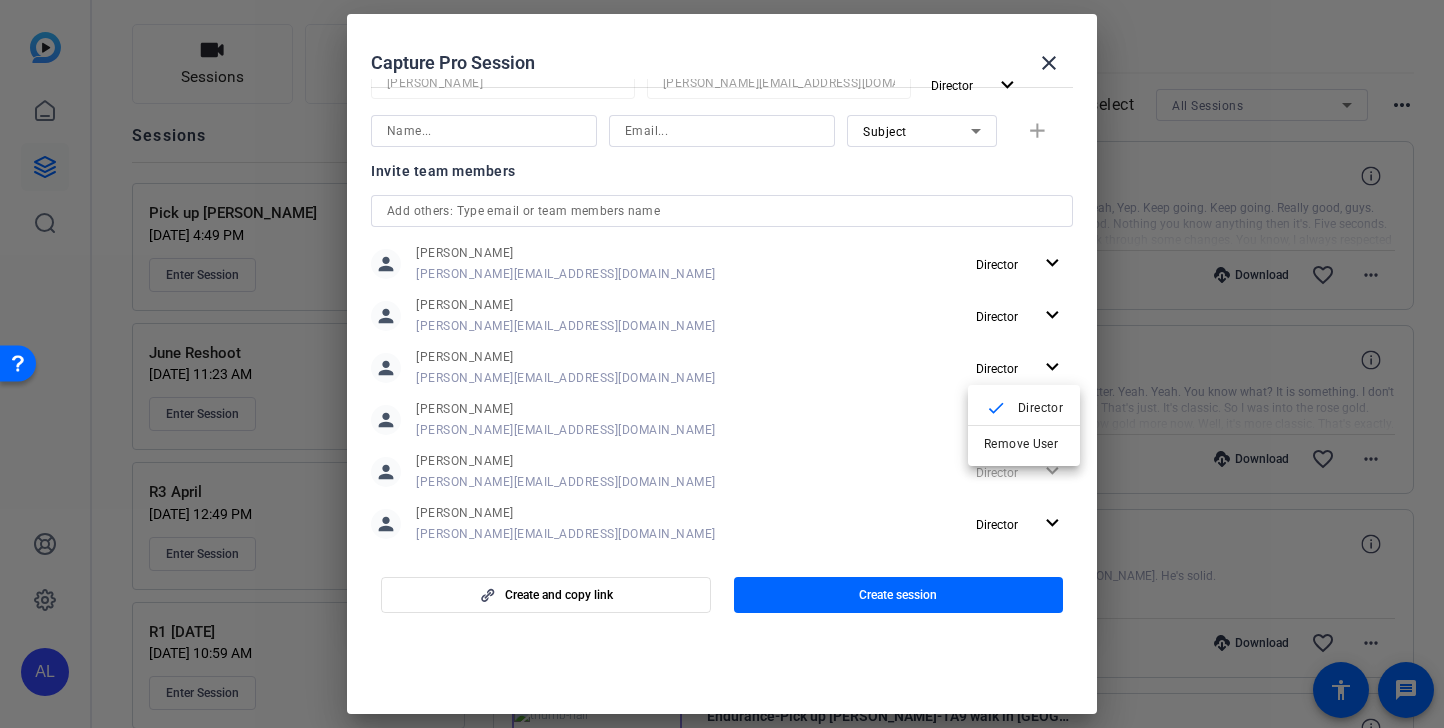 click on "Remove User" at bounding box center (1021, 444) 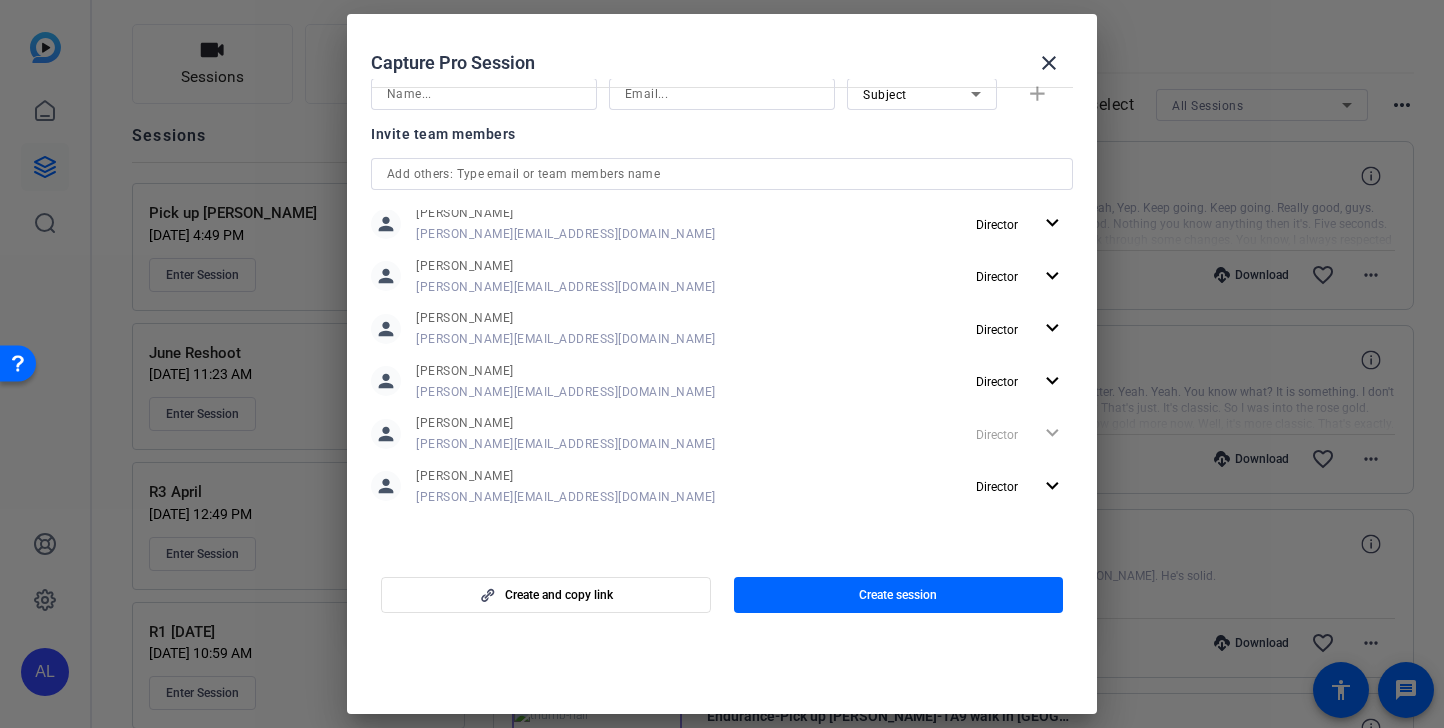 scroll, scrollTop: 5, scrollLeft: 0, axis: vertical 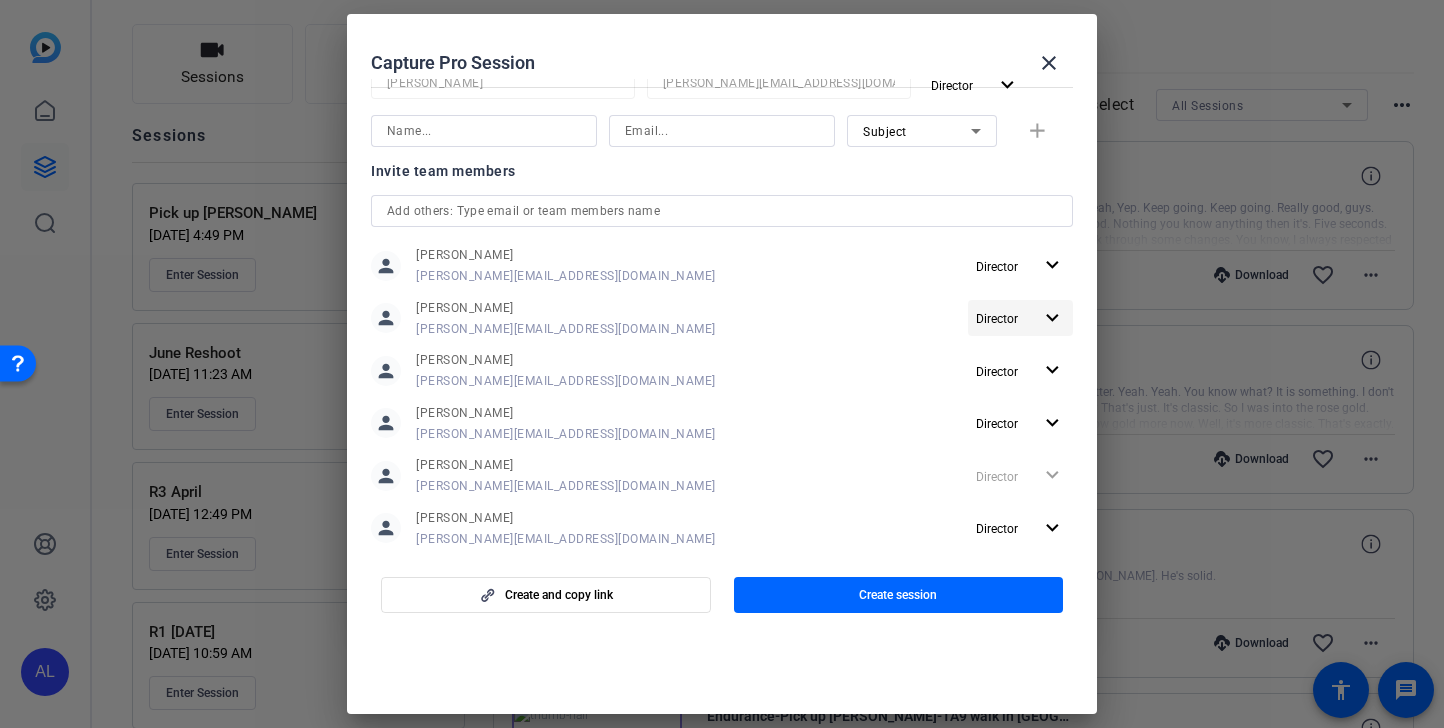 click on "Director" 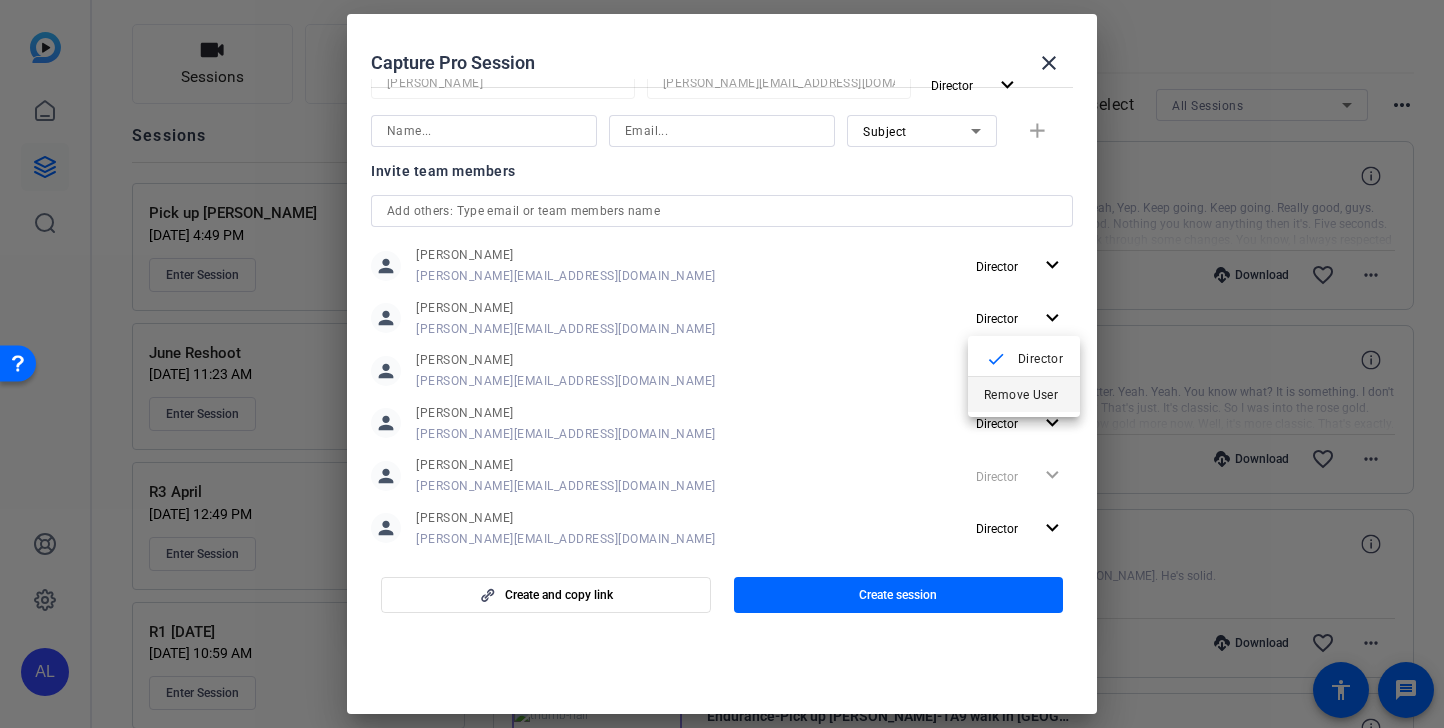 click on "Remove User" at bounding box center [1021, 395] 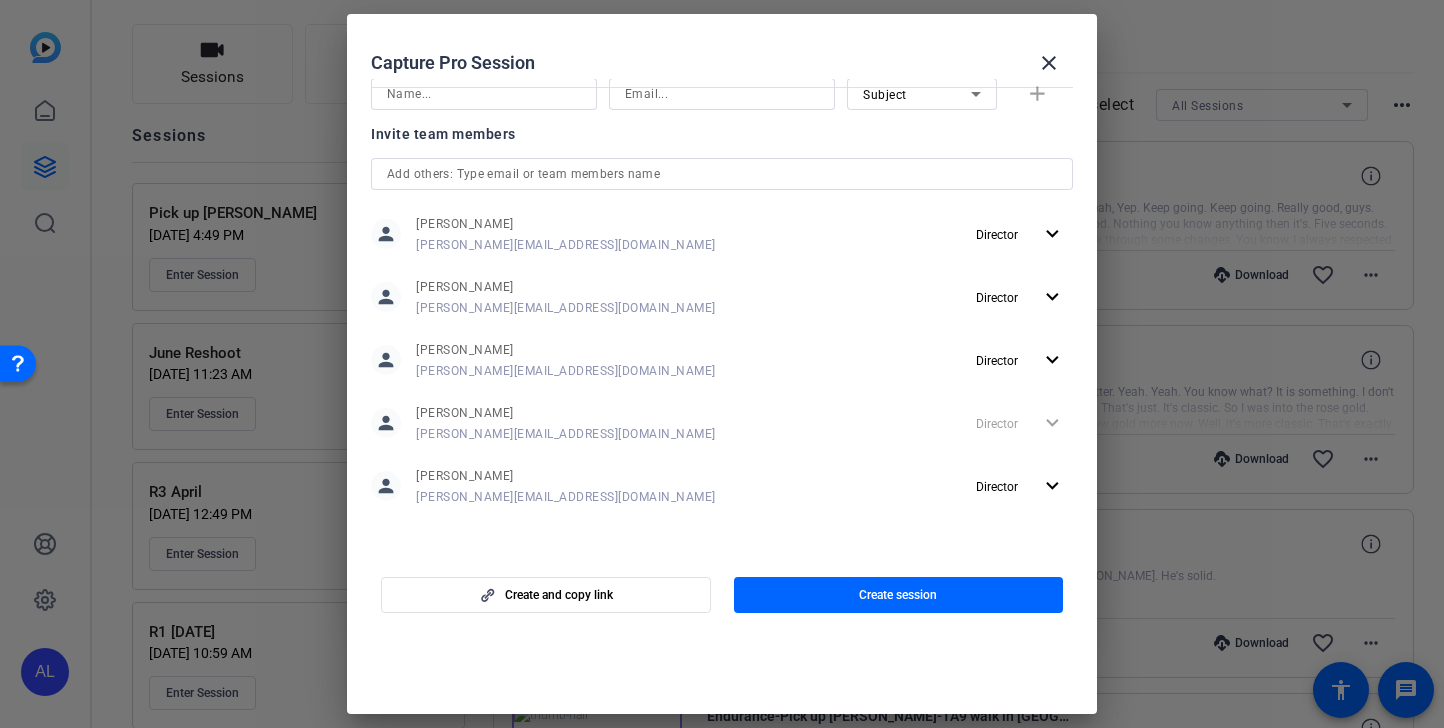 scroll, scrollTop: 433, scrollLeft: 0, axis: vertical 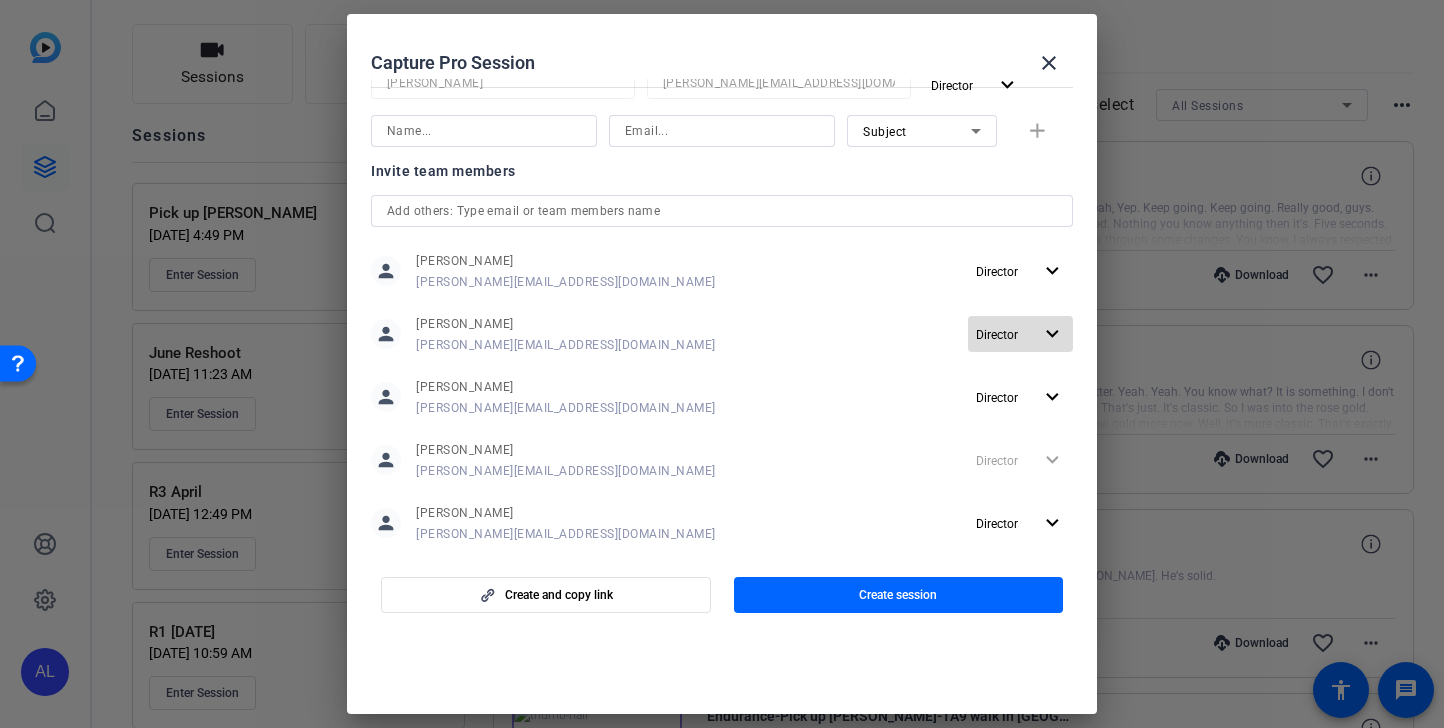 click on "Director" 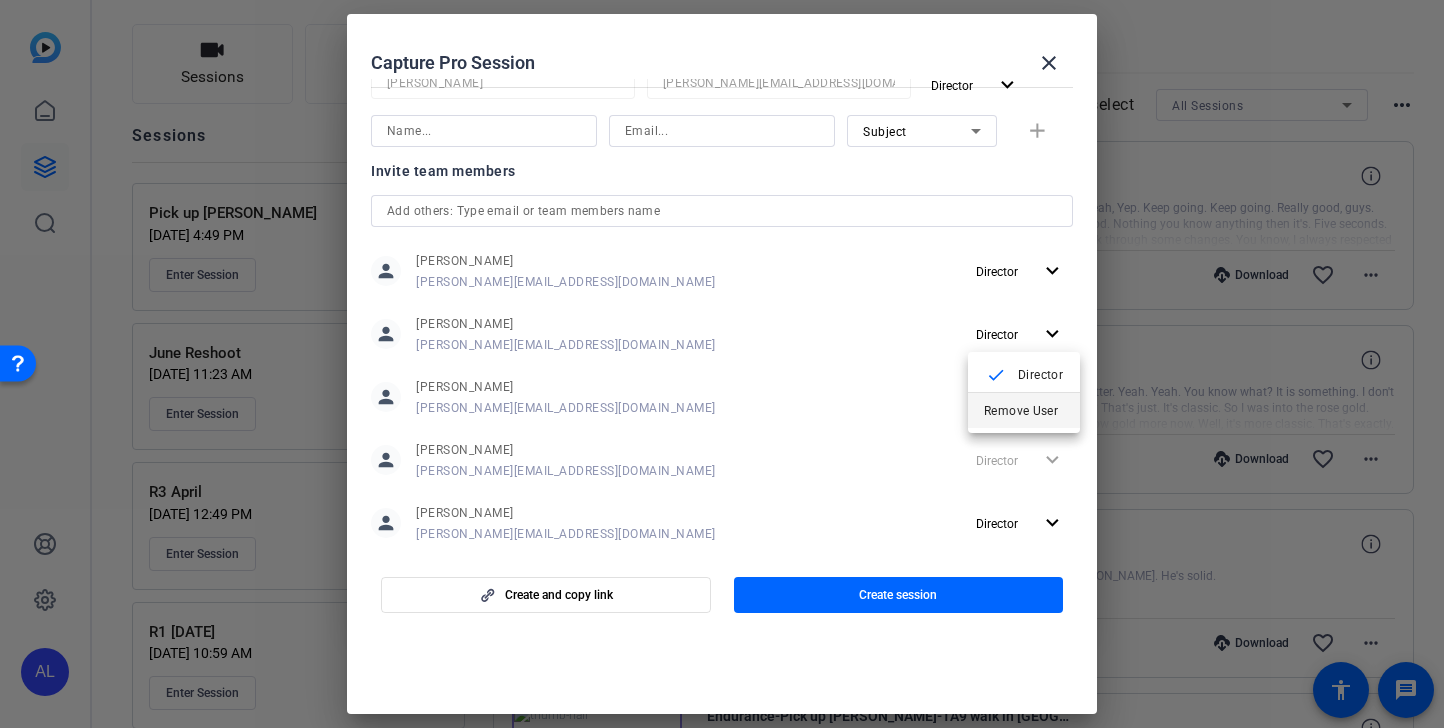 click on "Remove User" at bounding box center (1021, 411) 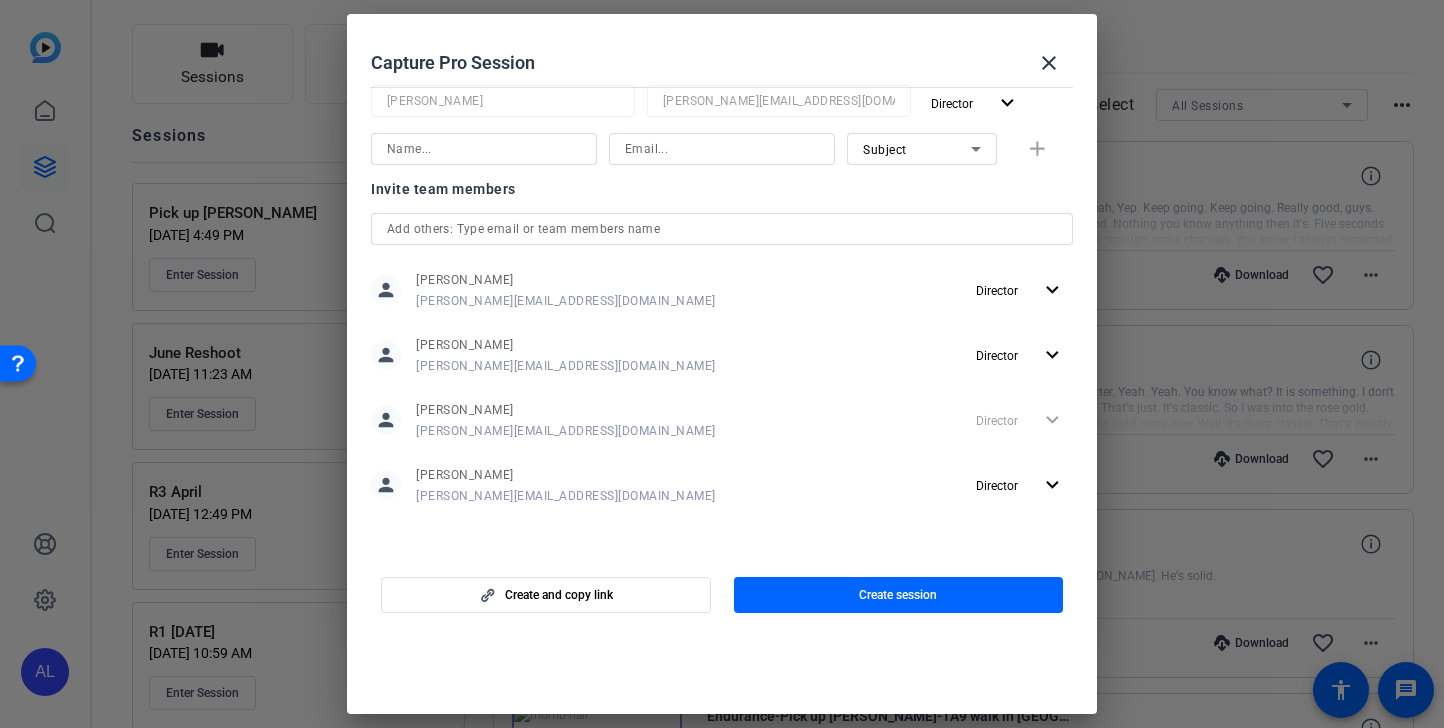 click at bounding box center (722, 229) 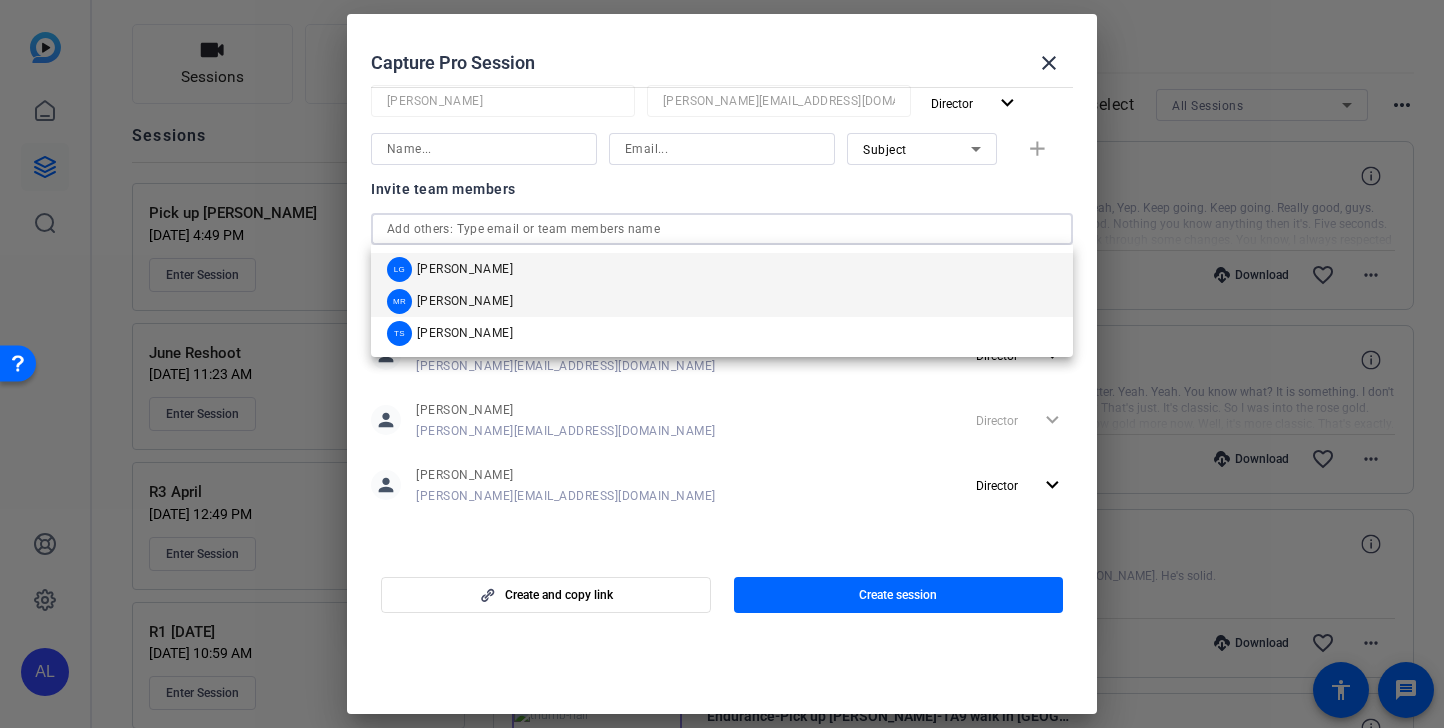 click on "MR  Molly Roland" at bounding box center [722, 301] 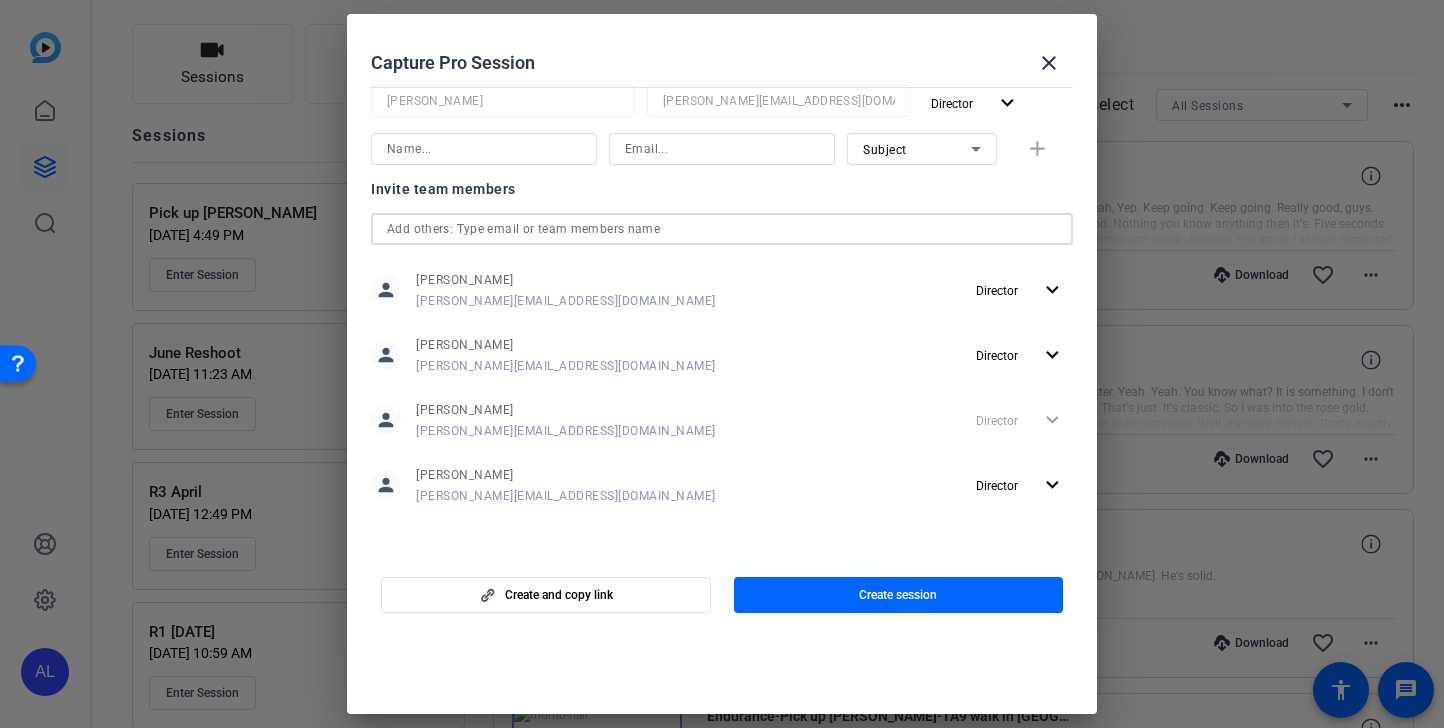 type 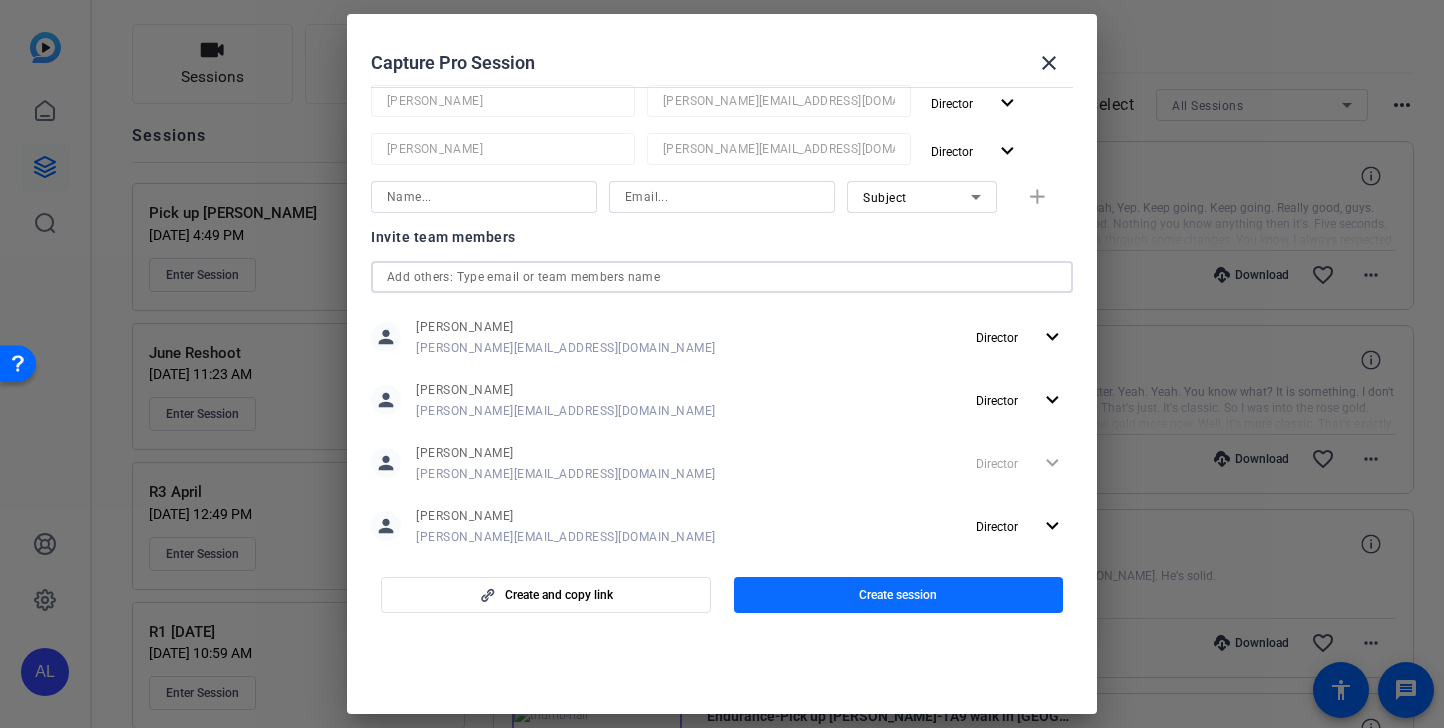 click on "Create session" 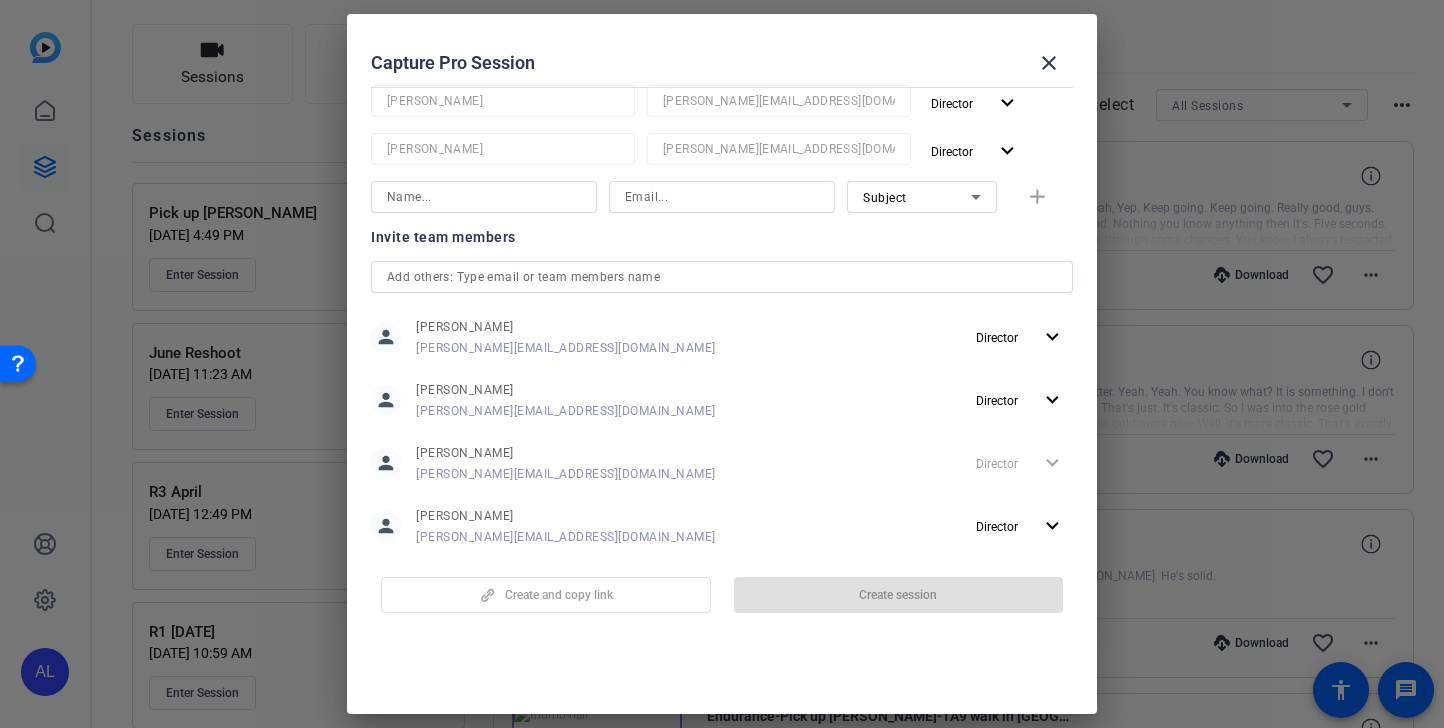 scroll, scrollTop: 0, scrollLeft: 0, axis: both 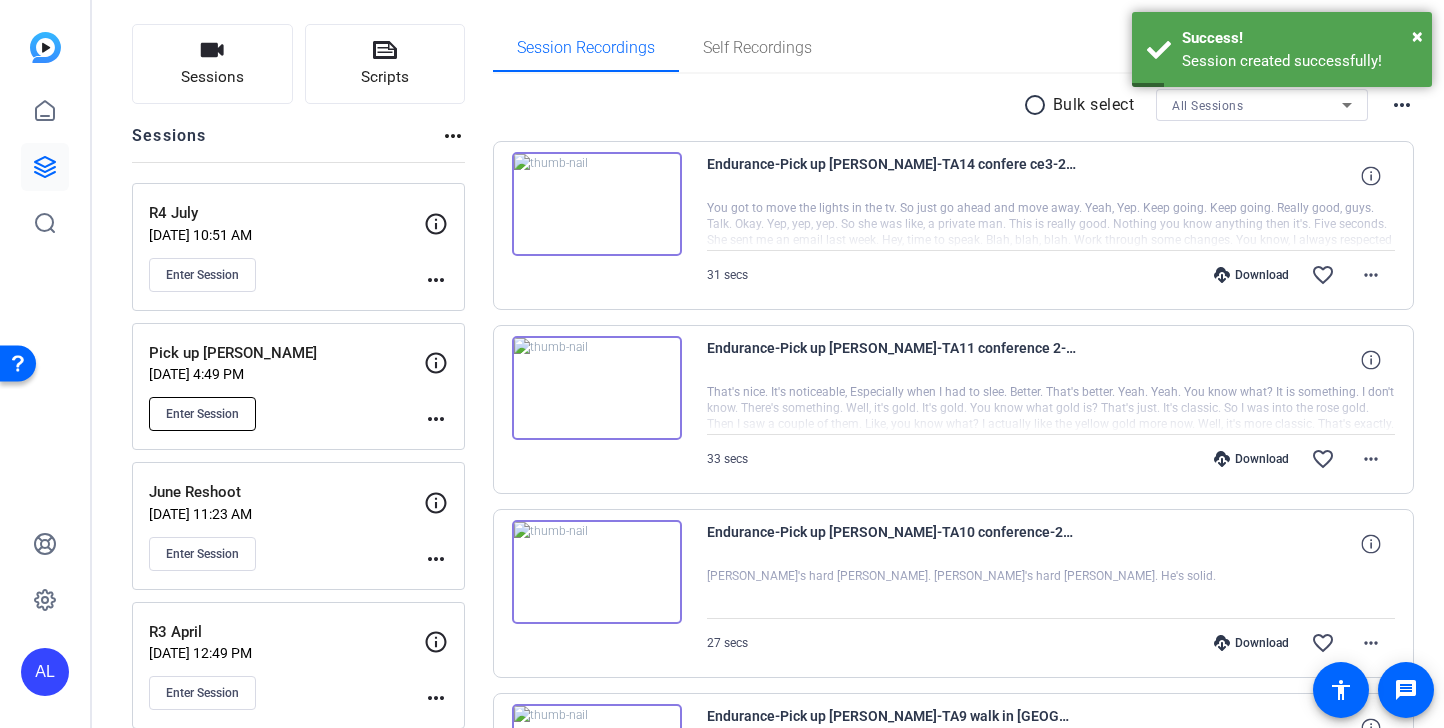 click on "Enter Session" 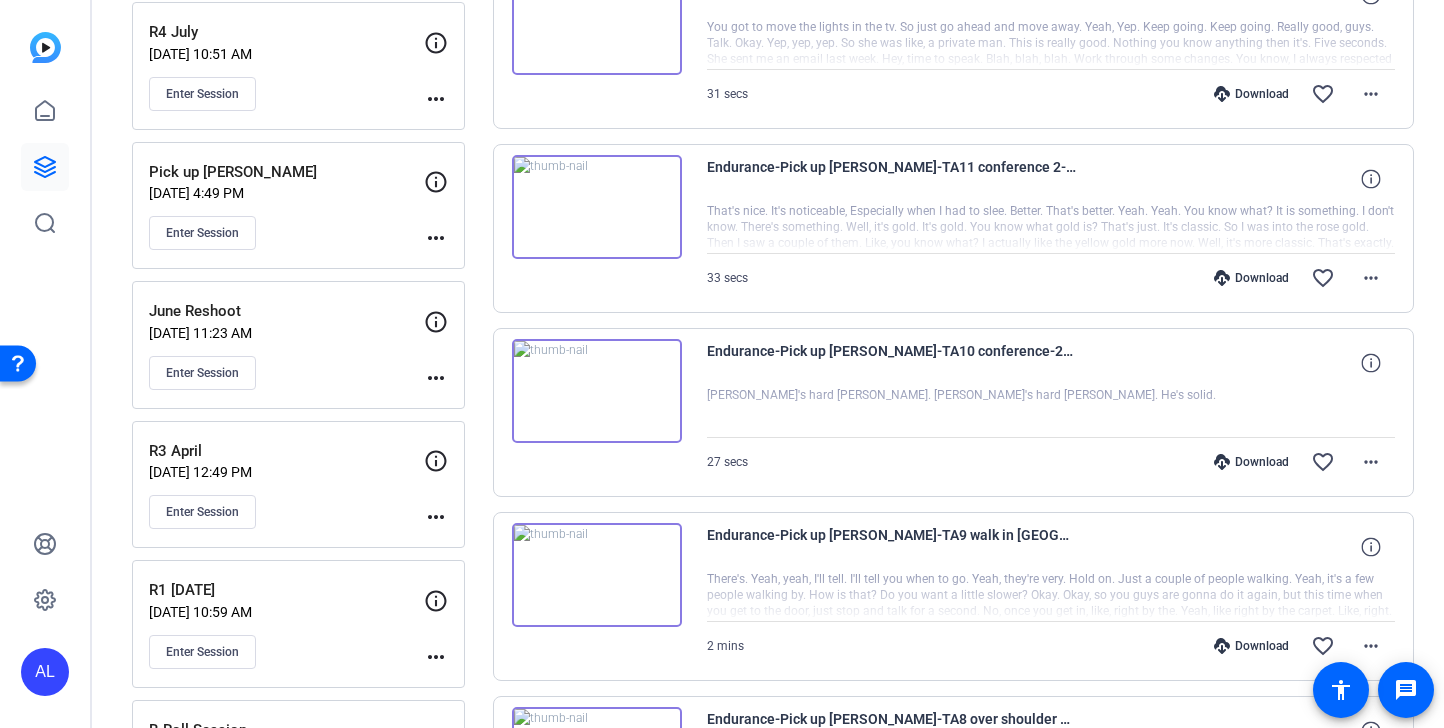 scroll, scrollTop: 303, scrollLeft: 0, axis: vertical 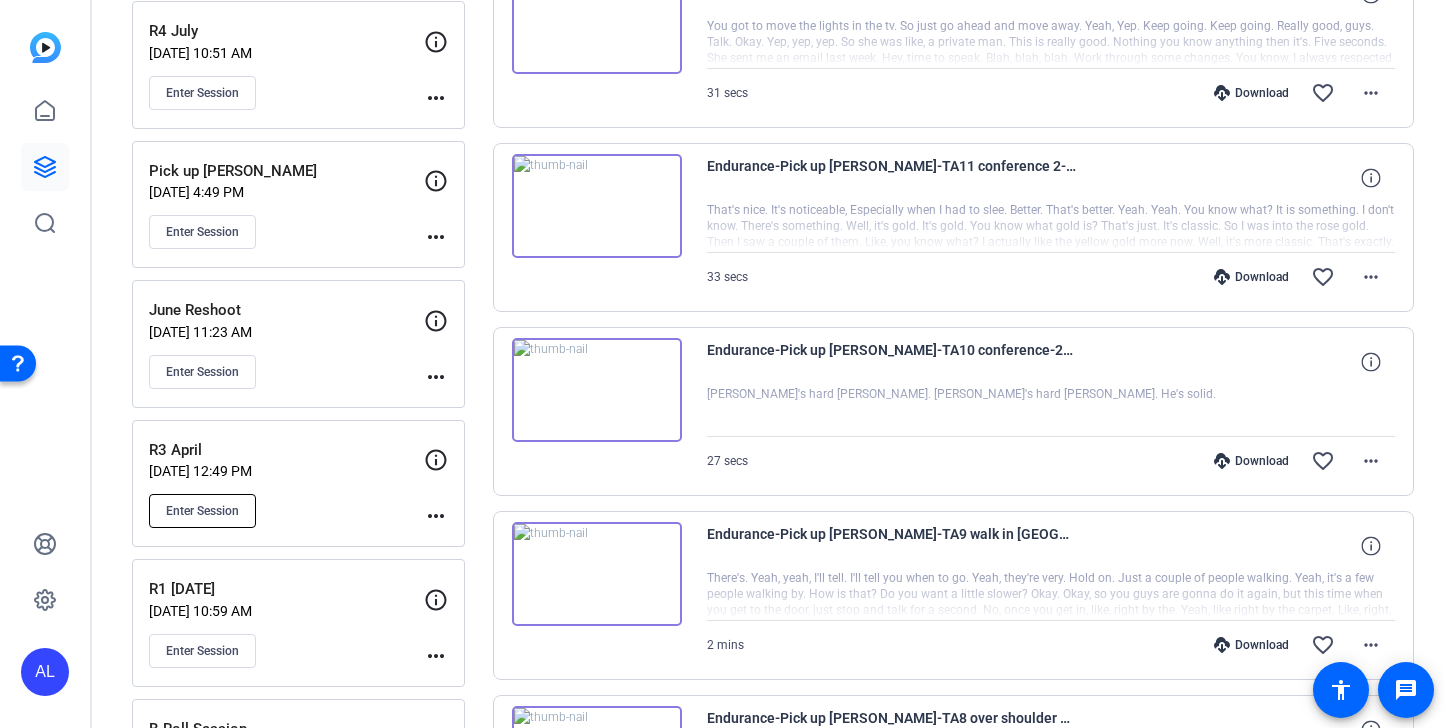 click on "Enter Session" 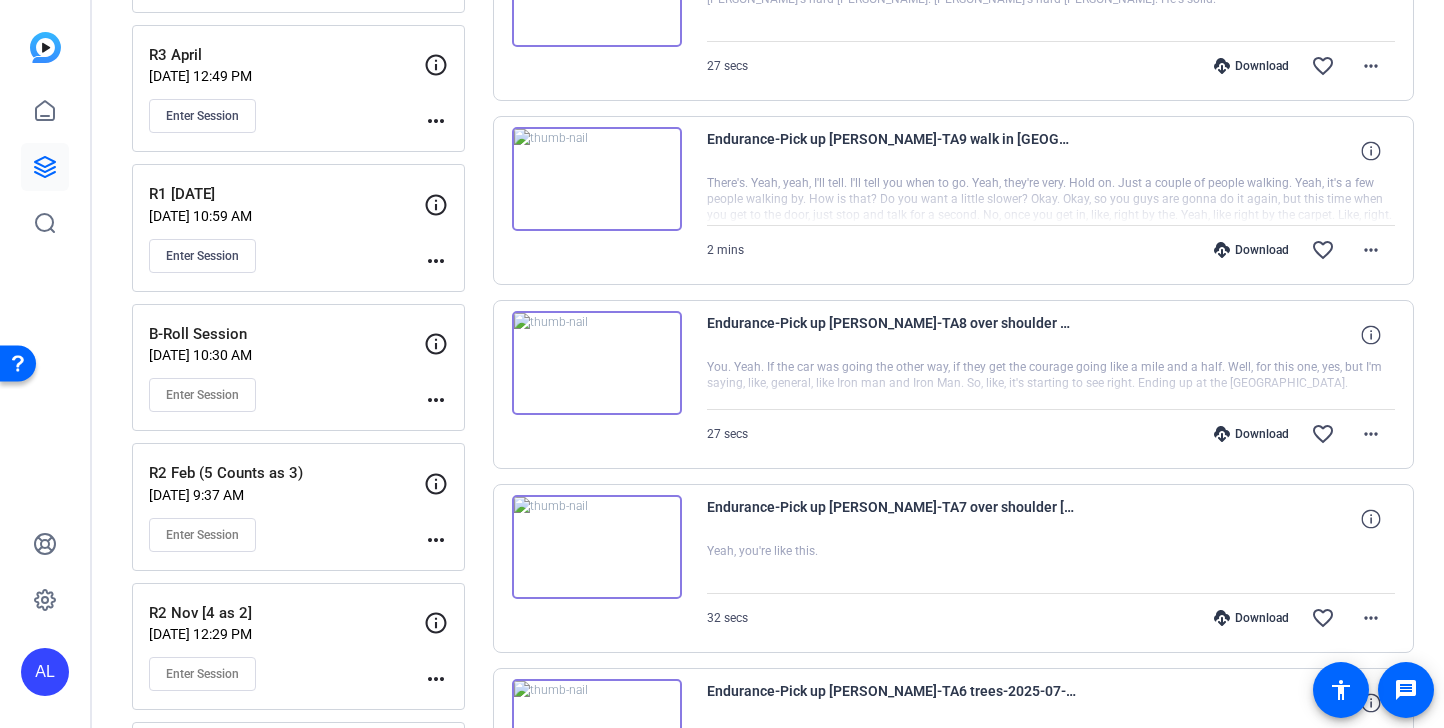 scroll, scrollTop: 683, scrollLeft: 0, axis: vertical 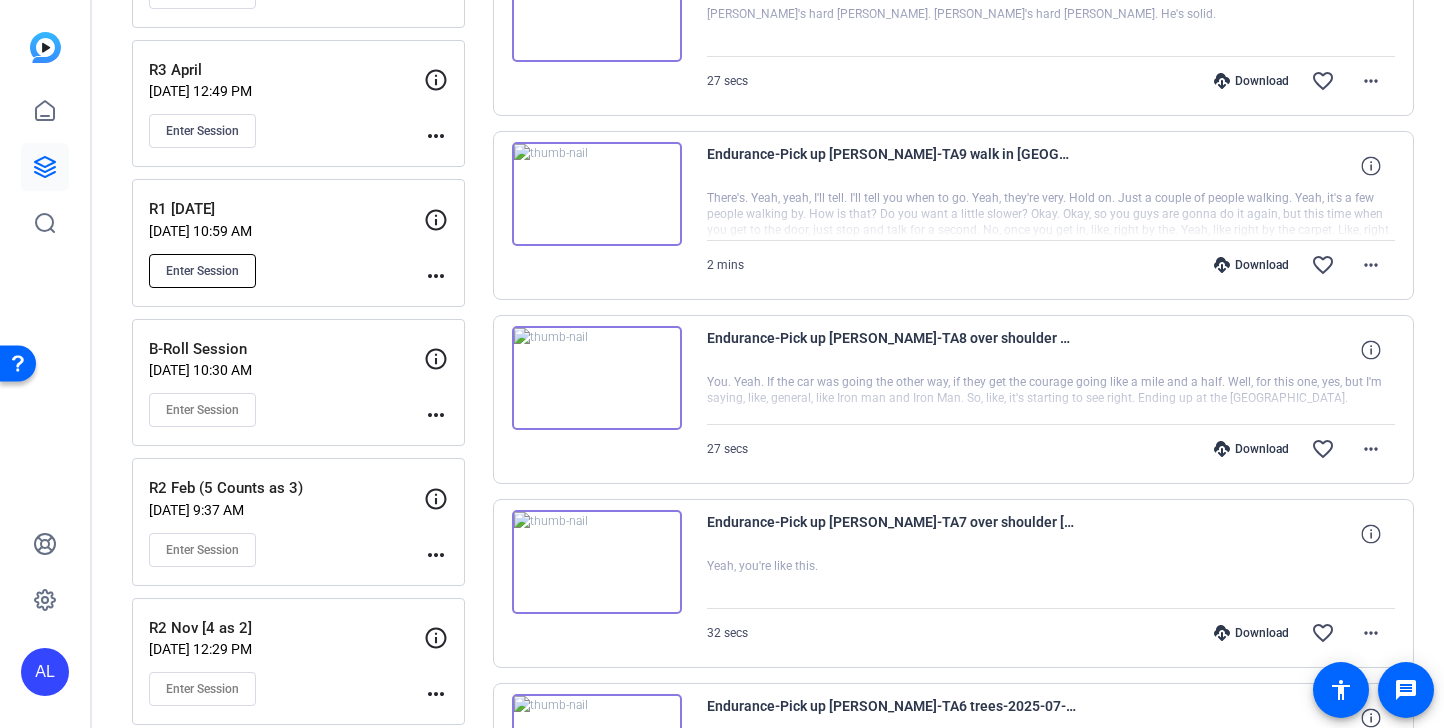 click on "Enter Session" 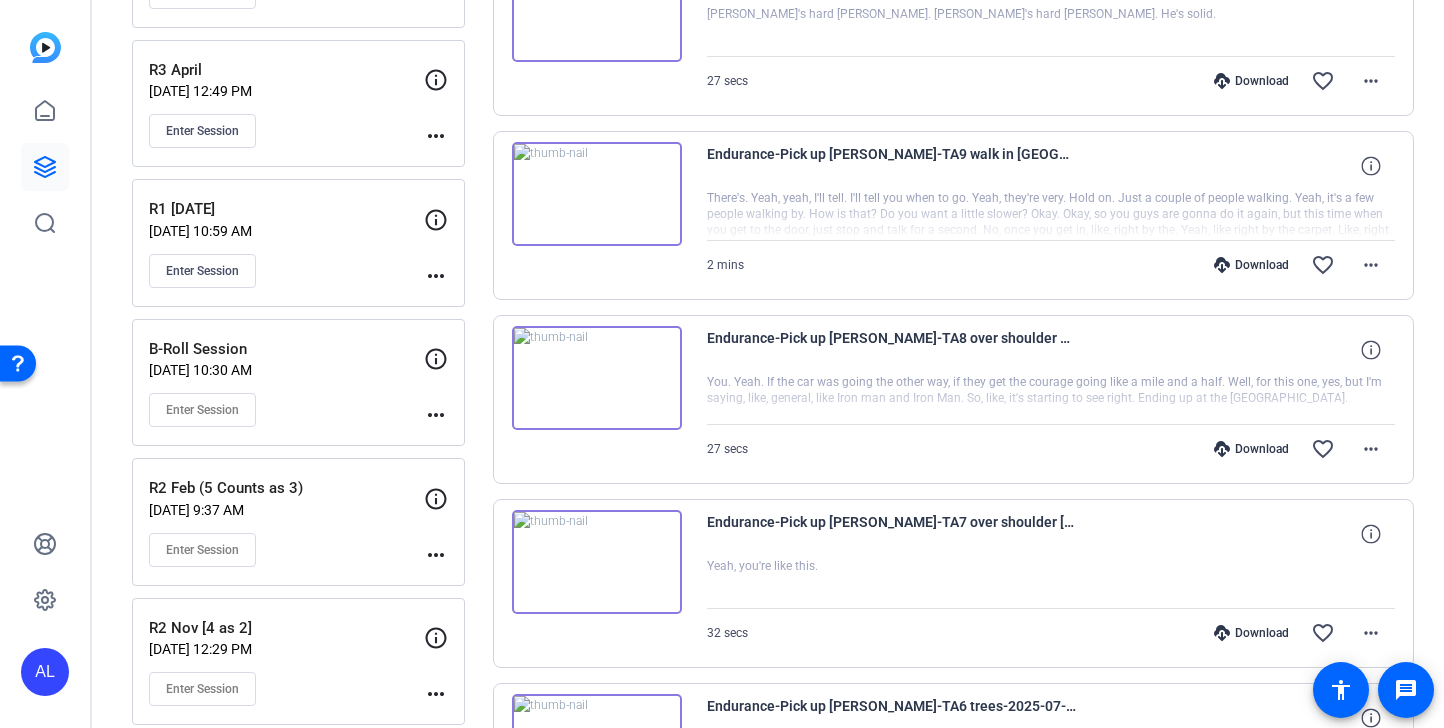scroll, scrollTop: 0, scrollLeft: 0, axis: both 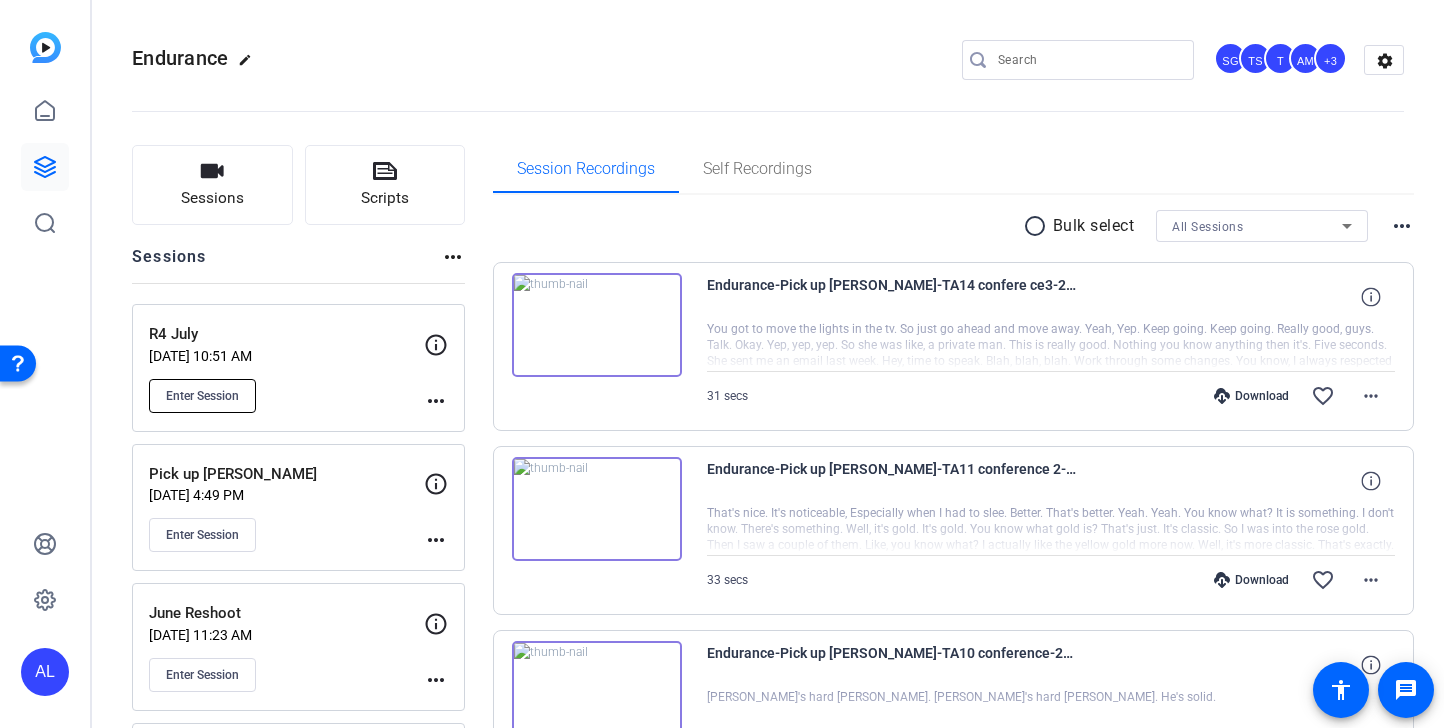 click on "Enter Session" 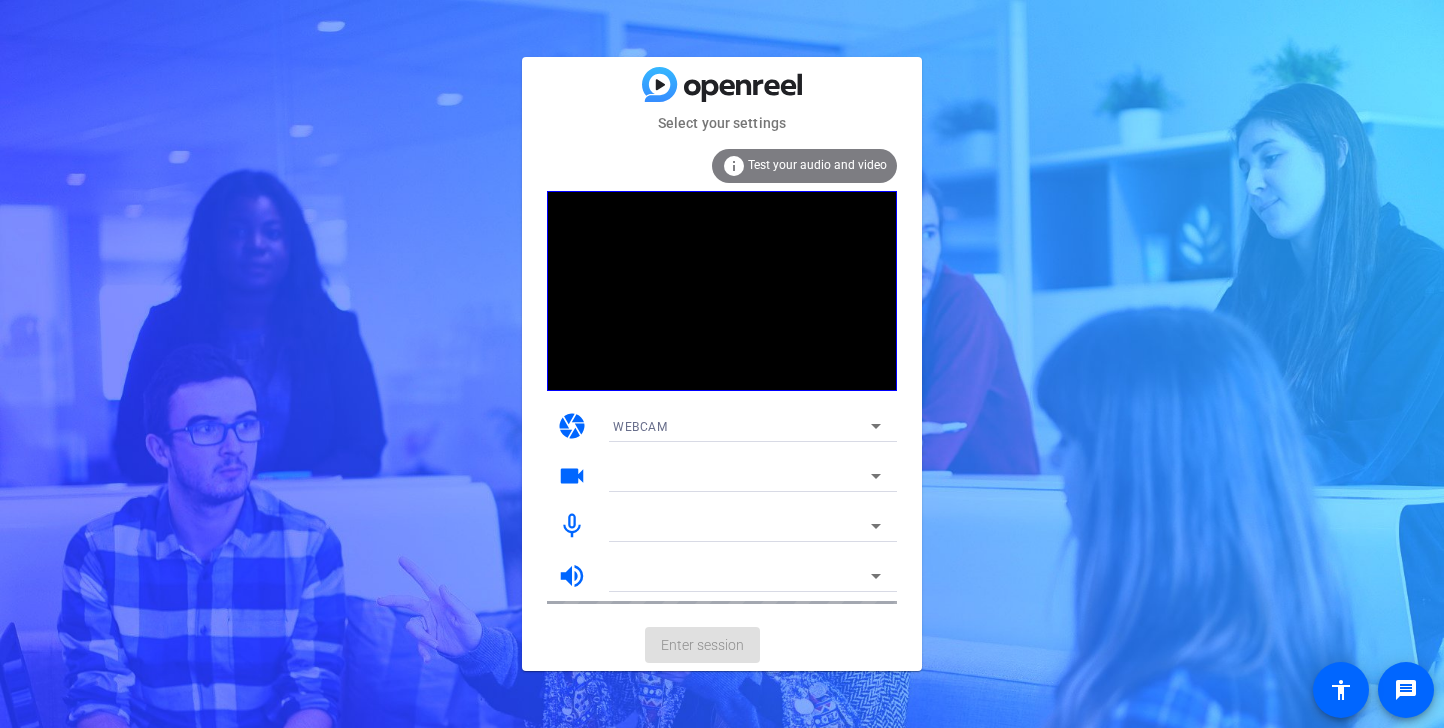 scroll, scrollTop: 0, scrollLeft: 0, axis: both 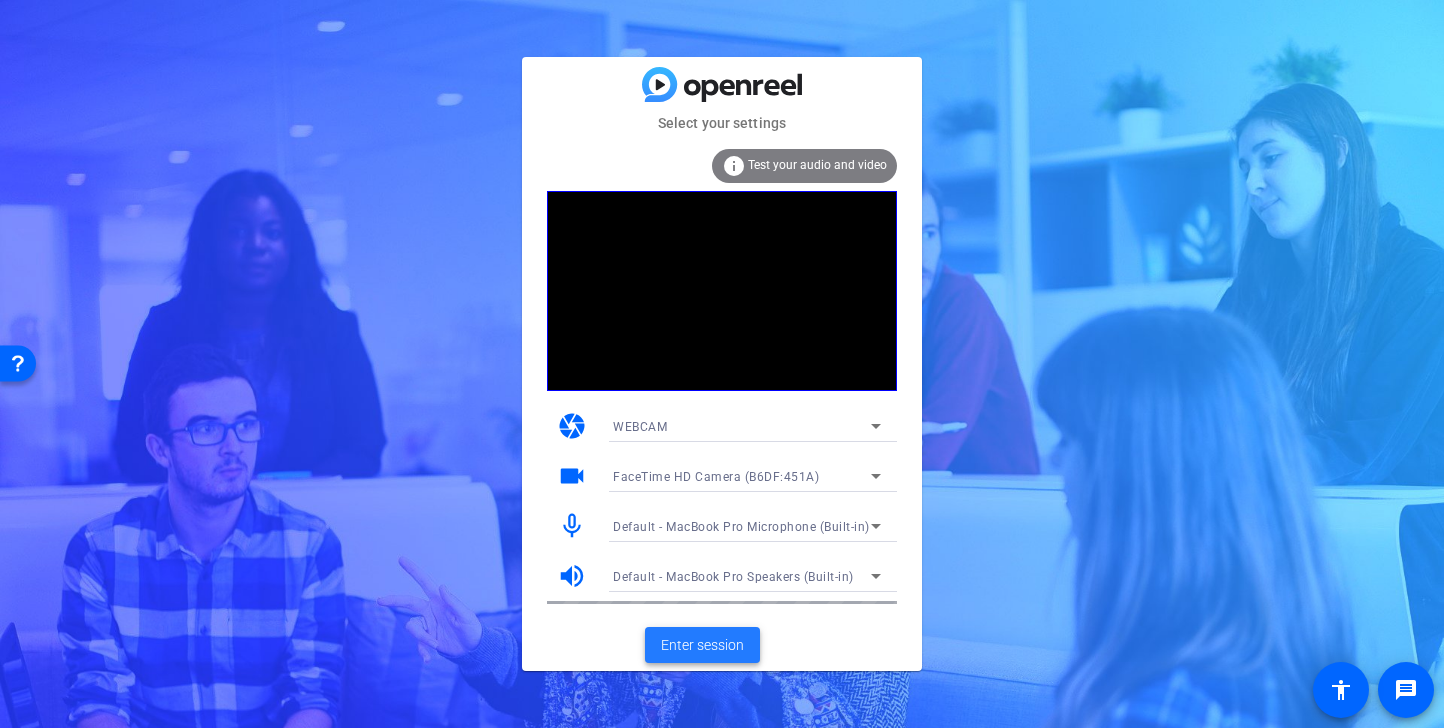 click on "Enter session" 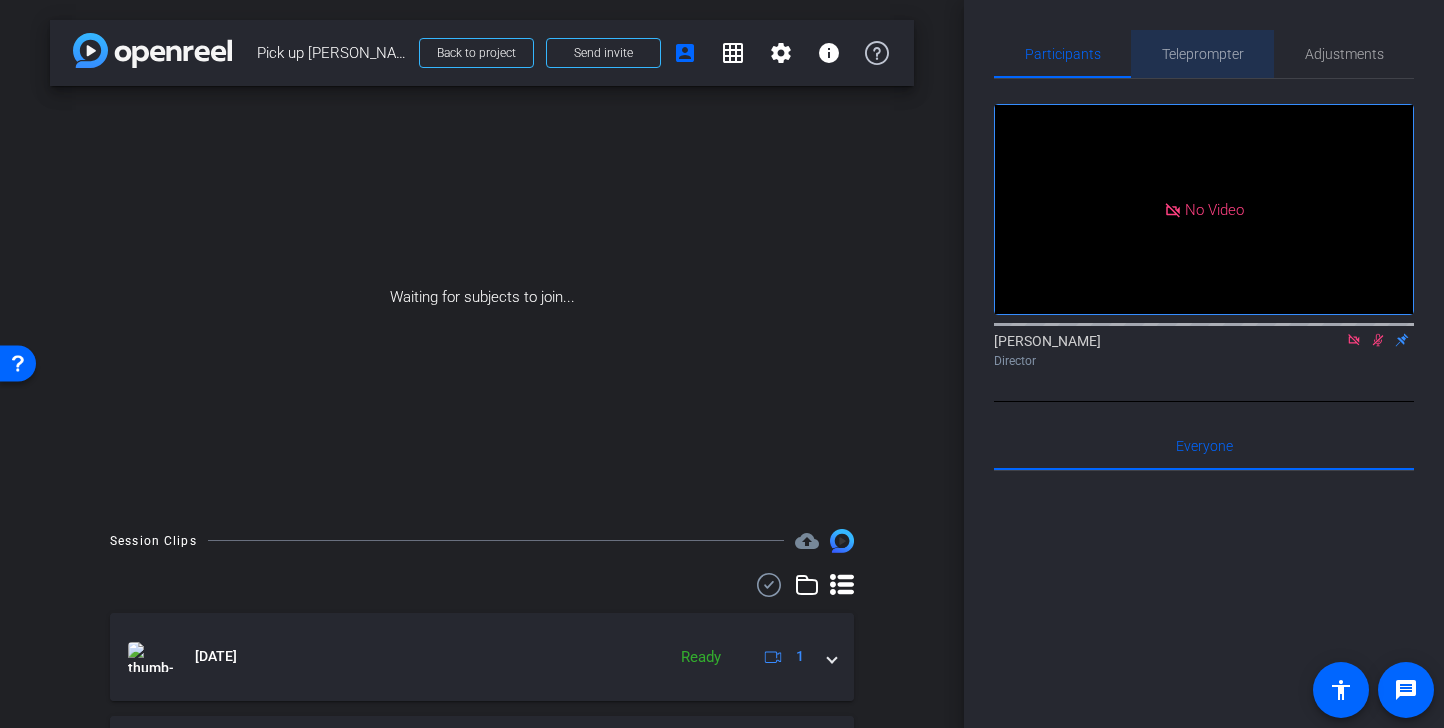 click on "Teleprompter" at bounding box center (1203, 54) 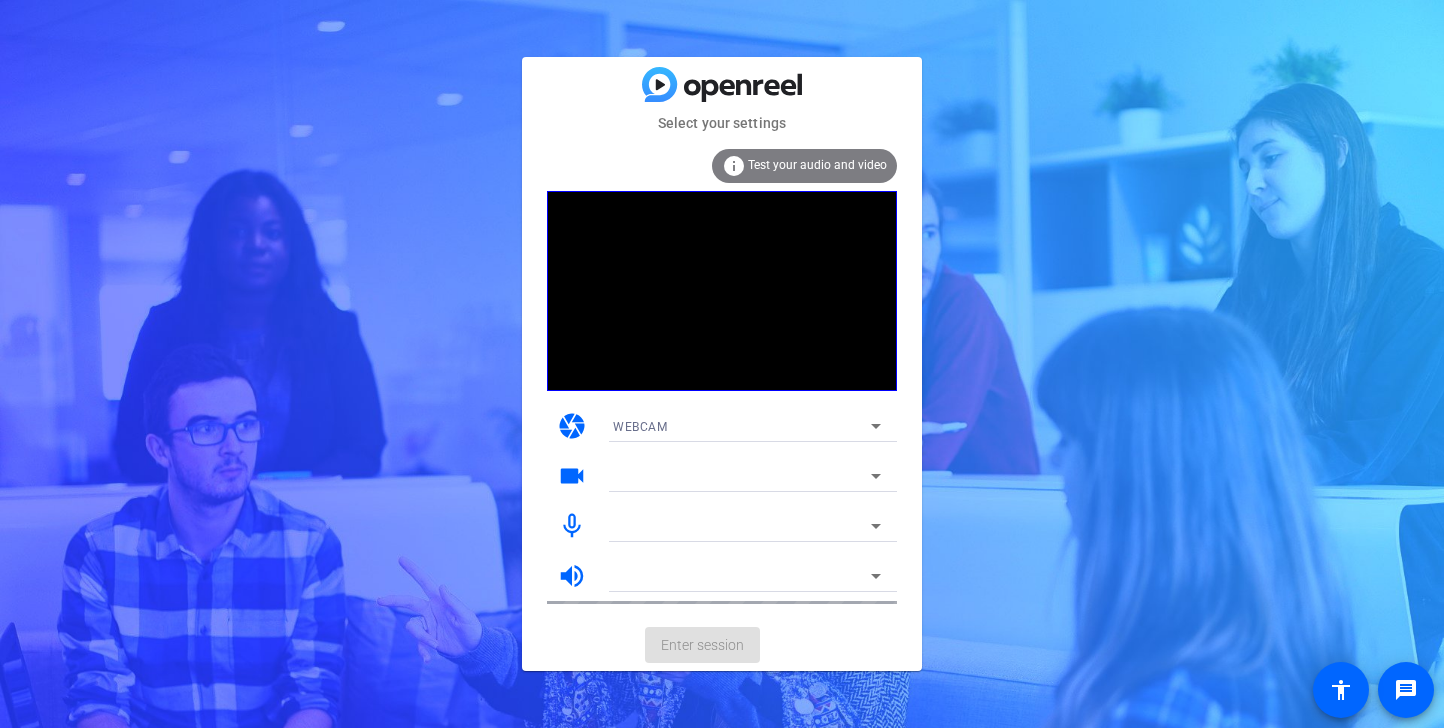 scroll, scrollTop: 0, scrollLeft: 0, axis: both 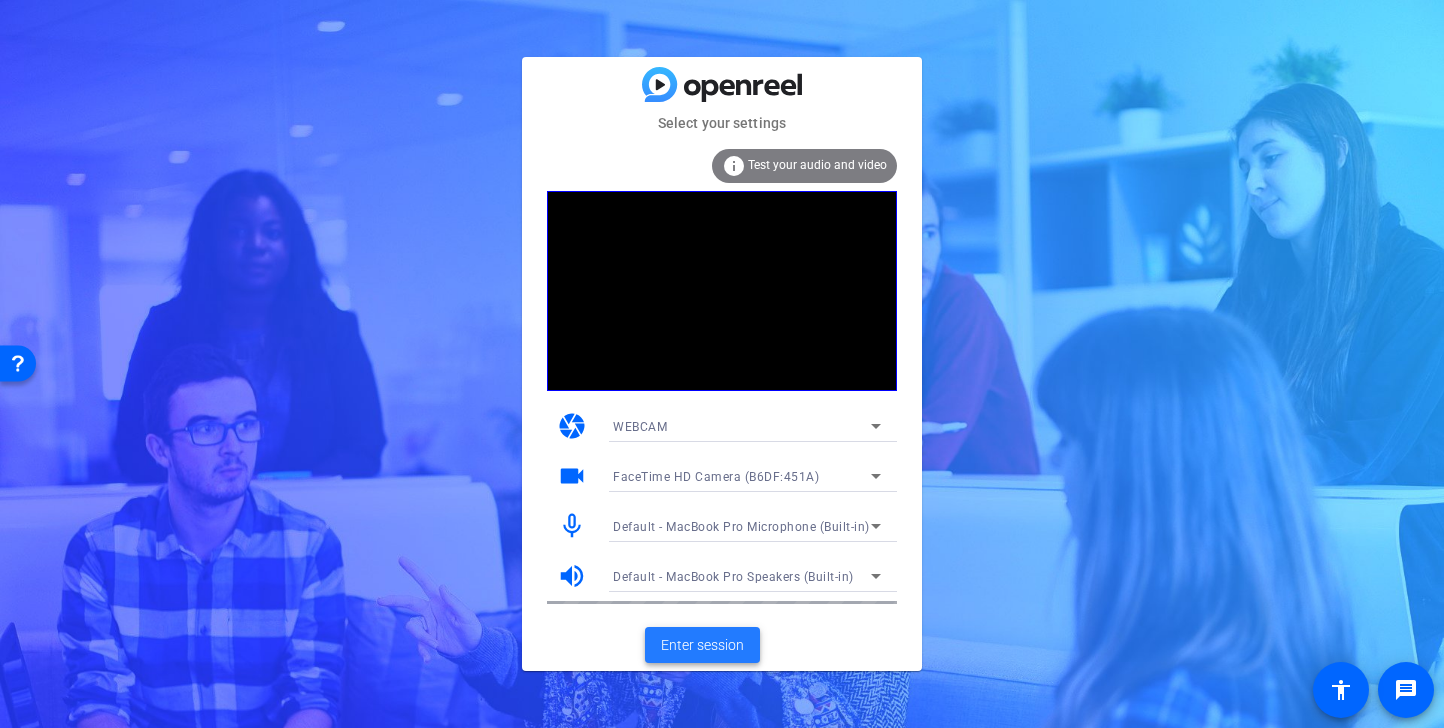 click on "Enter session" 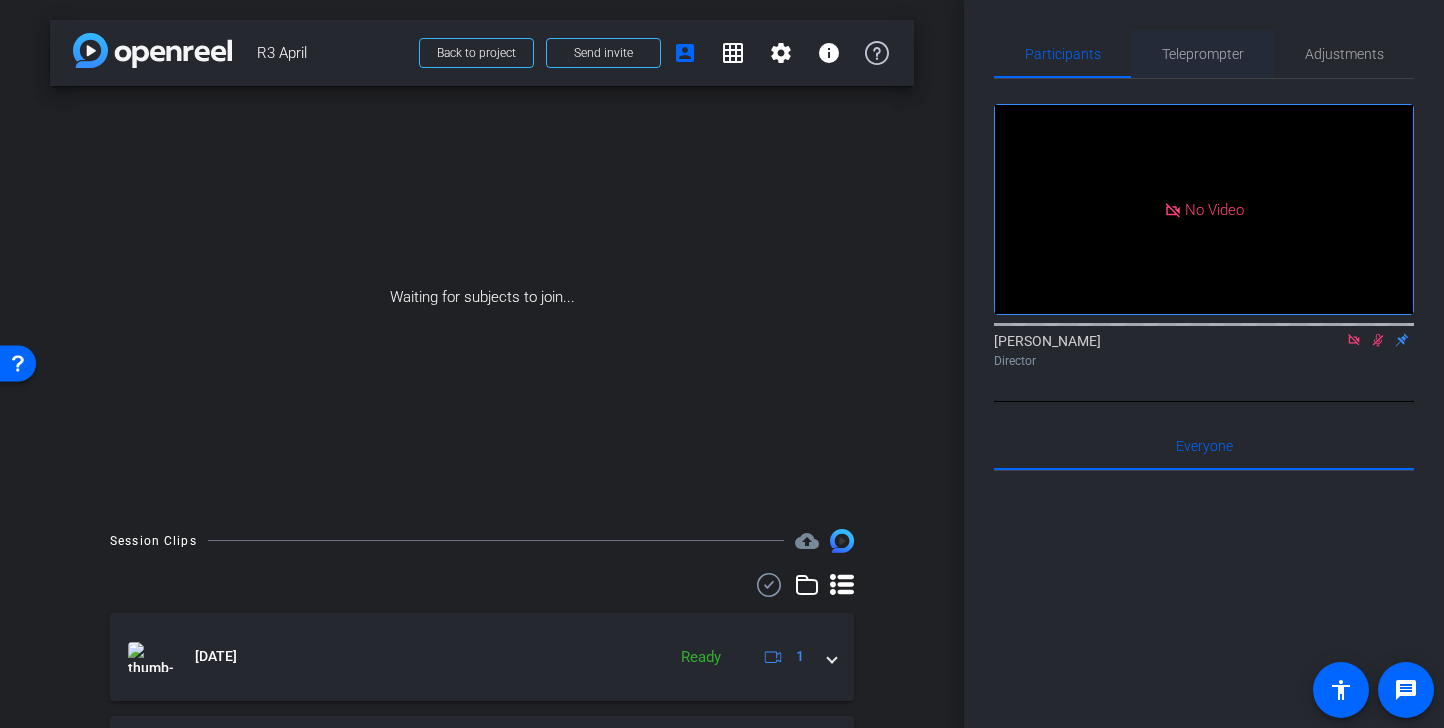 click on "Teleprompter" at bounding box center (1203, 54) 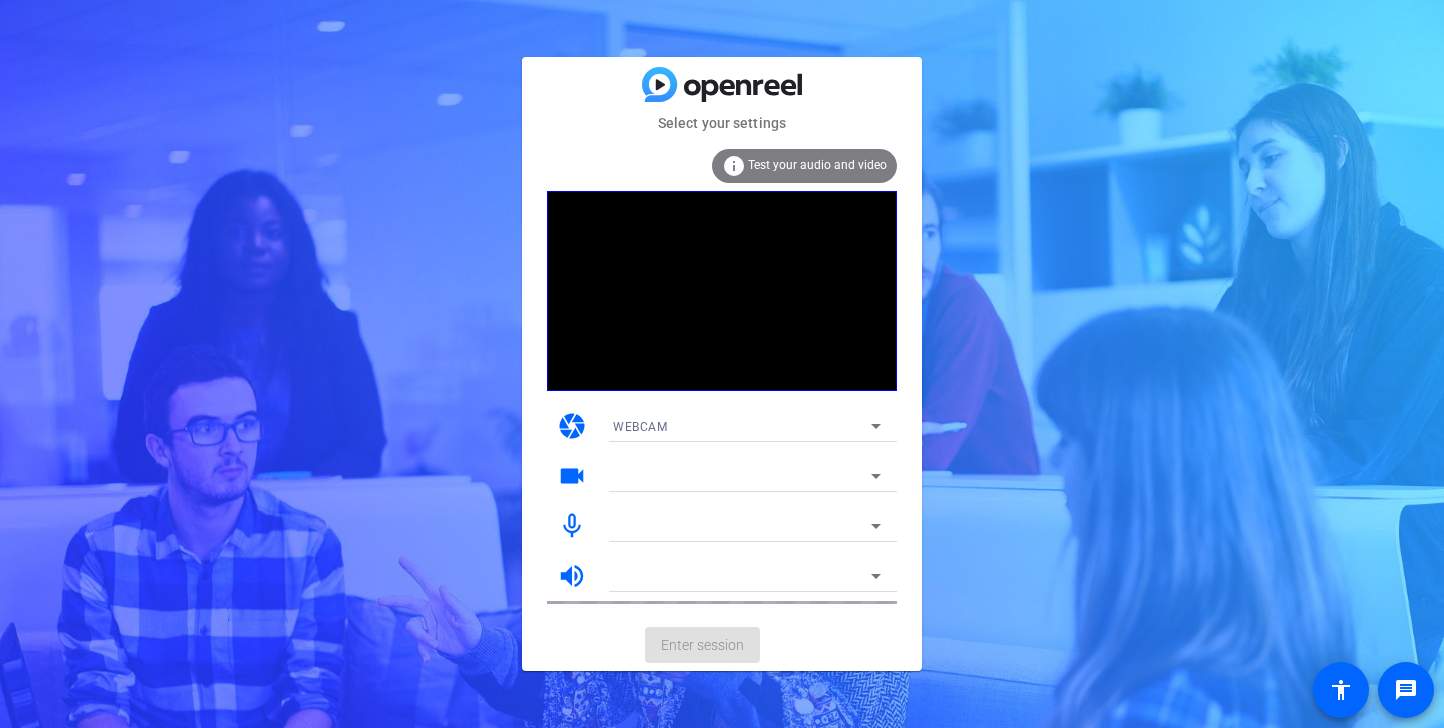 scroll, scrollTop: 0, scrollLeft: 0, axis: both 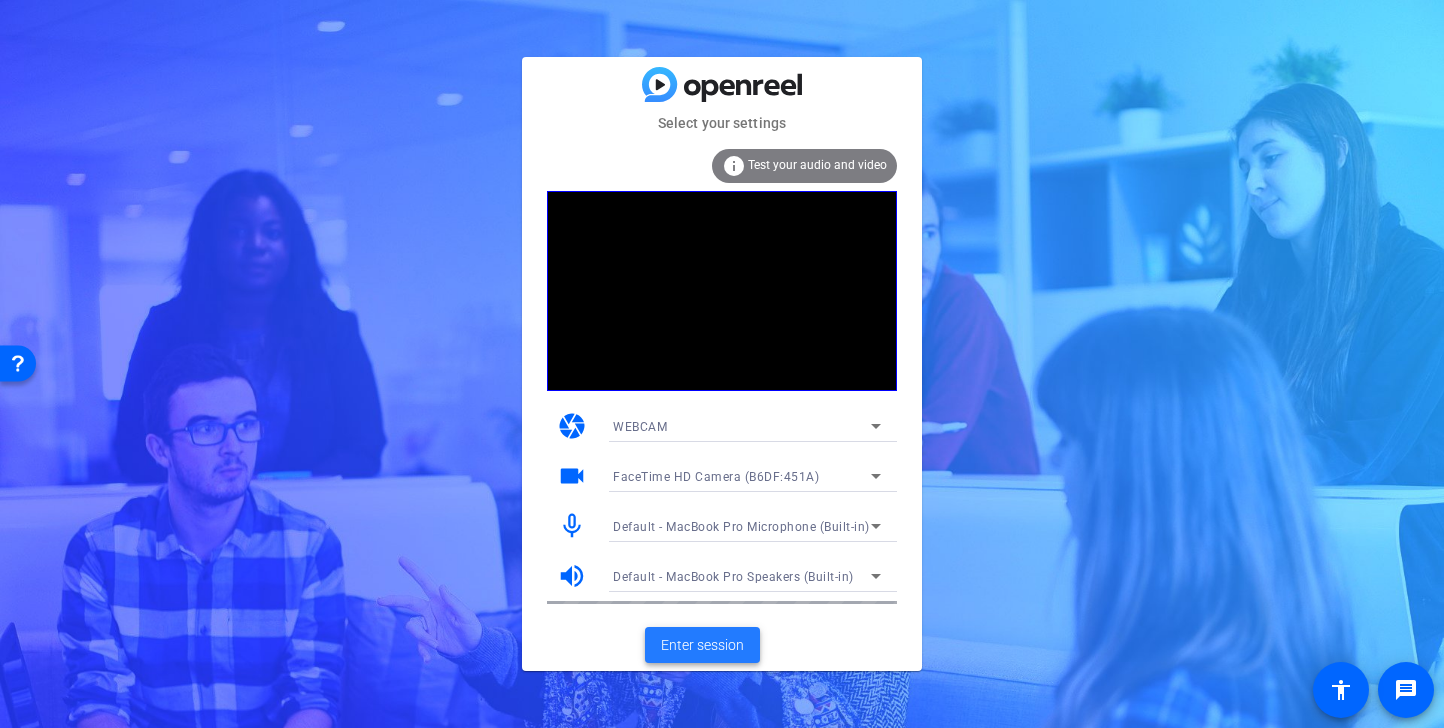 click on "Enter session" 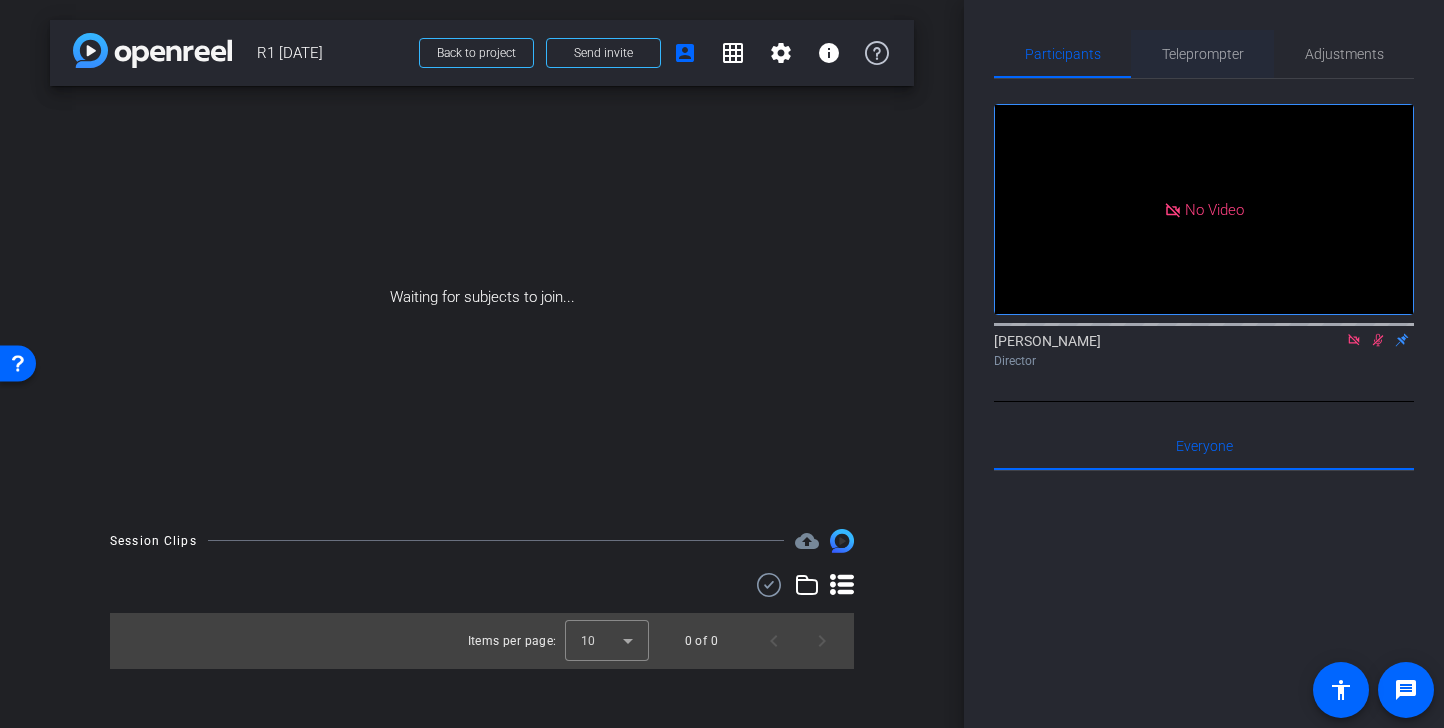click on "Teleprompter" at bounding box center [1203, 54] 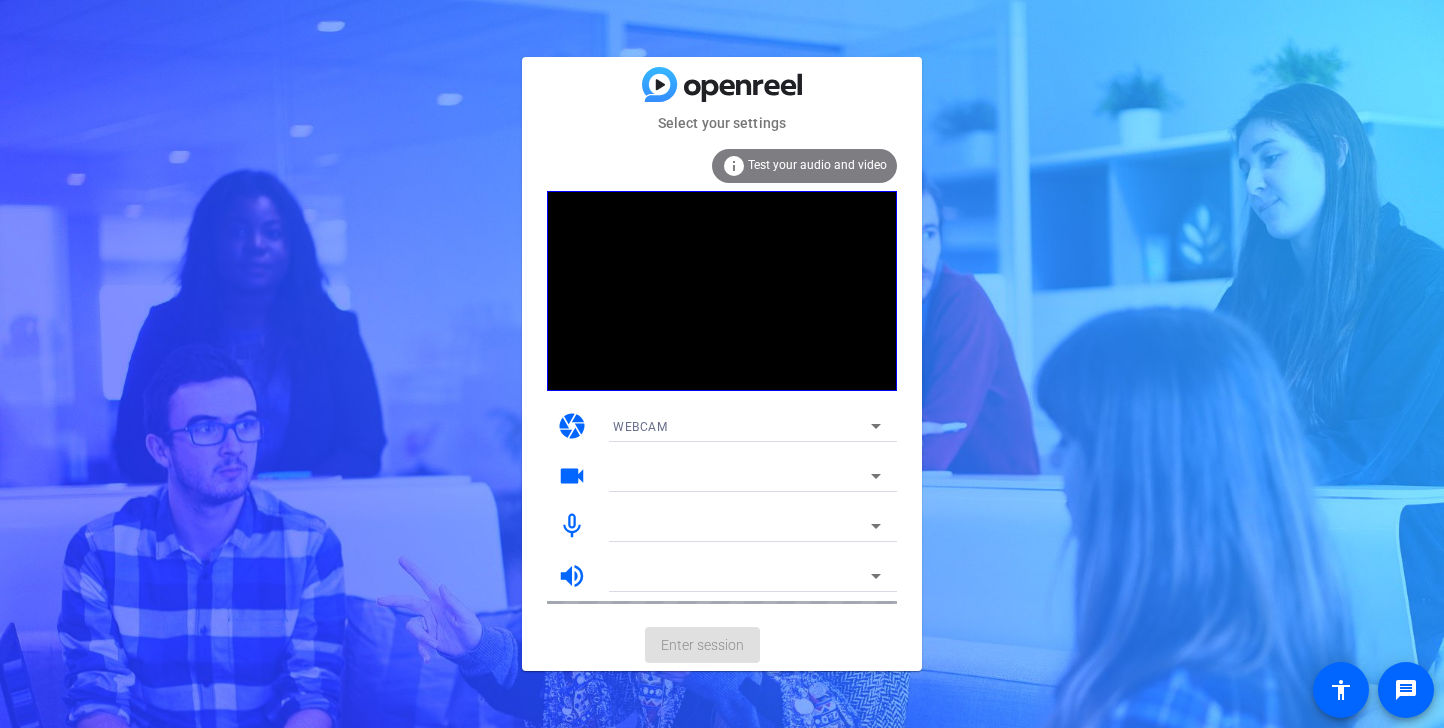 scroll, scrollTop: 0, scrollLeft: 0, axis: both 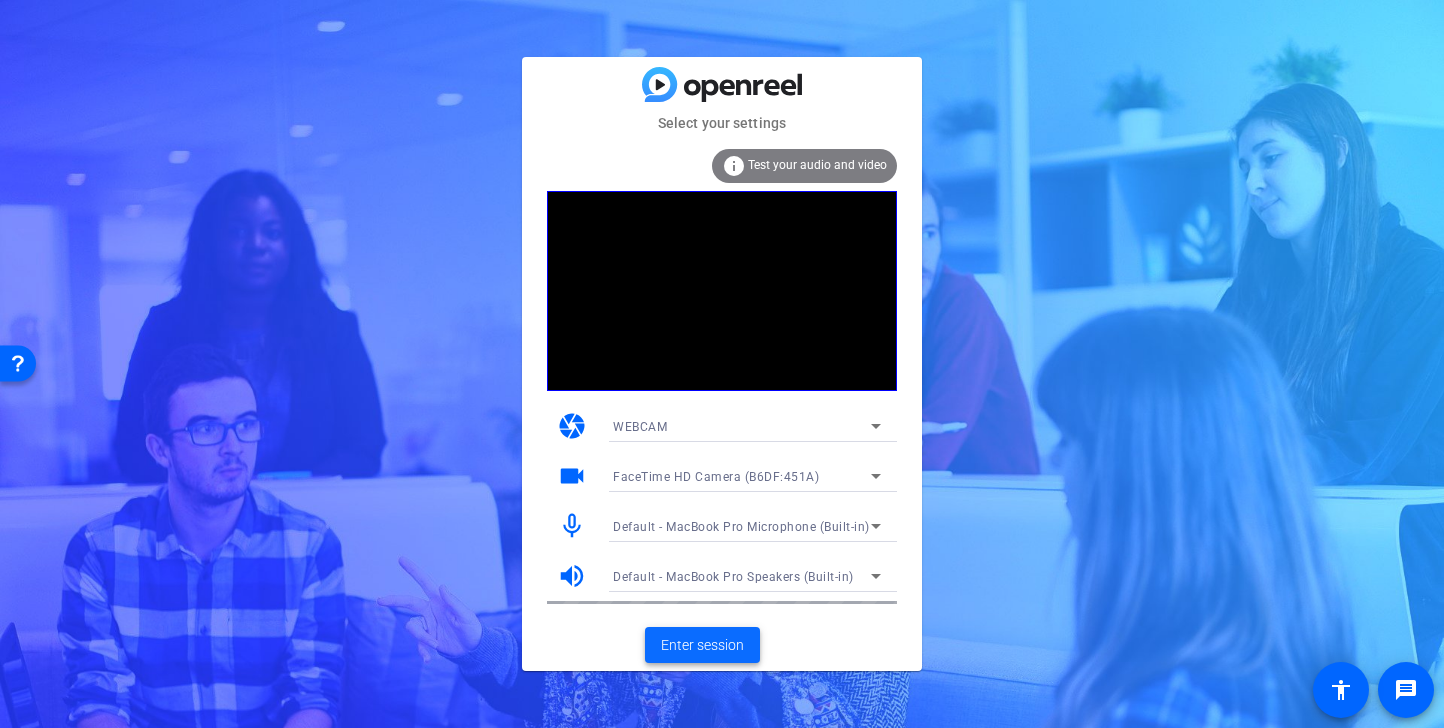 click on "Enter session" 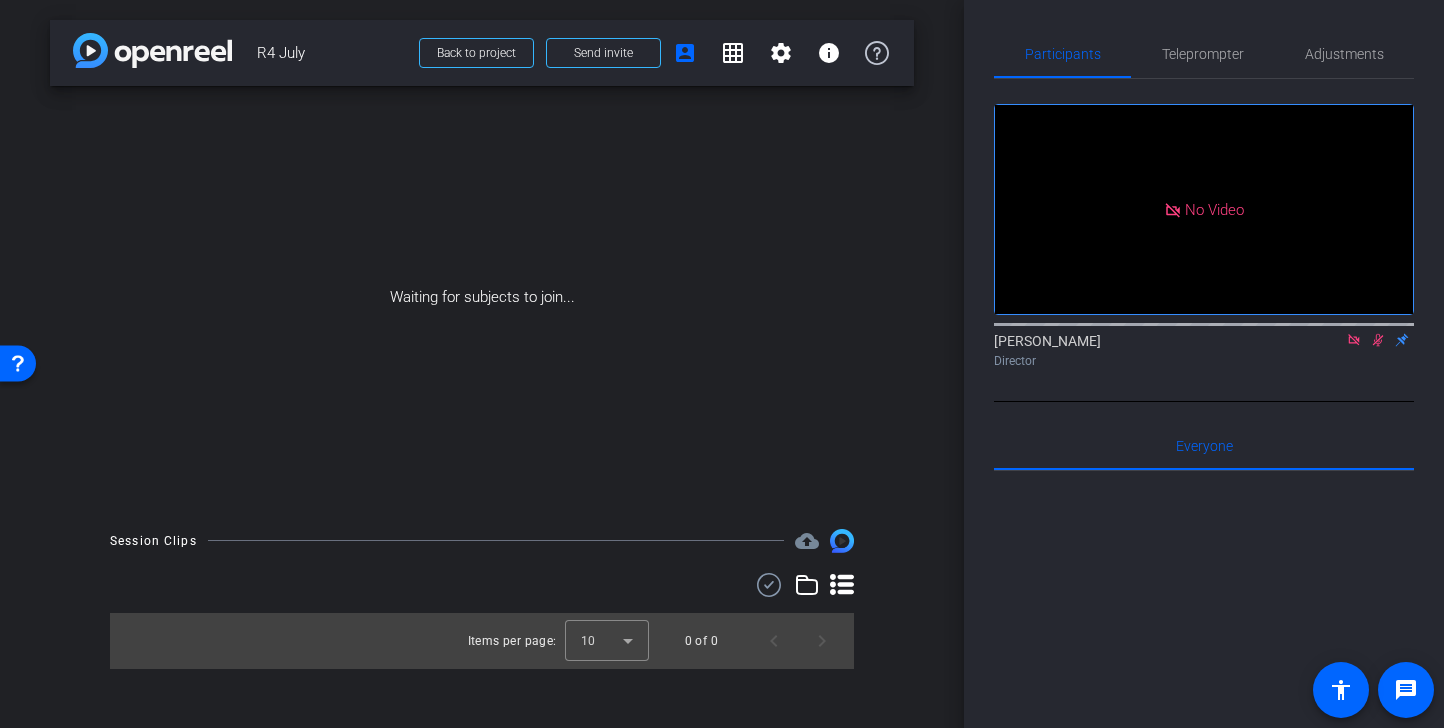click 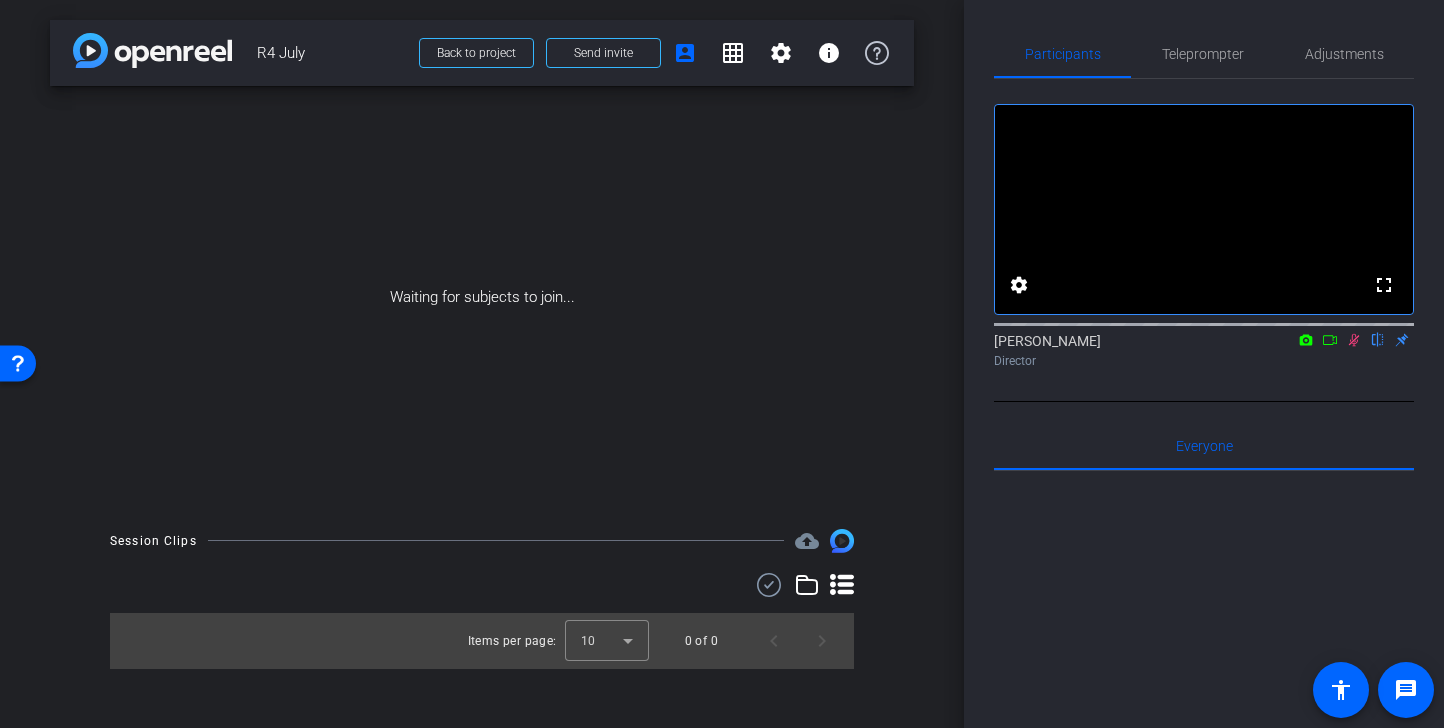 click 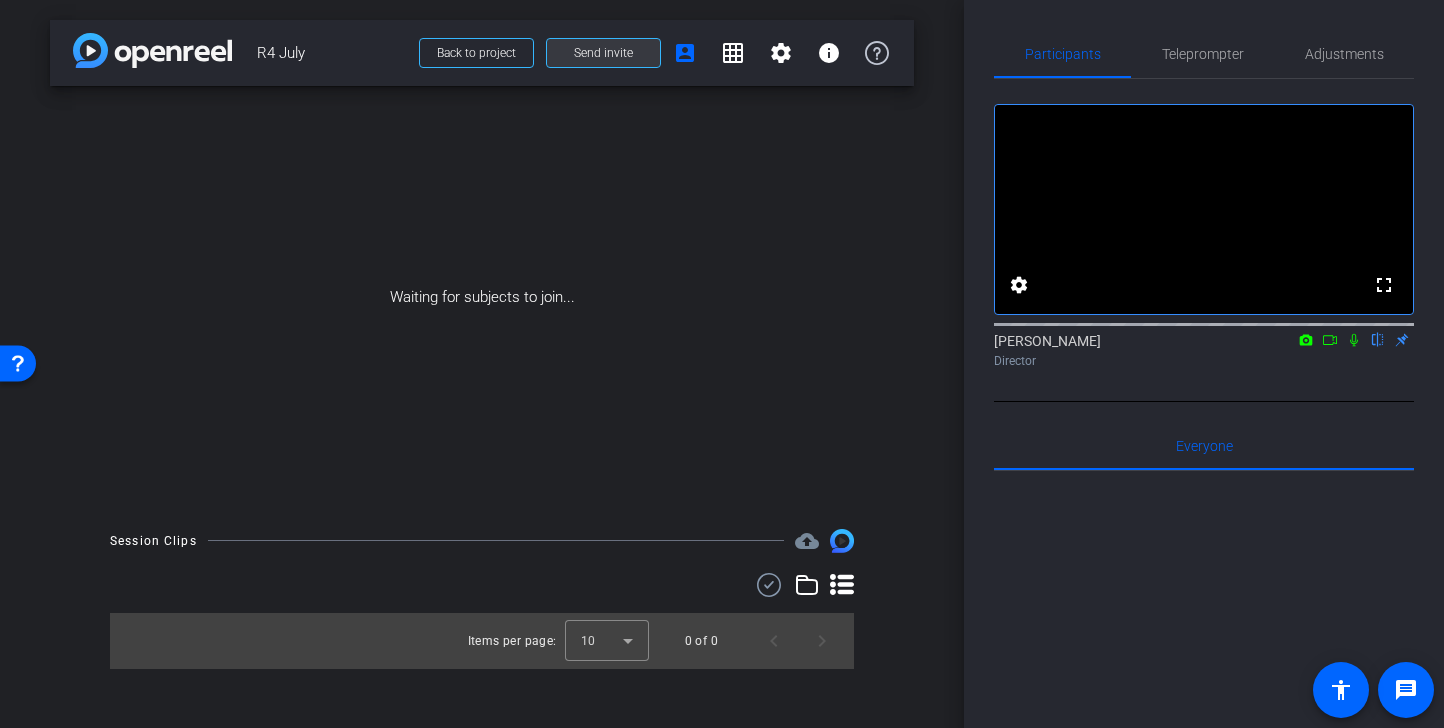 click on "Send invite" at bounding box center [603, 53] 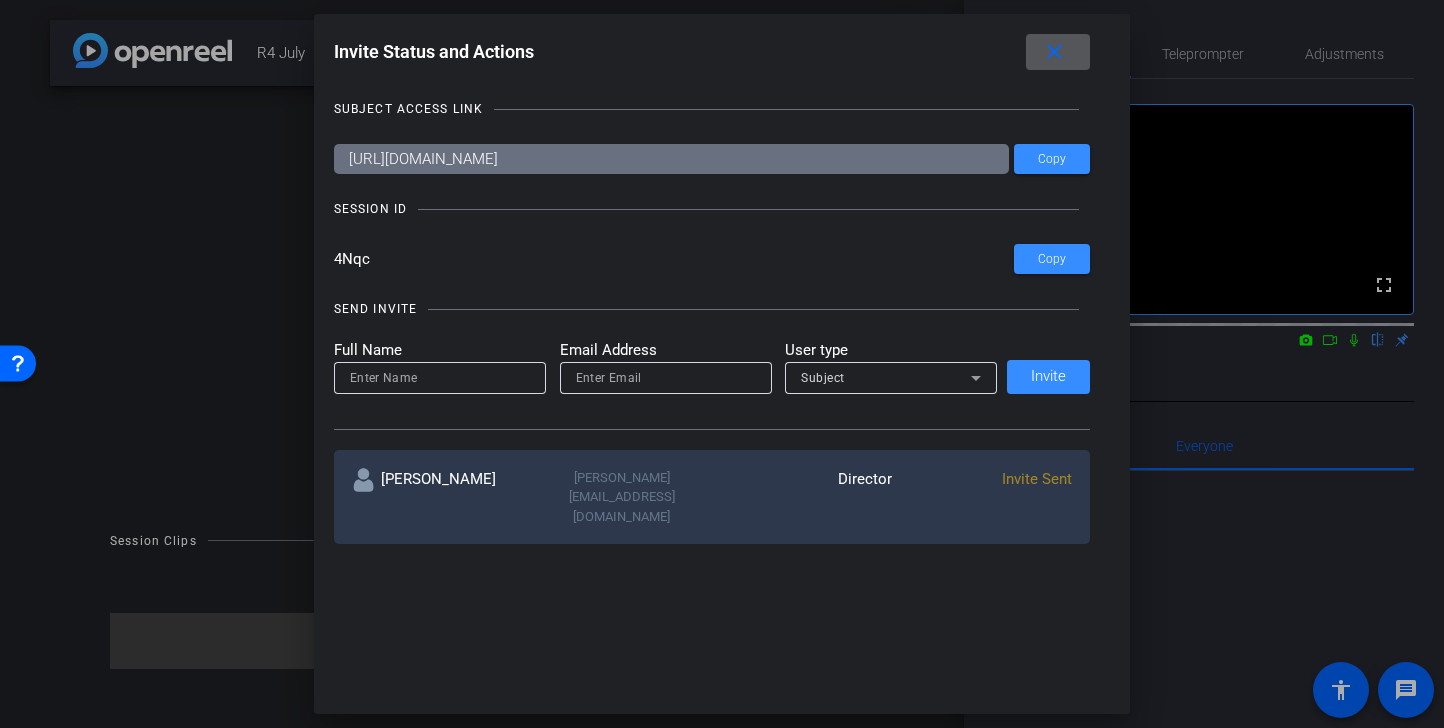 click on "close" at bounding box center (1054, 52) 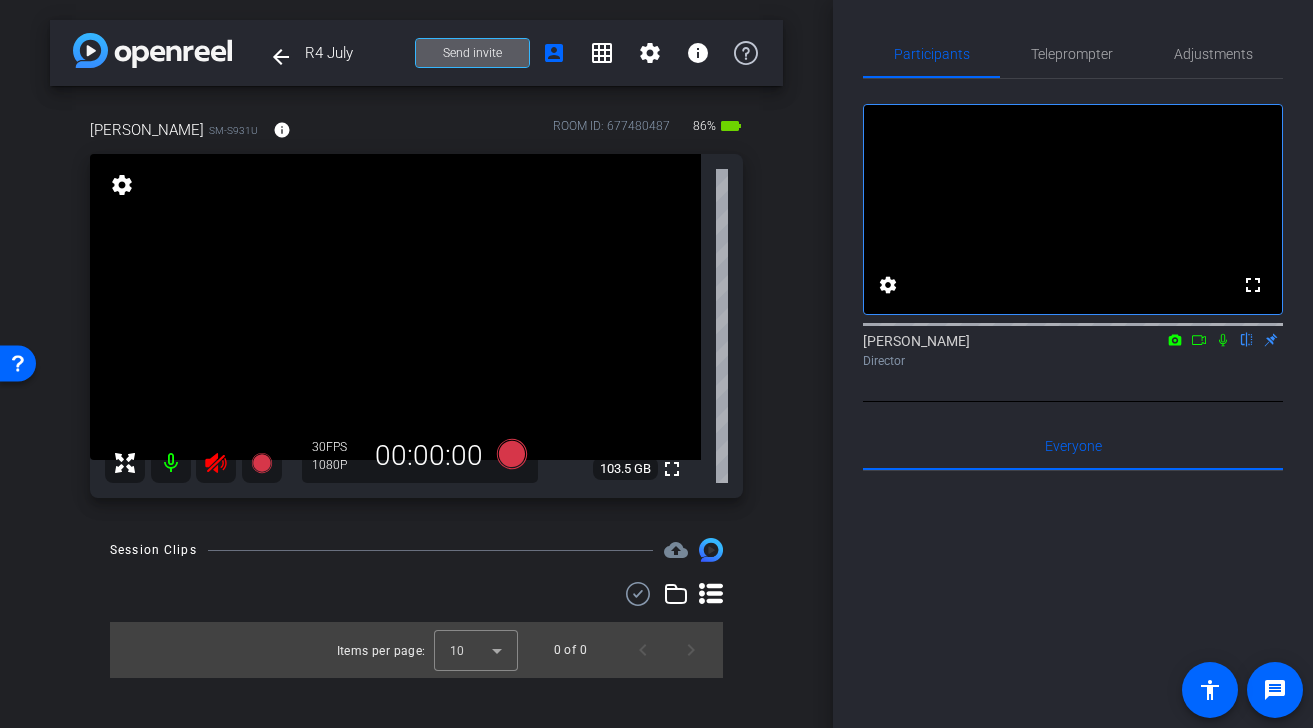 click 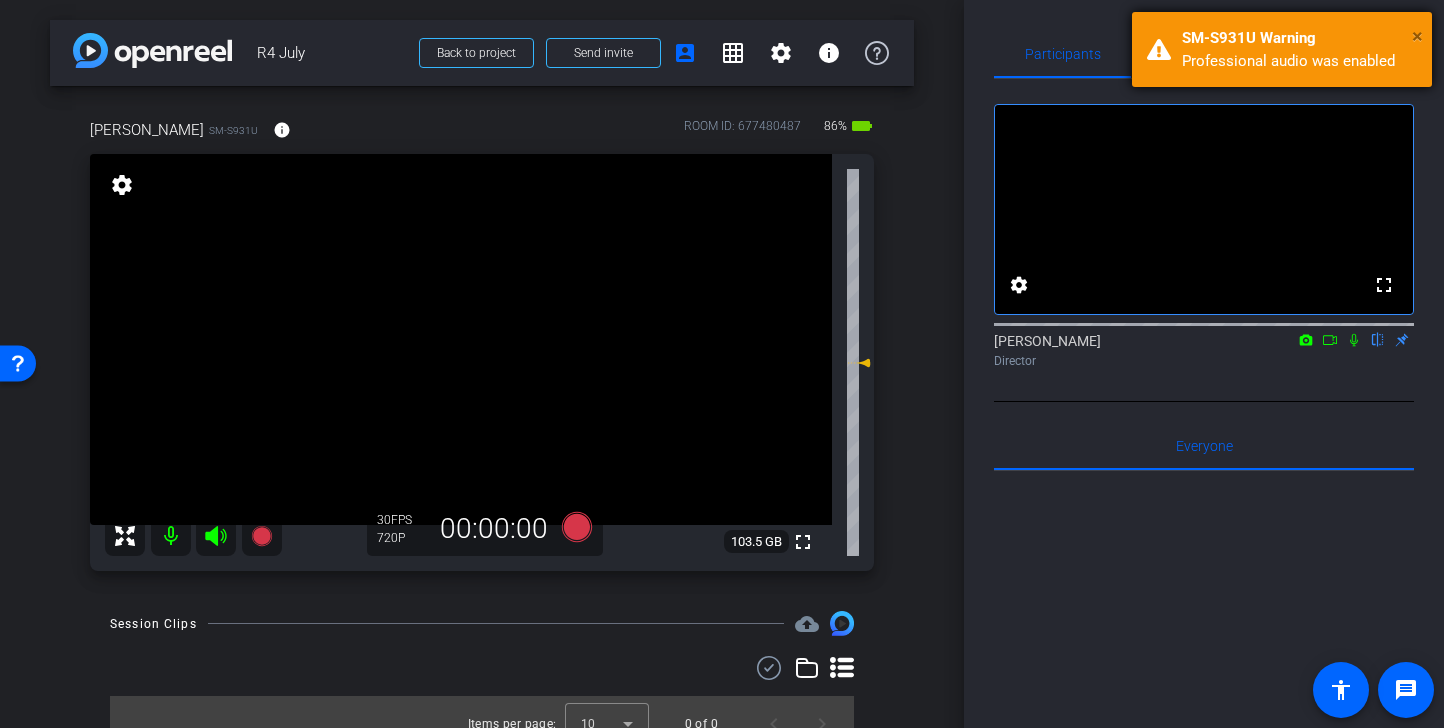 click on "×" at bounding box center (1417, 36) 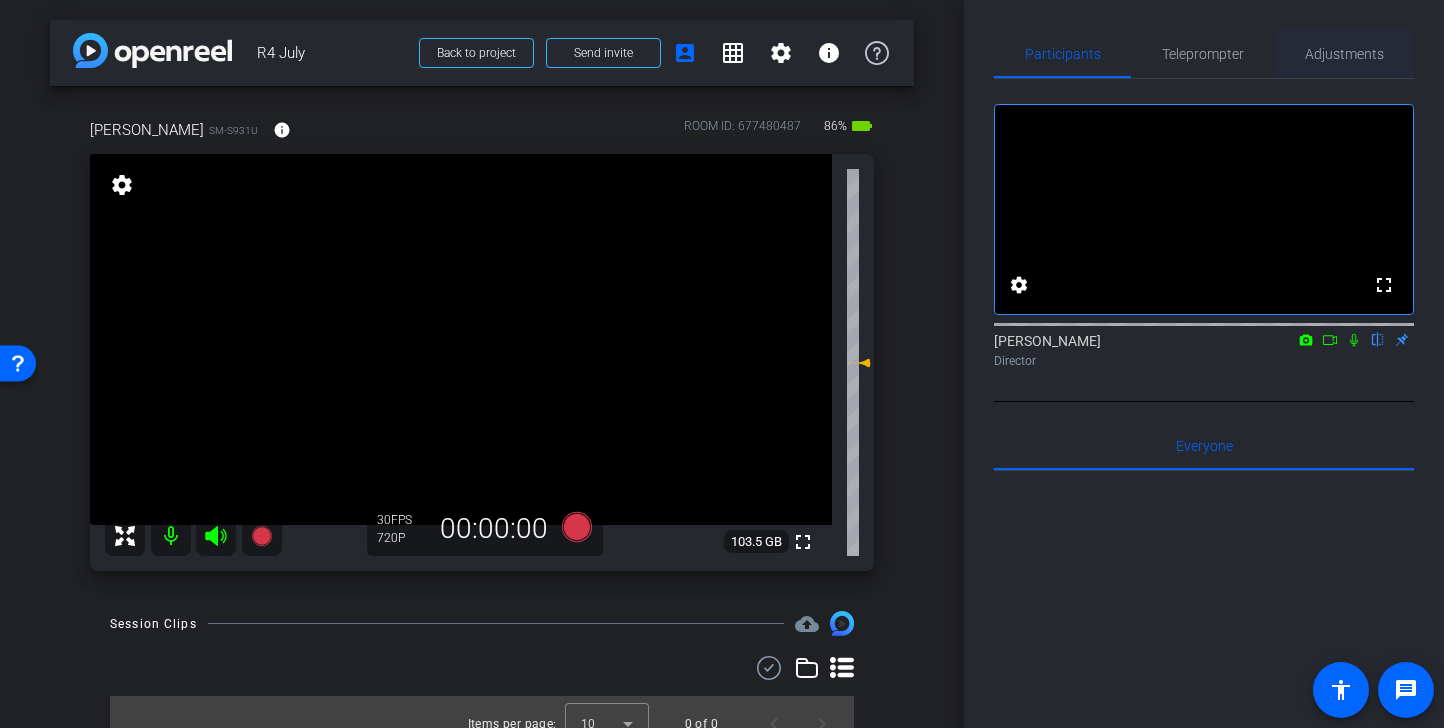 click on "Adjustments" at bounding box center [1344, 54] 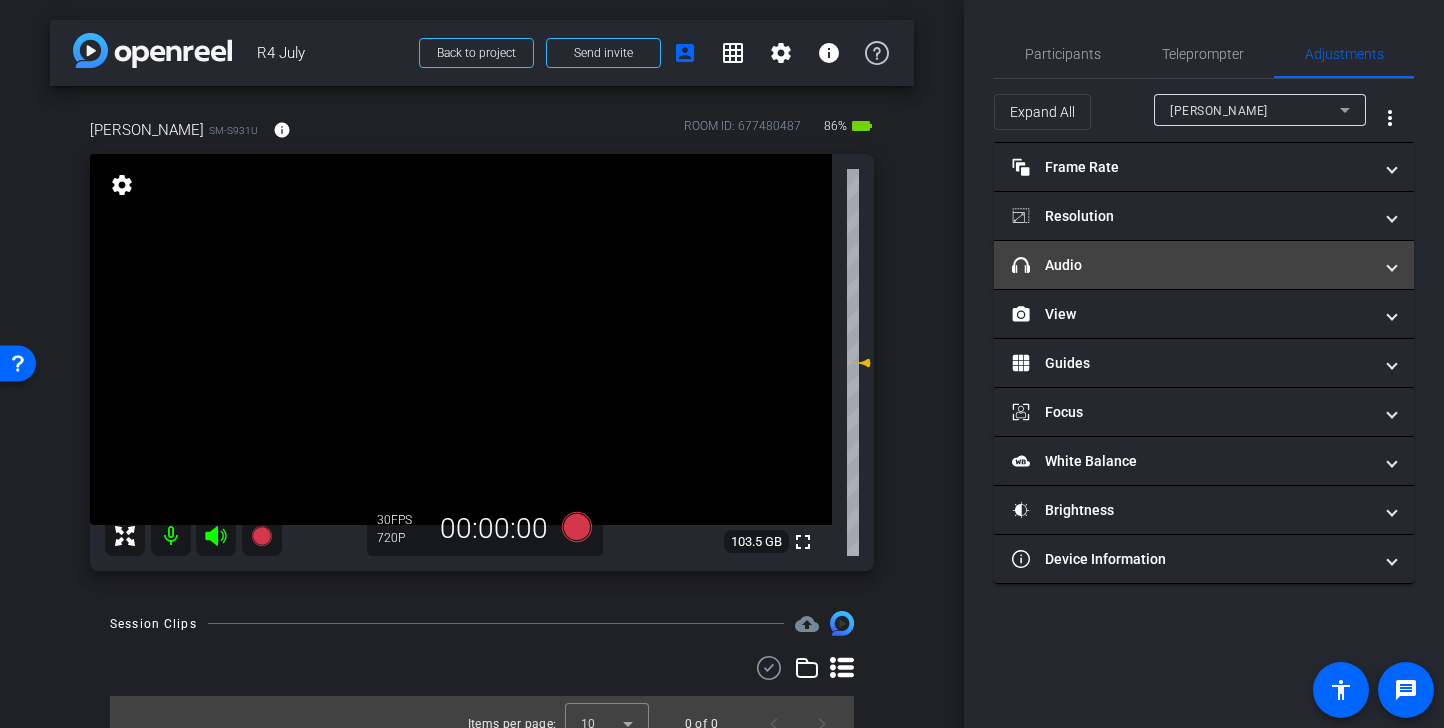 click on "headphone icon
Audio" at bounding box center [1192, 265] 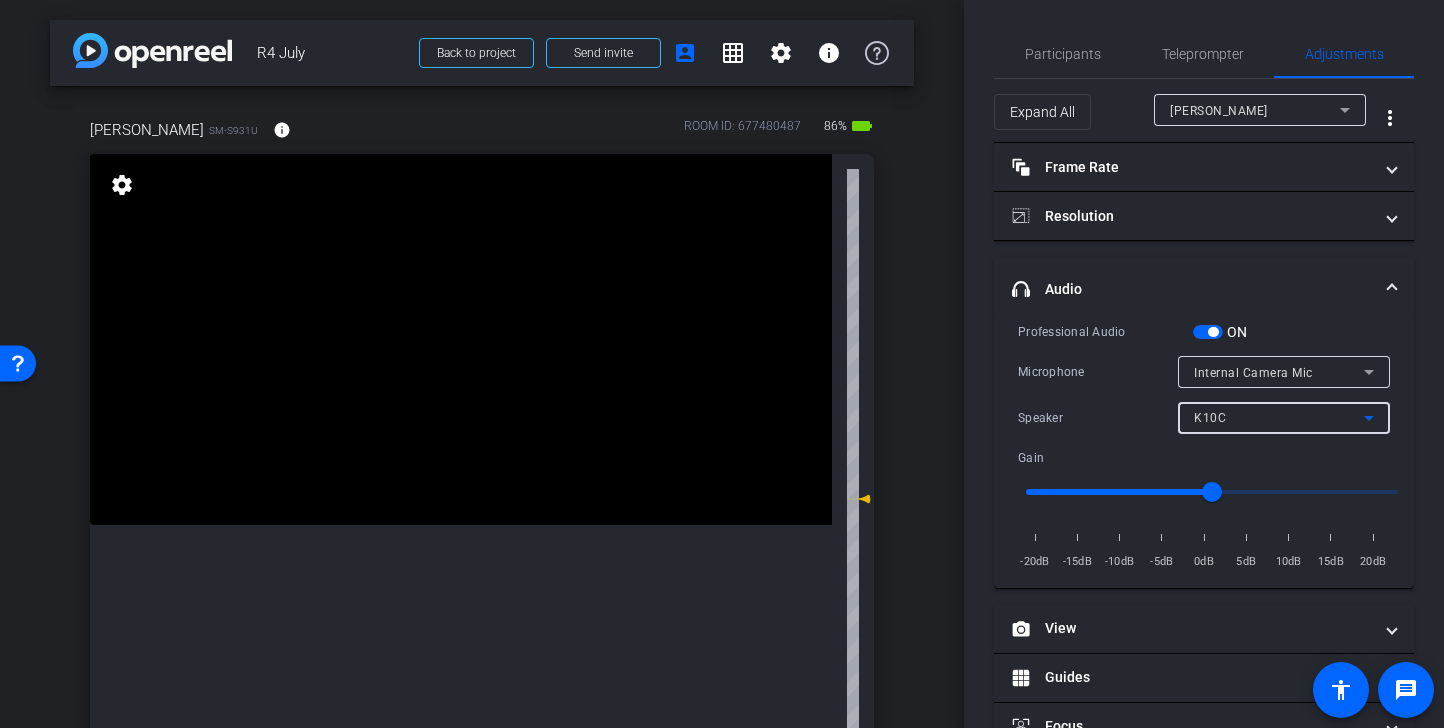 click on "K10C" at bounding box center [1279, 417] 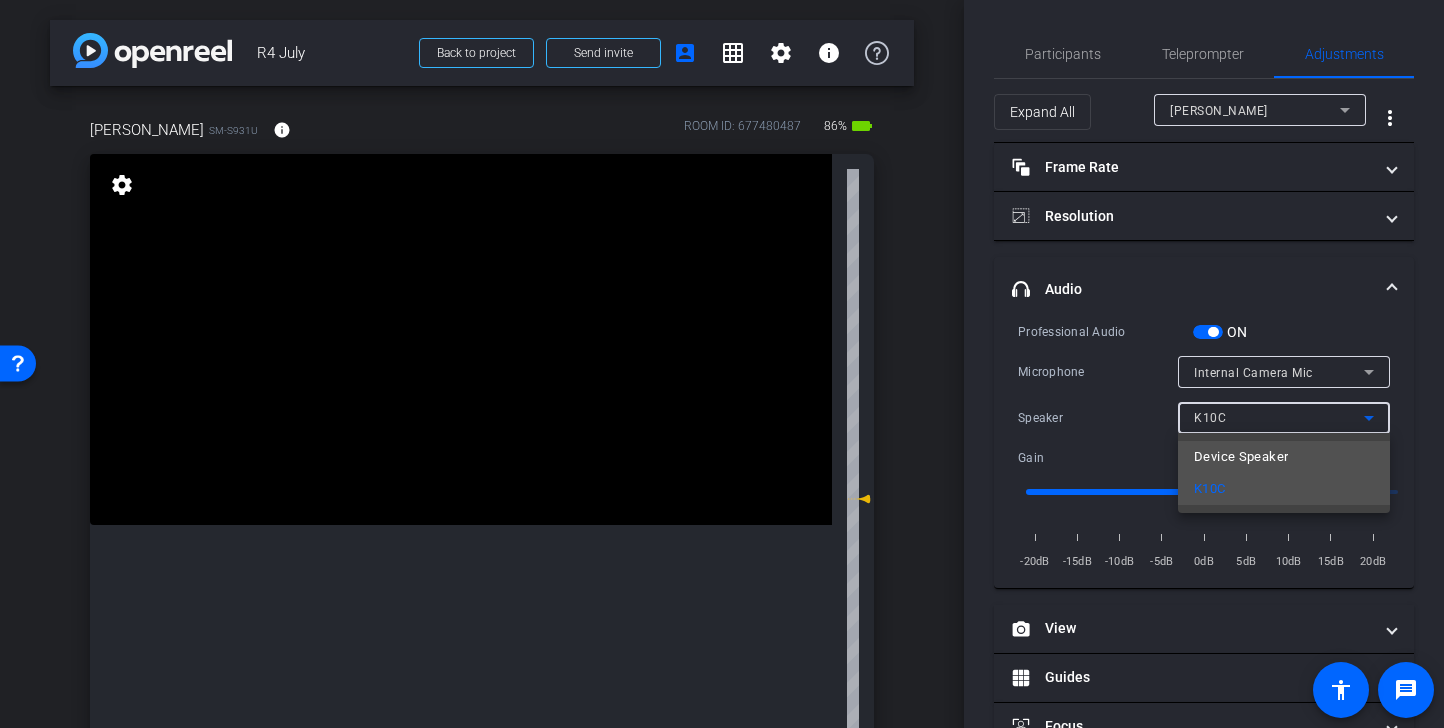 click on "Device Speaker" at bounding box center [1241, 457] 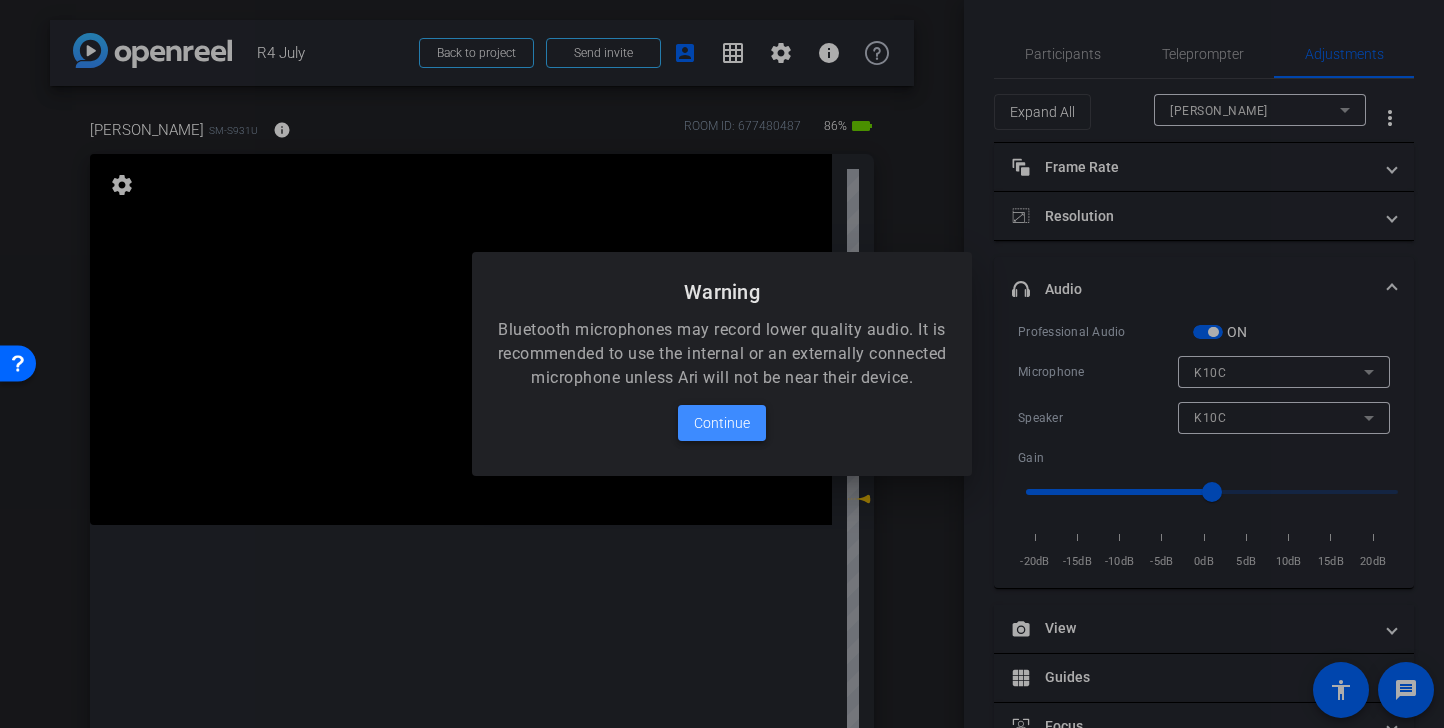 click on "Continue" at bounding box center (722, 423) 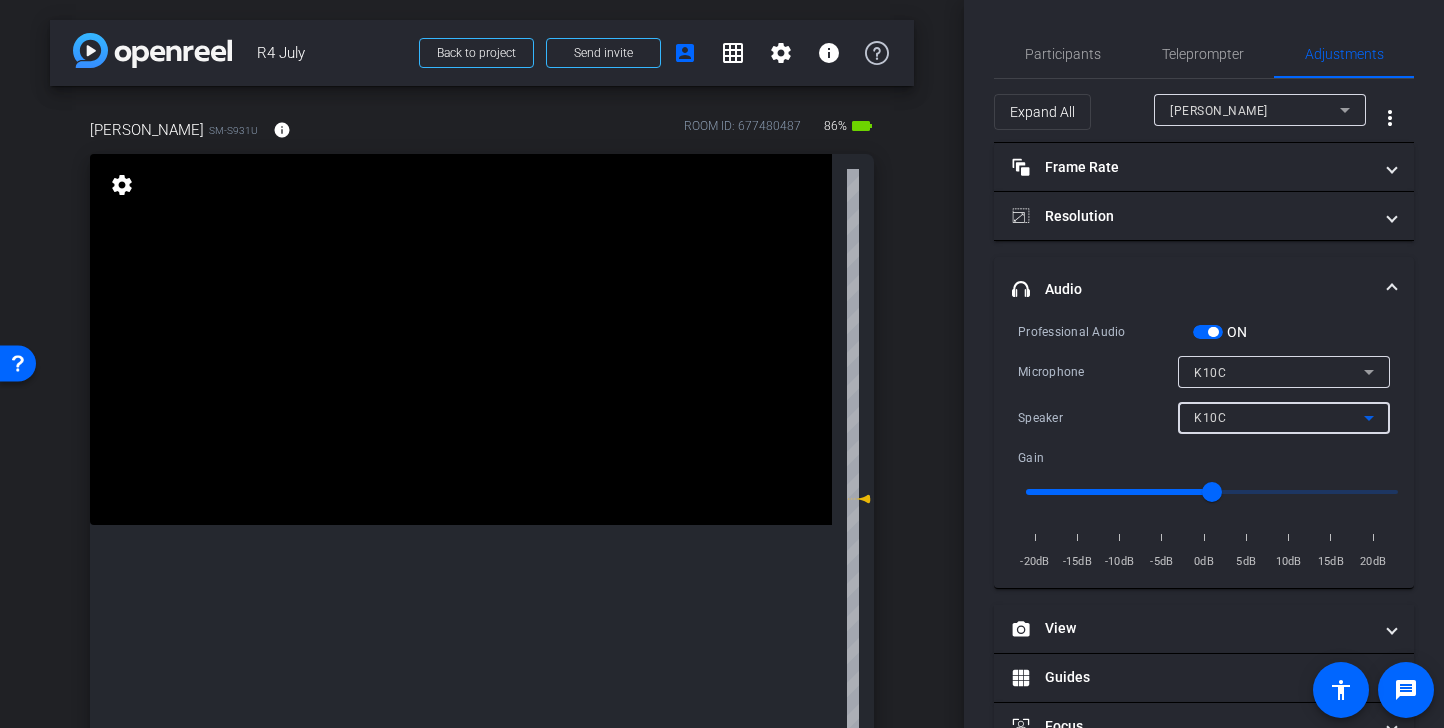 click on "K10C" at bounding box center (1279, 417) 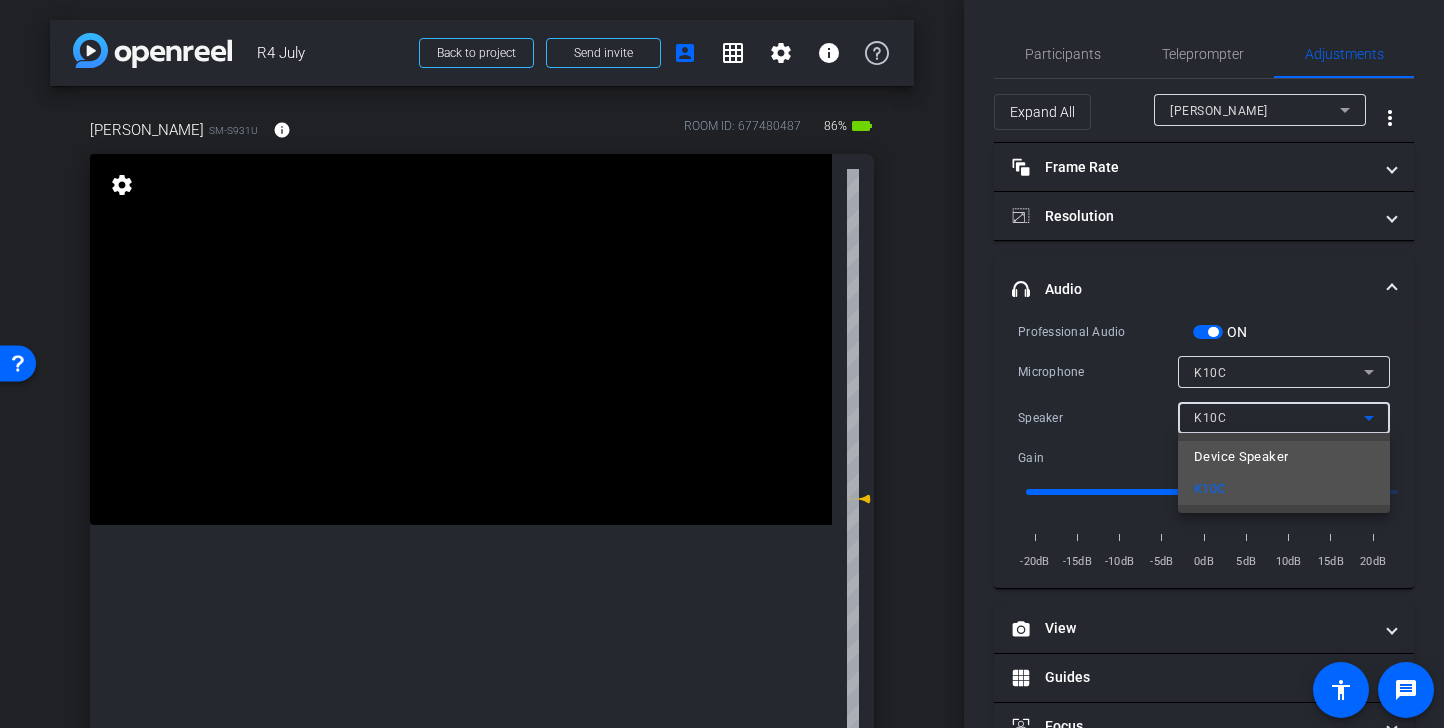 click on "Device Speaker" at bounding box center (1241, 457) 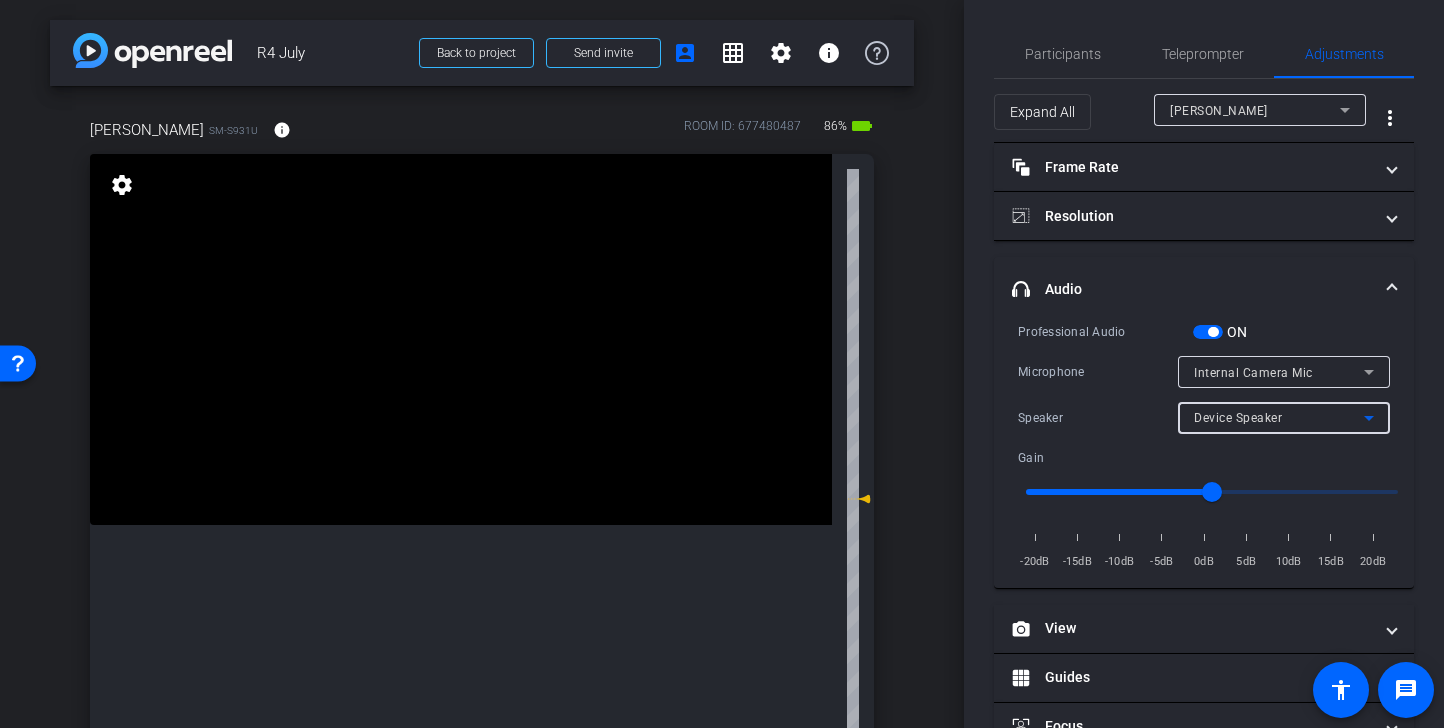 click on "Internal Camera Mic" at bounding box center [1253, 373] 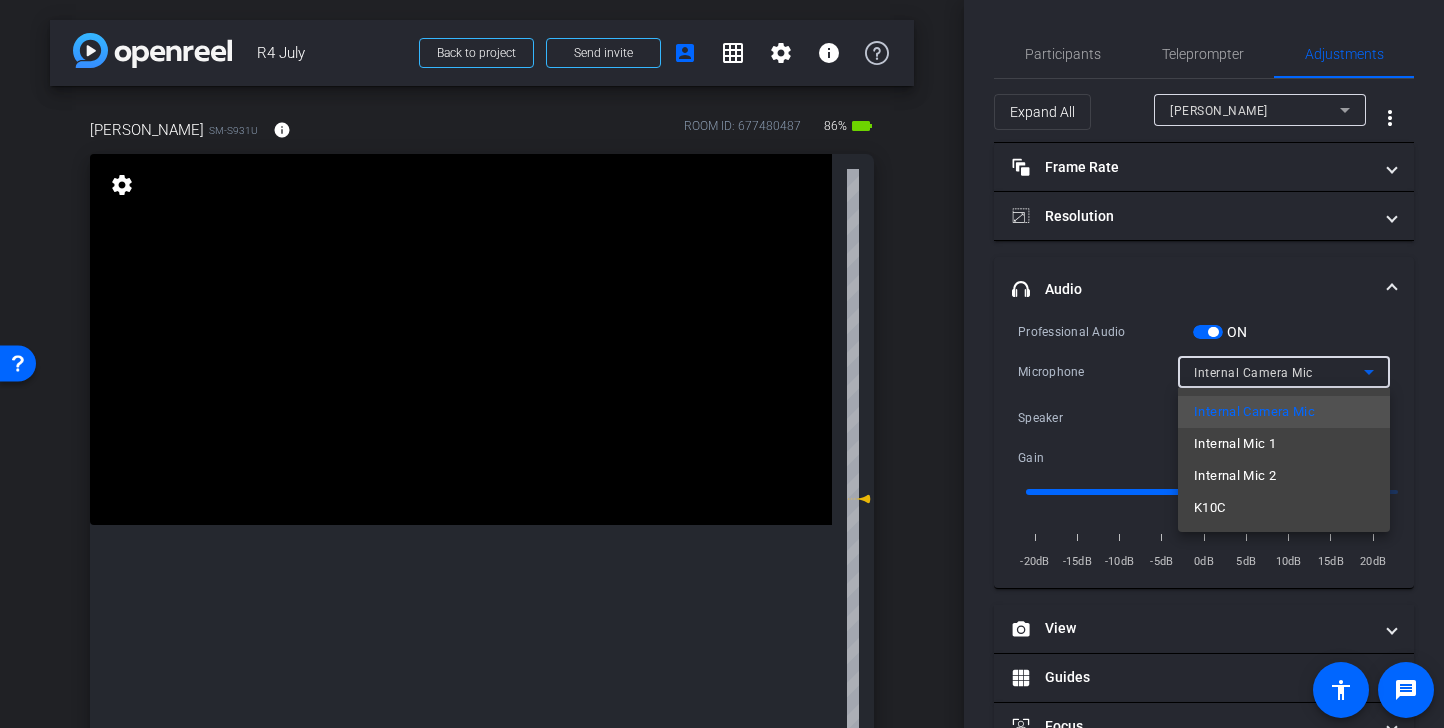 click on "K10C" at bounding box center (1284, 508) 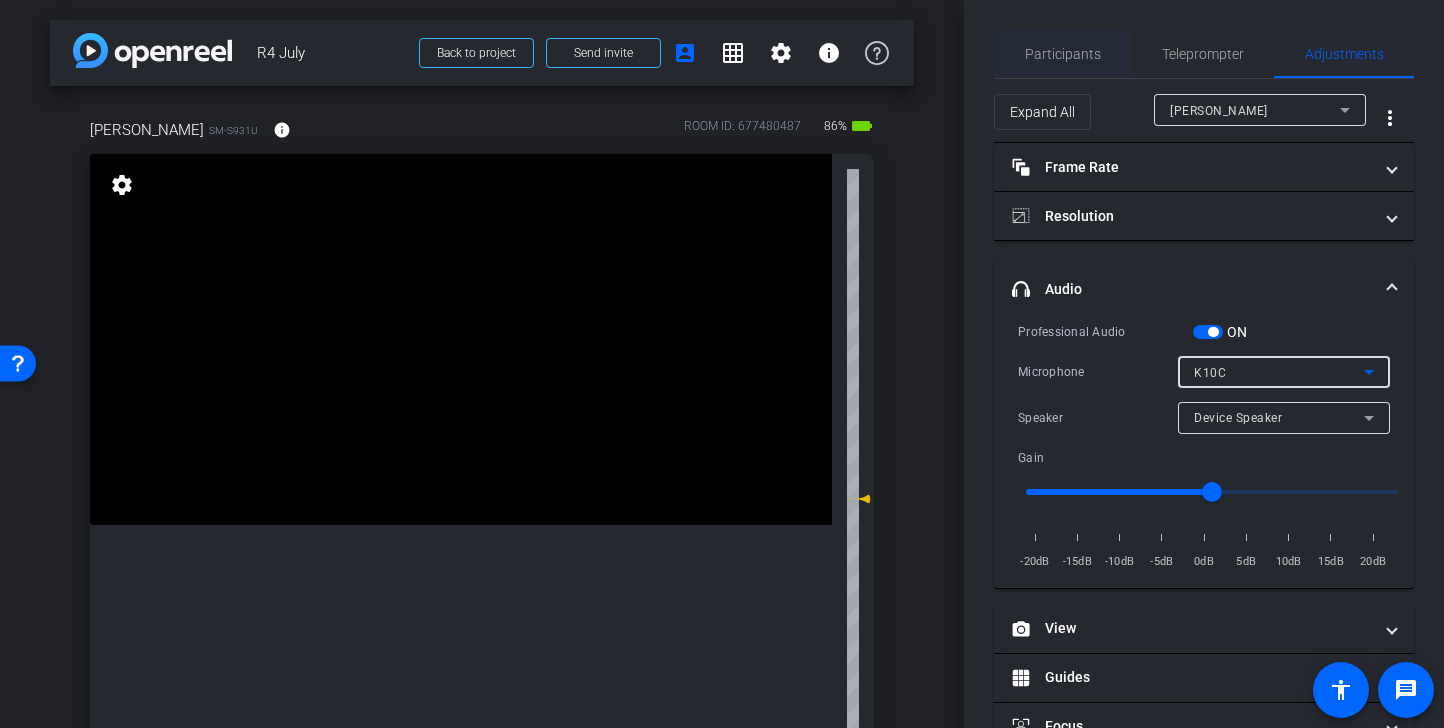 click on "Participants" at bounding box center [1063, 54] 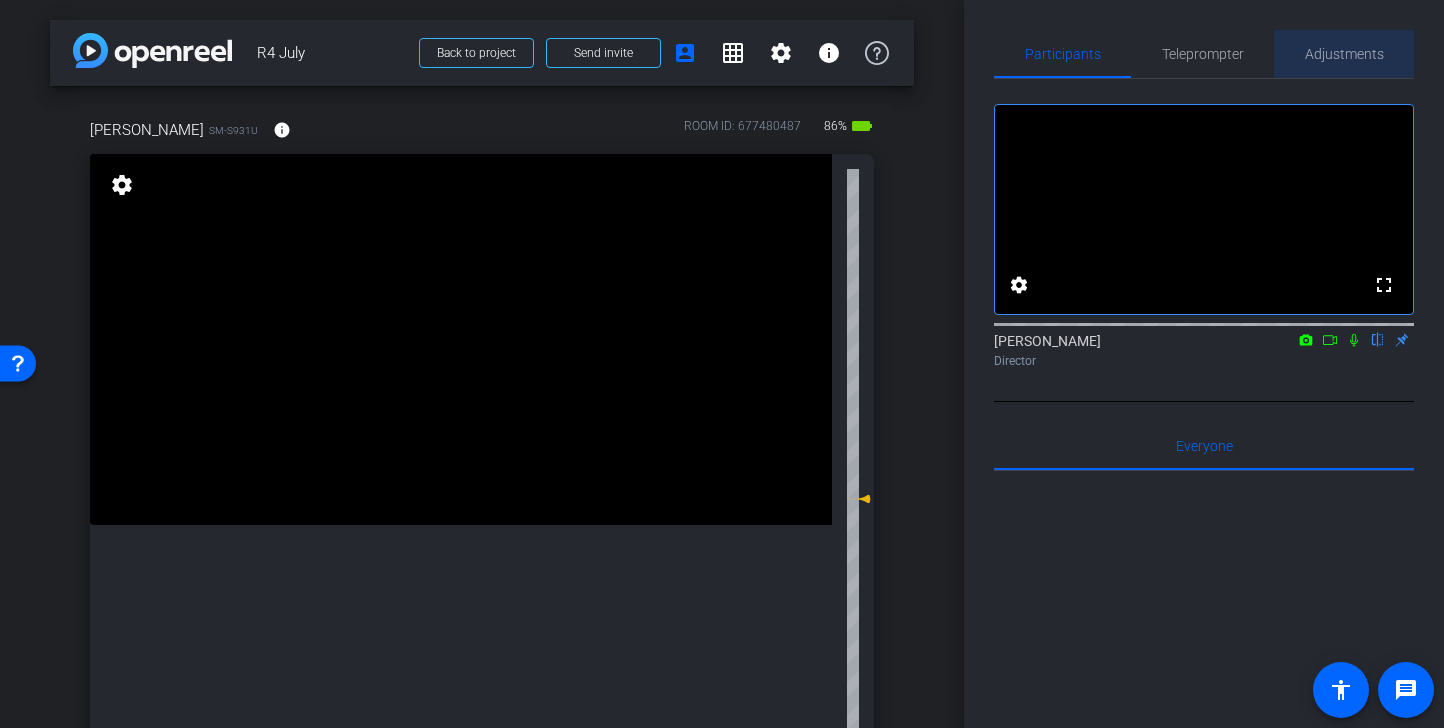 click on "Adjustments" at bounding box center (1344, 54) 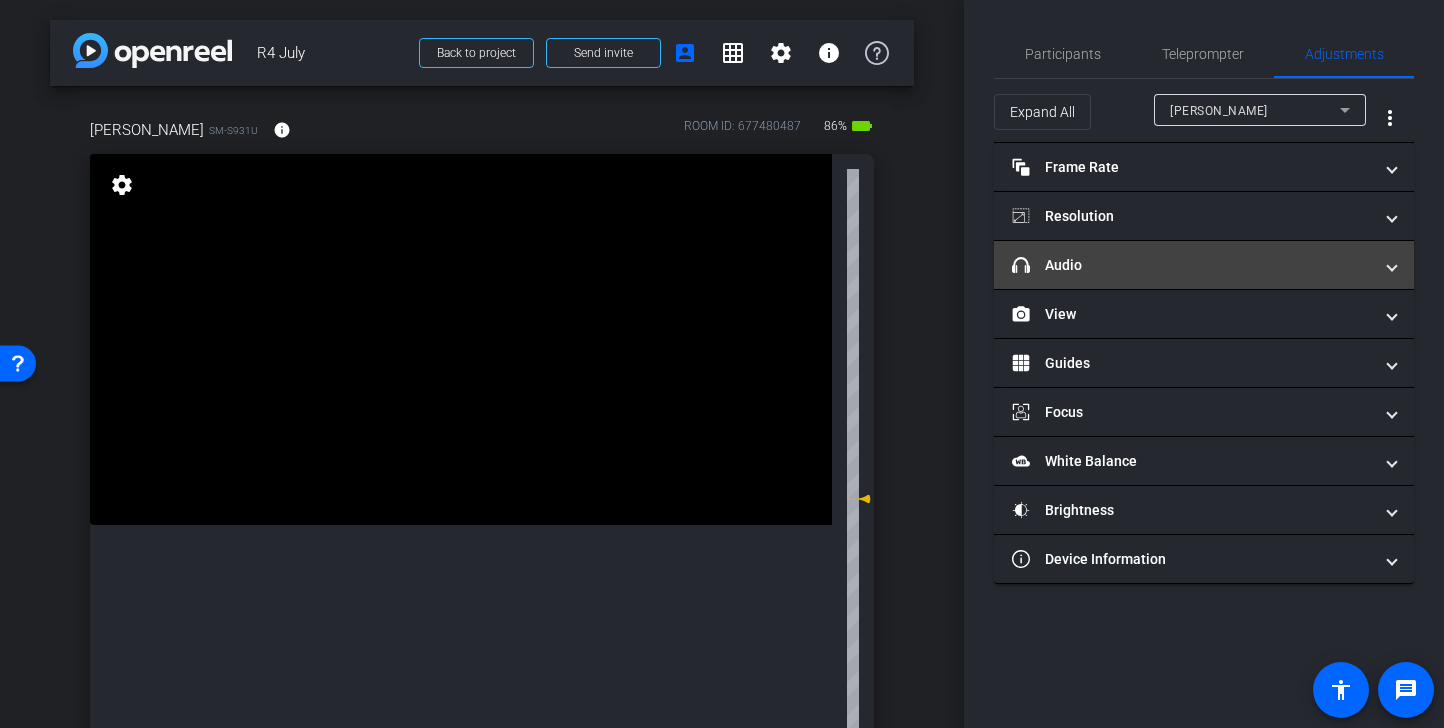 click on "headphone icon
Audio" at bounding box center (1204, 265) 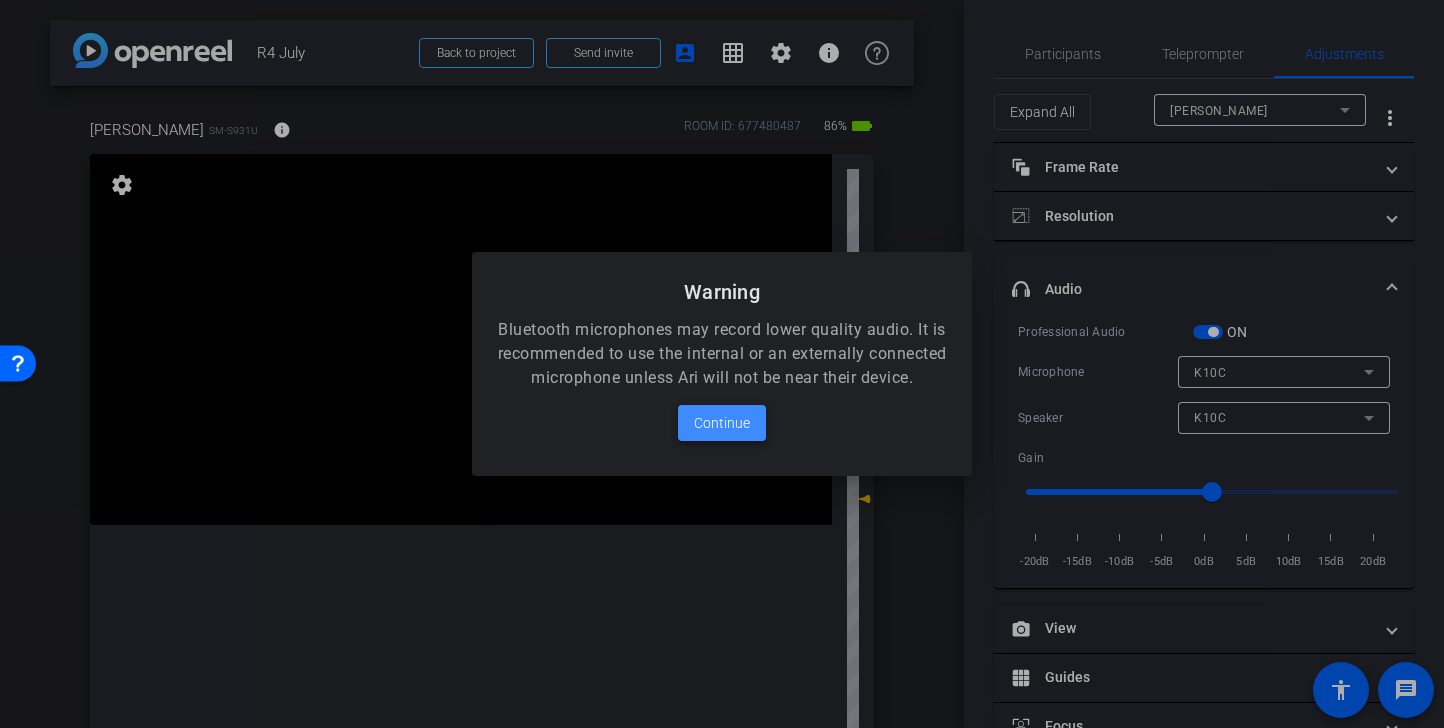 click on "Continue" at bounding box center [722, 423] 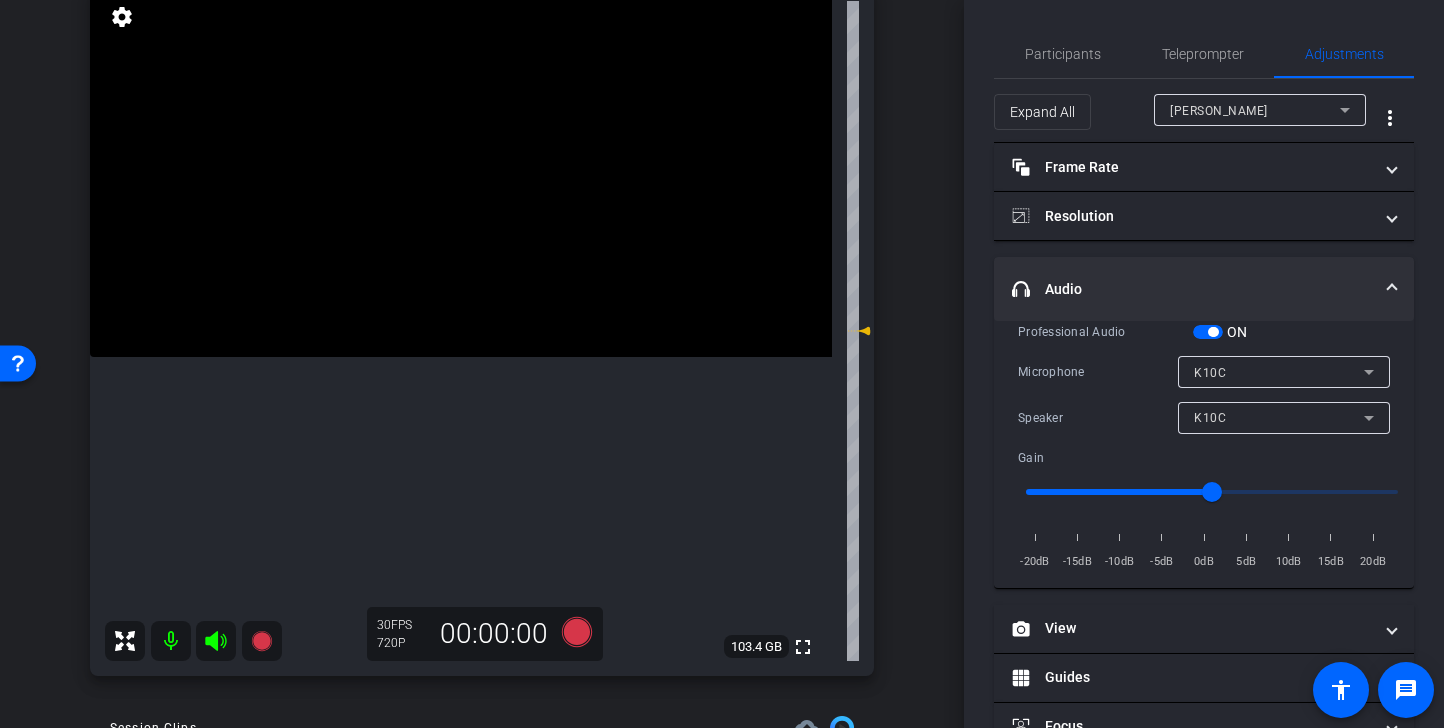 scroll, scrollTop: 144, scrollLeft: 0, axis: vertical 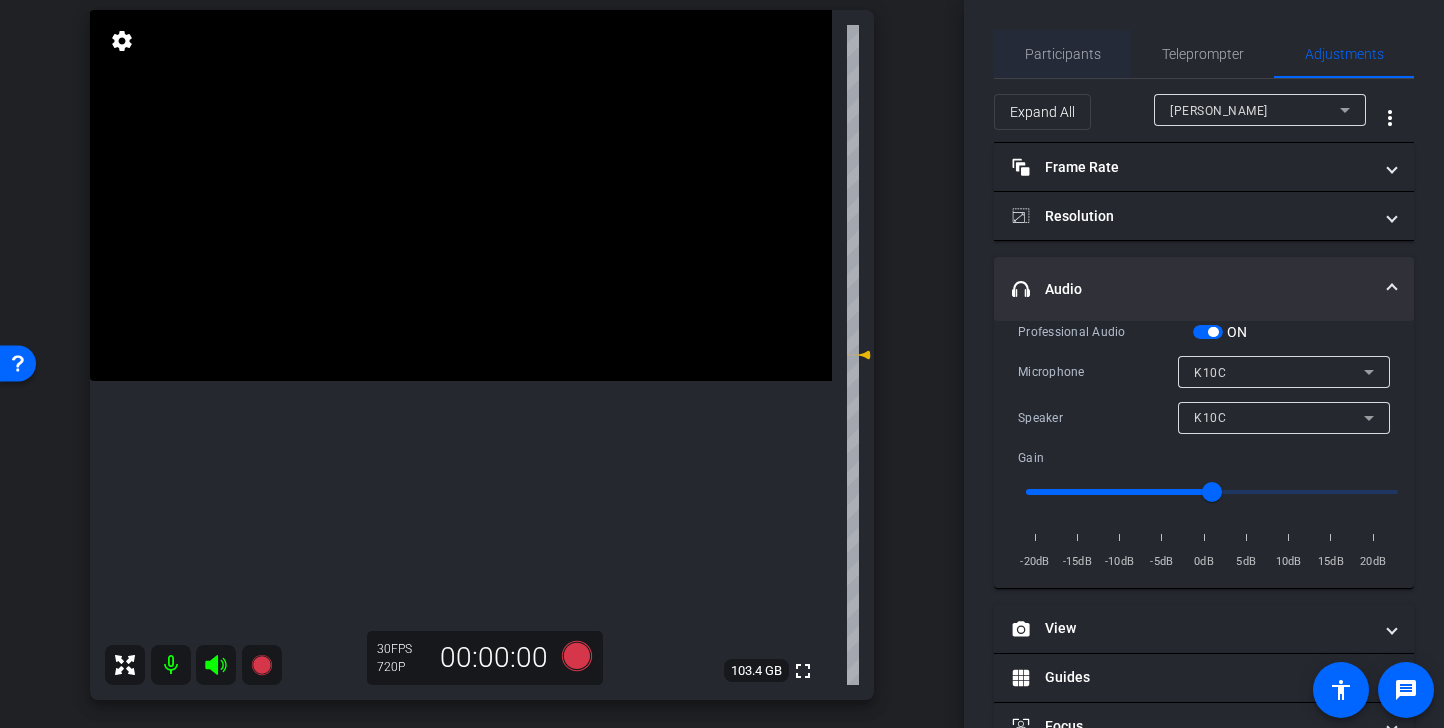 click on "Participants" at bounding box center (1063, 54) 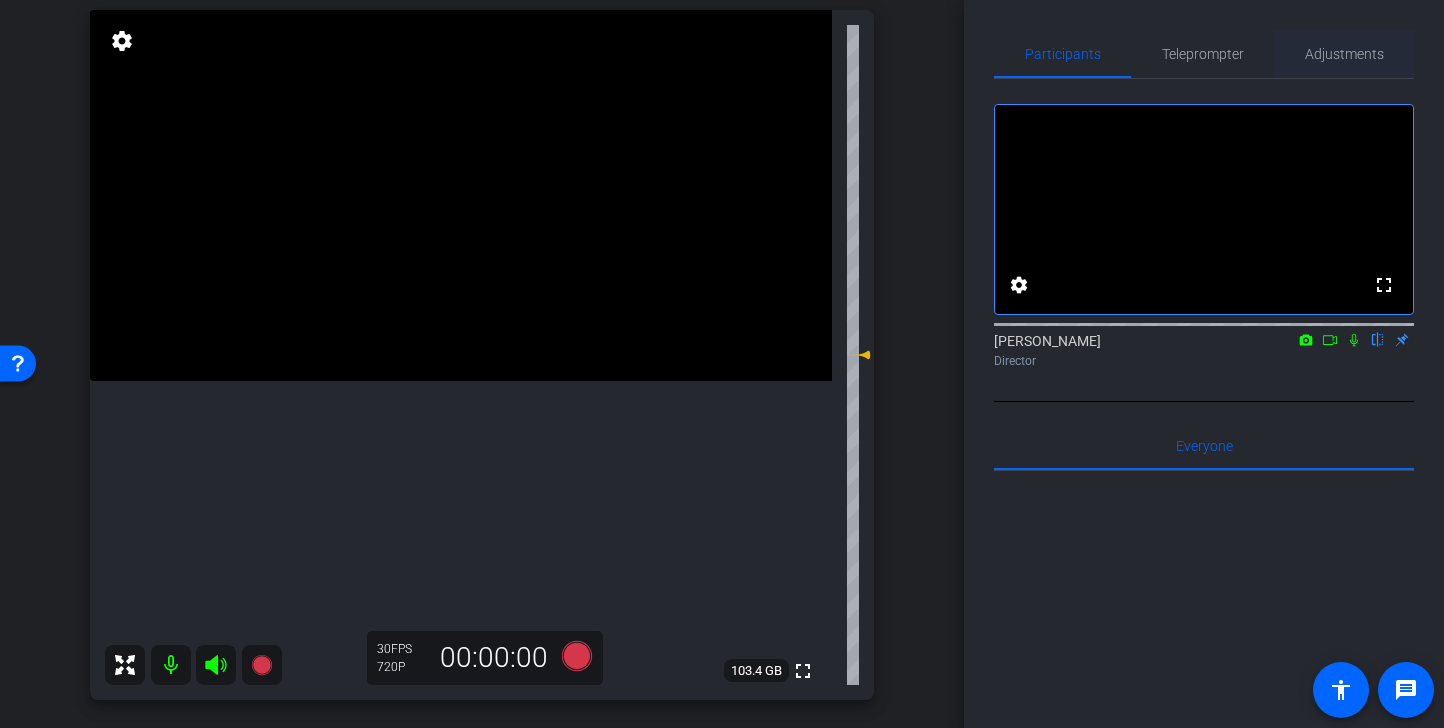 click on "Adjustments" at bounding box center [1344, 54] 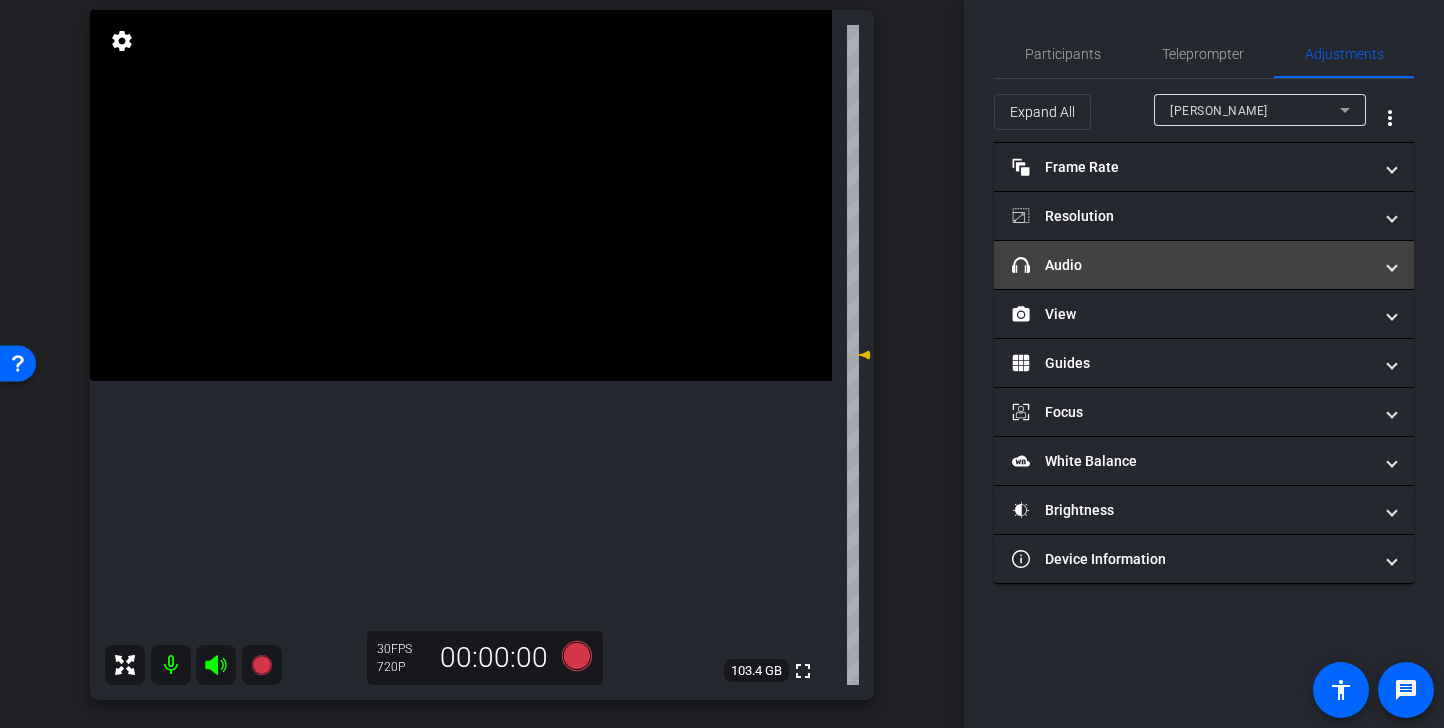 click on "headphone icon
Audio" at bounding box center (1192, 265) 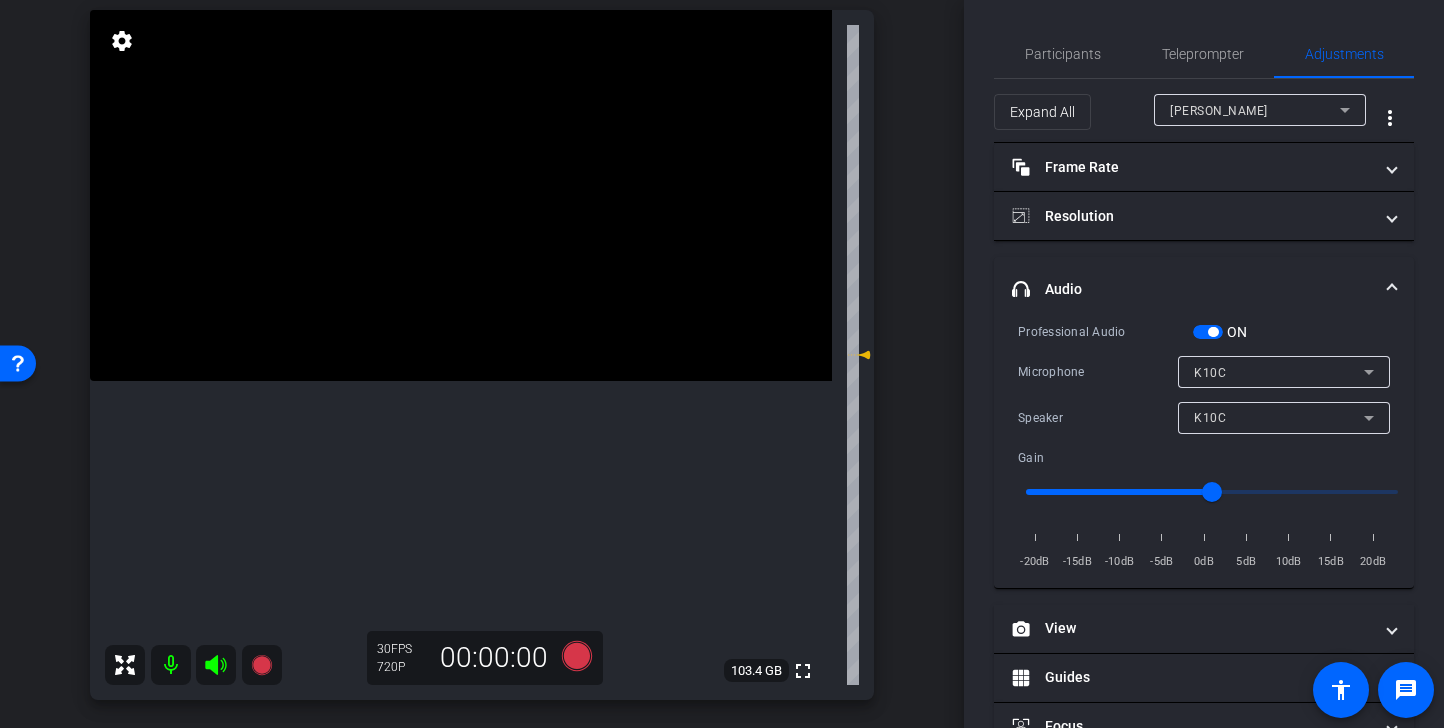 click on "K10C" at bounding box center (1279, 417) 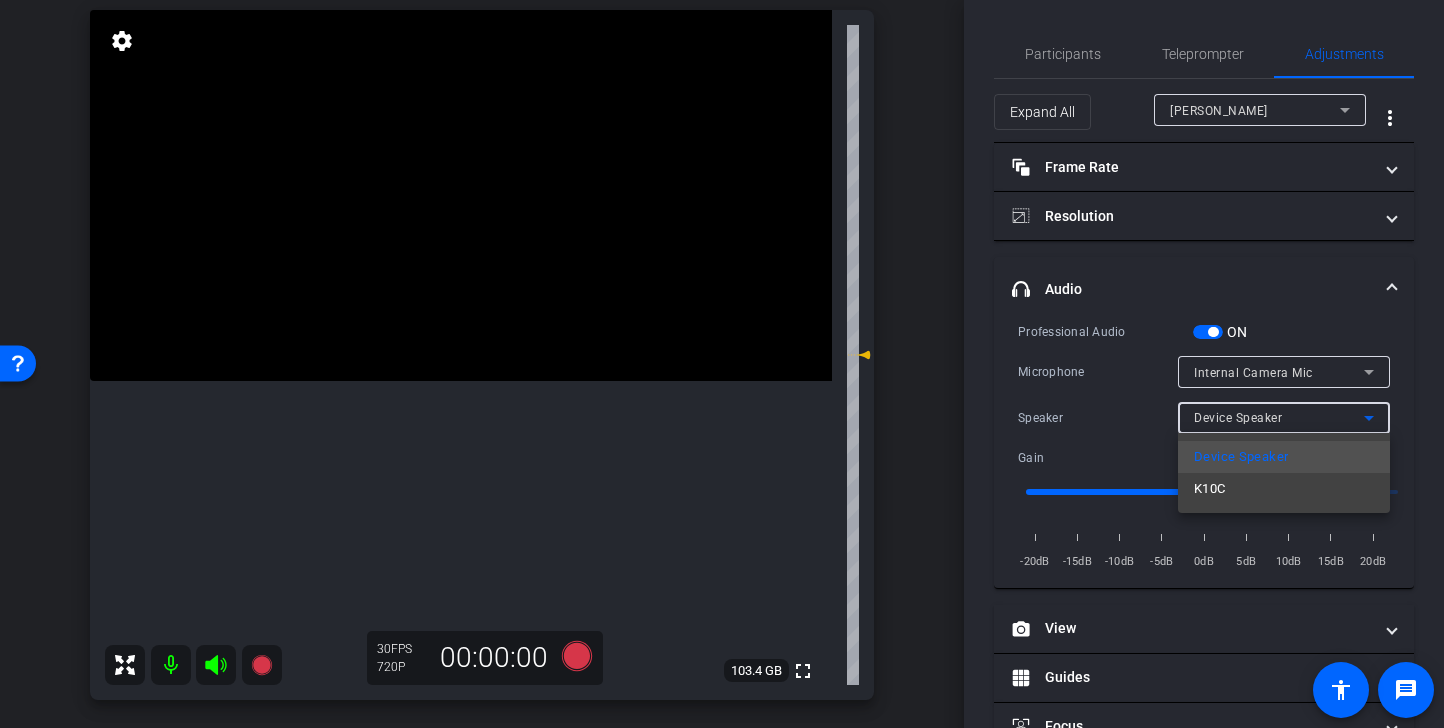 click at bounding box center (722, 364) 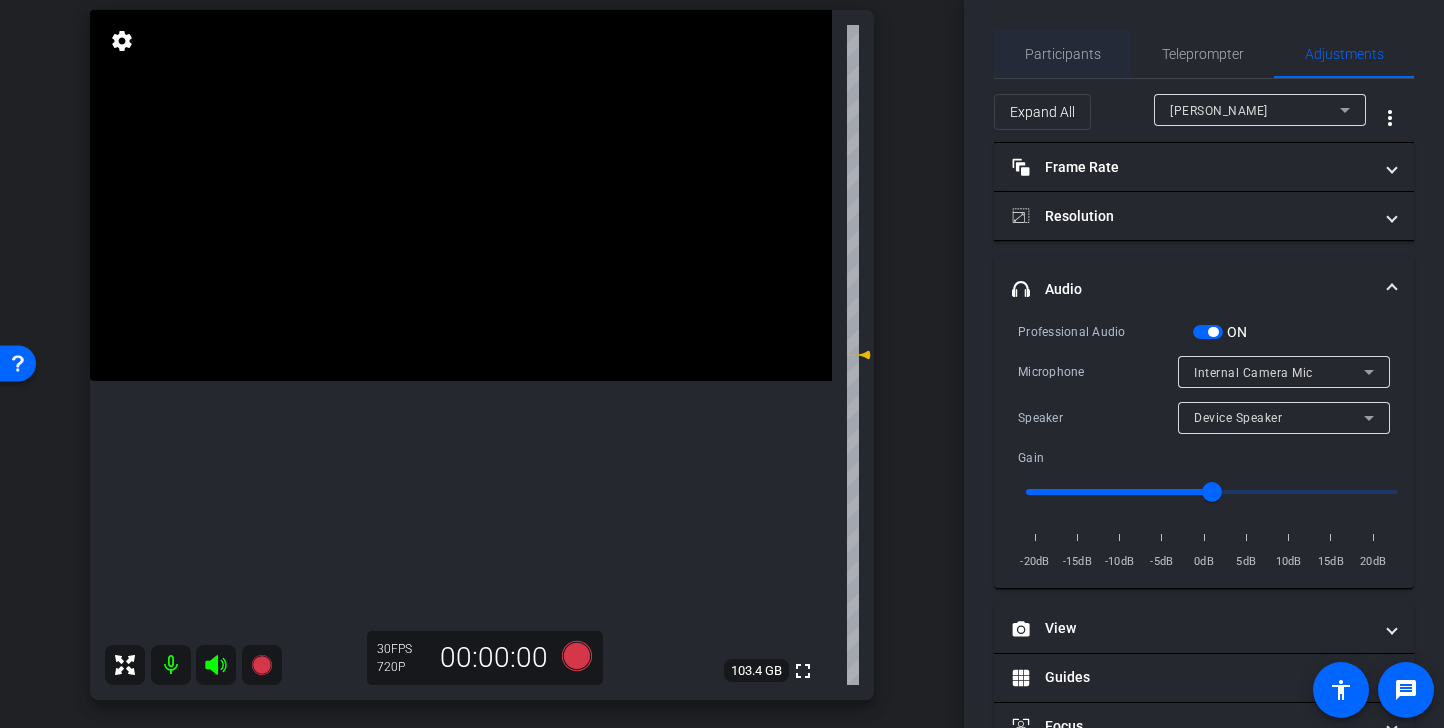 click on "Participants" at bounding box center [1063, 54] 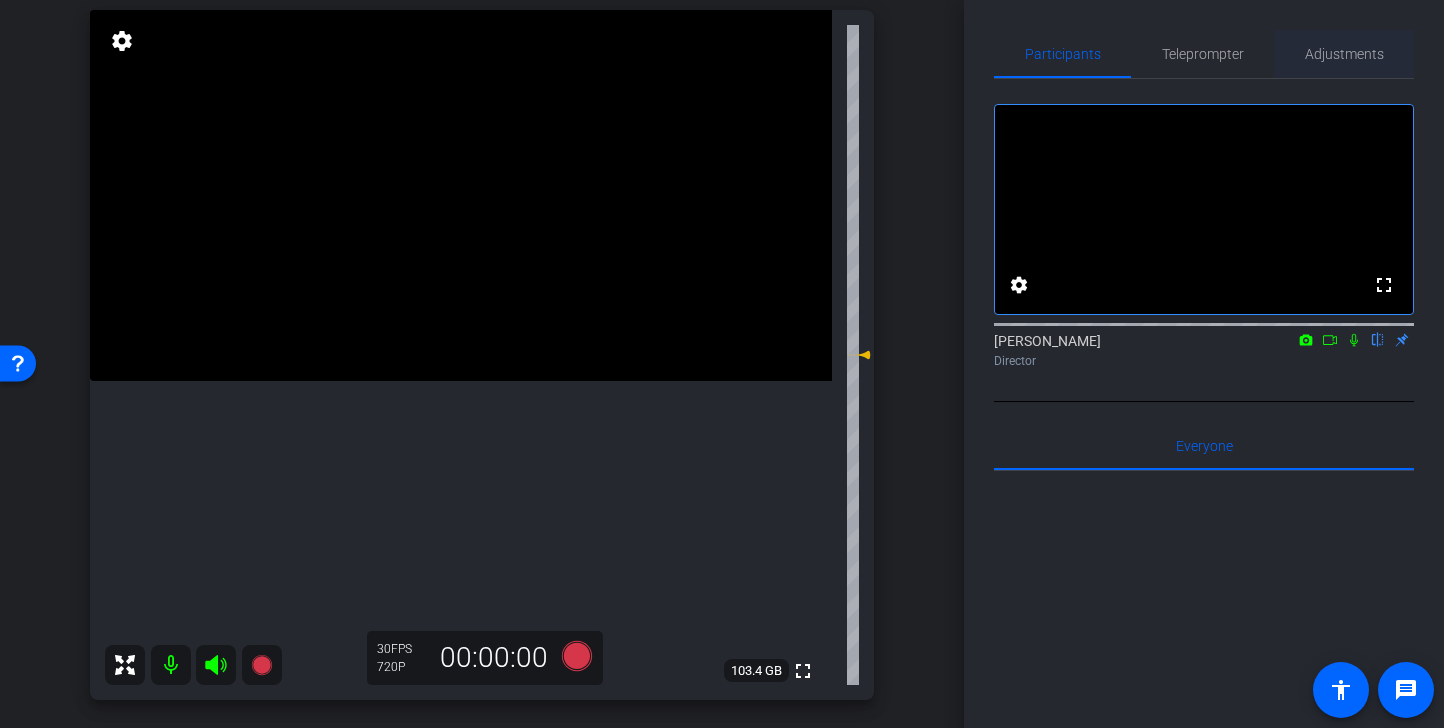click on "Adjustments" at bounding box center (1344, 54) 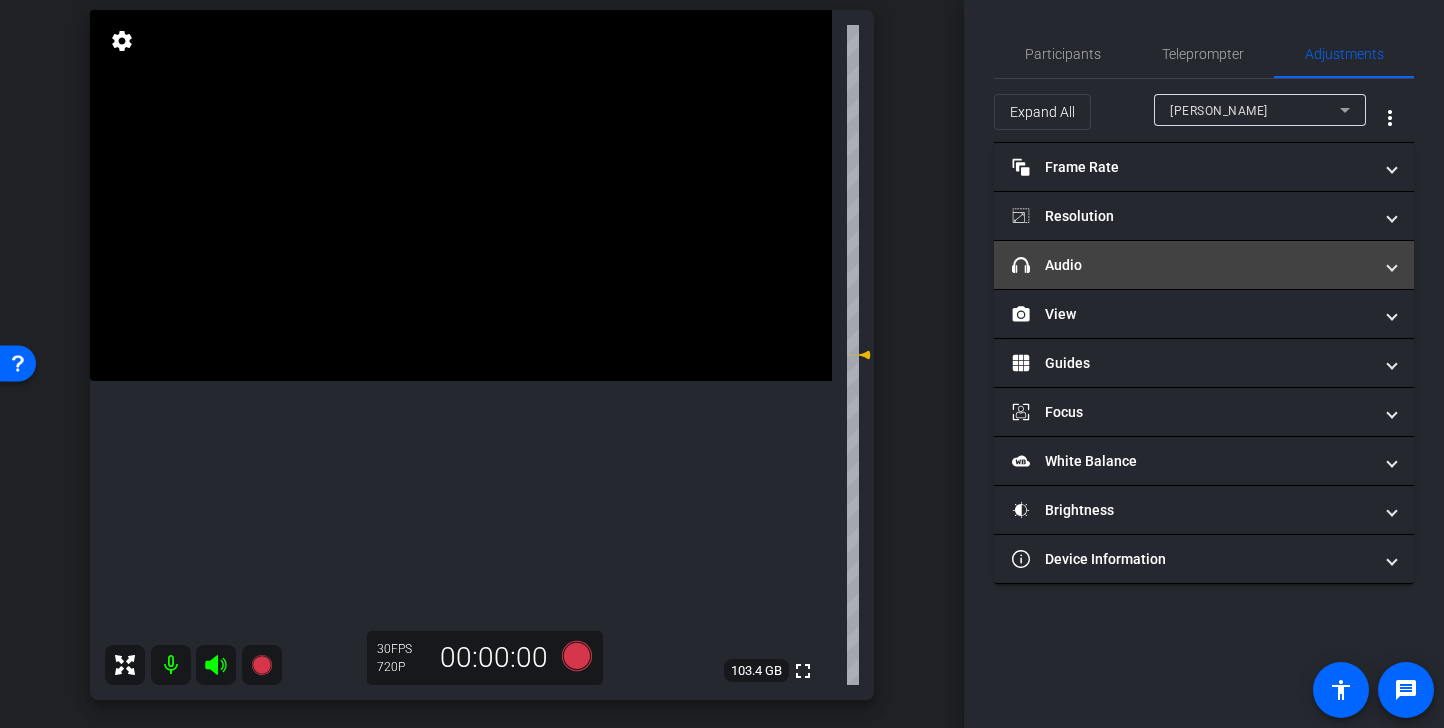 click on "headphone icon
Audio" at bounding box center (1192, 265) 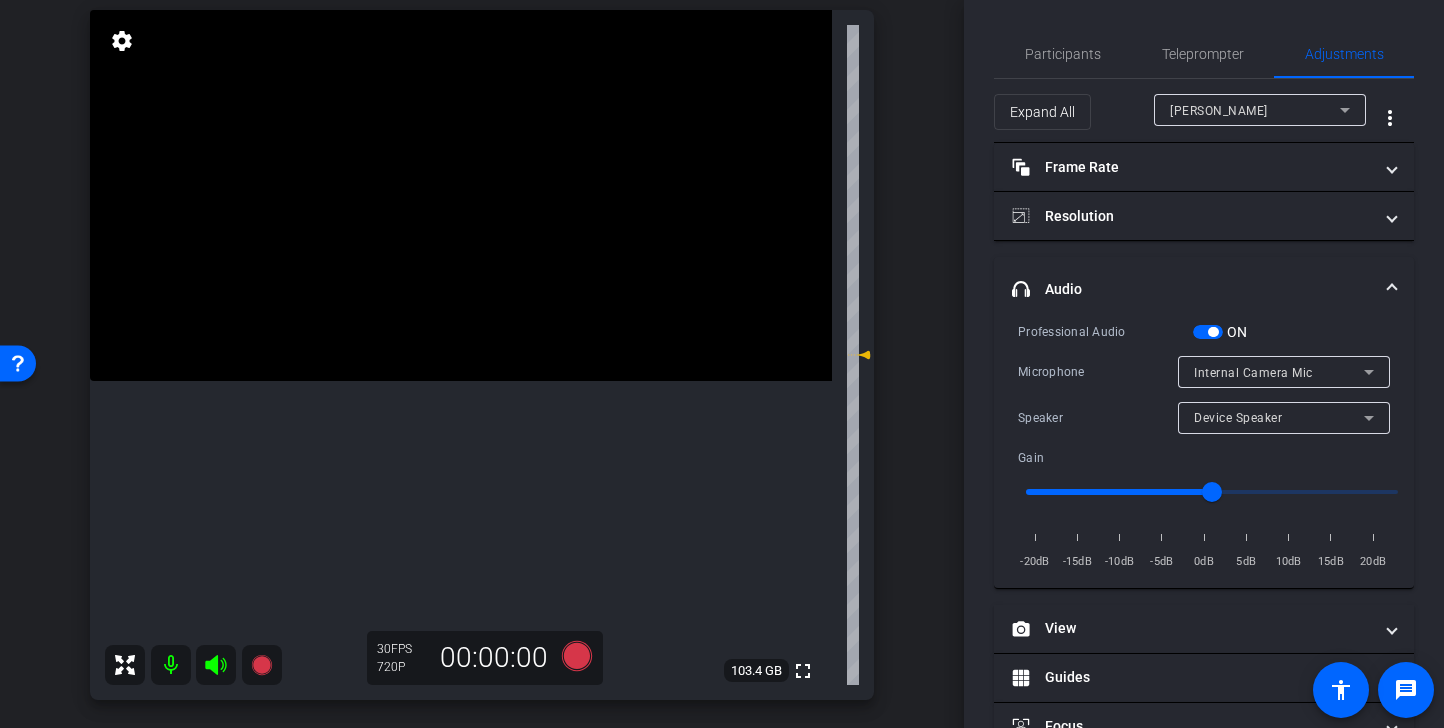 click at bounding box center (1213, 332) 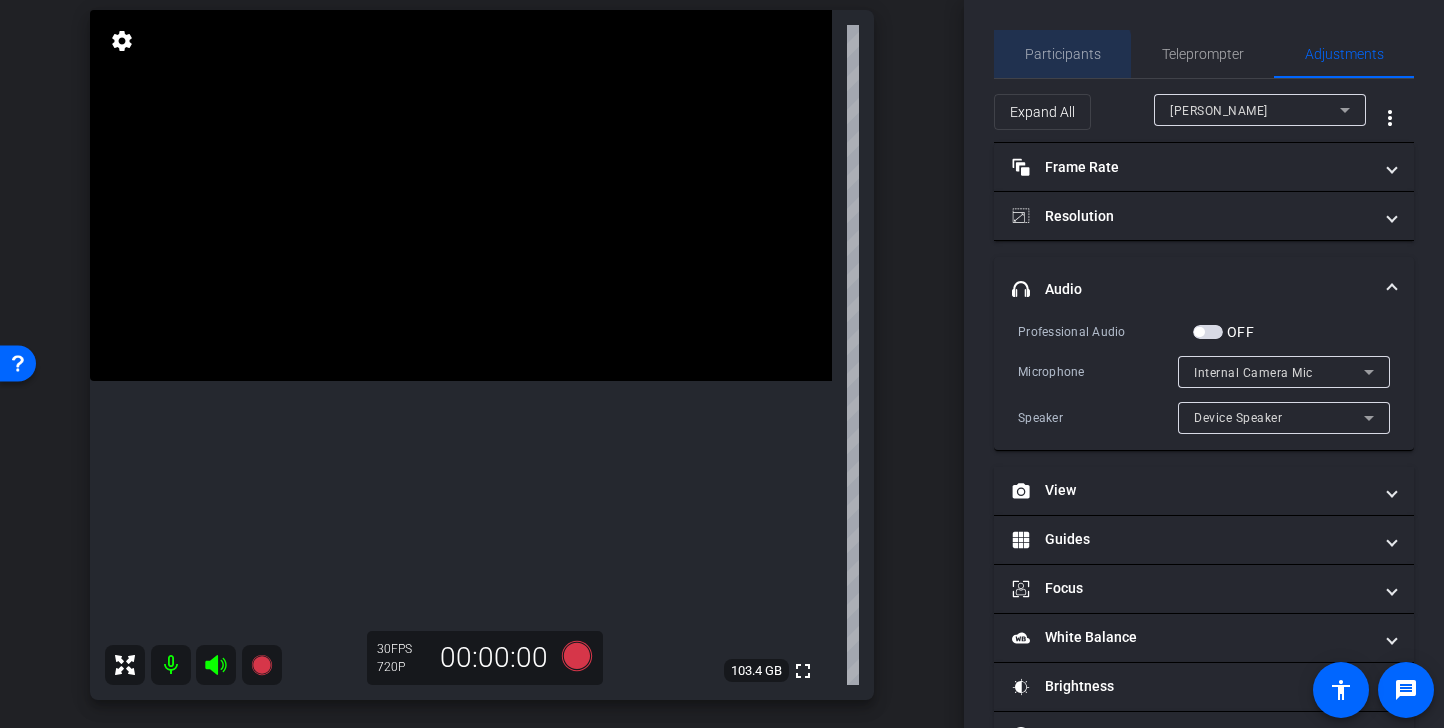click on "Participants" at bounding box center [1063, 54] 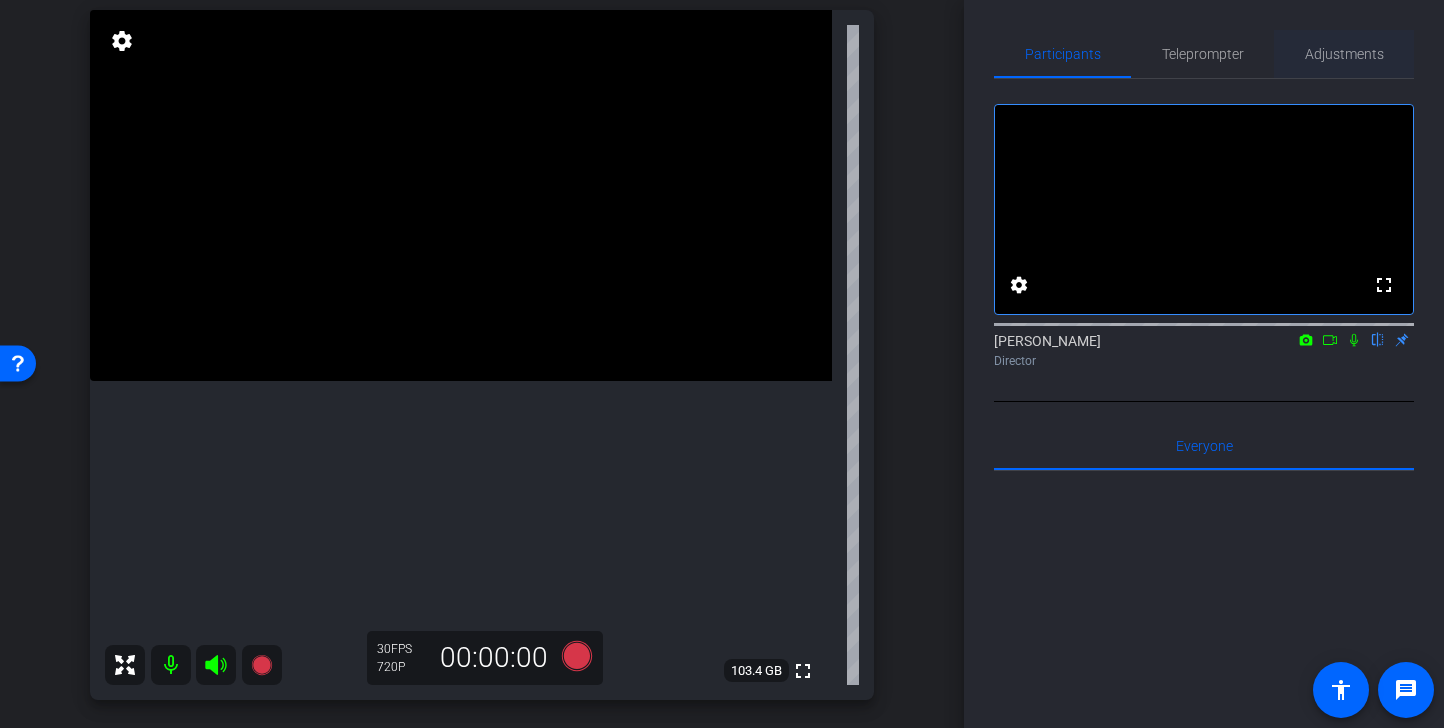 click on "Adjustments" at bounding box center [1344, 54] 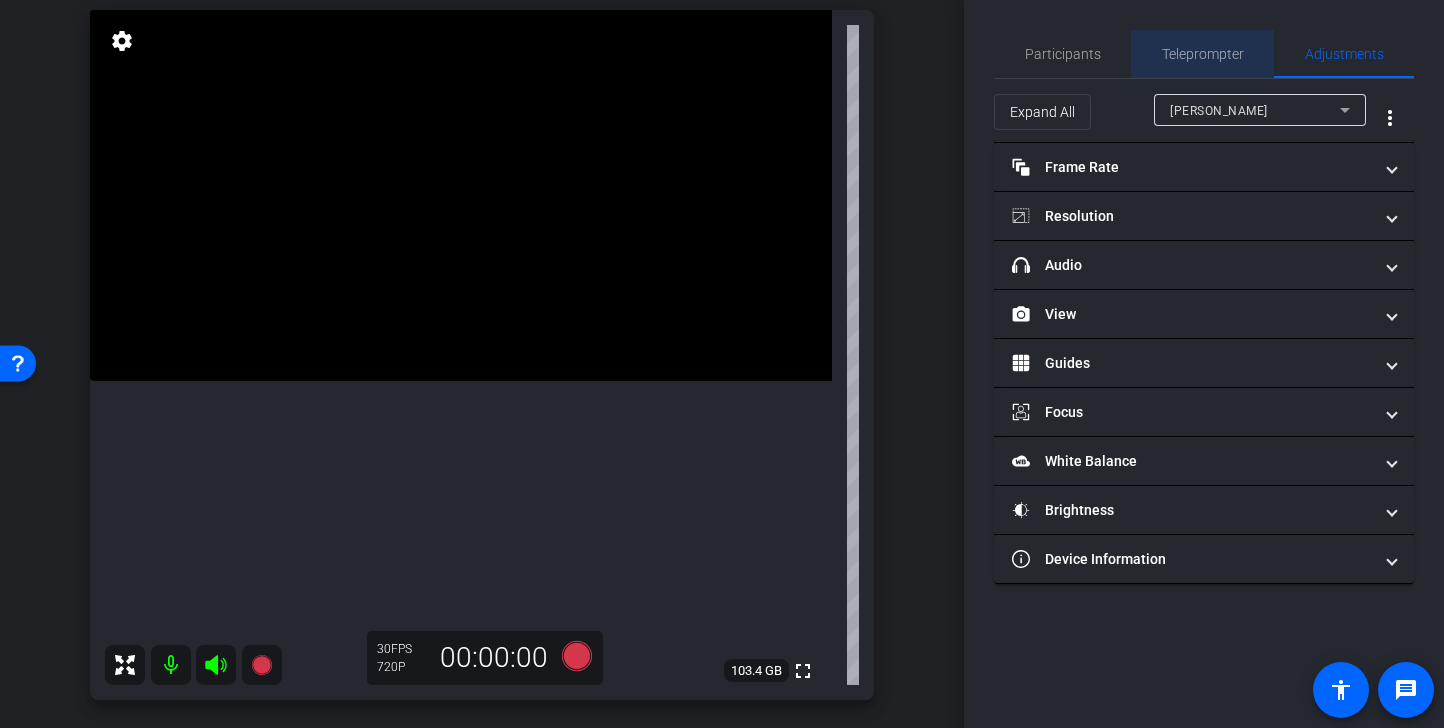click on "Teleprompter" at bounding box center [1203, 54] 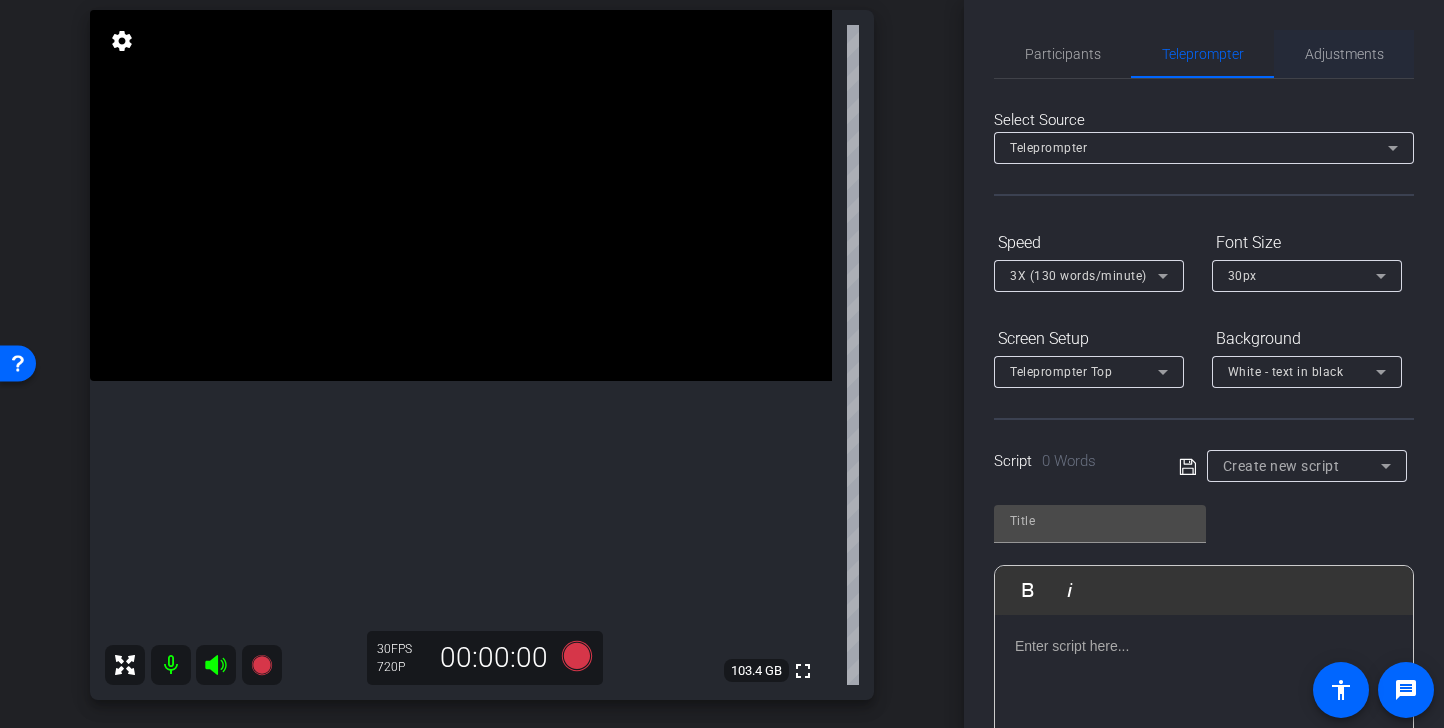 click on "Adjustments" at bounding box center (1344, 54) 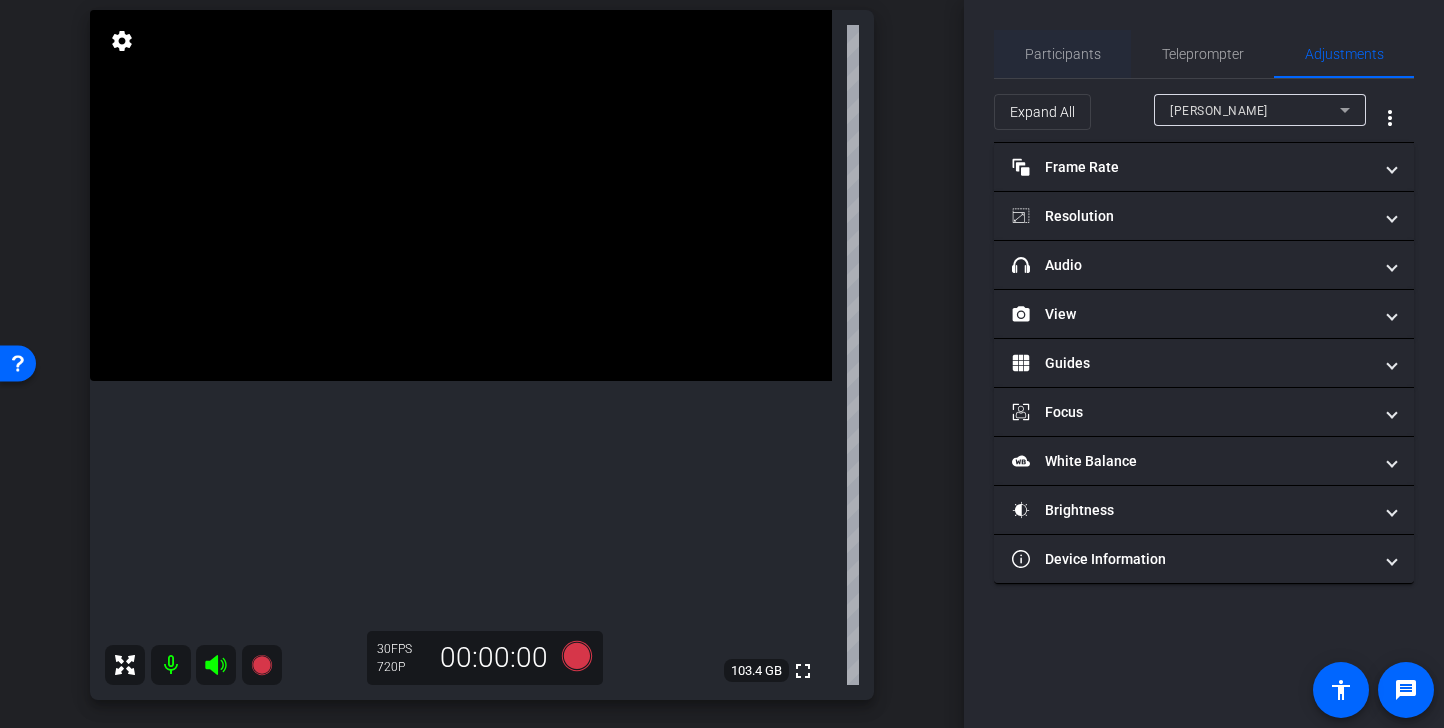 click on "Participants" at bounding box center [1063, 54] 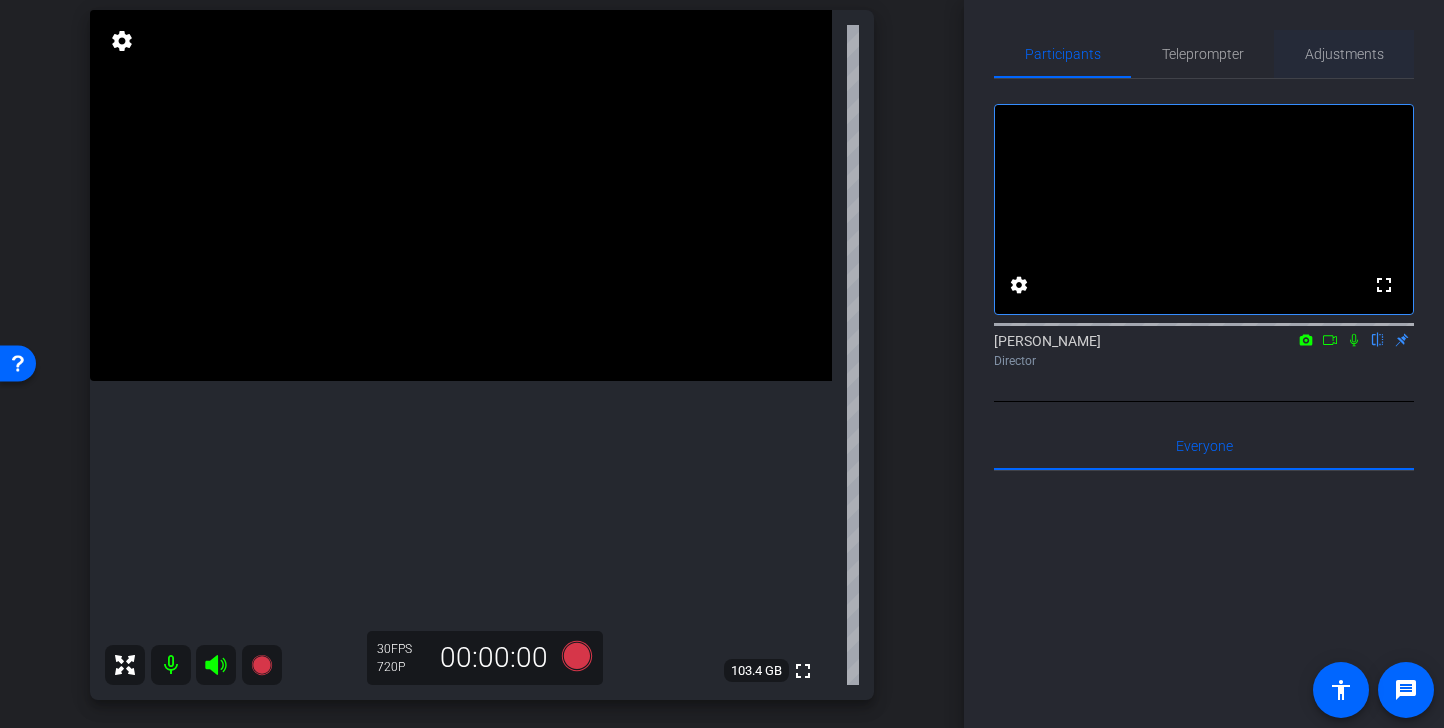 click on "Adjustments" at bounding box center [1344, 54] 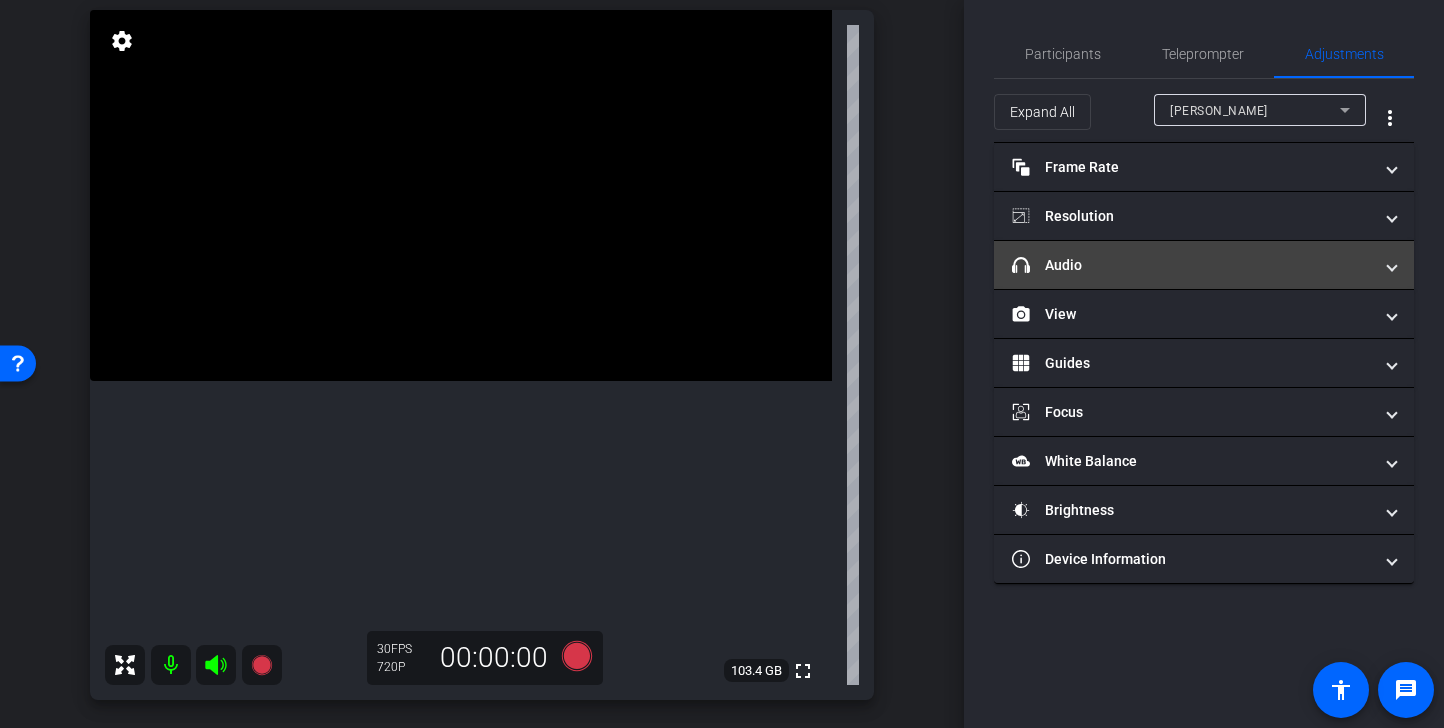 click on "headphone icon
Audio" at bounding box center (1192, 265) 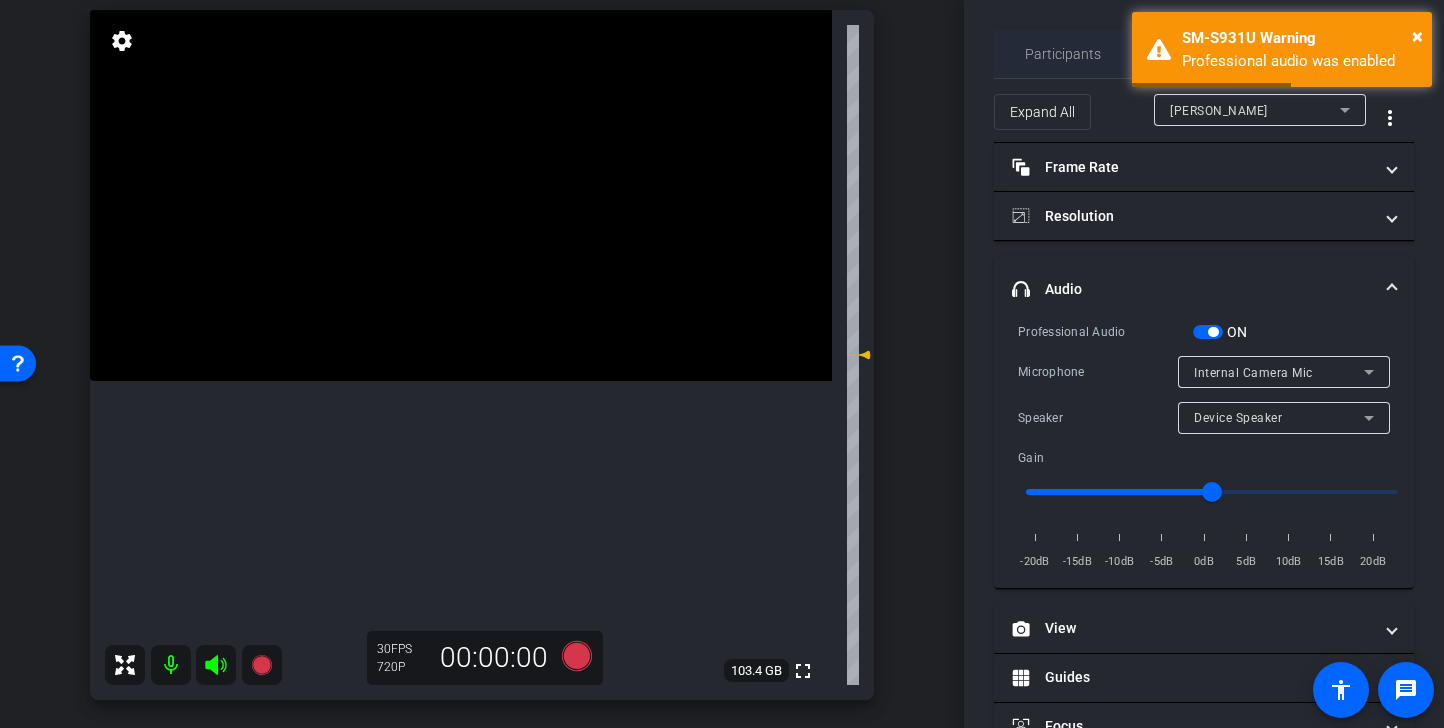 click on "Participants" at bounding box center (1063, 54) 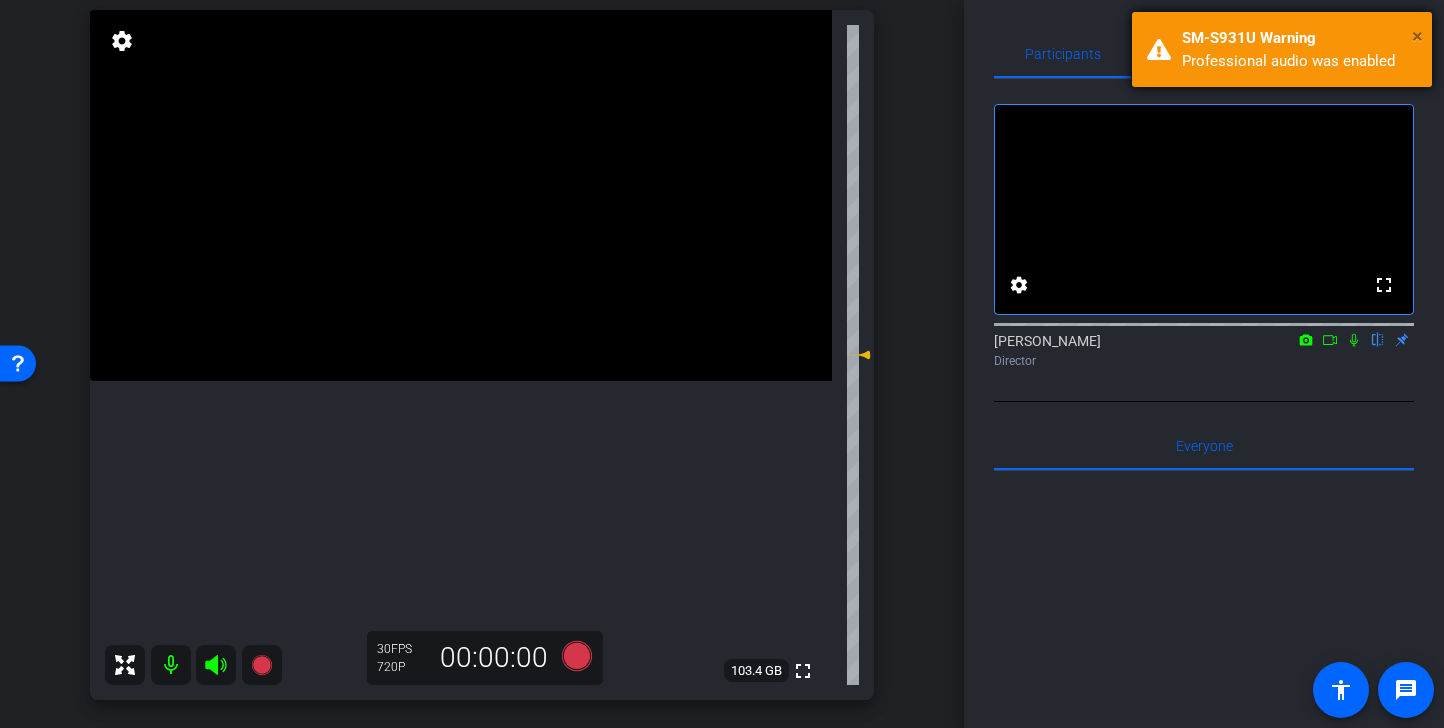 click on "×" at bounding box center [1417, 36] 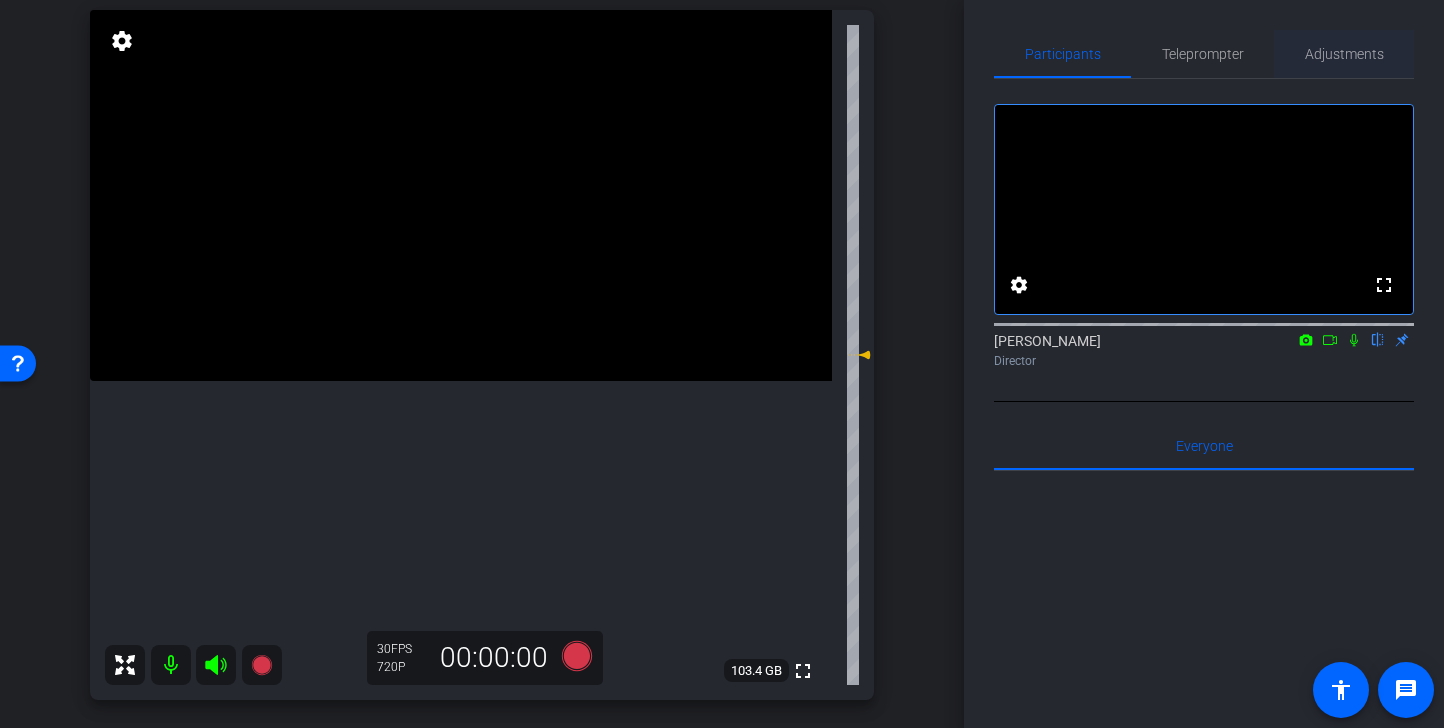 click on "Adjustments" at bounding box center (1344, 54) 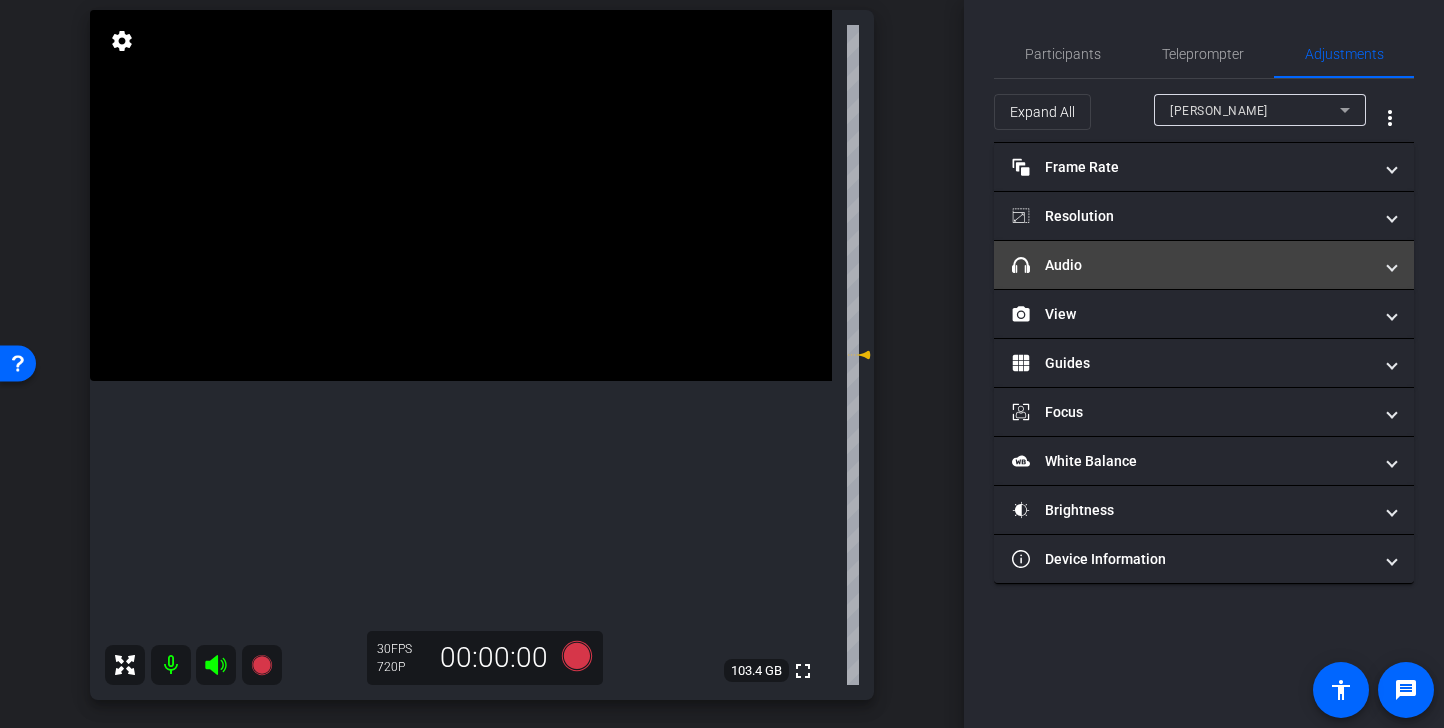 click on "headphone icon
Audio" at bounding box center [1192, 265] 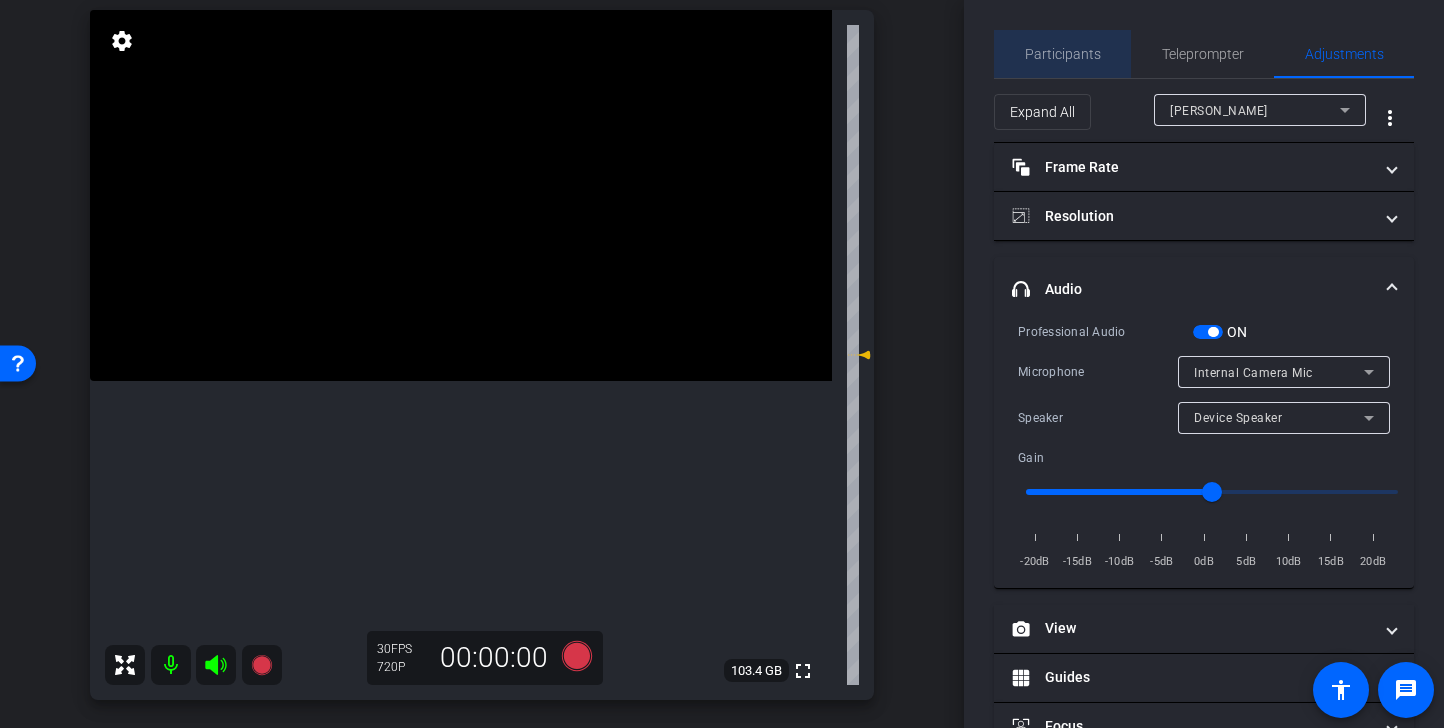 click on "Participants" at bounding box center [1063, 54] 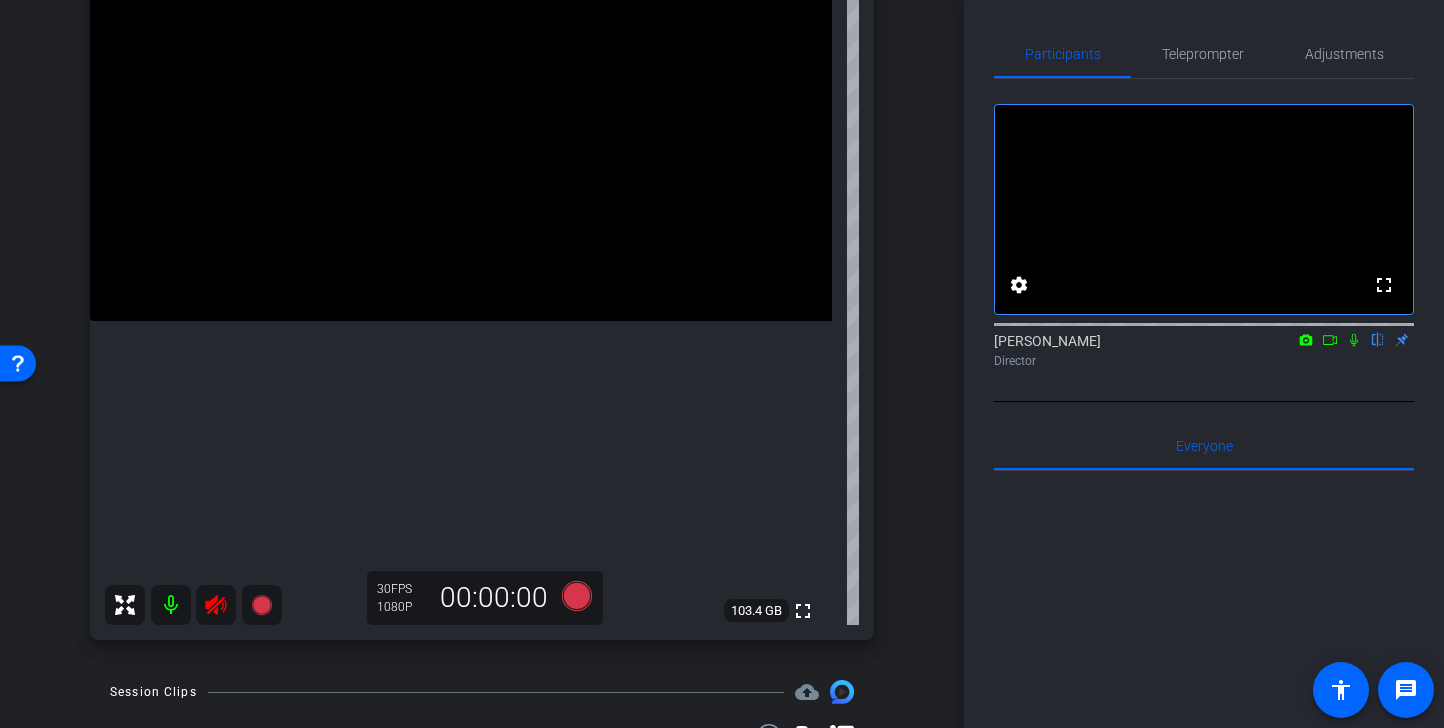 scroll, scrollTop: 296, scrollLeft: 0, axis: vertical 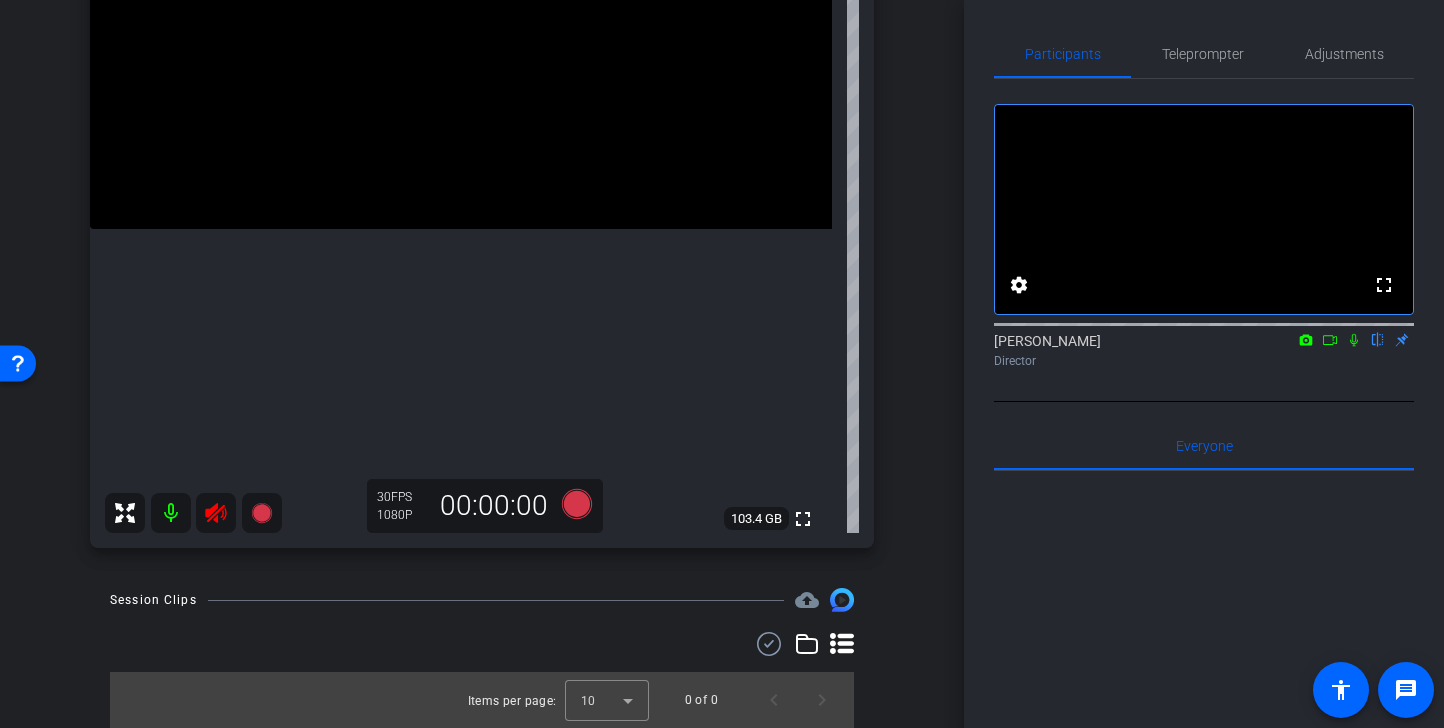 click 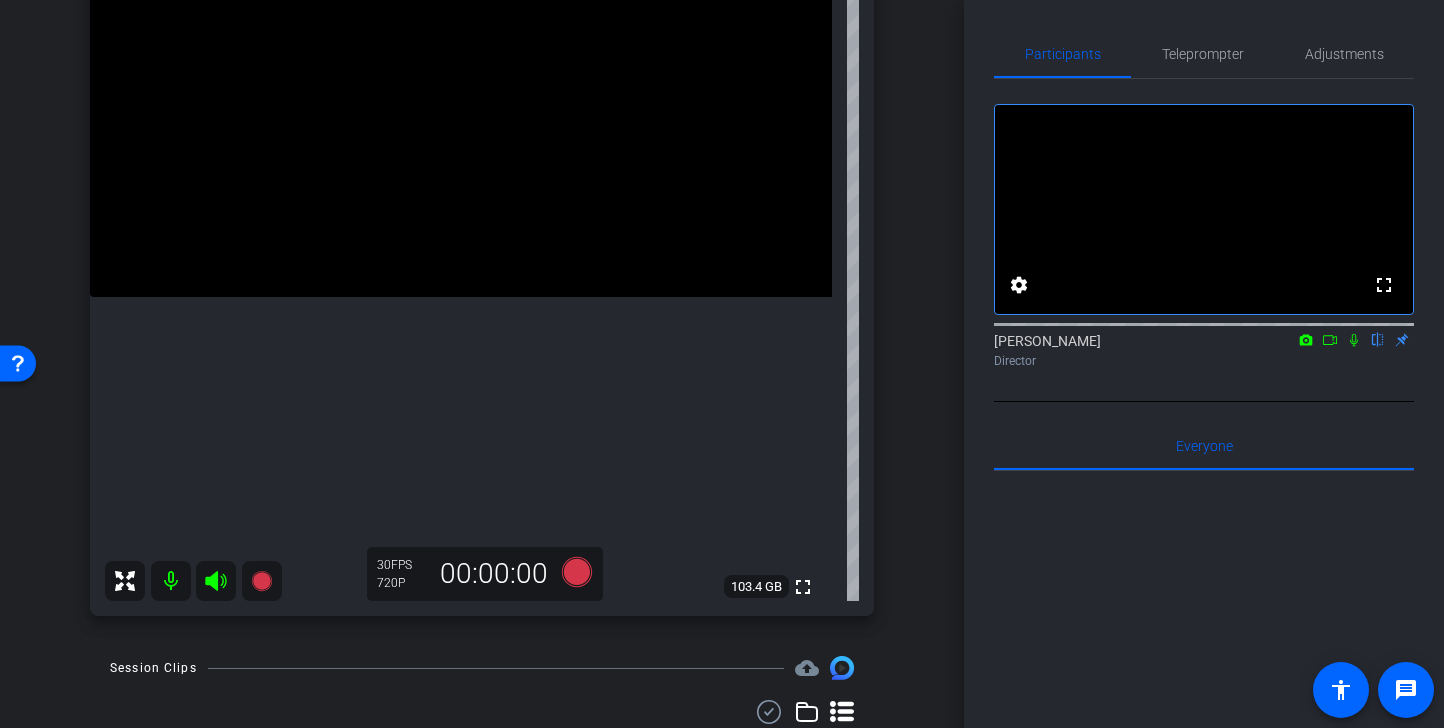 scroll, scrollTop: 197, scrollLeft: 0, axis: vertical 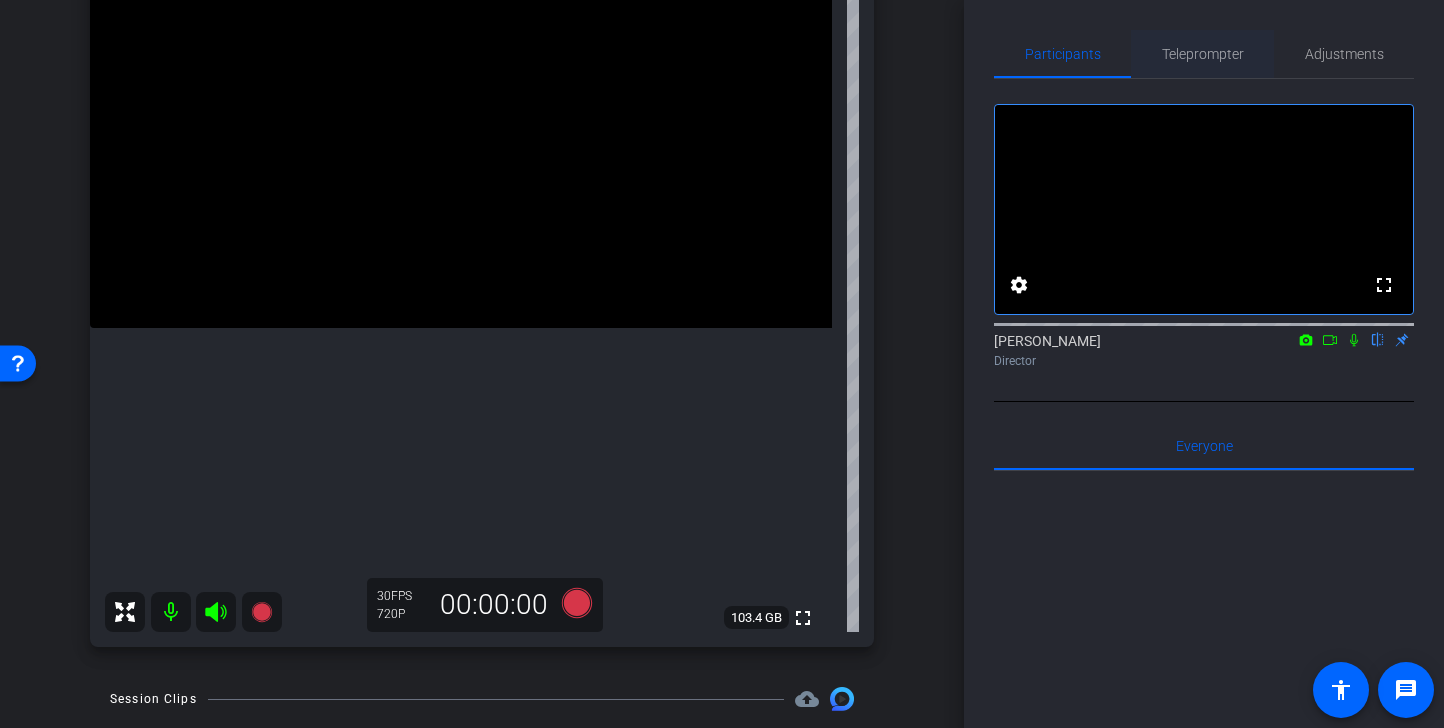 click on "Teleprompter" at bounding box center (1203, 54) 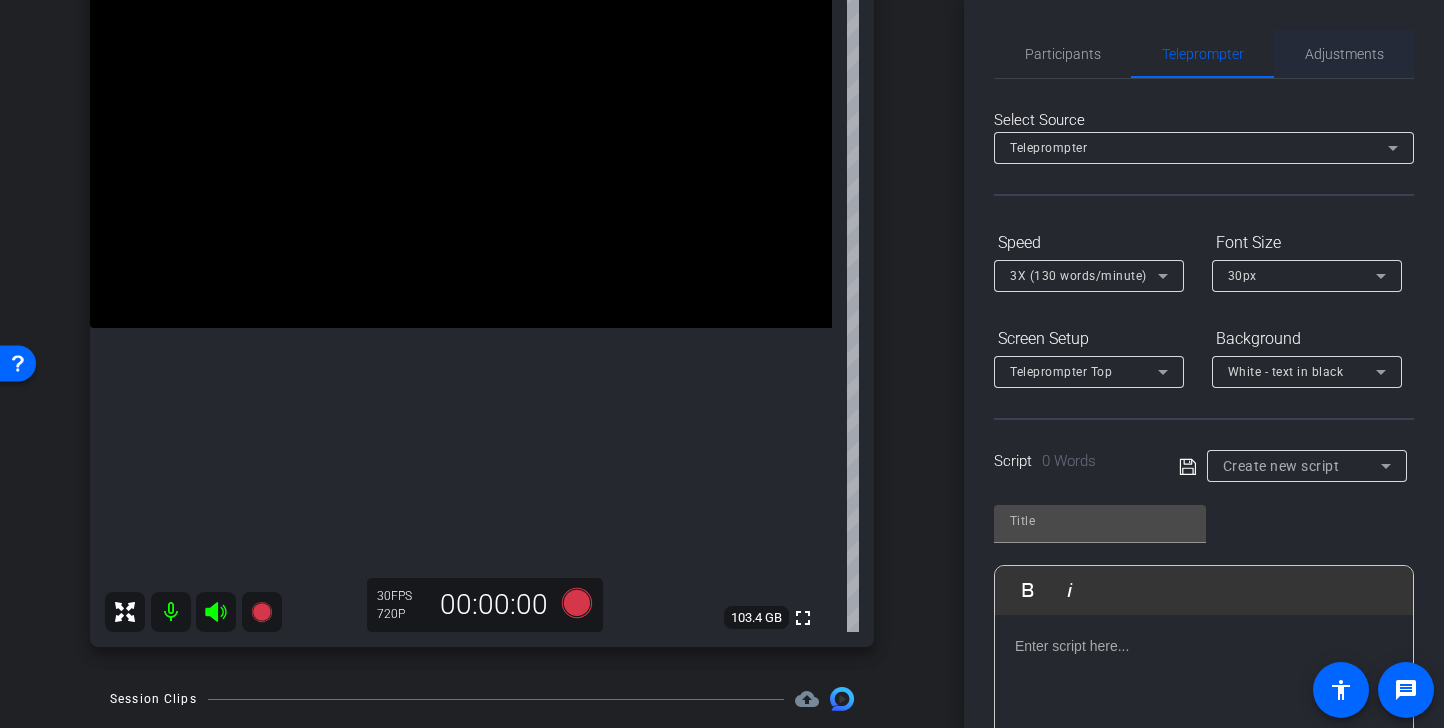 click on "Adjustments" at bounding box center (1344, 54) 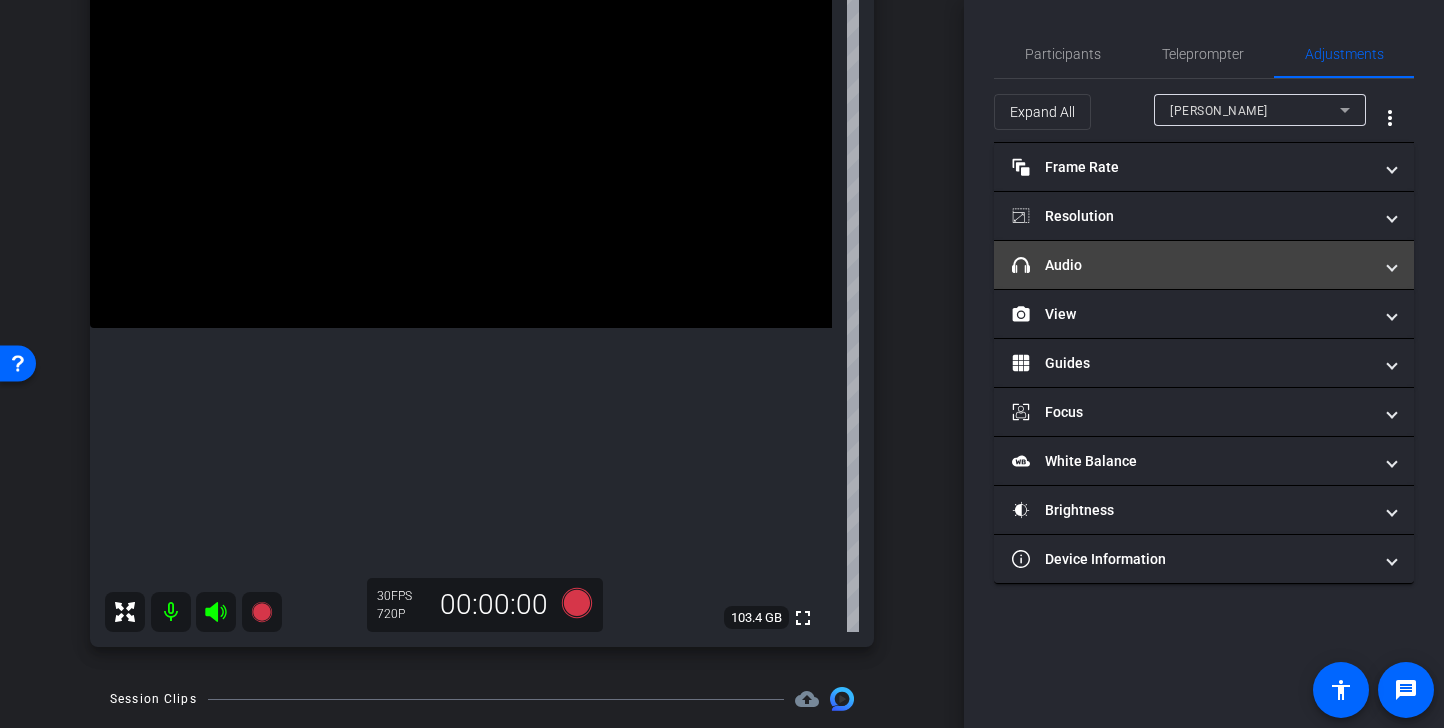 click on "headphone icon
Audio" at bounding box center [1204, 265] 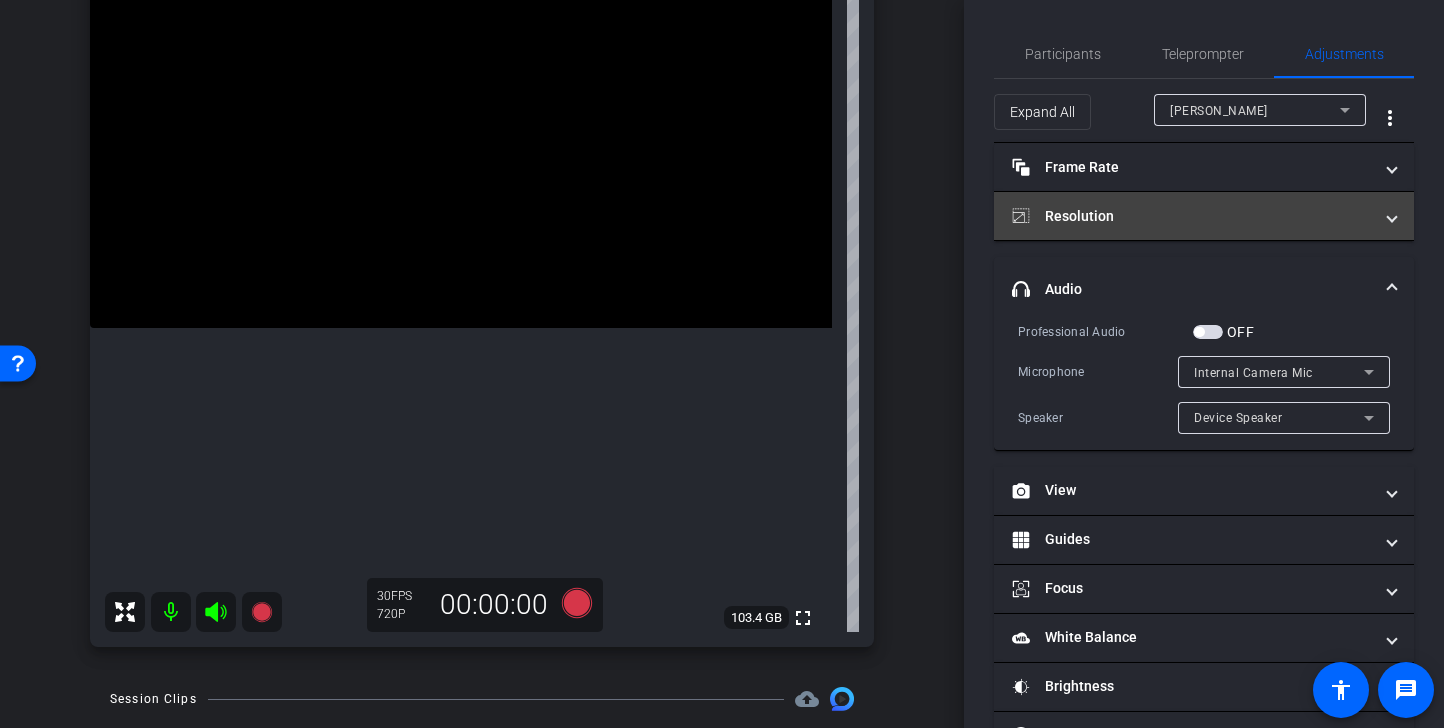 click on "Resolution" at bounding box center (1192, 216) 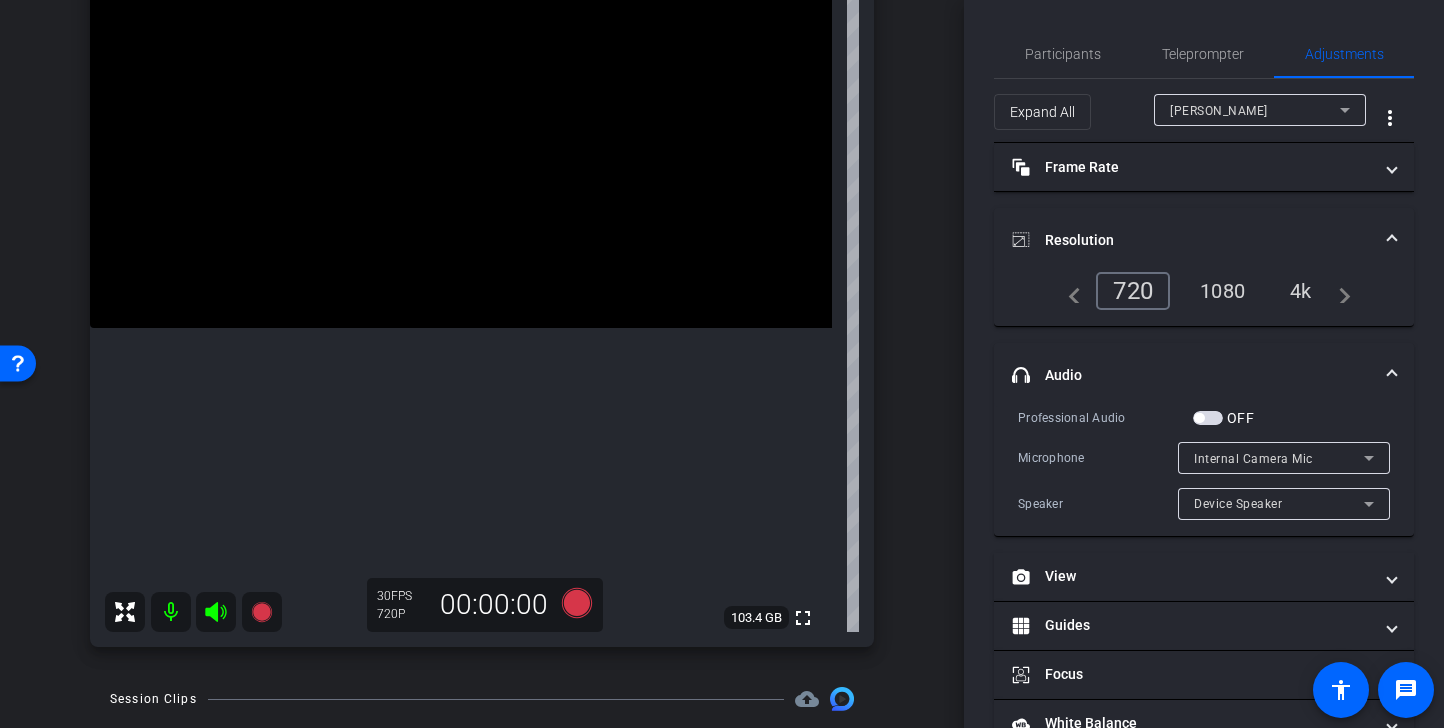 click on "1080" at bounding box center [1222, 291] 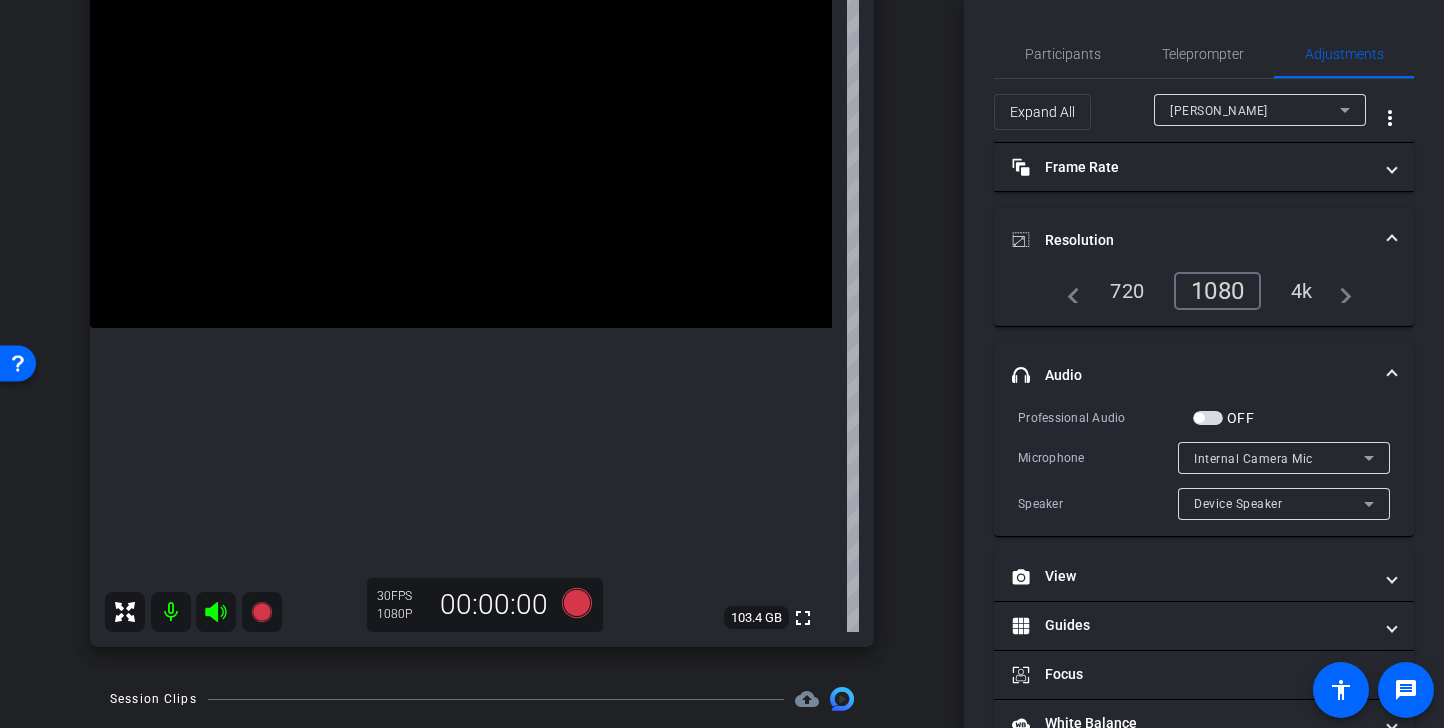 click on "Resolution" at bounding box center (1192, 240) 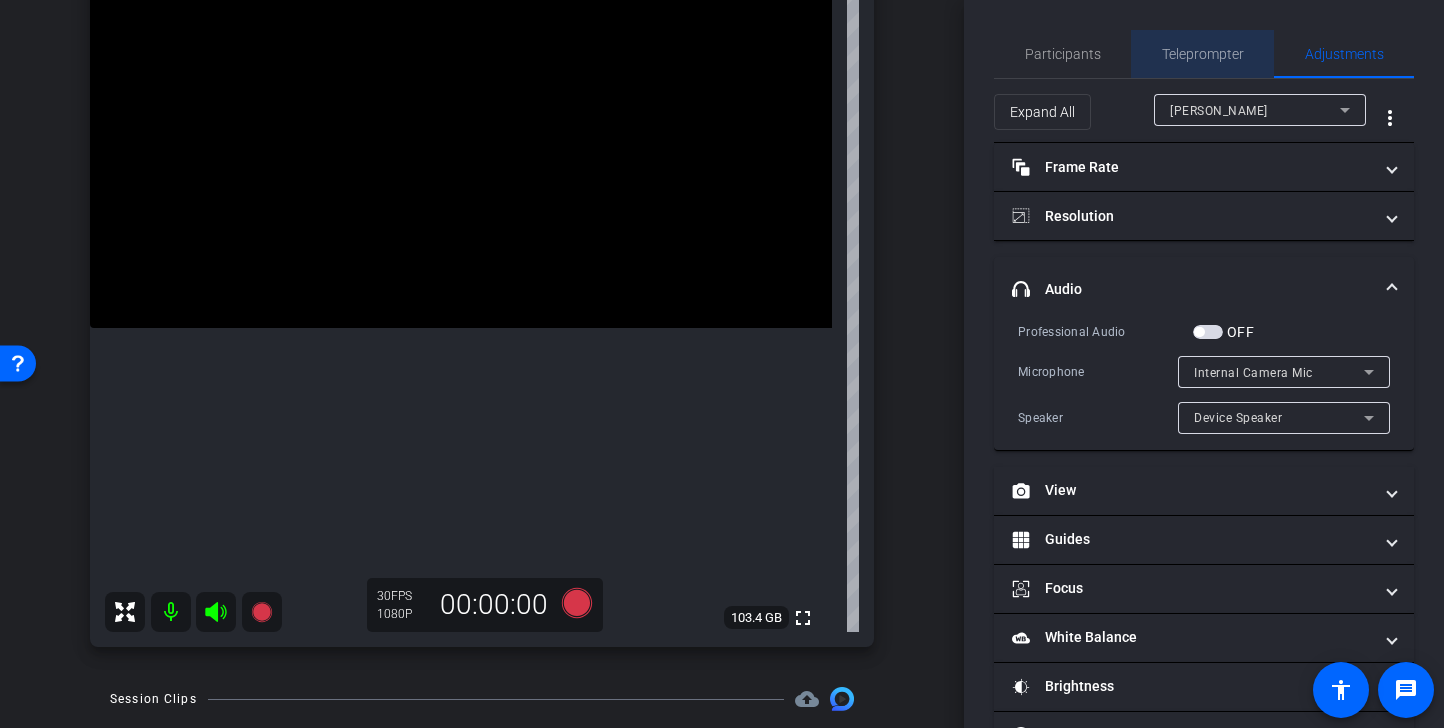 click on "Teleprompter" at bounding box center [1203, 54] 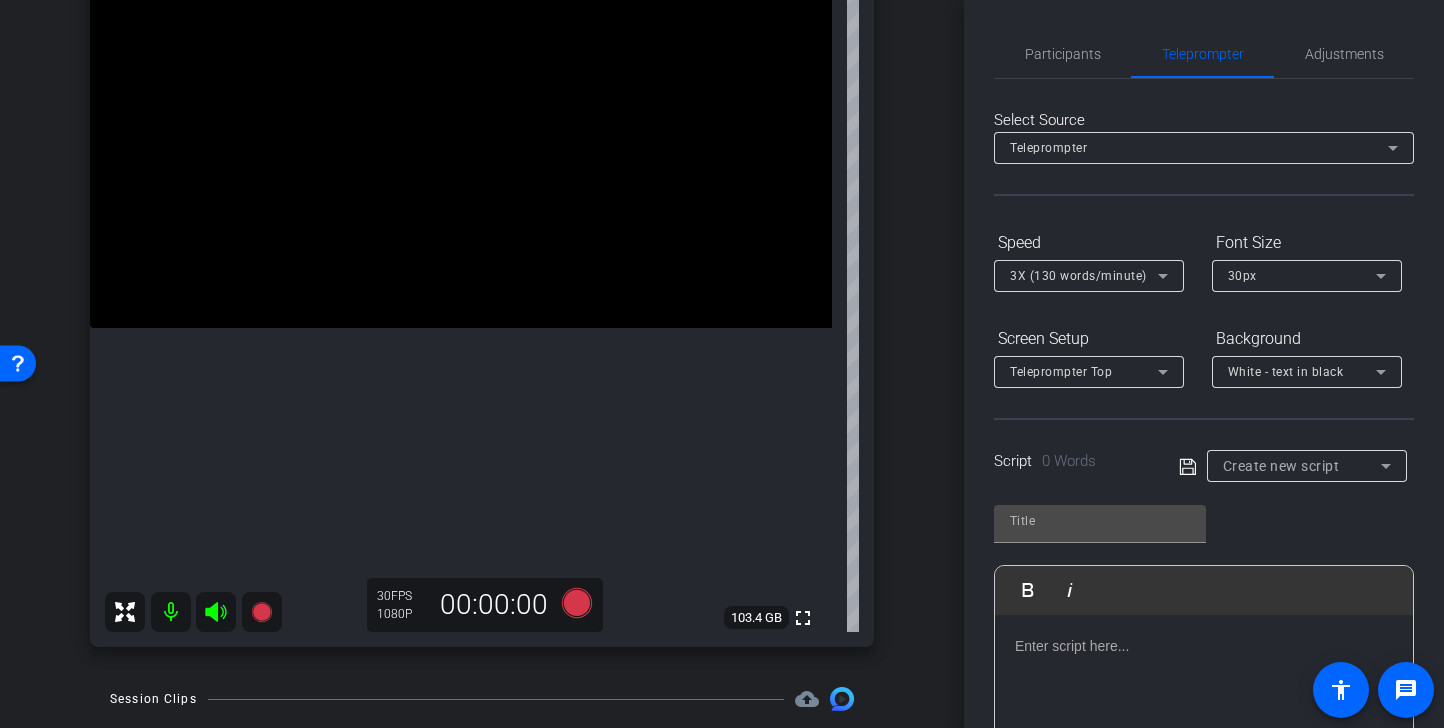 click on "3X (130 words/minute)" 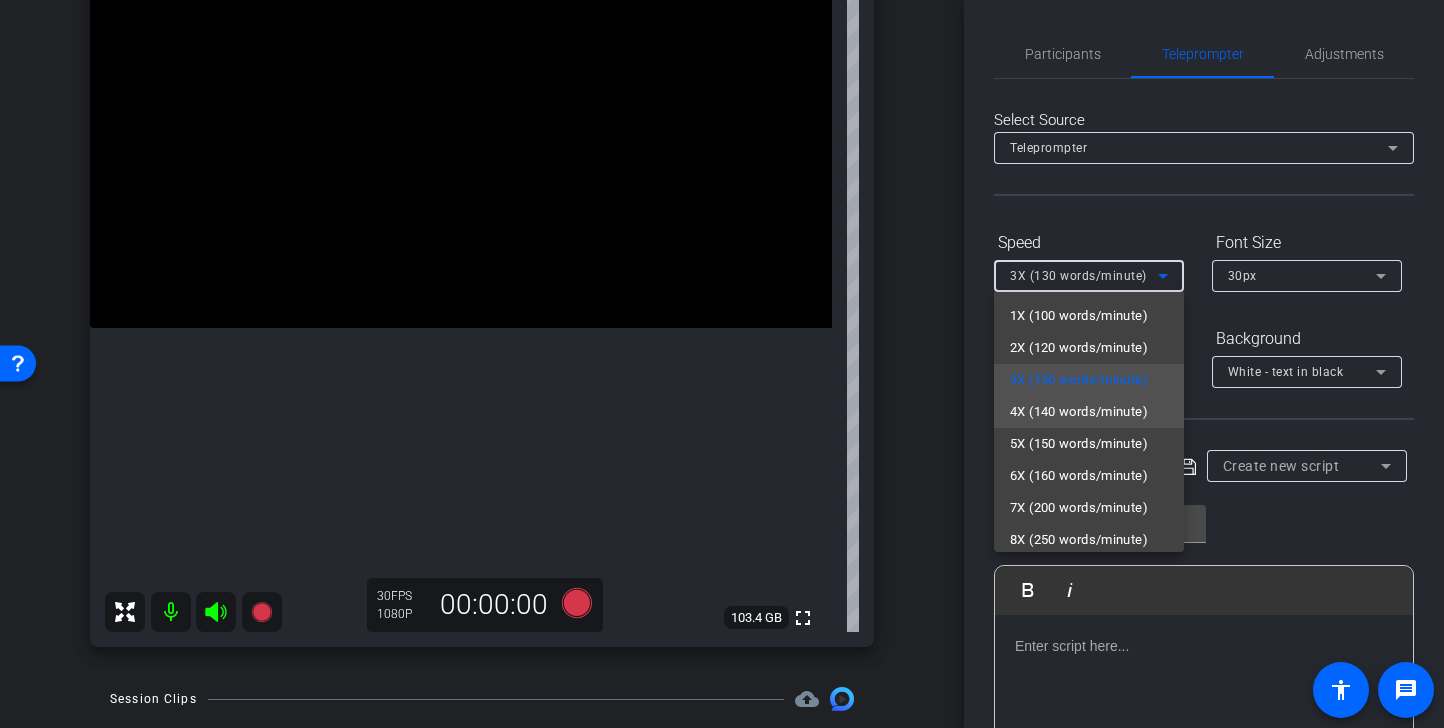 click on "4X (140 words/minute)" at bounding box center [1089, 412] 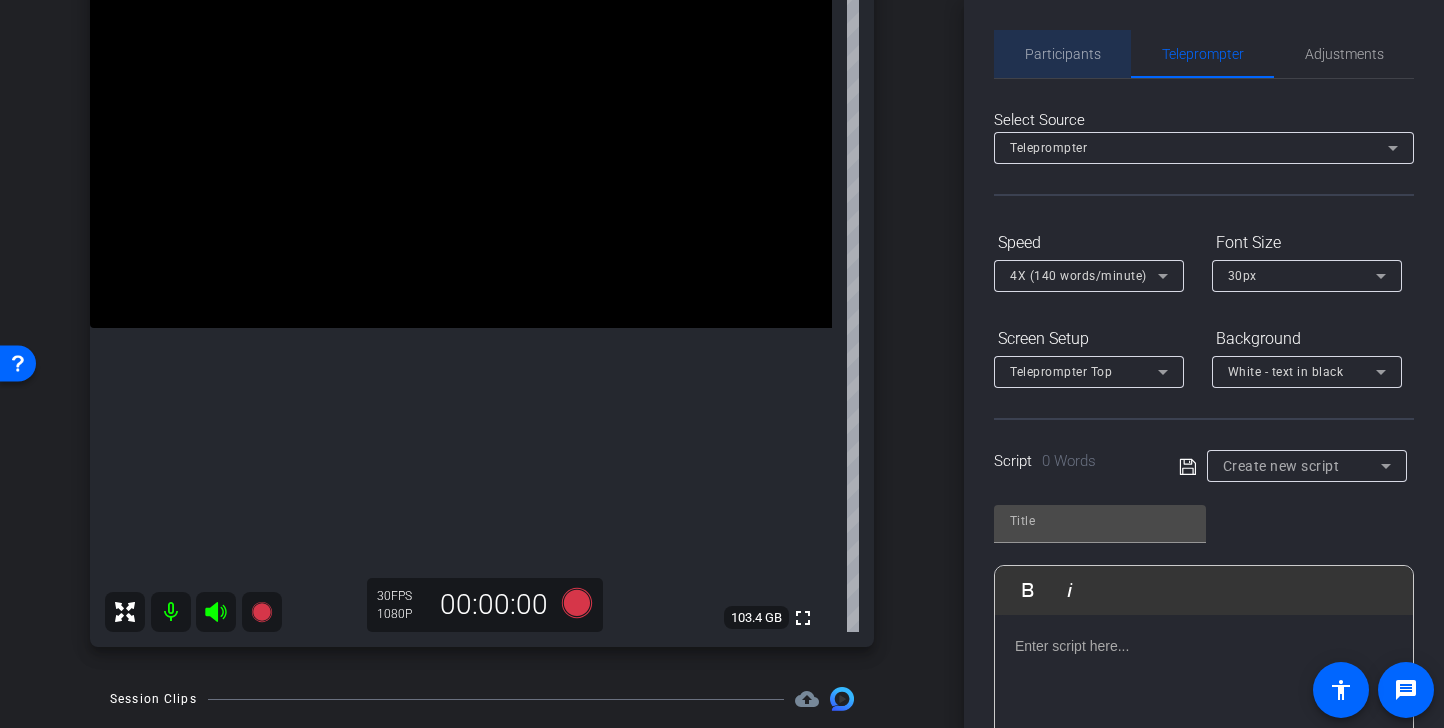 click on "Participants" at bounding box center (1063, 54) 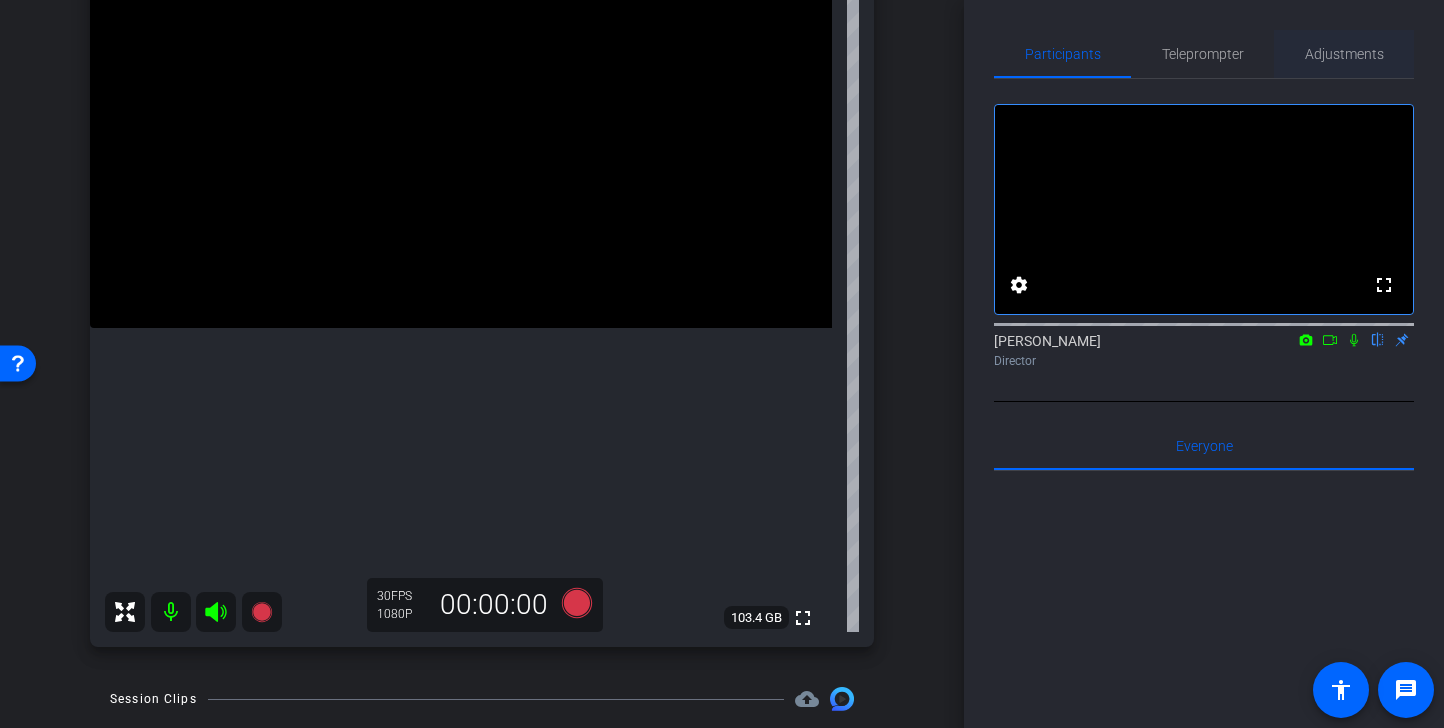 click on "Adjustments" at bounding box center [1344, 54] 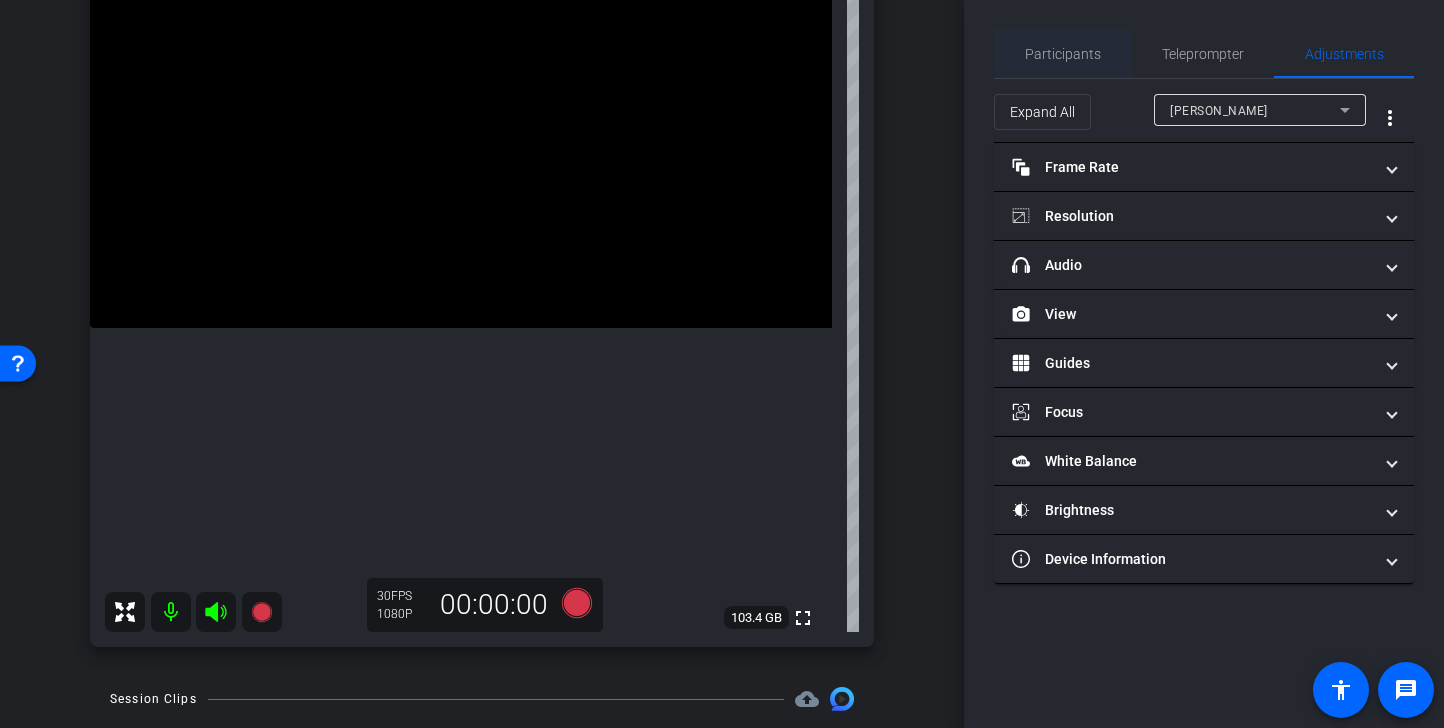 click on "Participants" at bounding box center (1063, 54) 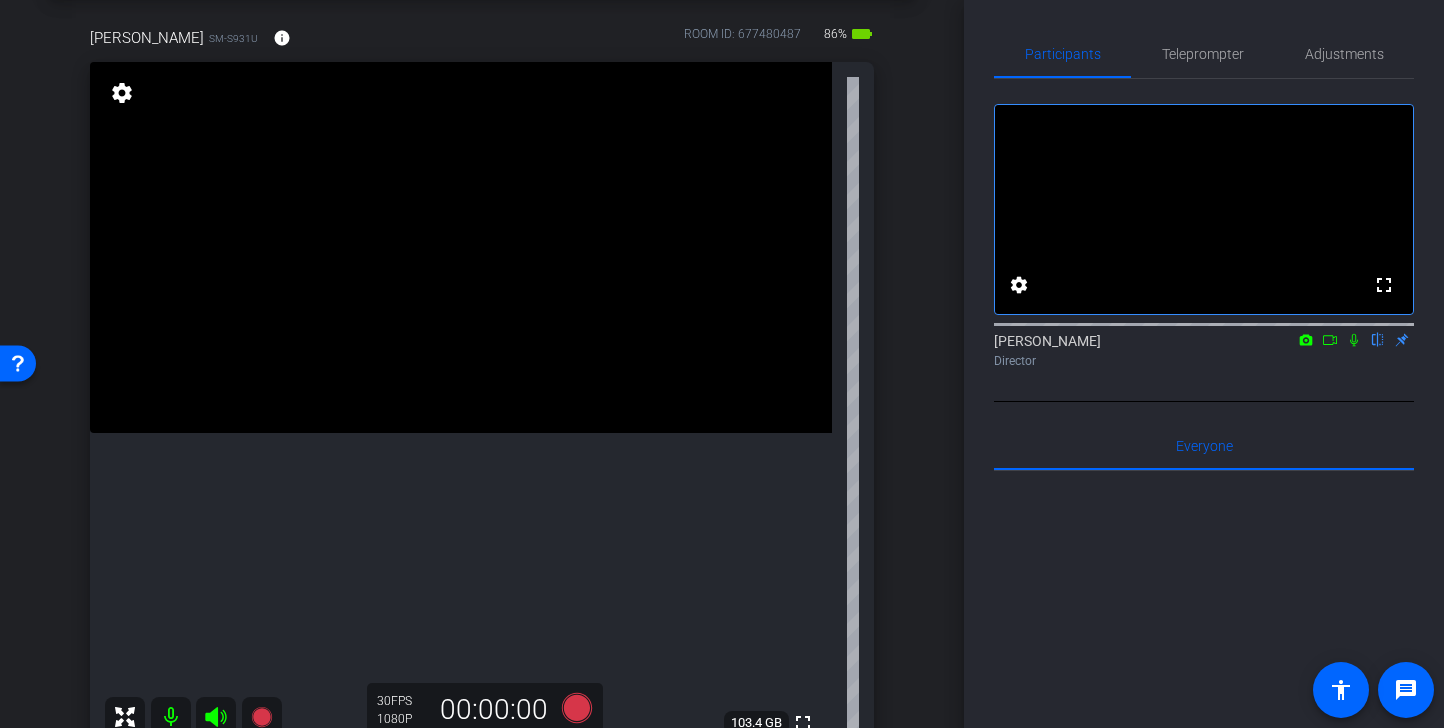 scroll, scrollTop: 91, scrollLeft: 0, axis: vertical 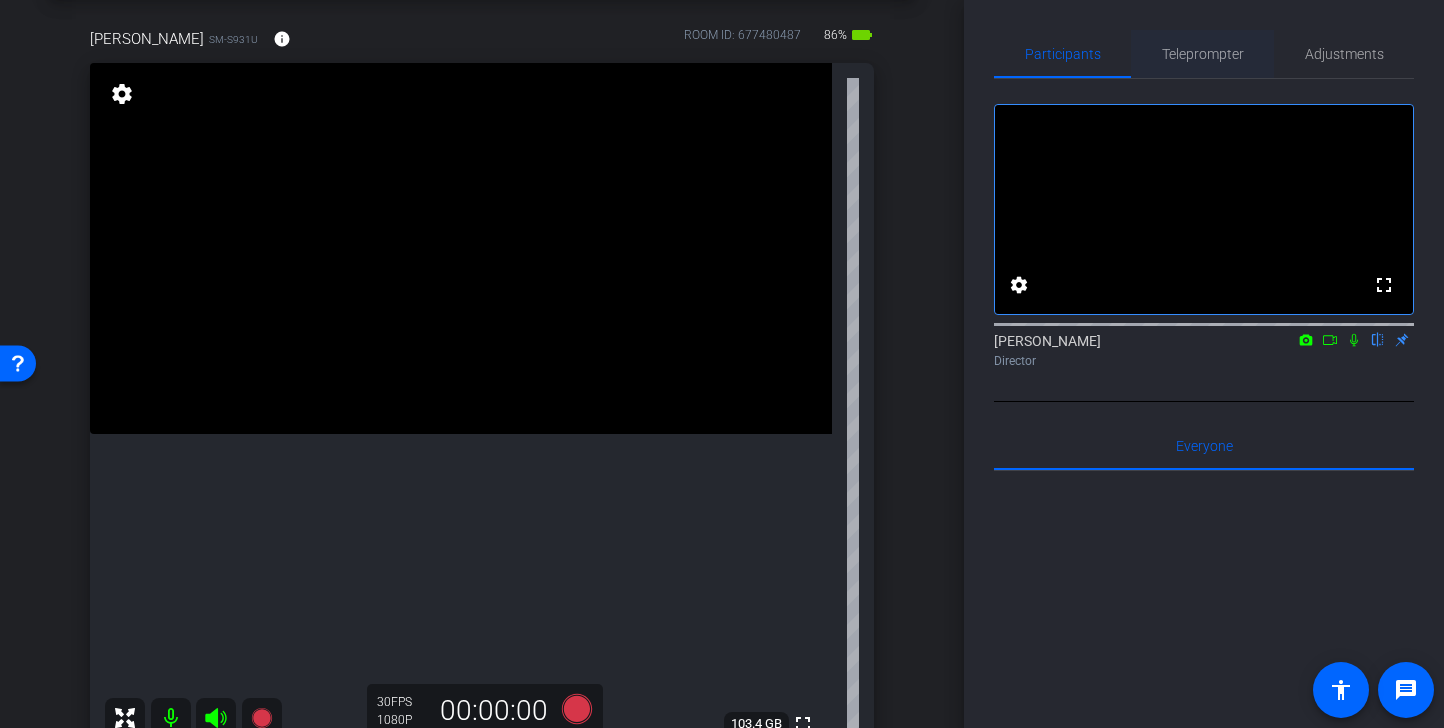click on "Teleprompter" at bounding box center (1203, 54) 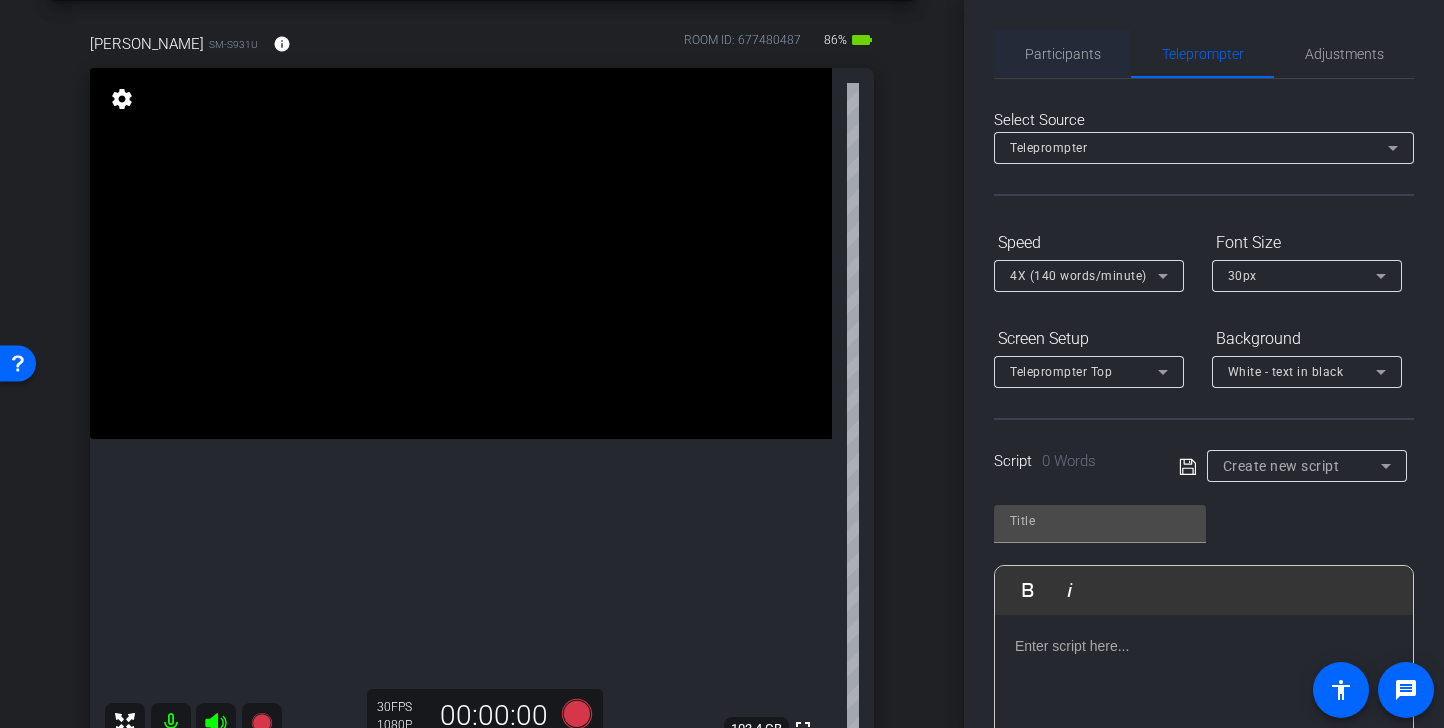 scroll, scrollTop: 70, scrollLeft: 0, axis: vertical 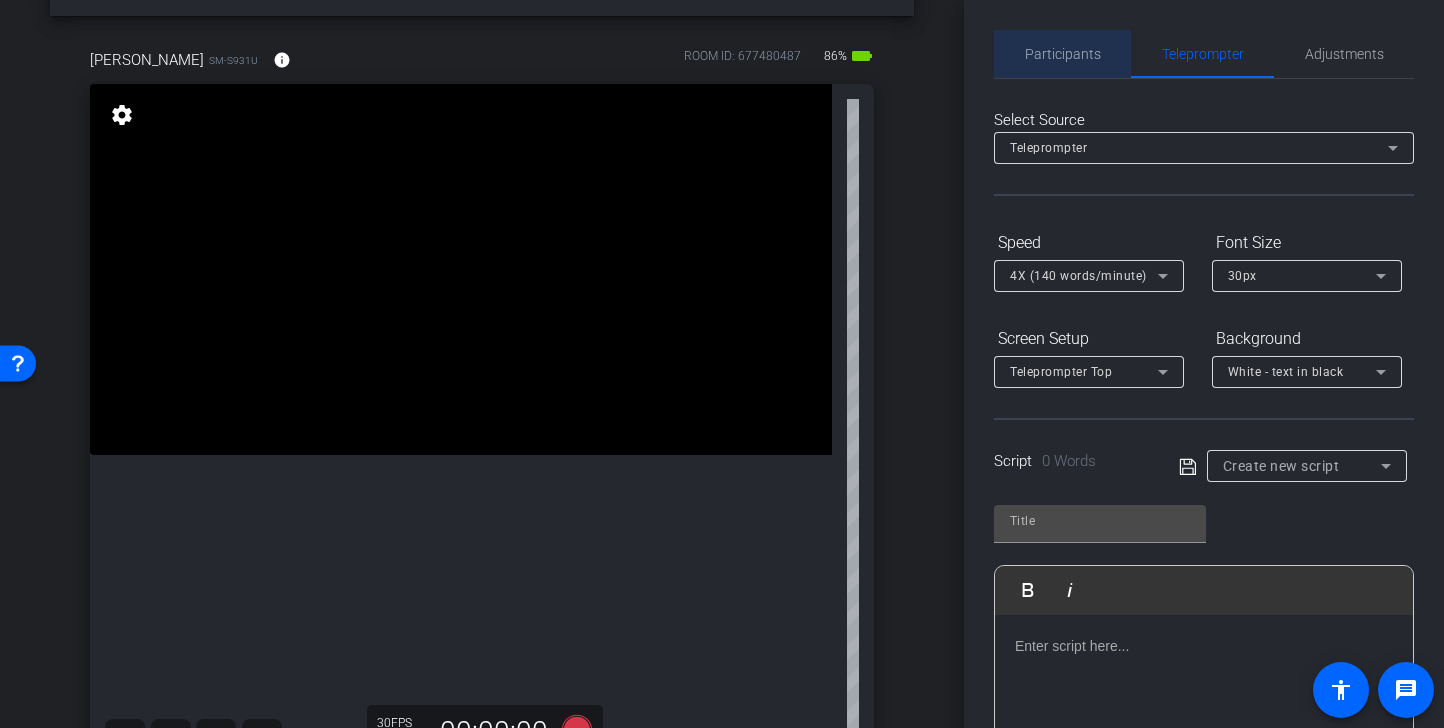 click on "Participants" at bounding box center (1063, 54) 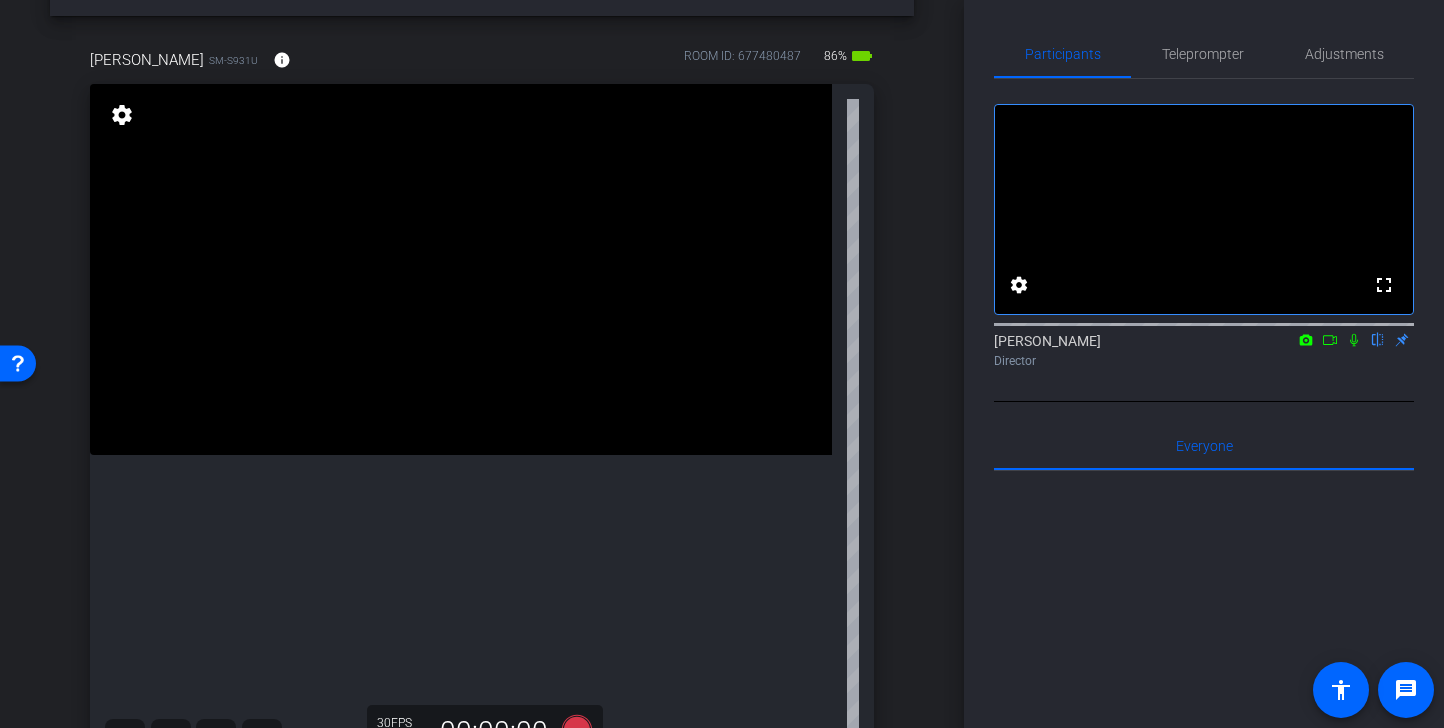 scroll, scrollTop: 0, scrollLeft: 0, axis: both 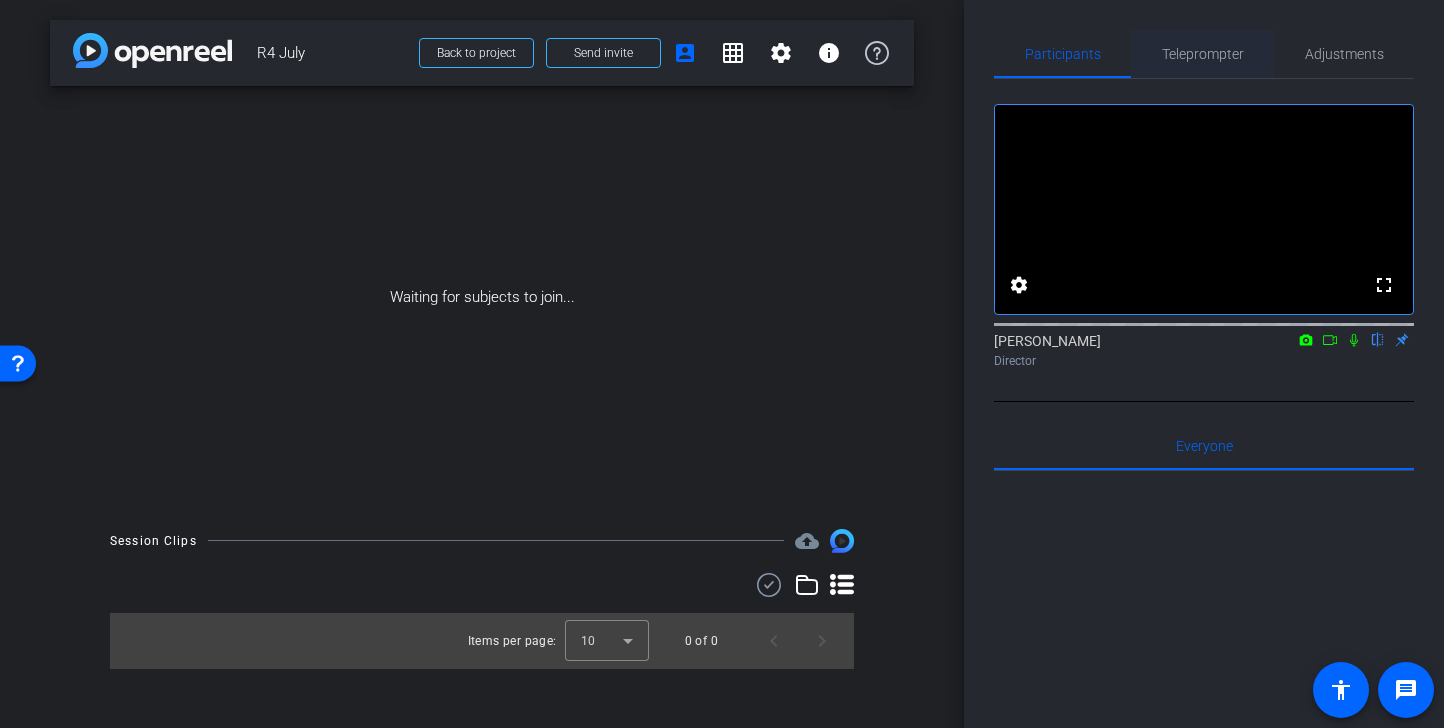 click on "Teleprompter" at bounding box center (1203, 54) 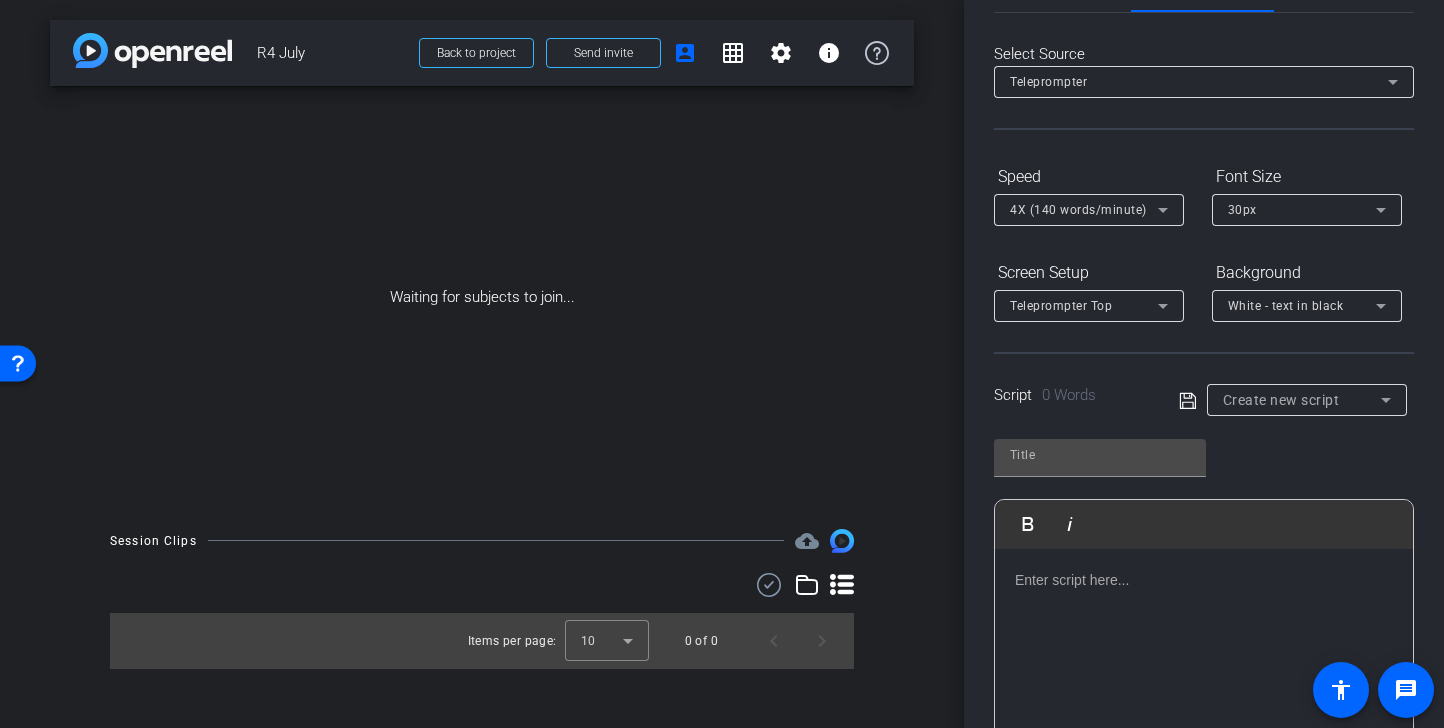 scroll, scrollTop: 81, scrollLeft: 0, axis: vertical 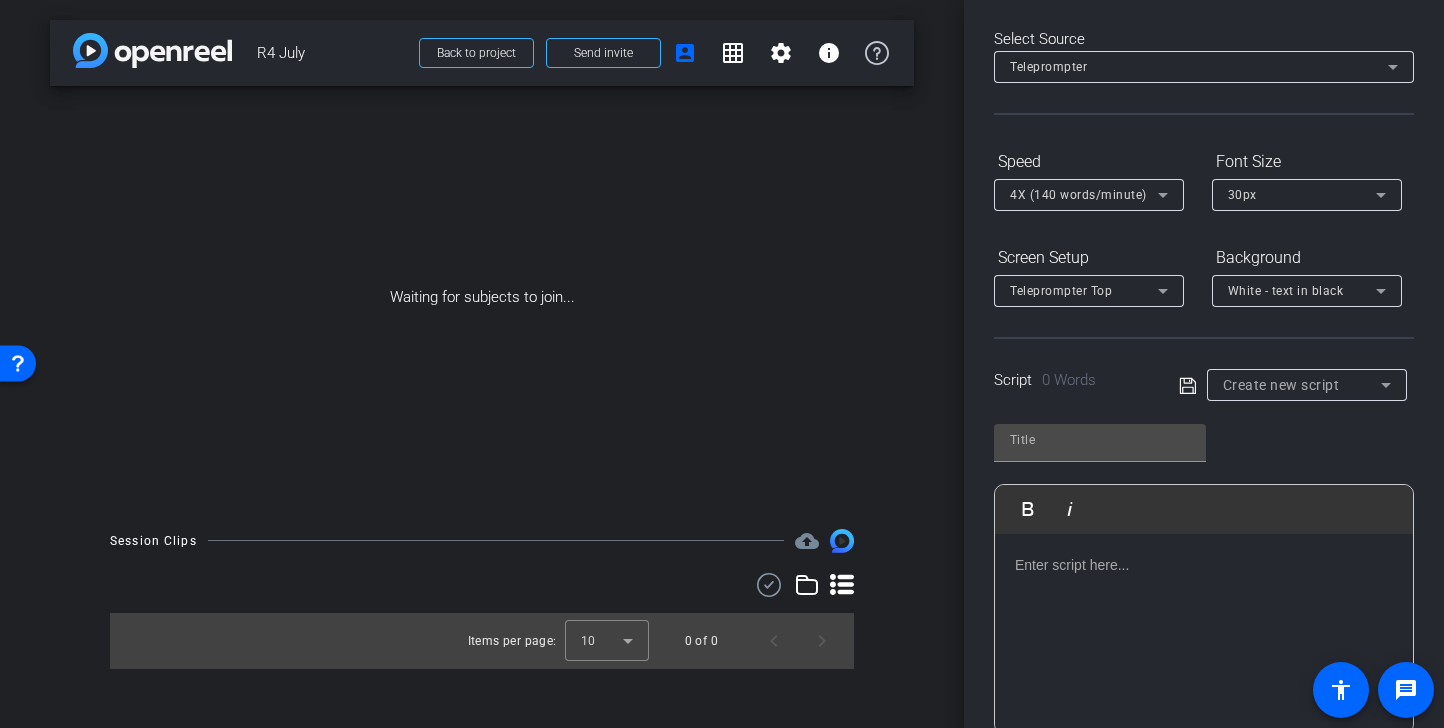 click on "Create new script" at bounding box center [1281, 385] 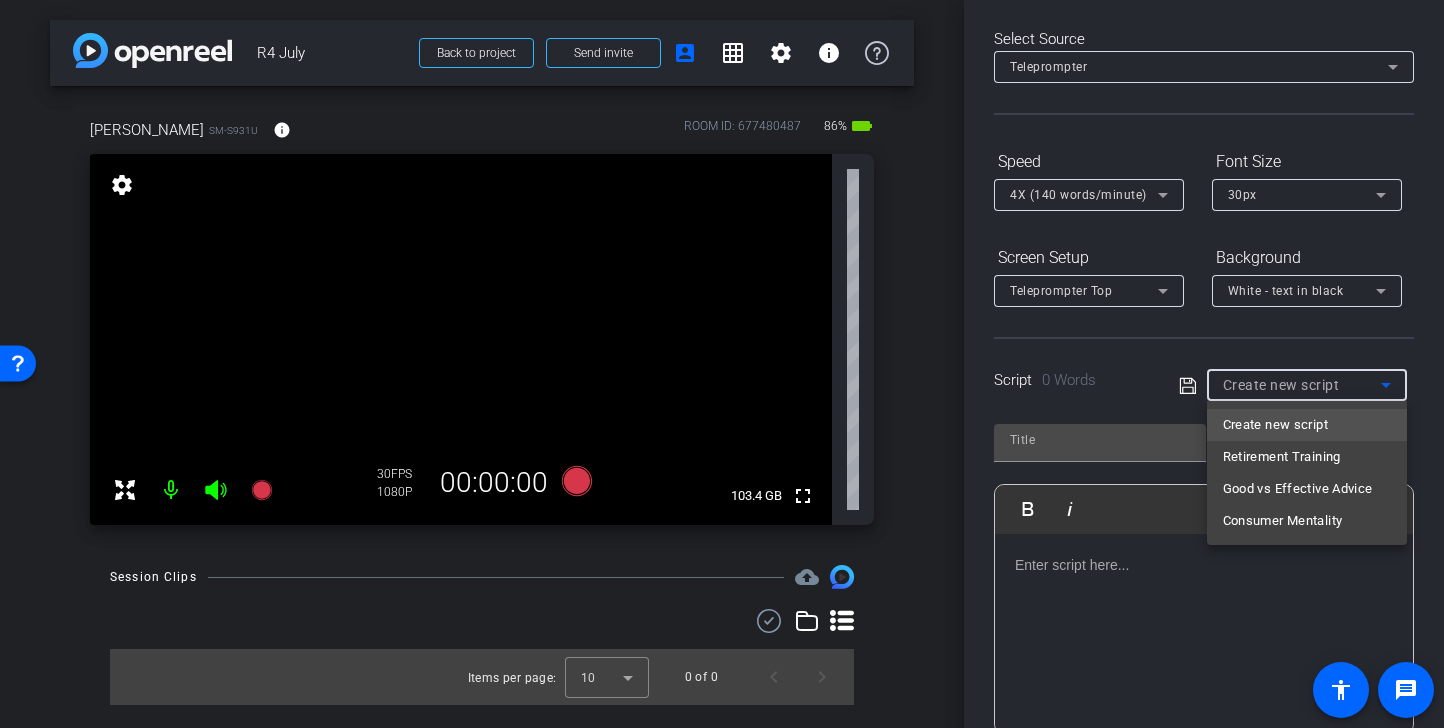 click at bounding box center (722, 364) 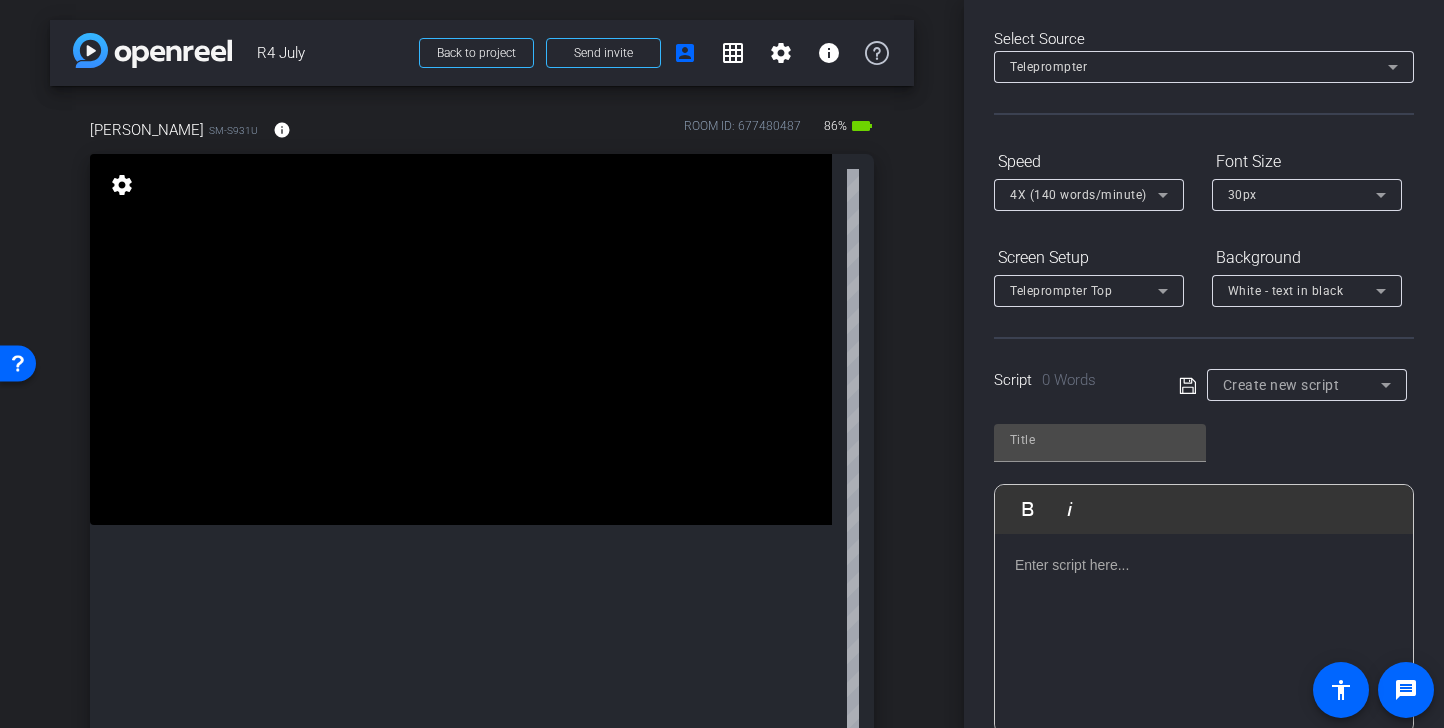 scroll, scrollTop: 0, scrollLeft: 0, axis: both 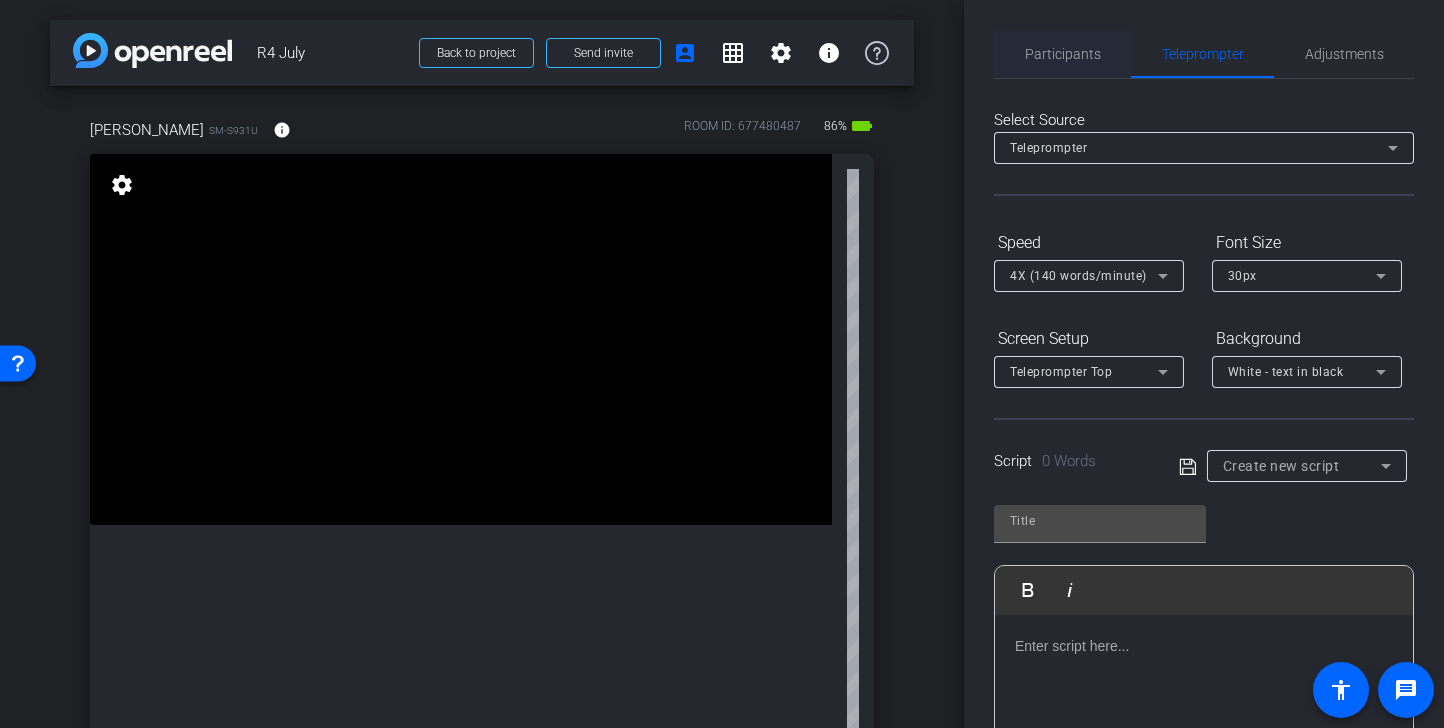 click on "Participants" at bounding box center [1063, 54] 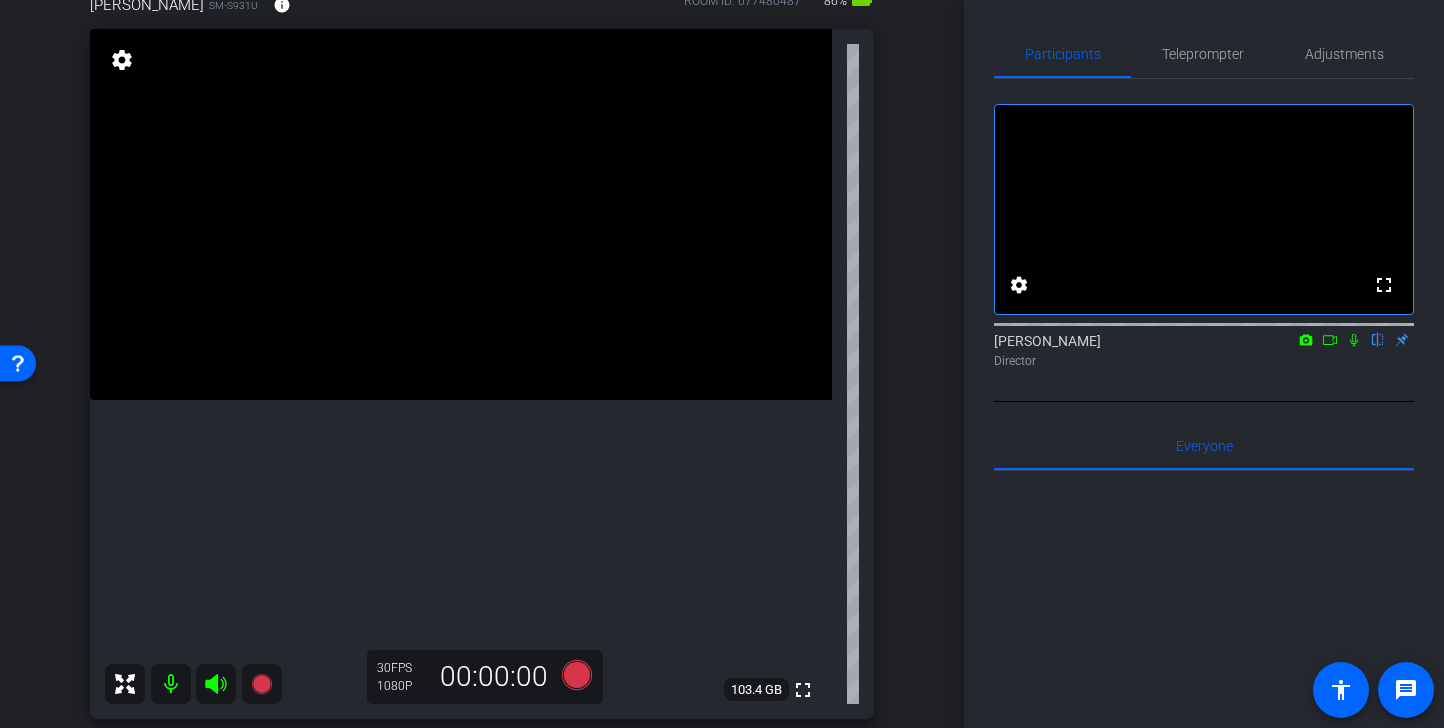 scroll, scrollTop: 128, scrollLeft: 0, axis: vertical 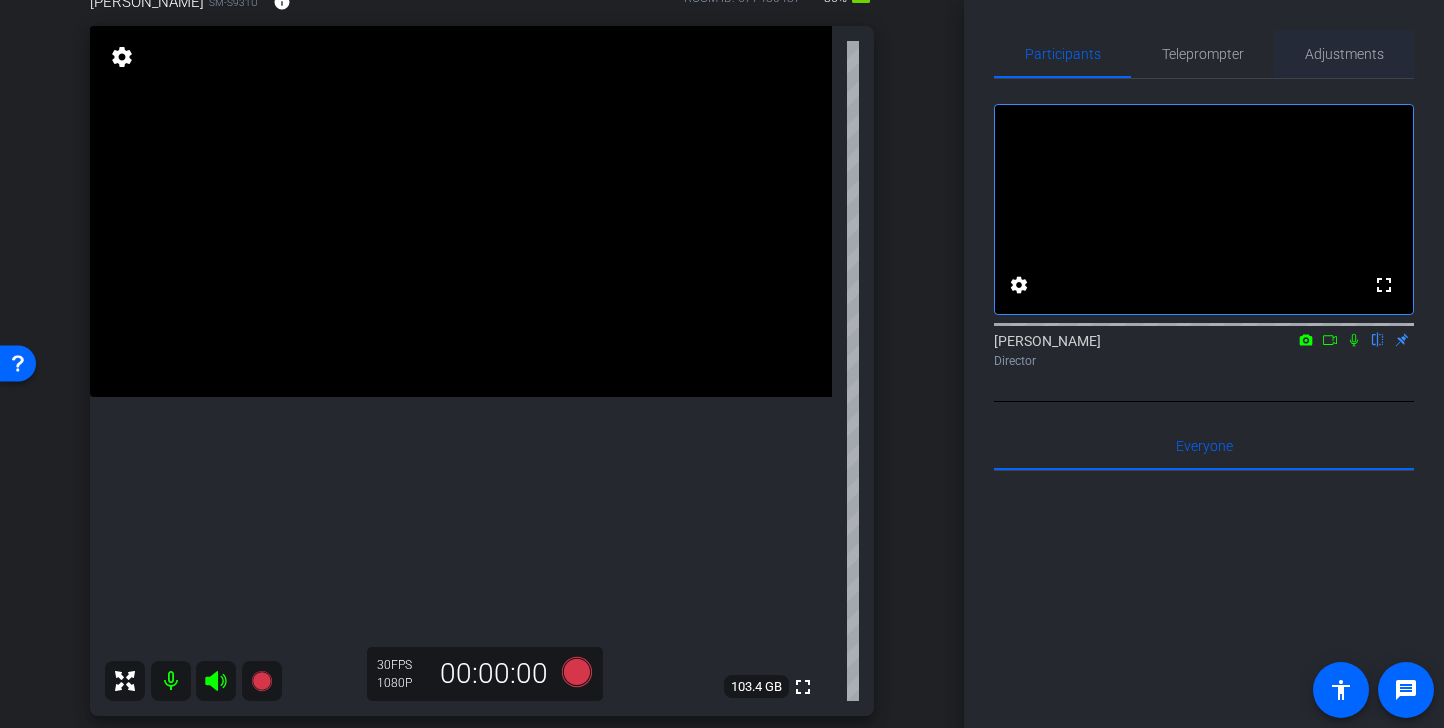 click on "Adjustments" at bounding box center (1344, 54) 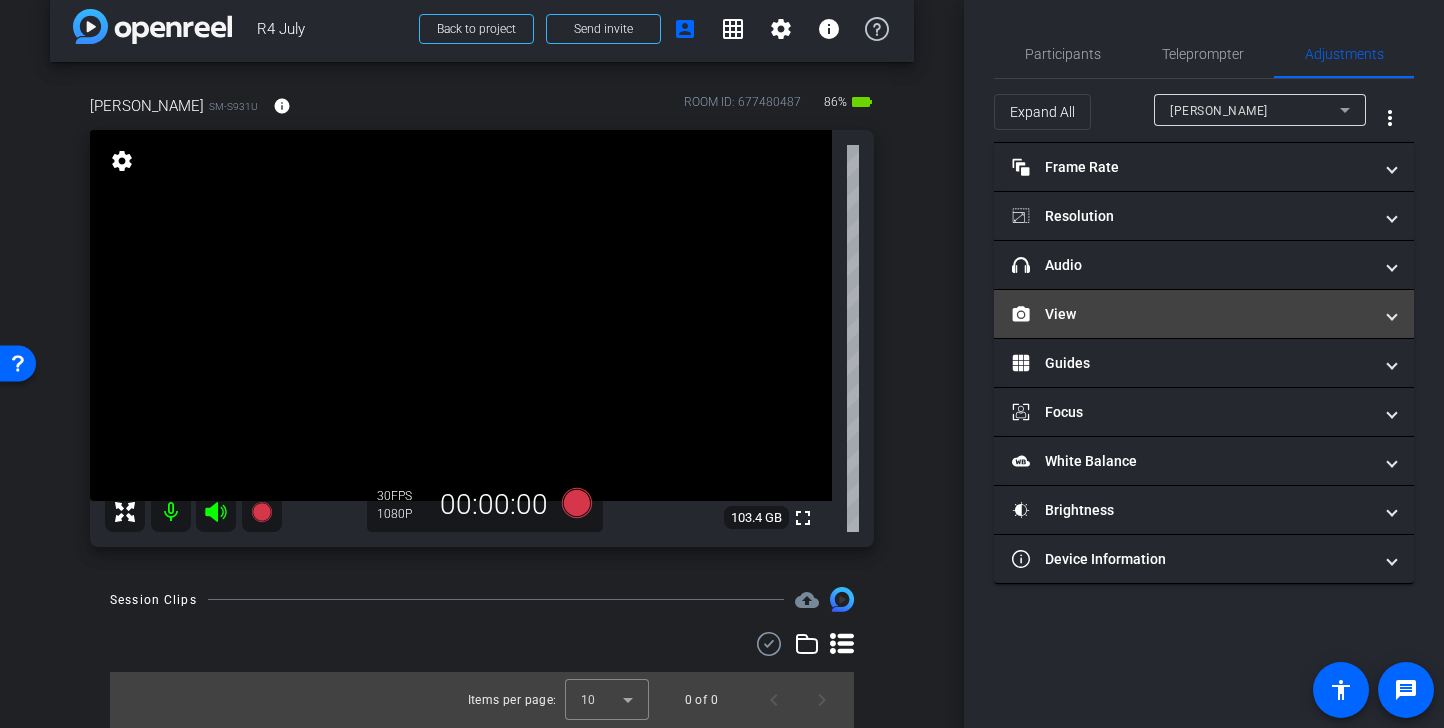 scroll, scrollTop: 24, scrollLeft: 0, axis: vertical 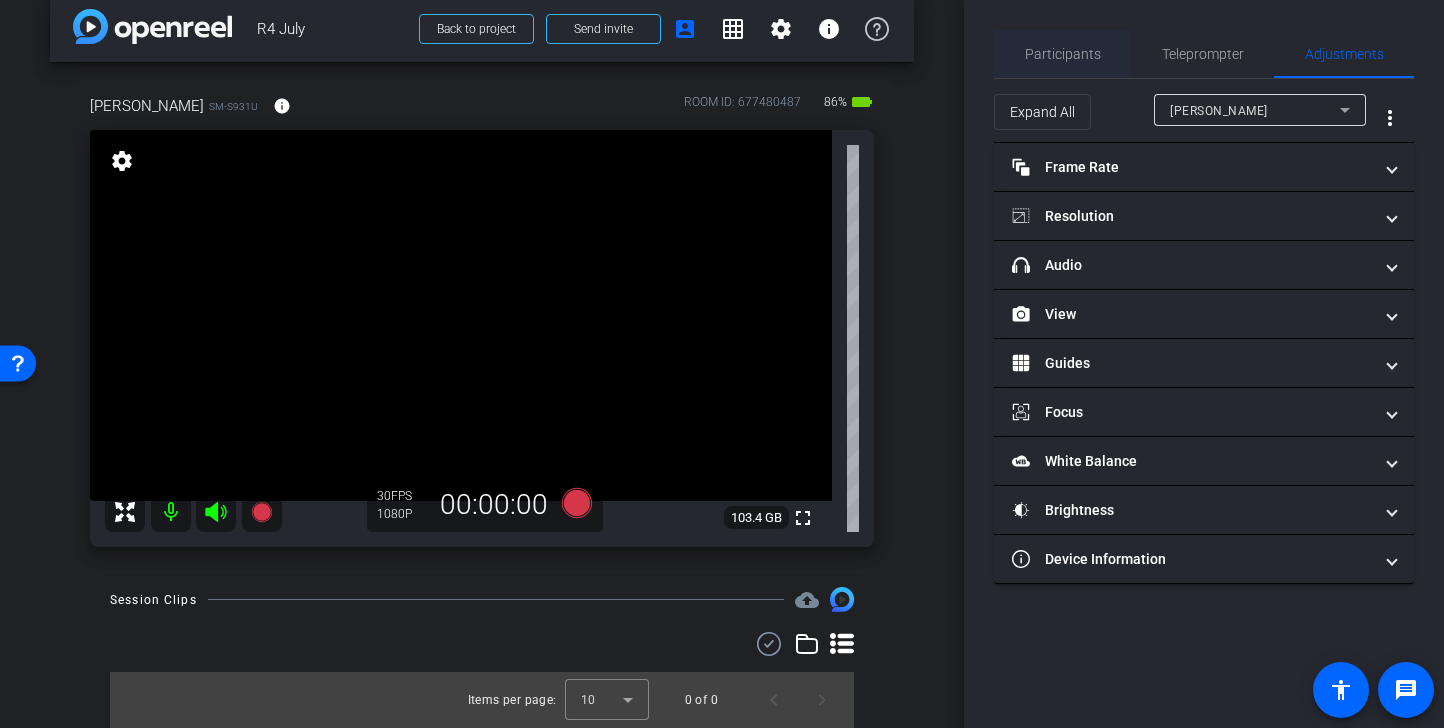 click on "Participants" at bounding box center [1063, 54] 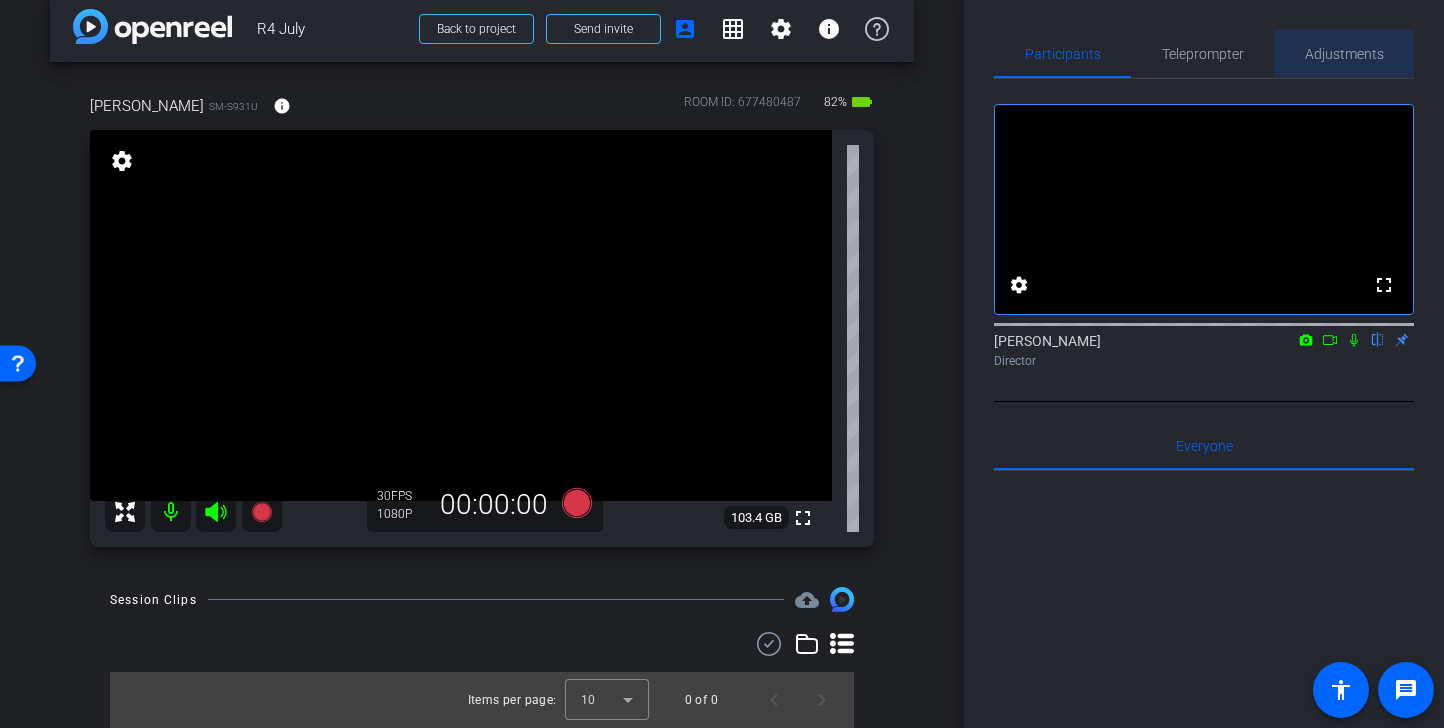 click on "Adjustments" at bounding box center (1344, 54) 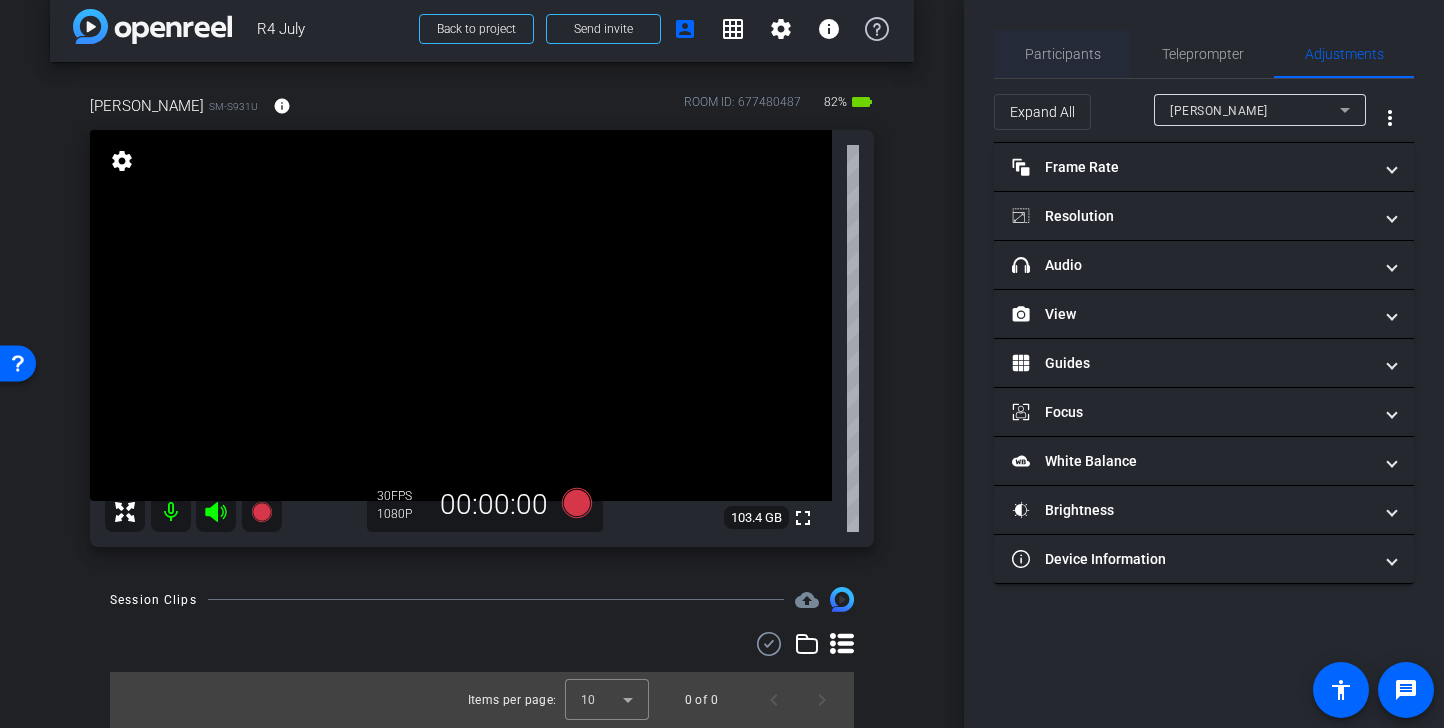 click on "Participants" at bounding box center (1063, 54) 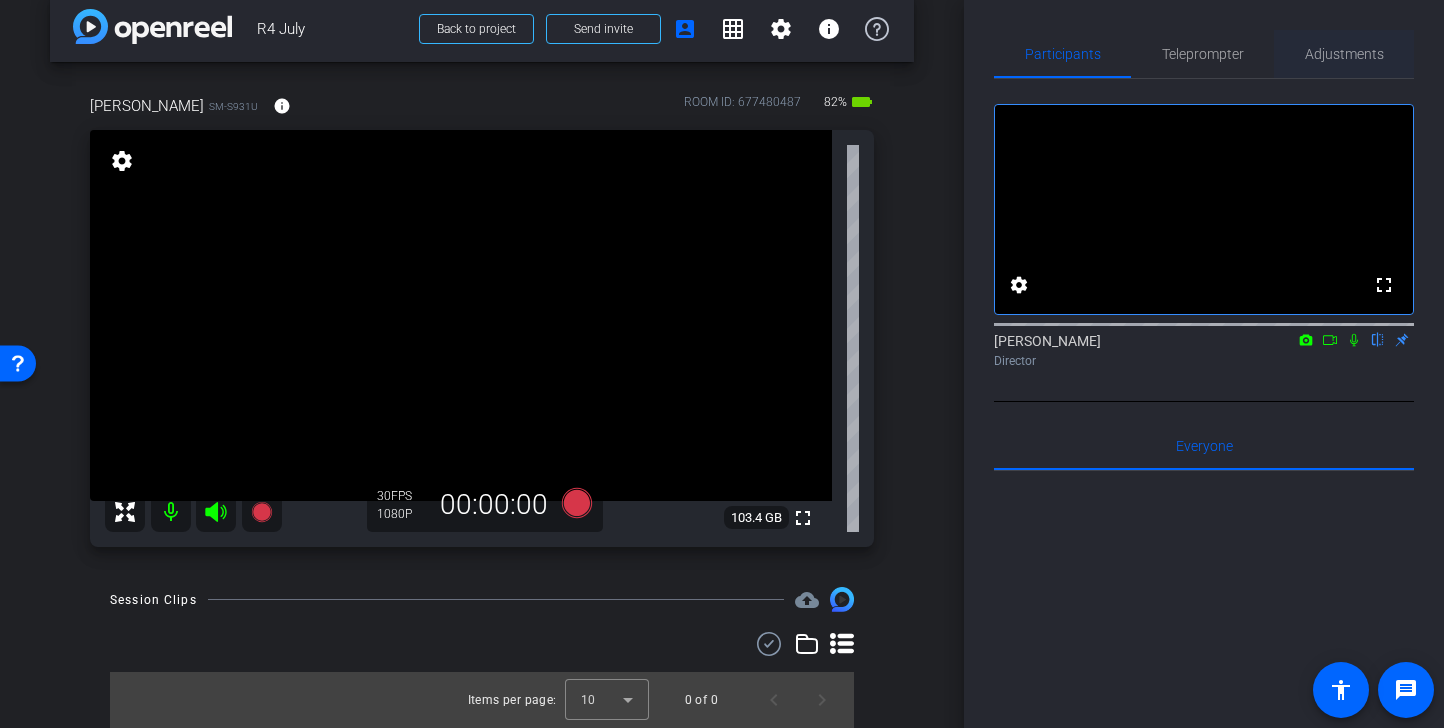 click on "Adjustments" at bounding box center [1344, 54] 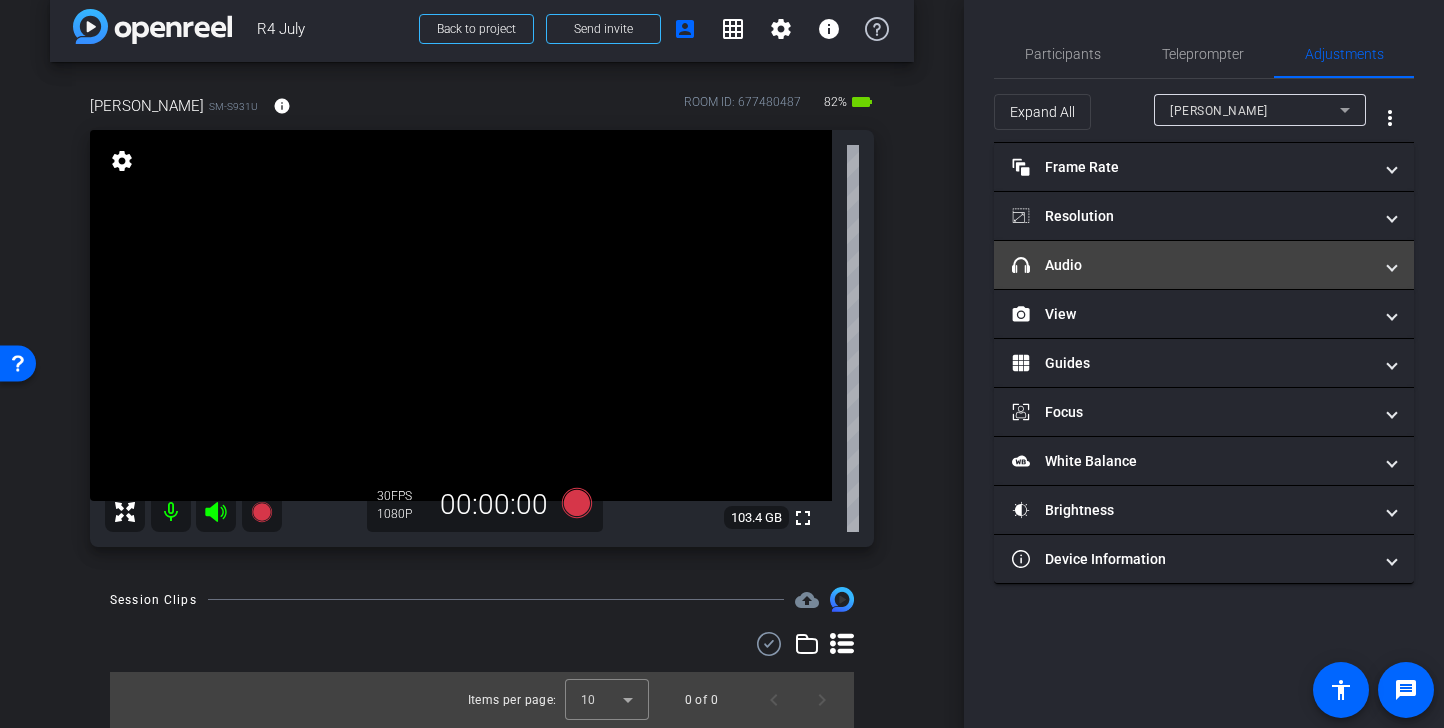 click on "headphone icon
Audio" at bounding box center (1204, 265) 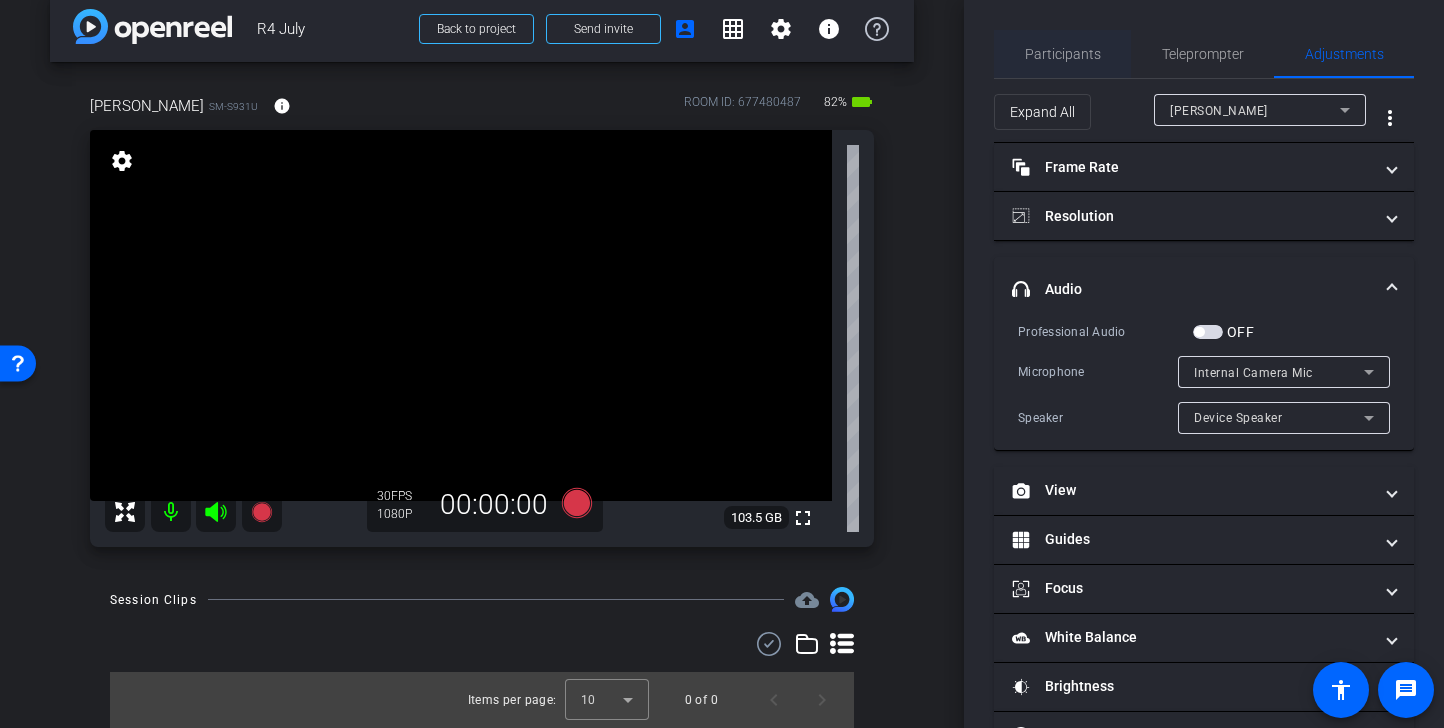 click on "Participants" at bounding box center (1063, 54) 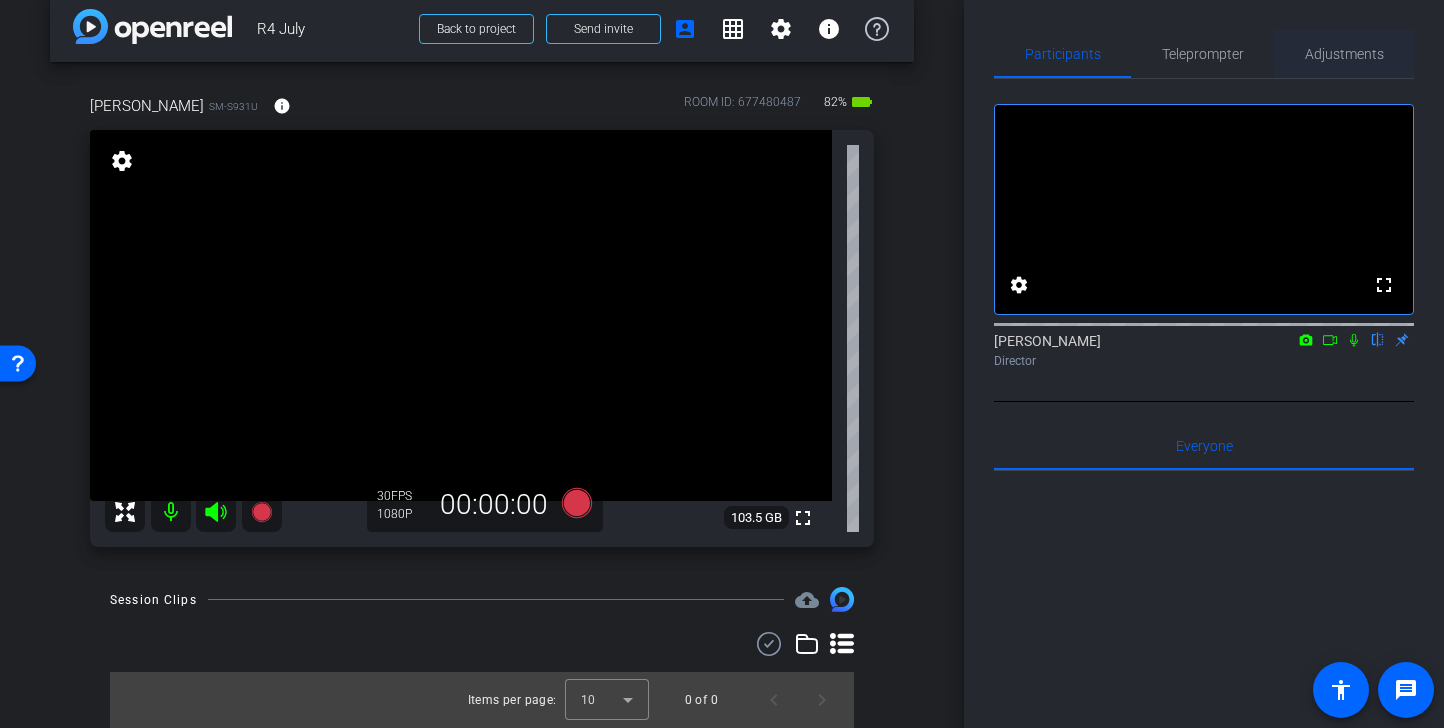 click on "Adjustments" at bounding box center (1344, 54) 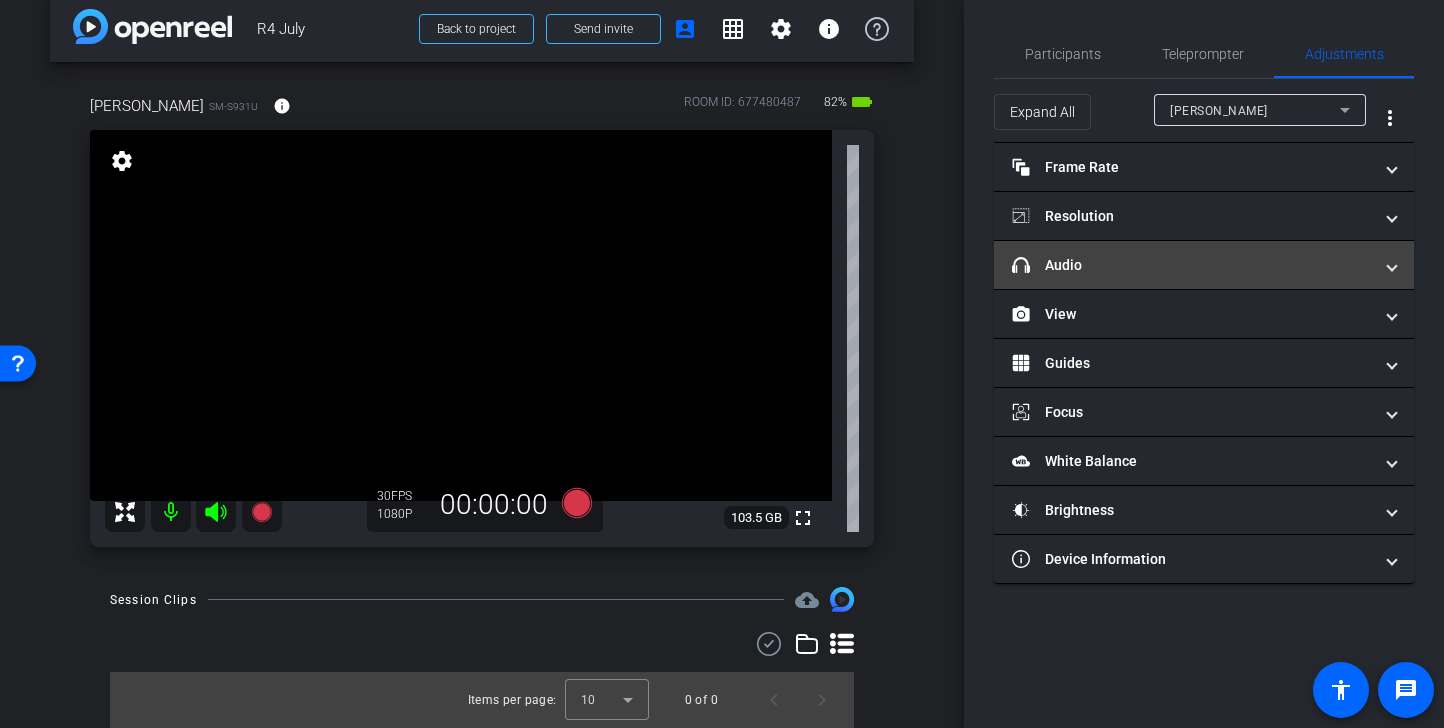 click on "headphone icon
Audio" at bounding box center (1192, 265) 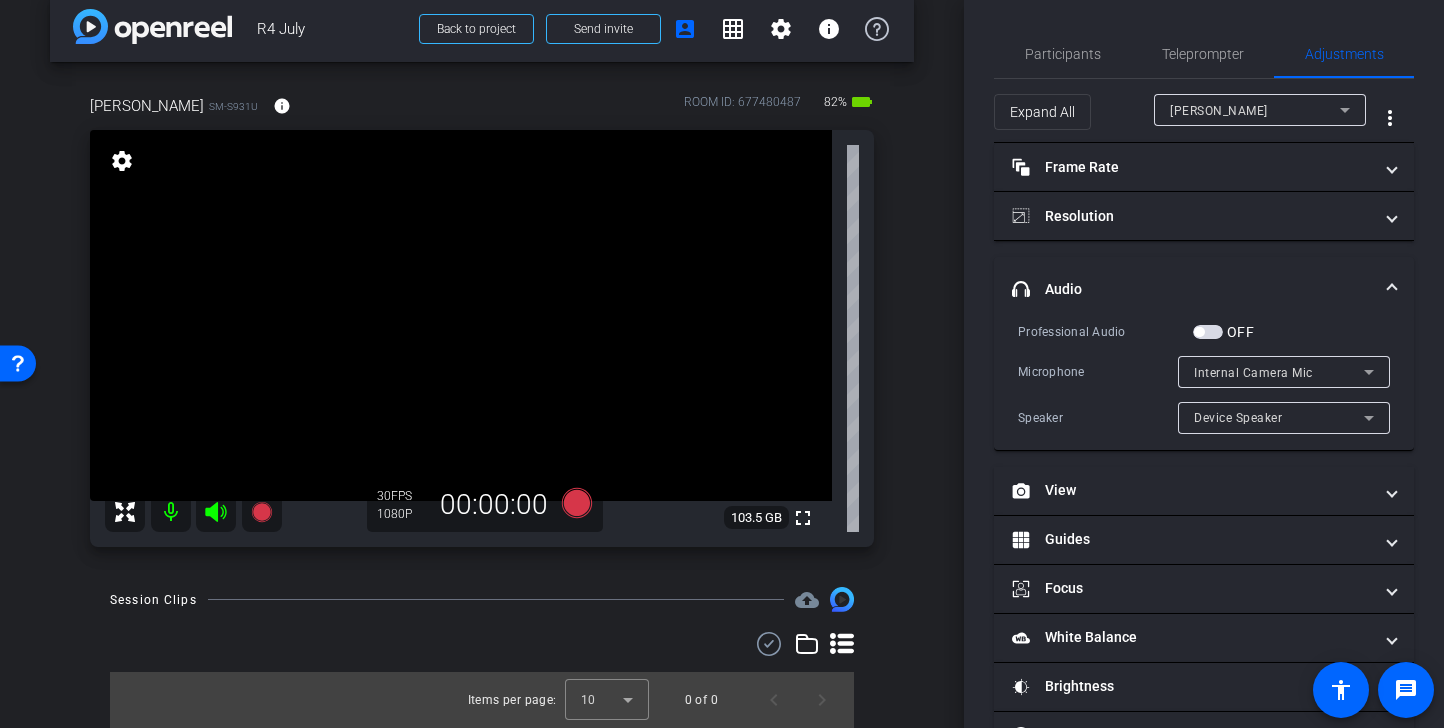 click on "Device Speaker" at bounding box center (1279, 417) 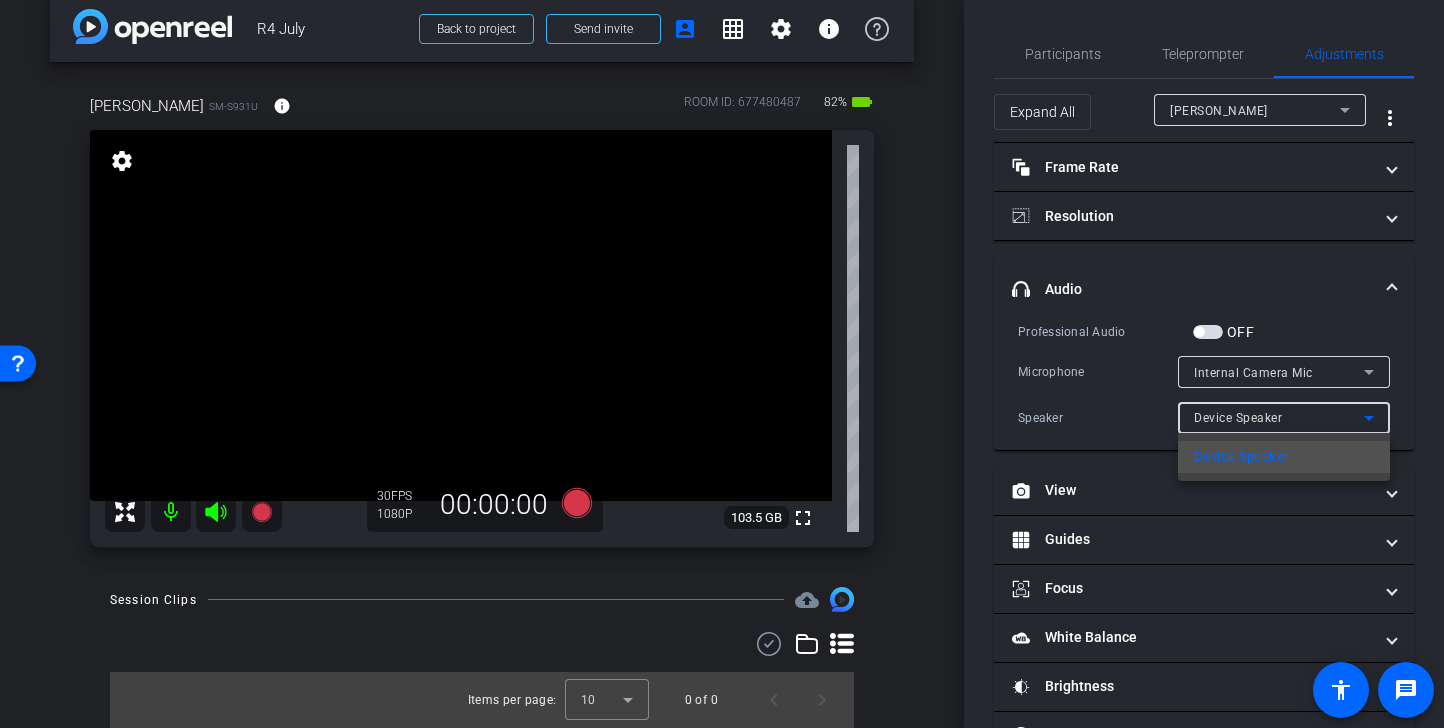 click at bounding box center [722, 364] 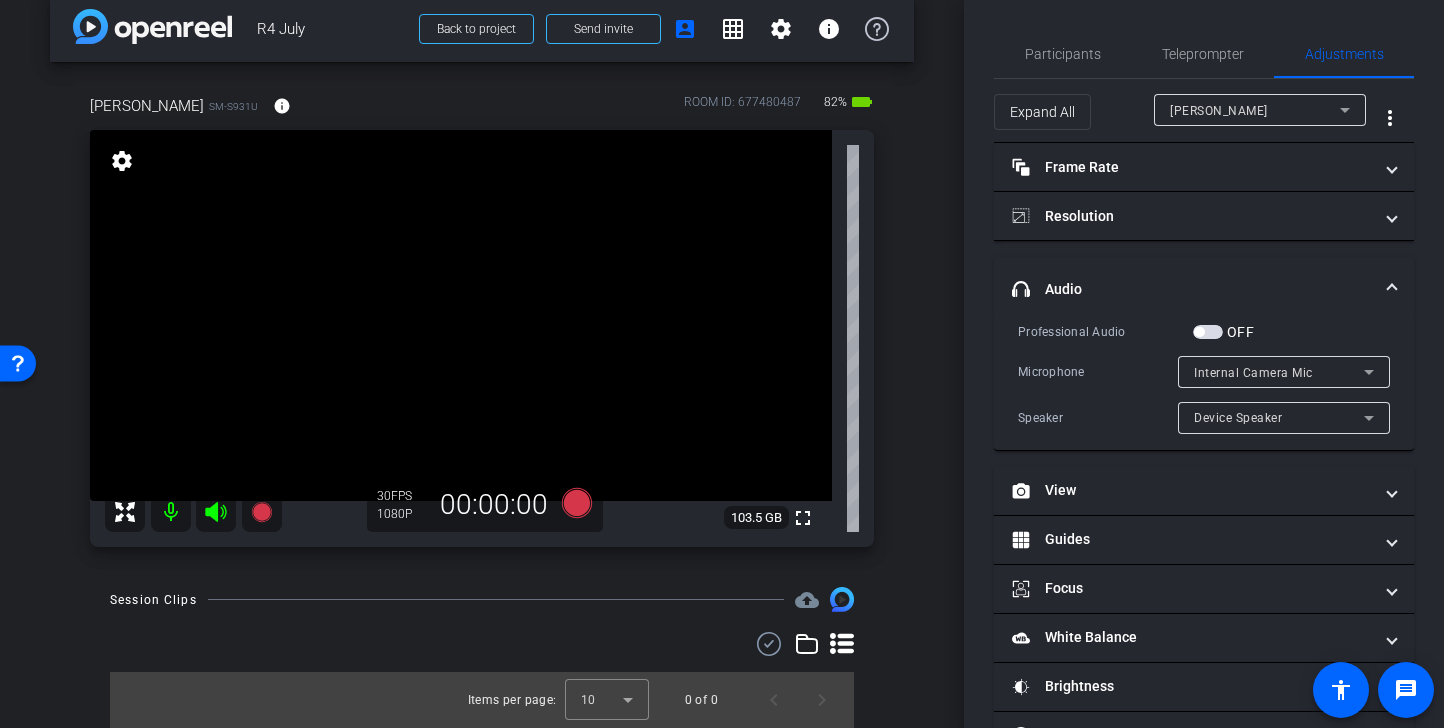 click on "Internal Camera Mic" at bounding box center (1279, 372) 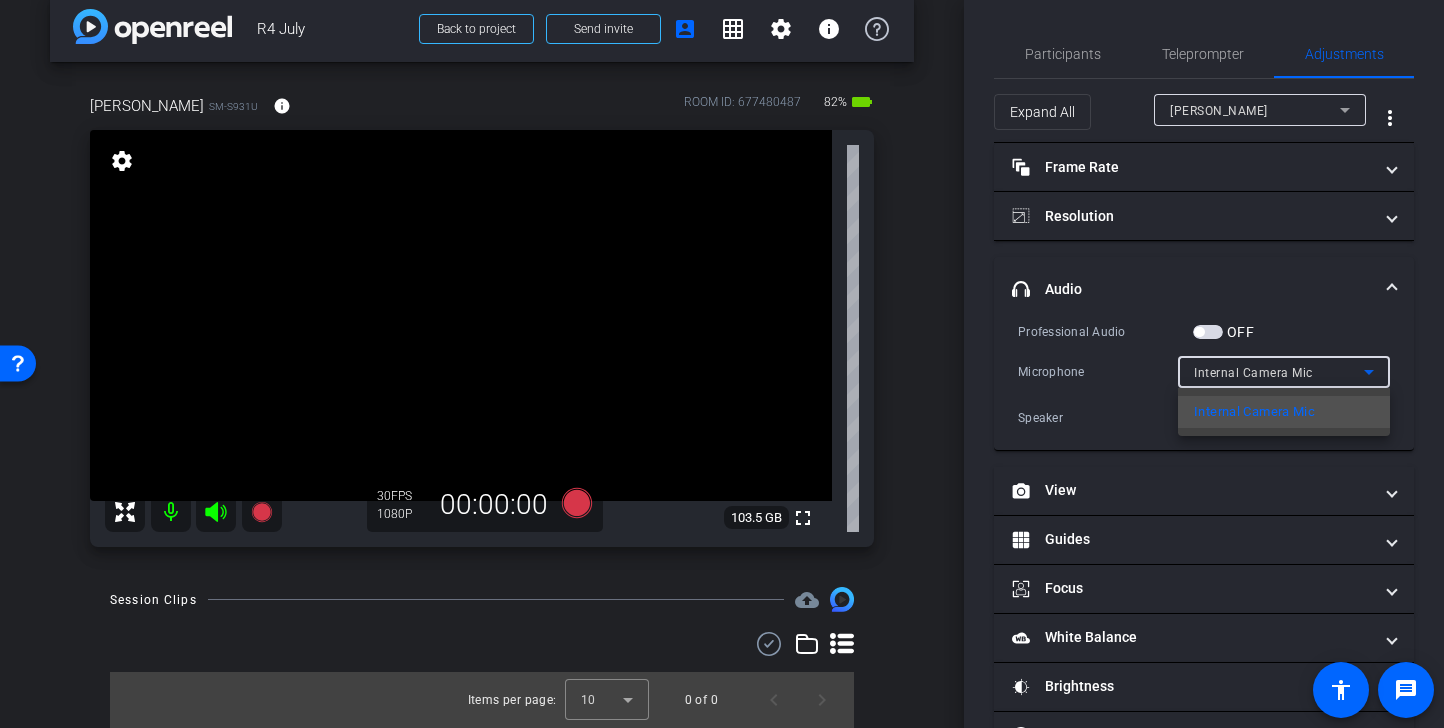 click at bounding box center (722, 364) 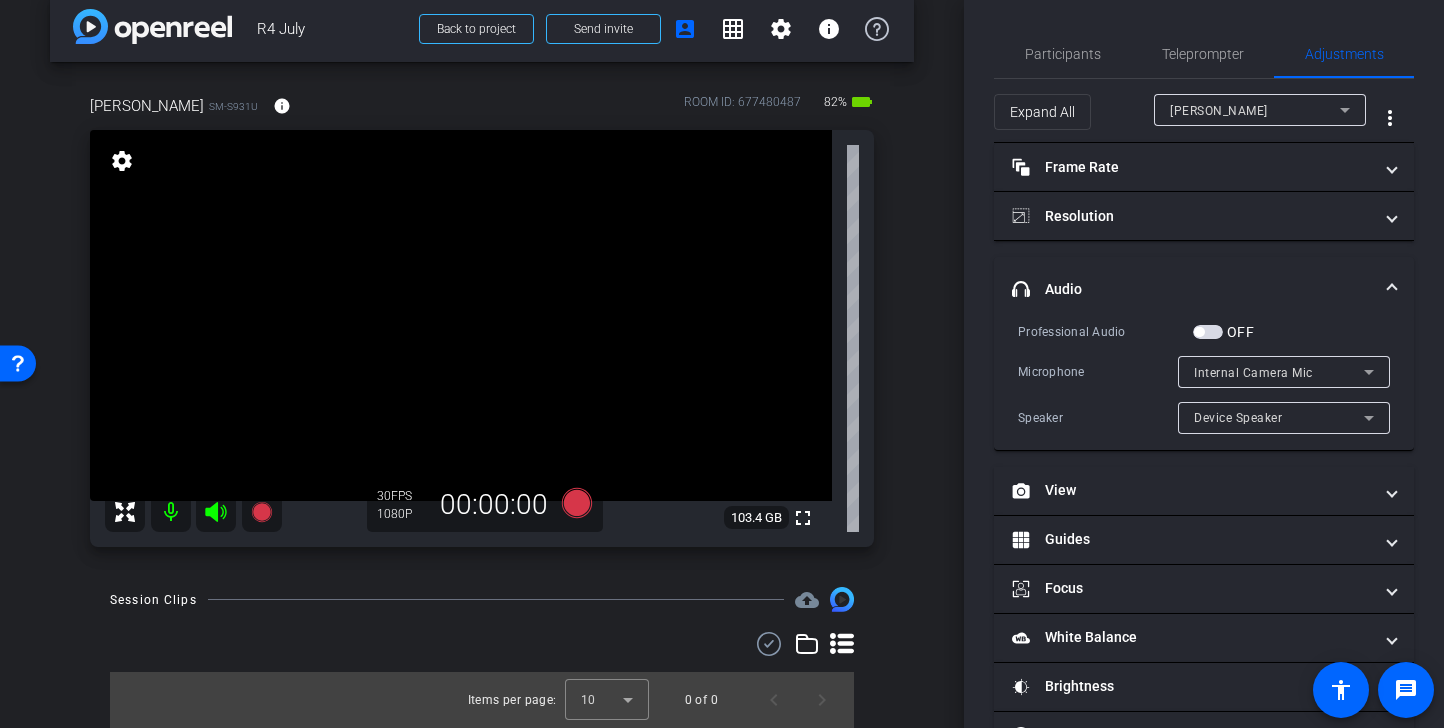 click at bounding box center (1208, 332) 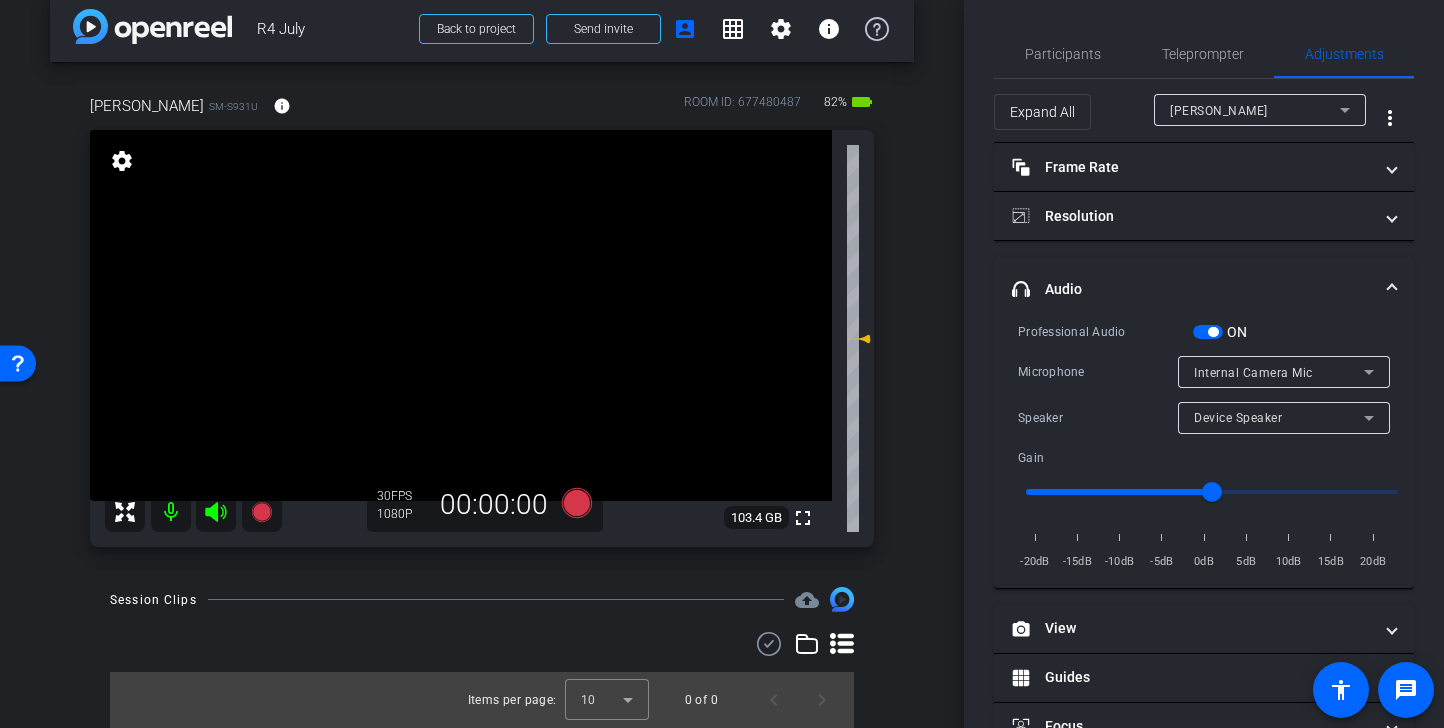 click on "Internal Camera Mic" at bounding box center [1253, 373] 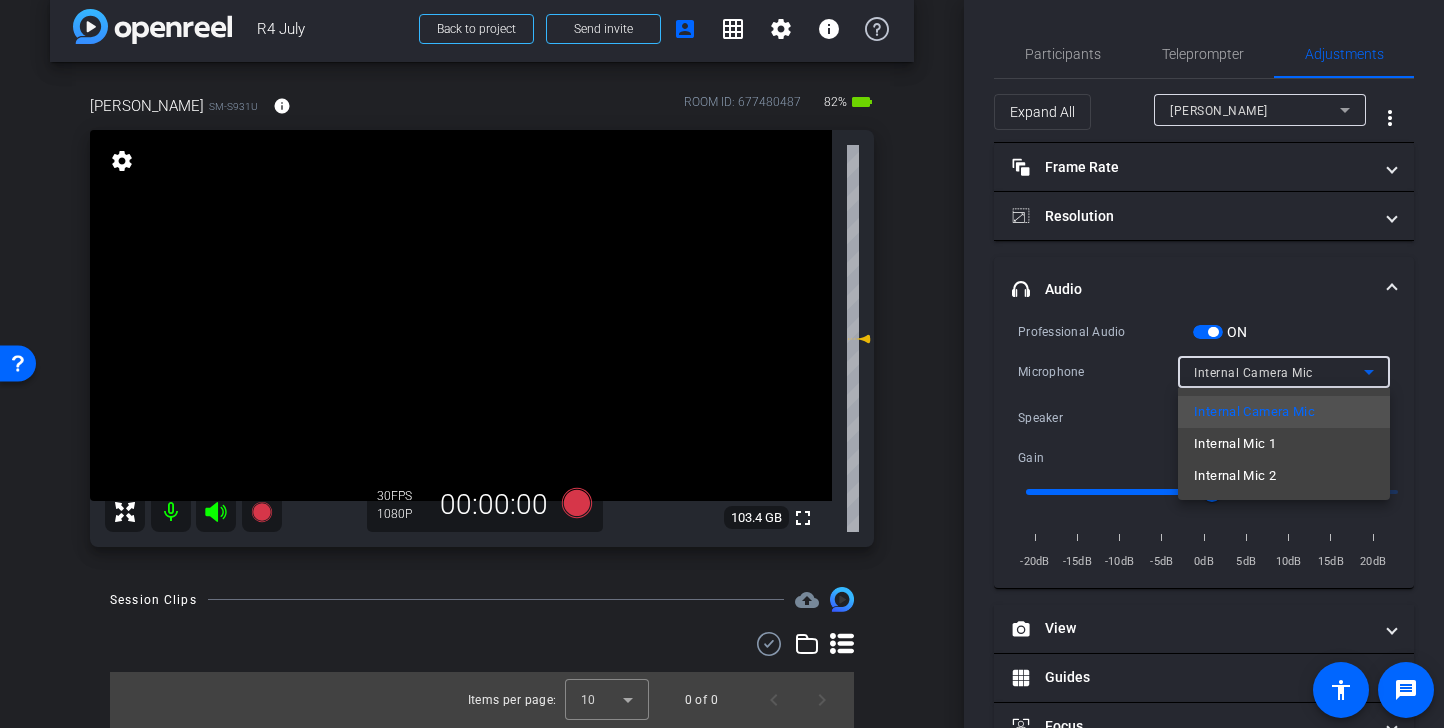 click at bounding box center [722, 364] 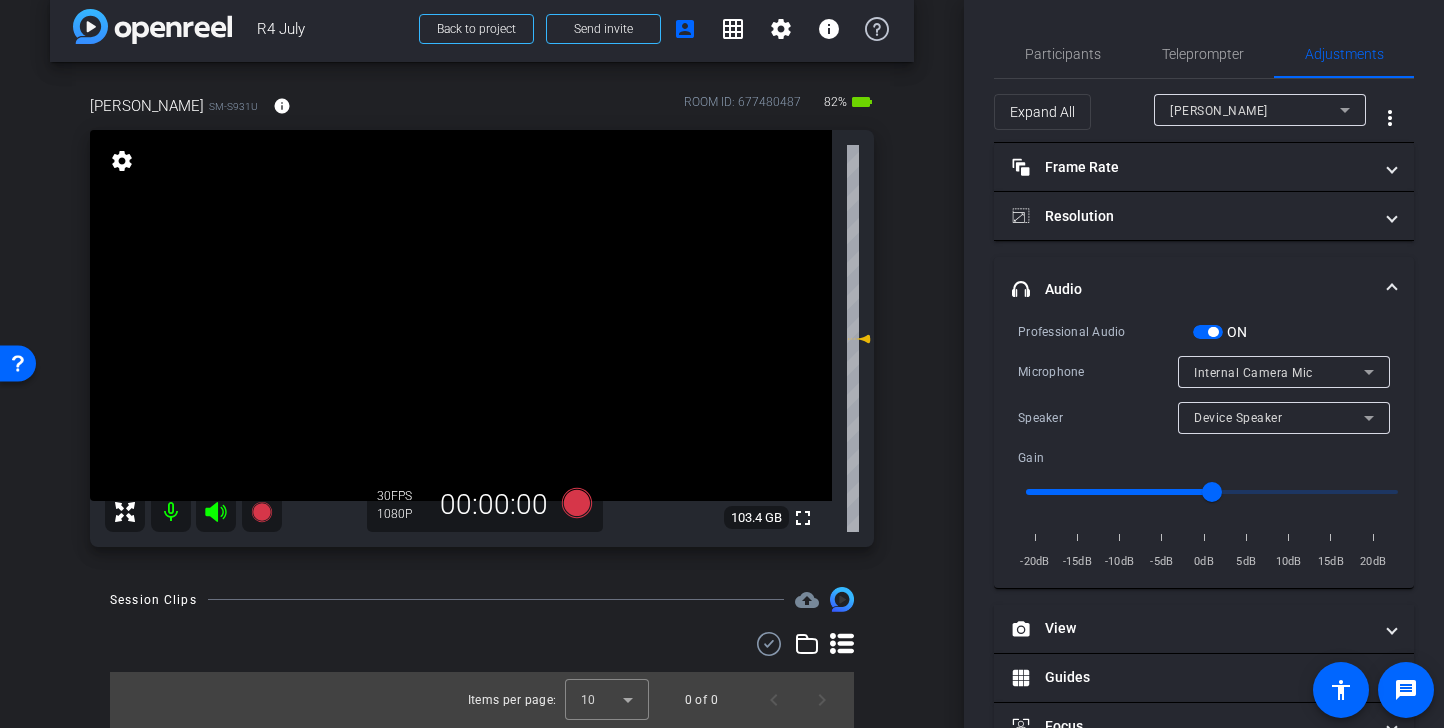 click on "Internal Camera Mic" at bounding box center [1279, 372] 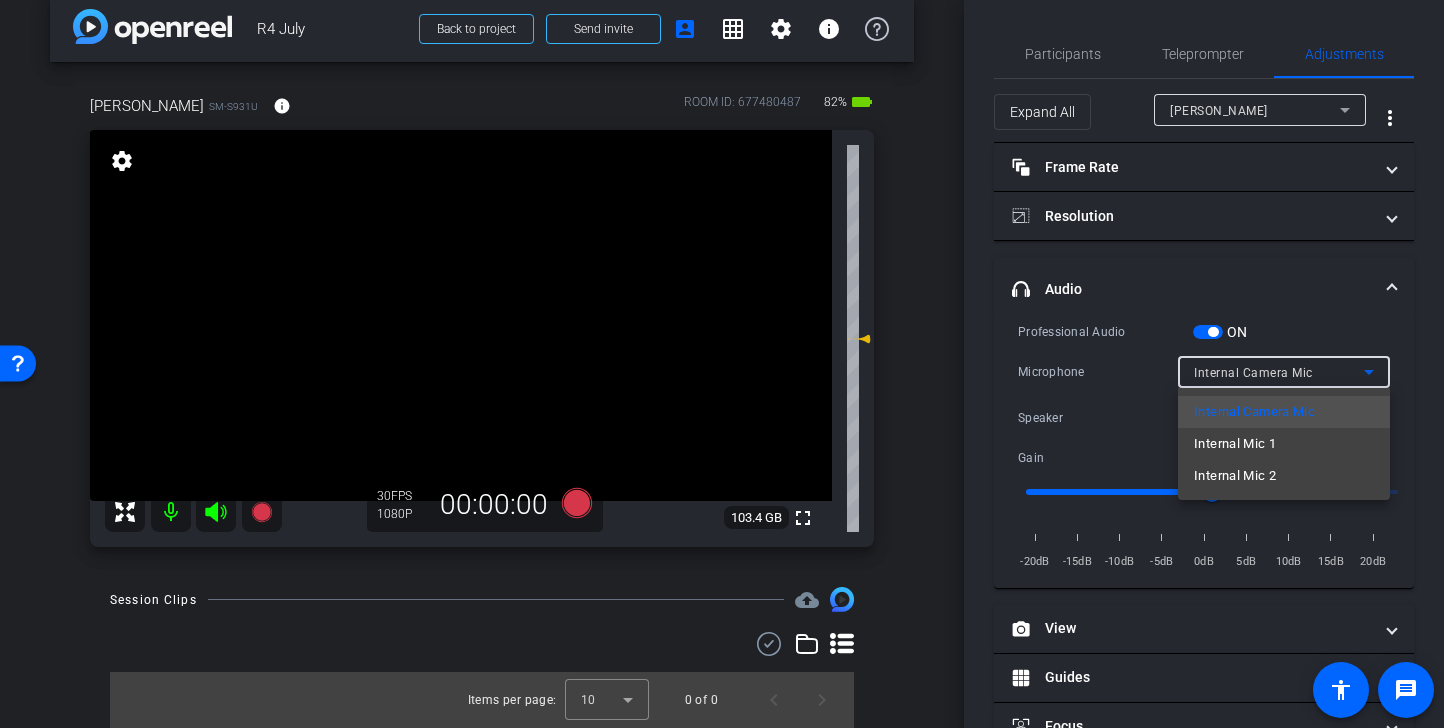 click at bounding box center [722, 364] 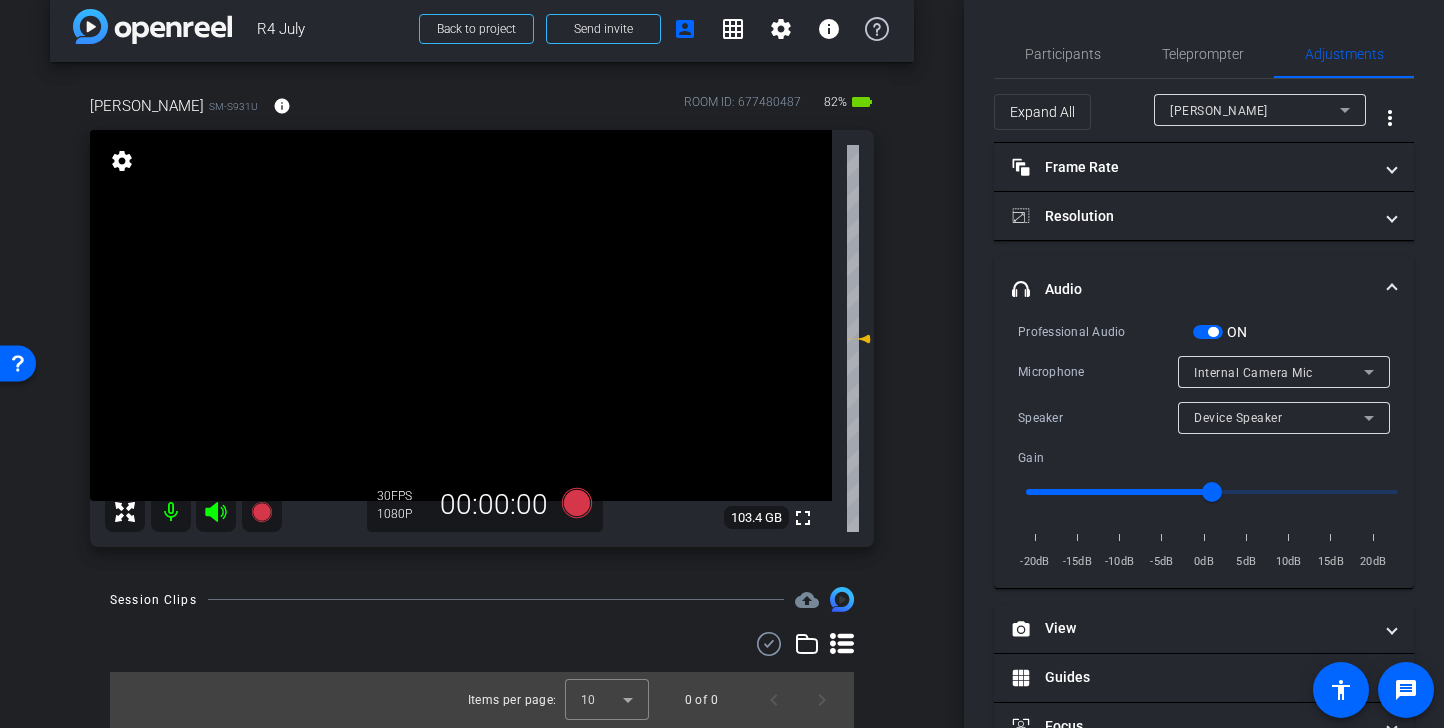 click on "Device Speaker" at bounding box center (1279, 417) 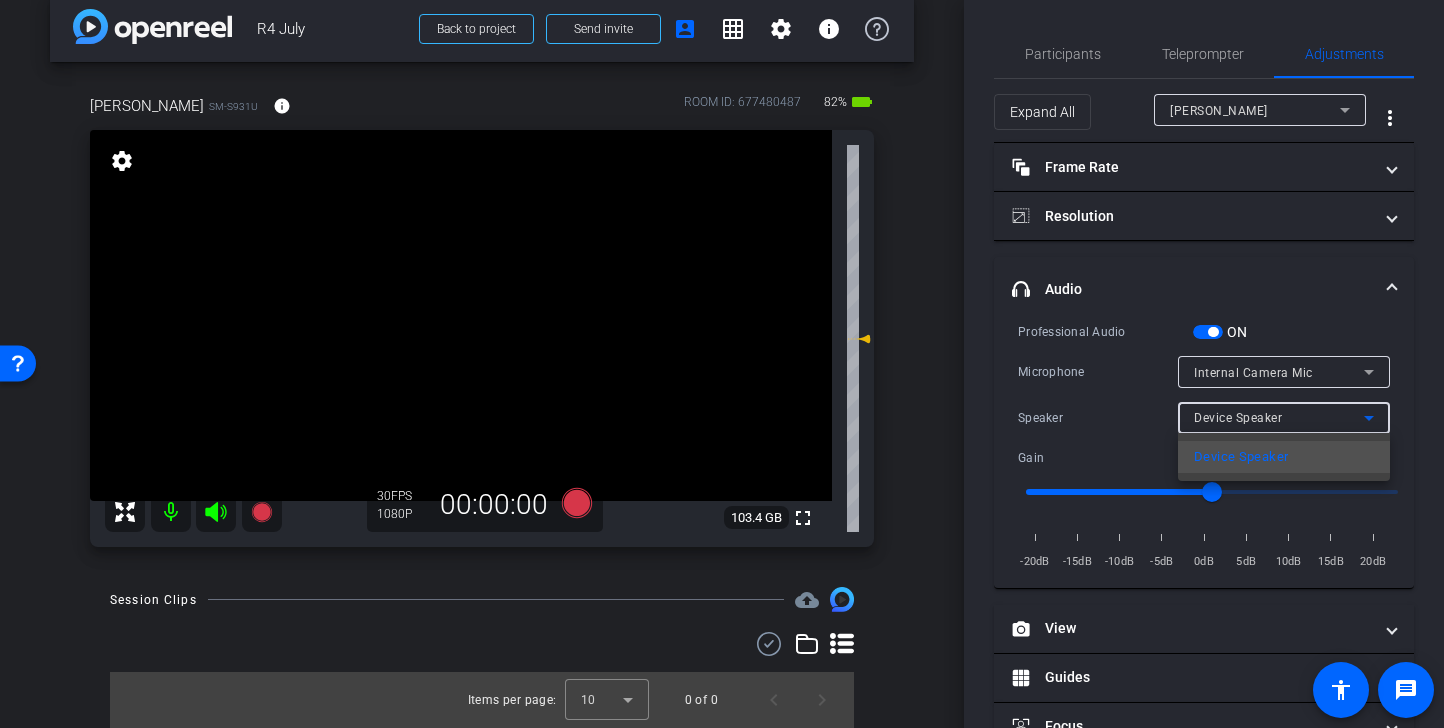 click at bounding box center (722, 364) 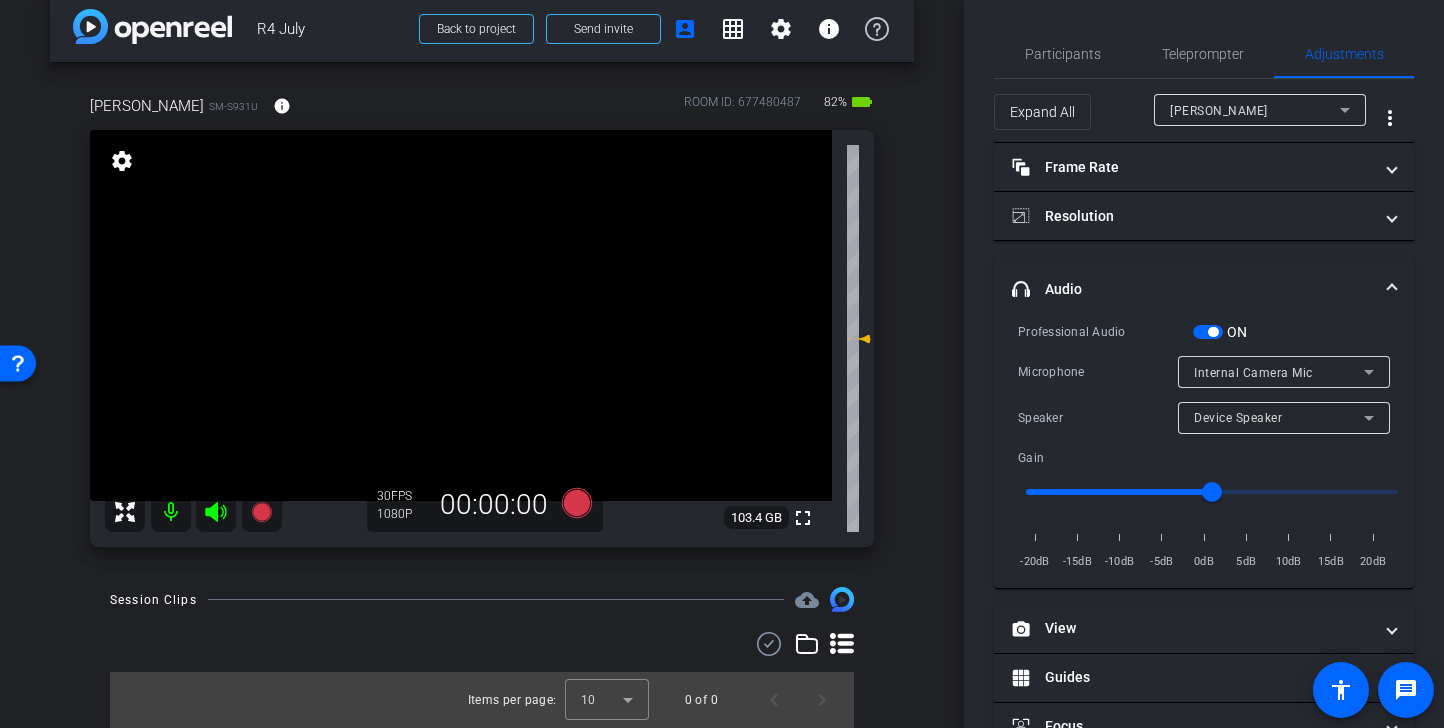 click at bounding box center [1213, 332] 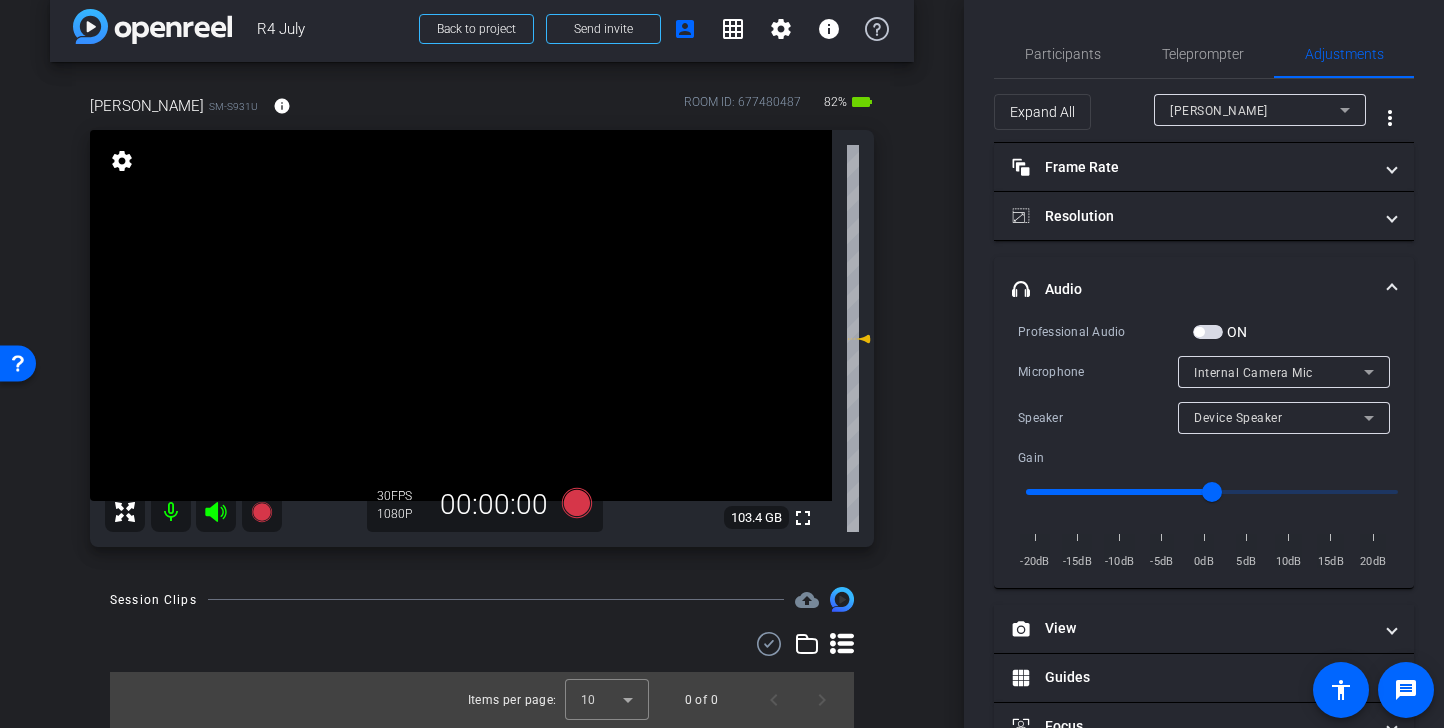 click on "Internal Camera Mic" at bounding box center [1253, 373] 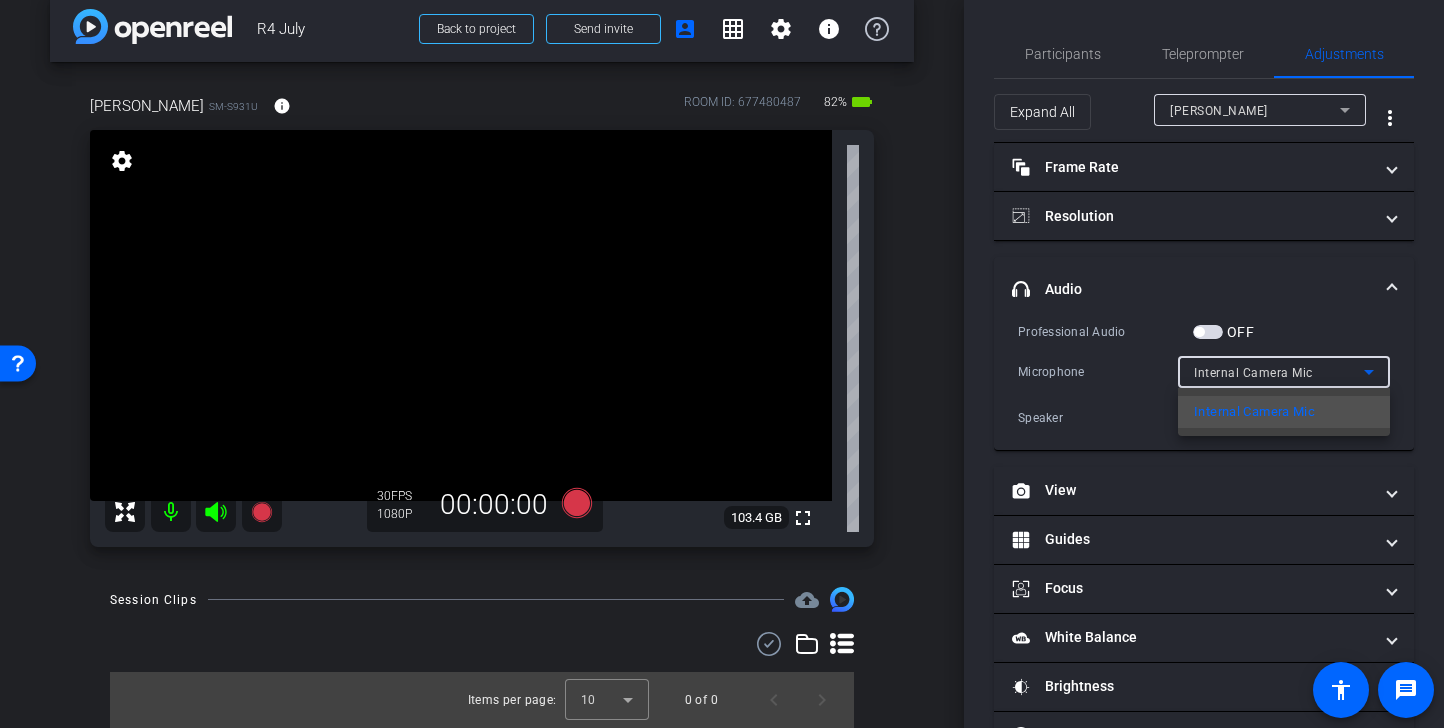click at bounding box center (722, 364) 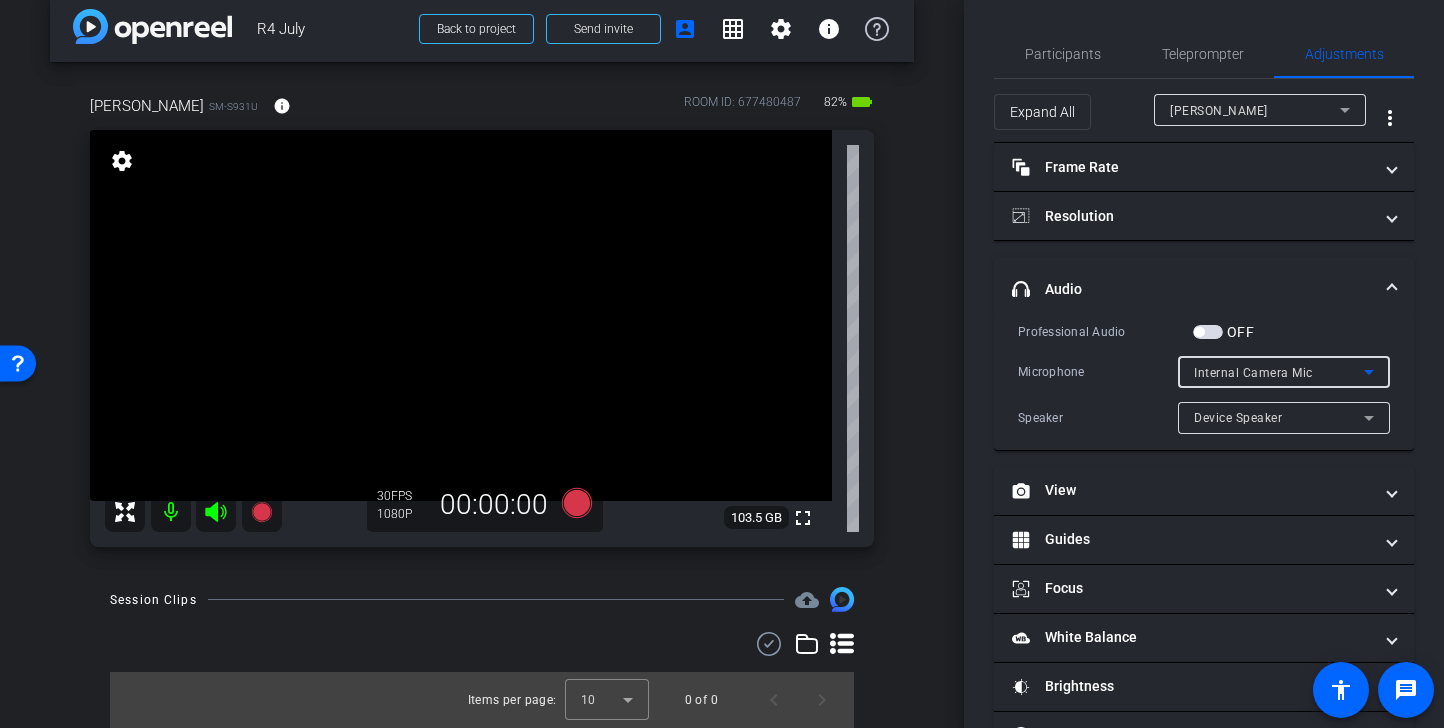 click on "Internal Camera Mic" at bounding box center [1279, 372] 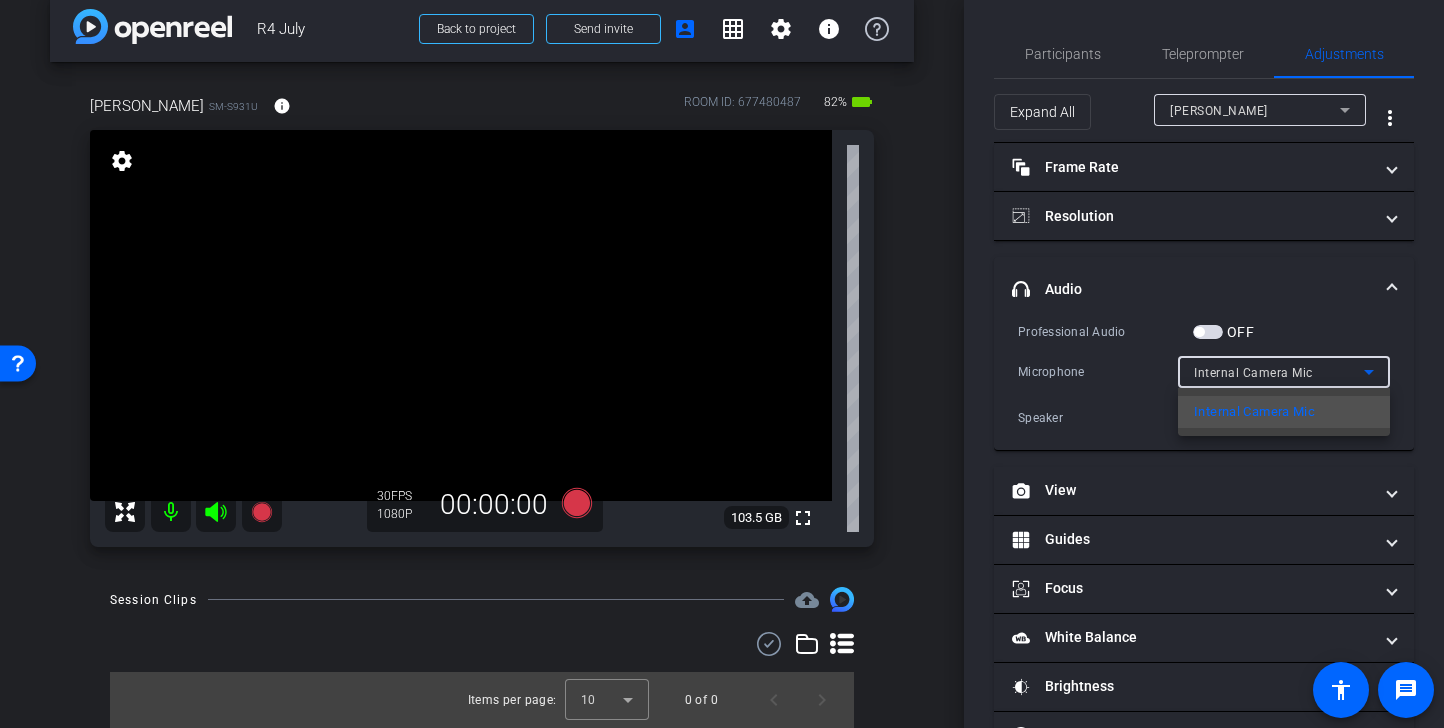 click at bounding box center [722, 364] 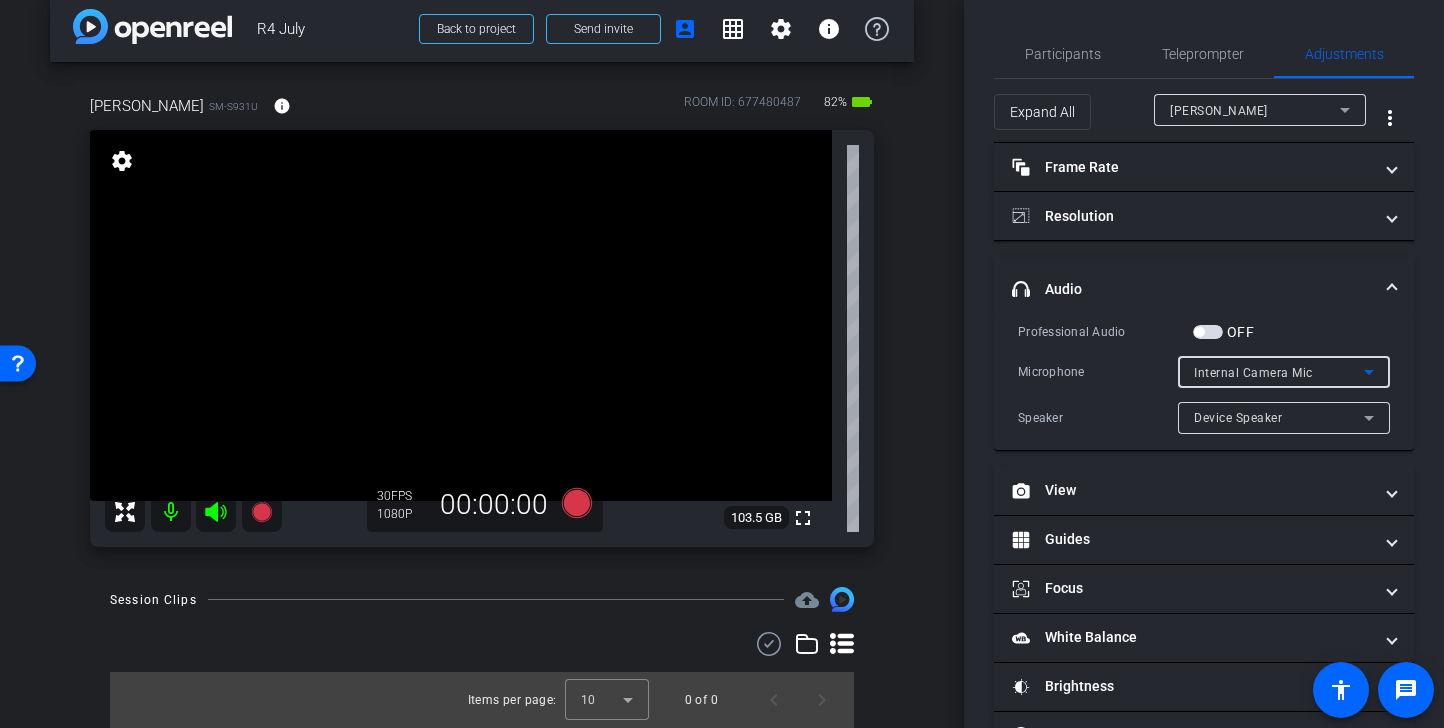 click on "Internal Camera Mic" at bounding box center [1253, 373] 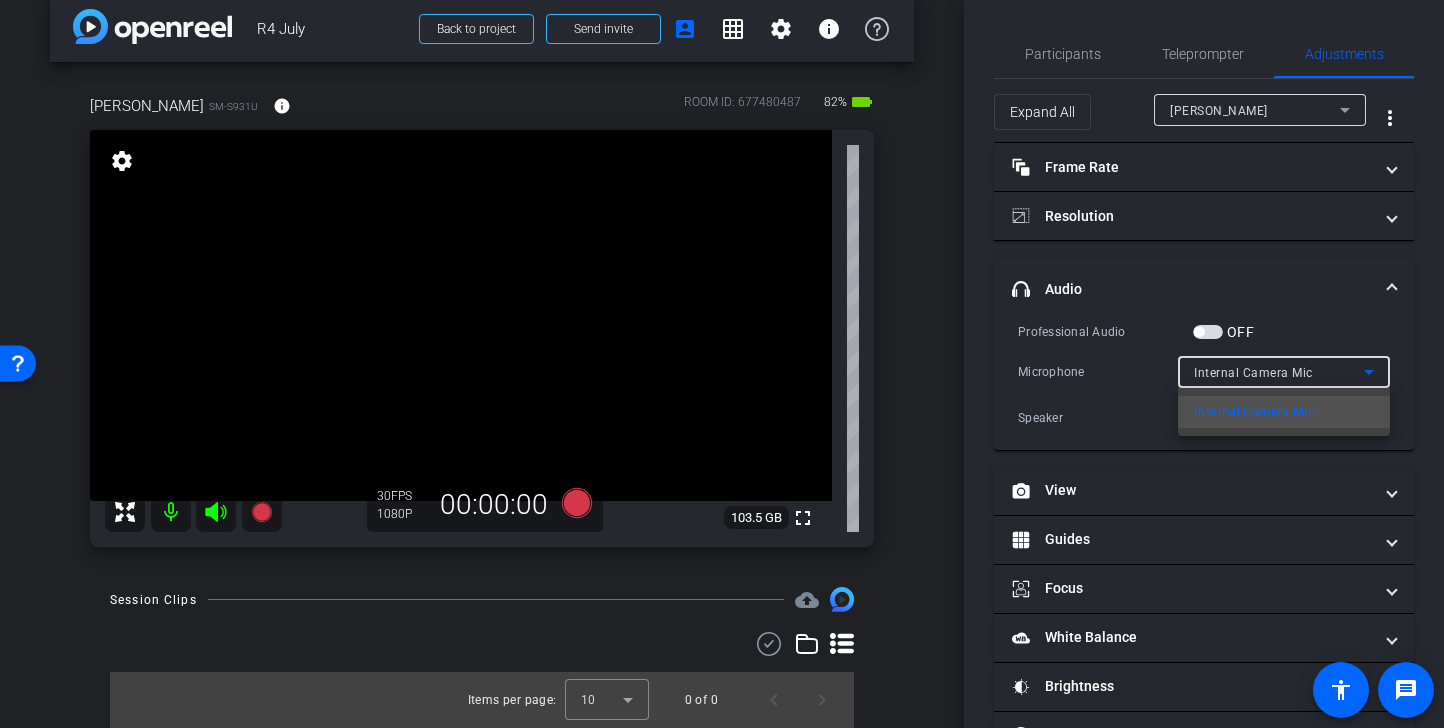 click at bounding box center (722, 364) 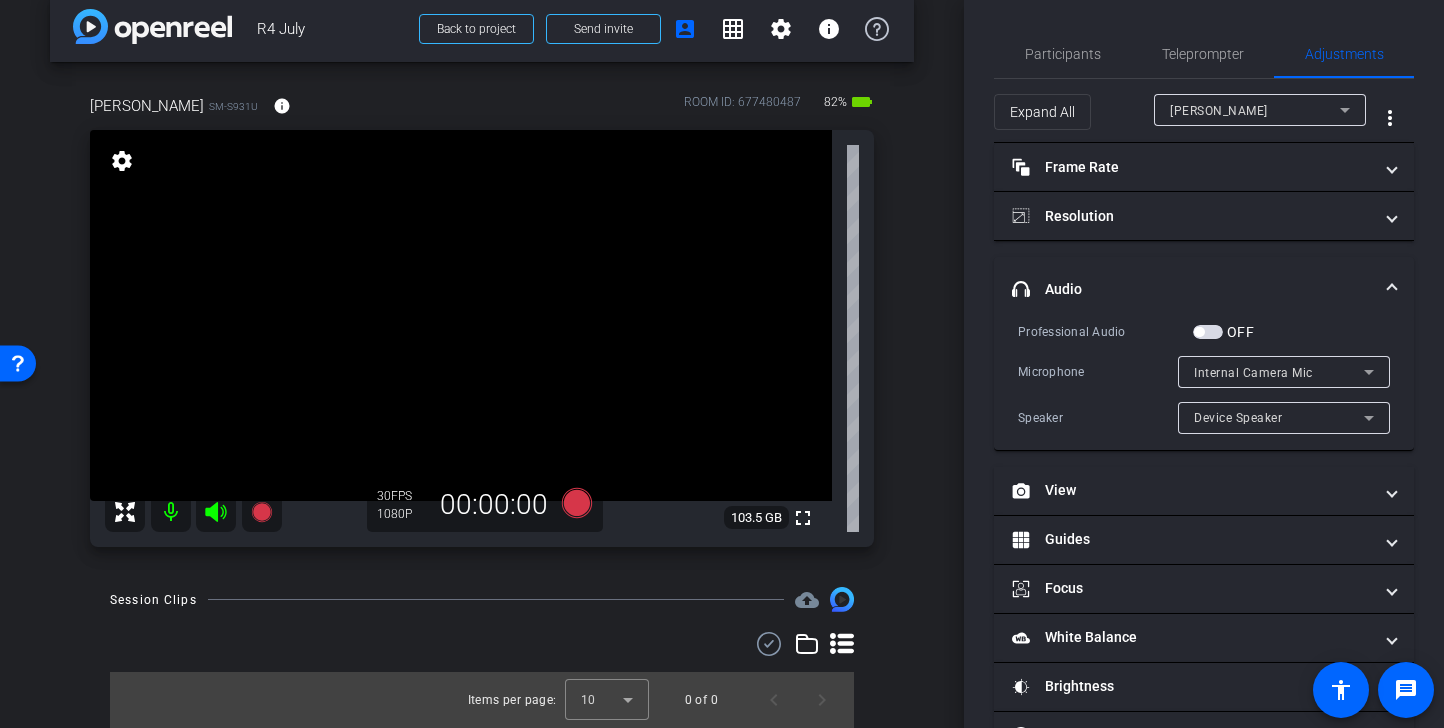click at bounding box center [1208, 332] 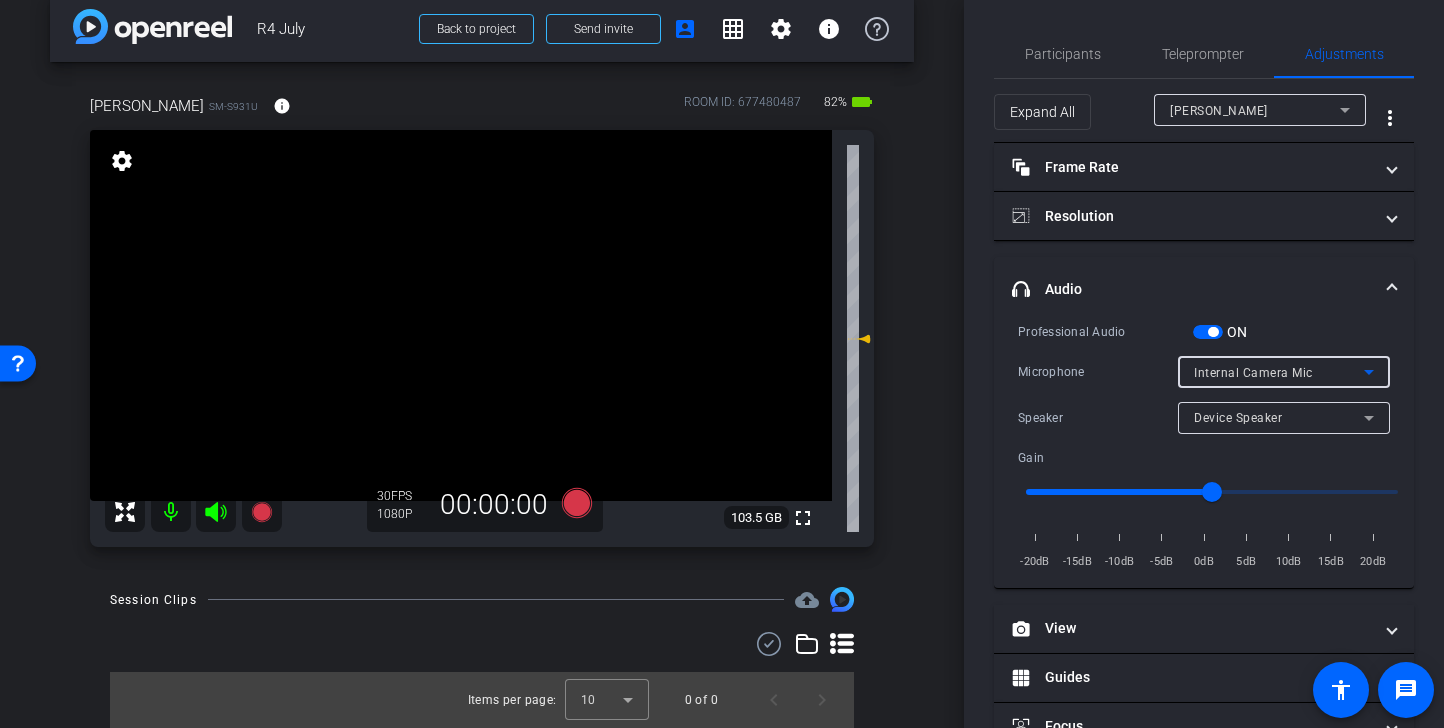 click on "Internal Camera Mic" at bounding box center [1253, 373] 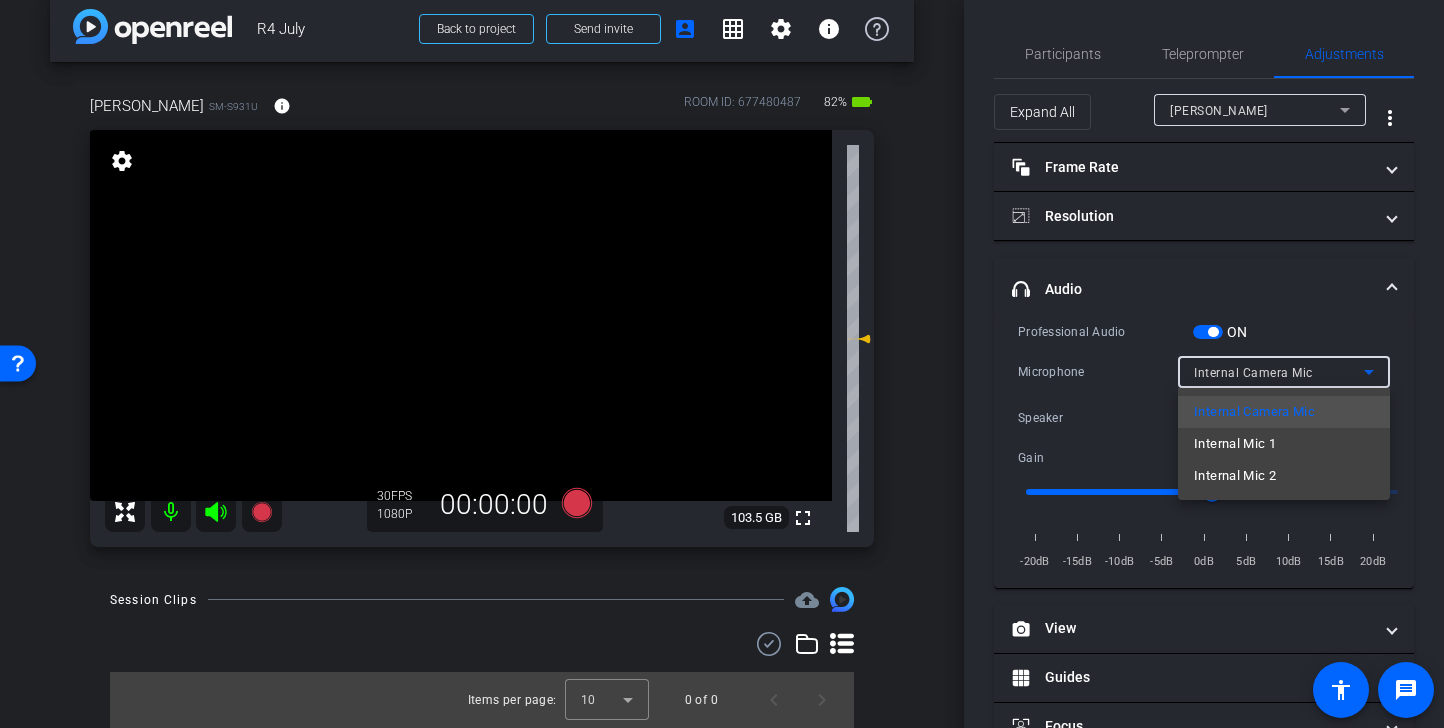 click at bounding box center [722, 364] 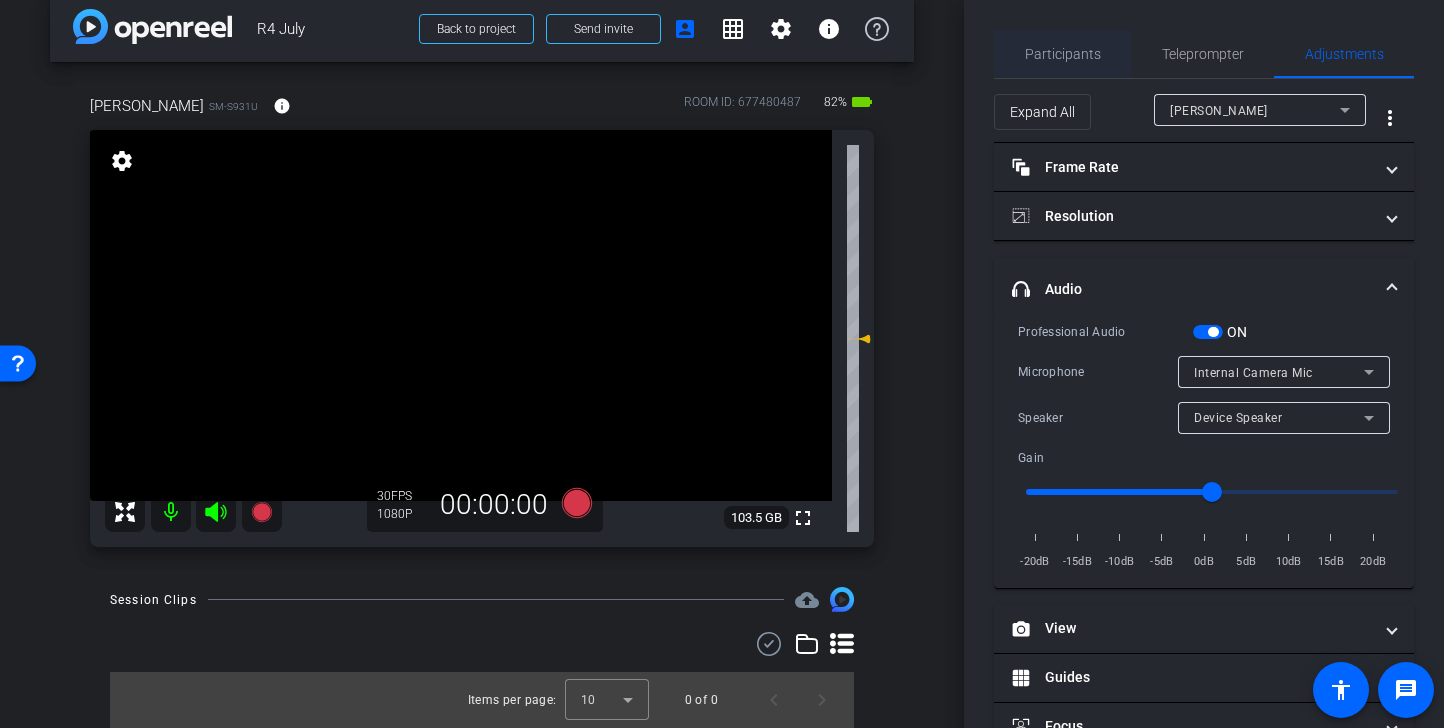 click on "Participants" at bounding box center [1063, 54] 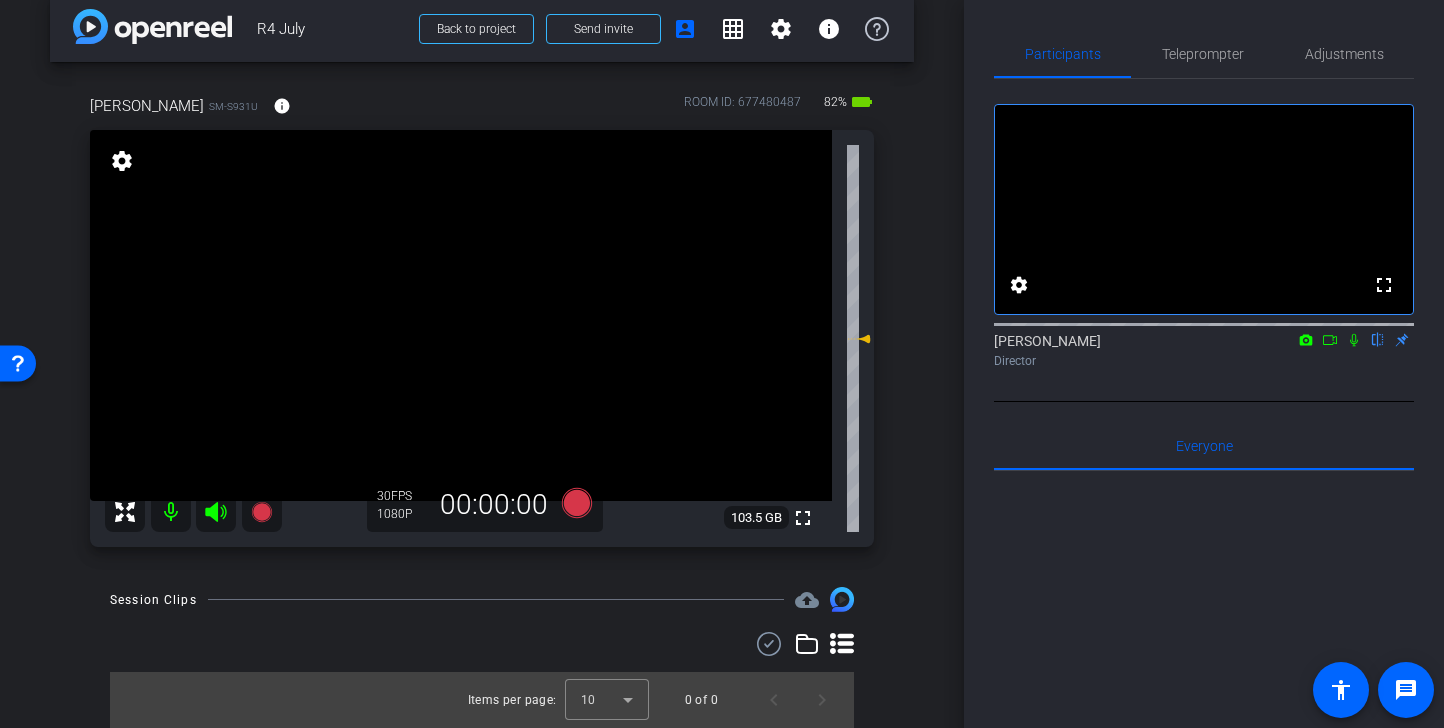 scroll, scrollTop: 0, scrollLeft: 0, axis: both 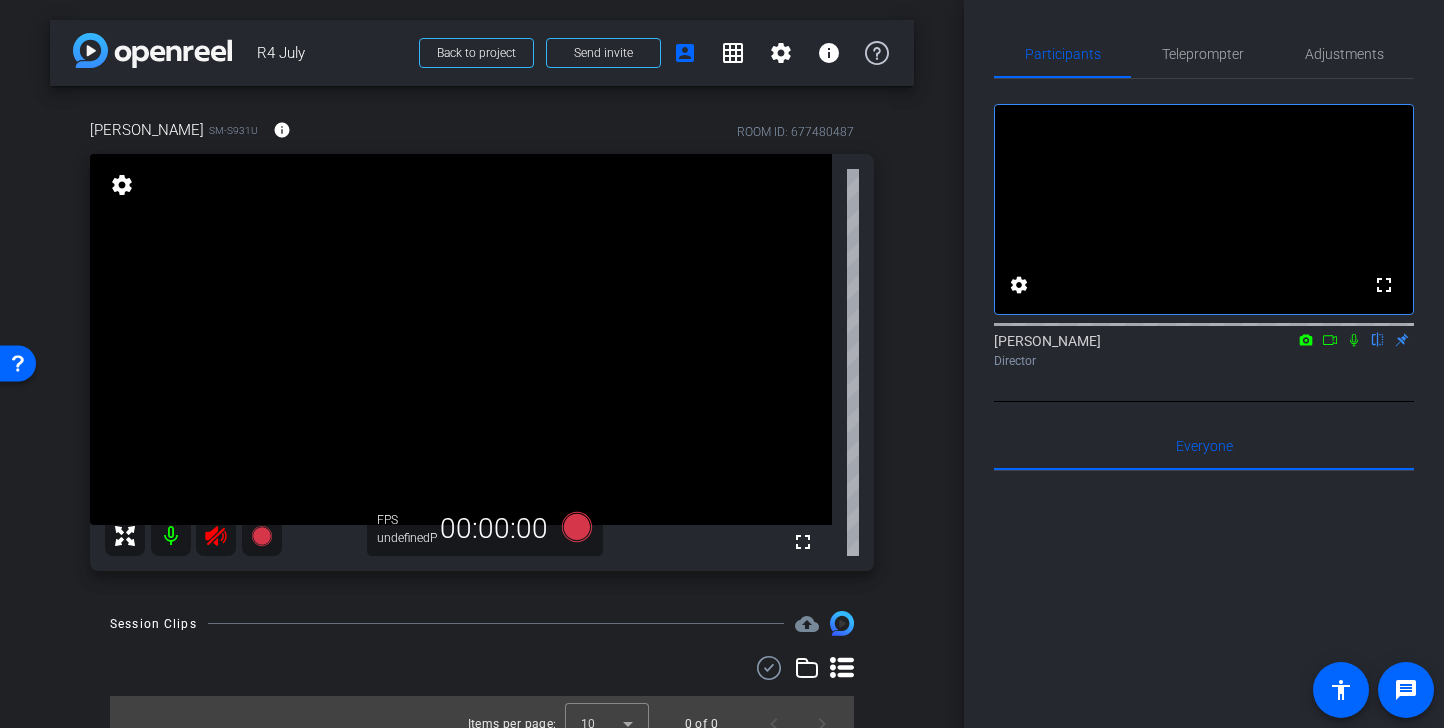 click 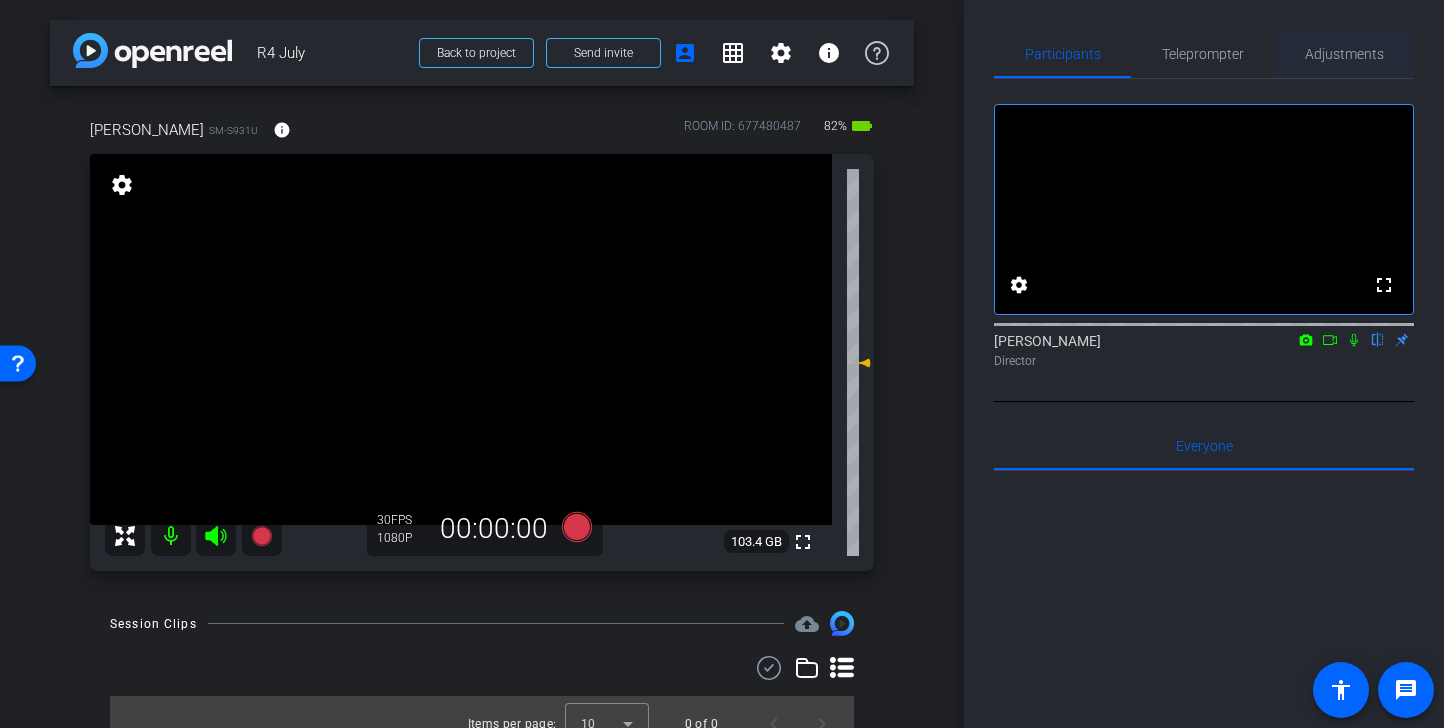 click on "Adjustments" at bounding box center [1344, 54] 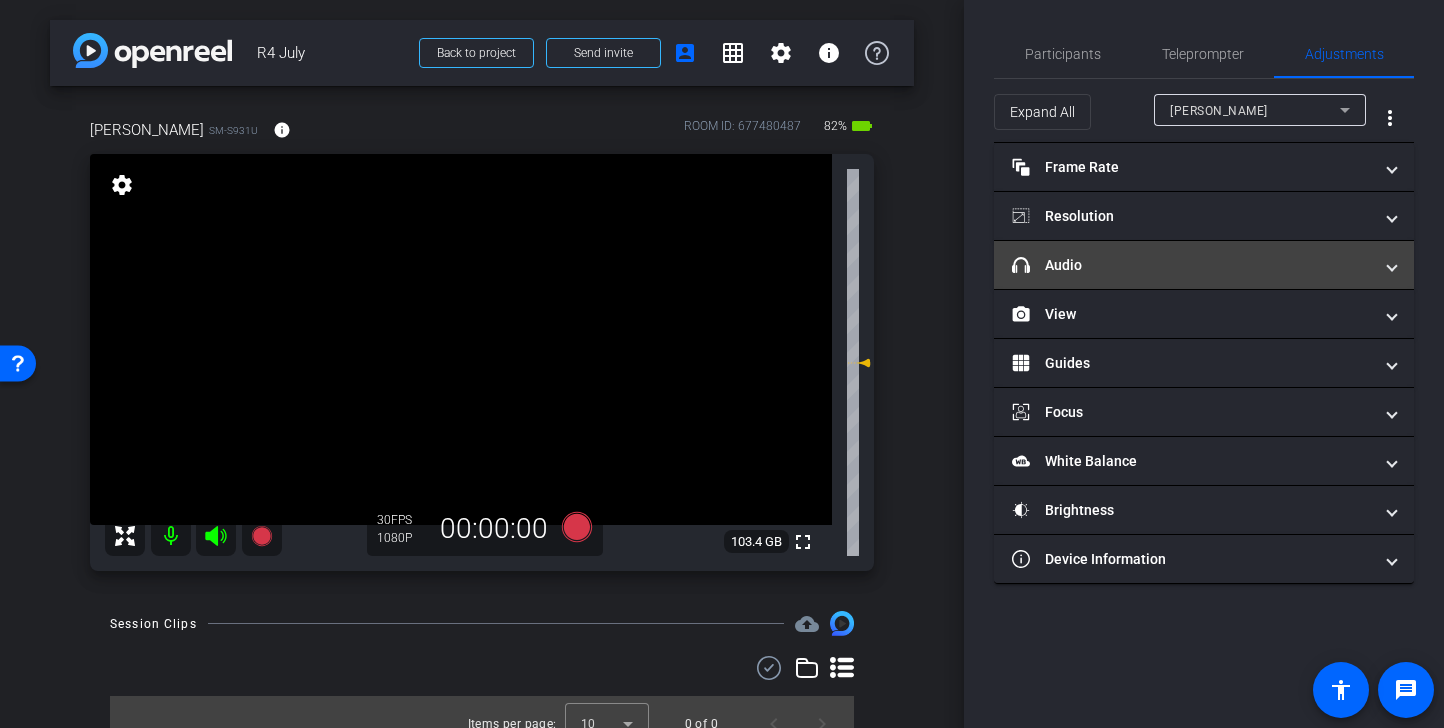 click on "headphone icon
Audio" at bounding box center (1192, 265) 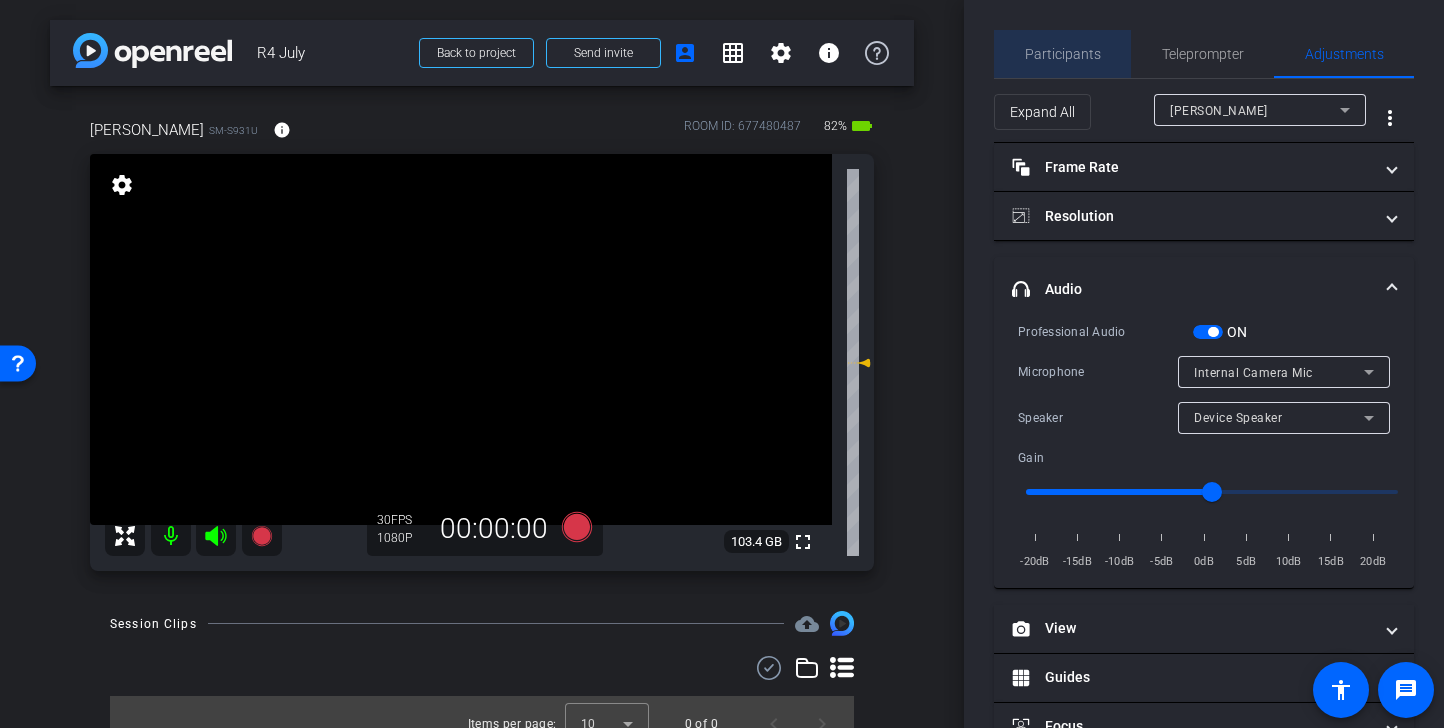 click on "Participants" at bounding box center (1063, 54) 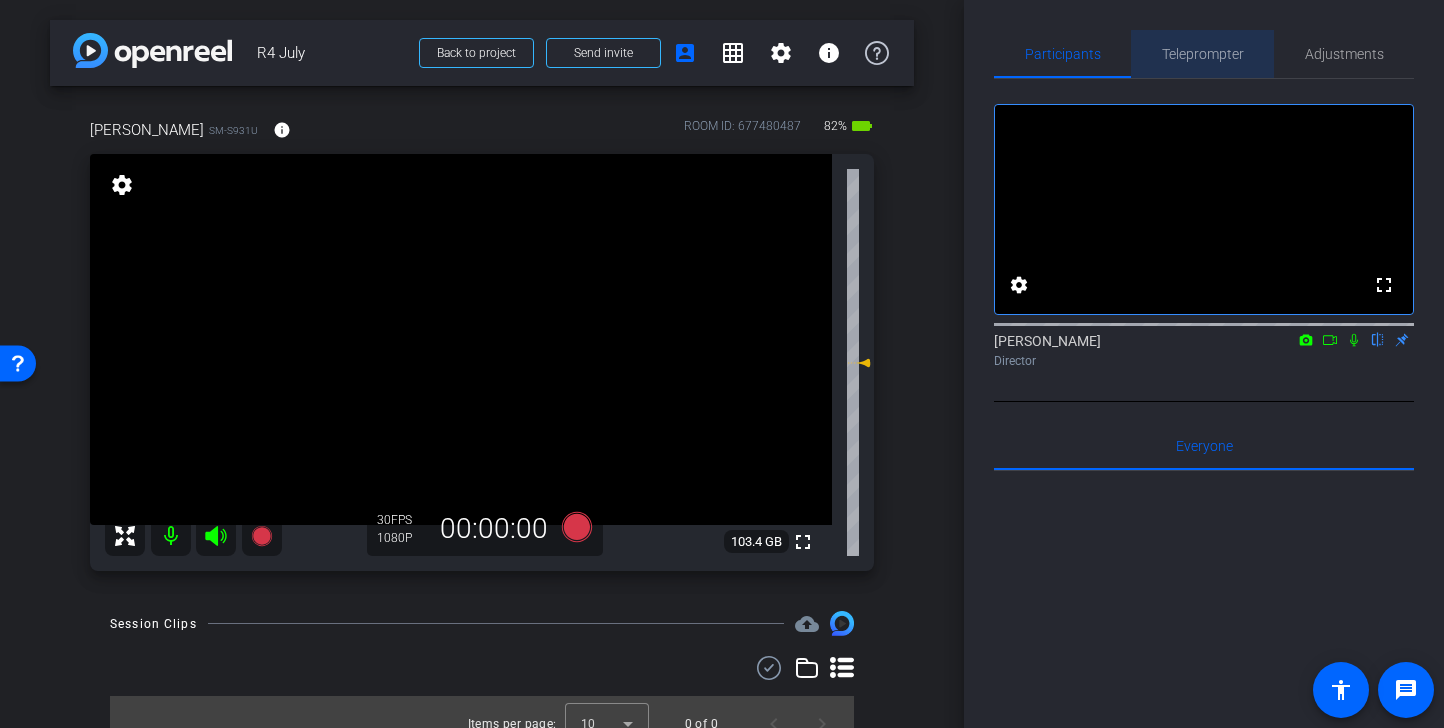 click on "Teleprompter" at bounding box center (1203, 54) 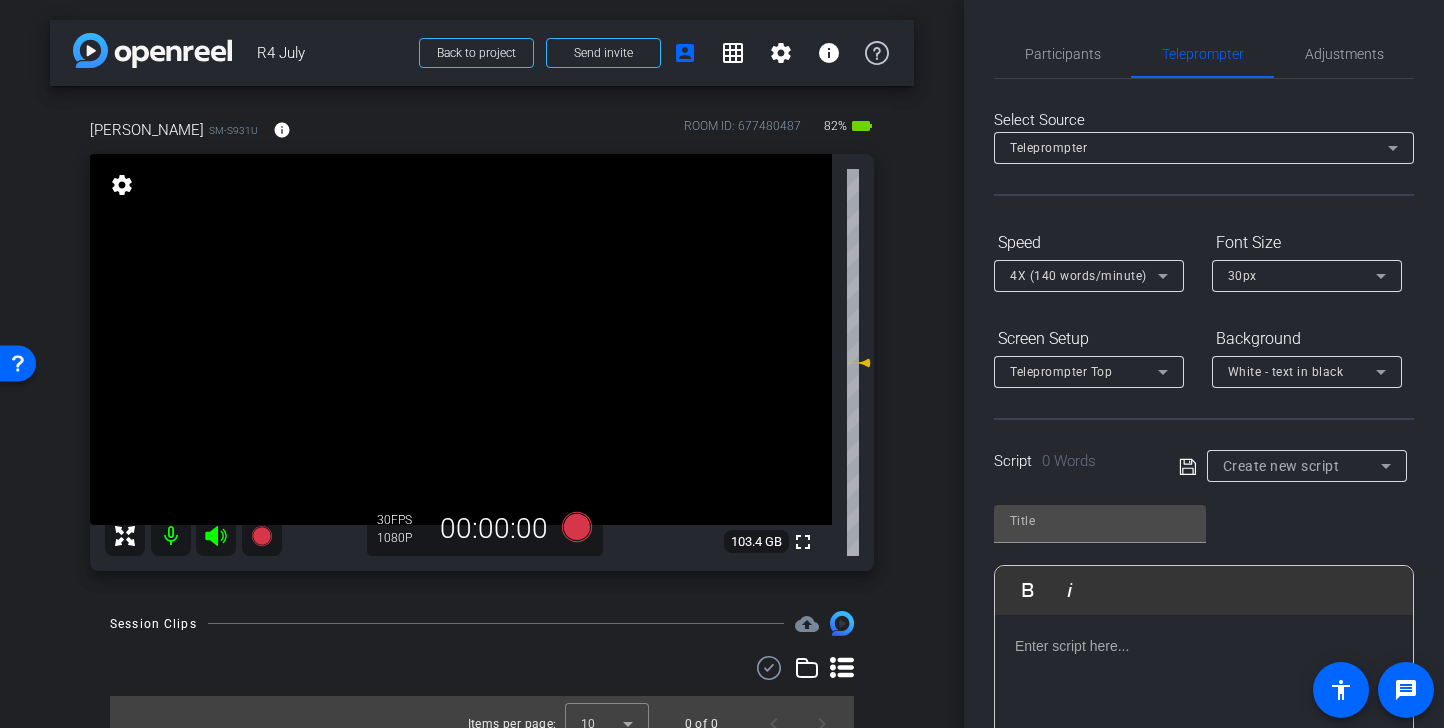 click on "Create new script" at bounding box center [1302, 466] 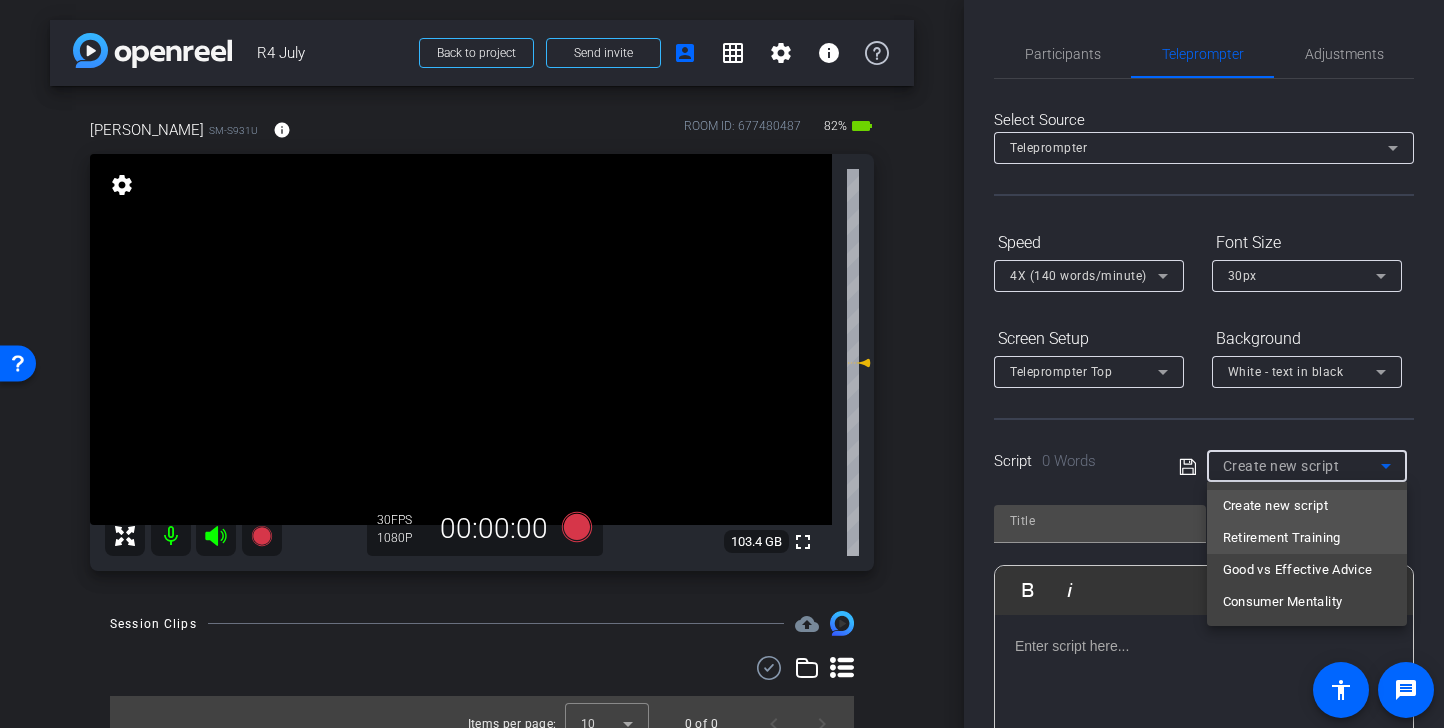 click on "Retirement Training" at bounding box center [1282, 538] 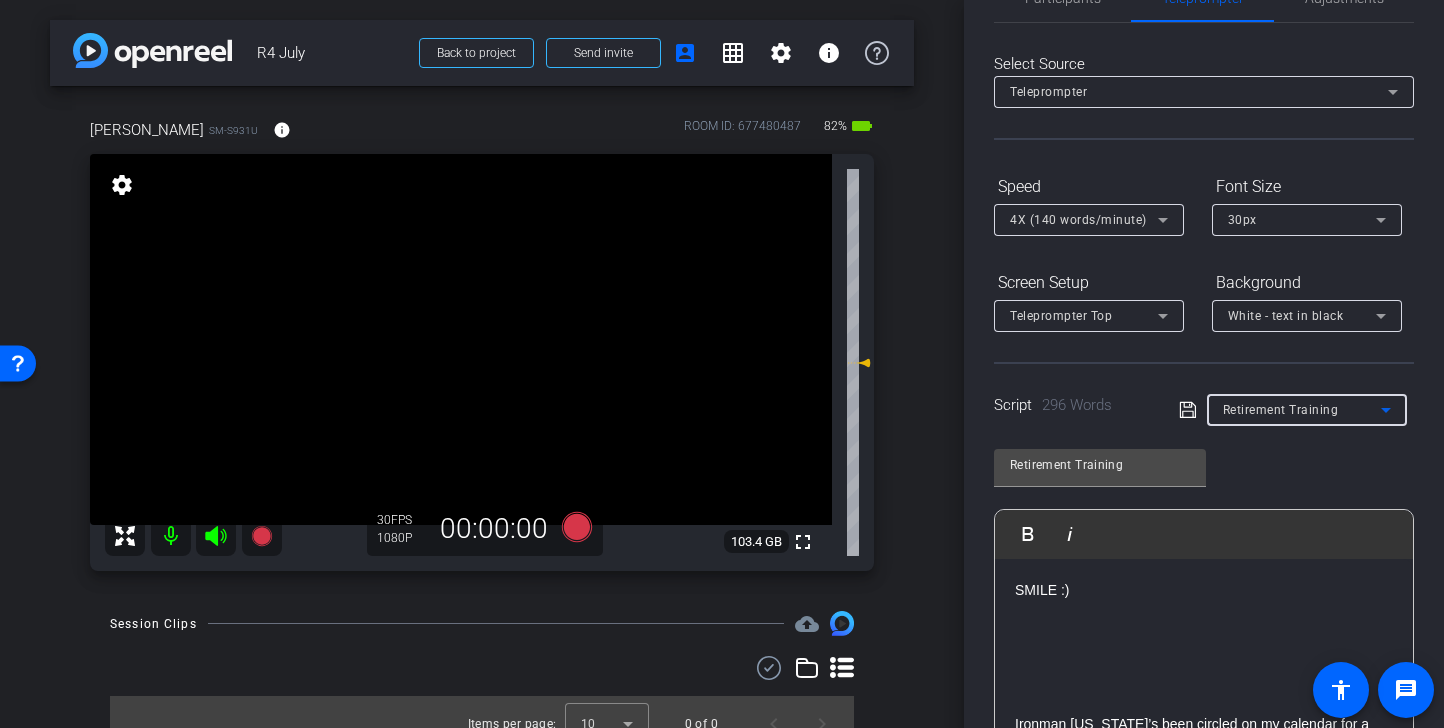 scroll, scrollTop: 0, scrollLeft: 0, axis: both 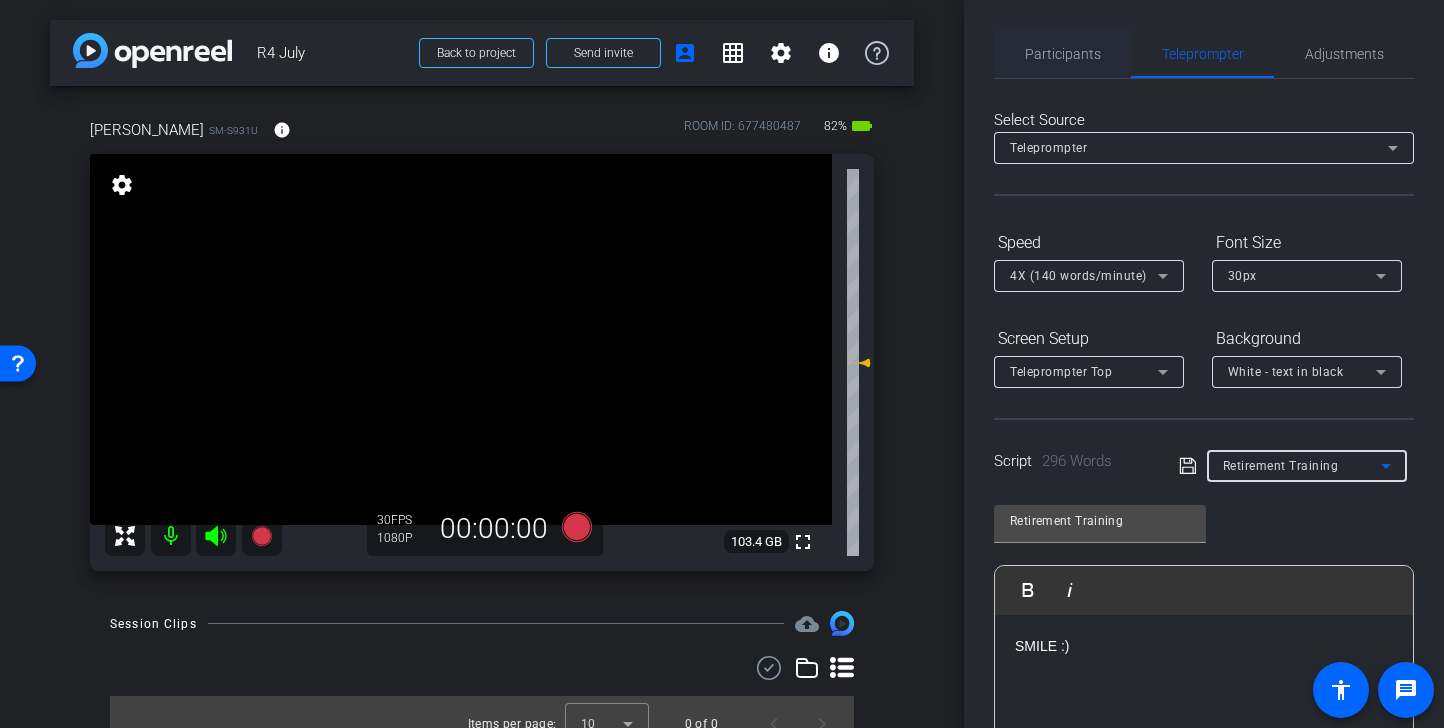 click on "Participants" at bounding box center (1063, 54) 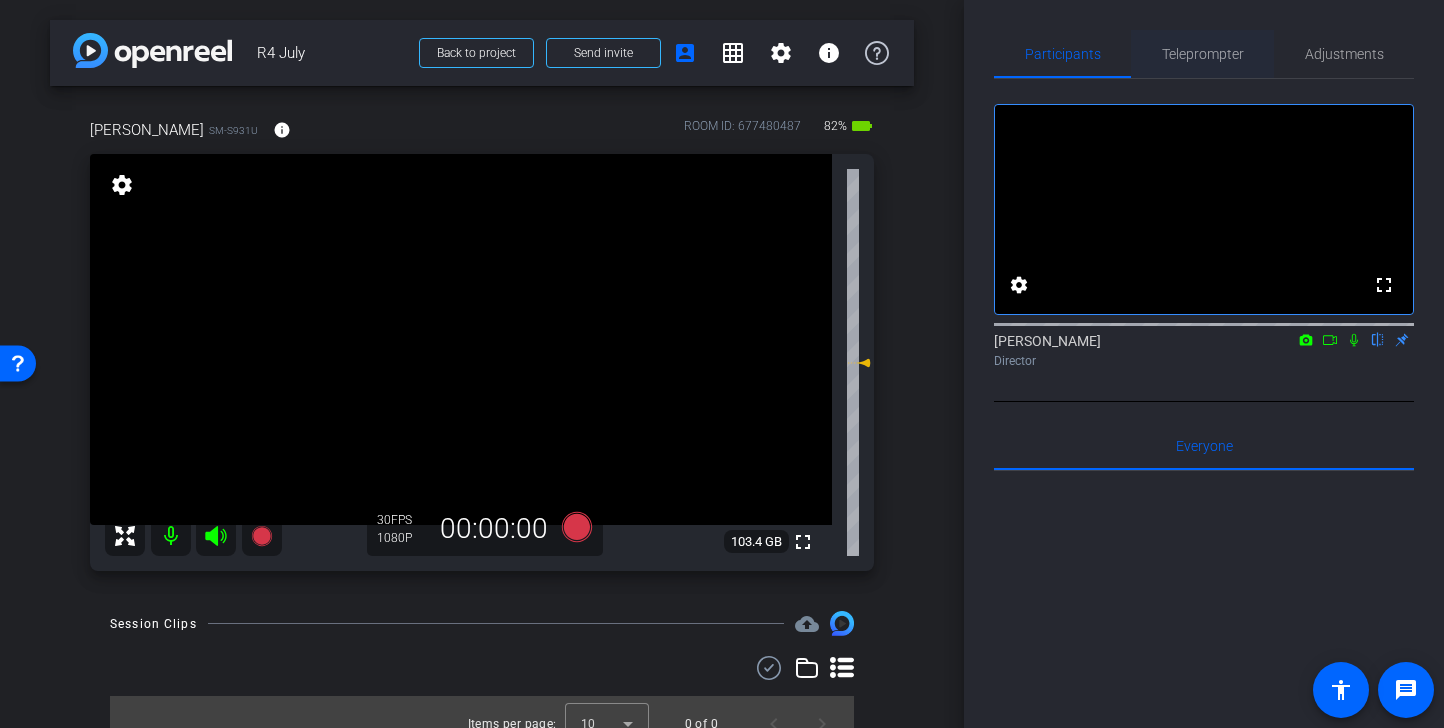click on "Teleprompter" at bounding box center [1203, 54] 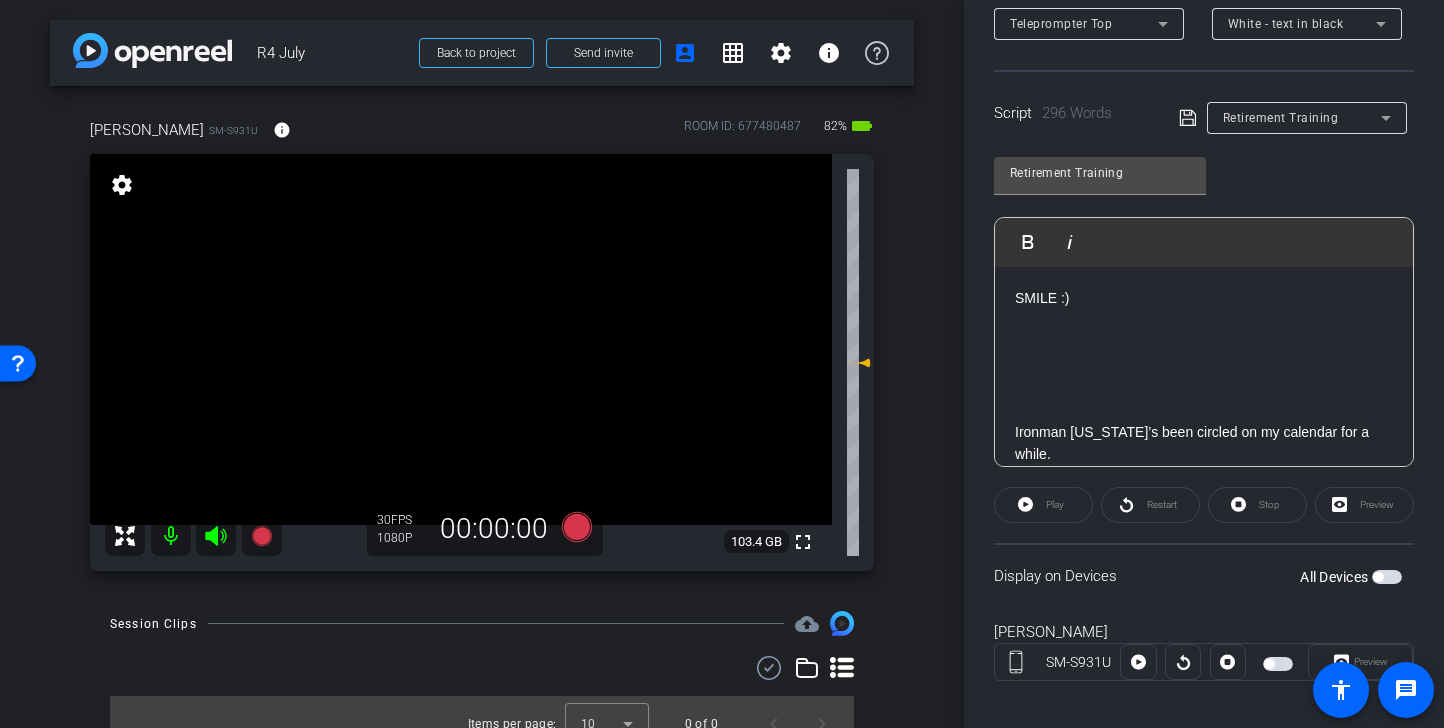 scroll, scrollTop: 365, scrollLeft: 0, axis: vertical 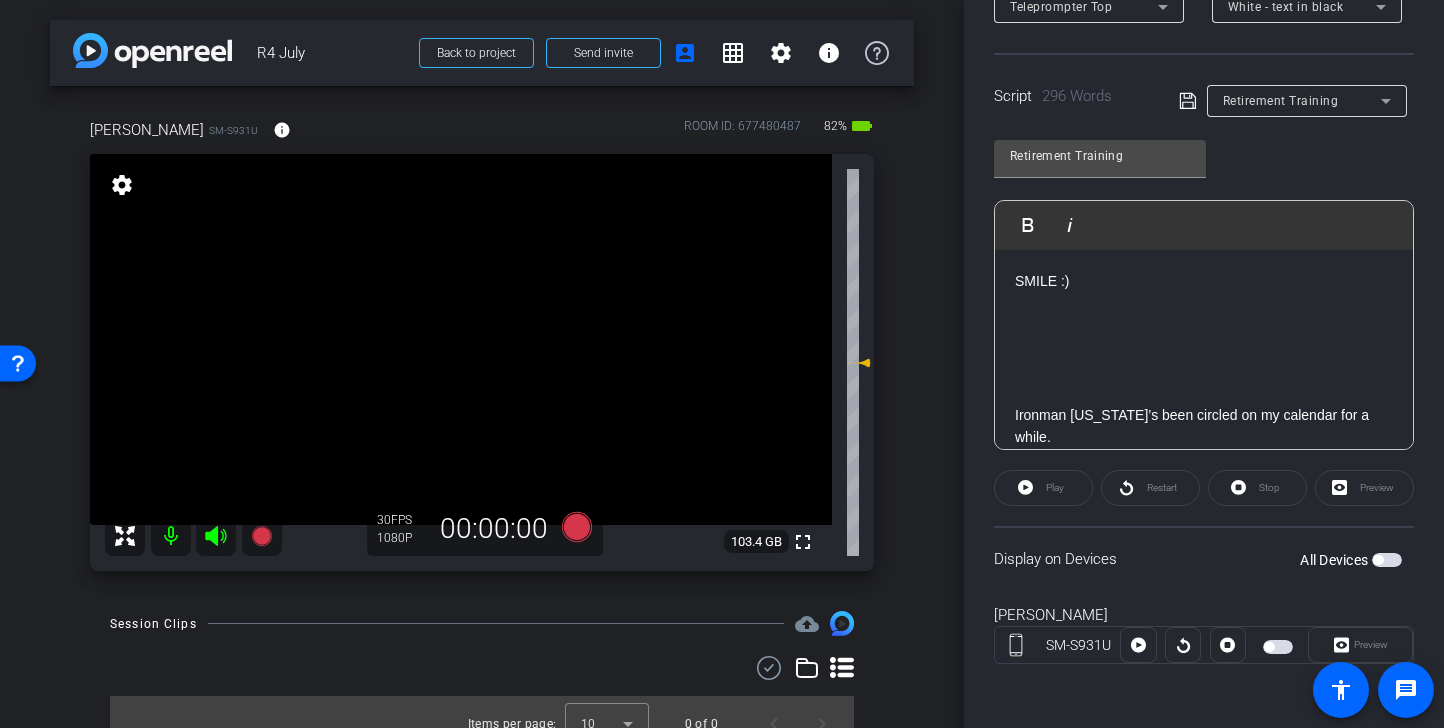click at bounding box center [1278, 647] 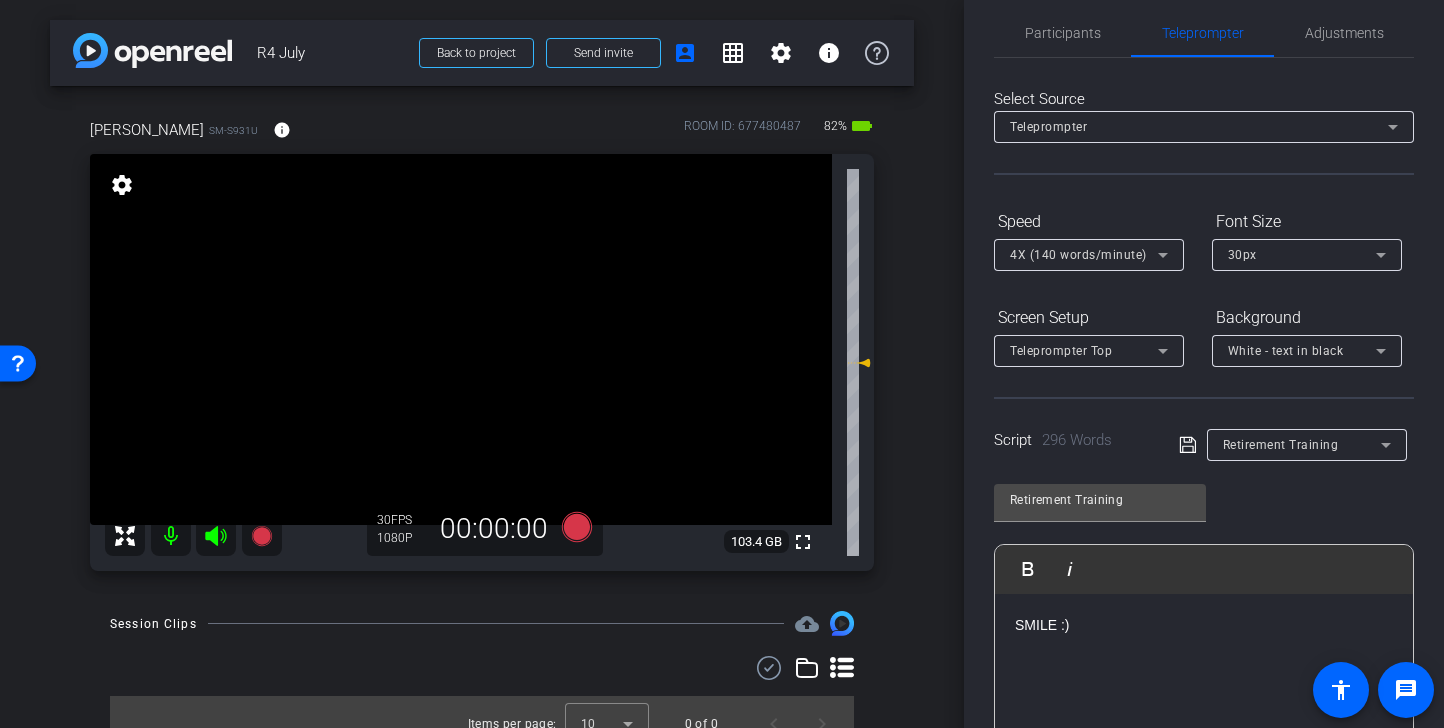 scroll, scrollTop: 0, scrollLeft: 0, axis: both 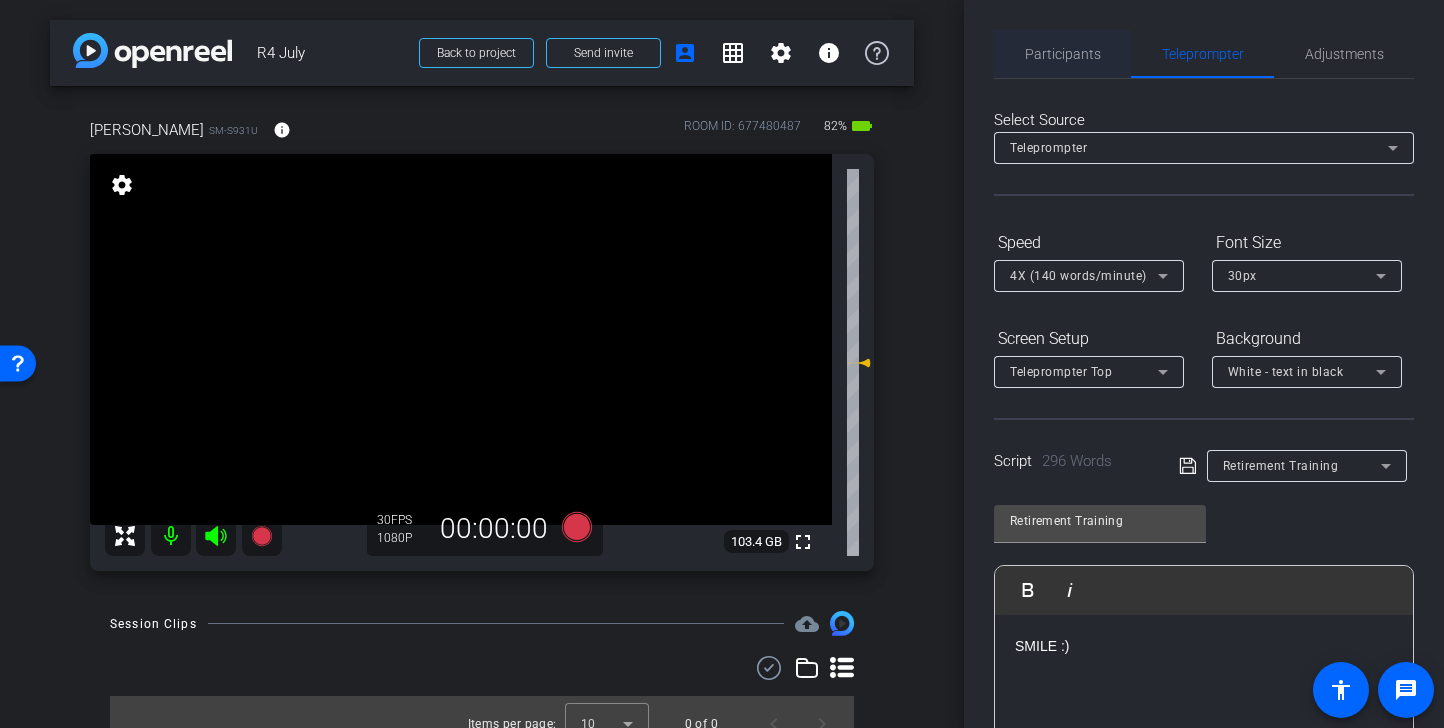 click on "Participants" at bounding box center (1063, 54) 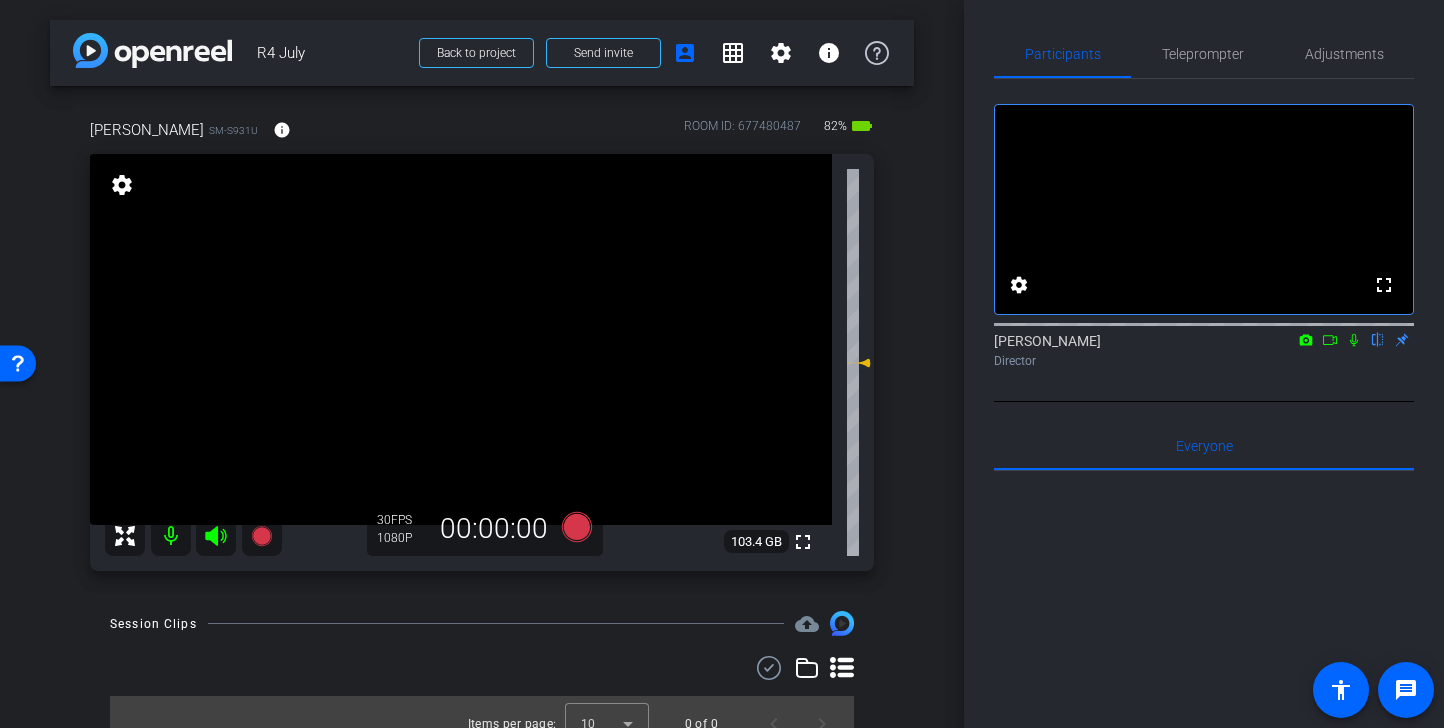 click 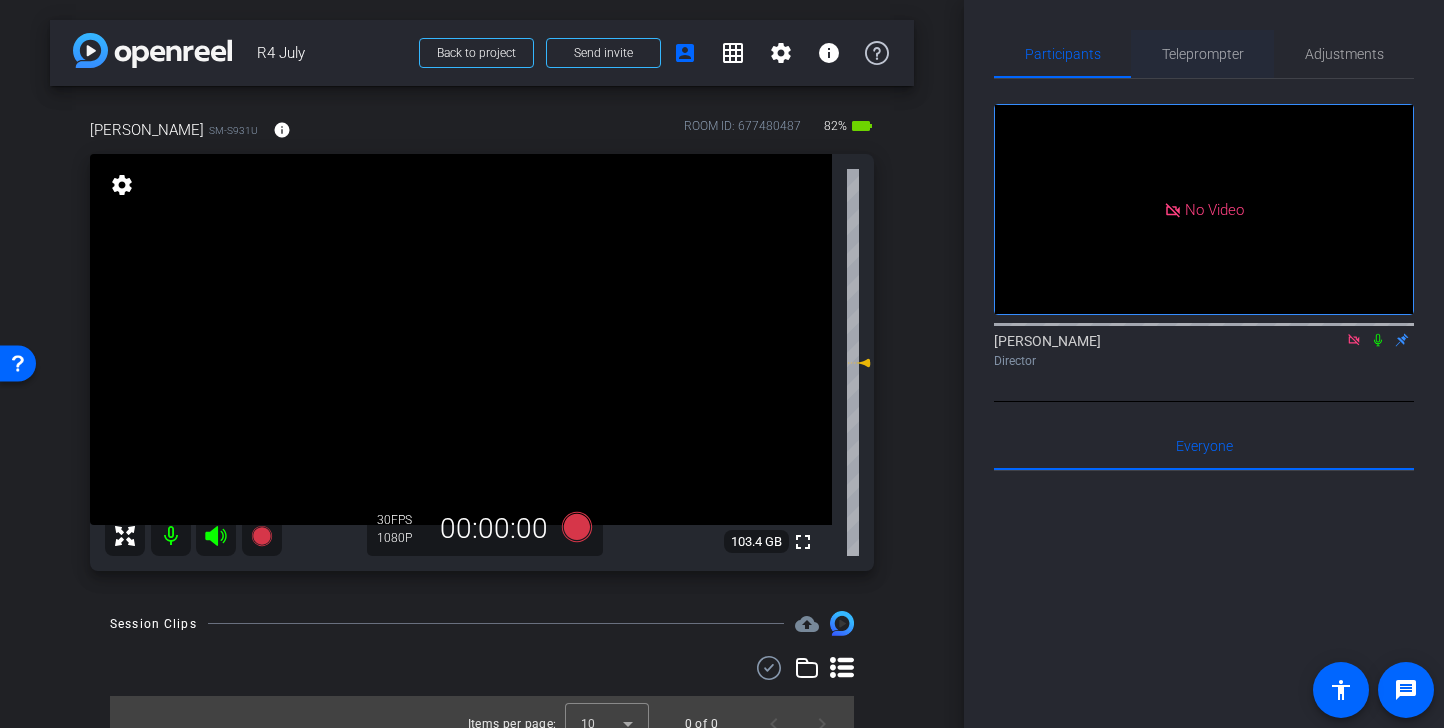 click on "Teleprompter" at bounding box center (1203, 54) 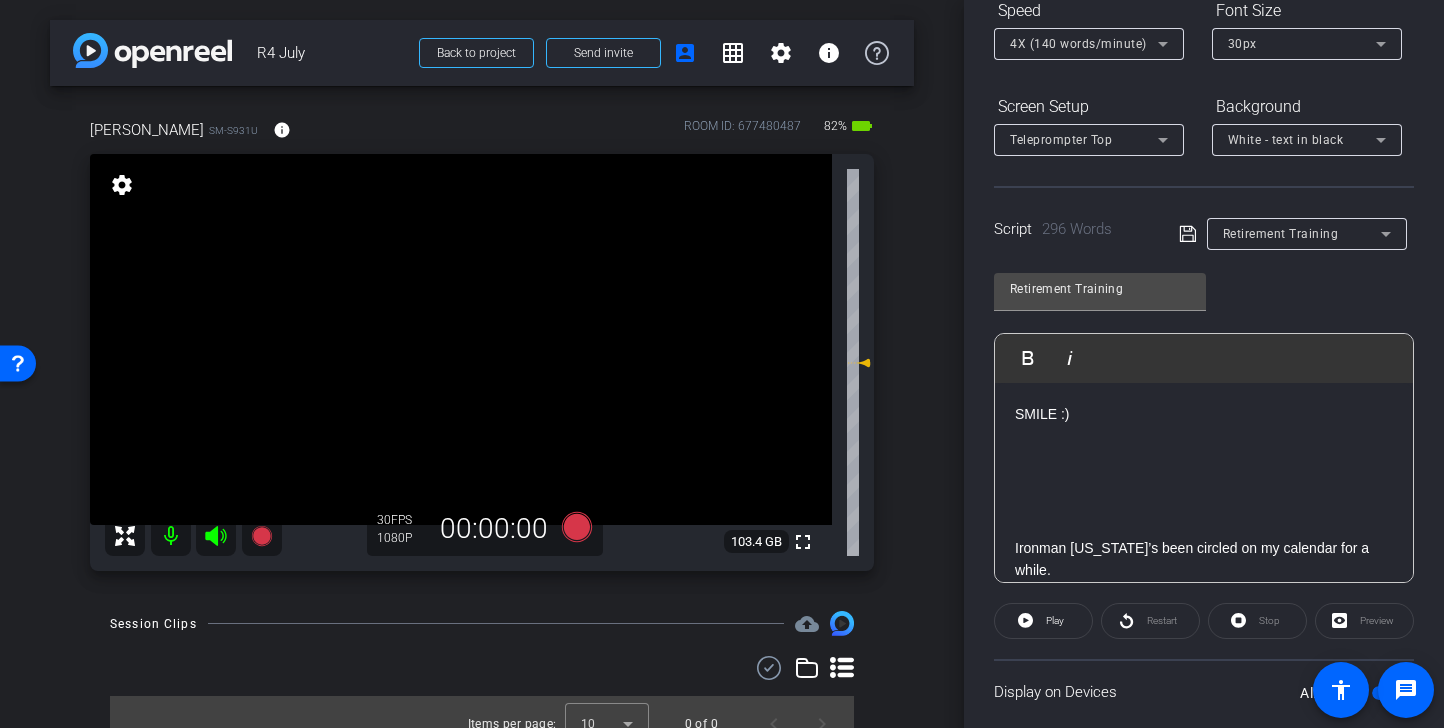 scroll, scrollTop: 101, scrollLeft: 0, axis: vertical 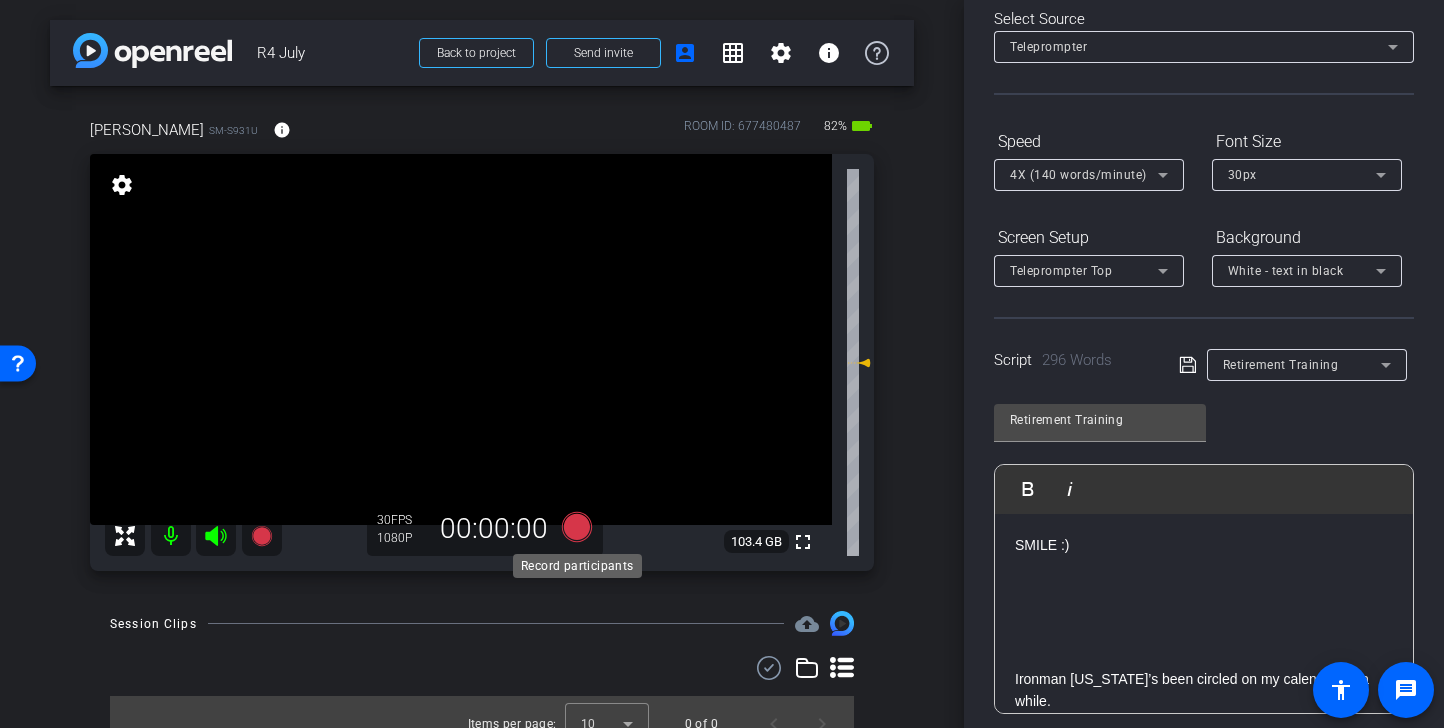 click 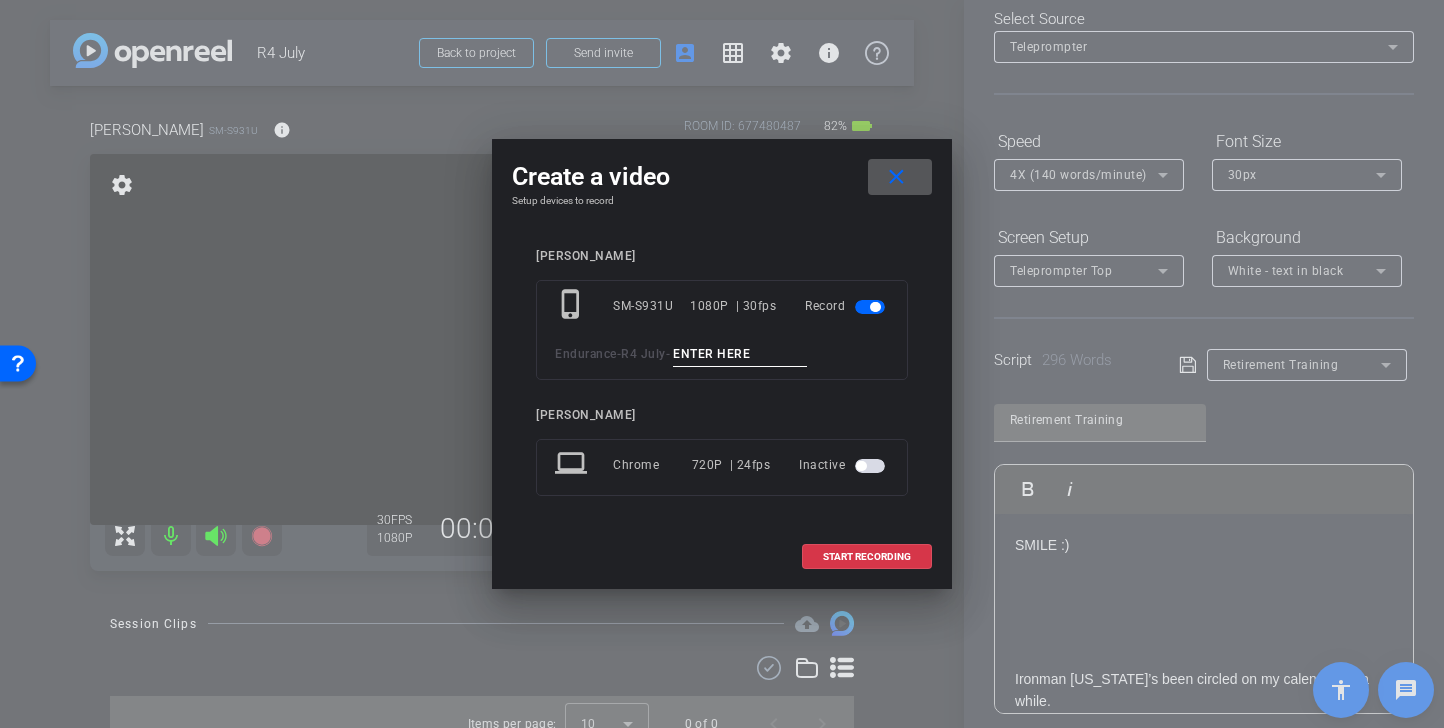 click at bounding box center (740, 354) 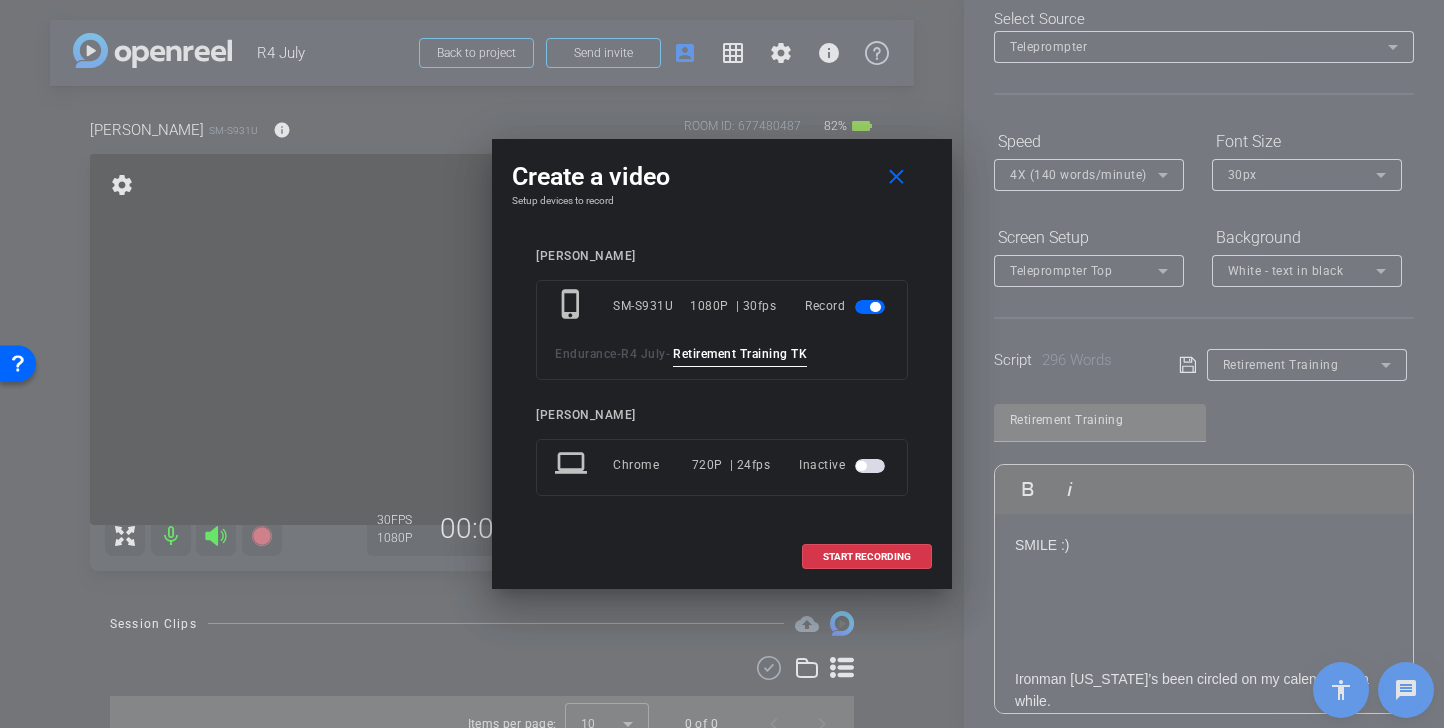 scroll, scrollTop: 0, scrollLeft: 8, axis: horizontal 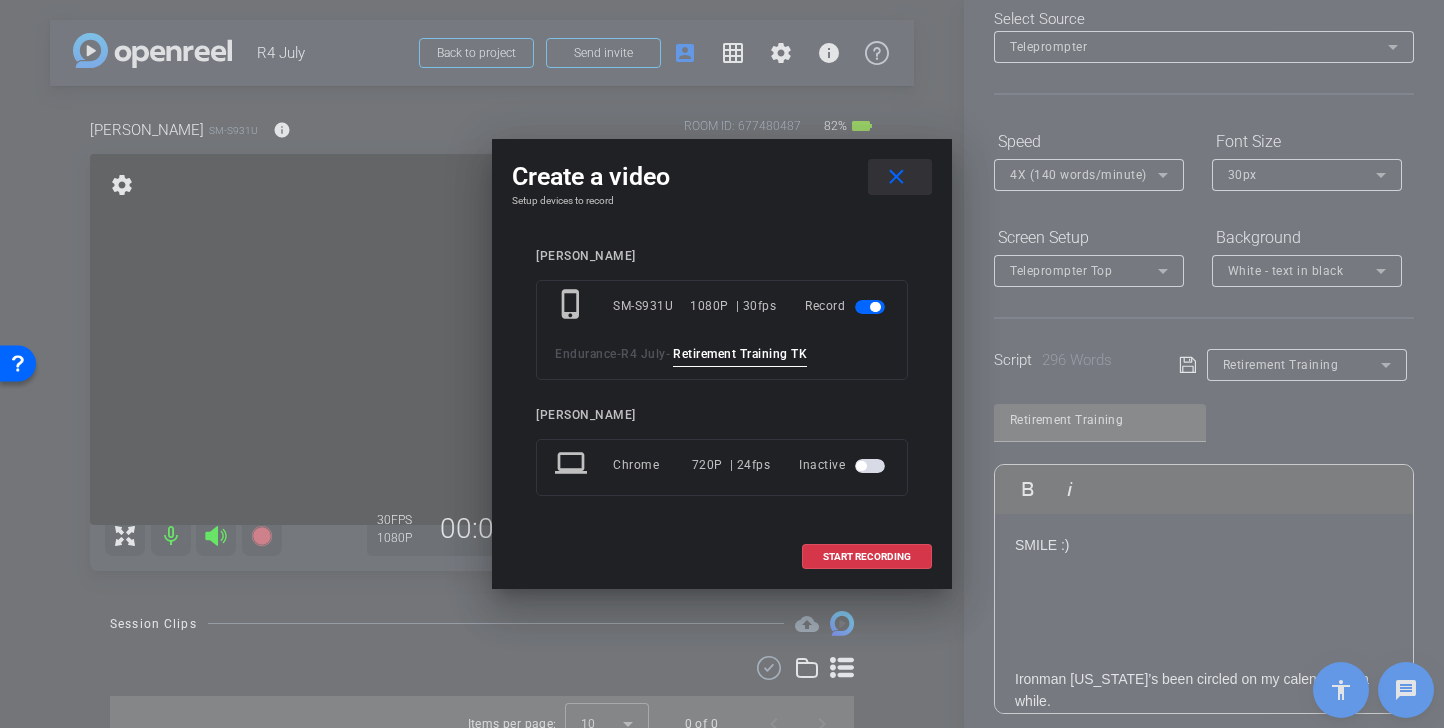 type on "Retirement Training TK1" 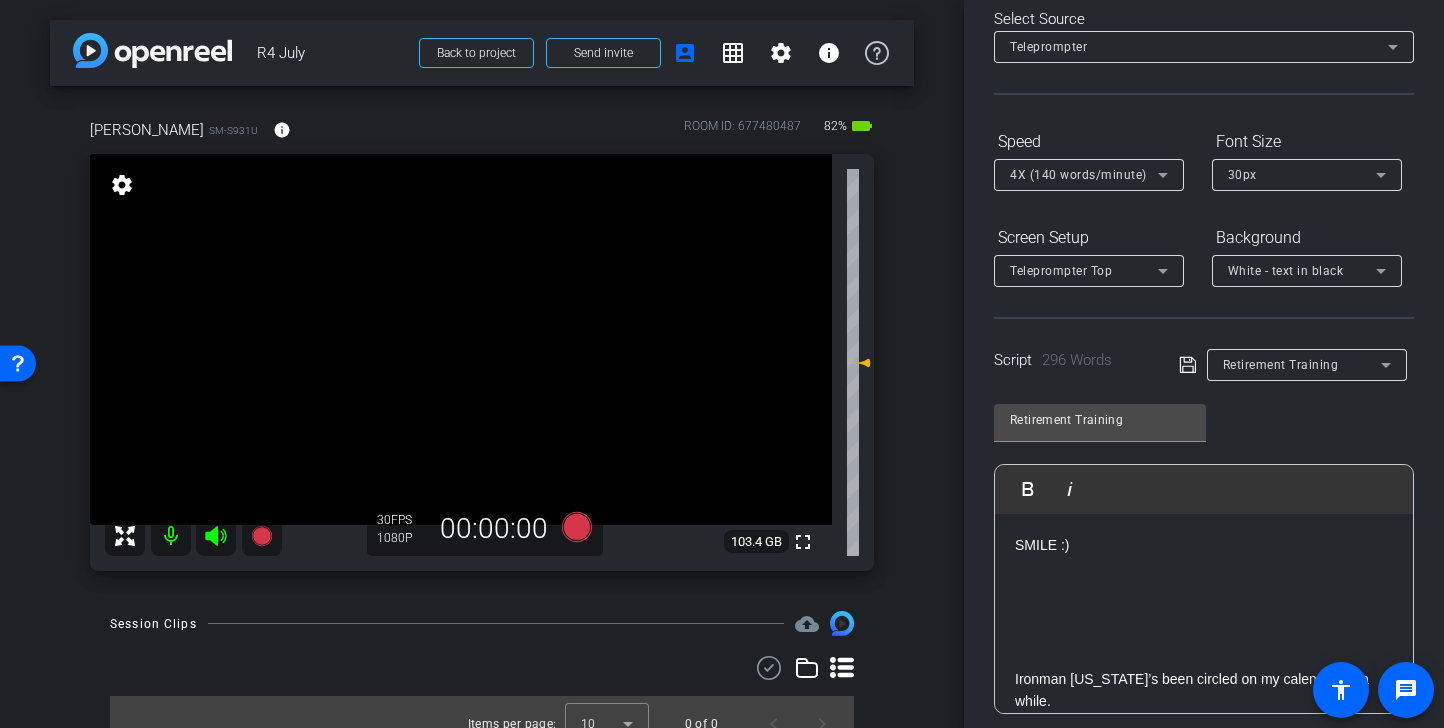 click on "White - text in black" at bounding box center [1286, 271] 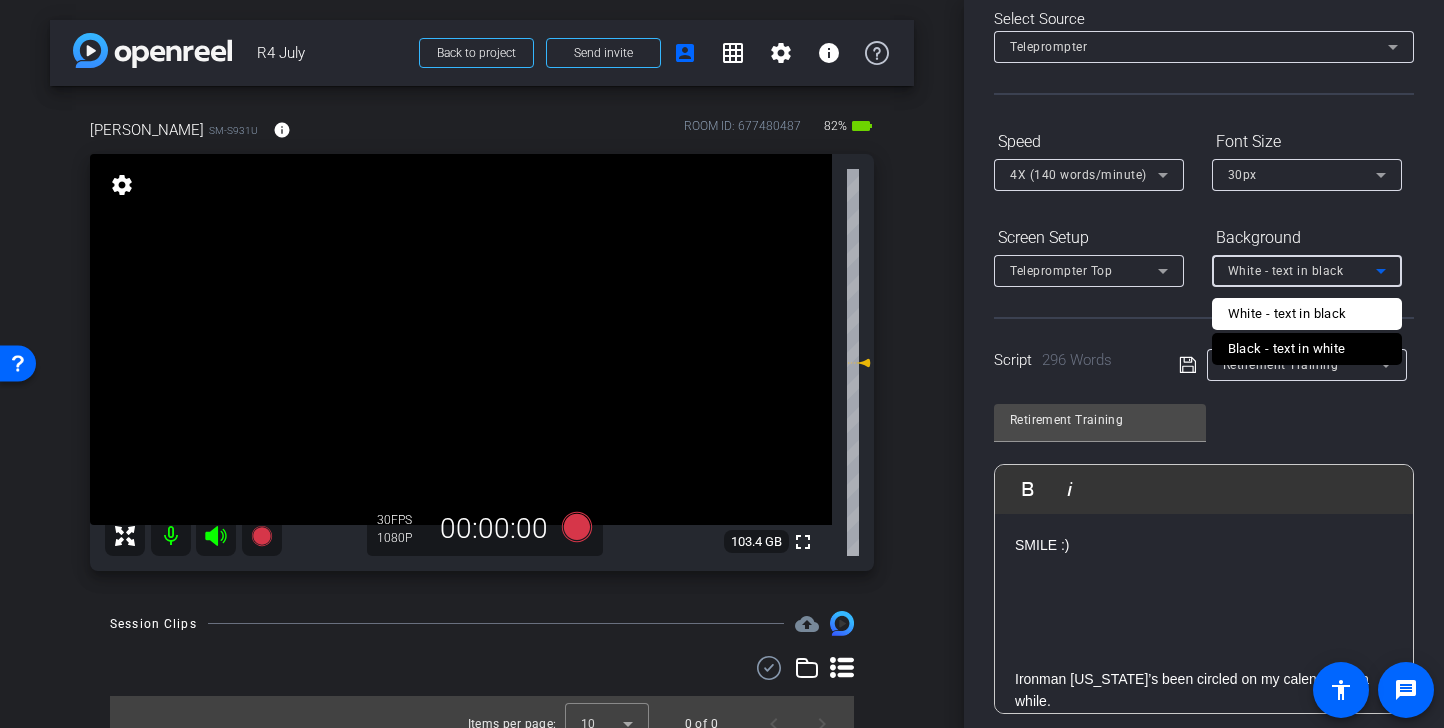 click on "Black - text in white" at bounding box center (1287, 349) 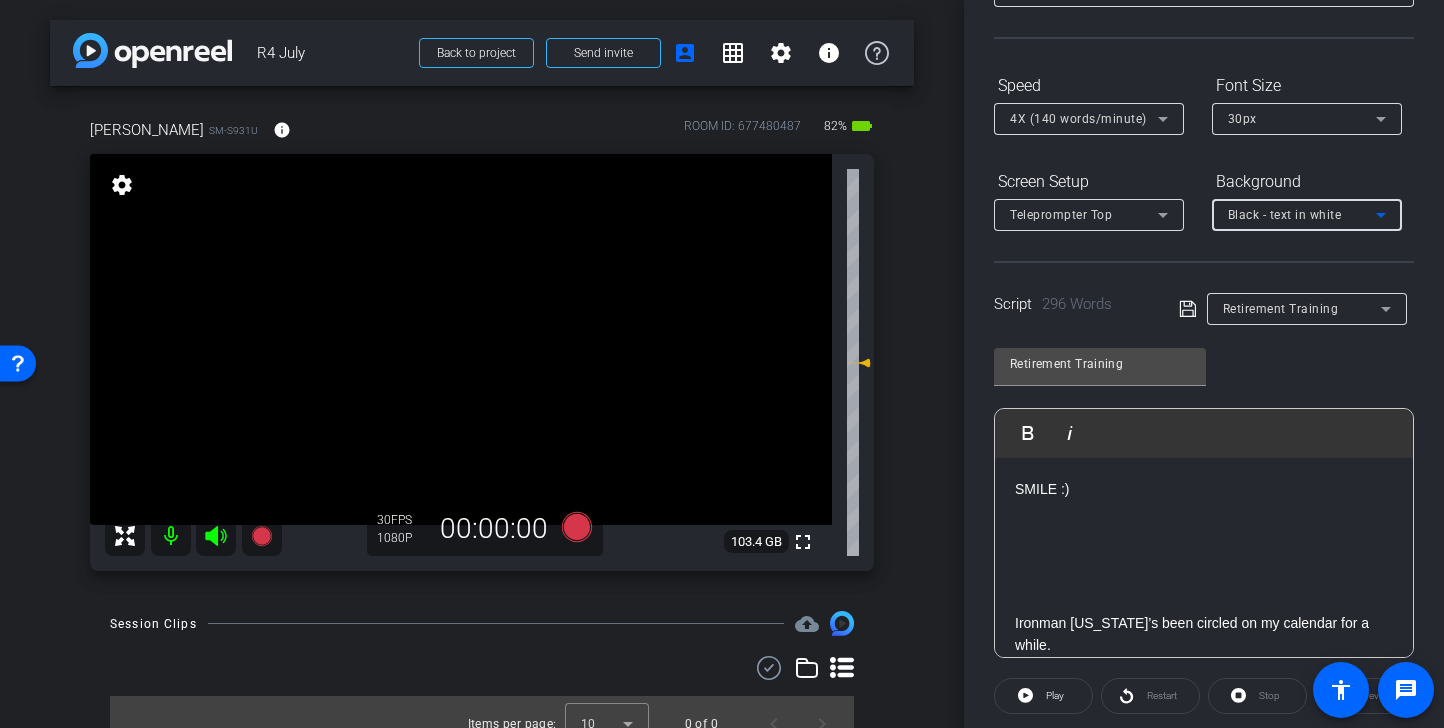 scroll, scrollTop: 167, scrollLeft: 0, axis: vertical 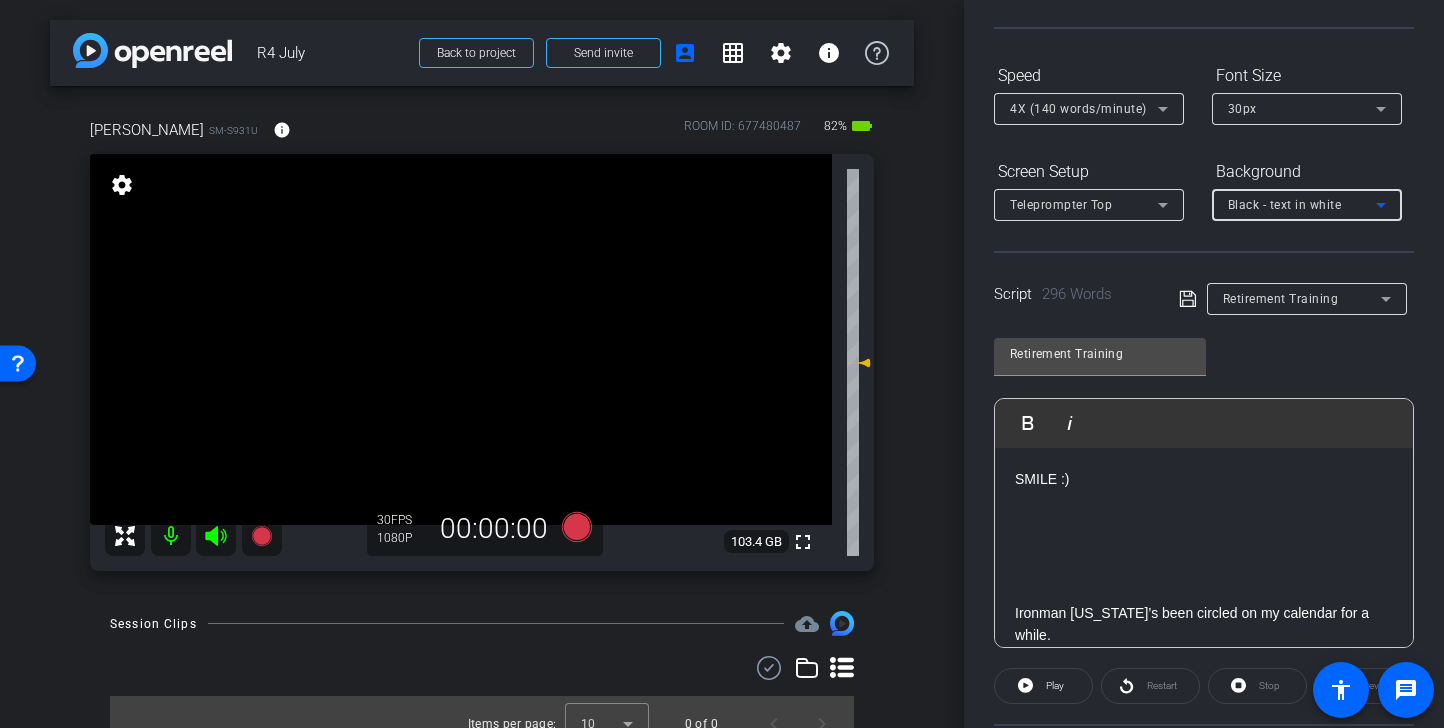click 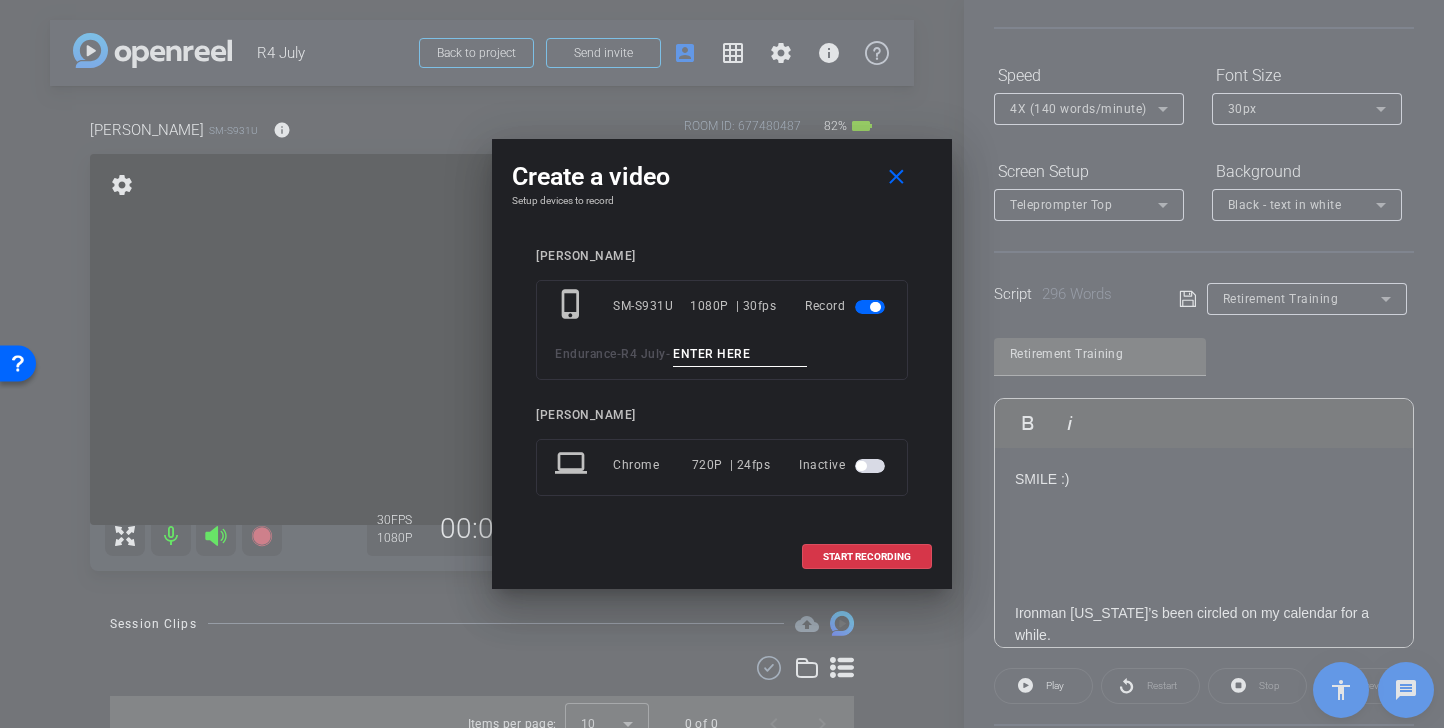 click at bounding box center (740, 354) 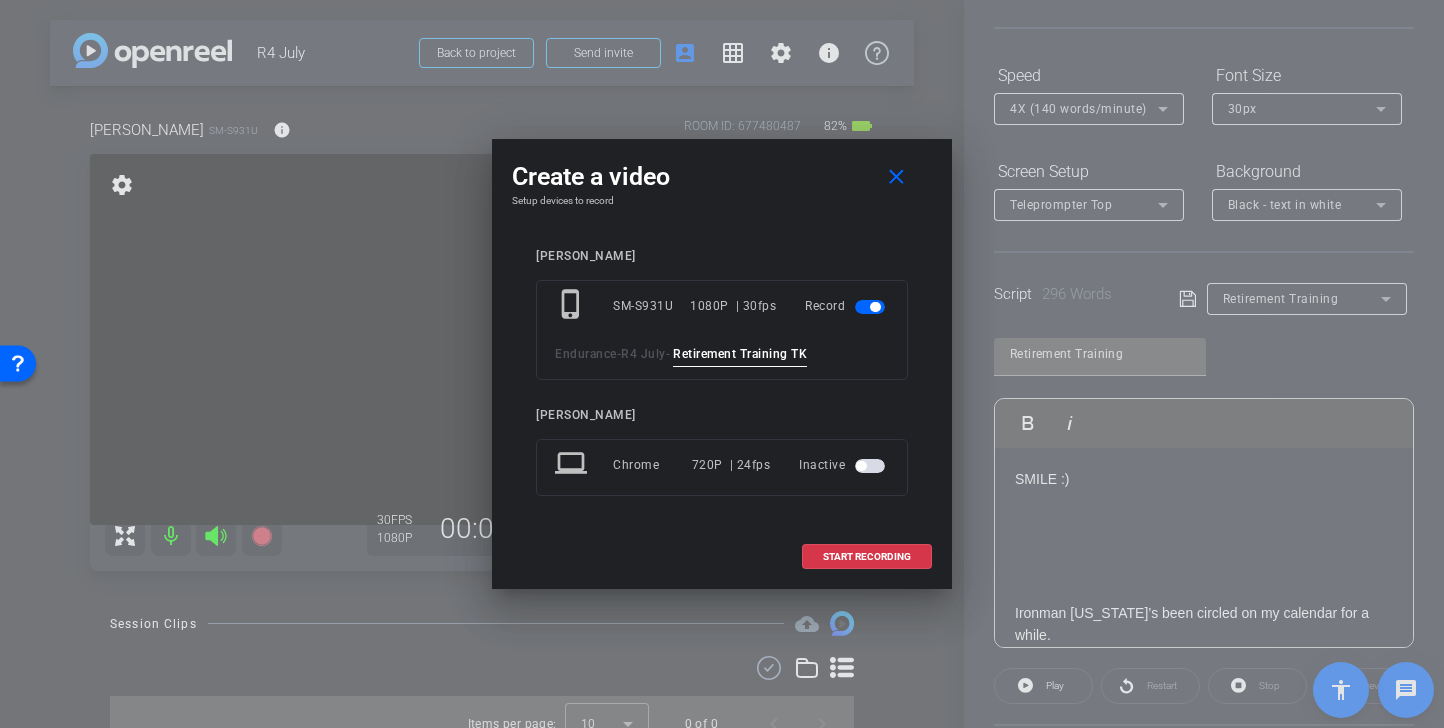scroll, scrollTop: 0, scrollLeft: 8, axis: horizontal 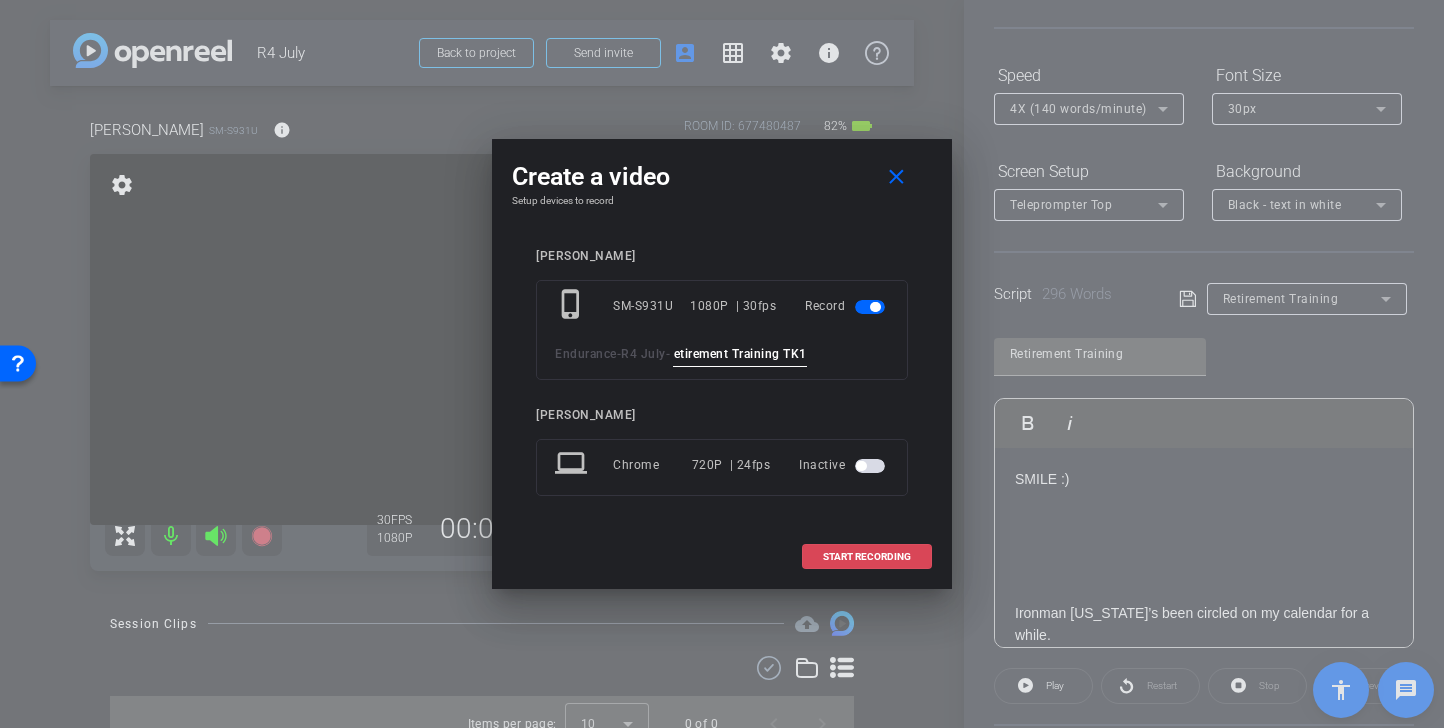 type on "Retirement Training TK1" 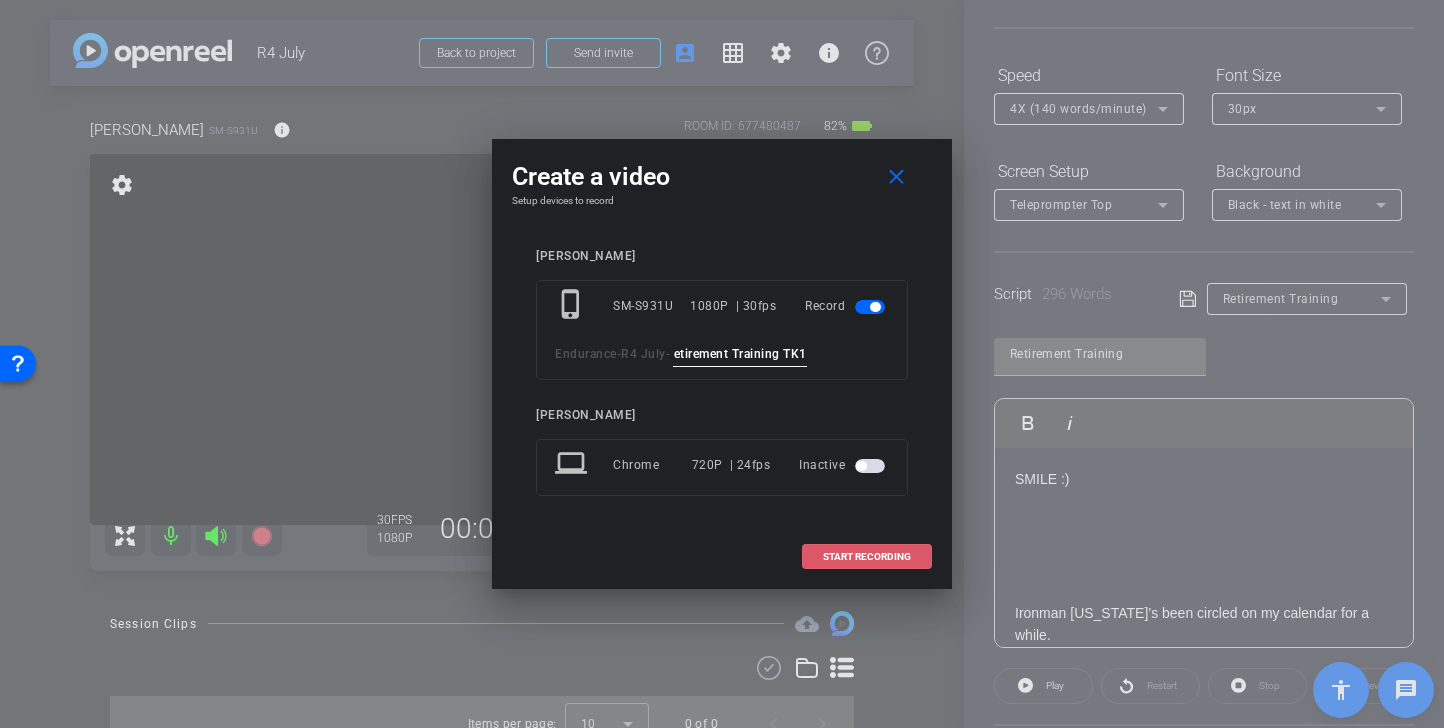 click on "START RECORDING" at bounding box center (867, 557) 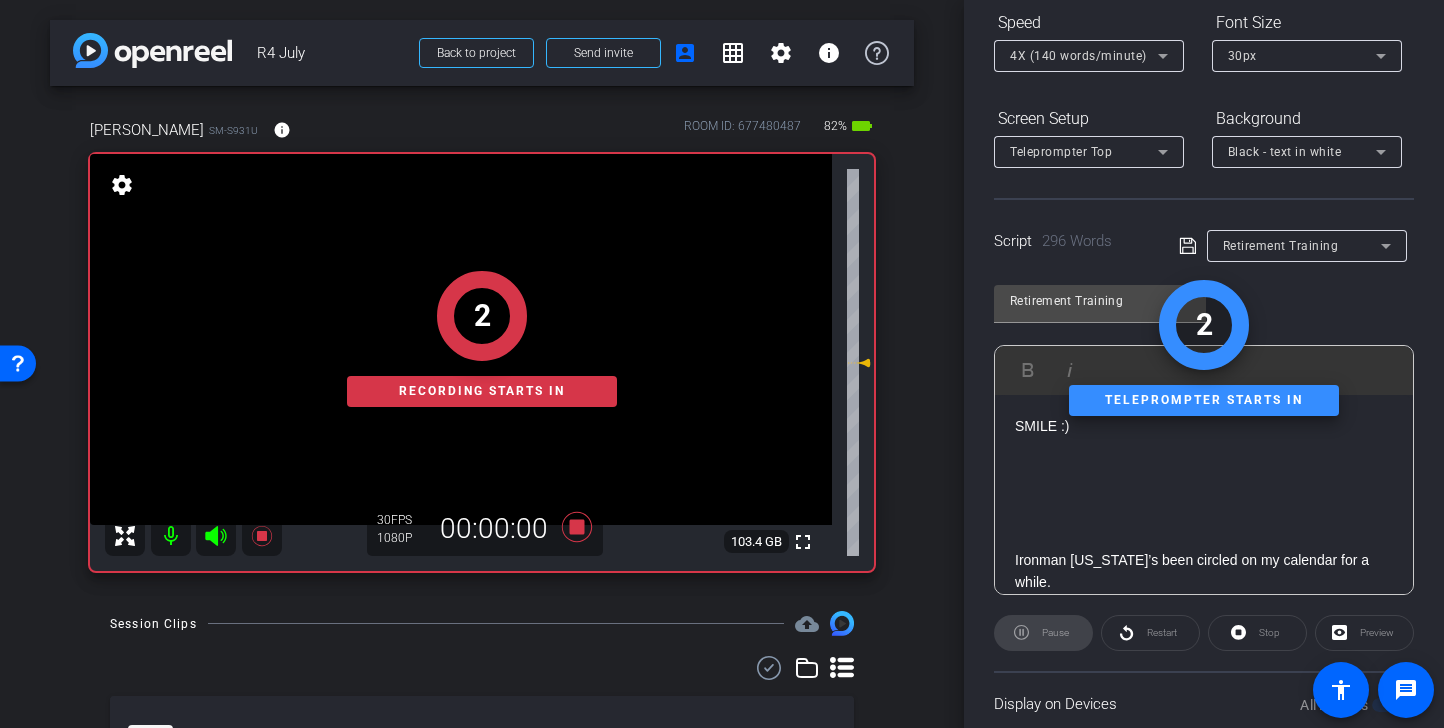 scroll, scrollTop: 275, scrollLeft: 0, axis: vertical 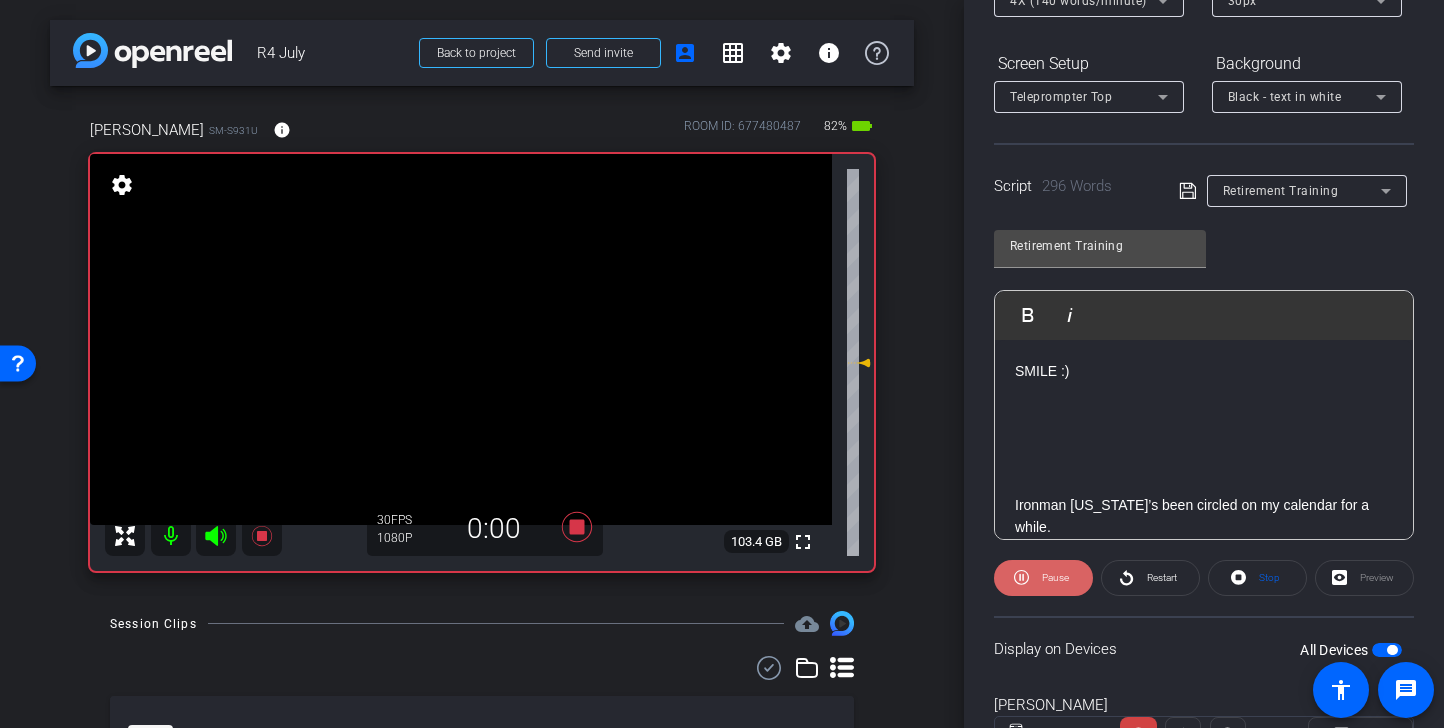 click on "Pause" 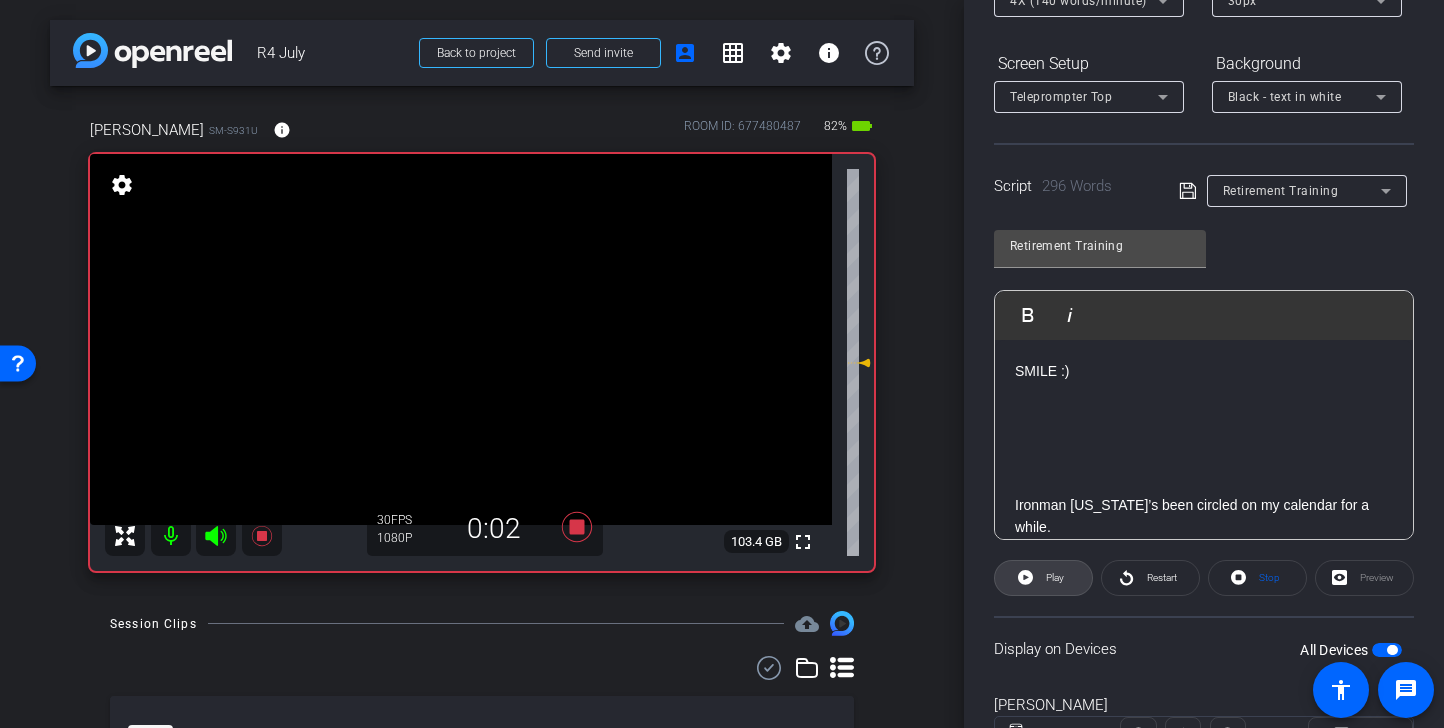 click on "Play" 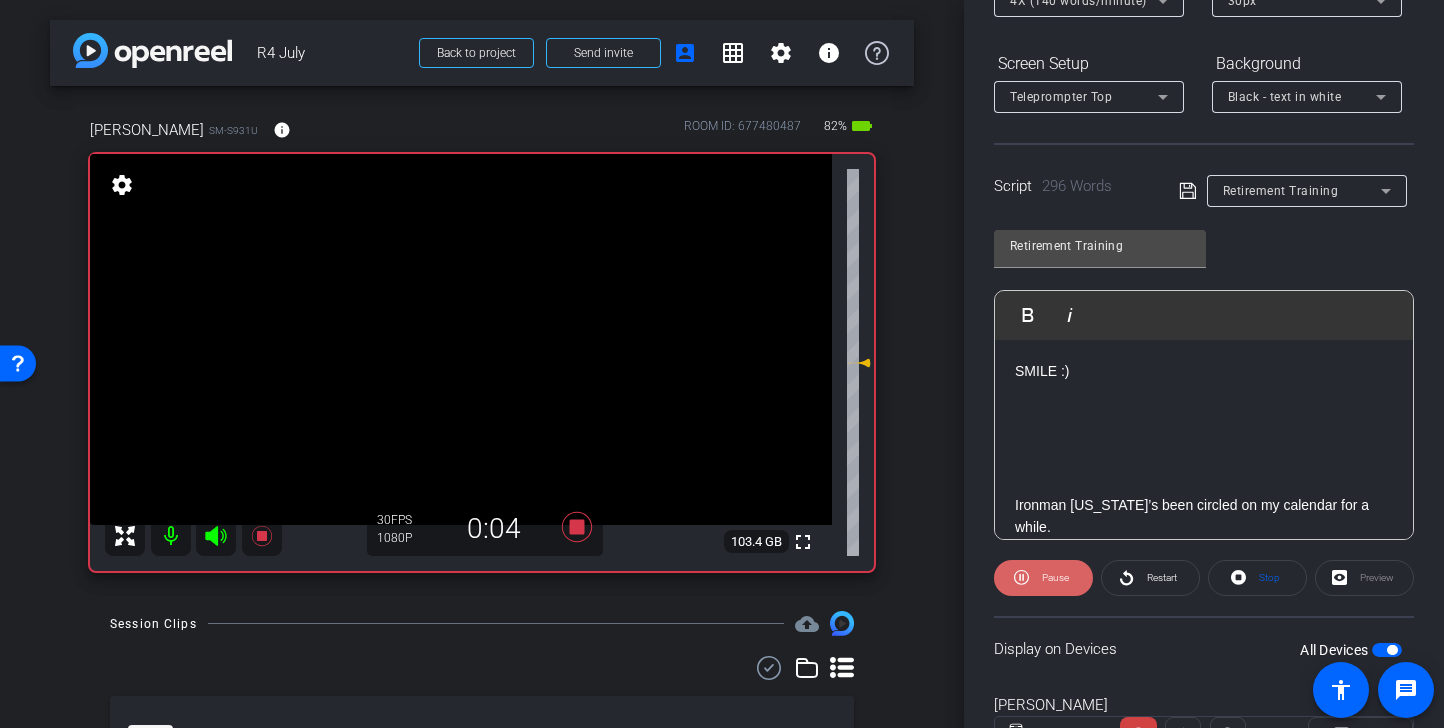 click 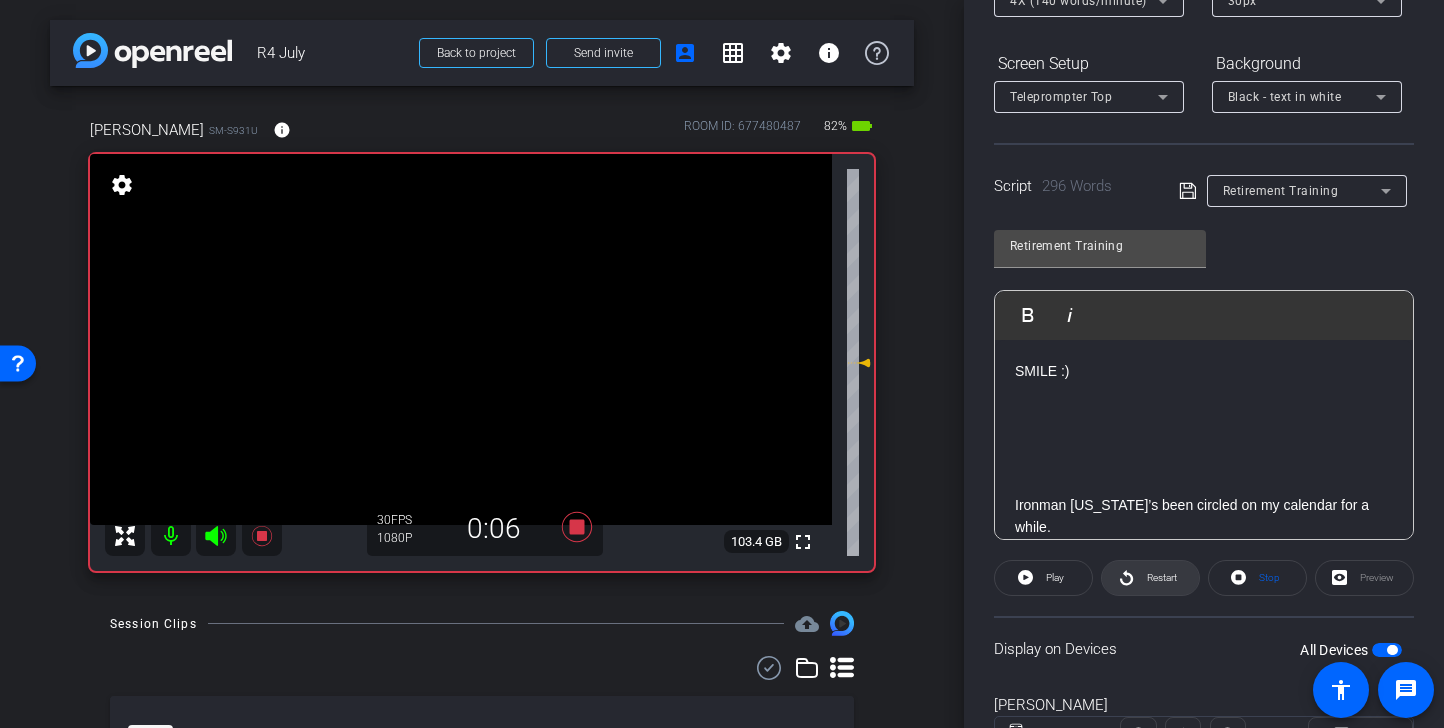 click on "Restart" 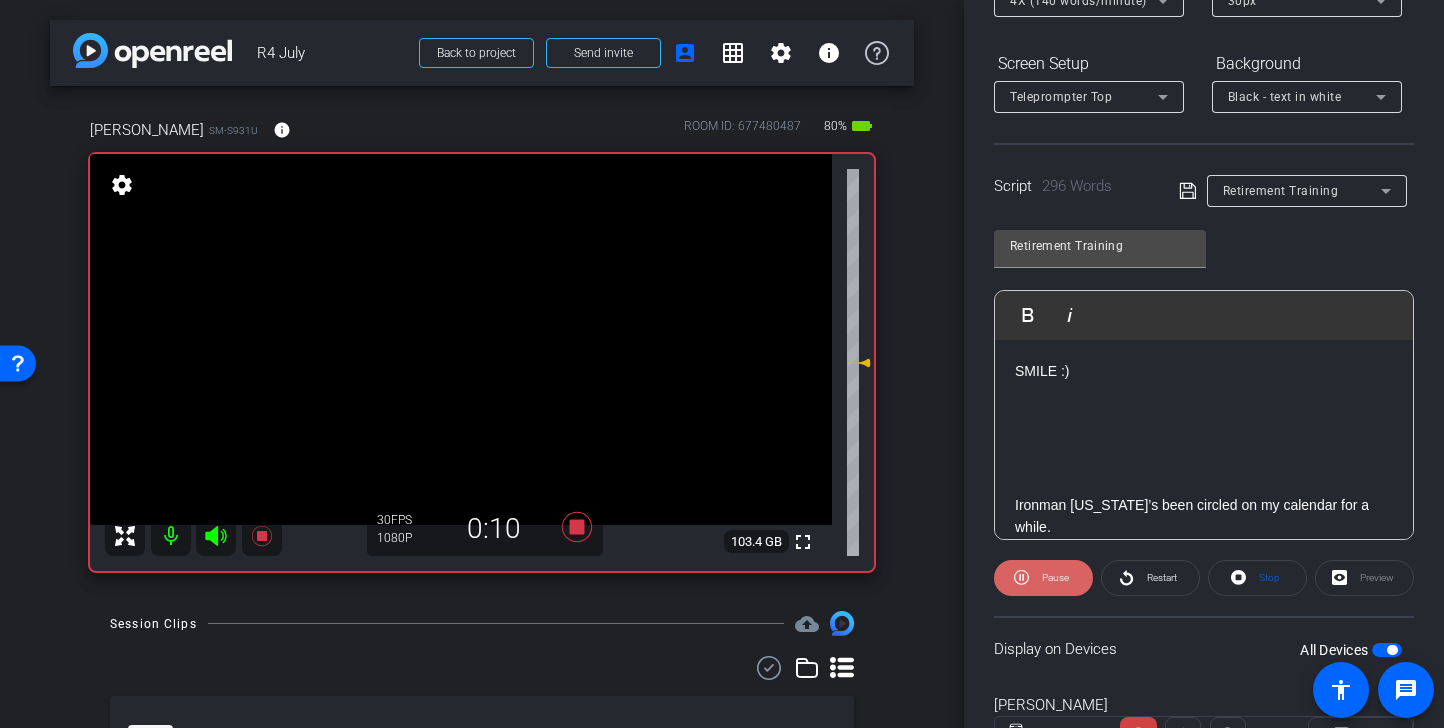 click on "Pause" 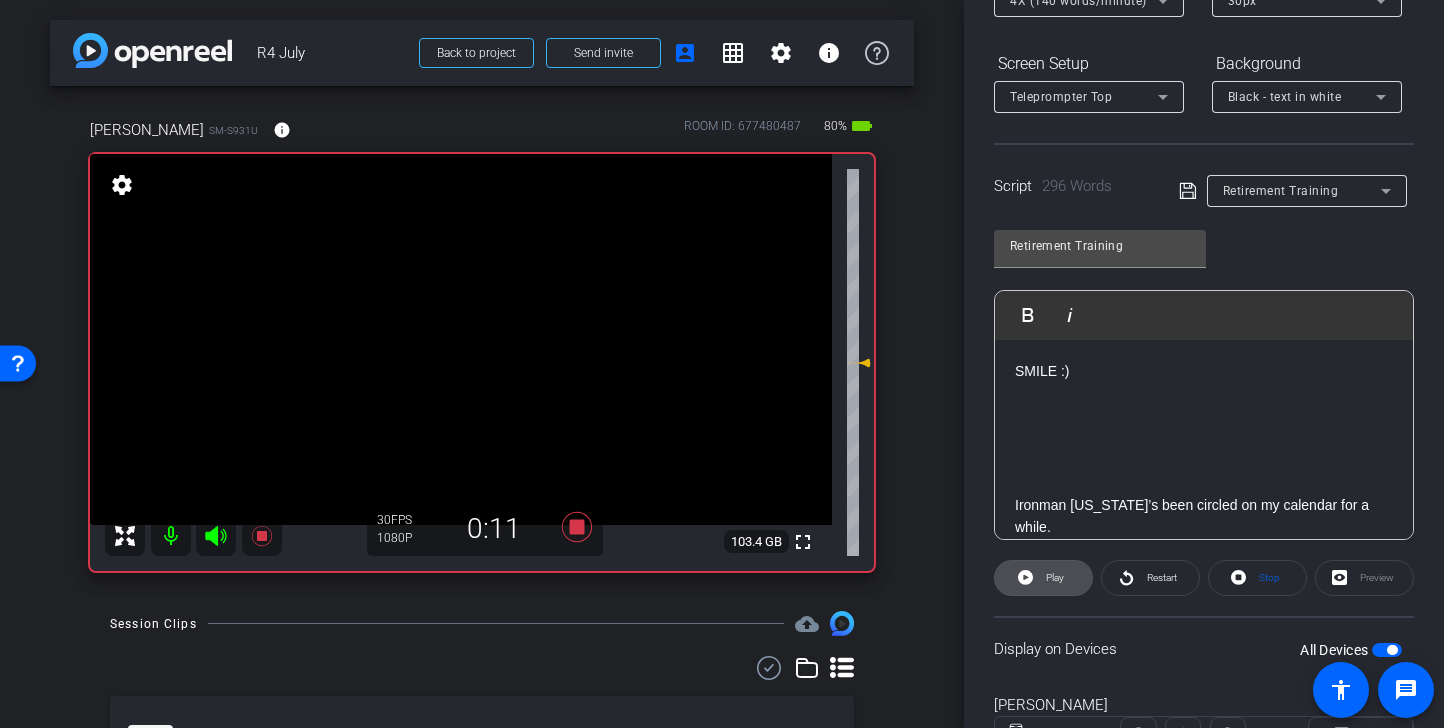 click 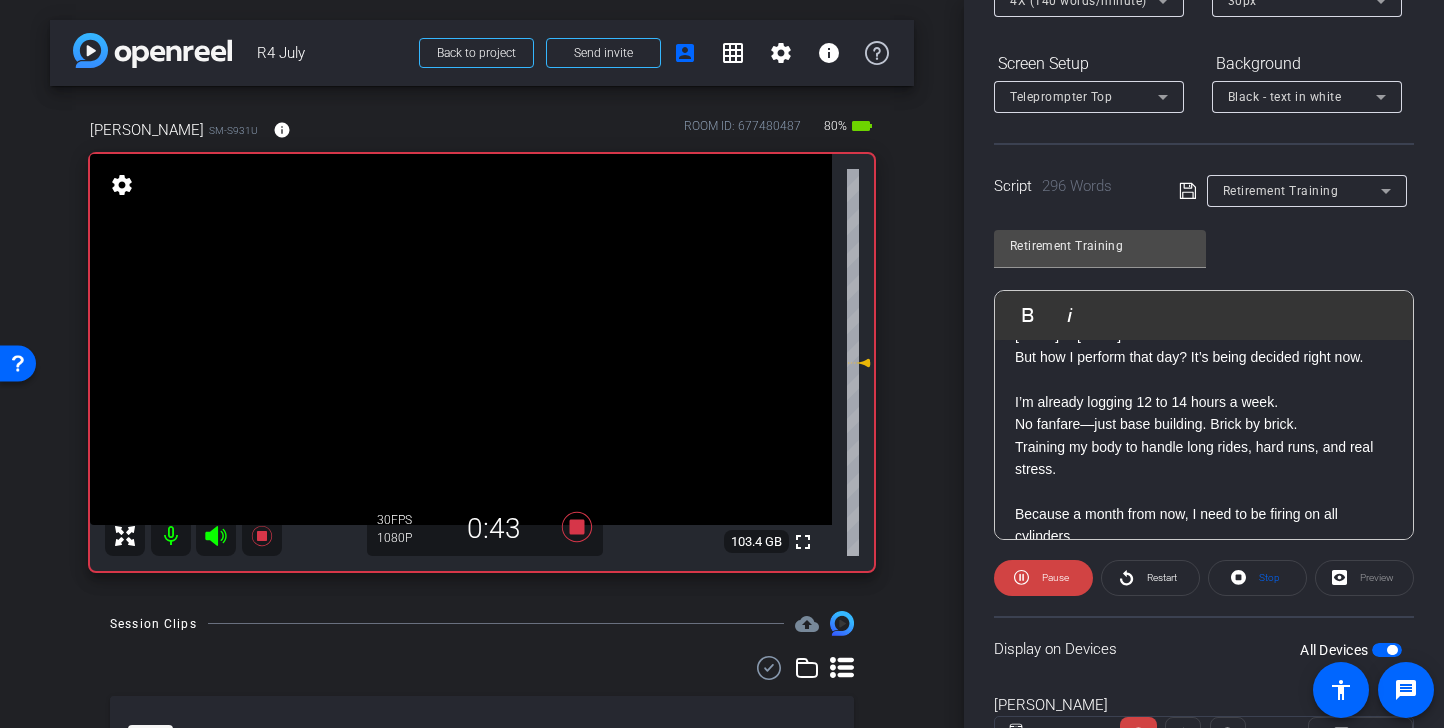 scroll, scrollTop: 260, scrollLeft: 0, axis: vertical 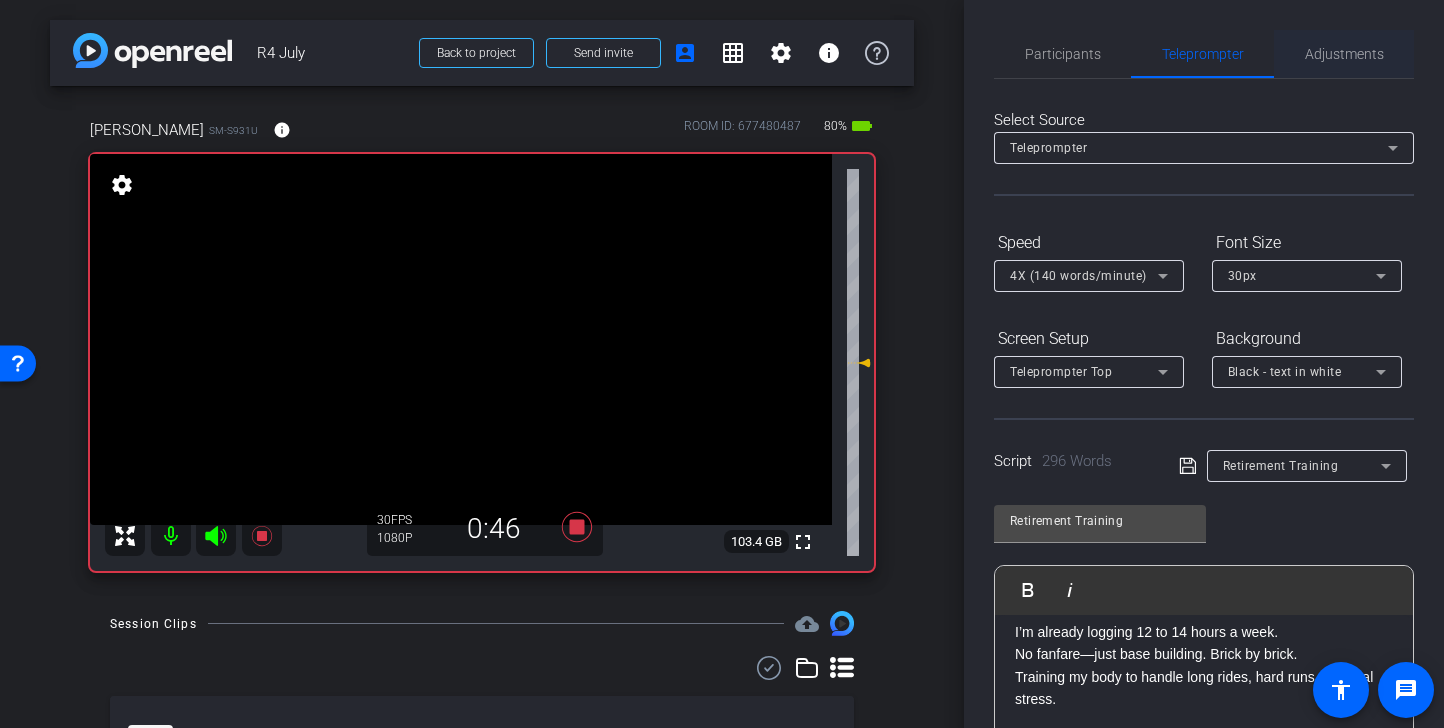 click on "Adjustments" at bounding box center (1344, 54) 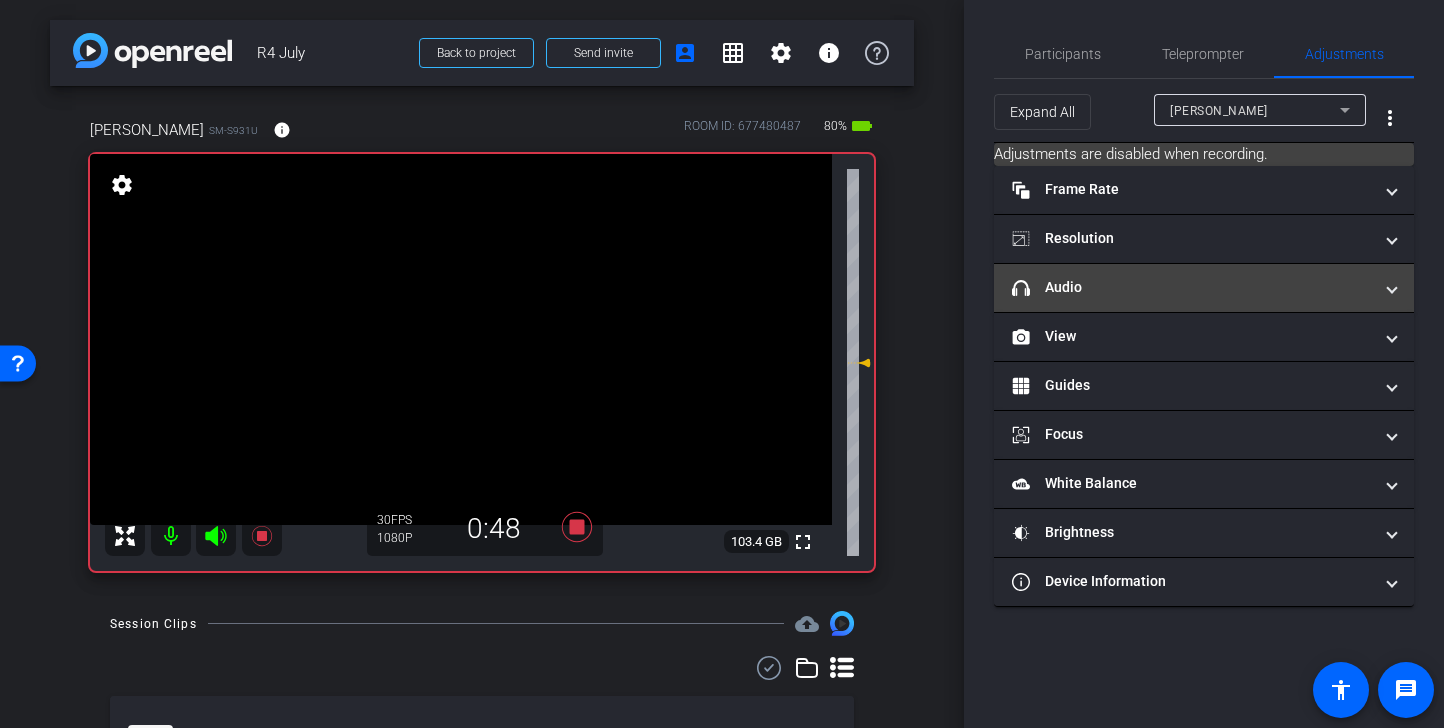 click on "headphone icon
Audio" at bounding box center [1192, 287] 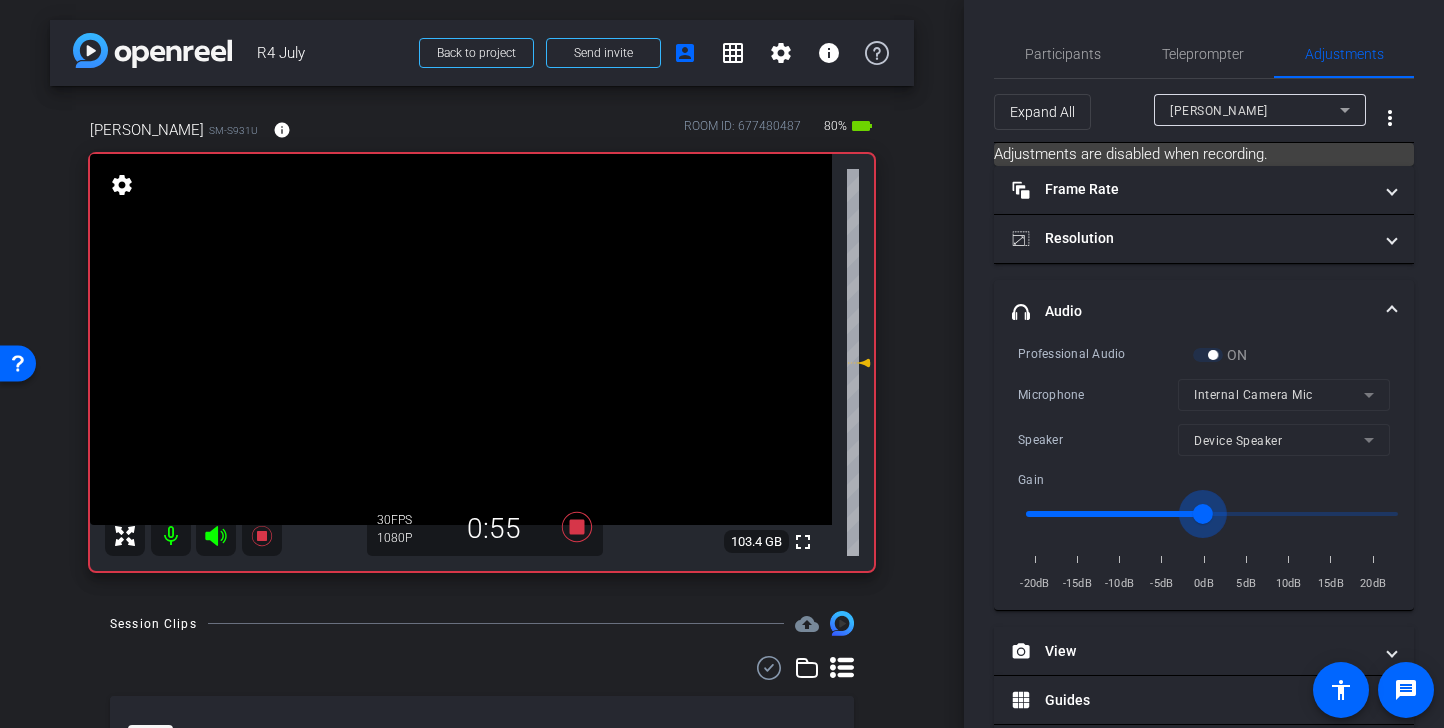 click at bounding box center (1212, 514) 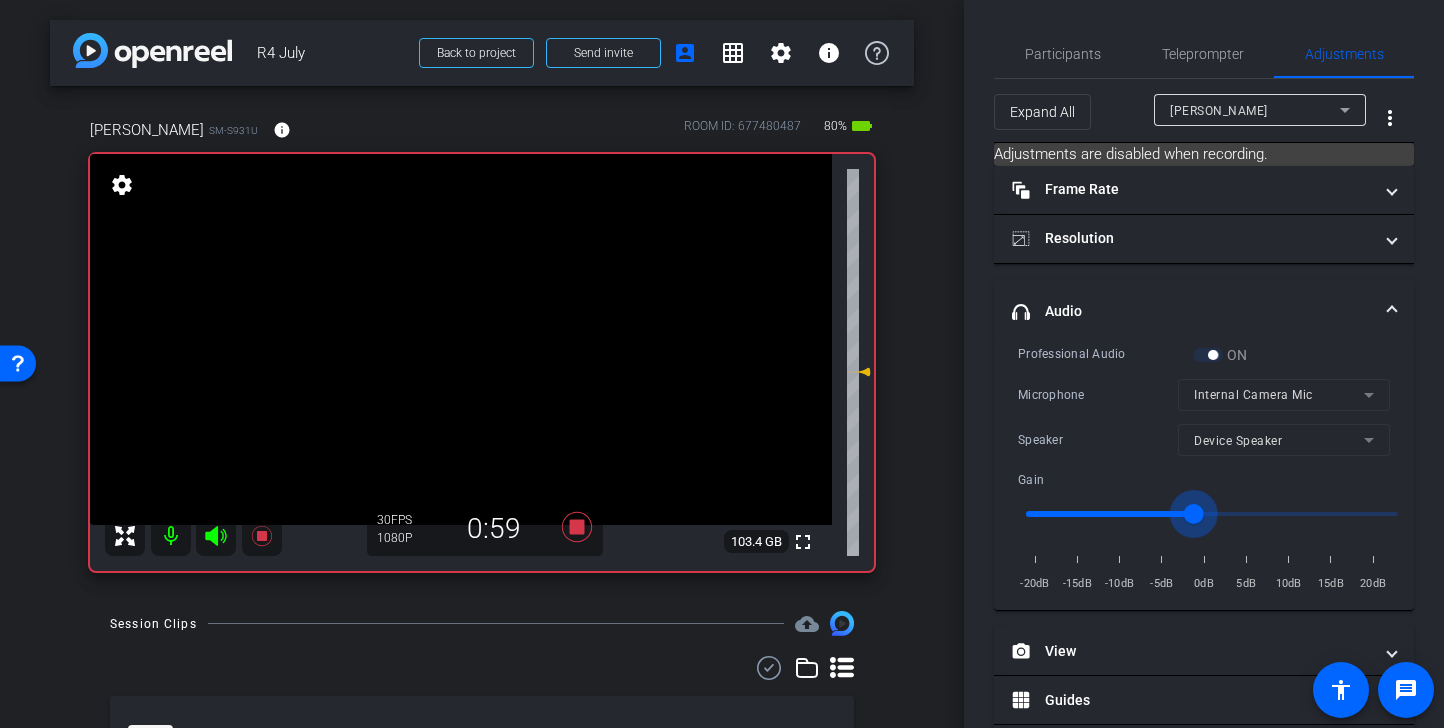 type on "-2" 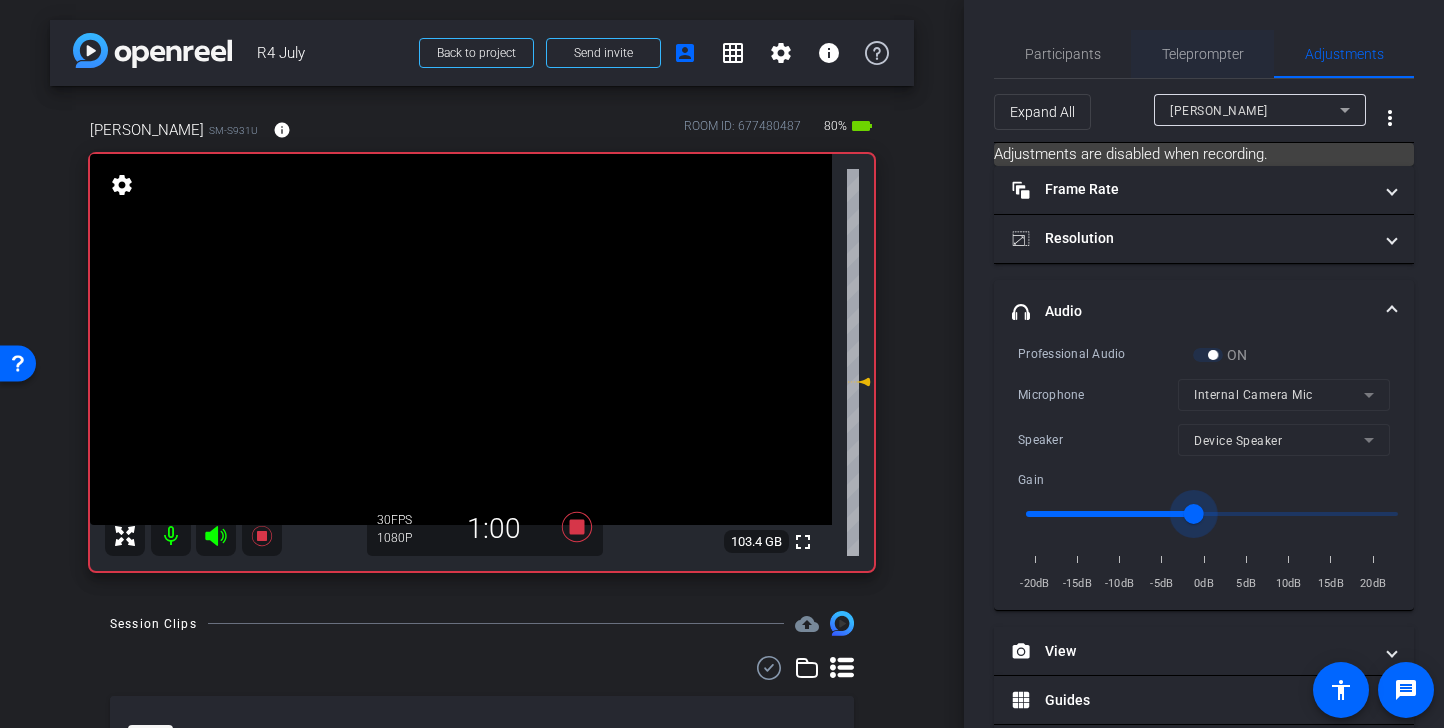click on "Teleprompter" at bounding box center [1203, 54] 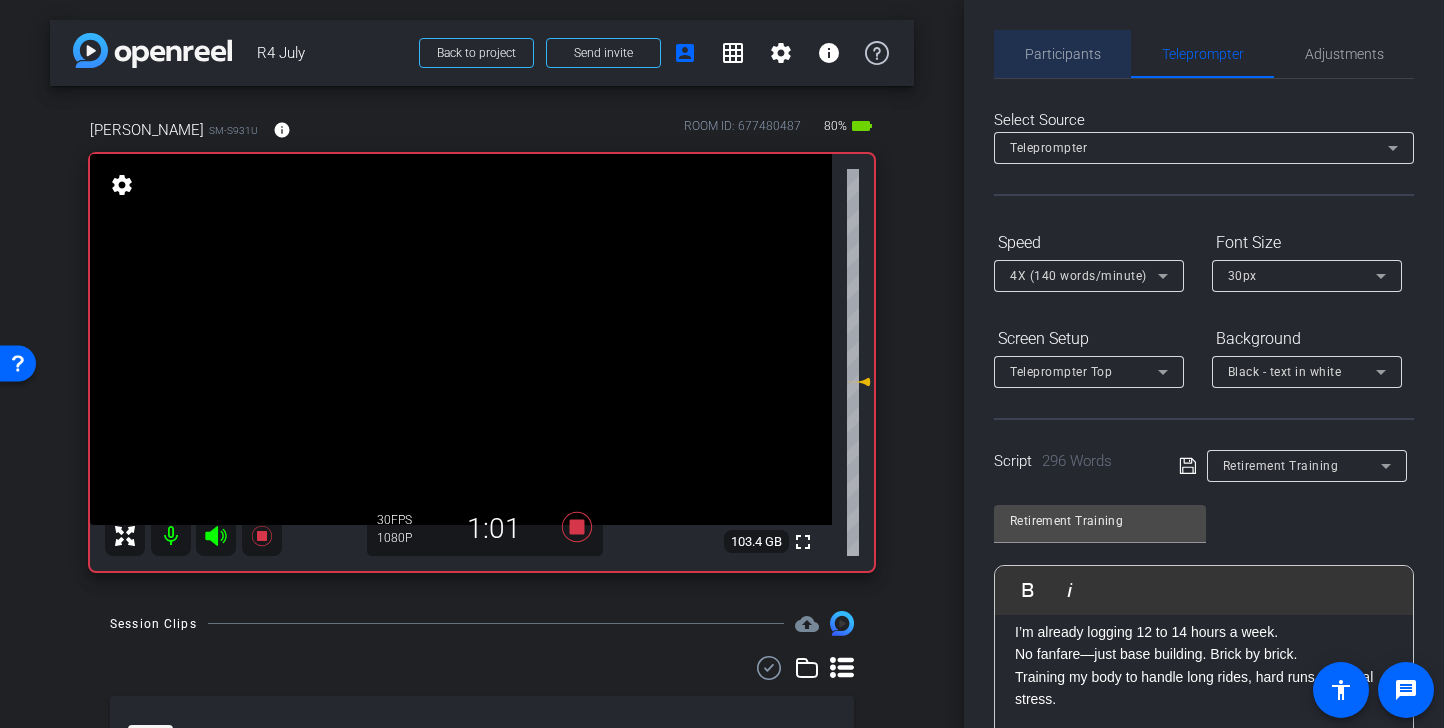 click on "Participants" at bounding box center [1063, 54] 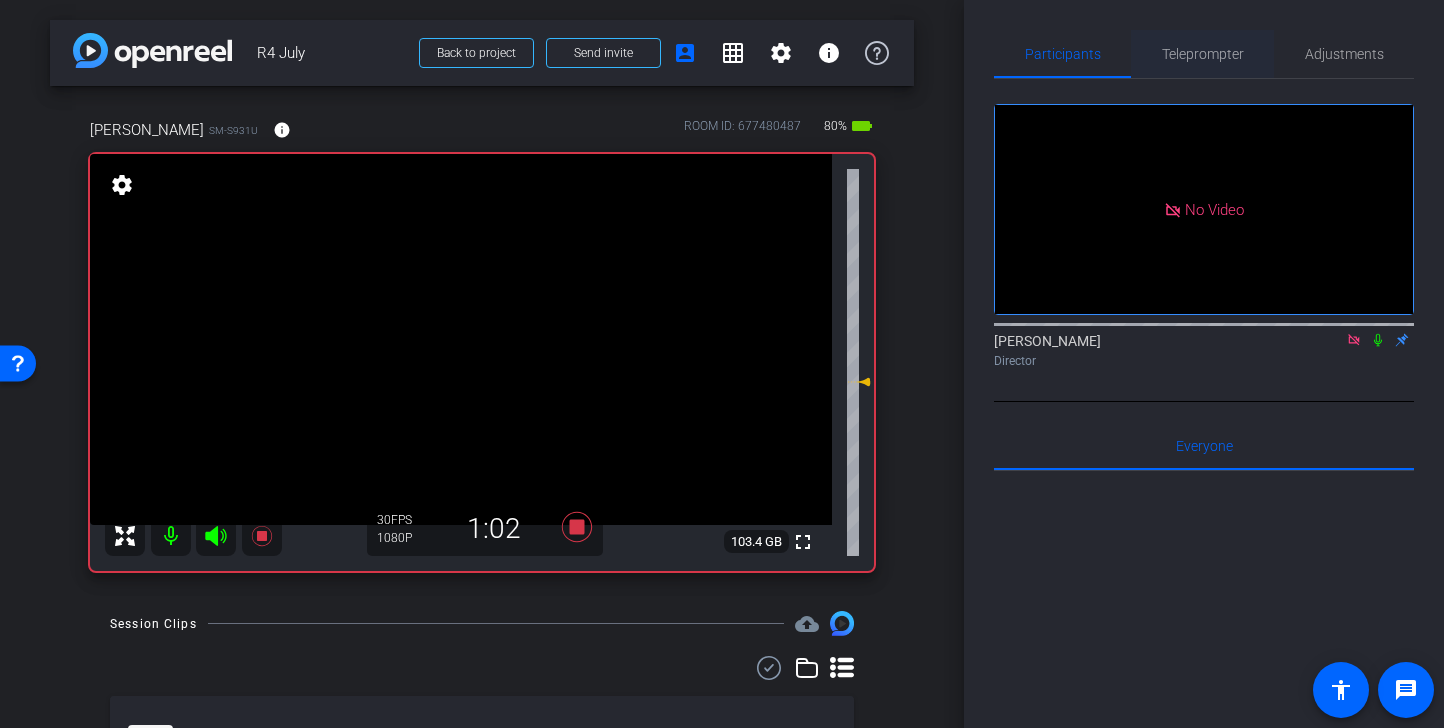 click on "Teleprompter" at bounding box center (1203, 54) 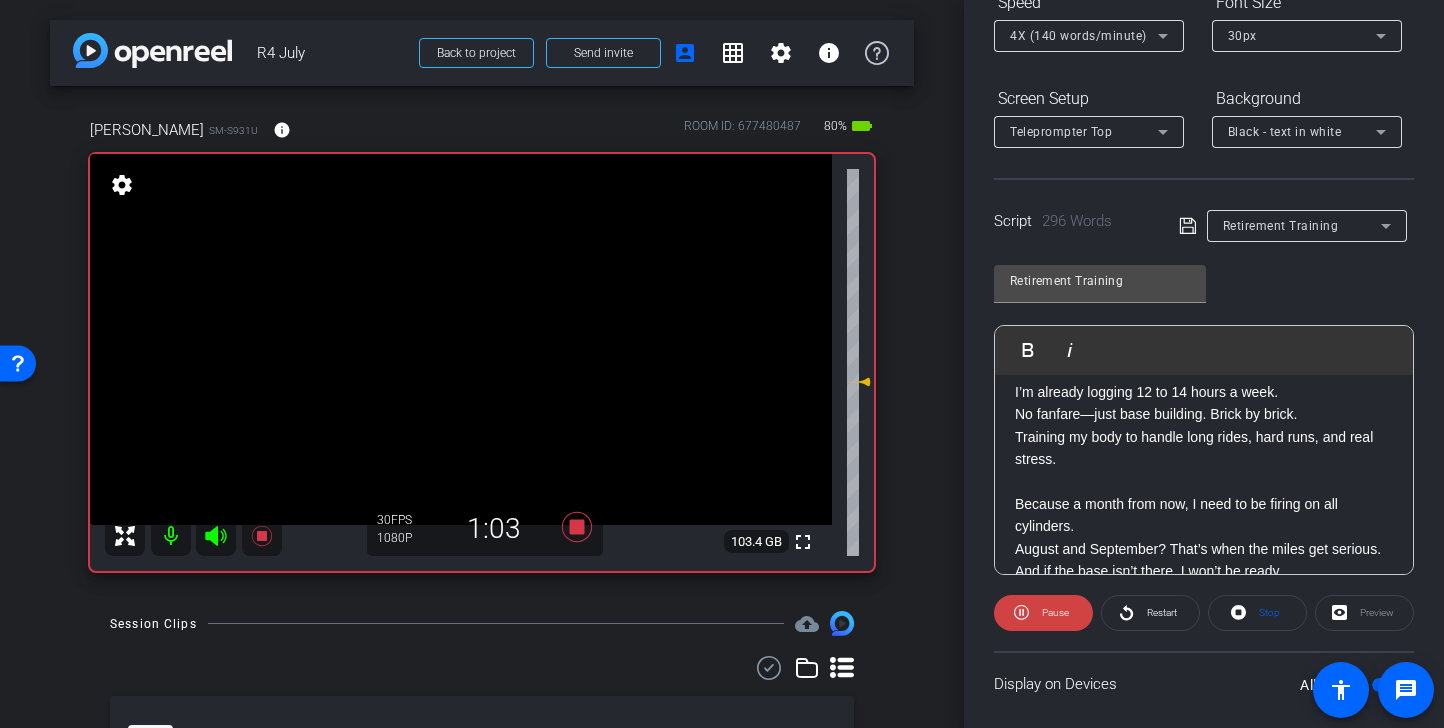 scroll, scrollTop: 365, scrollLeft: 0, axis: vertical 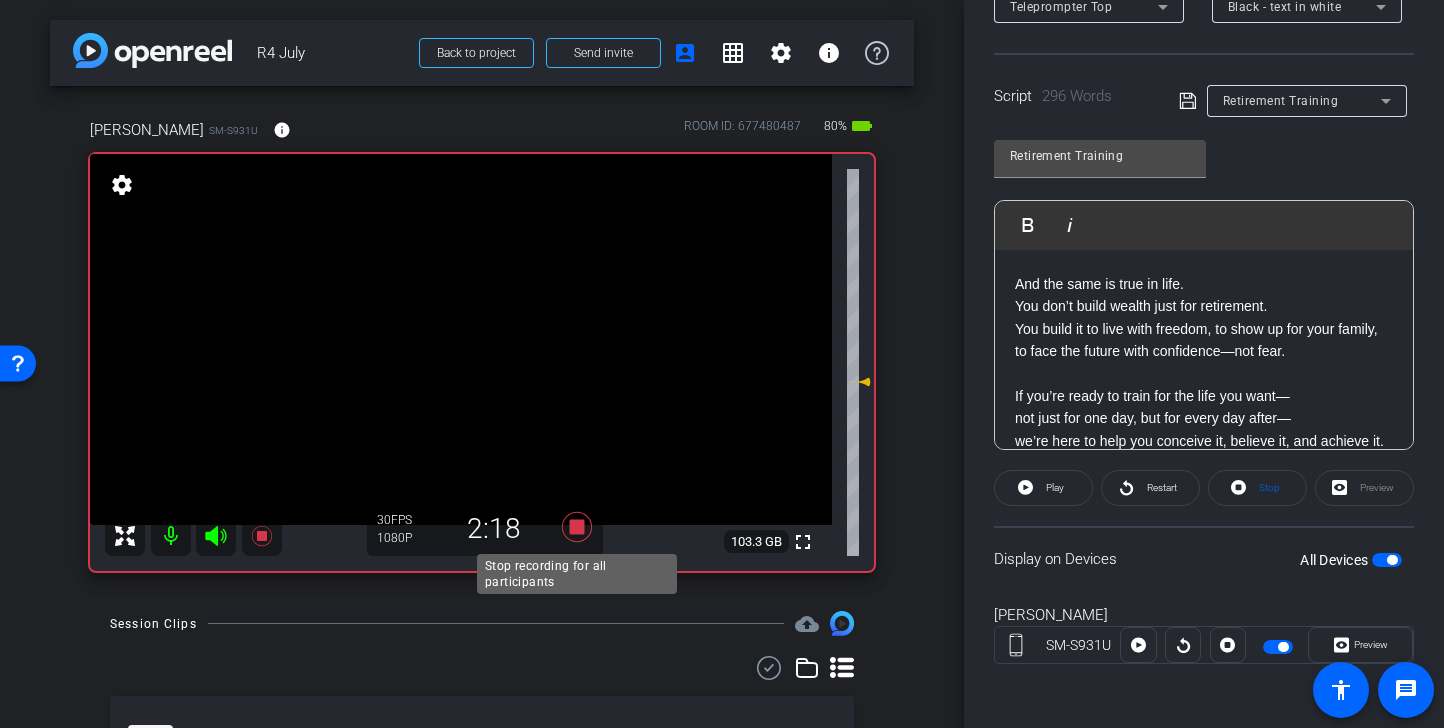 click 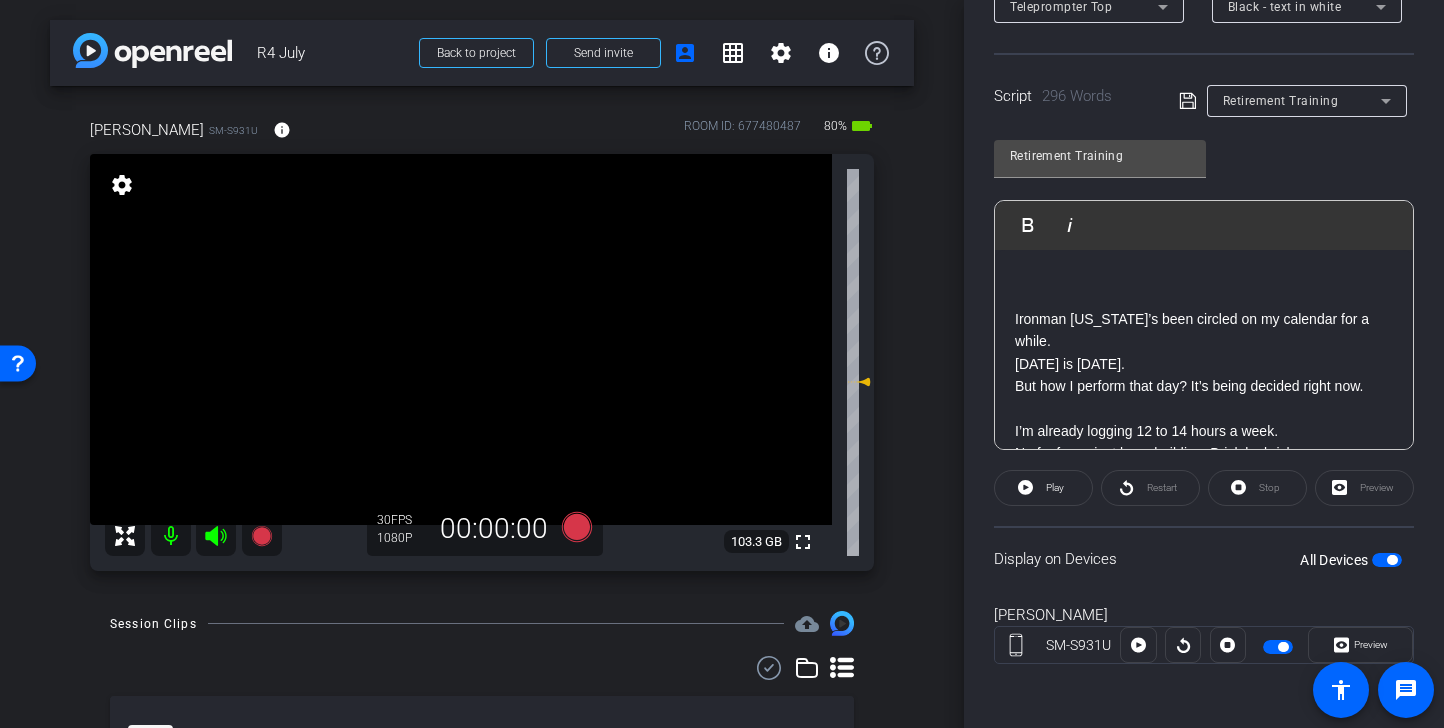 scroll, scrollTop: 0, scrollLeft: 0, axis: both 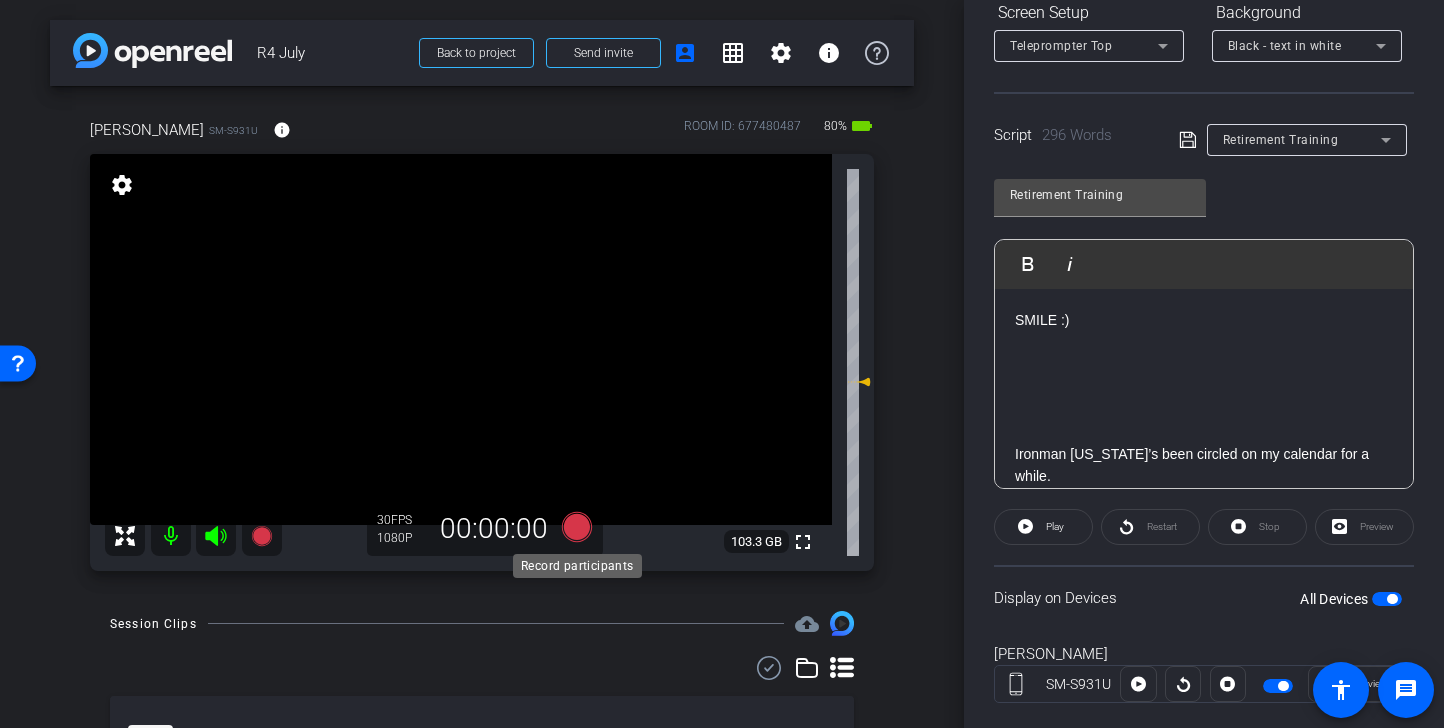 click 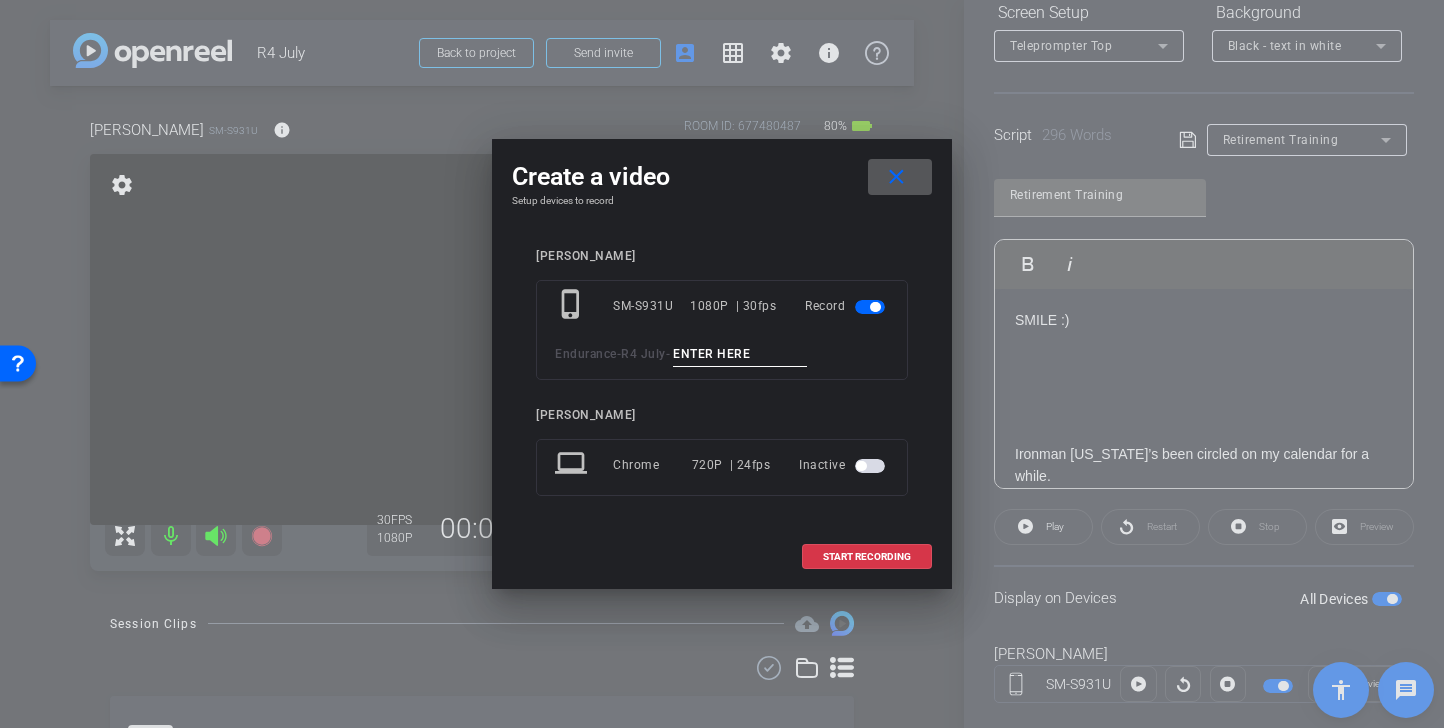 click at bounding box center [740, 354] 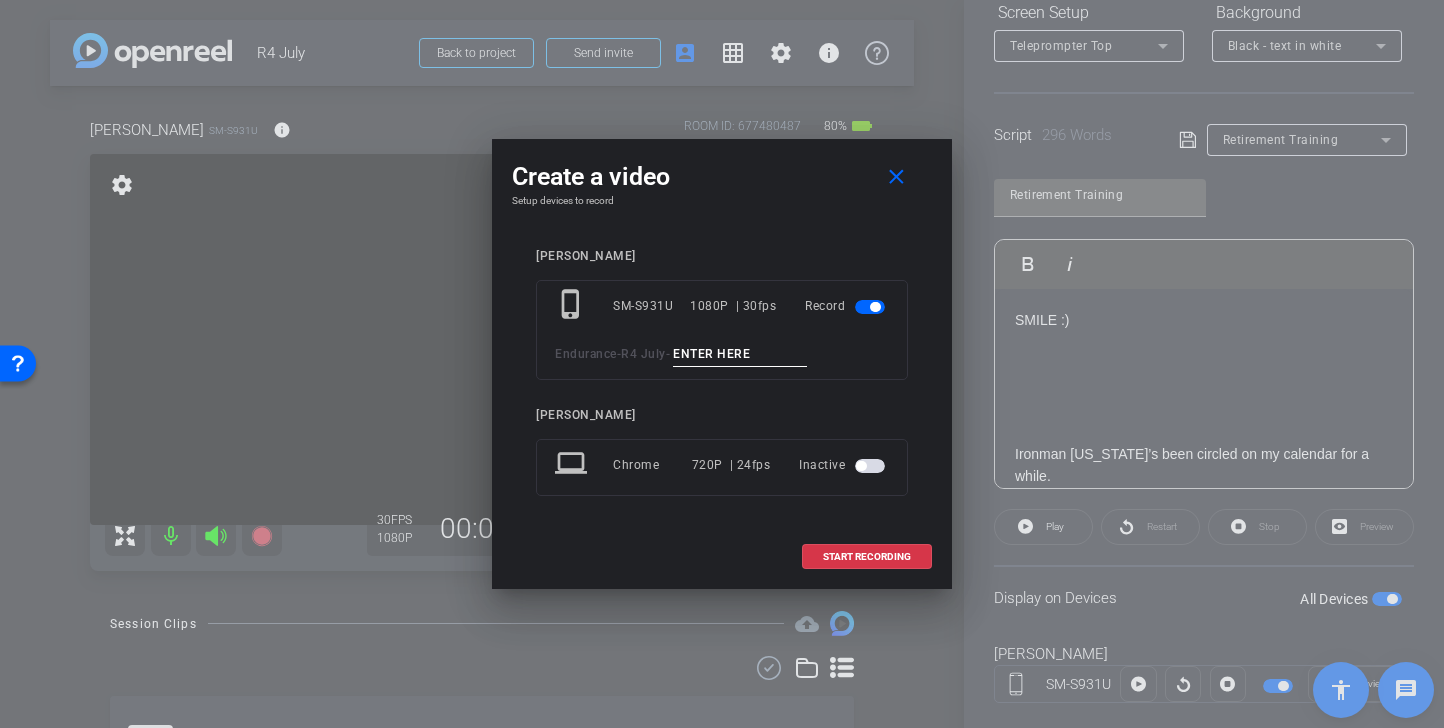 paste on "Retirement Training TK1" 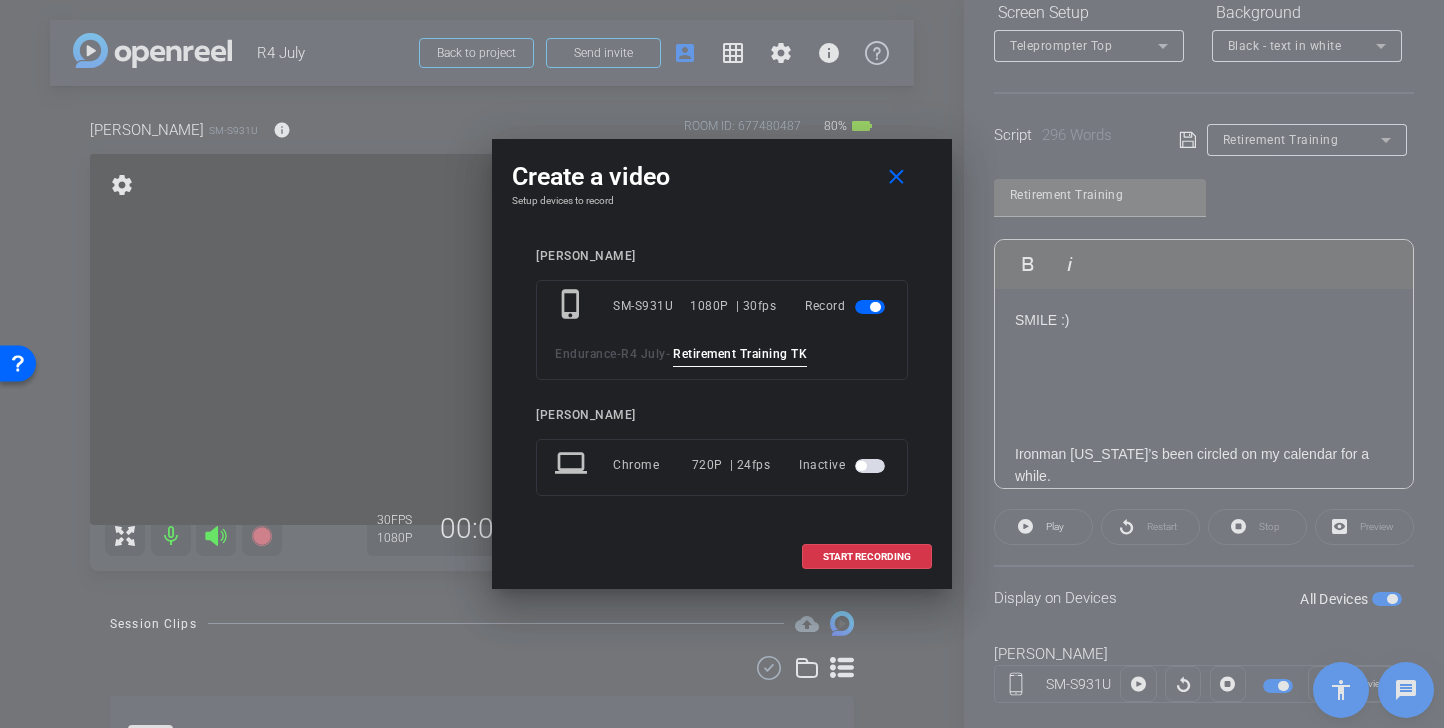 scroll, scrollTop: 0, scrollLeft: 8, axis: horizontal 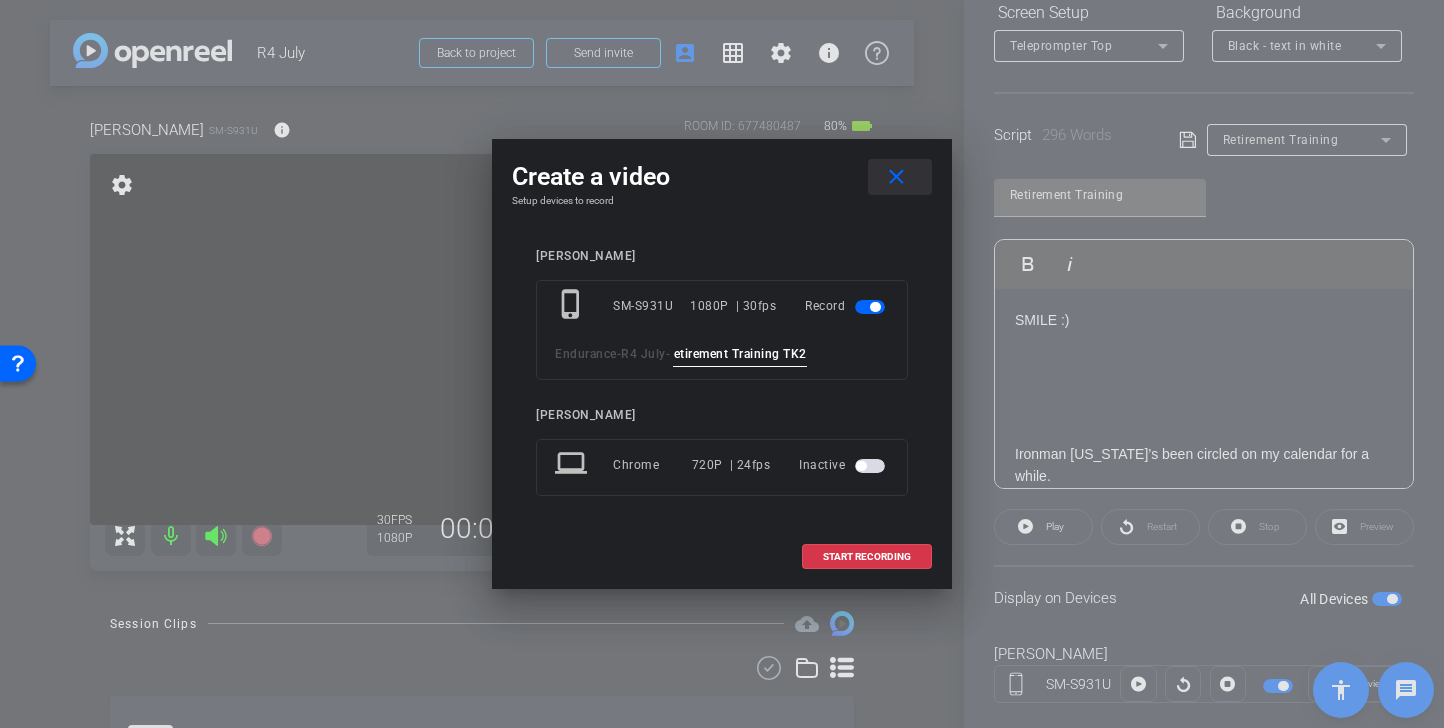 type on "Retirement Training TK2" 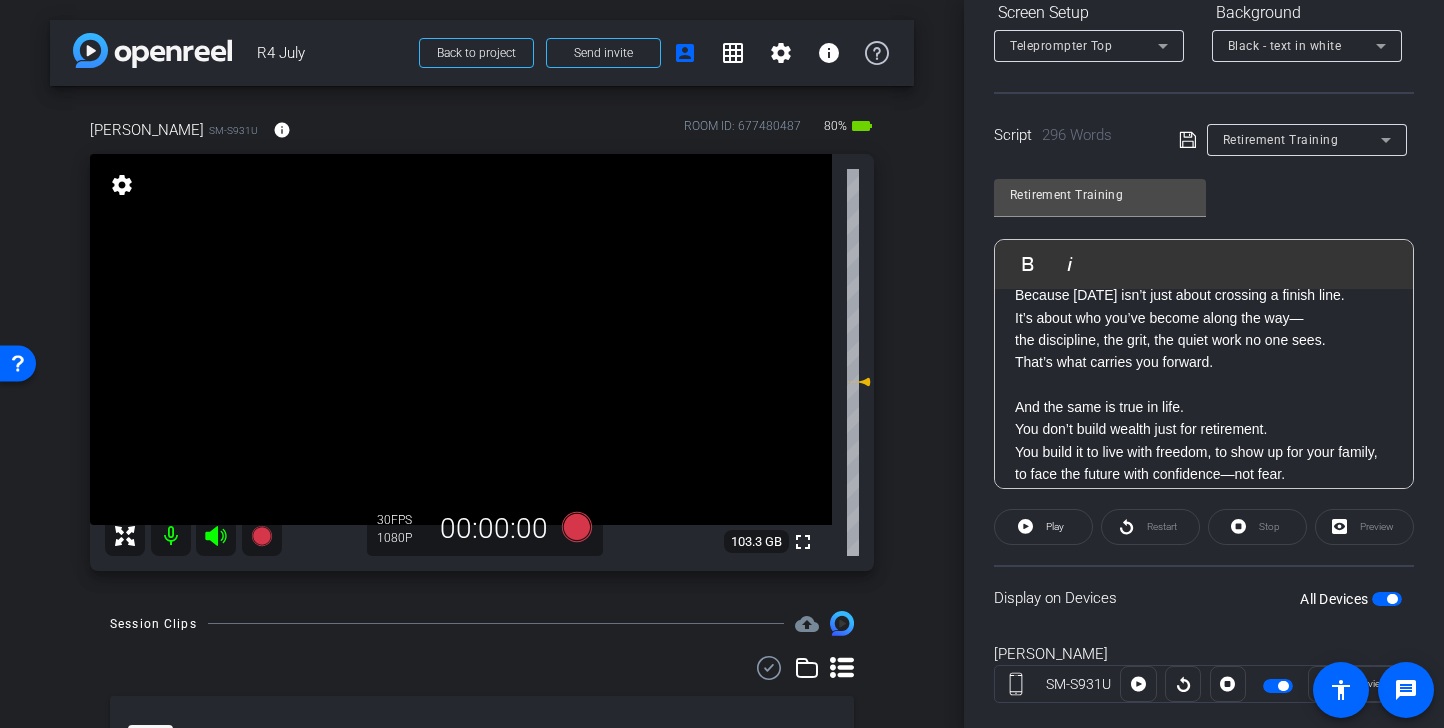 scroll, scrollTop: 1004, scrollLeft: 0, axis: vertical 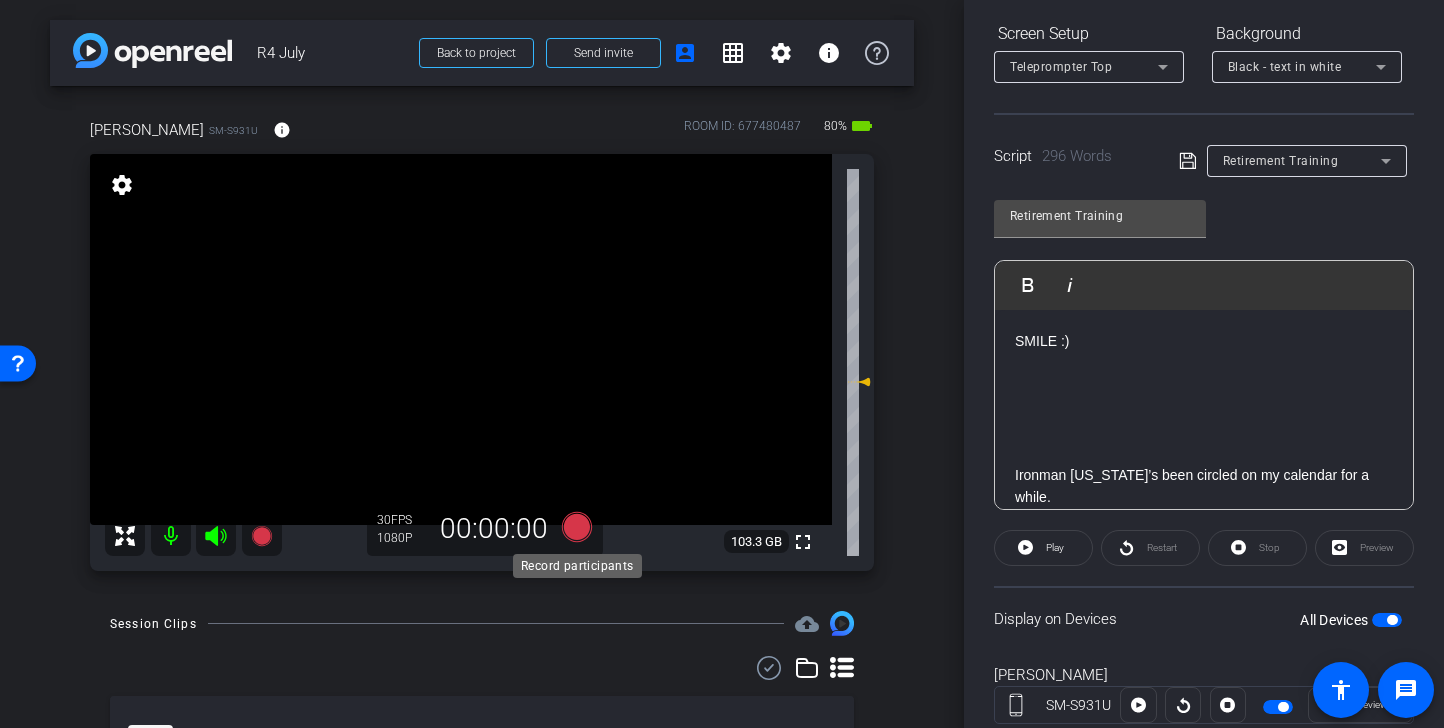 click 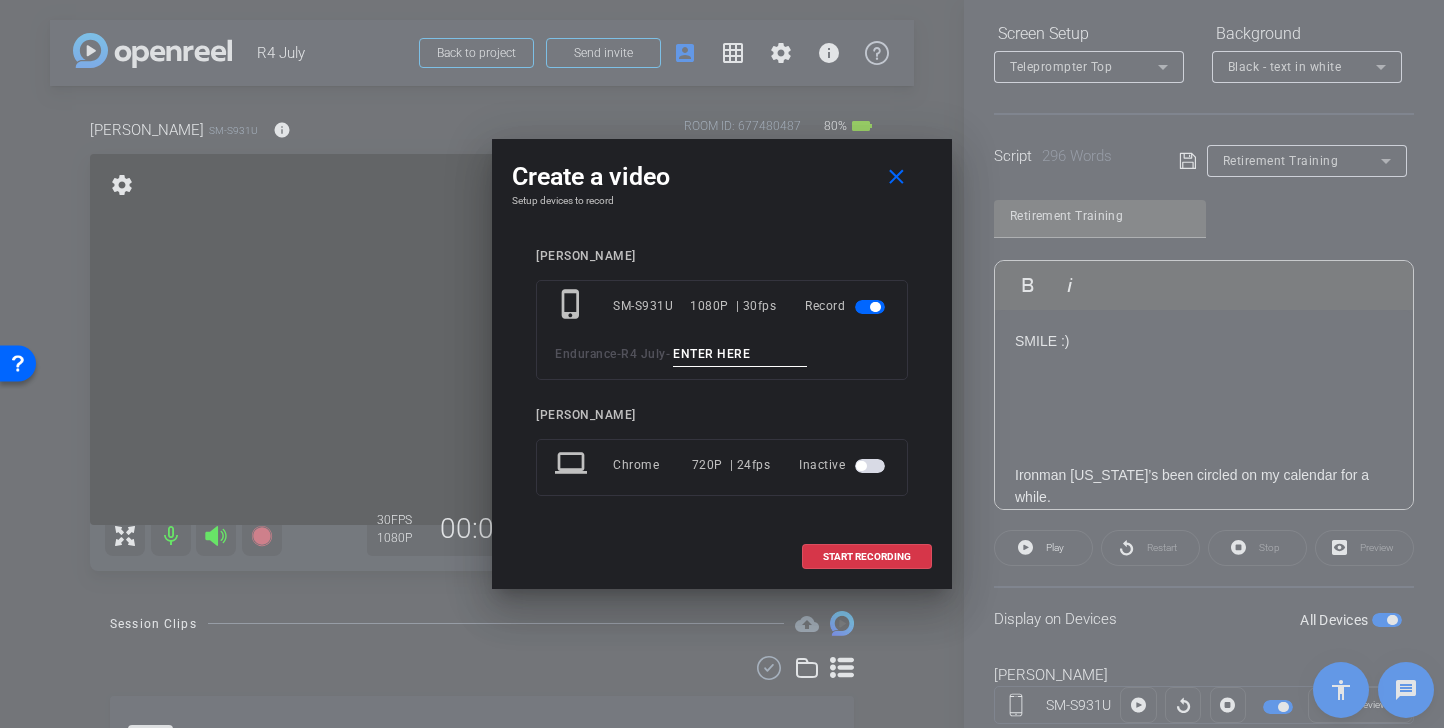 click at bounding box center (740, 354) 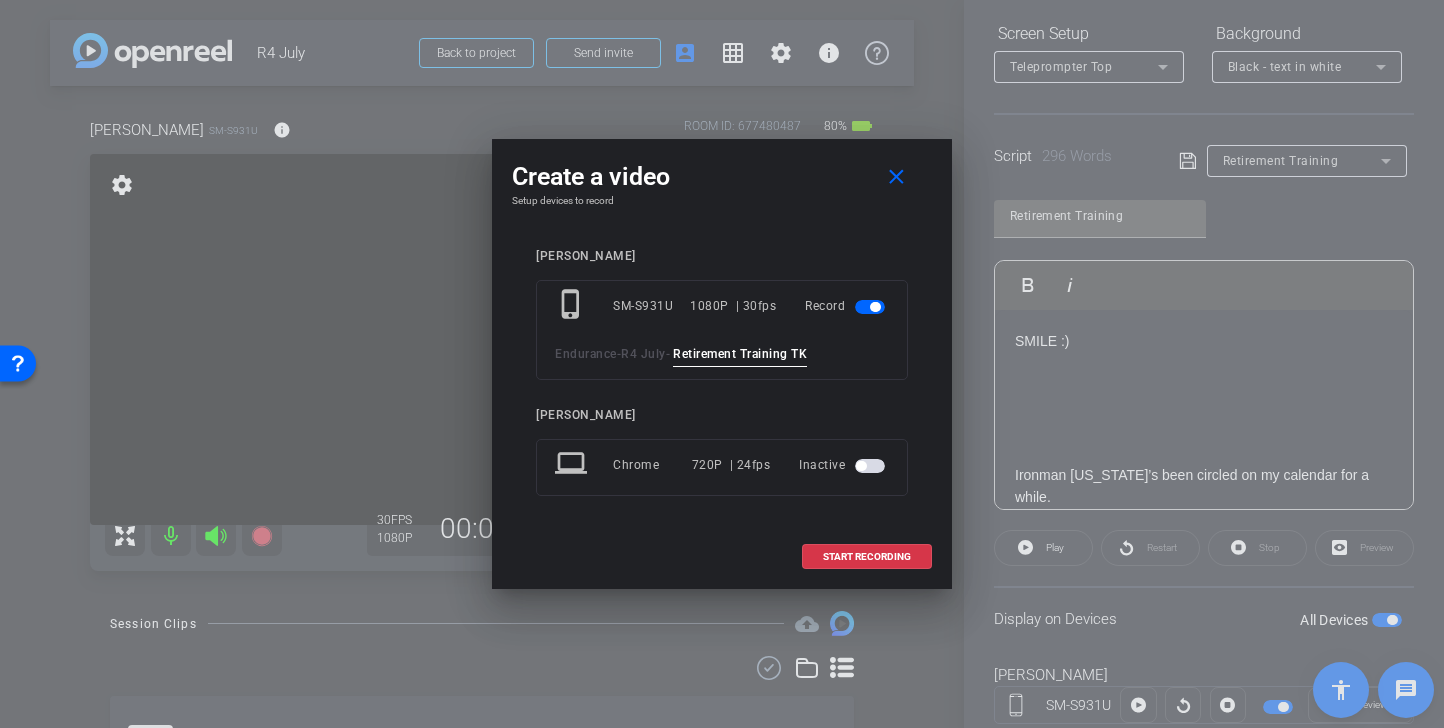 scroll, scrollTop: 0, scrollLeft: 8, axis: horizontal 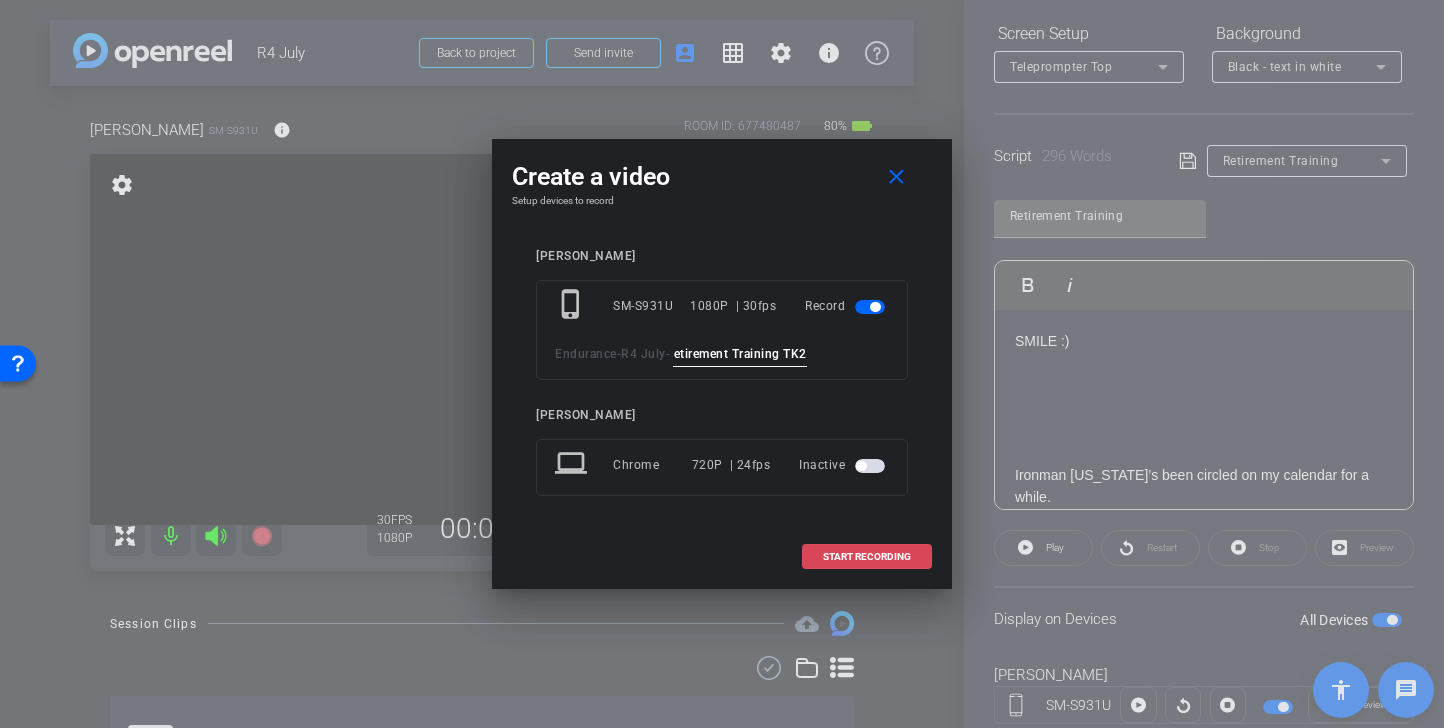 type on "Retirement Training TK2" 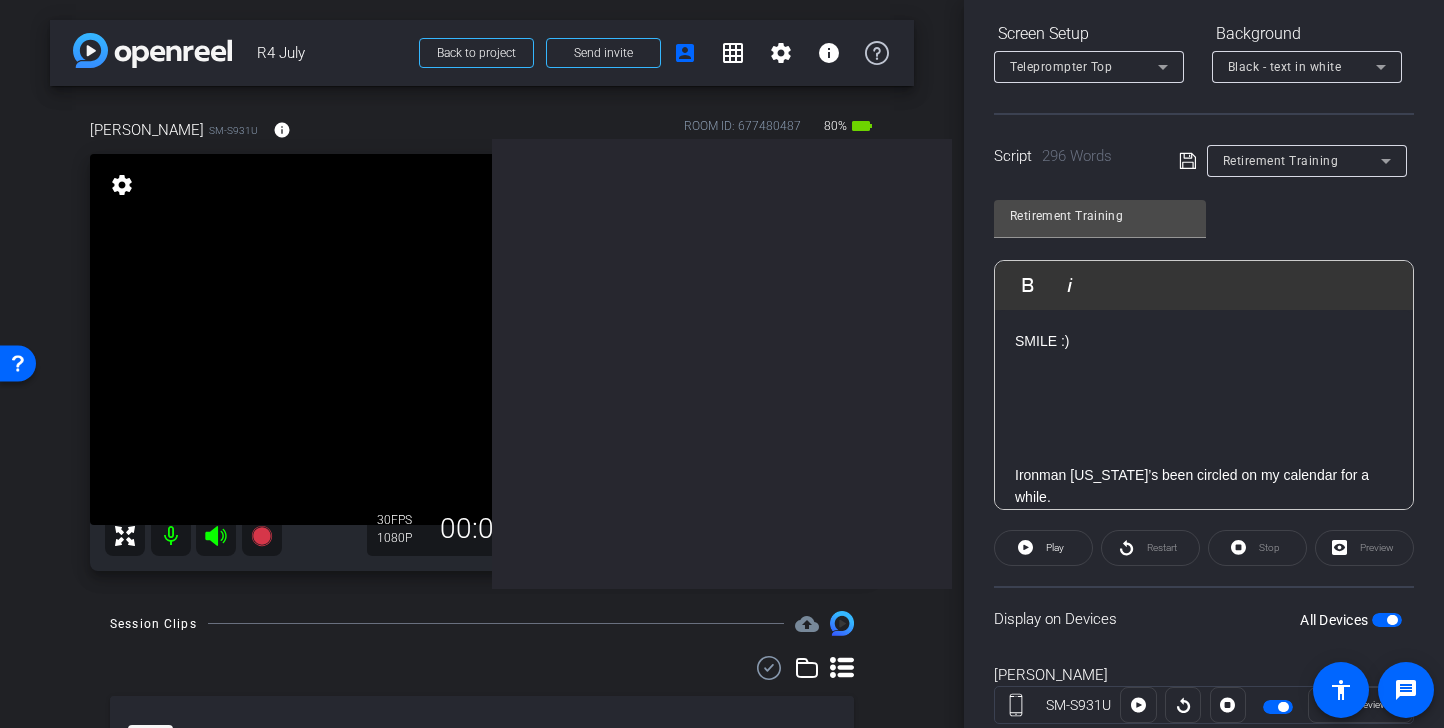 scroll, scrollTop: 0, scrollLeft: 0, axis: both 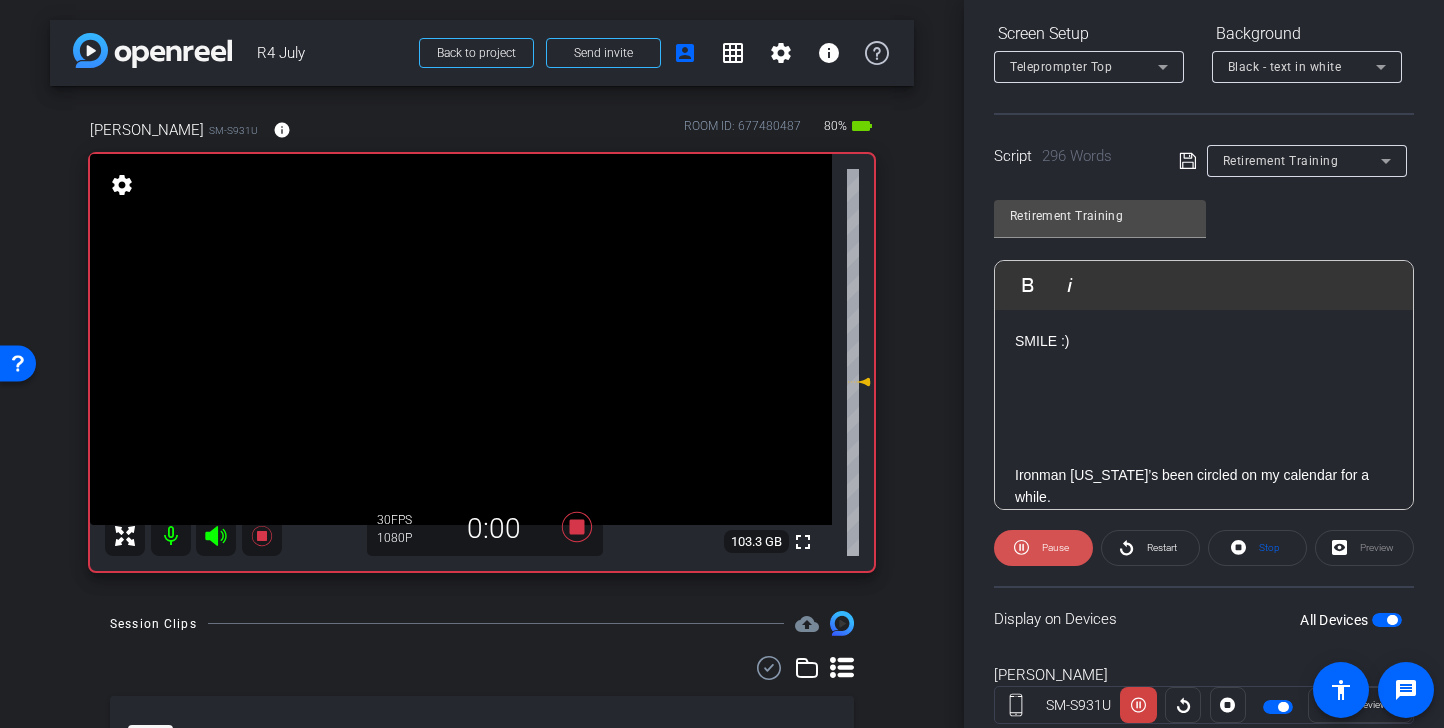 click on "Pause" 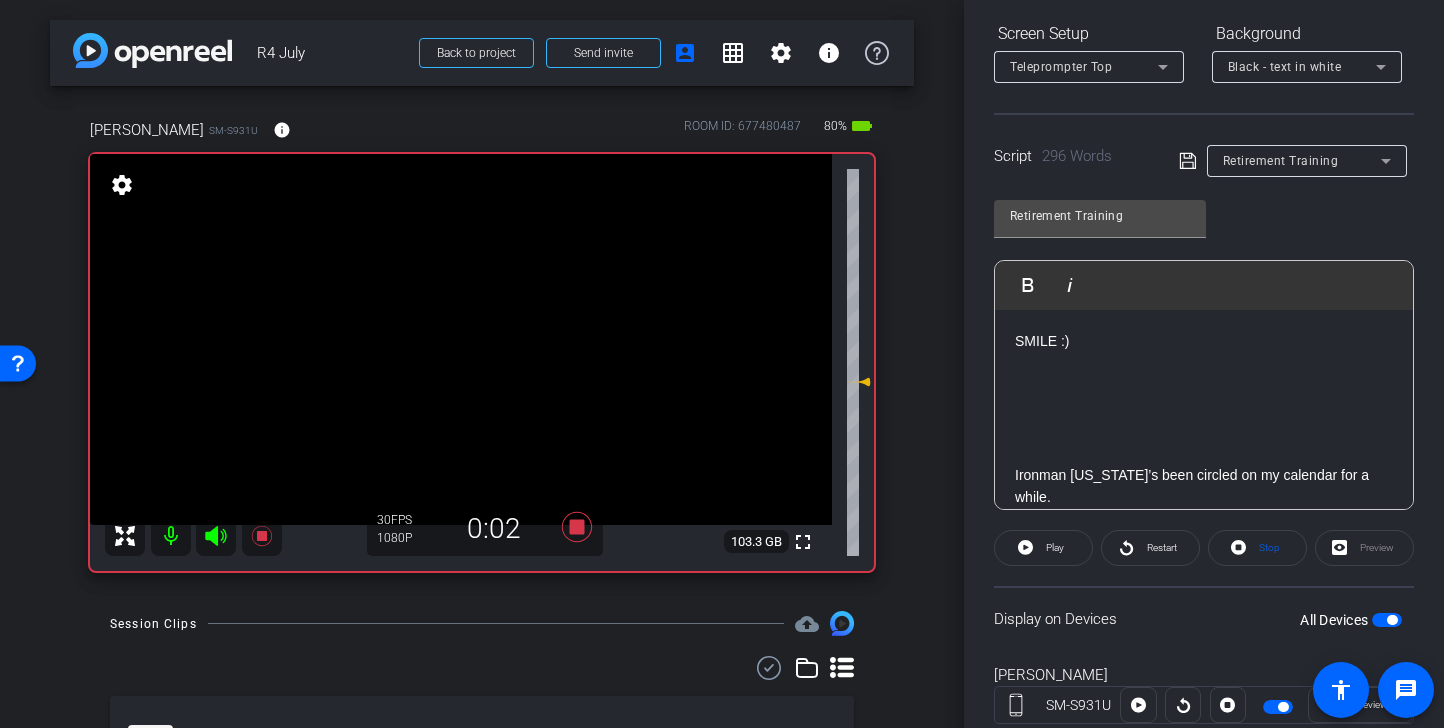 click on "Play" 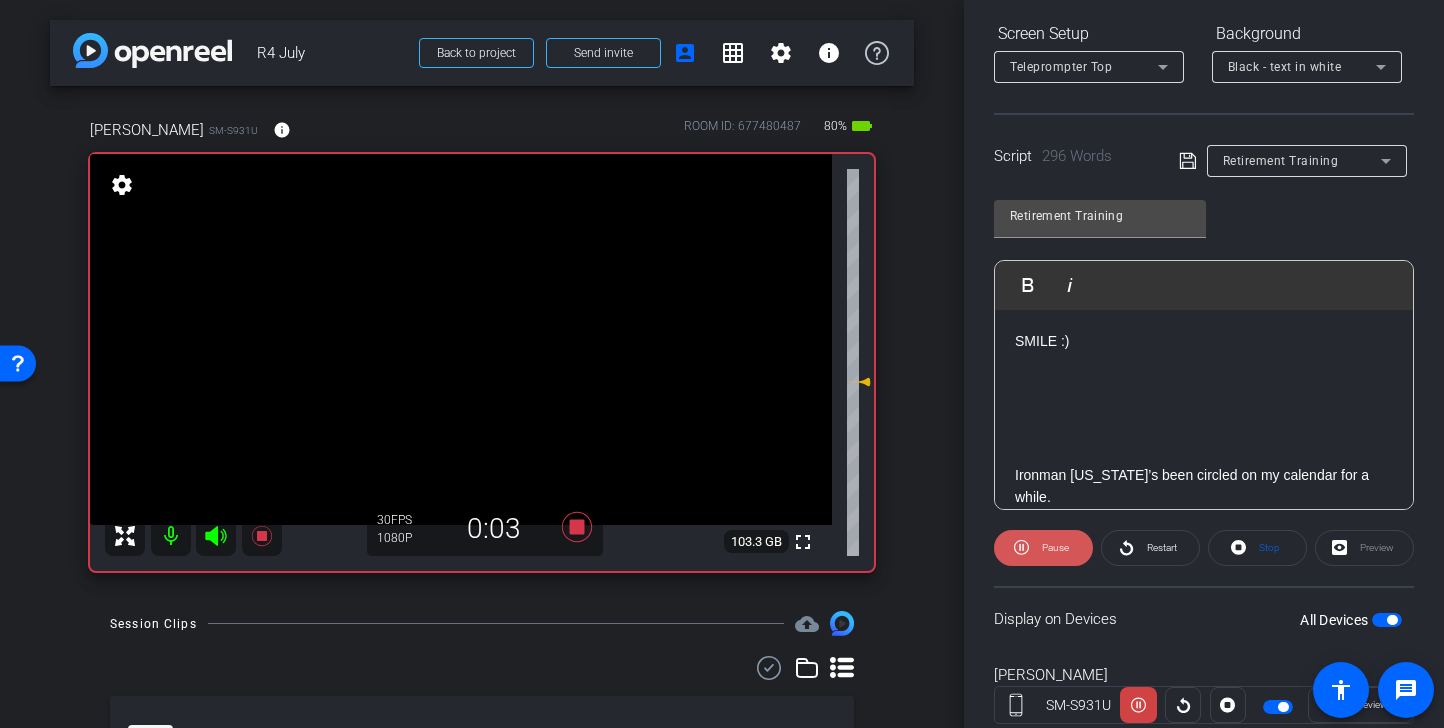 click on "Pause" 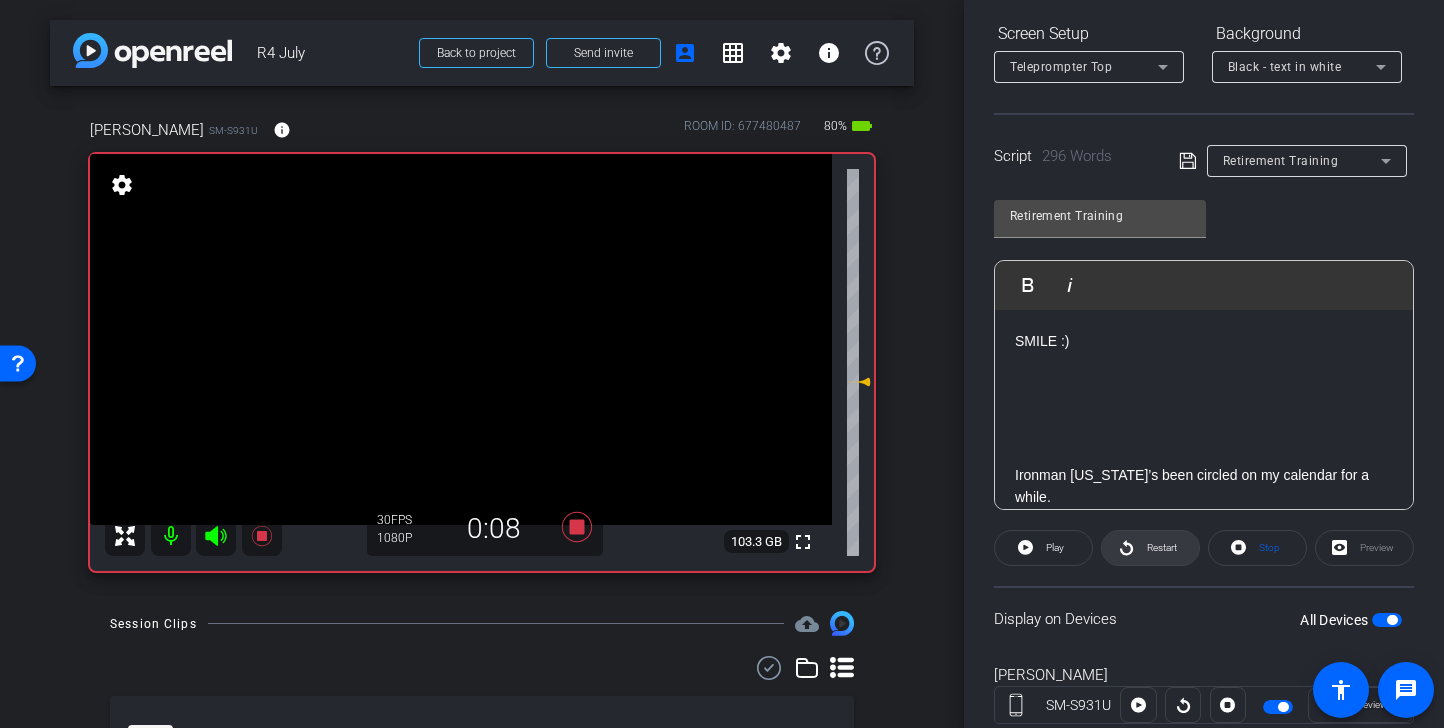 click on "Restart" 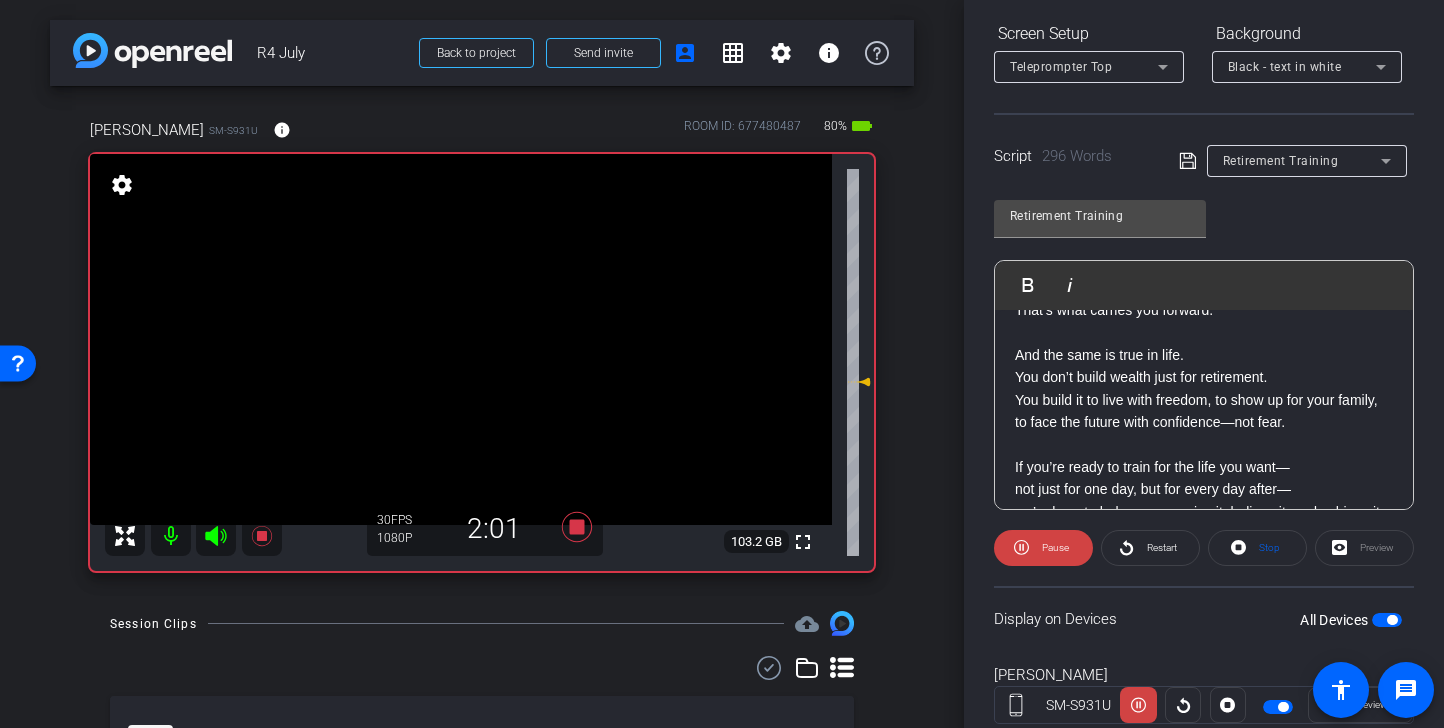 scroll, scrollTop: 1004, scrollLeft: 0, axis: vertical 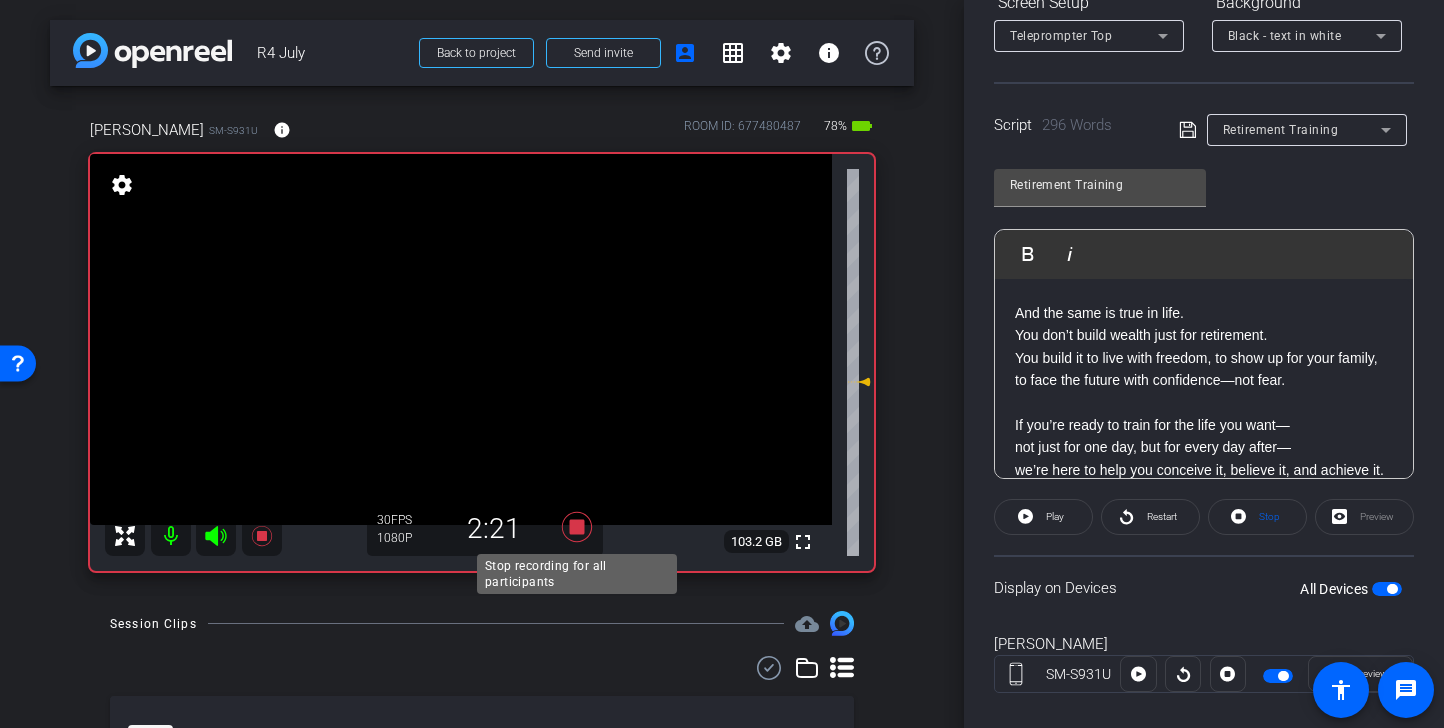 click 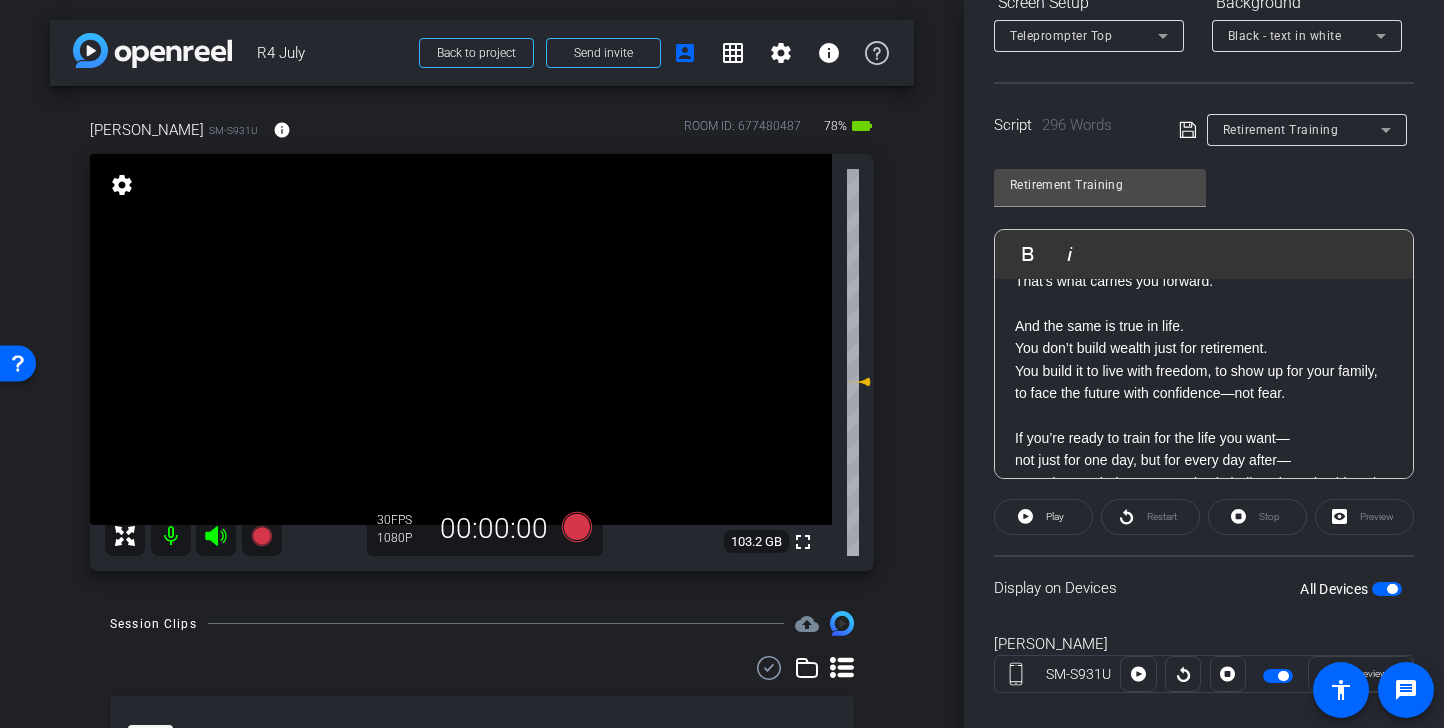 scroll, scrollTop: 1004, scrollLeft: 0, axis: vertical 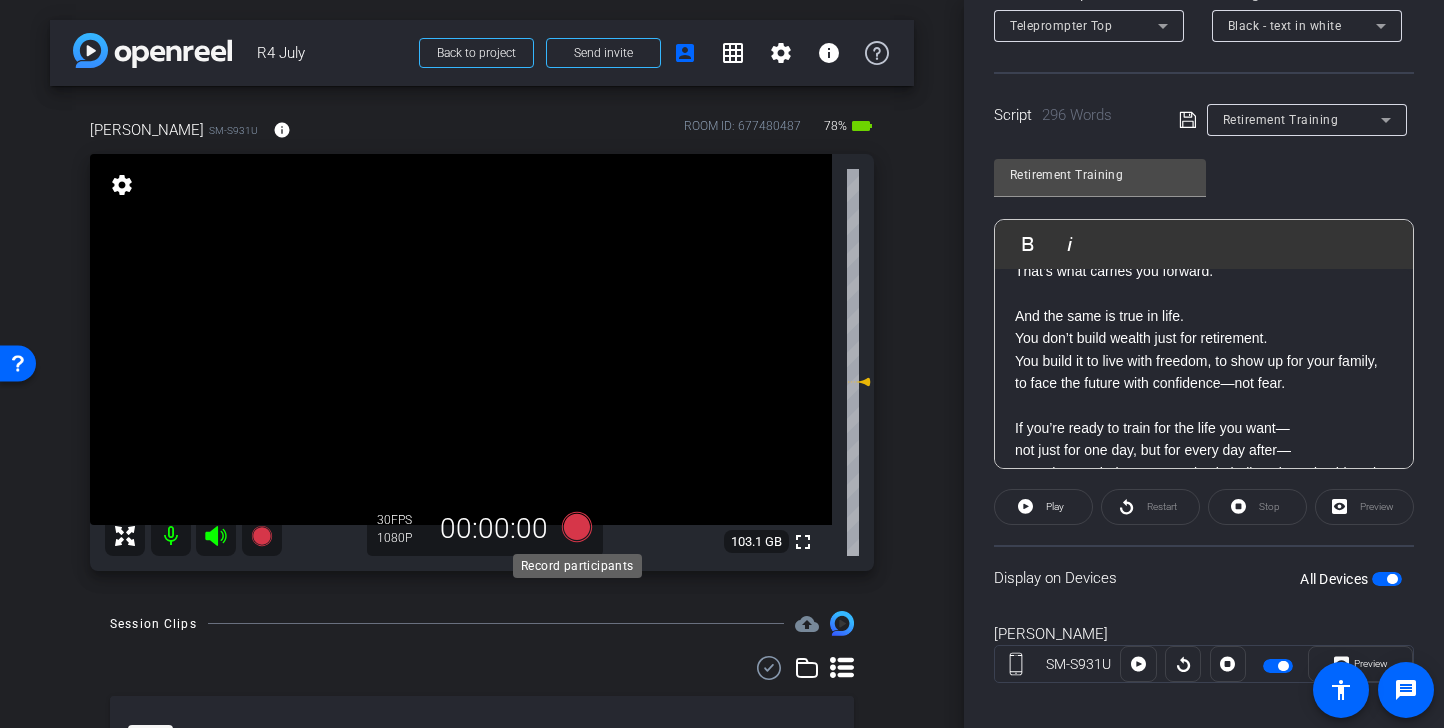 click 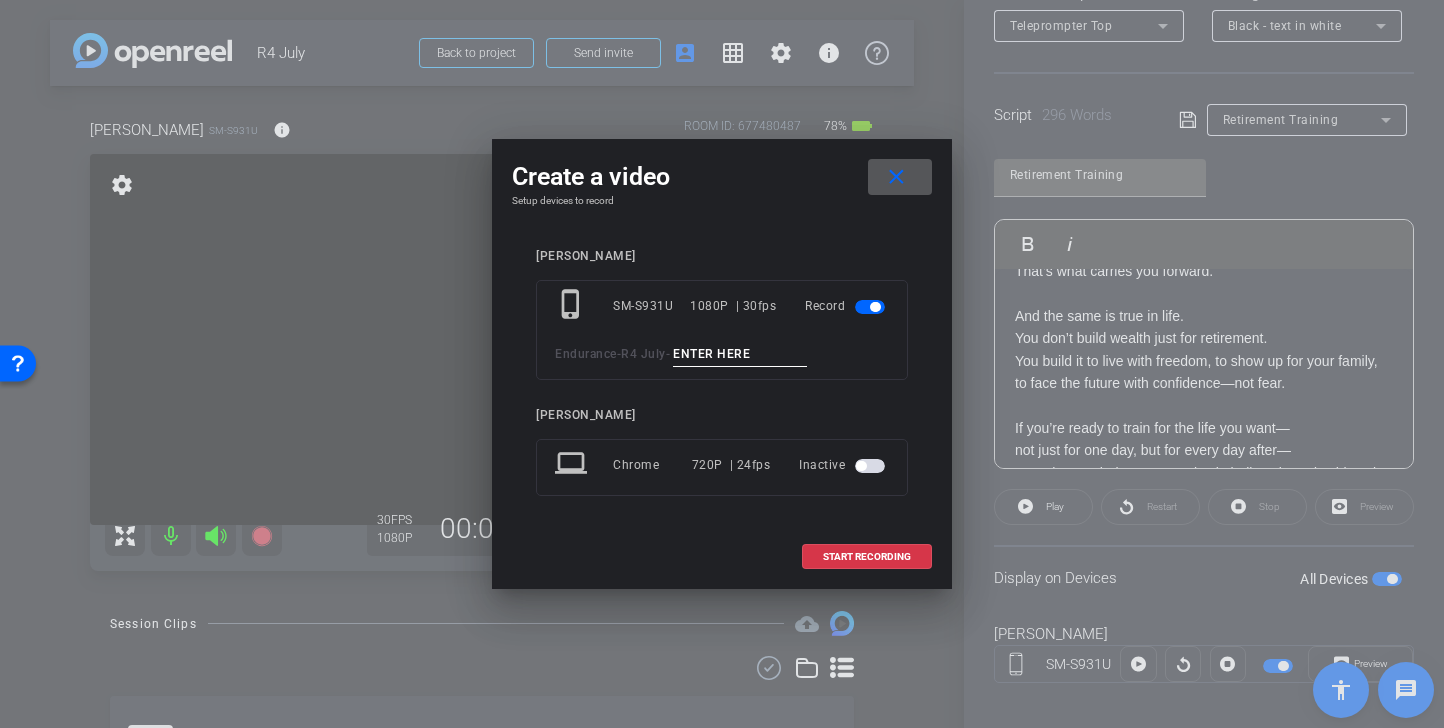 click at bounding box center [900, 177] 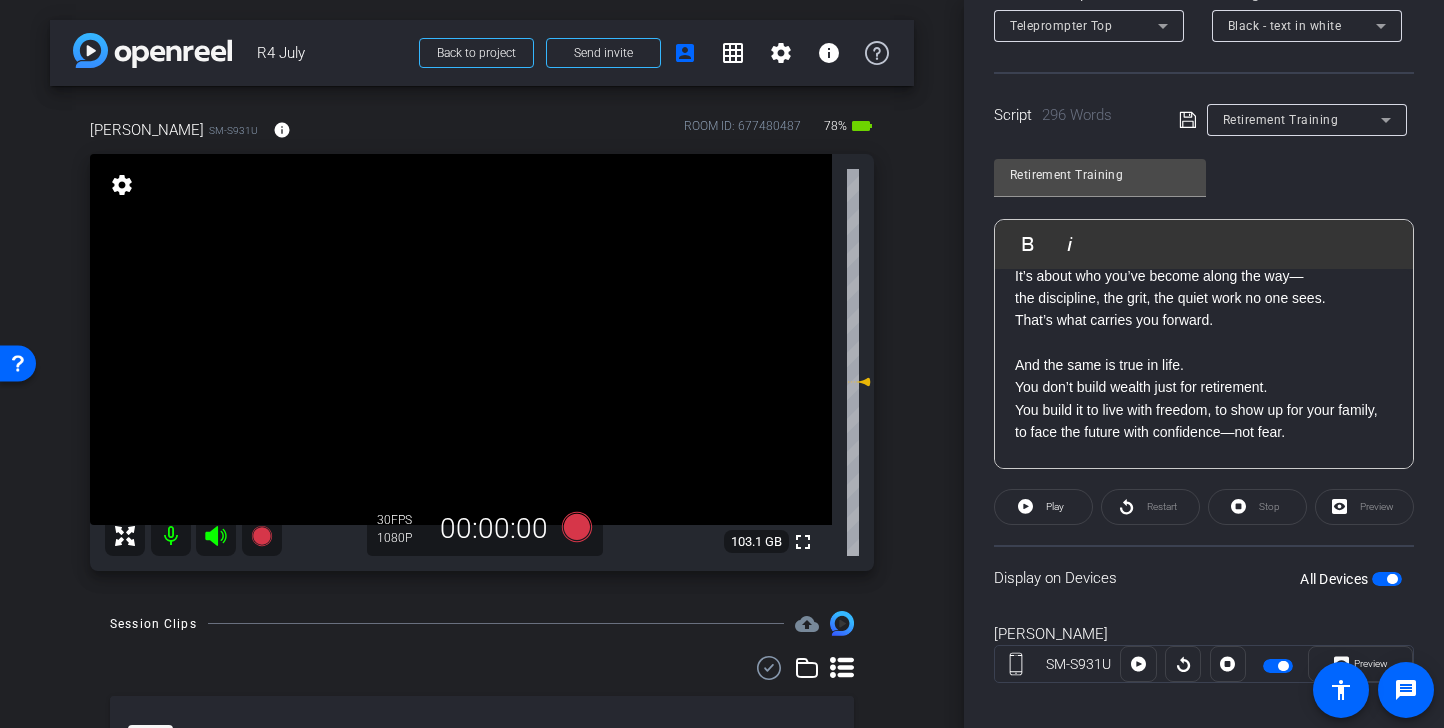 scroll, scrollTop: 912, scrollLeft: 0, axis: vertical 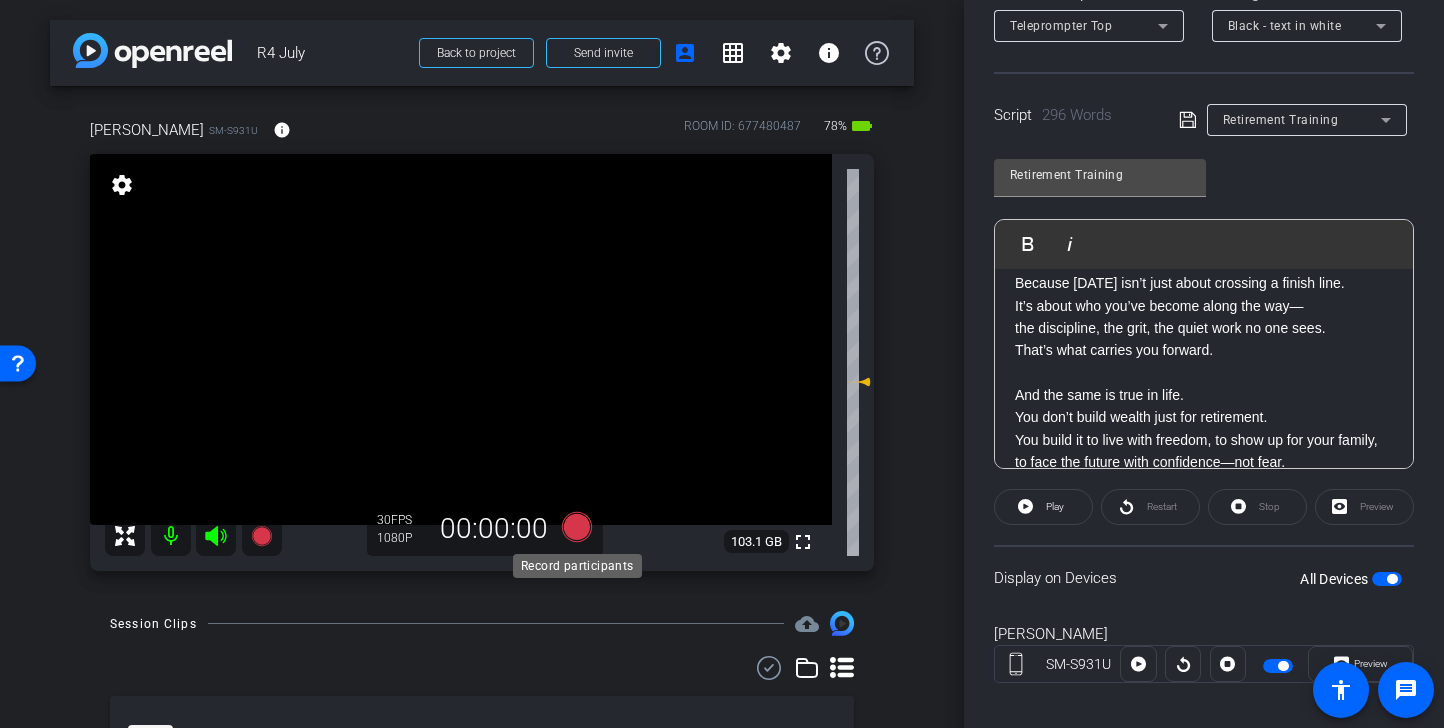 click 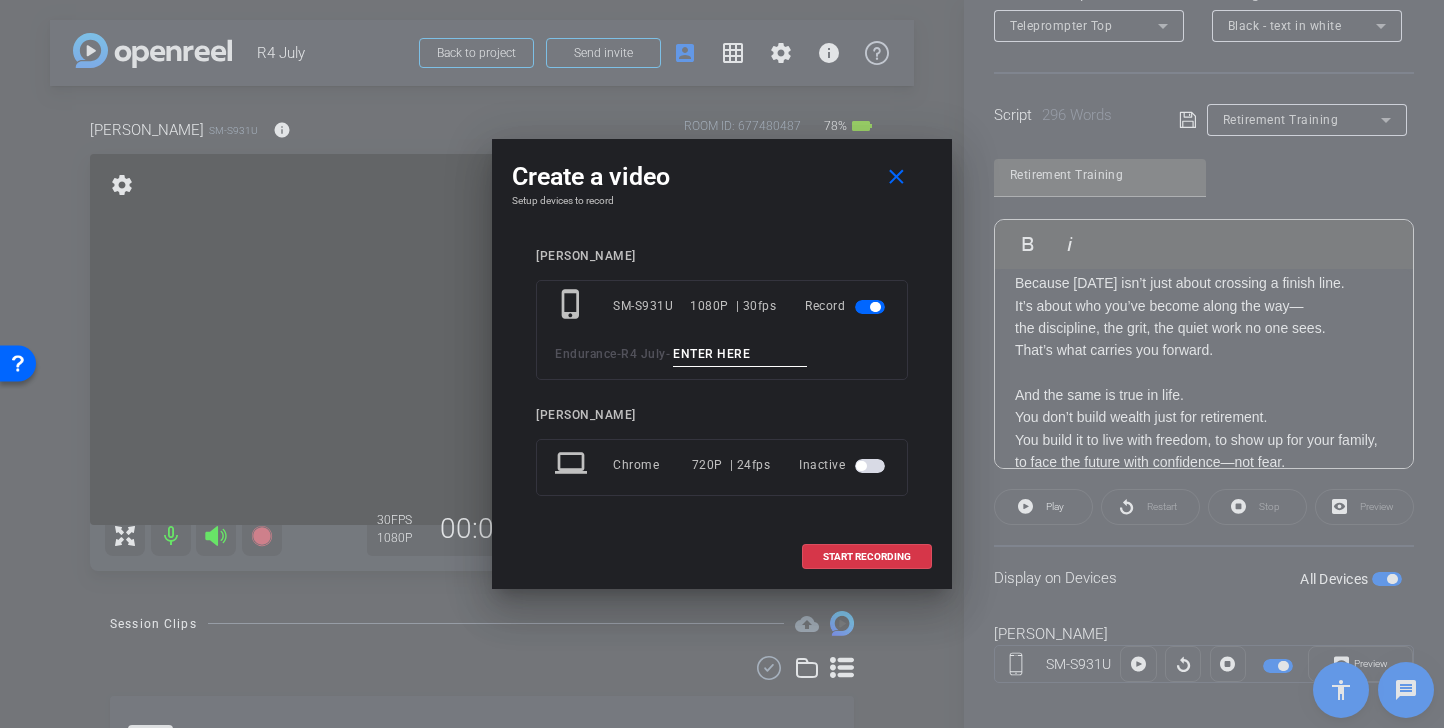 click at bounding box center [740, 354] 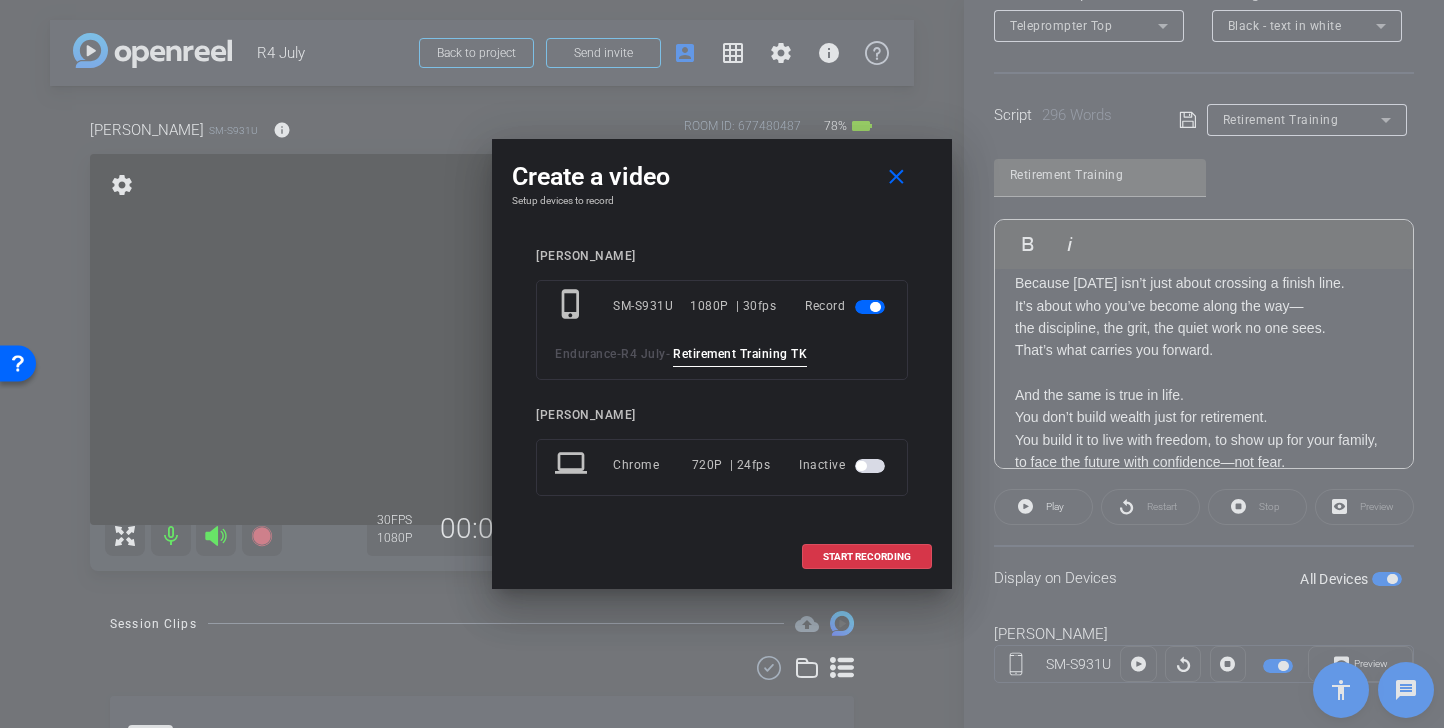 scroll, scrollTop: 0, scrollLeft: 8, axis: horizontal 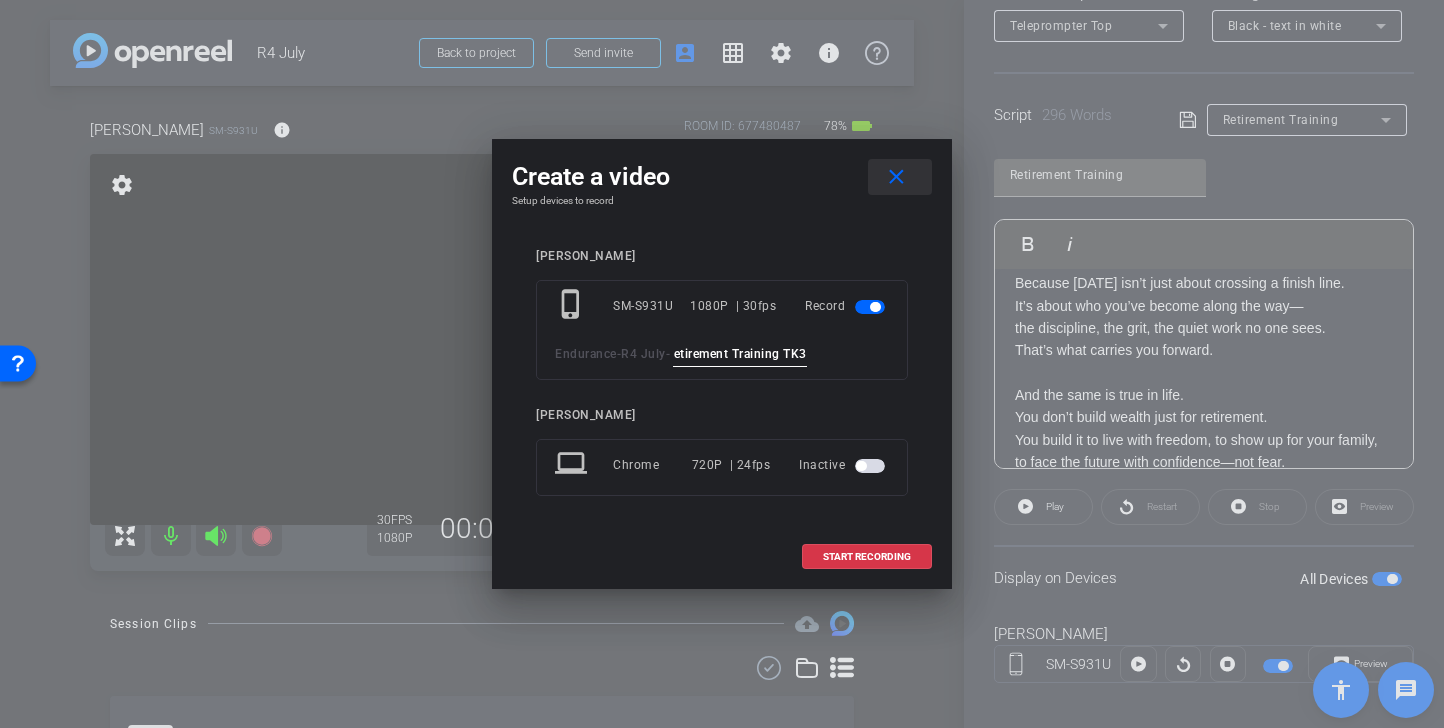 type on "Retirement Training TK3" 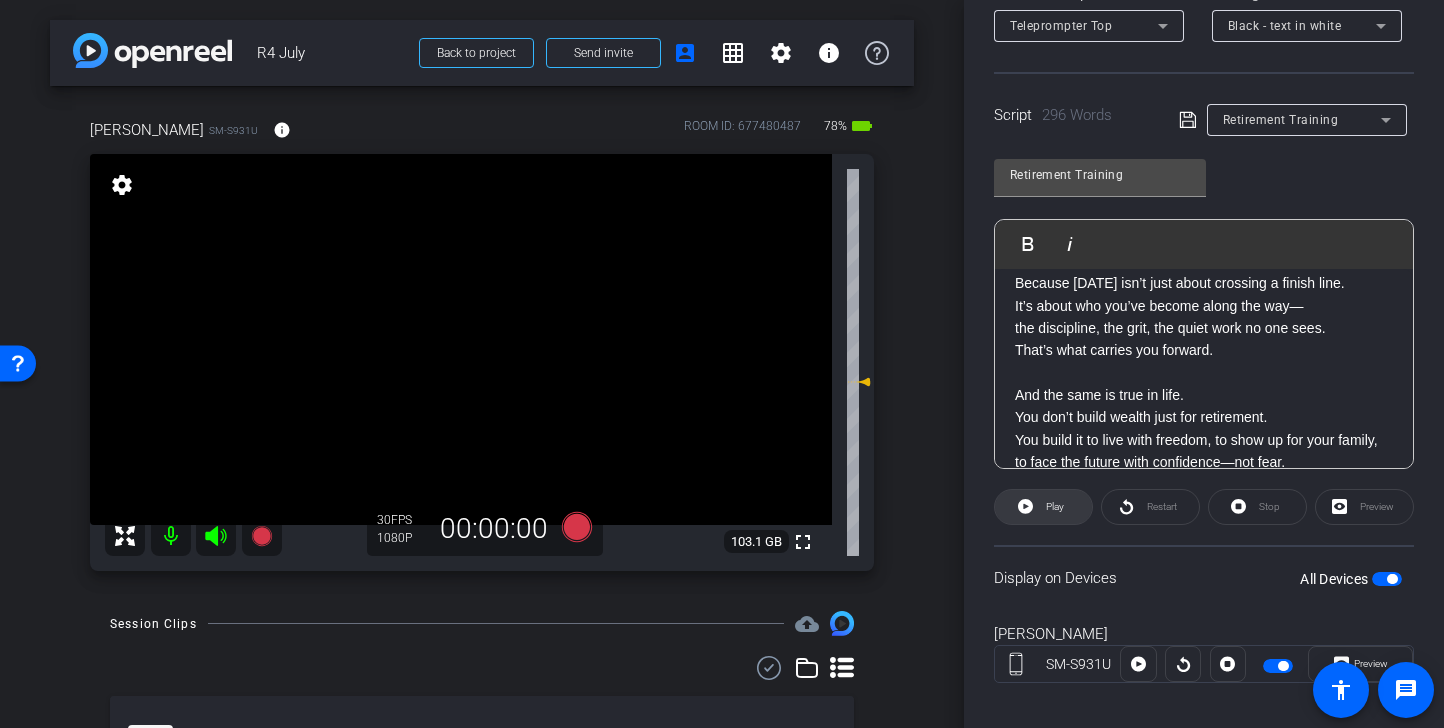 click on "Play" 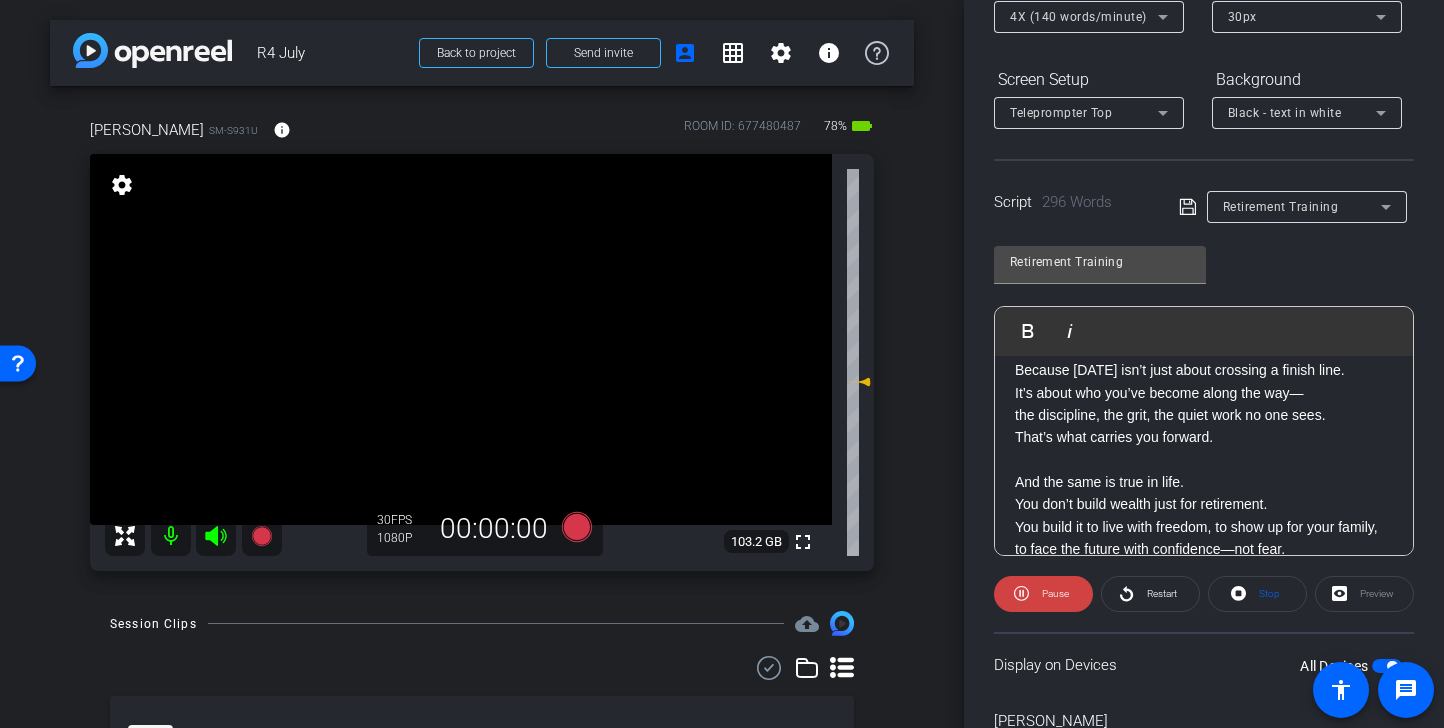 scroll, scrollTop: 260, scrollLeft: 0, axis: vertical 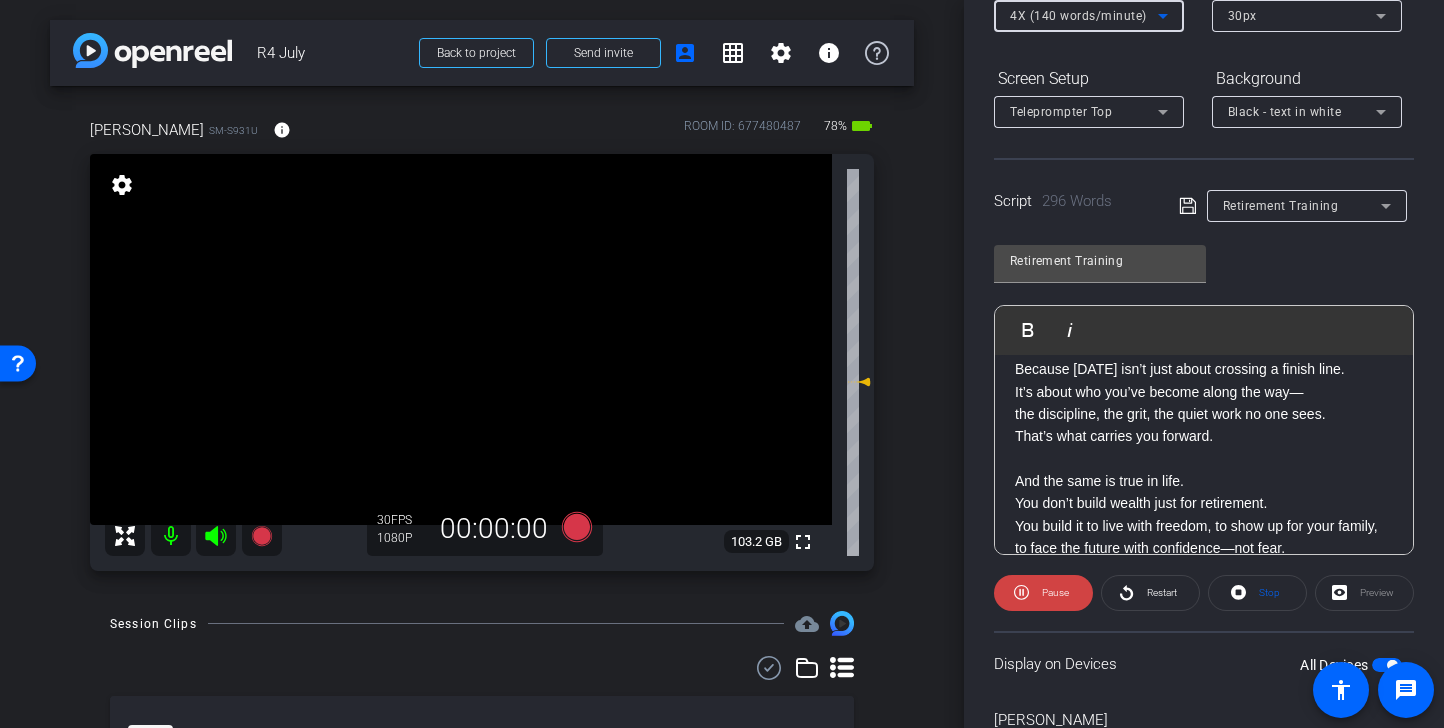 click on "4X (140 words/minute)" at bounding box center (1084, 15) 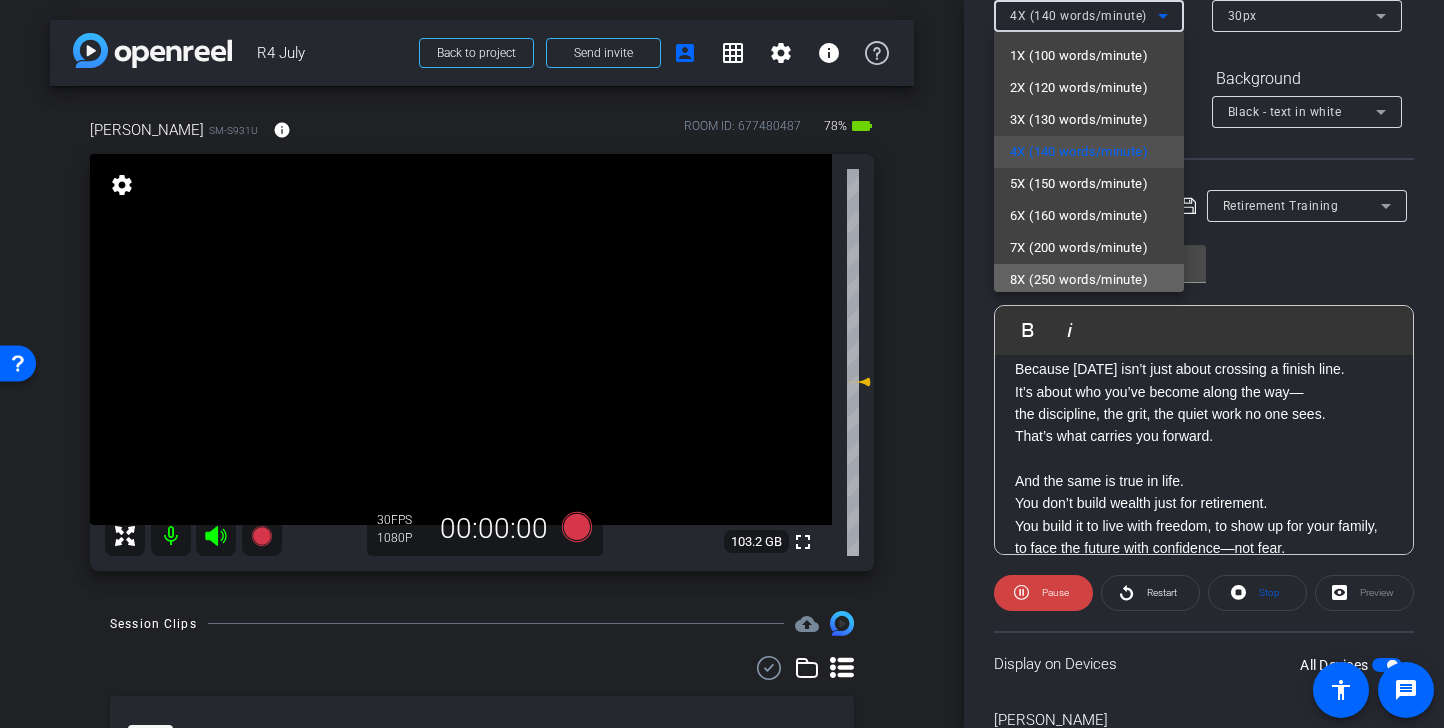 click on "8X (250 words/minute)" at bounding box center [1089, 280] 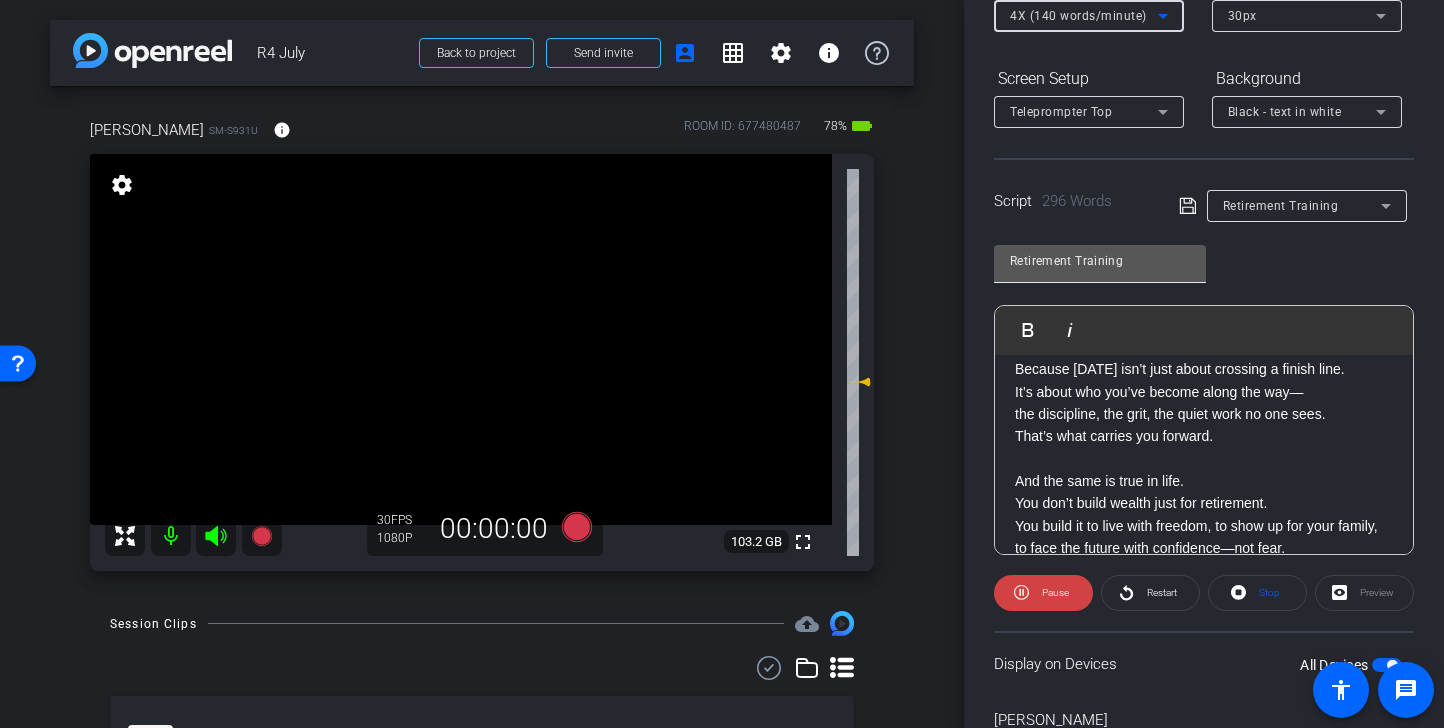 scroll, scrollTop: 4, scrollLeft: 0, axis: vertical 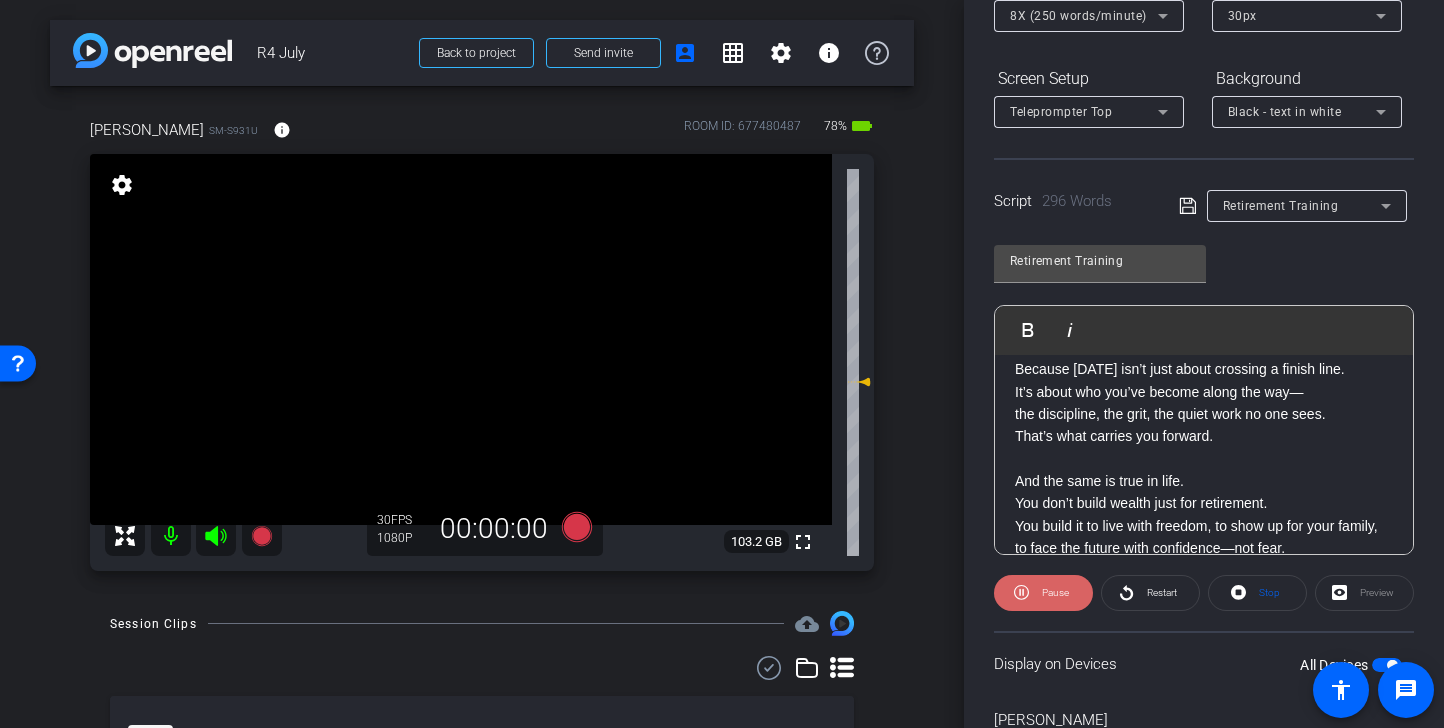 click on "Pause" 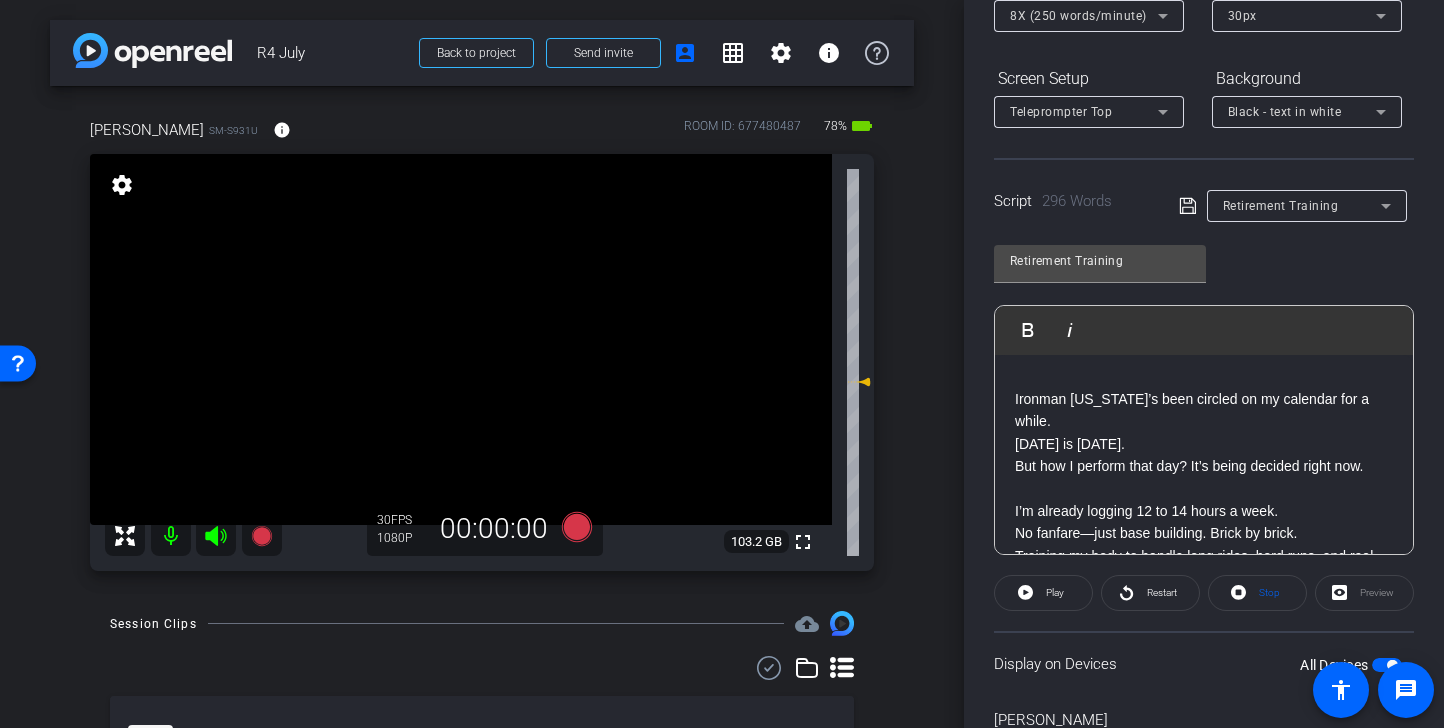 scroll, scrollTop: 119, scrollLeft: 0, axis: vertical 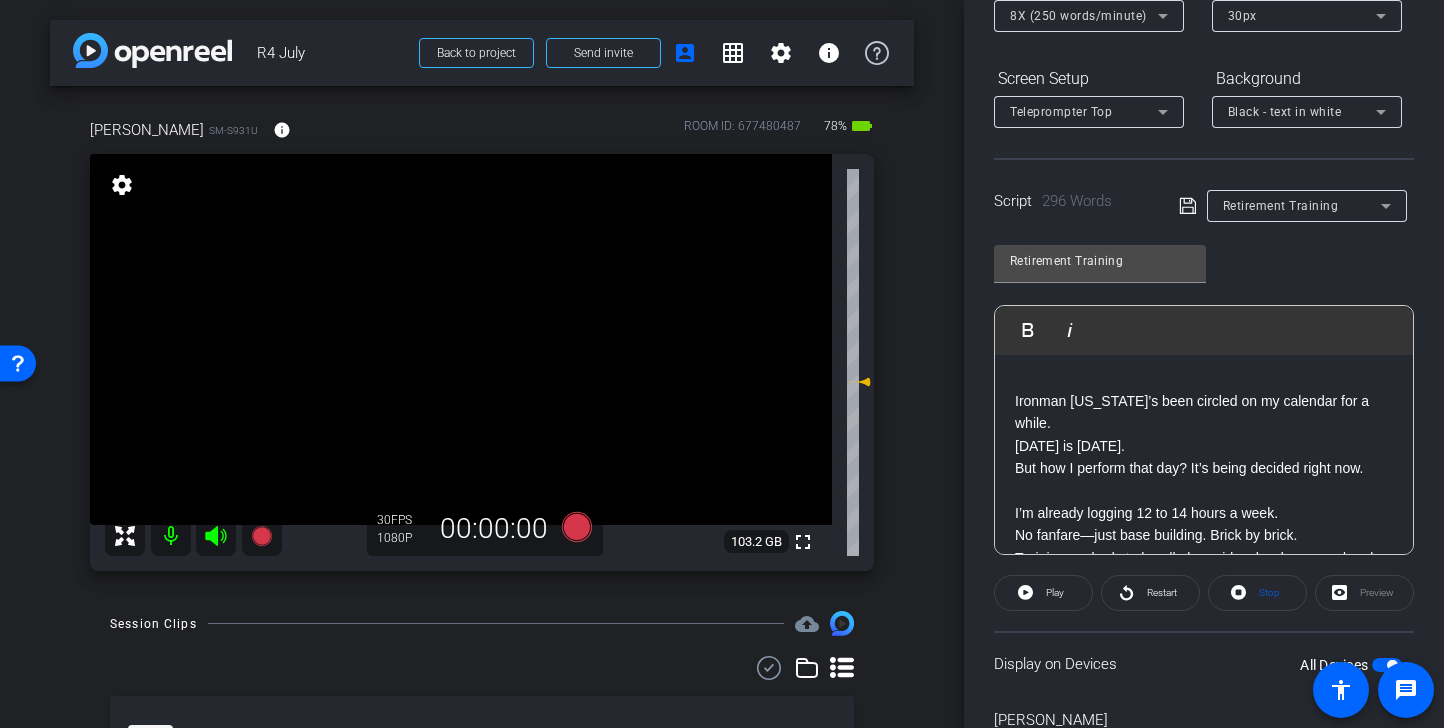 click on "Ironman California’s been circled on my calendar for a while. Race day is October 19, 2025. But how I perform that day? It’s being decided right now." at bounding box center (1204, 435) 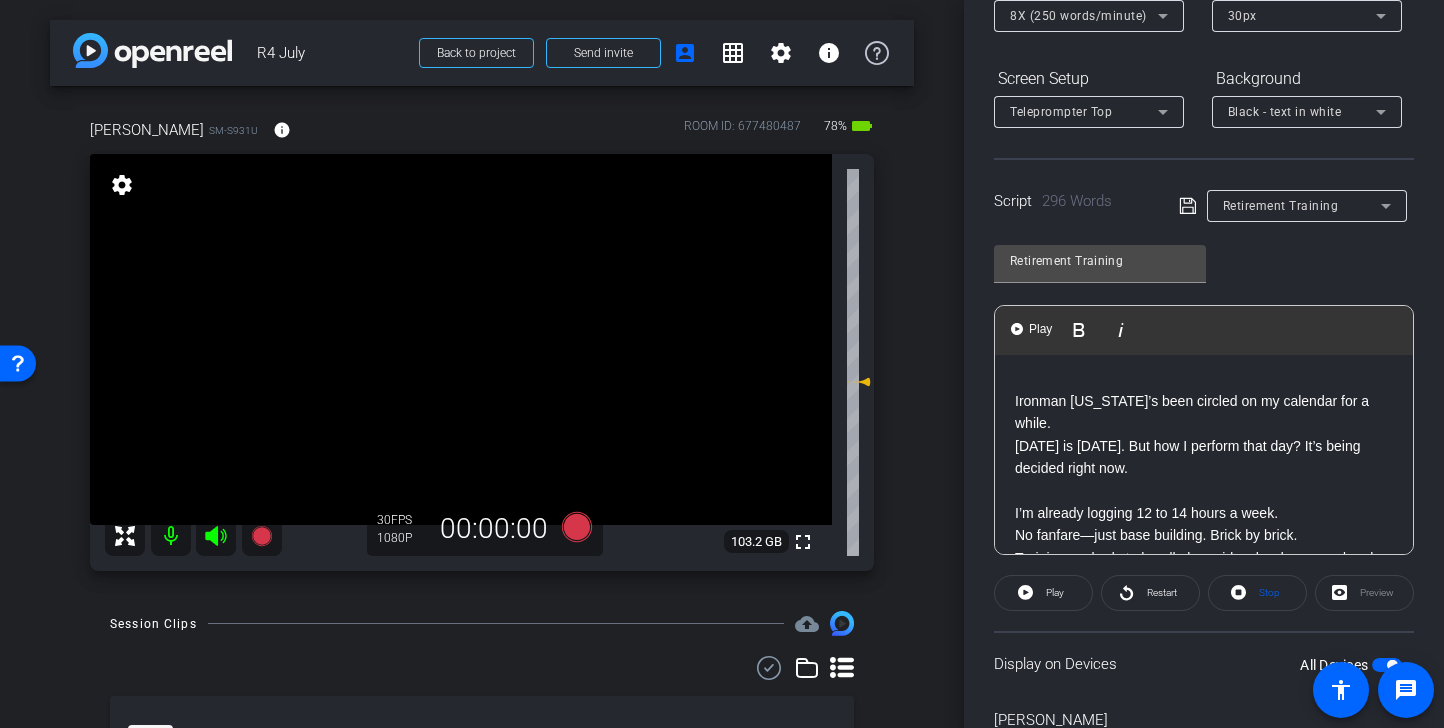 type 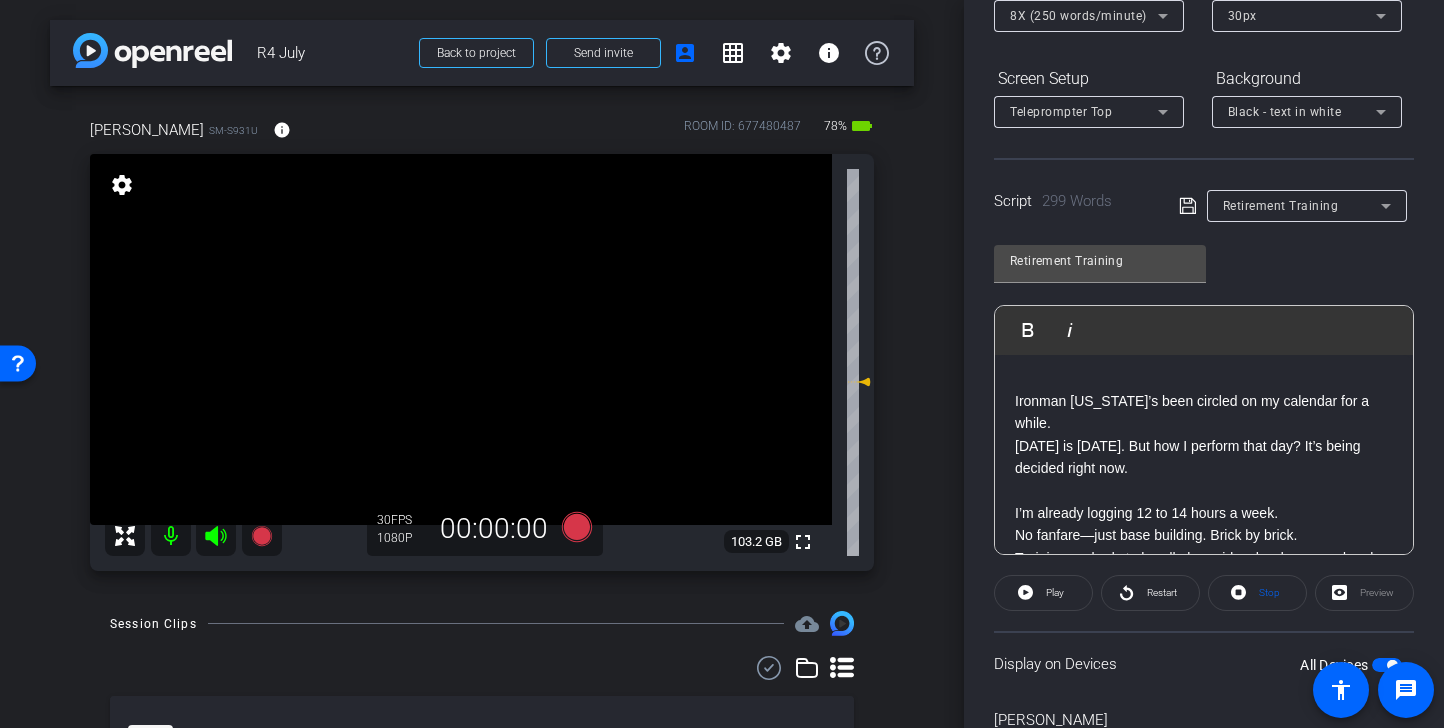 click 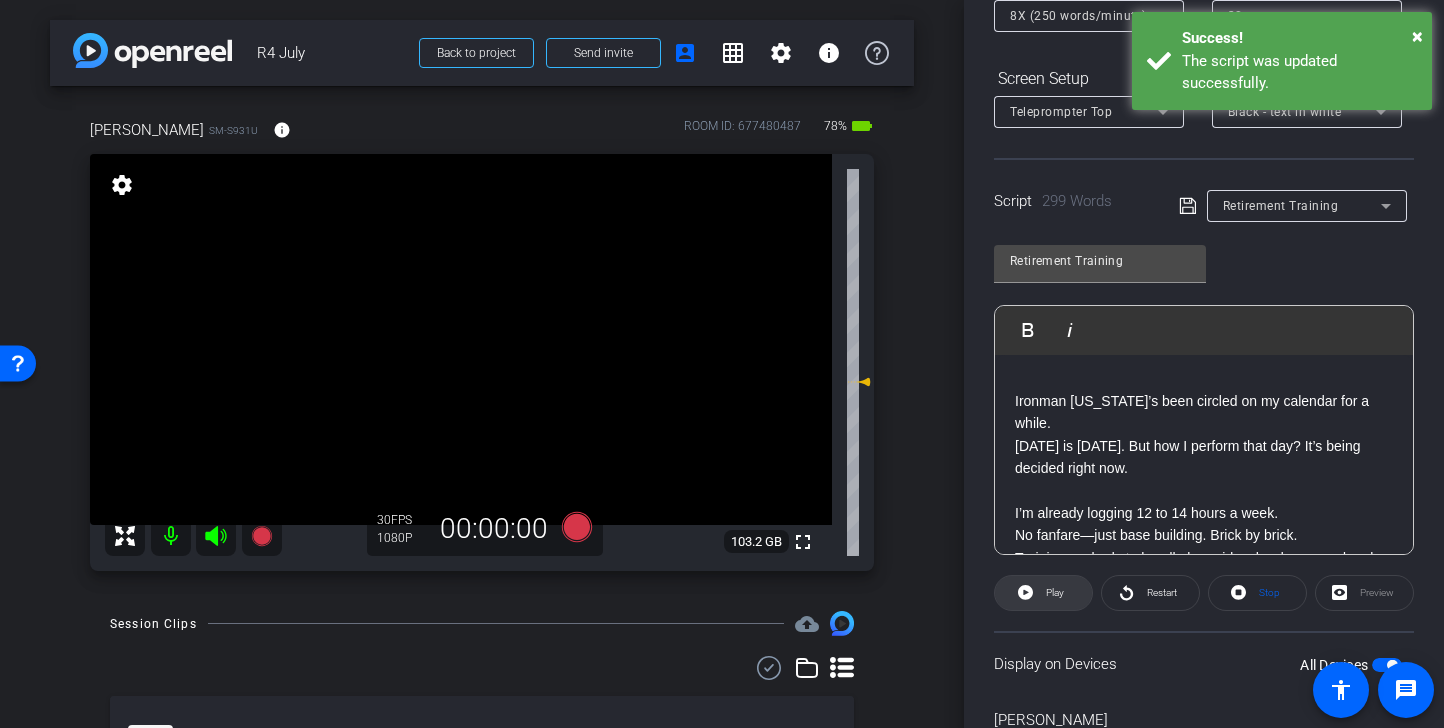 click on "Play" 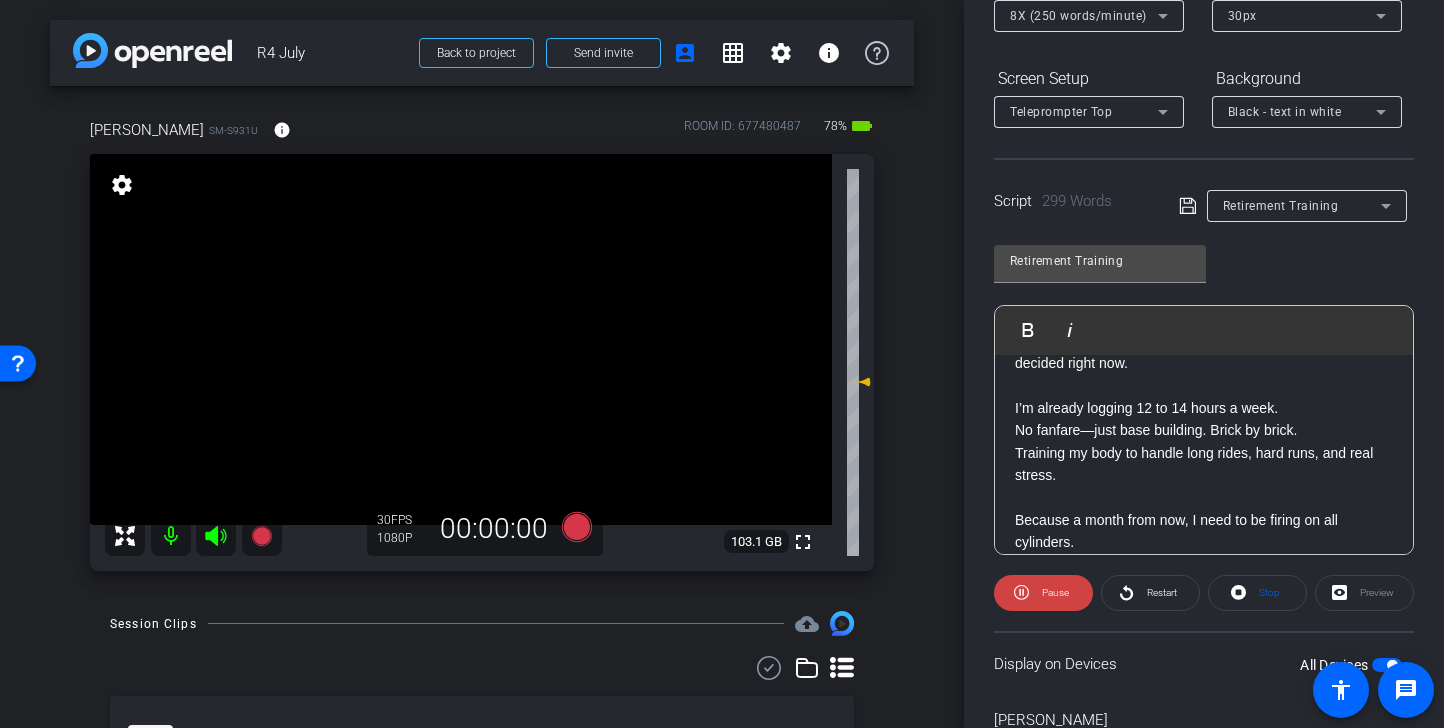 scroll, scrollTop: 230, scrollLeft: 0, axis: vertical 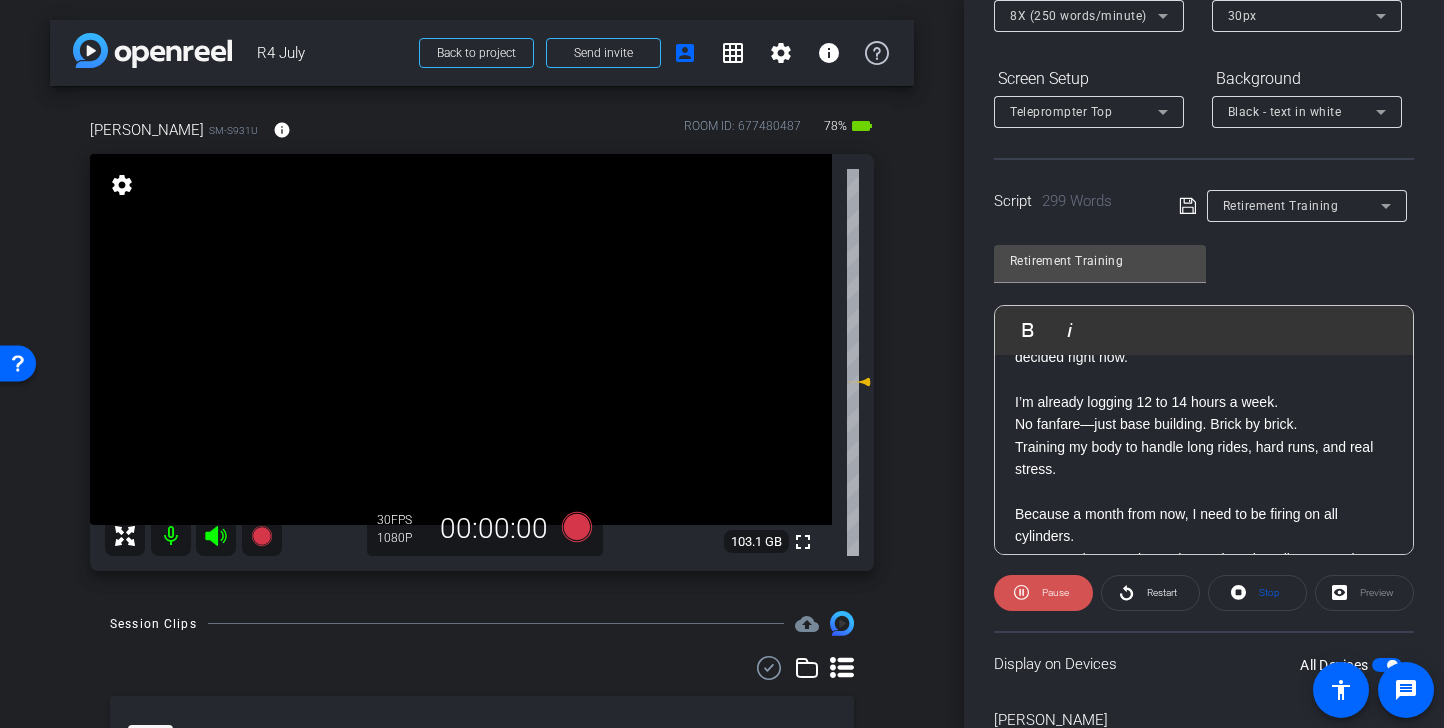 click on "Pause" 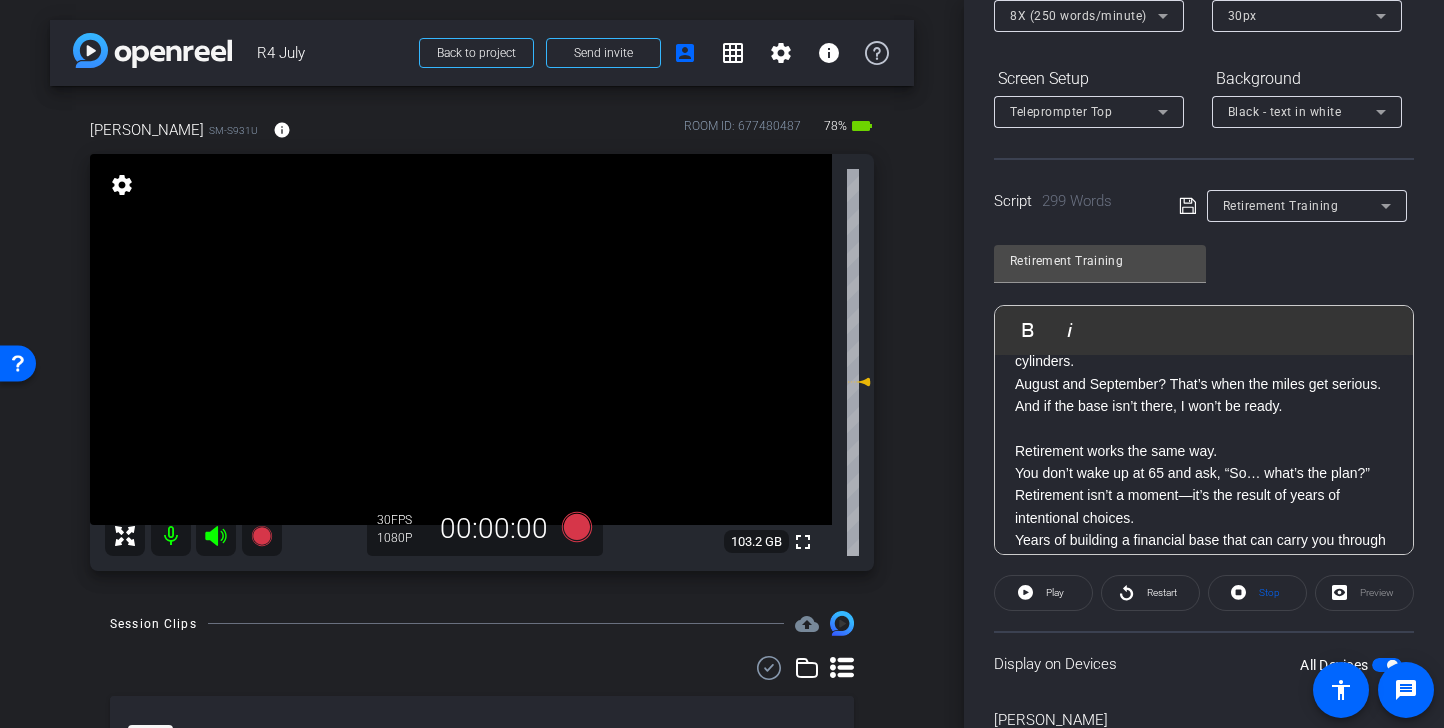 scroll, scrollTop: 421, scrollLeft: 0, axis: vertical 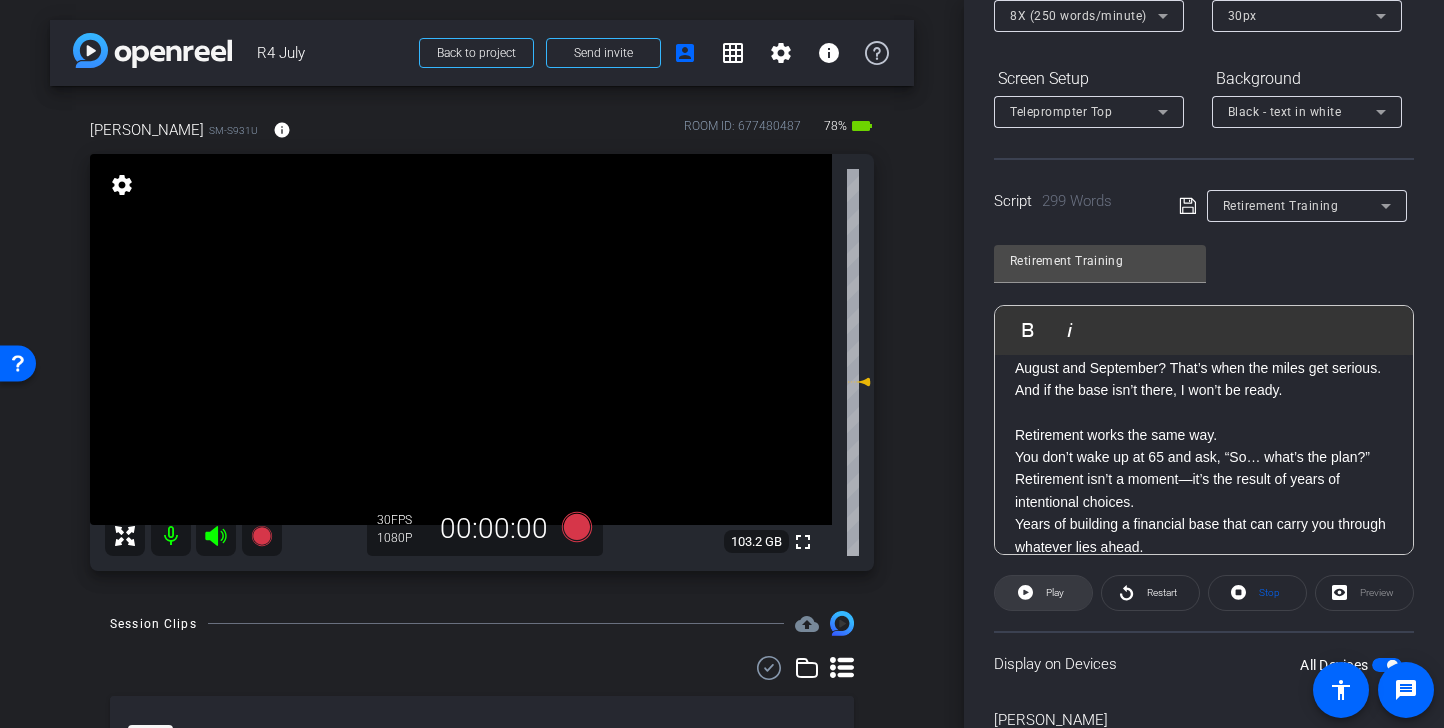 click on "Play" 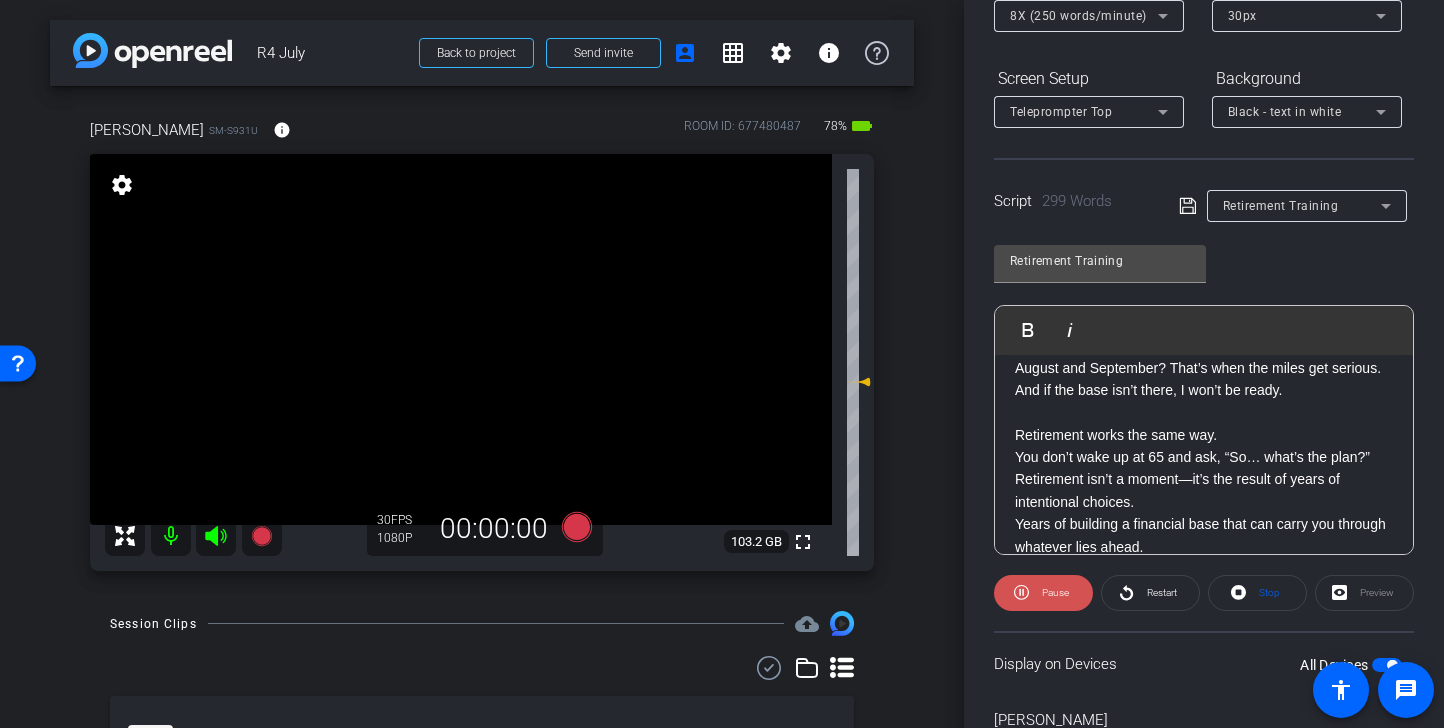 click on "Pause" 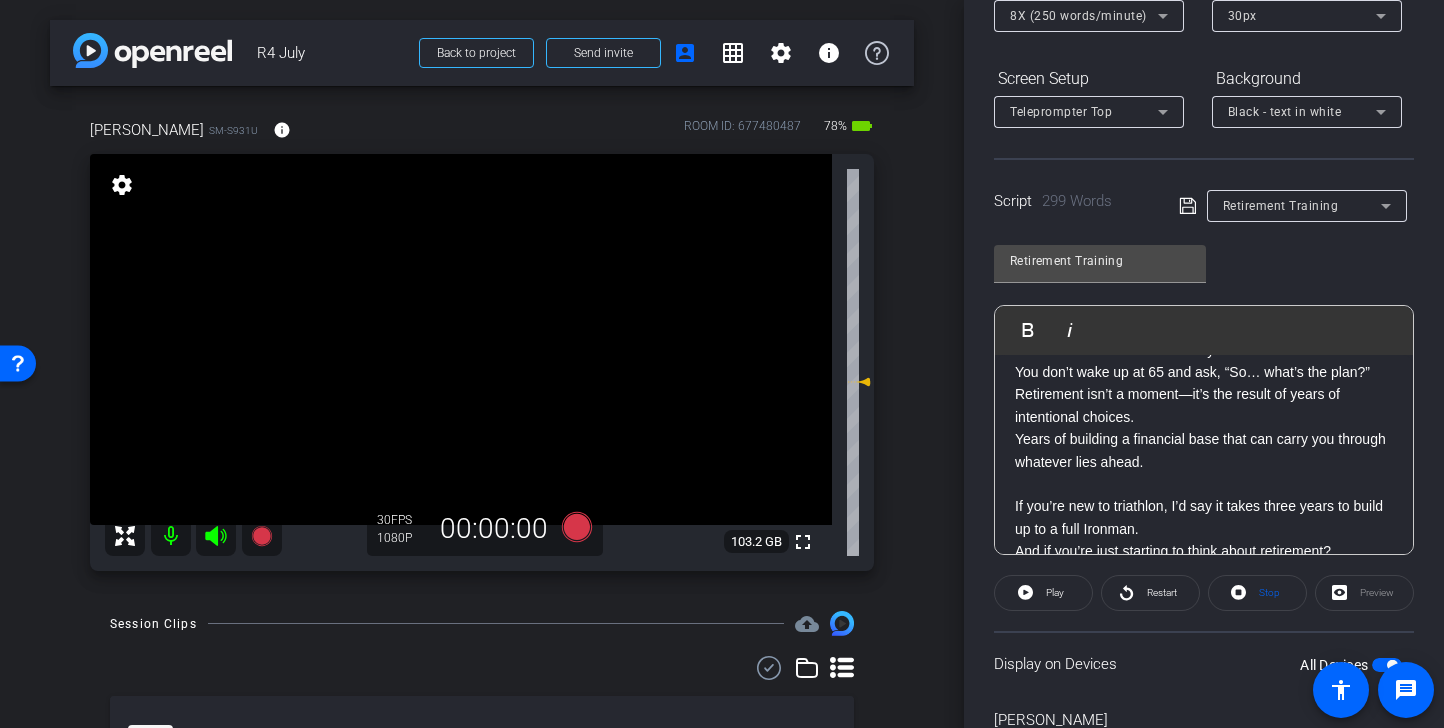 scroll, scrollTop: 470, scrollLeft: 0, axis: vertical 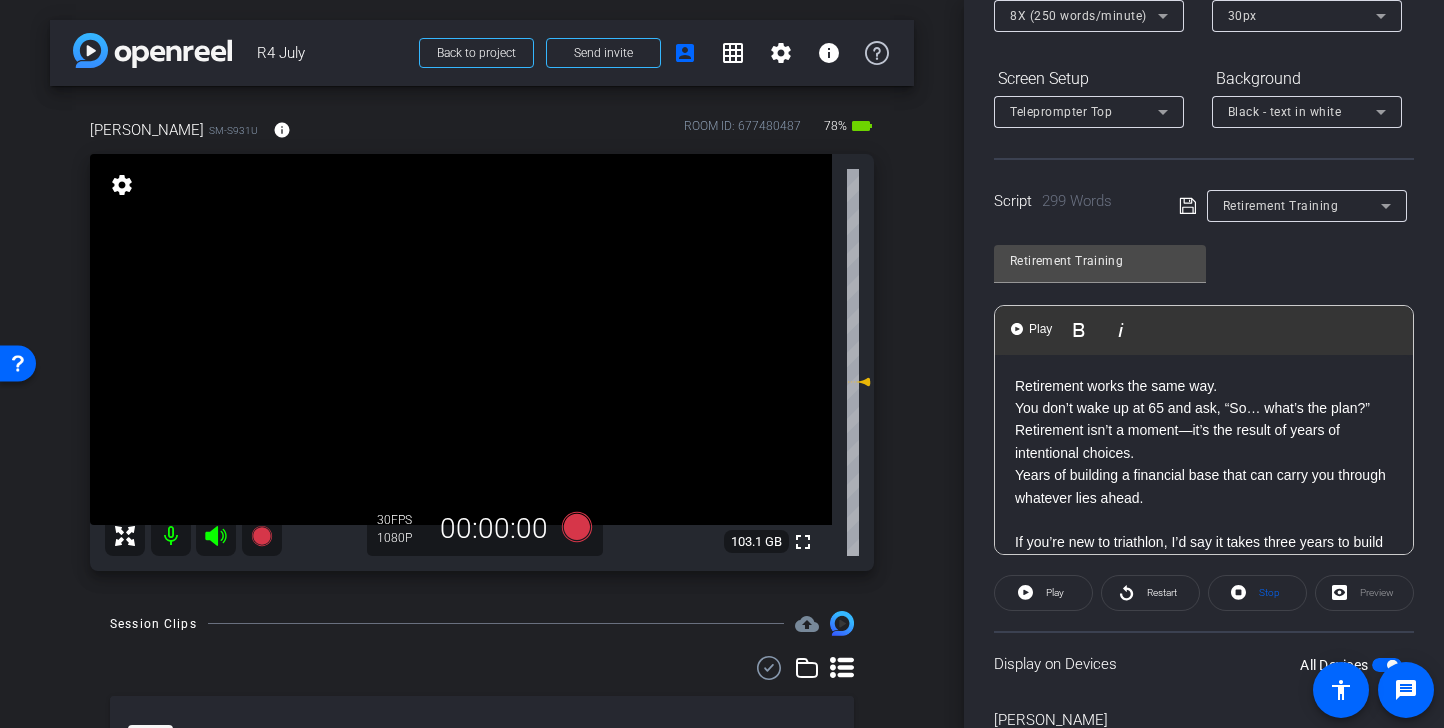click on "SMILE :) Ironman California’s been circled on my calendar for a while. Race day is October 19, 2025. But how I perform that day? It’s being decided right now. I’m already logging 12 to 14 hours a week. No fanfare—just base building. Brick by brick. Training my body to handle long rides, hard runs, and real stress. Because a month from now, I need to be firing on all cylinders. August and September? That’s when the miles get serious. And if the base isn’t there, I won’t be ready. Retirement works the same way. You don’t wake up at 65 and ask, “So… what’s the plan?” Retirement isn’t a moment—it’s the result of years of intentional choices. Years of building a financial base that can carry you through whatever lies ahead. If you’re new to triathlon, I’d say it takes three years to build up to a full Ironman. And if you’re just starting to think about retirement? The same principle applies: Start early. Build gradually. Stay consistent. That’s what carries you forward." 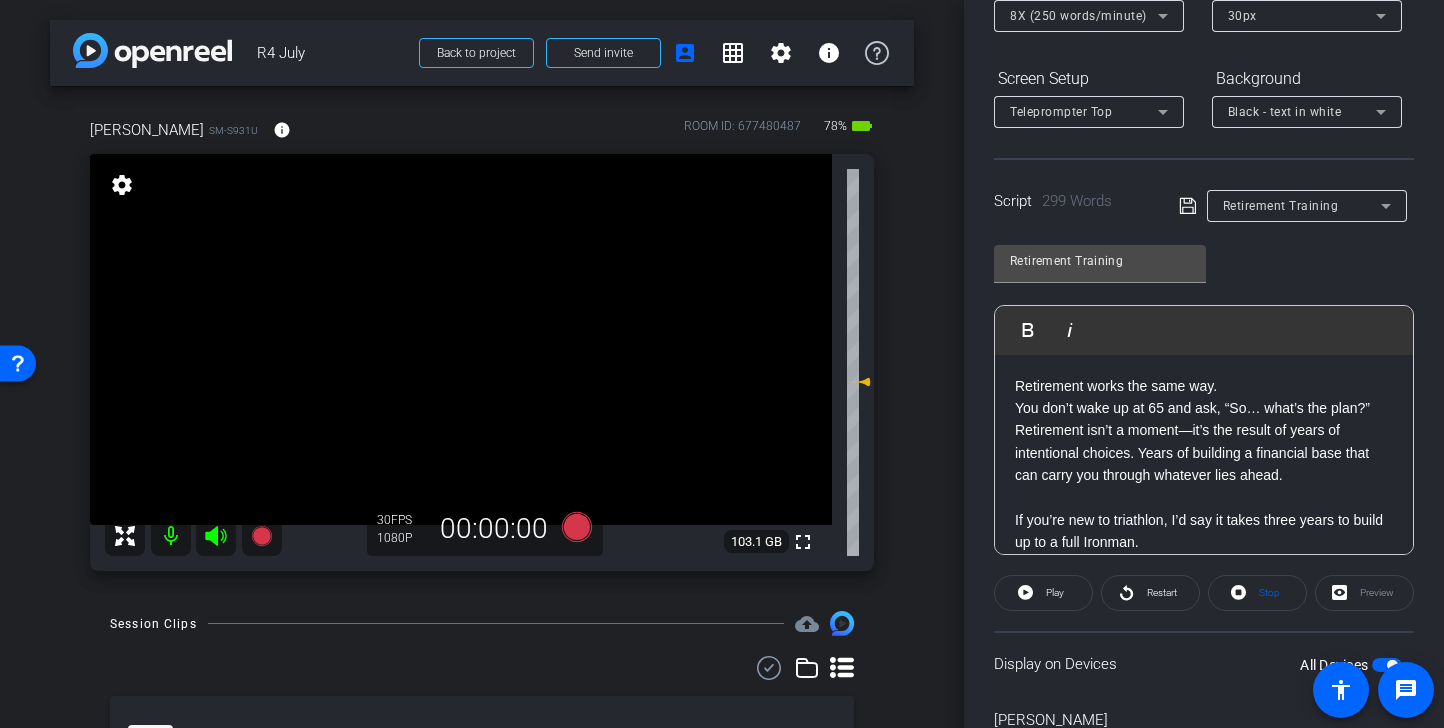 click 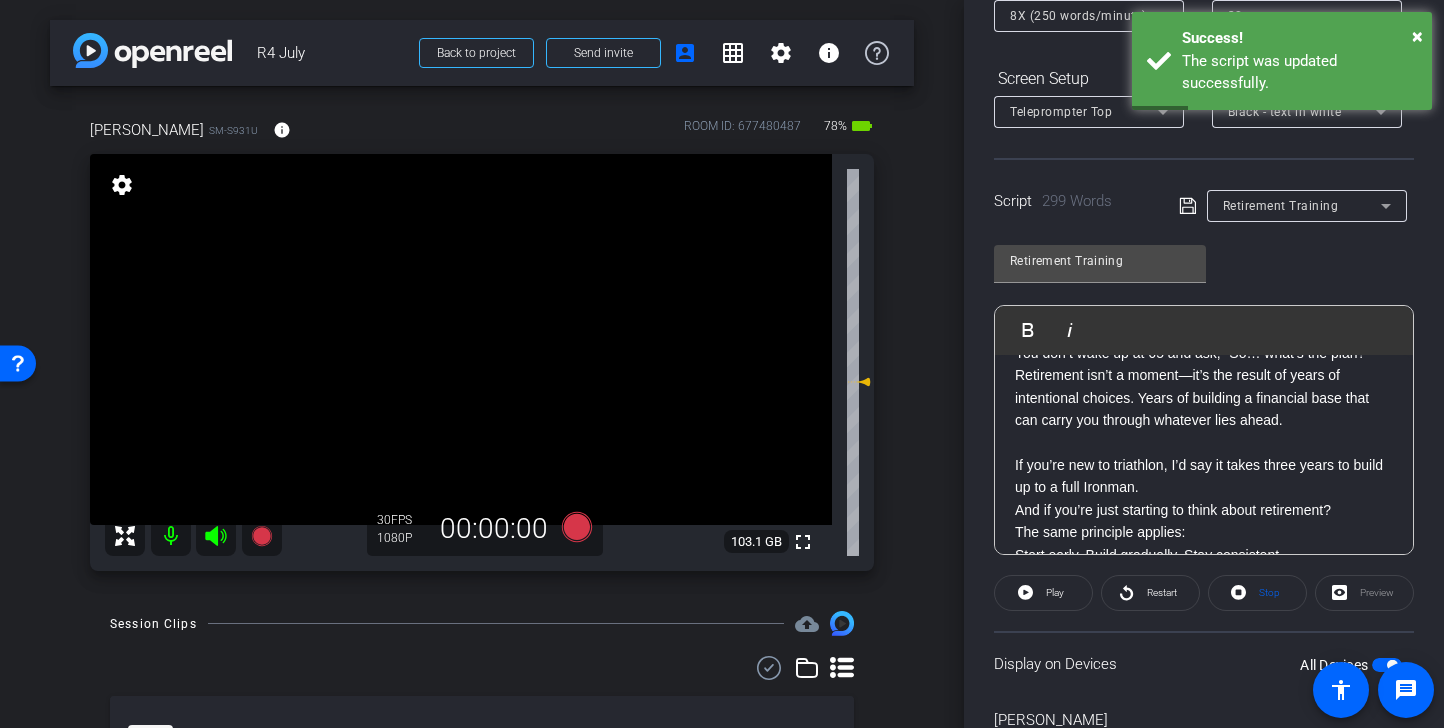 scroll, scrollTop: 526, scrollLeft: 0, axis: vertical 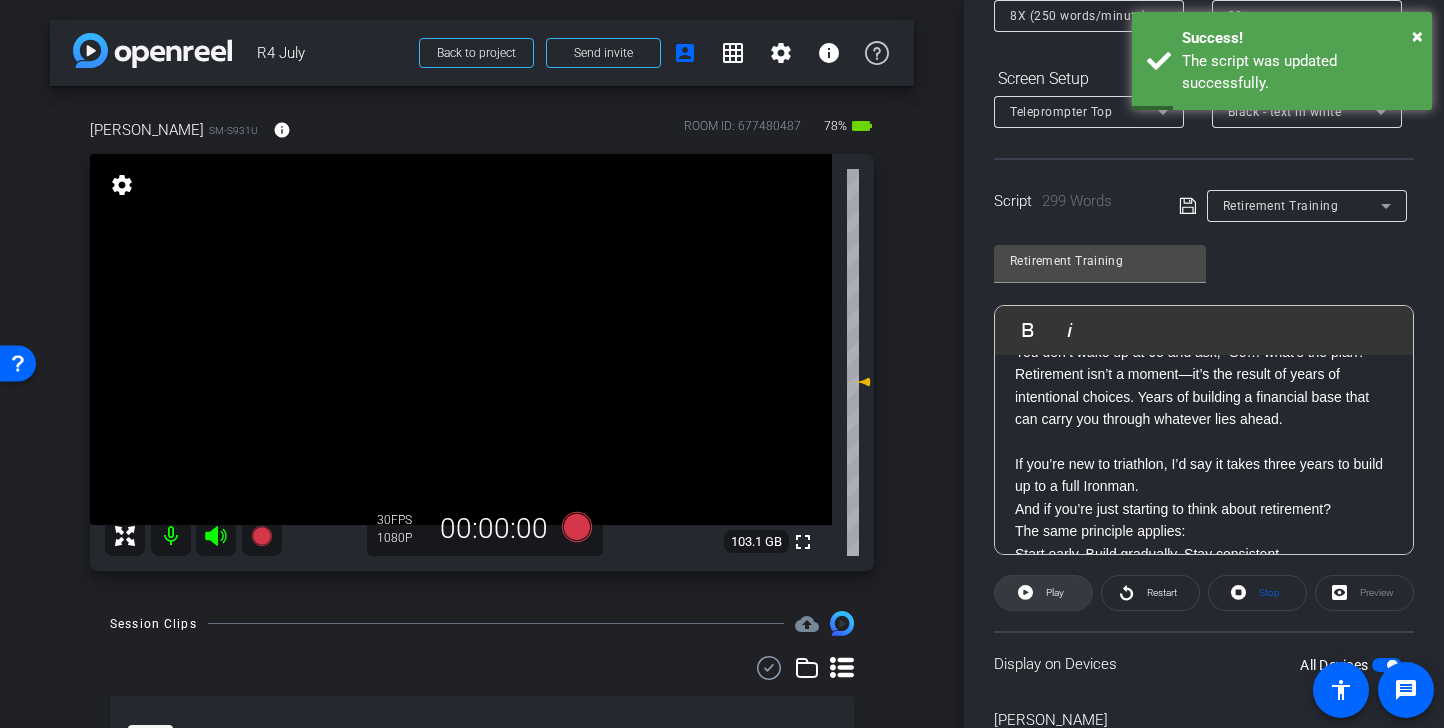 click on "Play" 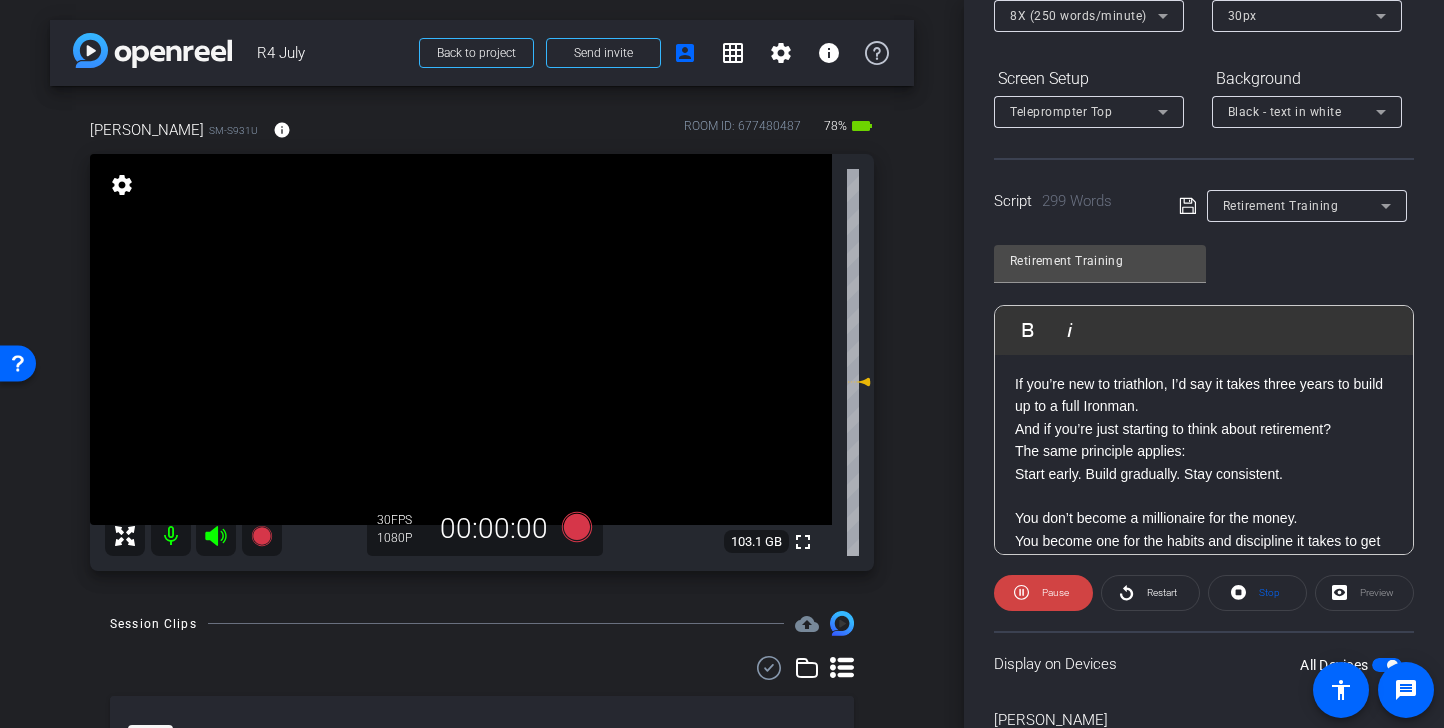 scroll, scrollTop: 627, scrollLeft: 0, axis: vertical 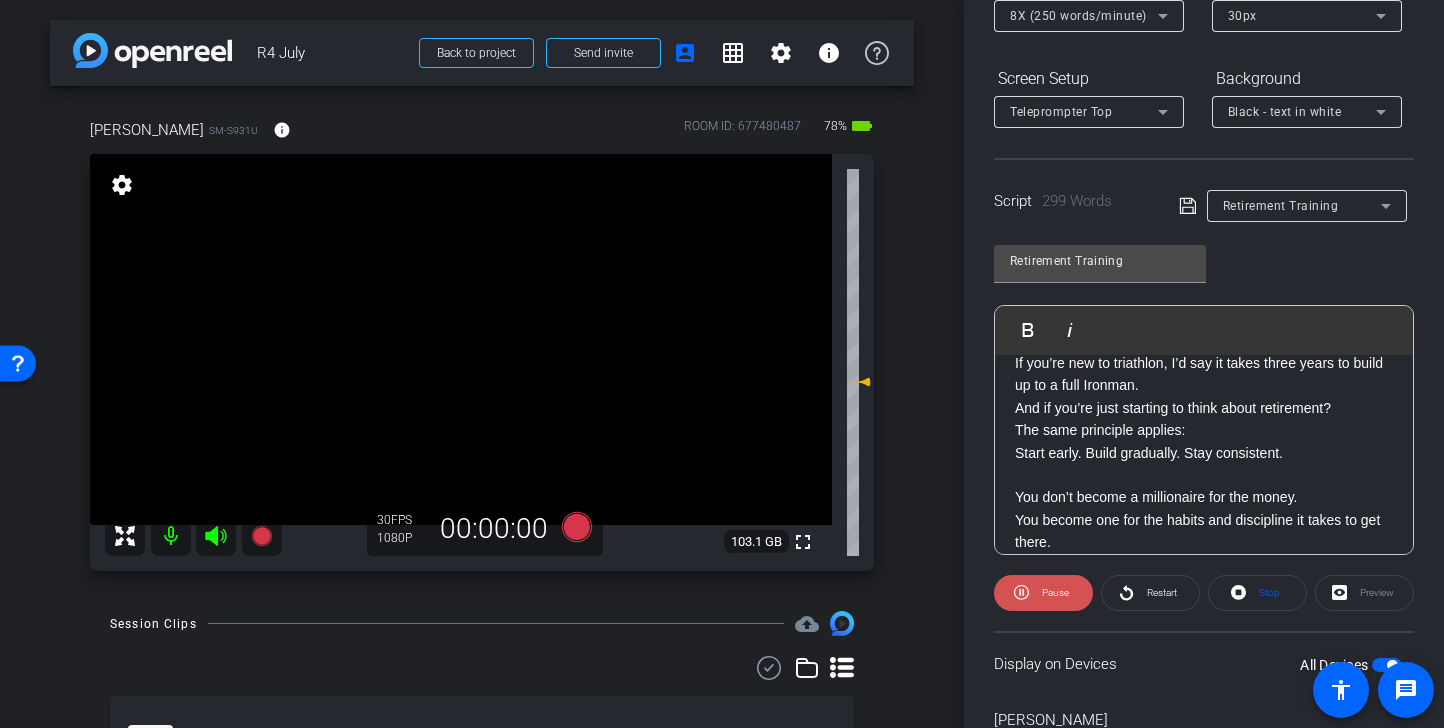 click on "Pause" 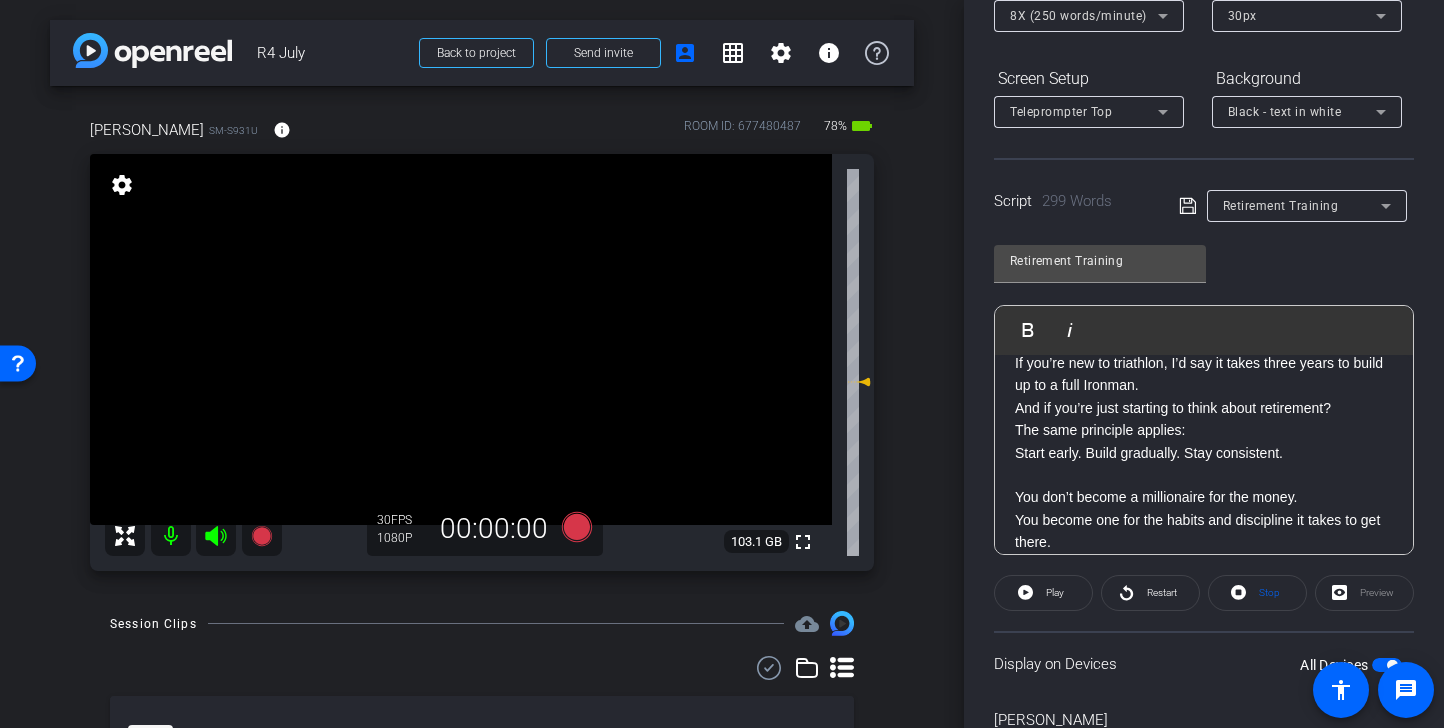 click on "SMILE :) Ironman California’s been circled on my calendar for a while. Race day is October 19, 2025. But how I perform that day? It’s being decided right now. I’m already logging 12 to 14 hours a week. No fanfare—just base building. Brick by brick. Training my body to handle long rides, hard runs, and real stress. Because a month from now, I need to be firing on all cylinders. August and September? That’s when the miles get serious. And if the base isn’t there, I won’t be ready. Retirement works the same way. You don’t wake up at 65 and ask, “So… what’s the plan?” Retirement isn’t a moment—it’s the result of years of intentional choices. Years of building a financial base that can carry you through whatever lies ahead. If you’re new to triathlon, I’d say it takes three years to build up to a full Ironman. And if you’re just starting to think about retirement? The same principle applies: Start early. Build gradually. Stay consistent. That’s what carries you forward." 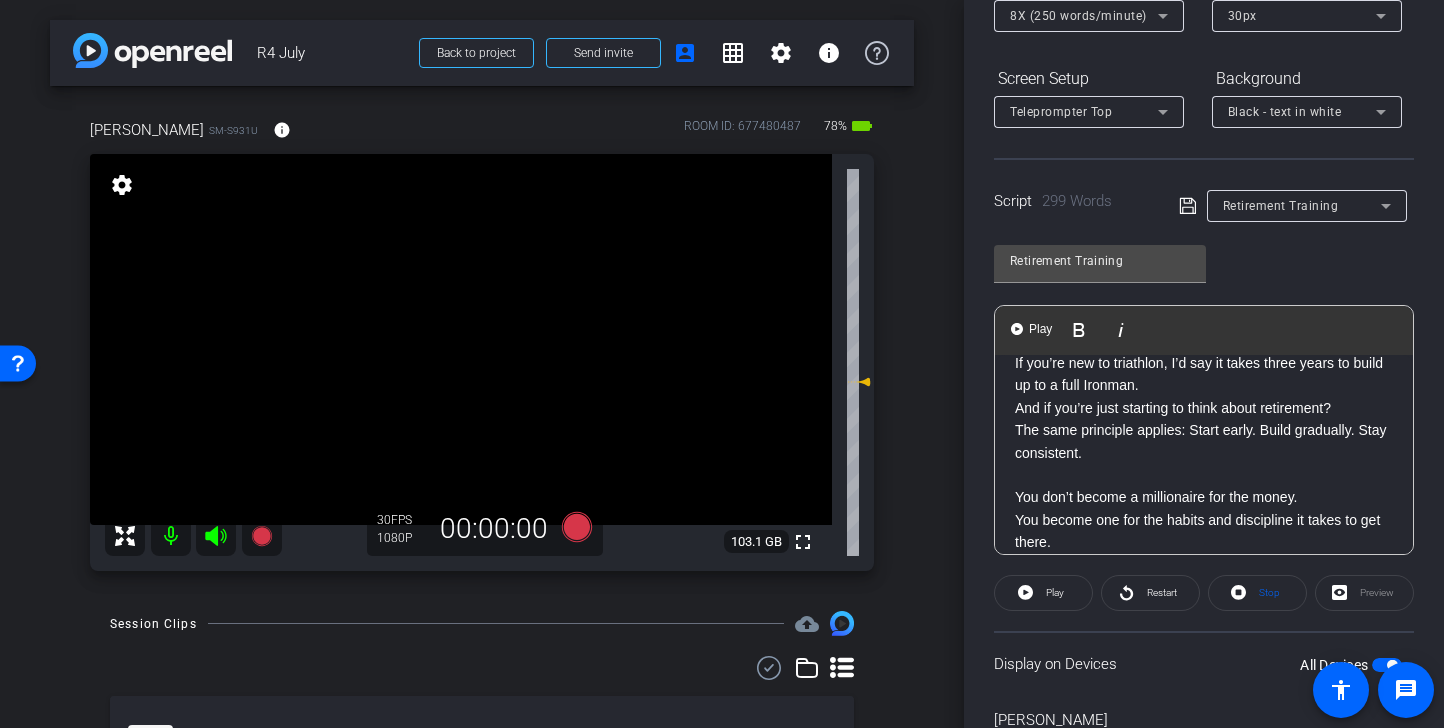 click 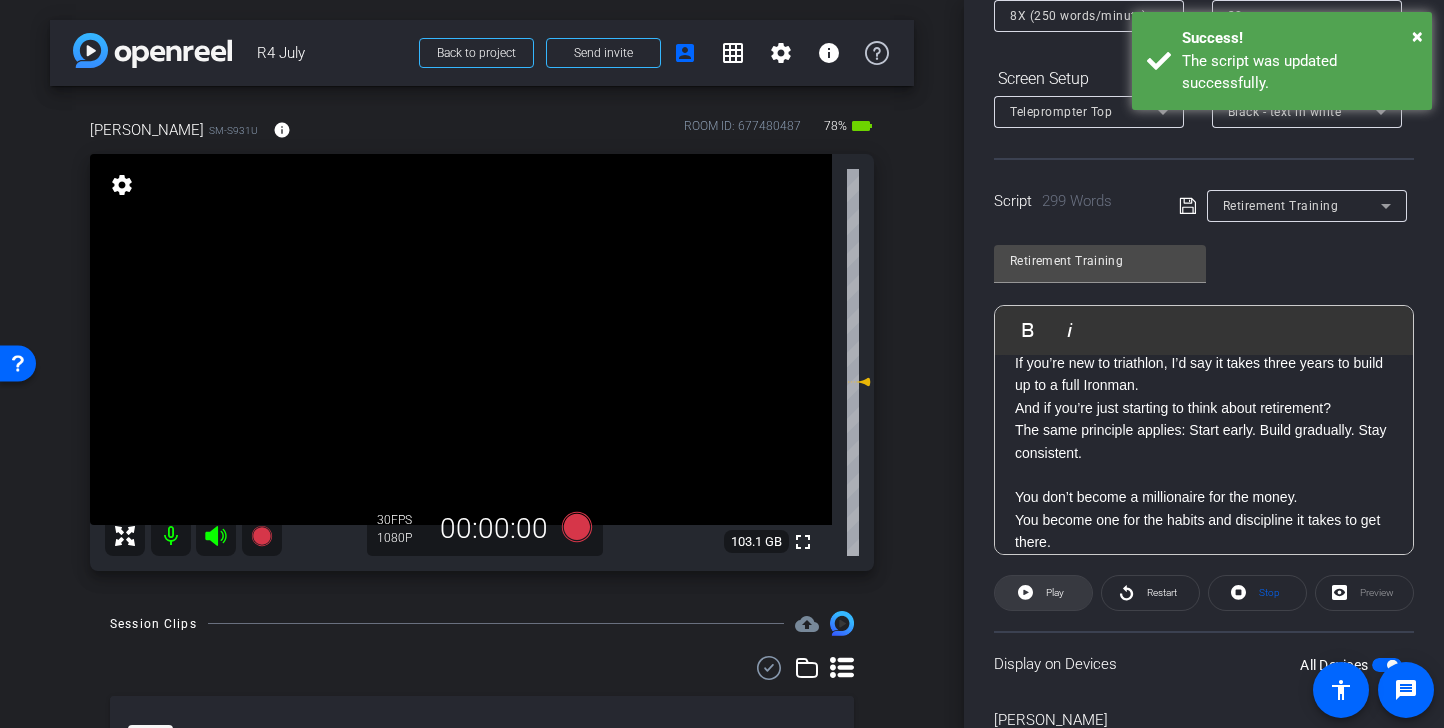 click on "Play" 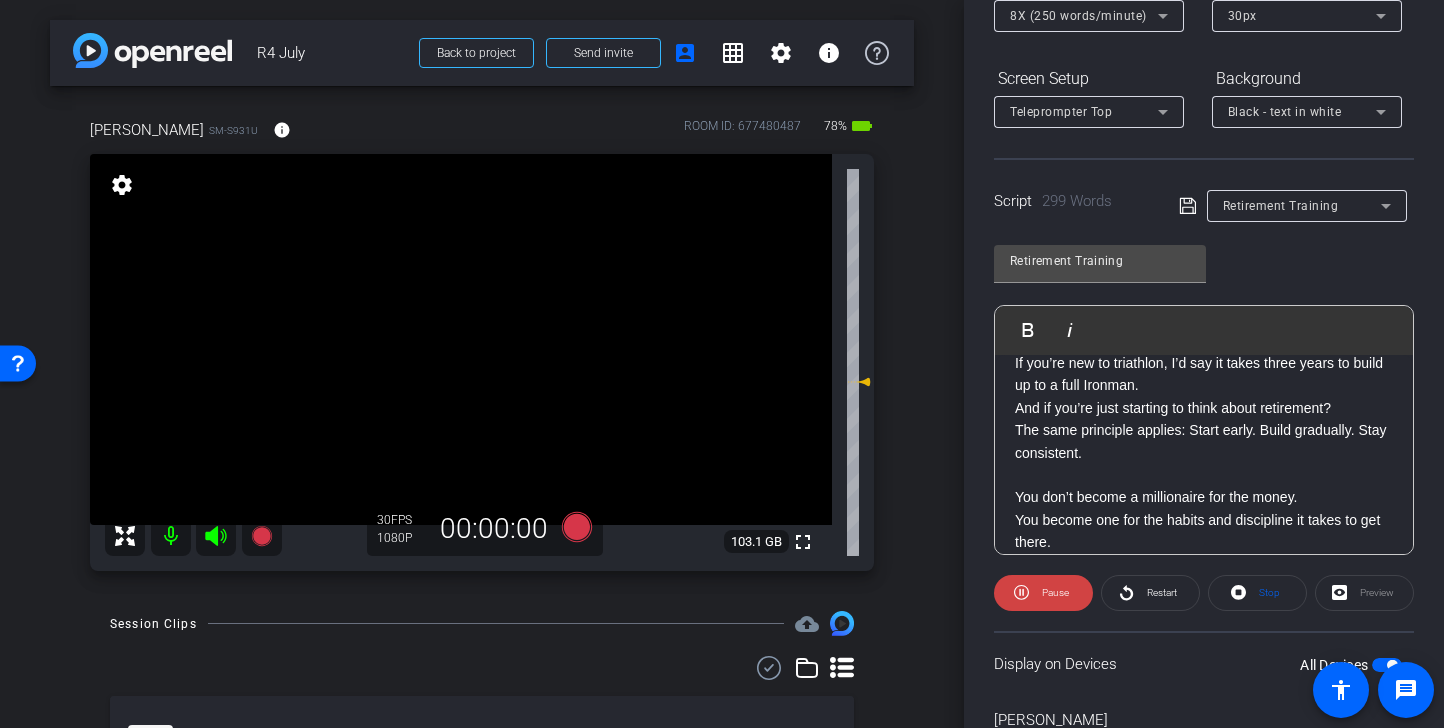 scroll, scrollTop: 647, scrollLeft: 0, axis: vertical 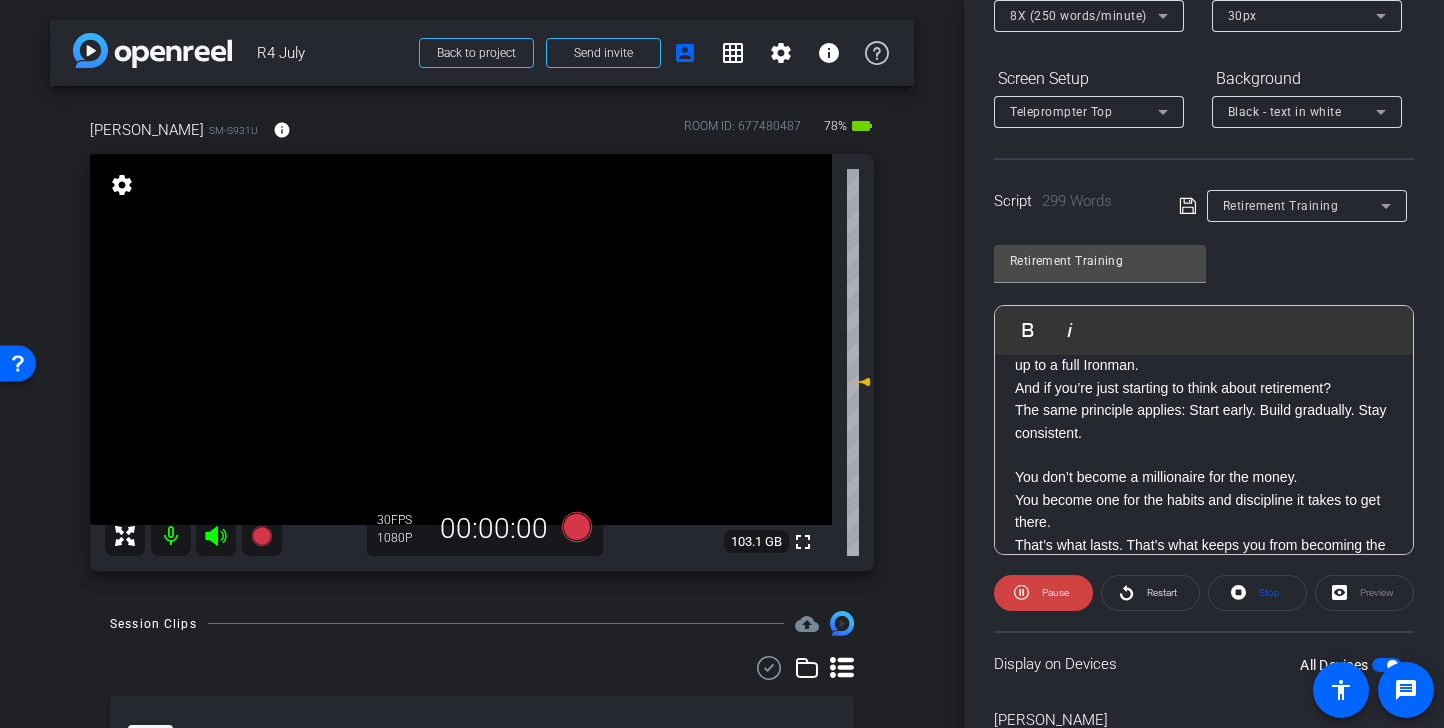 click on "Speed 8X (250 words/minute) Font Size 30px Screen Setup Teleprompter Top Background Black - text in white  Script  299 Words
Retirement Training Retirement Training               Play        Play from this location               Play Selected        Play and display the selected text only Bold Italic SMILE :) Ironman California’s been circled on my calendar for a while. Race day is October 19, 2025. But how I perform that day? It’s being decided right now. I’m already logging 12 to 14 hours a week. No fanfare—just base building. Brick by brick. Training my body to handle long rides, hard runs, and real stress. Because a month from now, I need to be firing on all cylinders. August and September? That’s when the miles get serious. And if the base isn’t there, I won’t be ready. Retirement works the same way. You don’t wake up at 65 and ask, “So… what’s the plan?” If you’re new to triathlon, I’d say it takes three years to build up to a full Ironman." 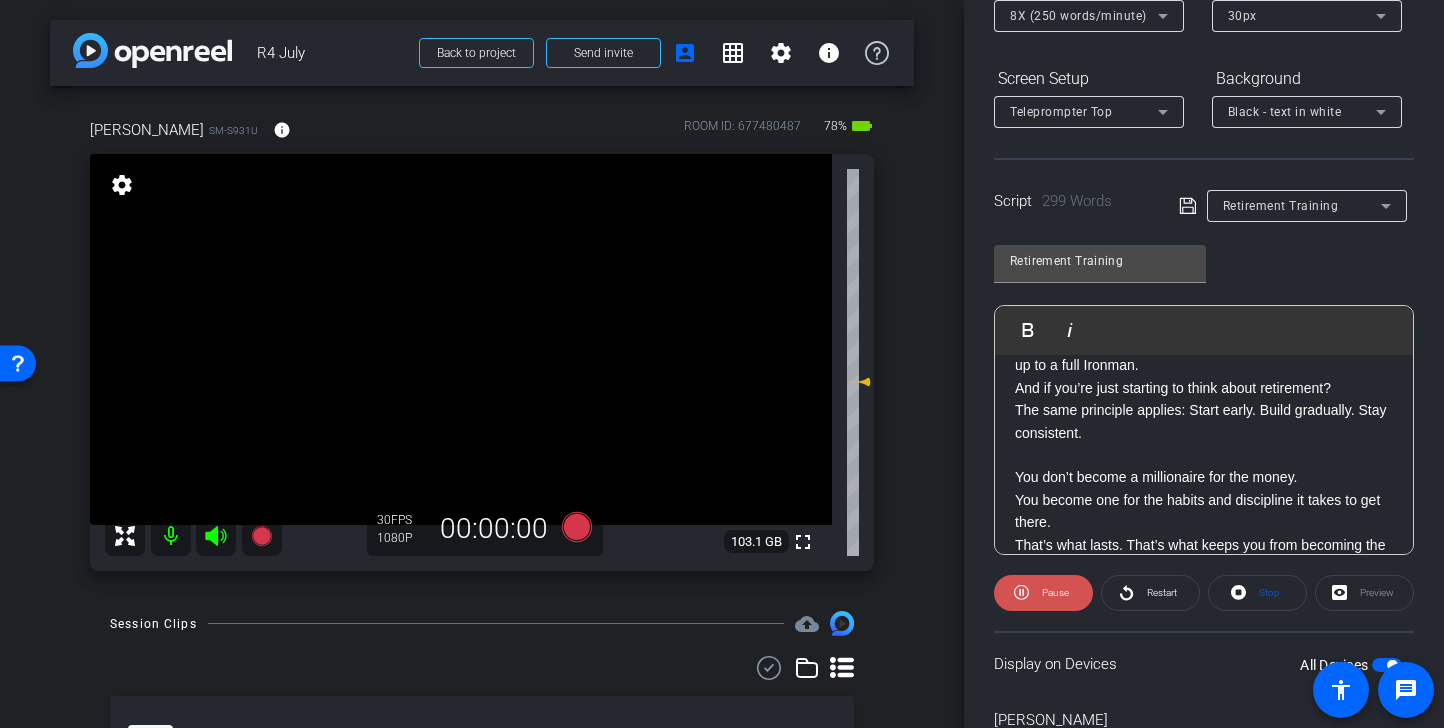 click on "Pause" 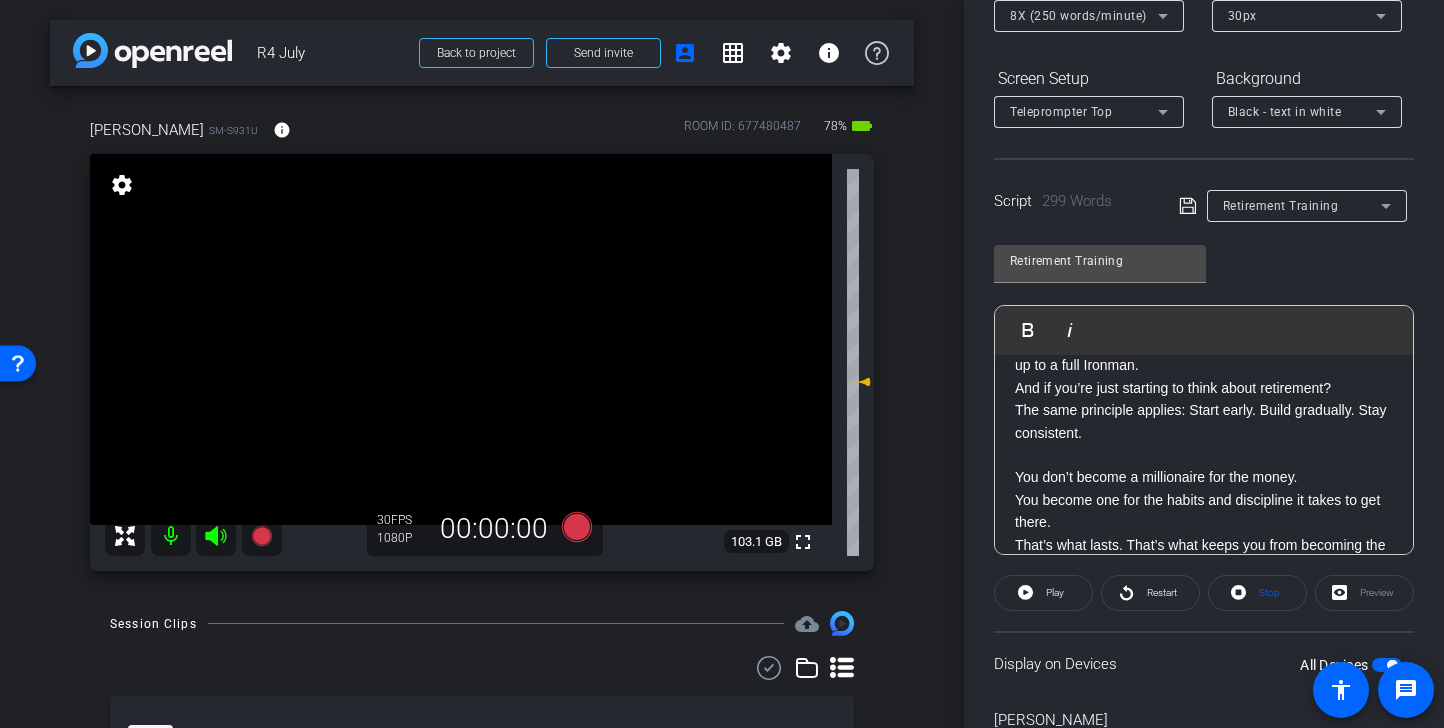 click on "You don’t become a millionaire for the money. You become one for the habits and discipline it takes to get there. That’s what lasts. That’s what keeps you from becoming the lottery winner who loses it all." 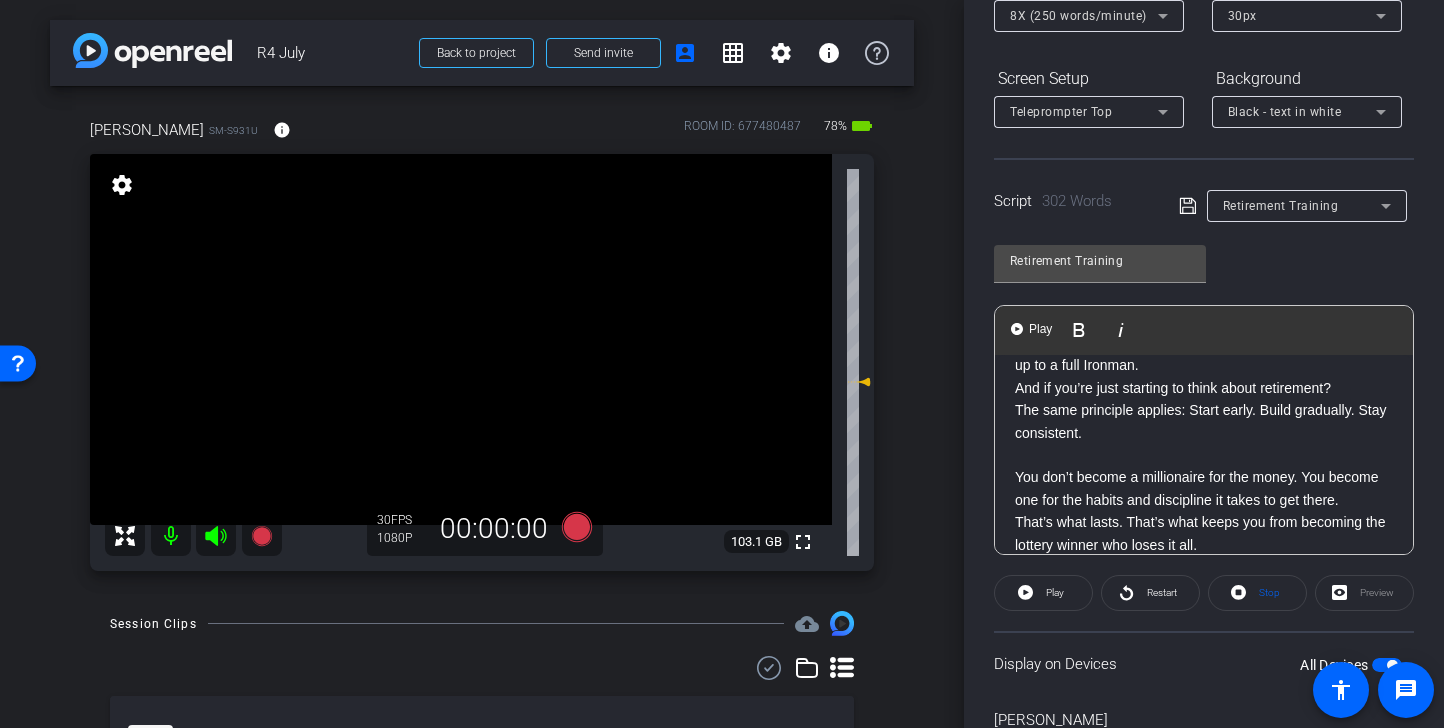 click 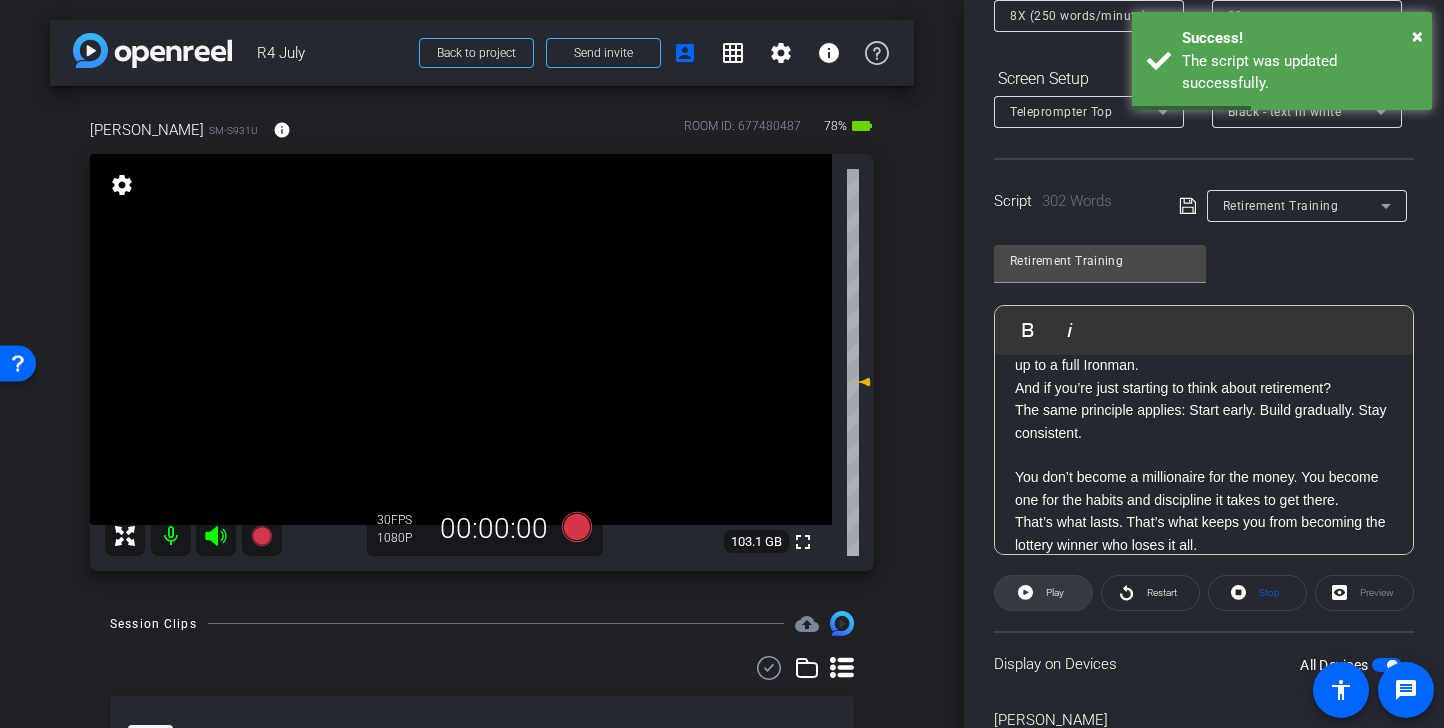 click 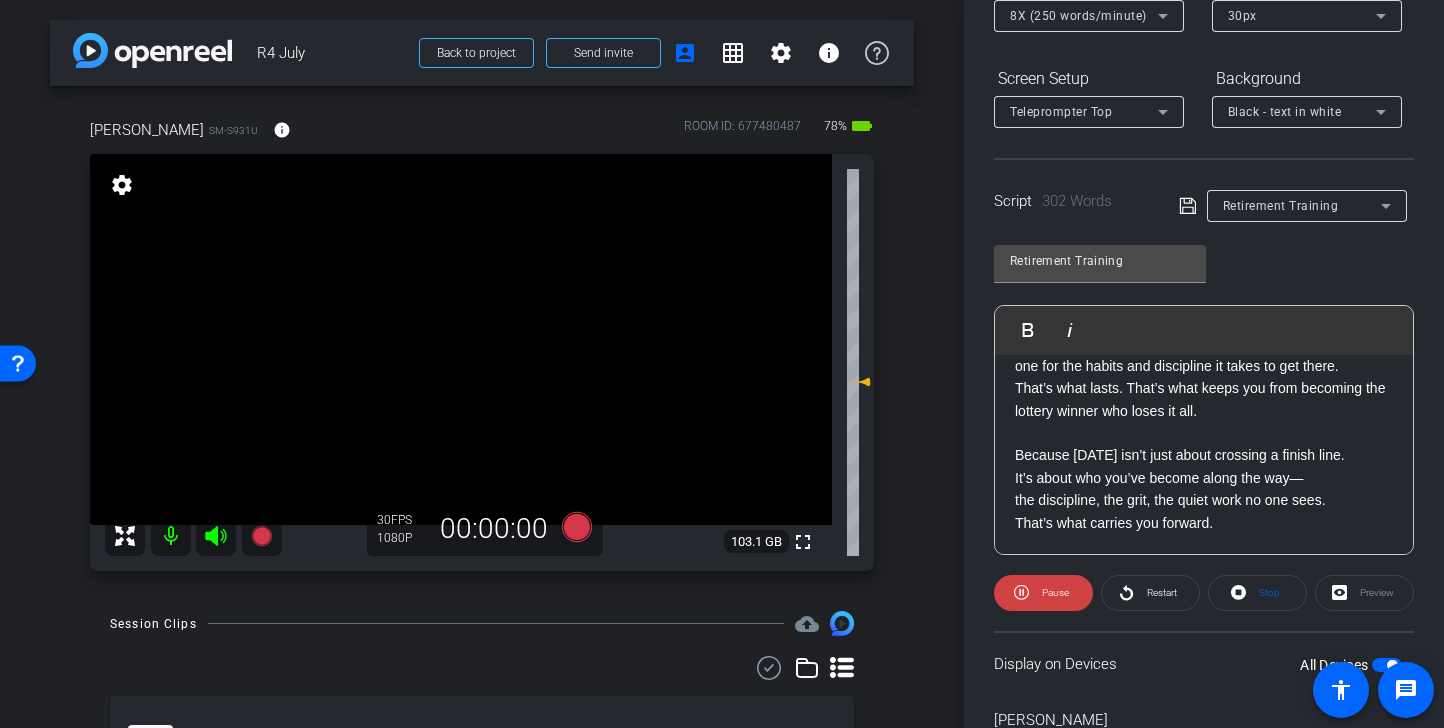 scroll, scrollTop: 785, scrollLeft: 0, axis: vertical 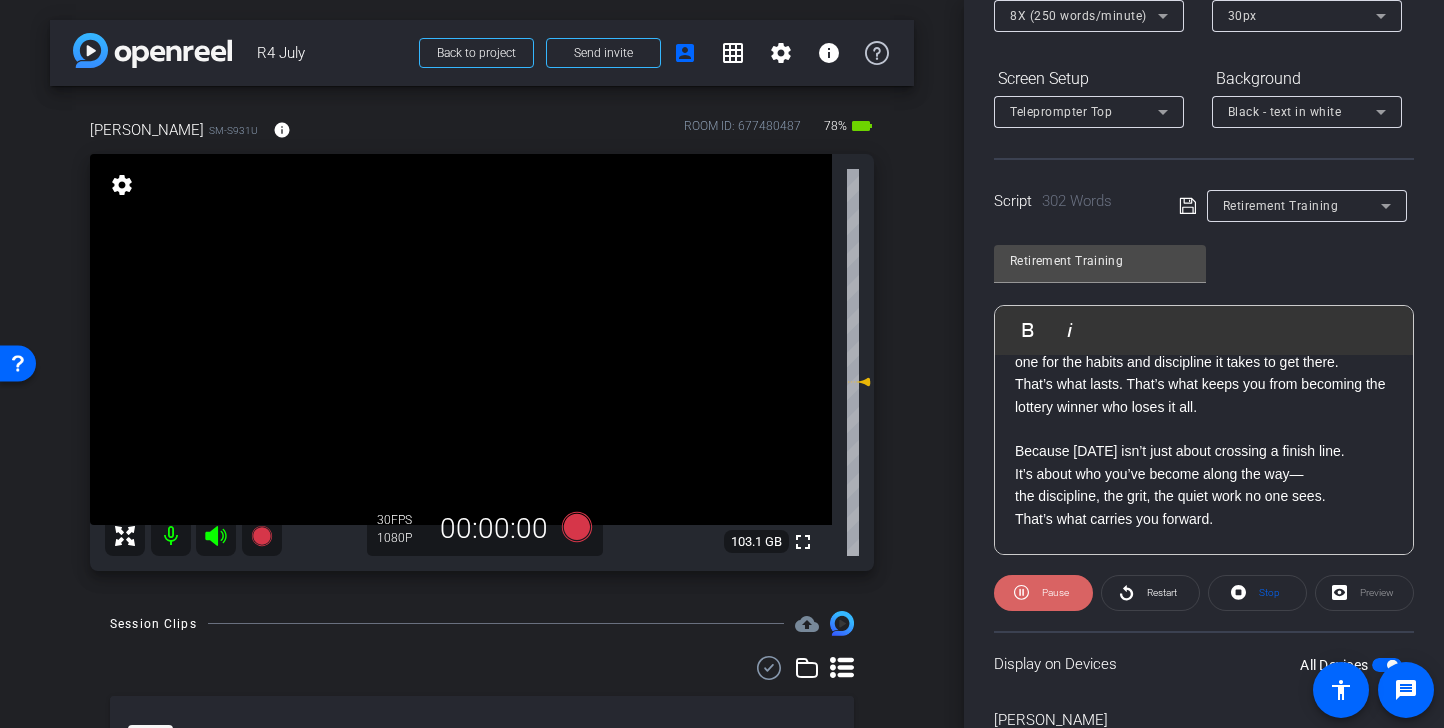 click on "Pause" 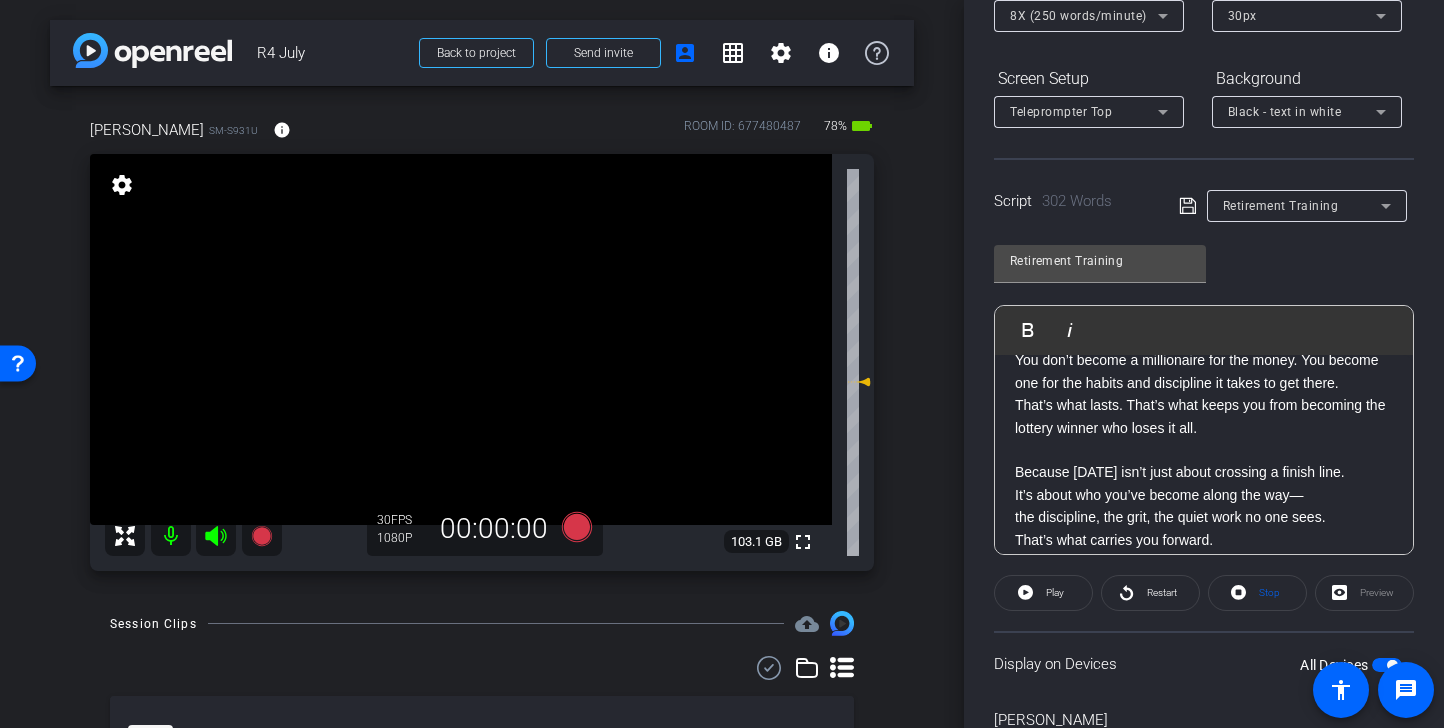 scroll, scrollTop: 732, scrollLeft: 0, axis: vertical 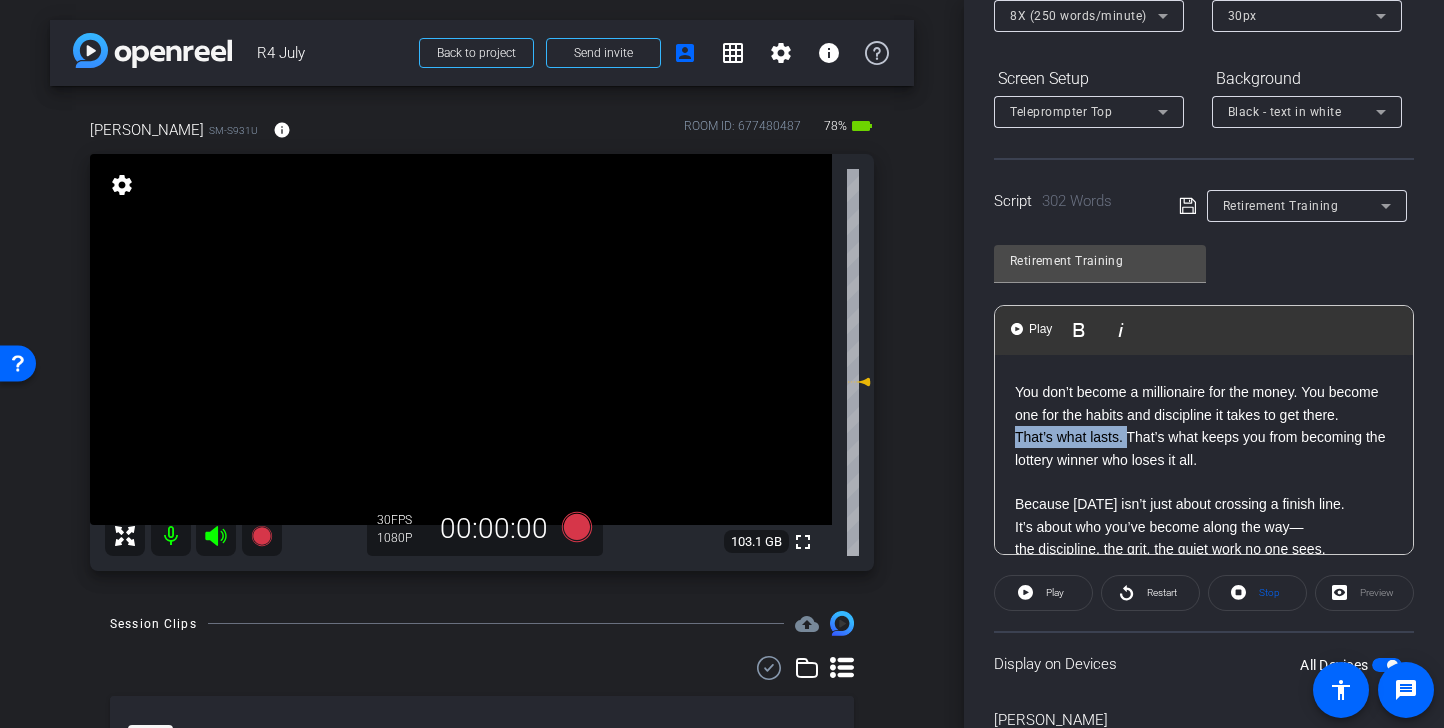 drag, startPoint x: 1127, startPoint y: 418, endPoint x: 1006, endPoint y: 420, distance: 121.016525 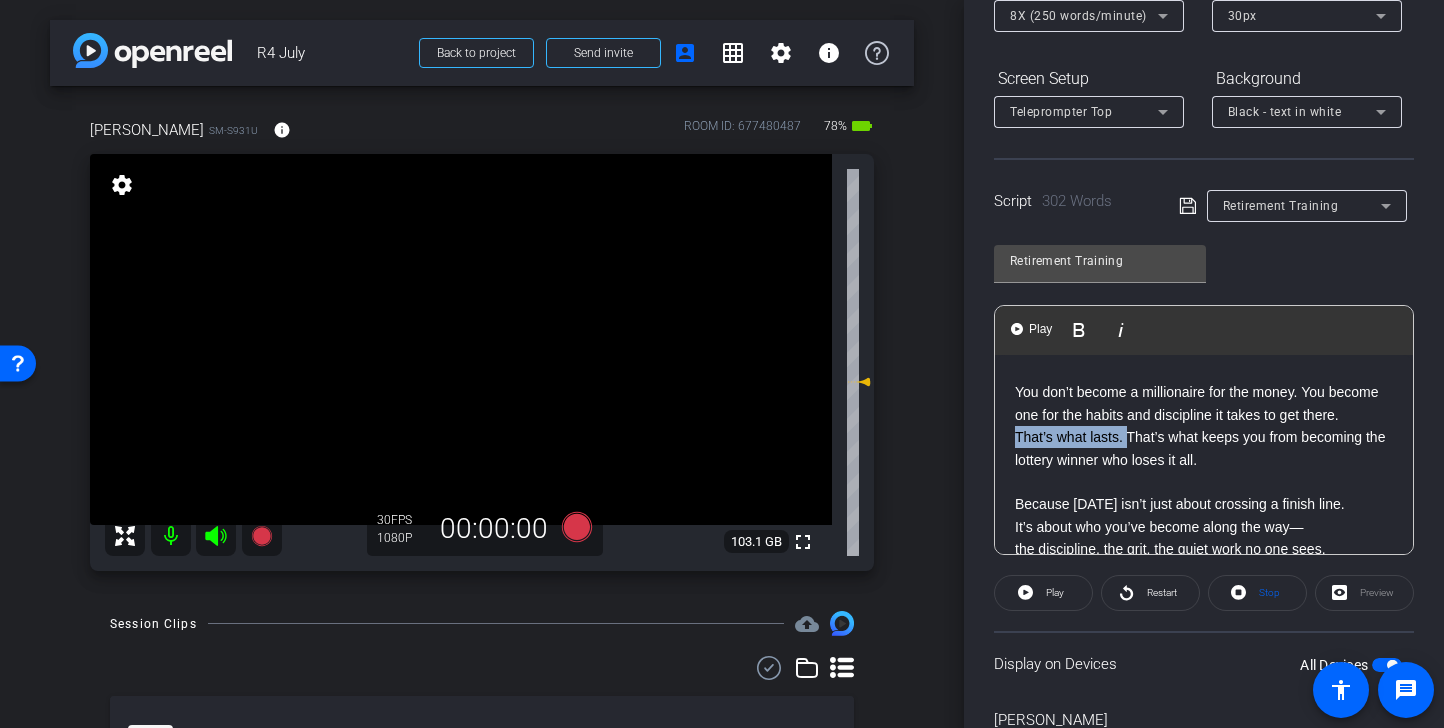 click on "SMILE :) Ironman California’s been circled on my calendar for a while. Race day is October 19, 2025. But how I perform that day? It’s being decided right now. I’m already logging 12 to 14 hours a week. No fanfare—just base building. Brick by brick. Training my body to handle long rides, hard runs, and real stress. Because a month from now, I need to be firing on all cylinders. August and September? That’s when the miles get serious. And if the base isn’t there, I won’t be ready. Retirement works the same way. You don’t wake up at 65 and ask, “So… what’s the plan?” Retirement isn’t a moment—it’s the result of years of intentional choices. Years of building a financial base that can carry you through whatever lies ahead. If you’re new to triathlon, I’d say it takes three years to build up to a full Ironman. And if you’re just starting to think about retirement? The same principle applies: Start early. Build gradually. Stay consistent. That’s what carries you forward." 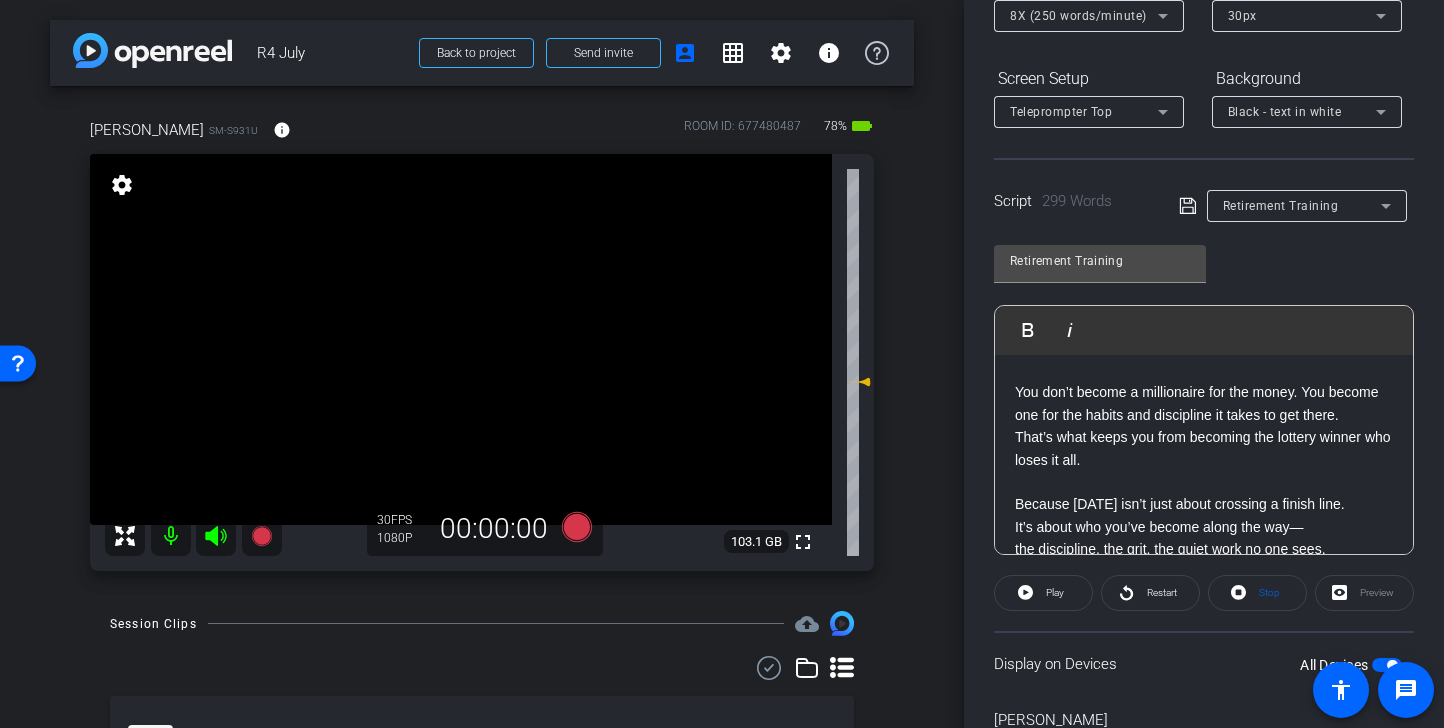 click 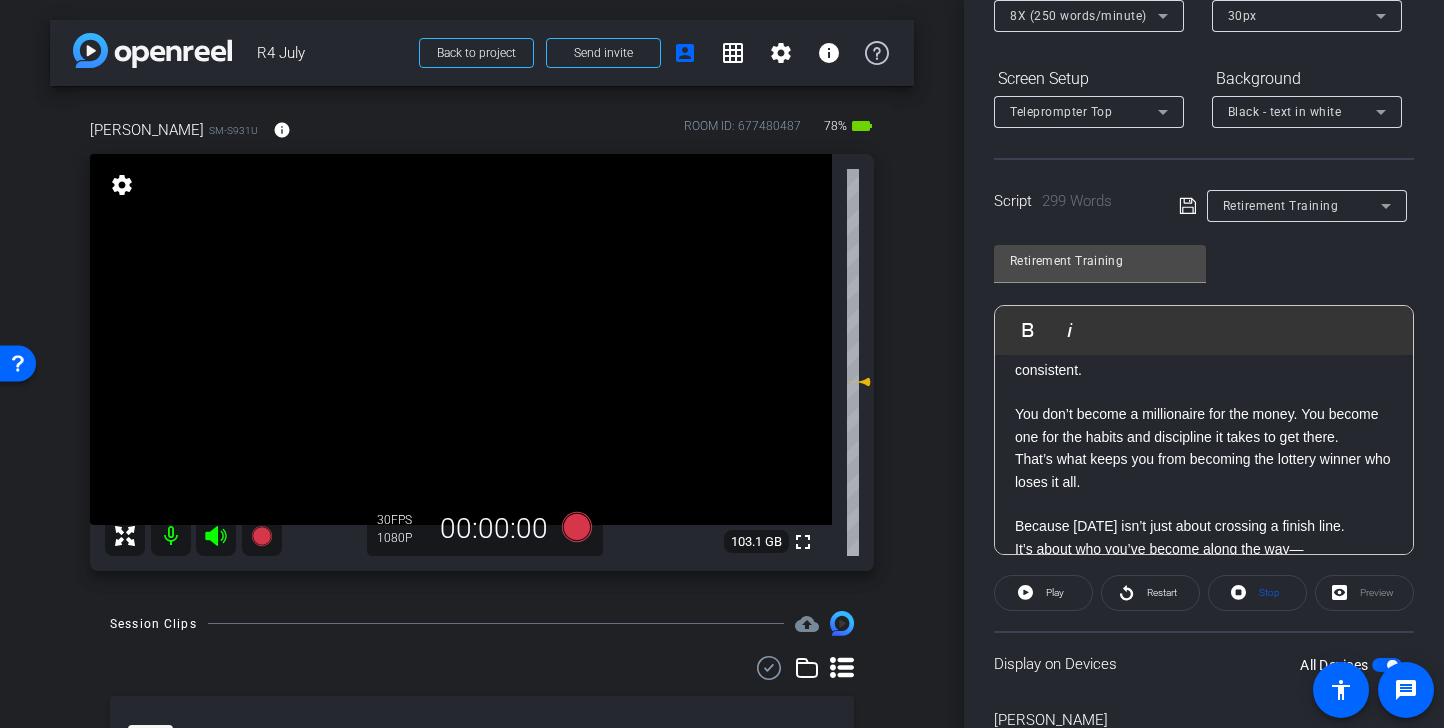 scroll, scrollTop: 711, scrollLeft: 0, axis: vertical 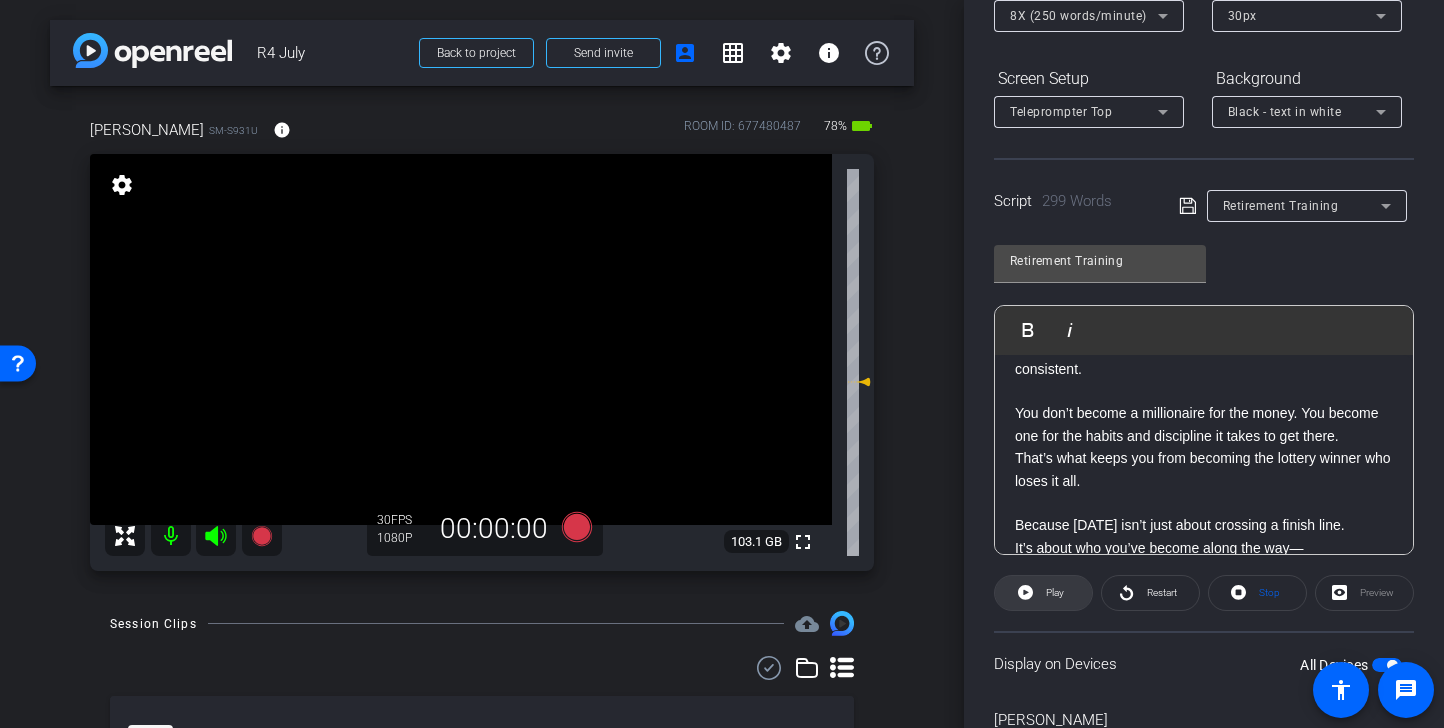 click on "Play" 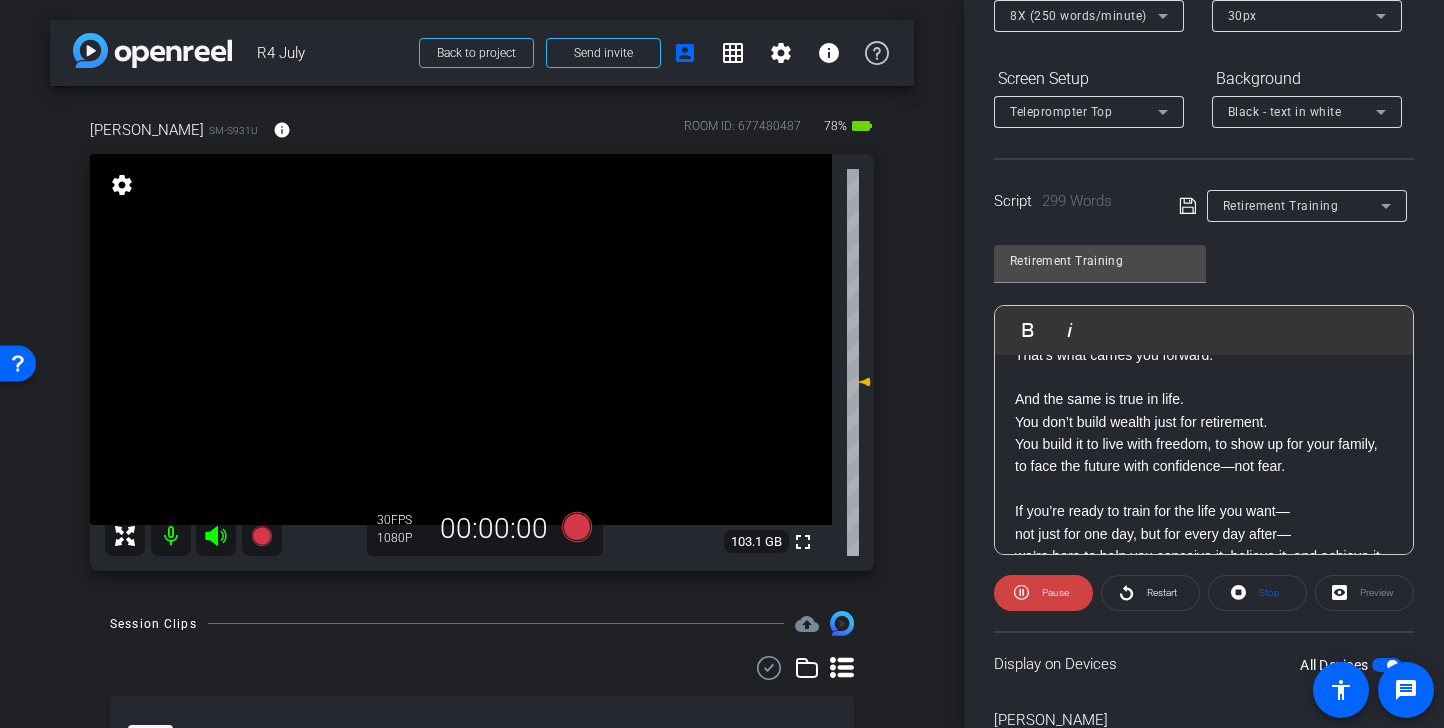 scroll, scrollTop: 953, scrollLeft: 0, axis: vertical 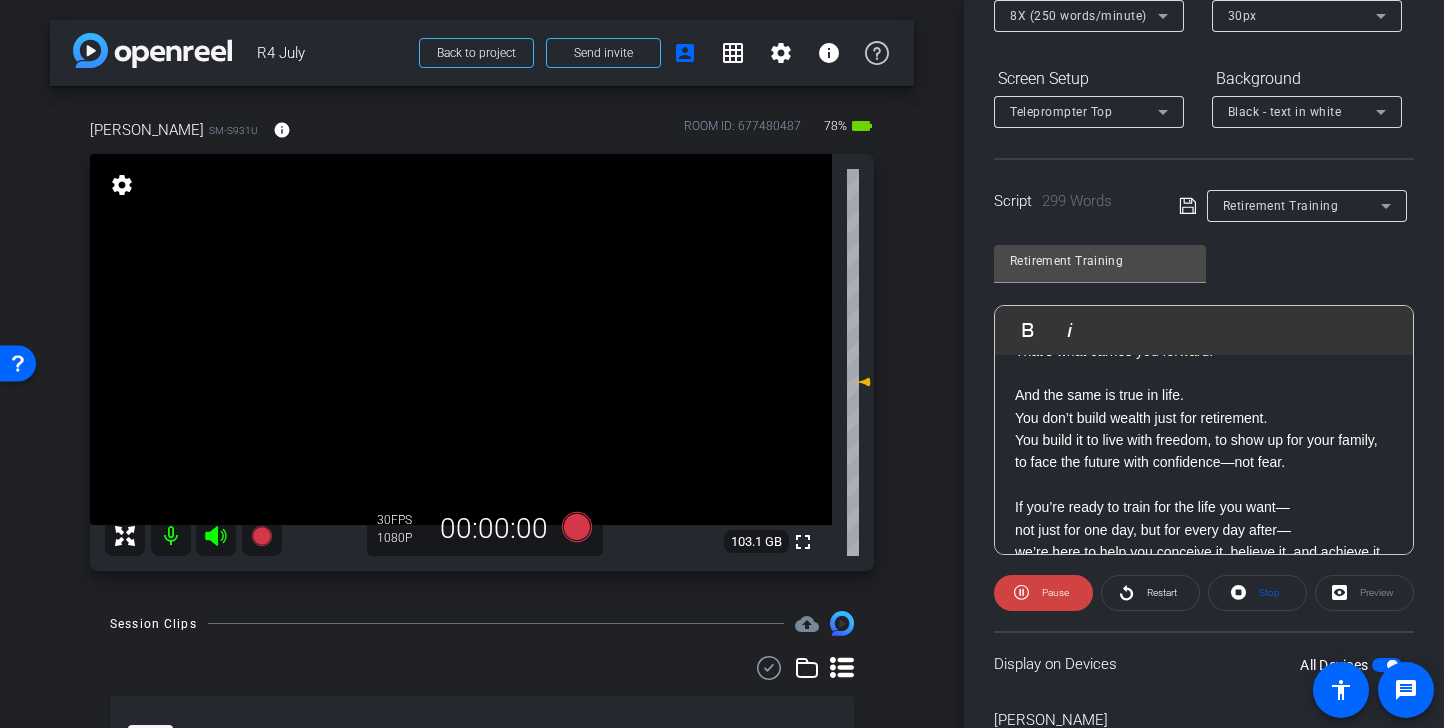 click on "Speed 8X (250 words/minute) Font Size 30px Screen Setup Teleprompter Top Background Black - text in white  Script  299 Words
Retirement Training Retirement Training               Play        Play from this location               Play Selected        Play and display the selected text only Bold Italic SMILE :) Ironman California’s been circled on my calendar for a while. Race day is October 19, 2025. But how I perform that day? It’s being decided right now. I’m already logging 12 to 14 hours a week. No fanfare—just base building. Brick by brick. Training my body to handle long rides, hard runs, and real stress. Because a month from now, I need to be firing on all cylinders. August and September? That’s when the miles get serious. And if the base isn’t there, I won’t be ready. Retirement works the same way. You don’t wake up at 65 and ask, “So… what’s the plan?” If you’re new to triathlon, I’d say it takes three years to build up to a full Ironman." 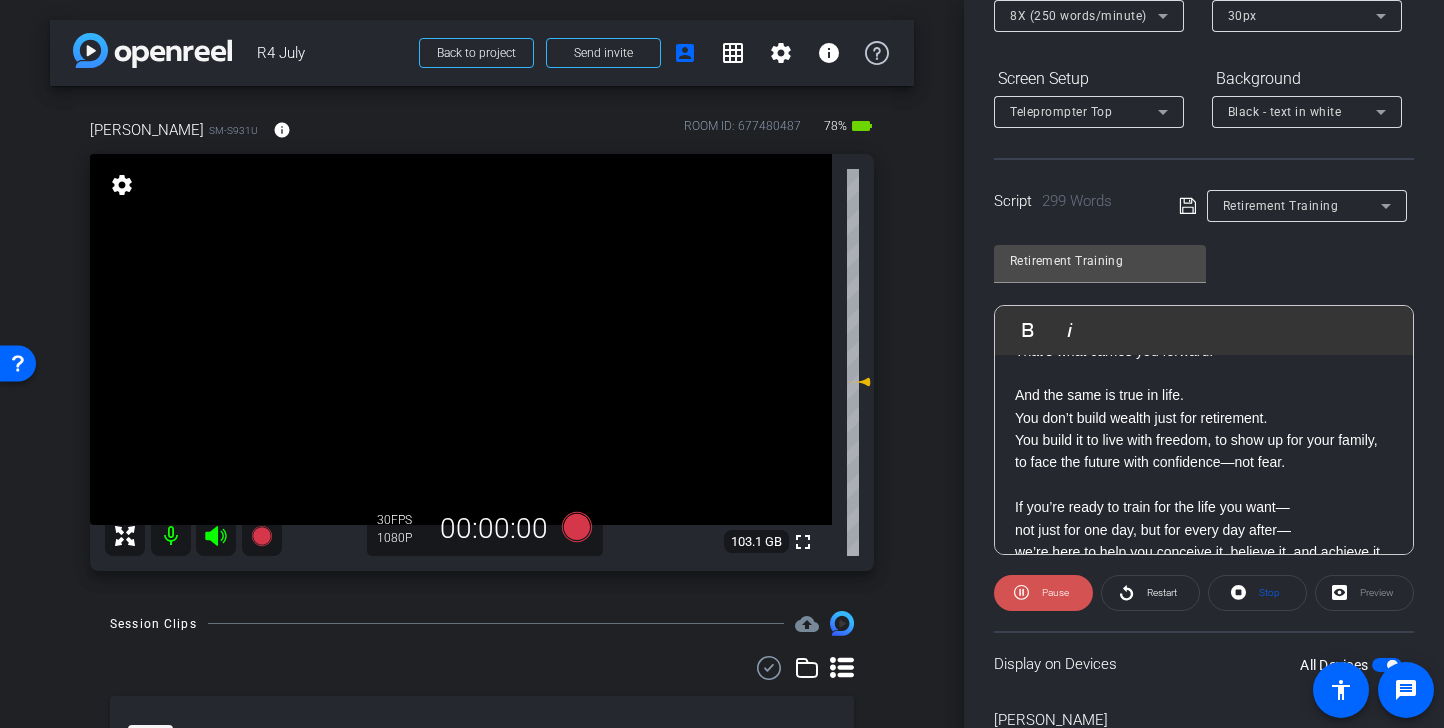 click on "Pause" 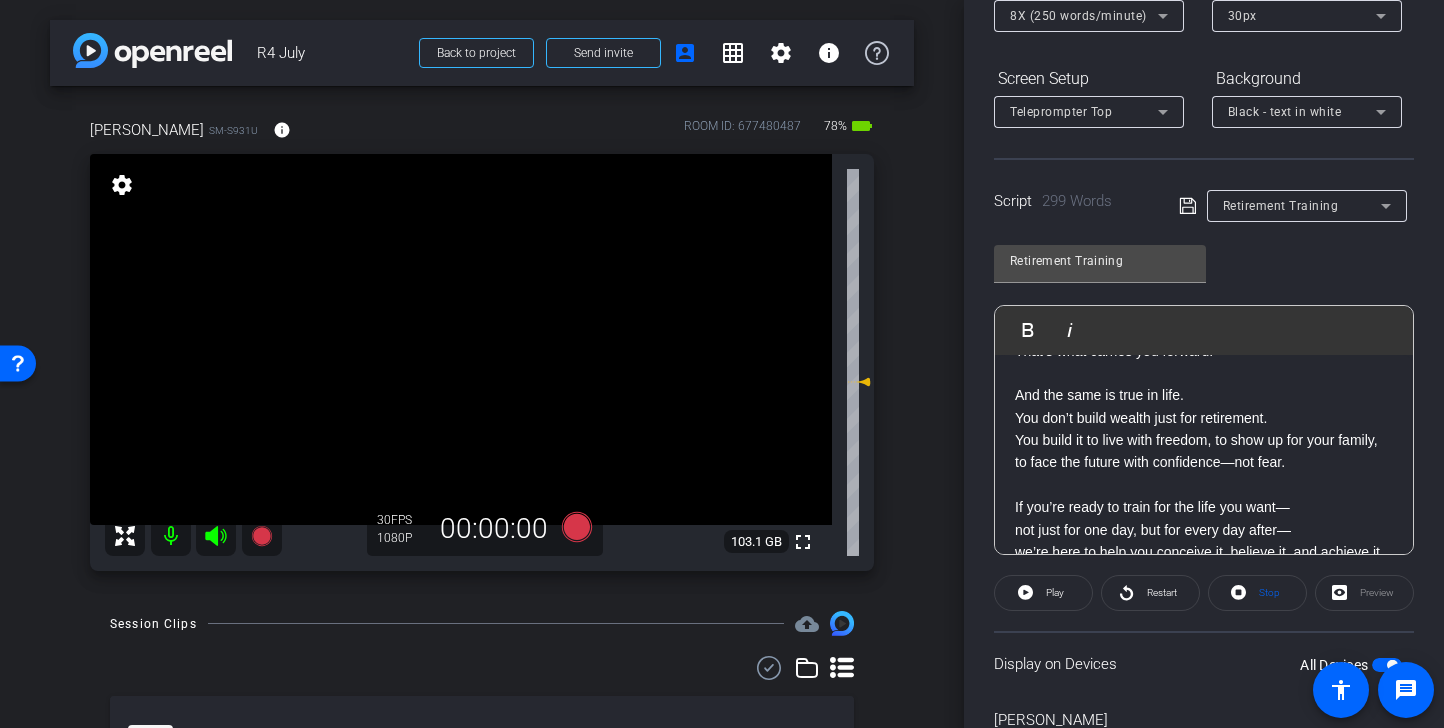 click on "And the same is true in life. You don’t build wealth just for retirement. You build it to live with freedom, to show up for your family, to face the future with confidence—not fear." 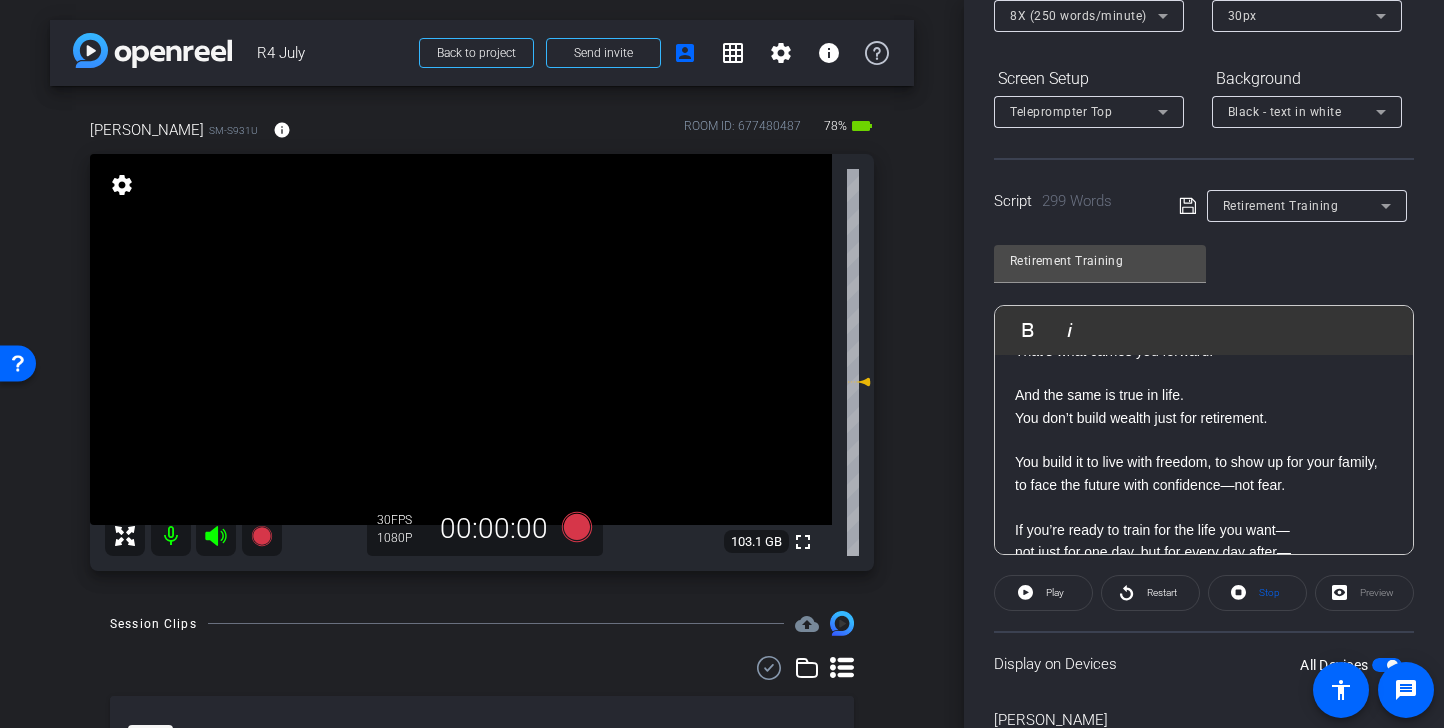 click 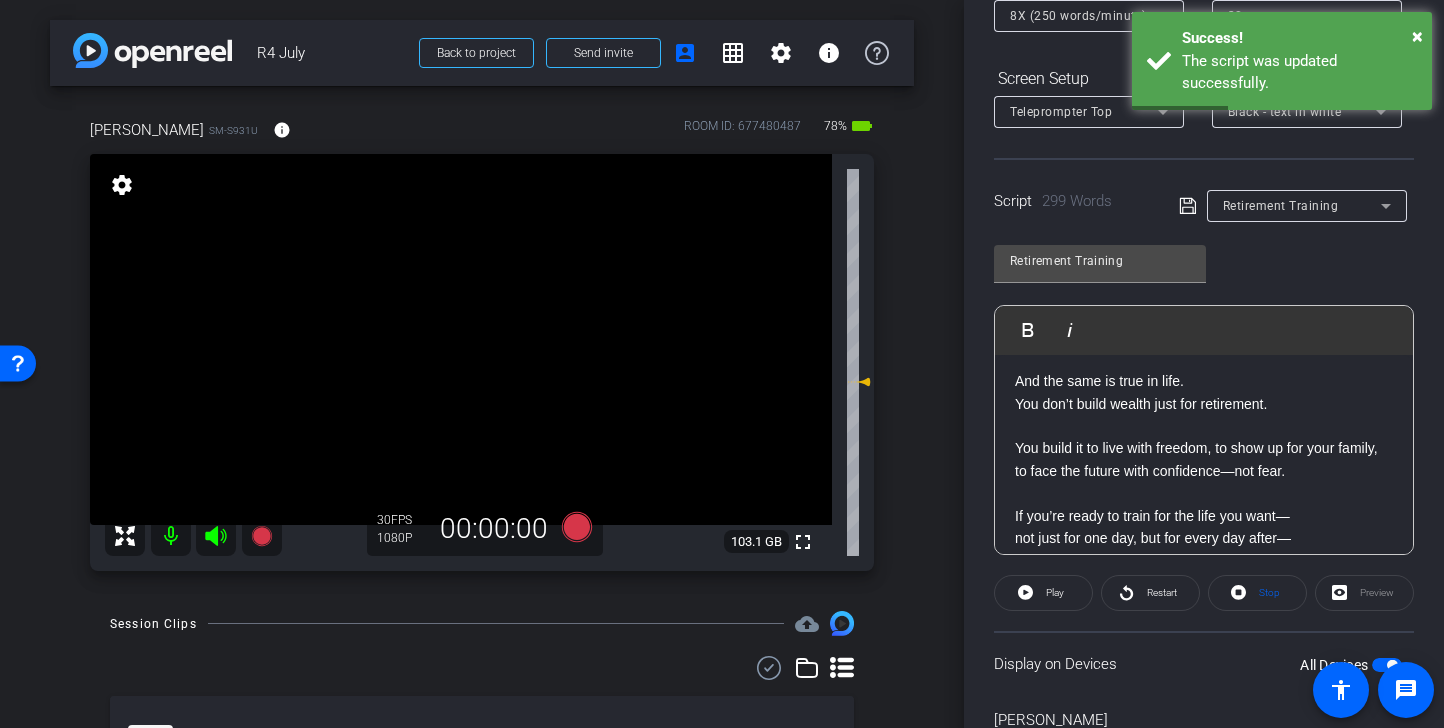scroll, scrollTop: 982, scrollLeft: 0, axis: vertical 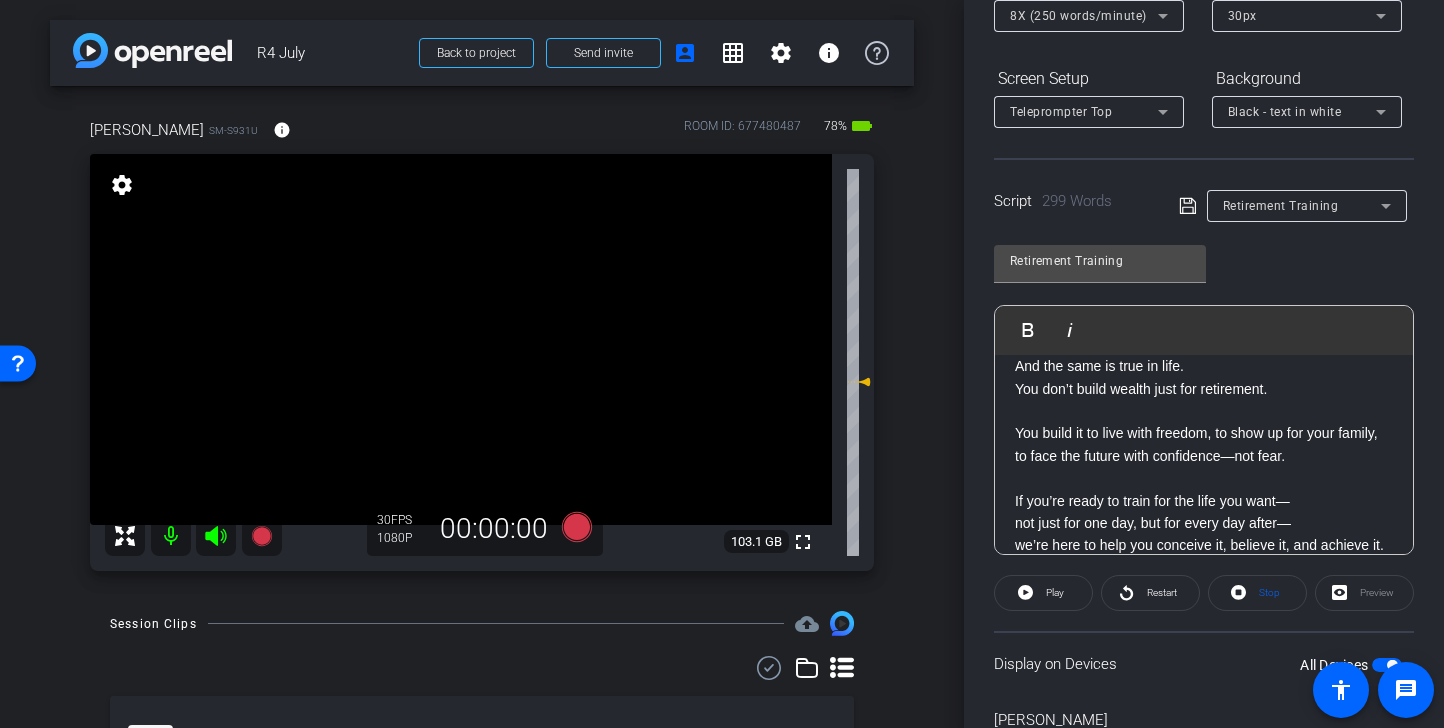 click on "You build it to live with freedom, to show up for your family, to face the future with confidence—not fear." 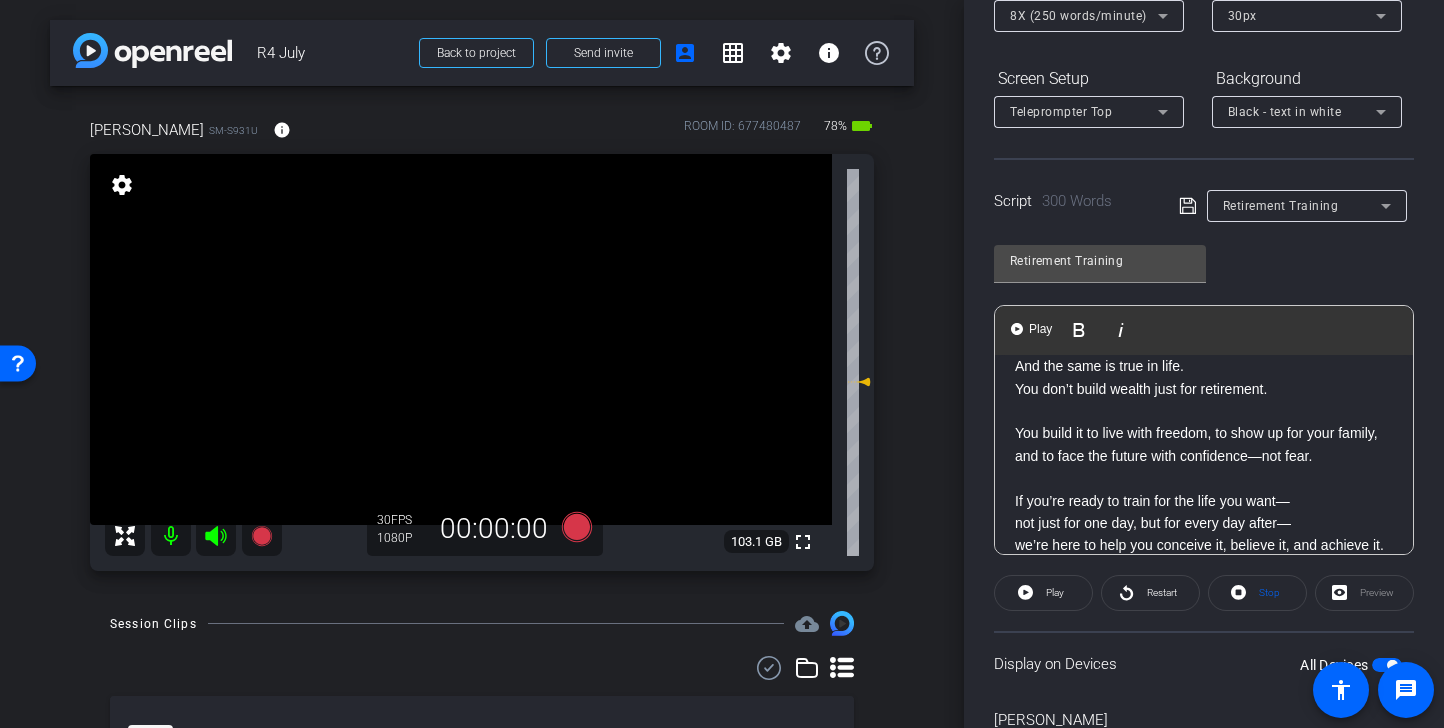 click on "You build it to live with freedom, to show up for your family, and to face the future with confidence—not fear." 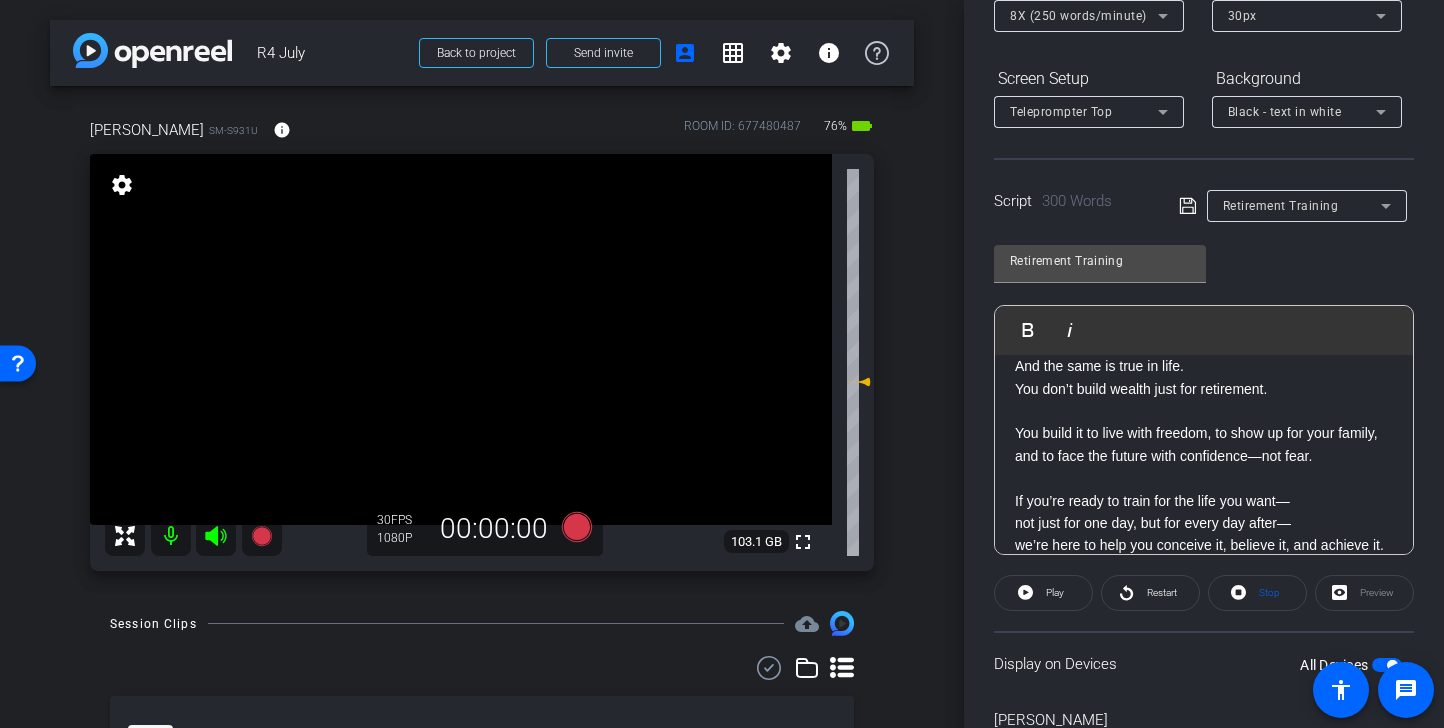 click 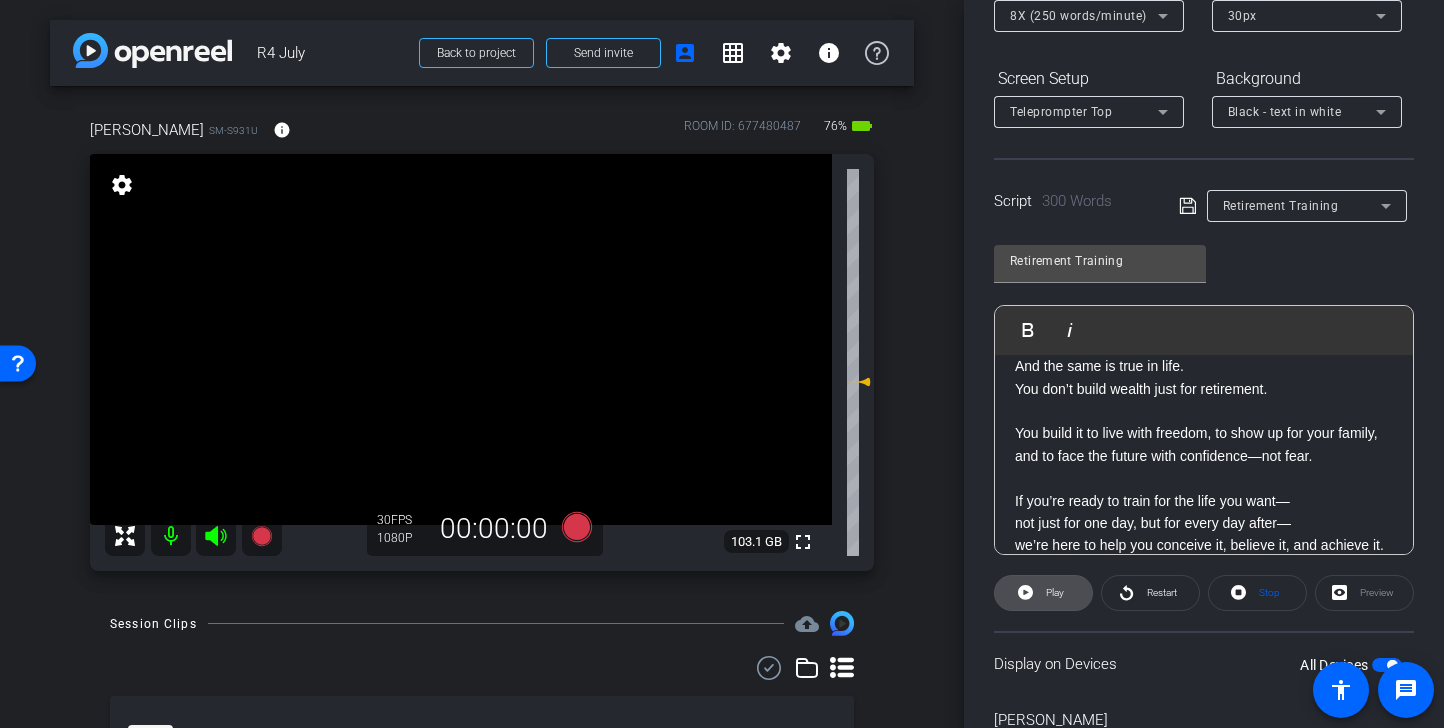 click on "Play" 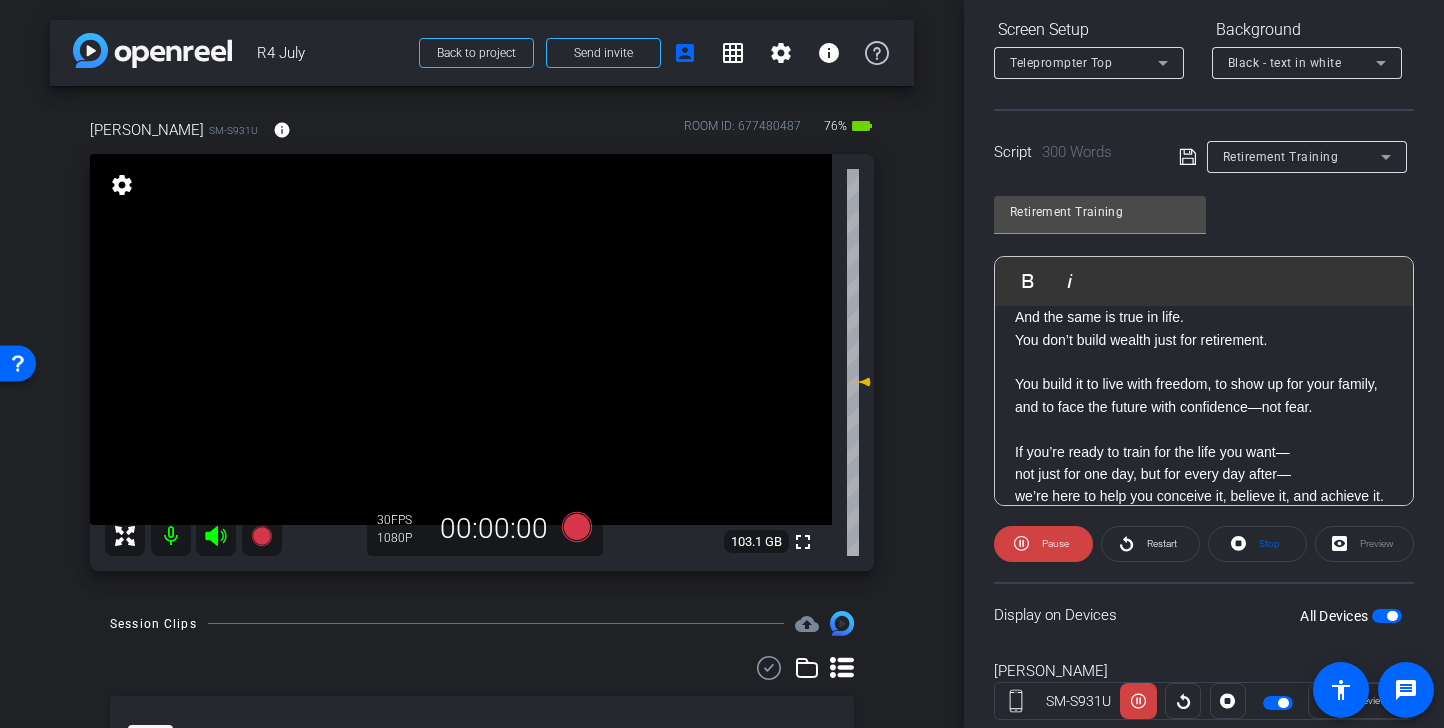 scroll, scrollTop: 311, scrollLeft: 0, axis: vertical 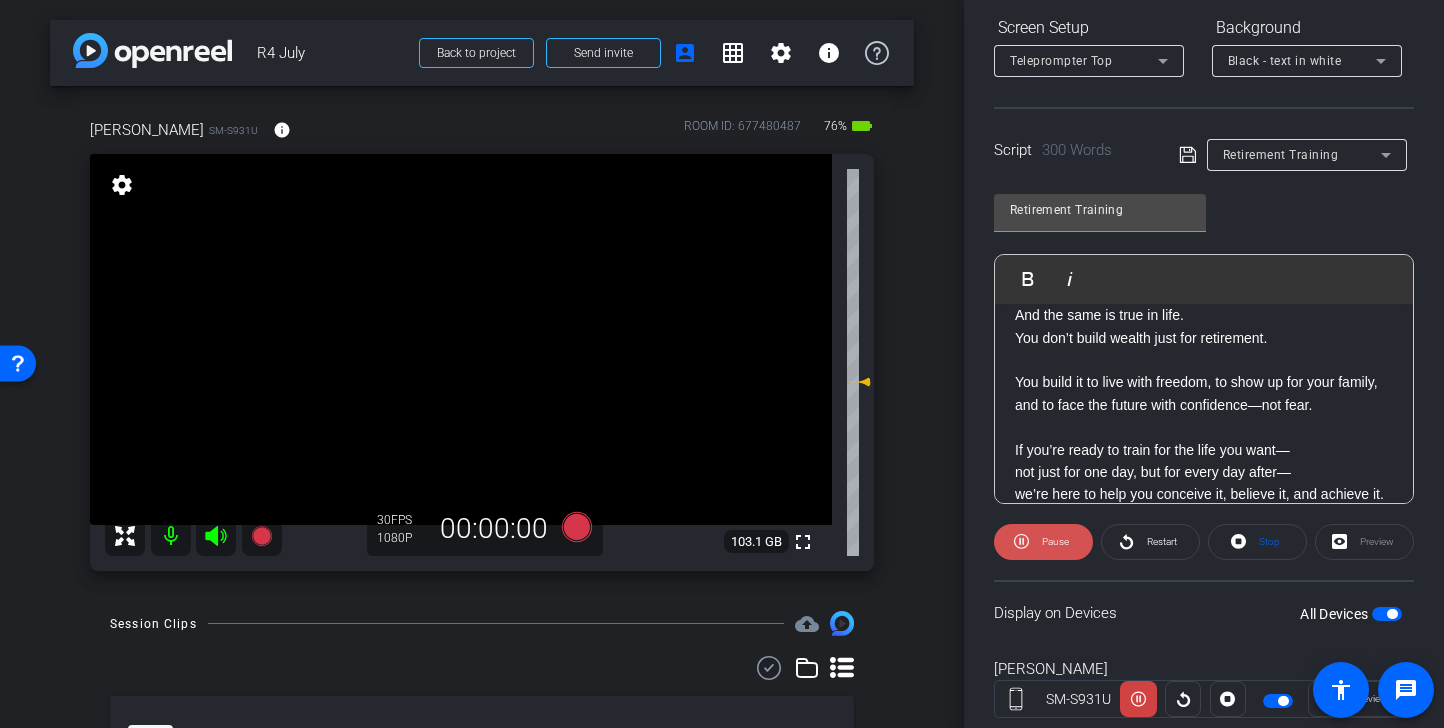 click on "Pause" 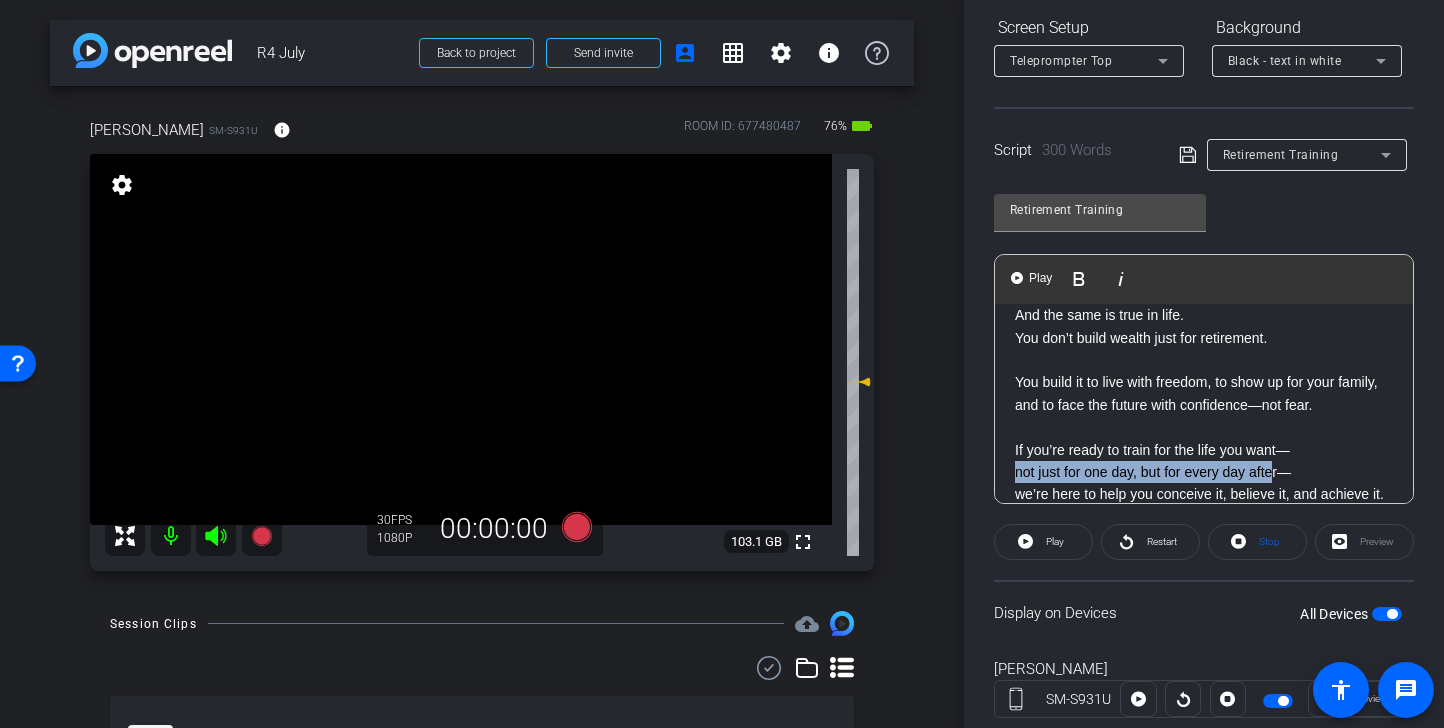 drag, startPoint x: 1276, startPoint y: 451, endPoint x: 1014, endPoint y: 446, distance: 262.0477 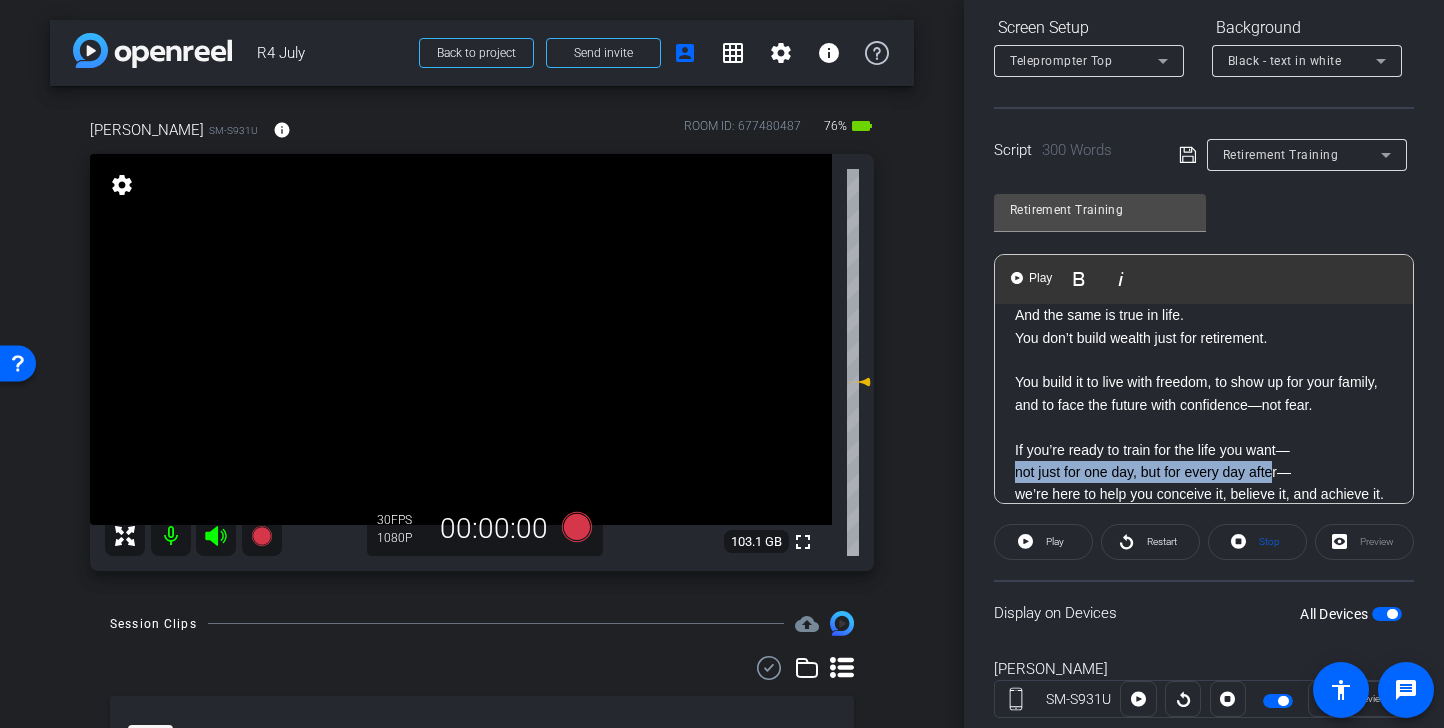 click on "not just for one day, but for every day after—" 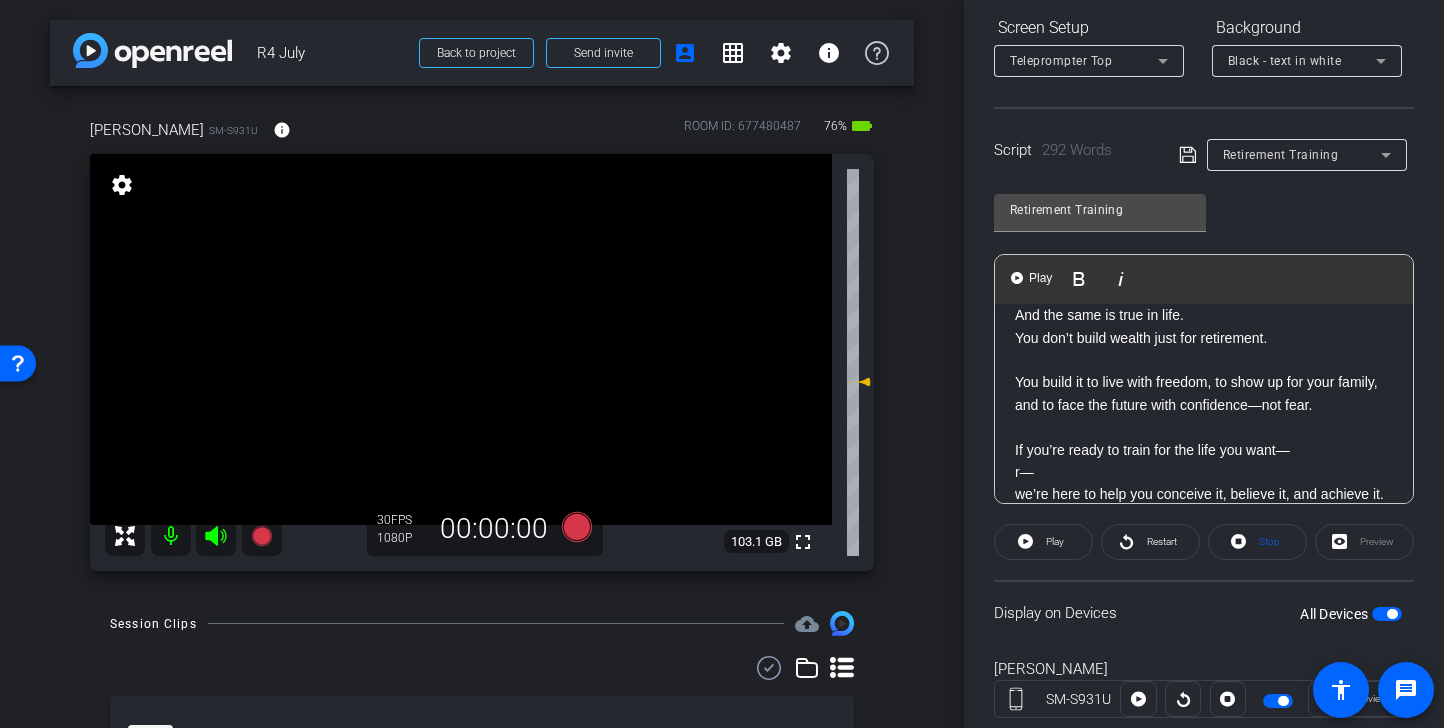 drag, startPoint x: 1133, startPoint y: 452, endPoint x: 1039, endPoint y: 444, distance: 94.33981 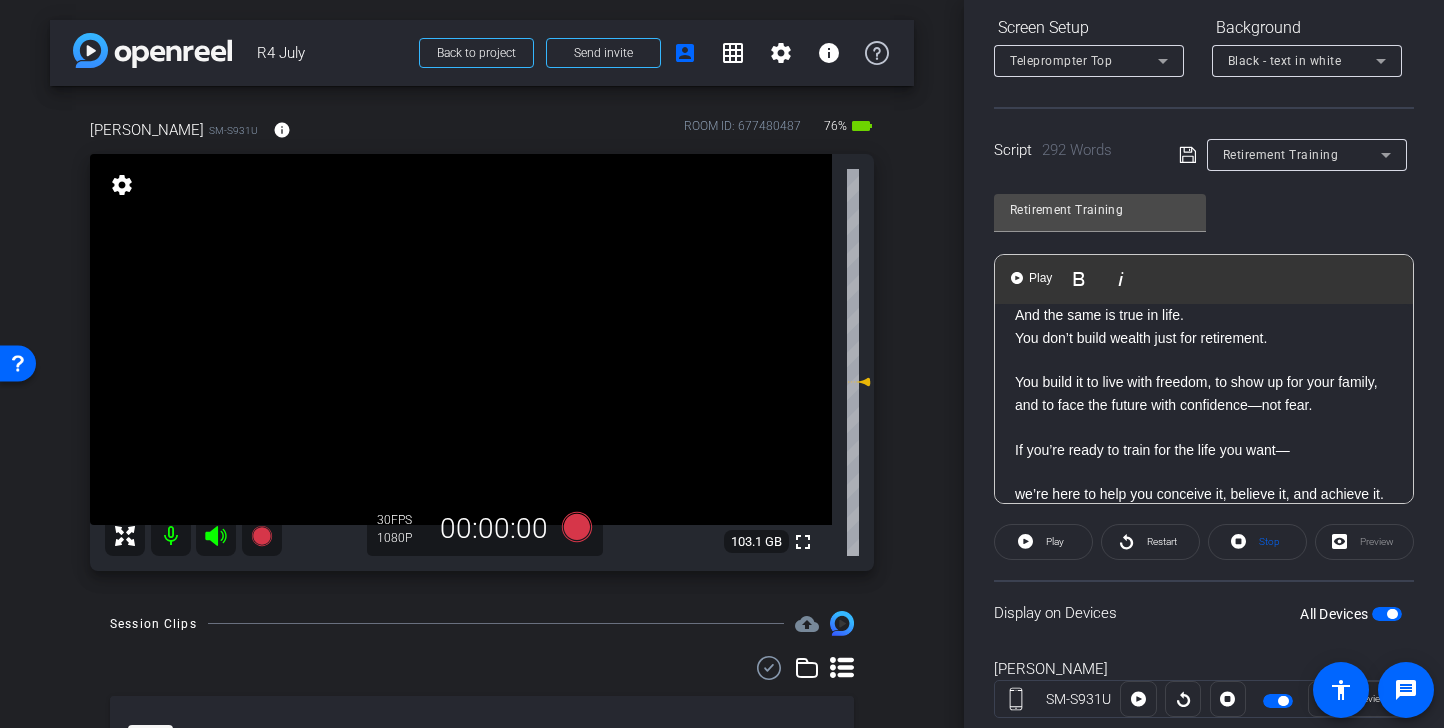scroll, scrollTop: 960, scrollLeft: 0, axis: vertical 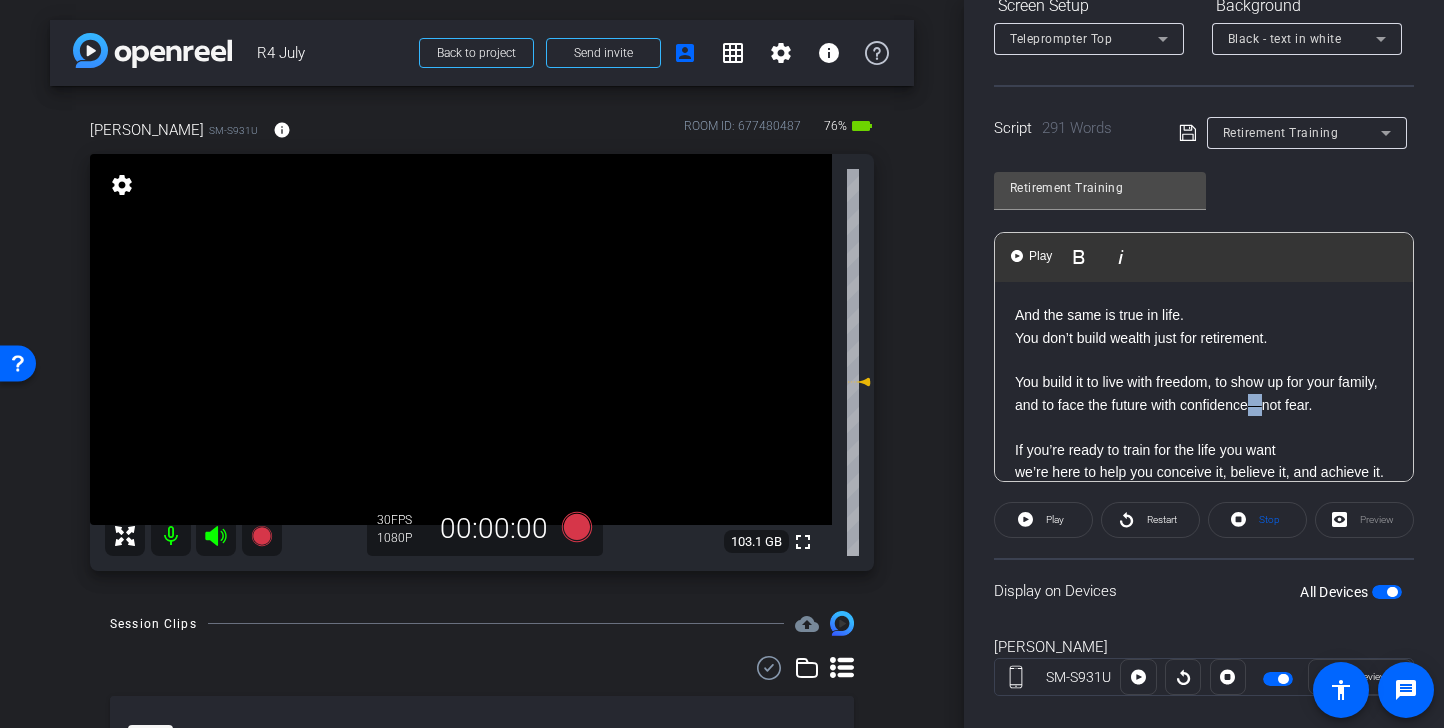 drag, startPoint x: 1267, startPoint y: 384, endPoint x: 1248, endPoint y: 384, distance: 19 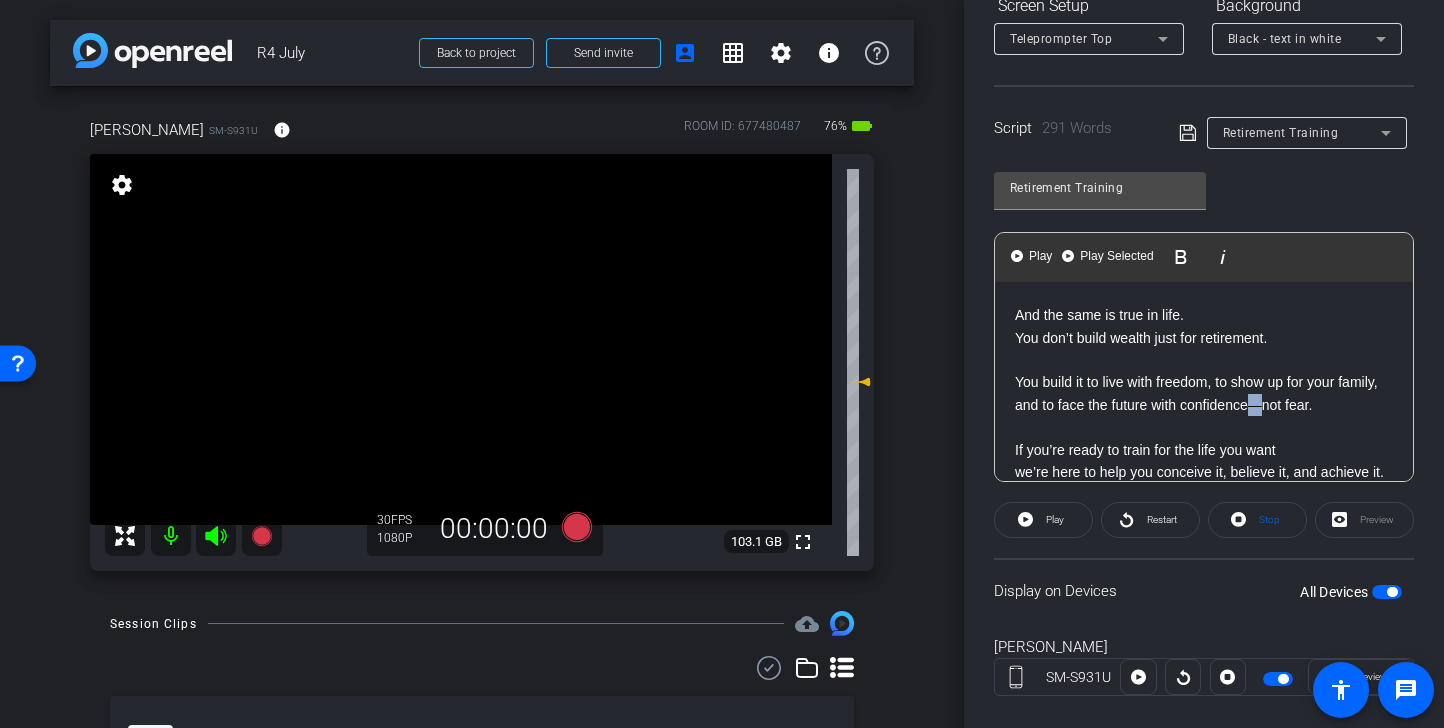 copy on "—" 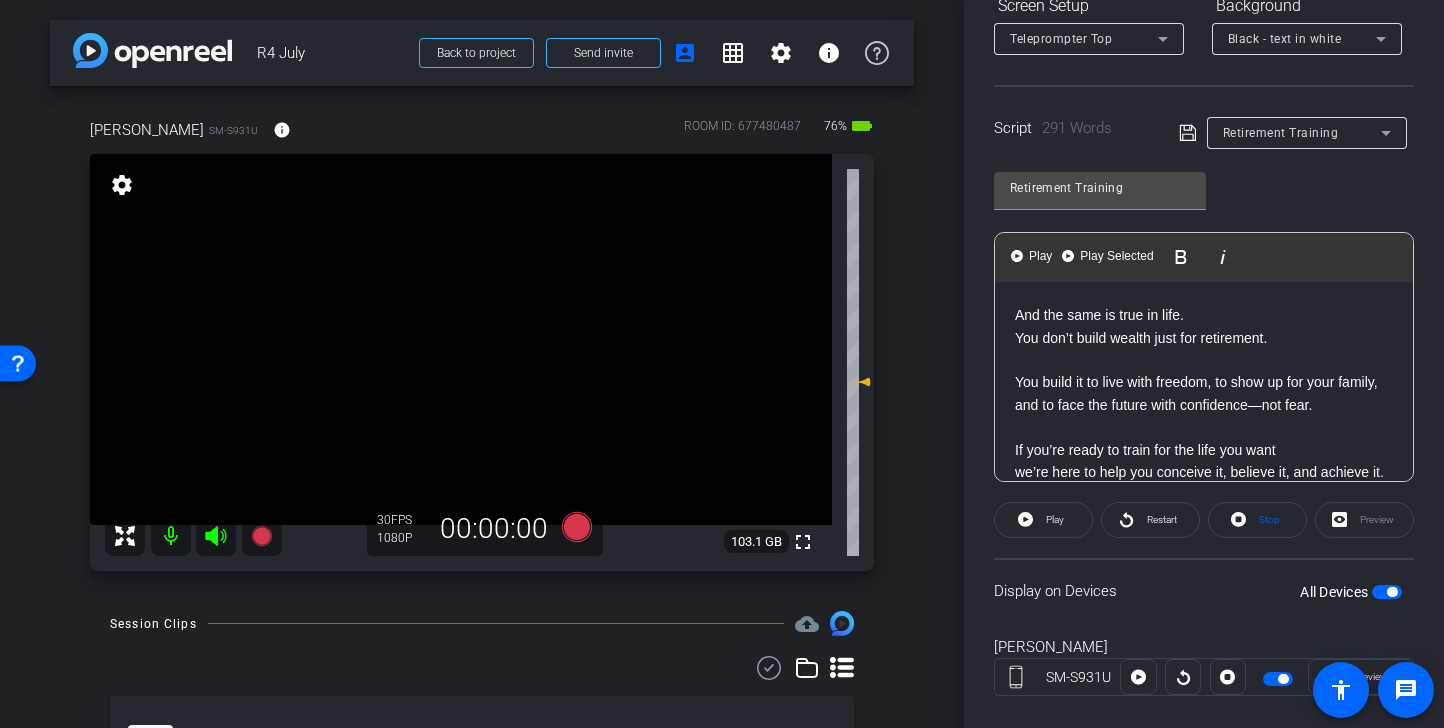 click on "If you’re ready to train for the life you want" 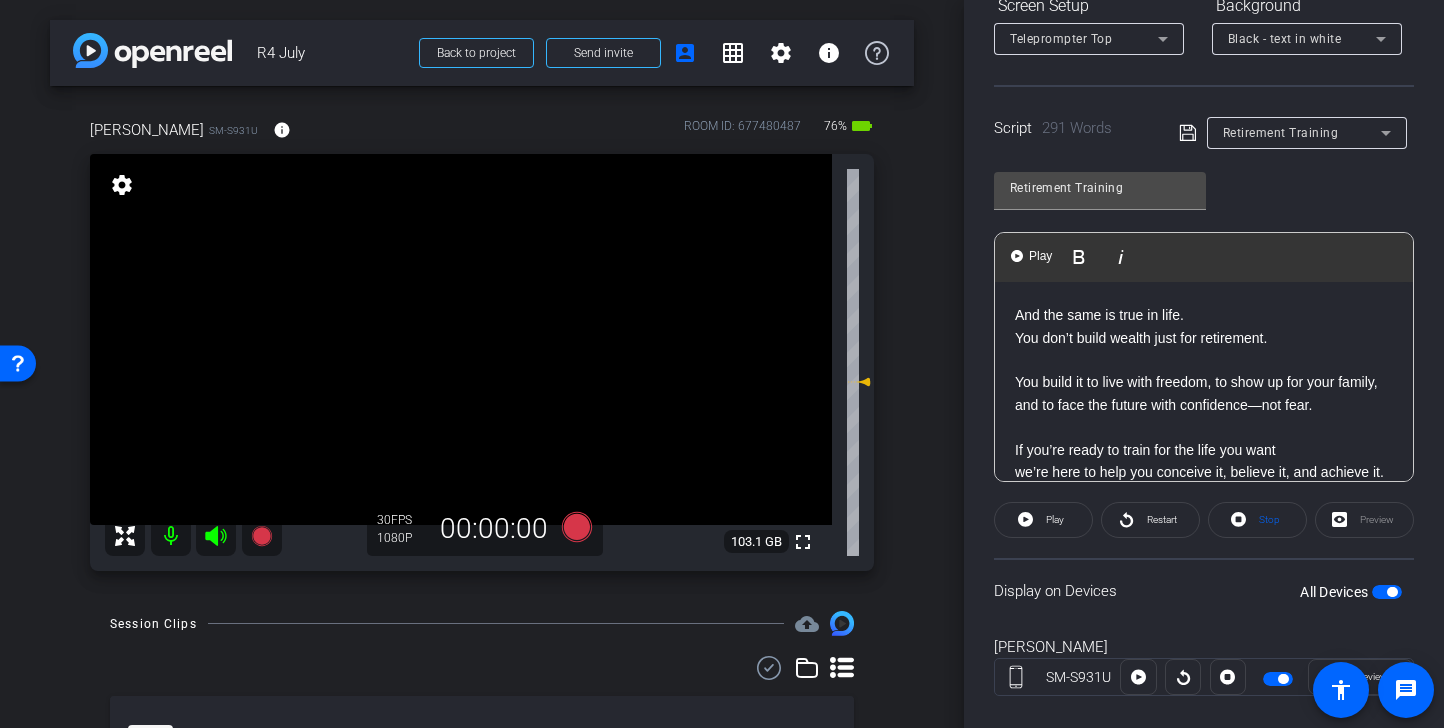 scroll, scrollTop: 982, scrollLeft: 0, axis: vertical 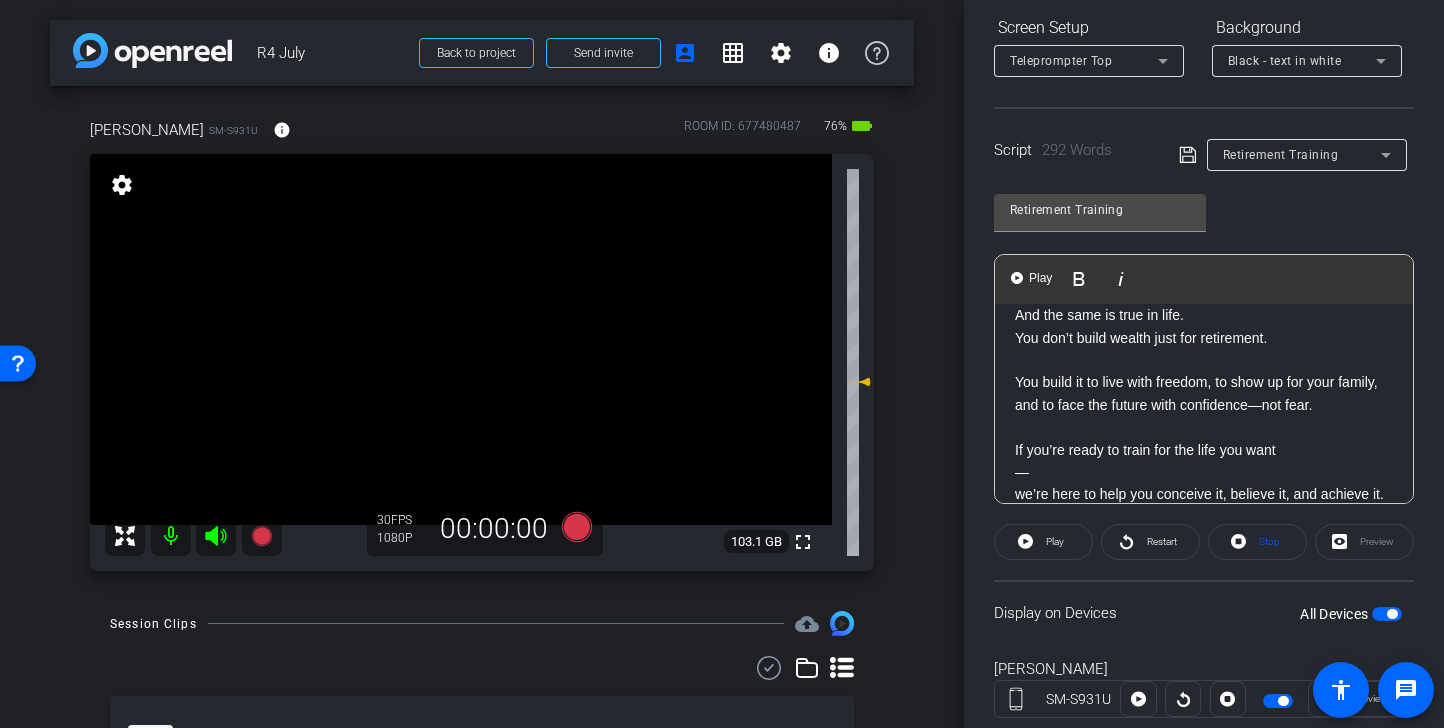 click on "—" at bounding box center (1204, 472) 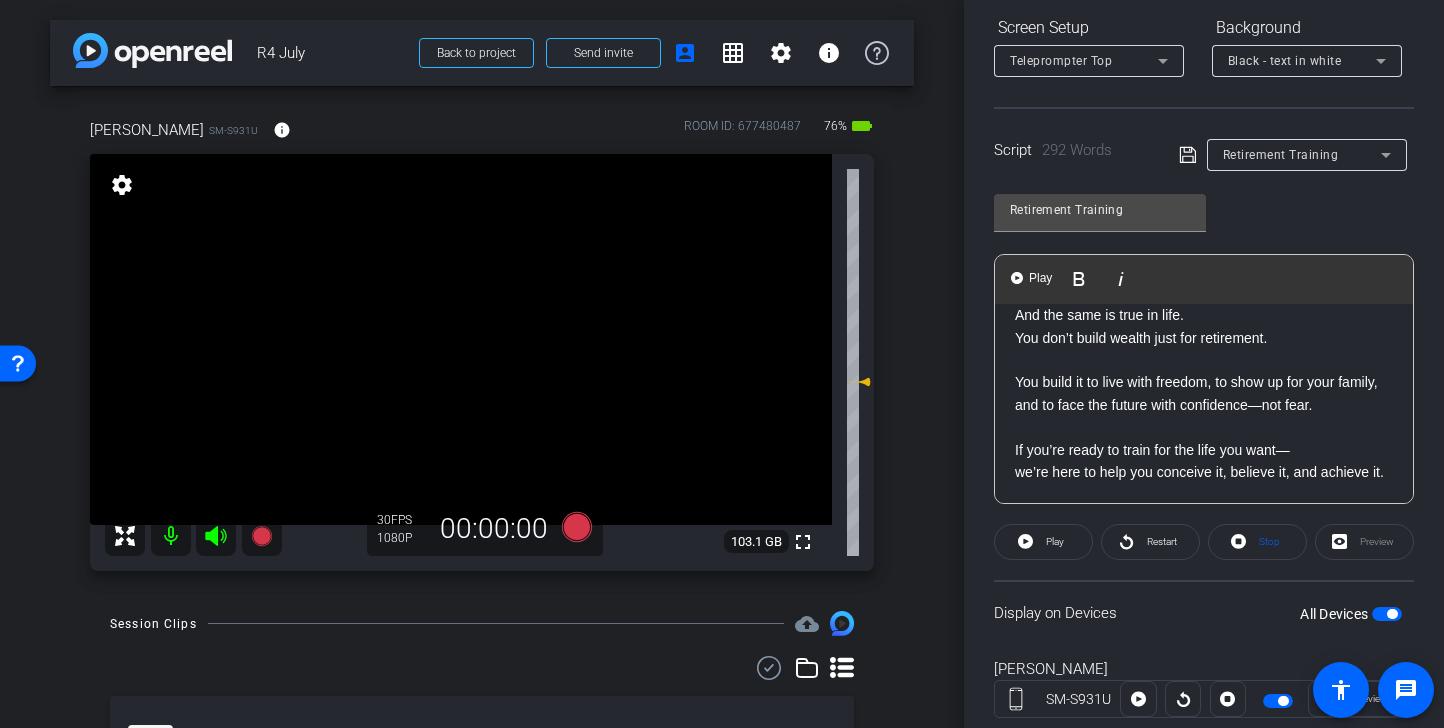 scroll, scrollTop: 960, scrollLeft: 0, axis: vertical 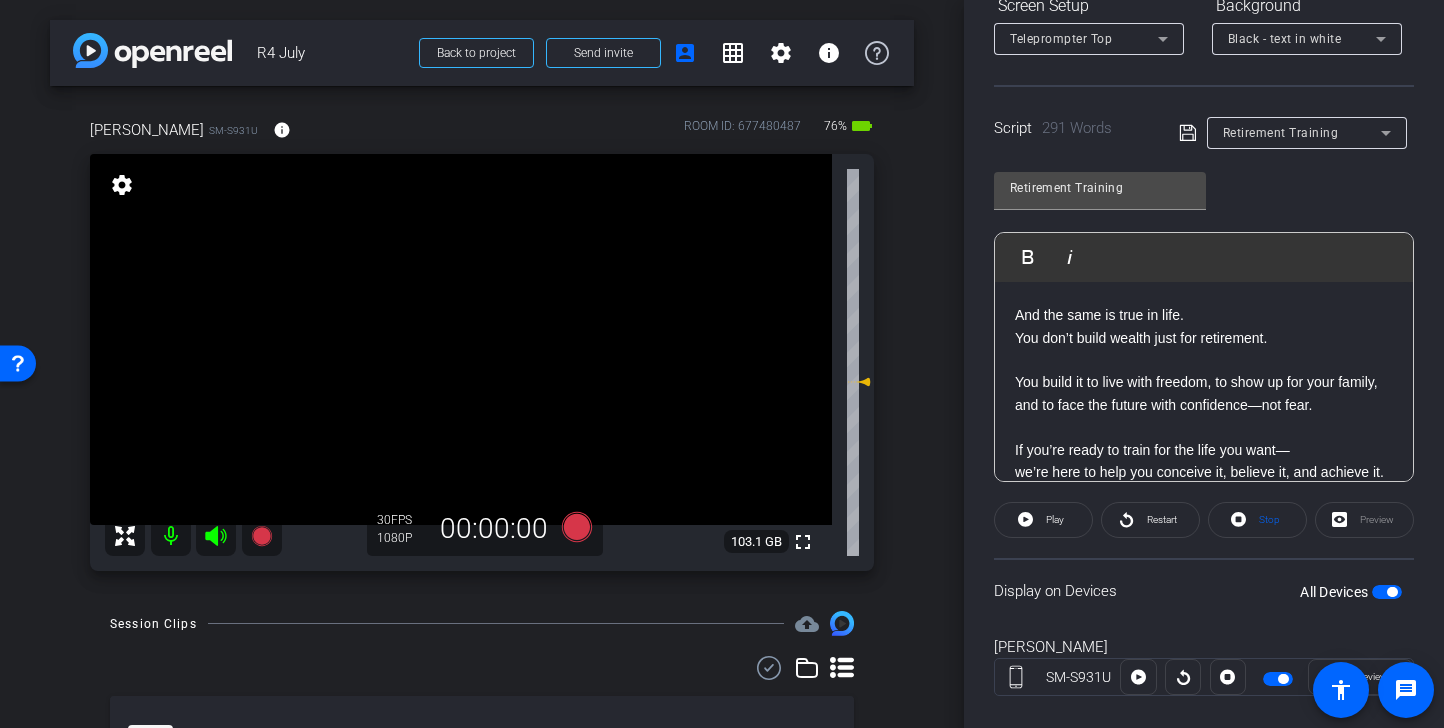 click 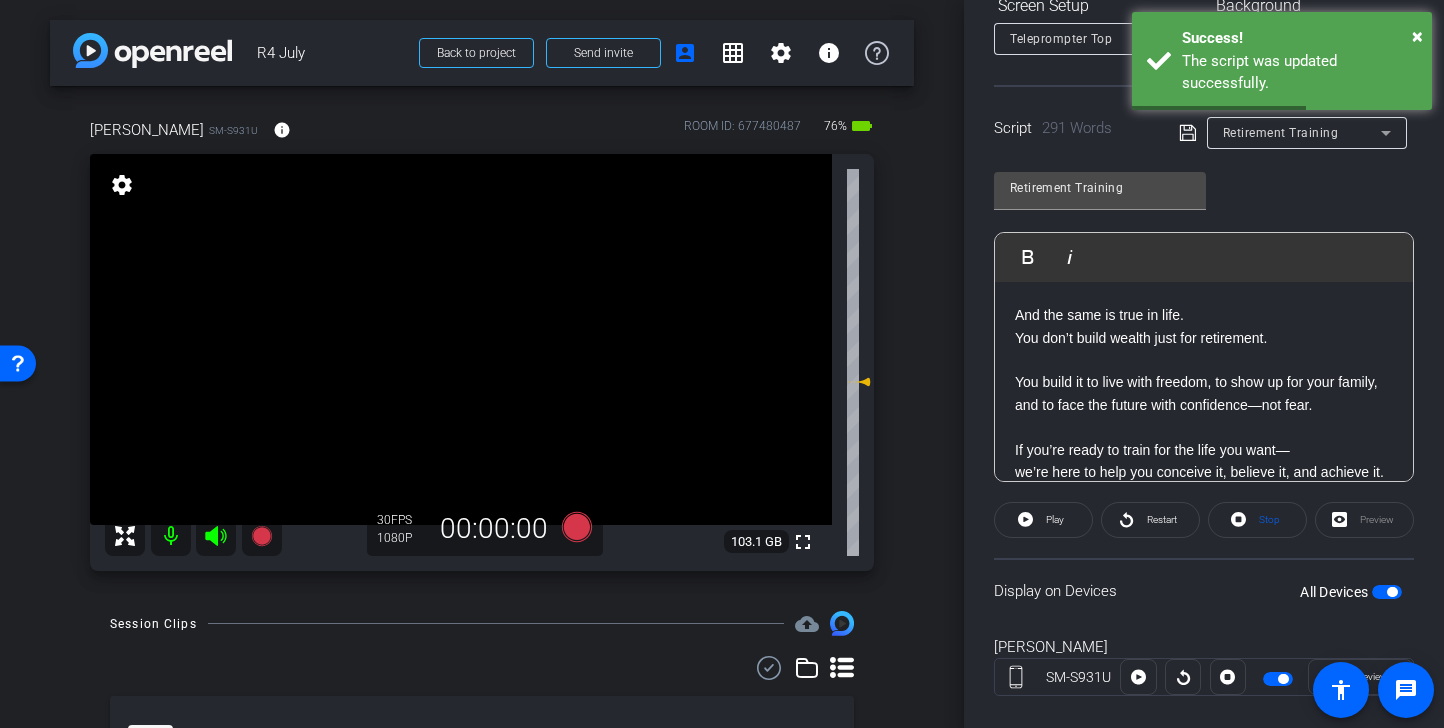 click on "we’re here to help you conceive it, believe it, and achieve it." 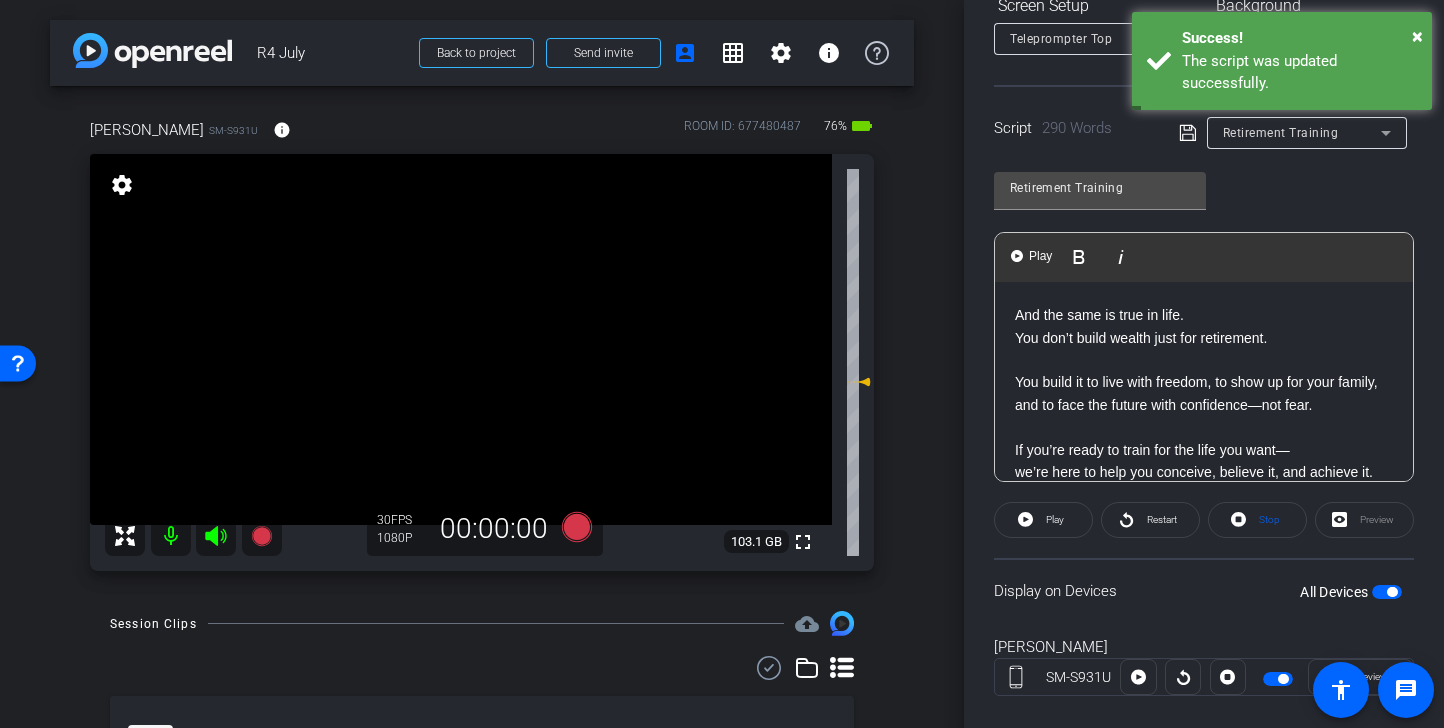 click on "we’re here to help you conceive, believe it, and achieve it." 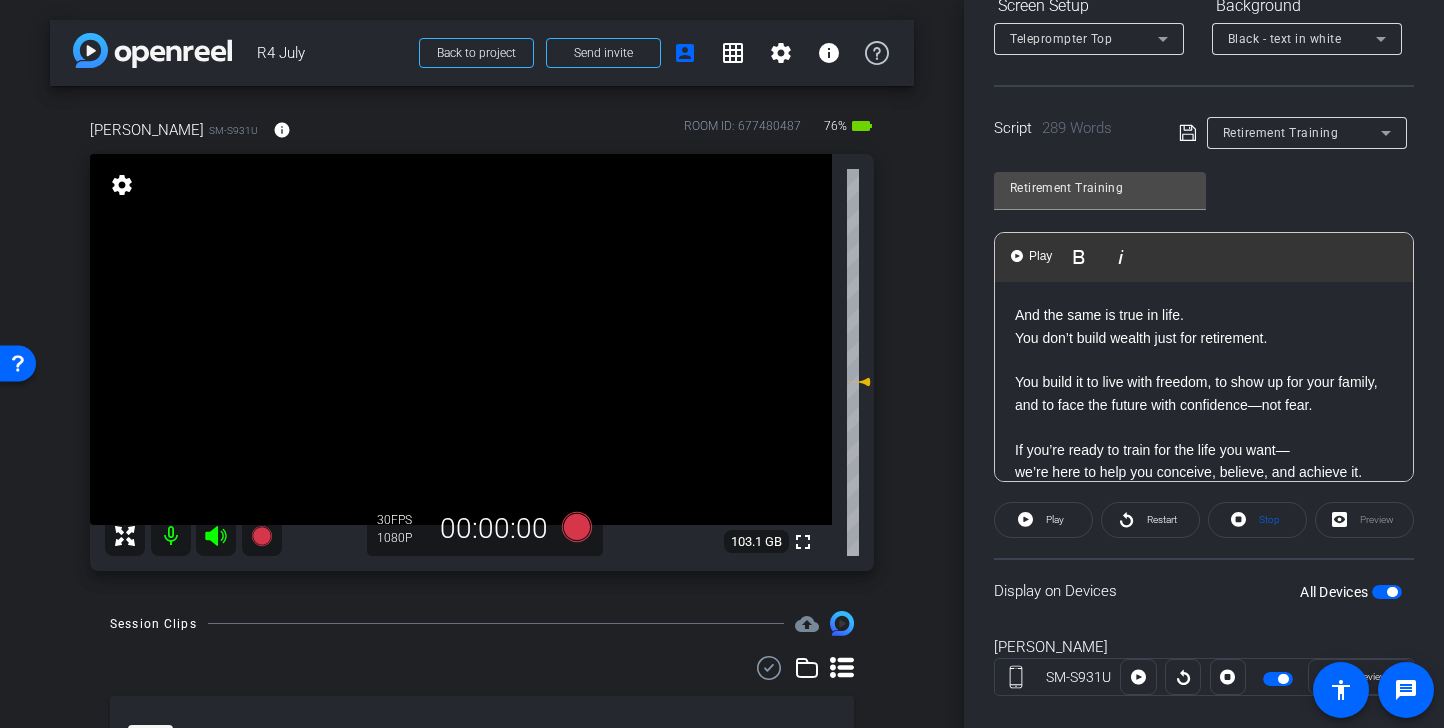 click on "we’re here to help you conceive, believe, and achieve it." 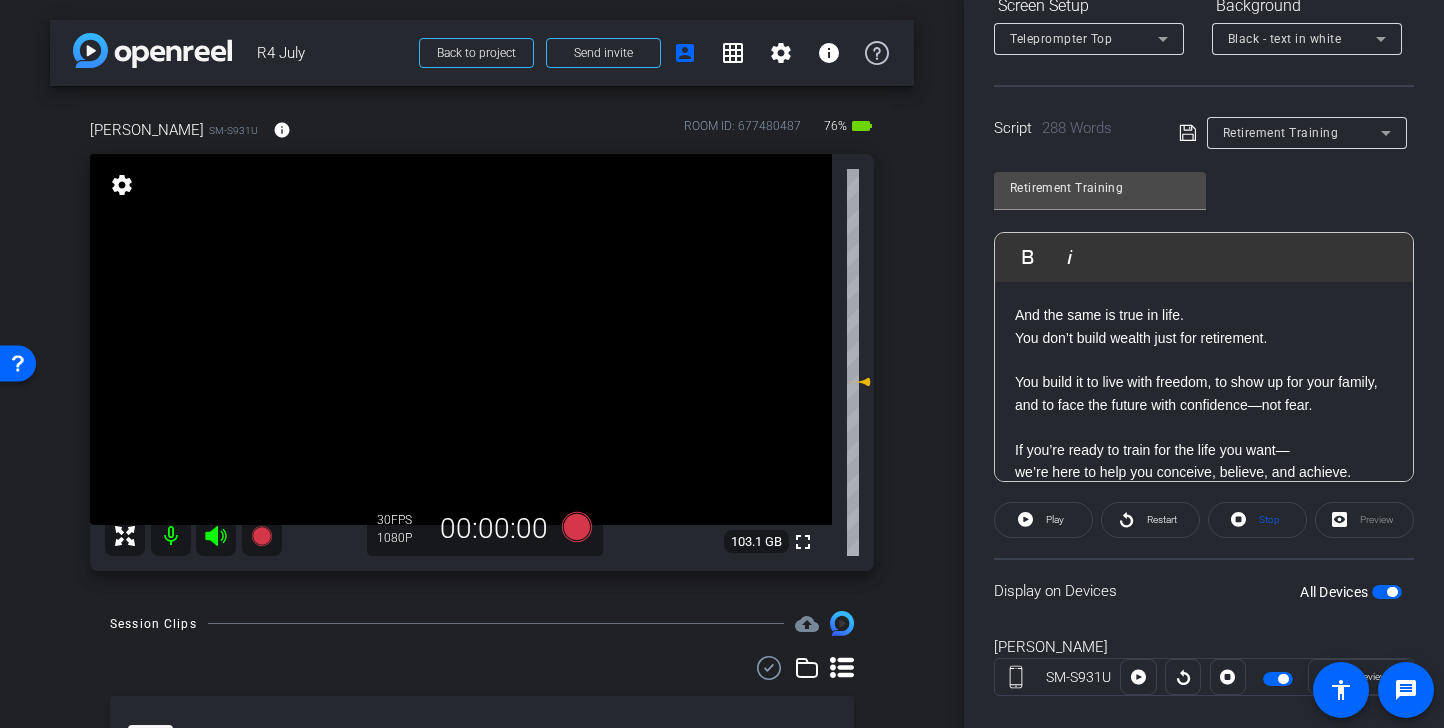click 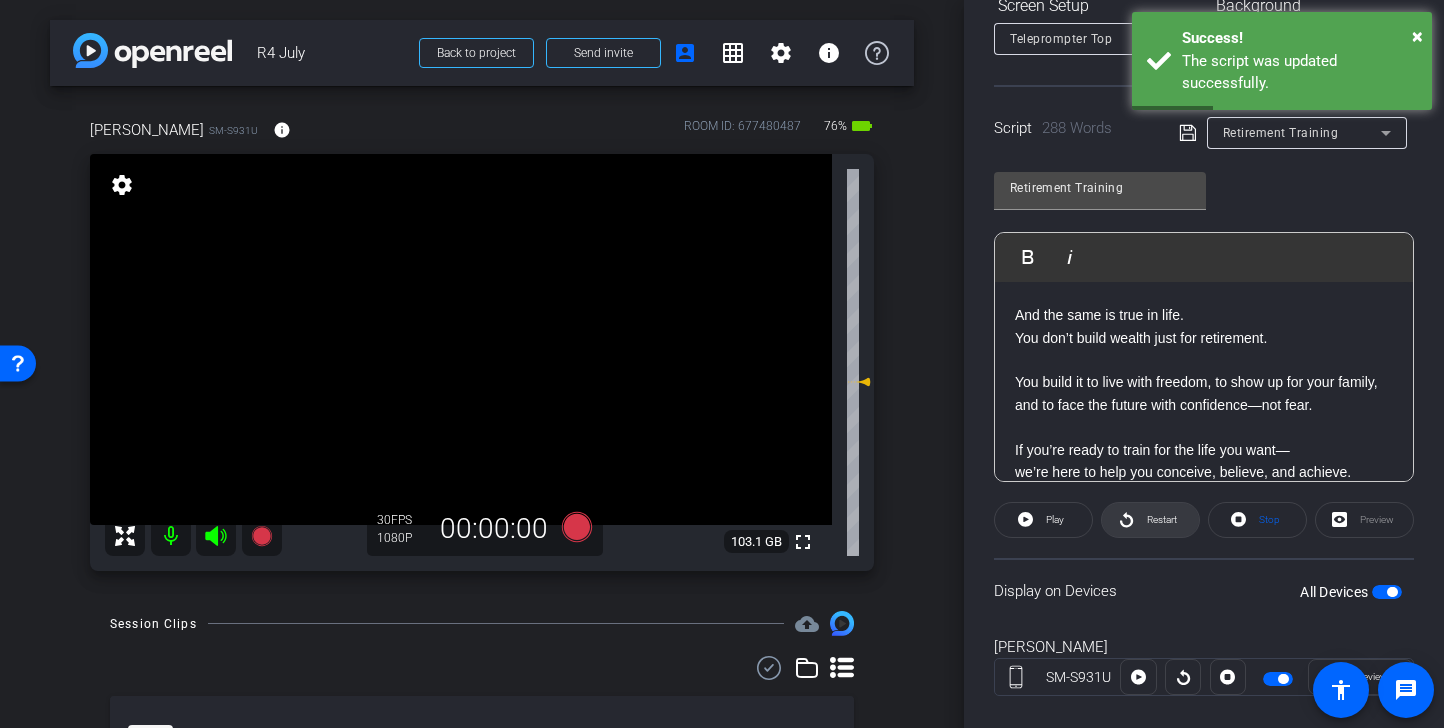 click on "Restart" 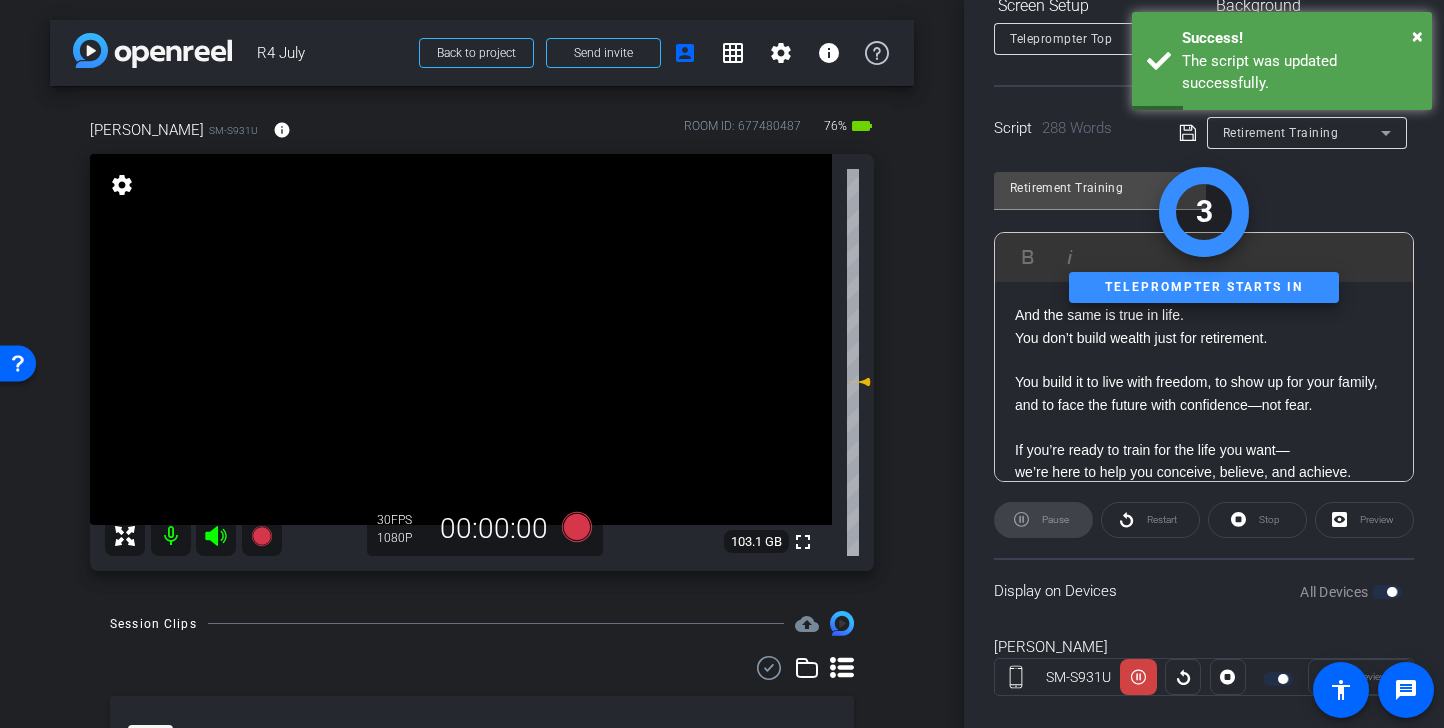 click on "Pause" 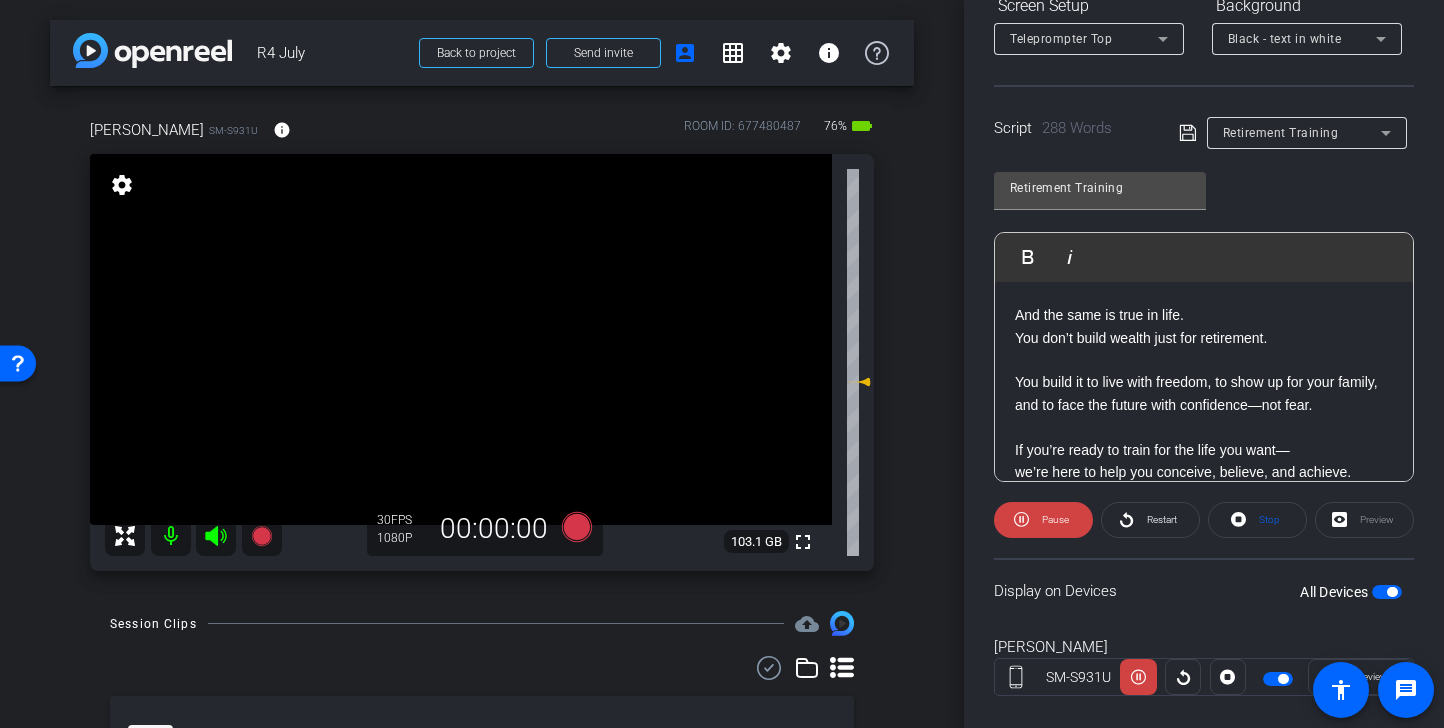 click on "Pause" 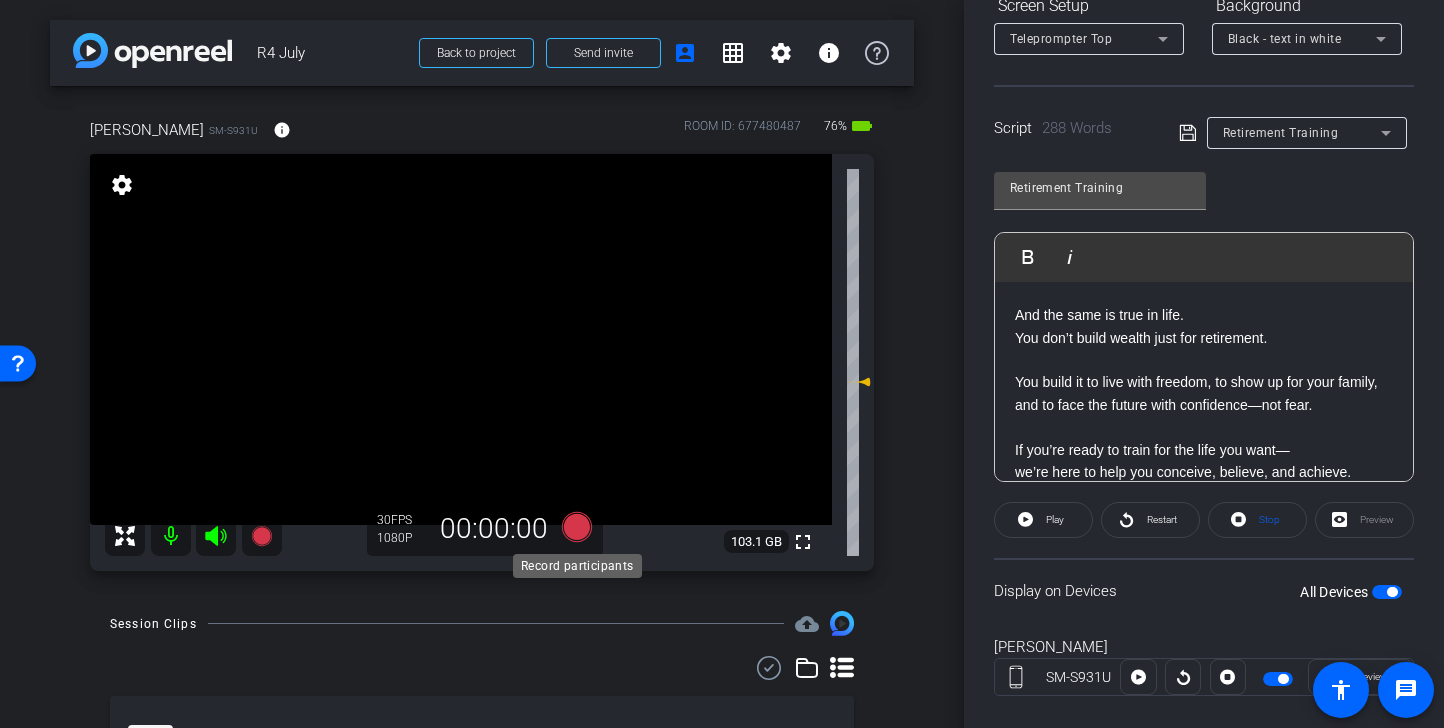 click 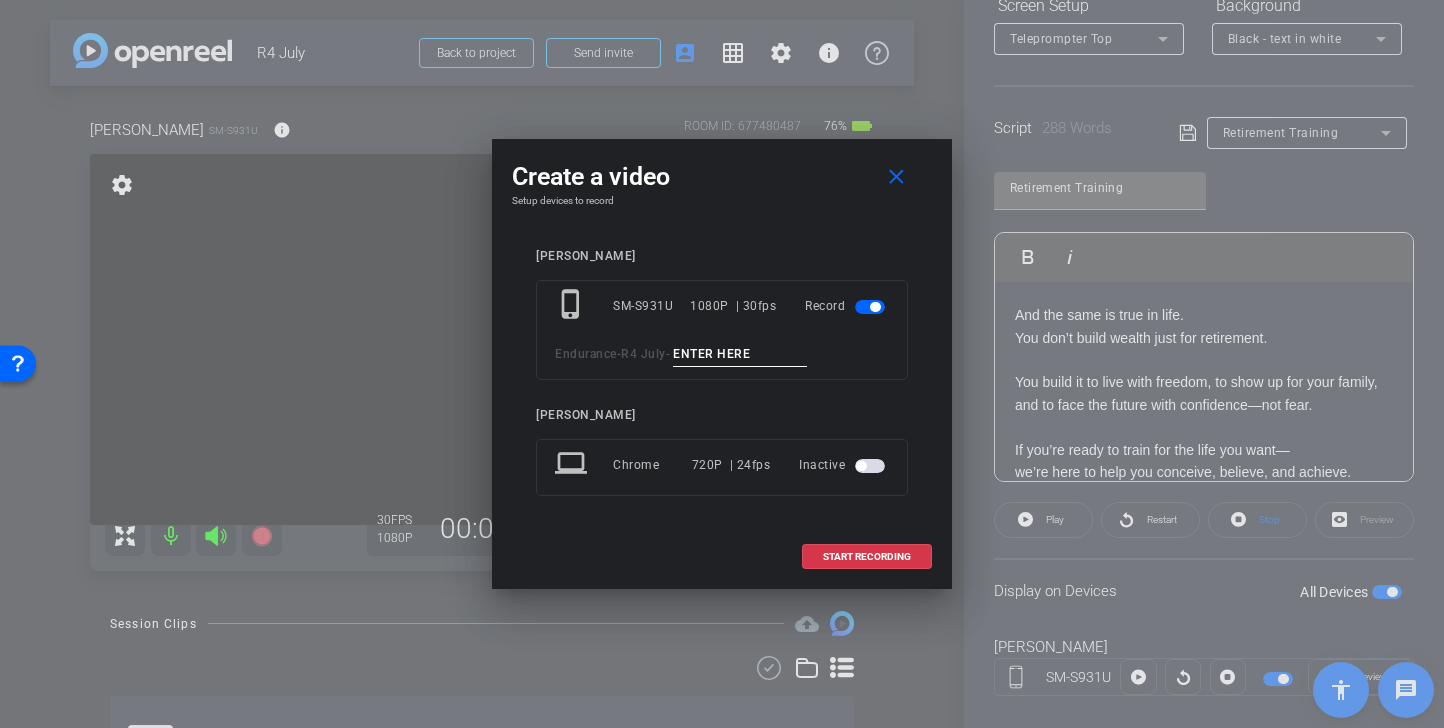 click at bounding box center [740, 354] 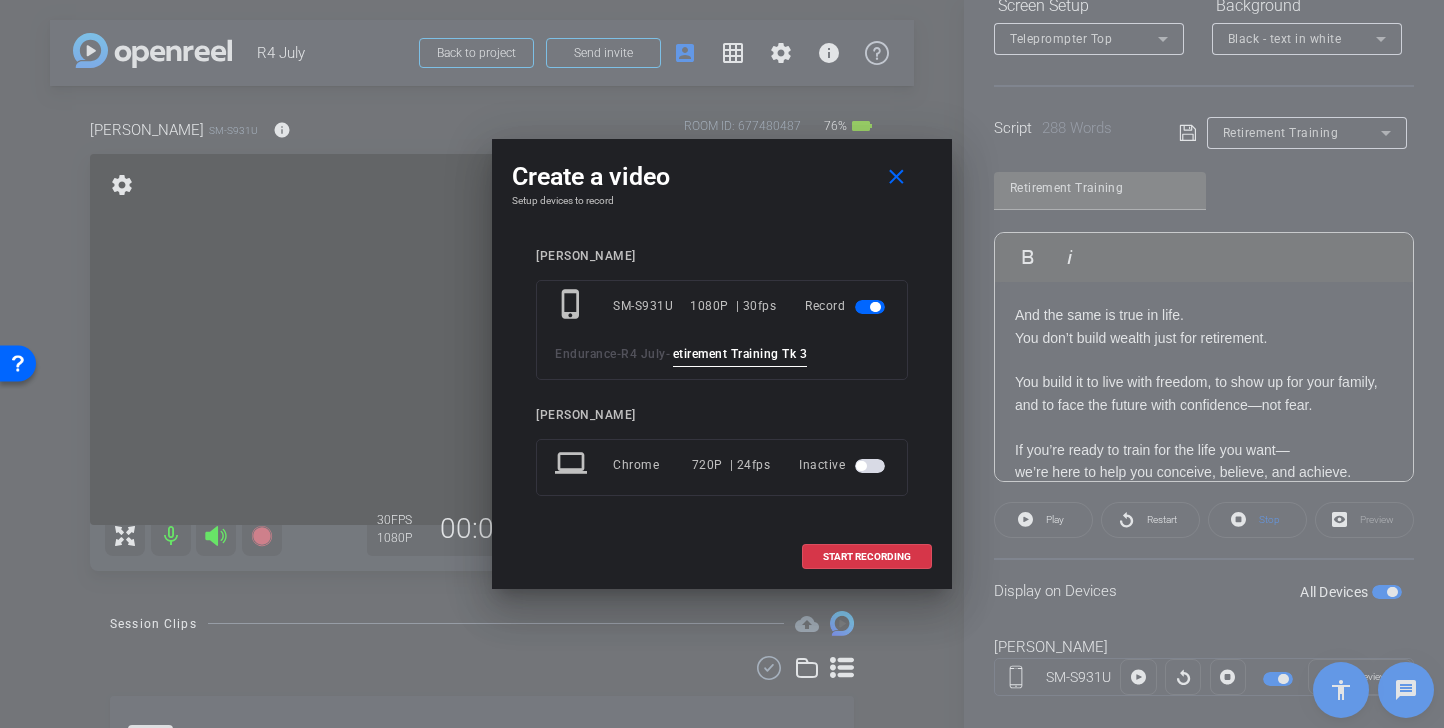 scroll, scrollTop: 0, scrollLeft: 0, axis: both 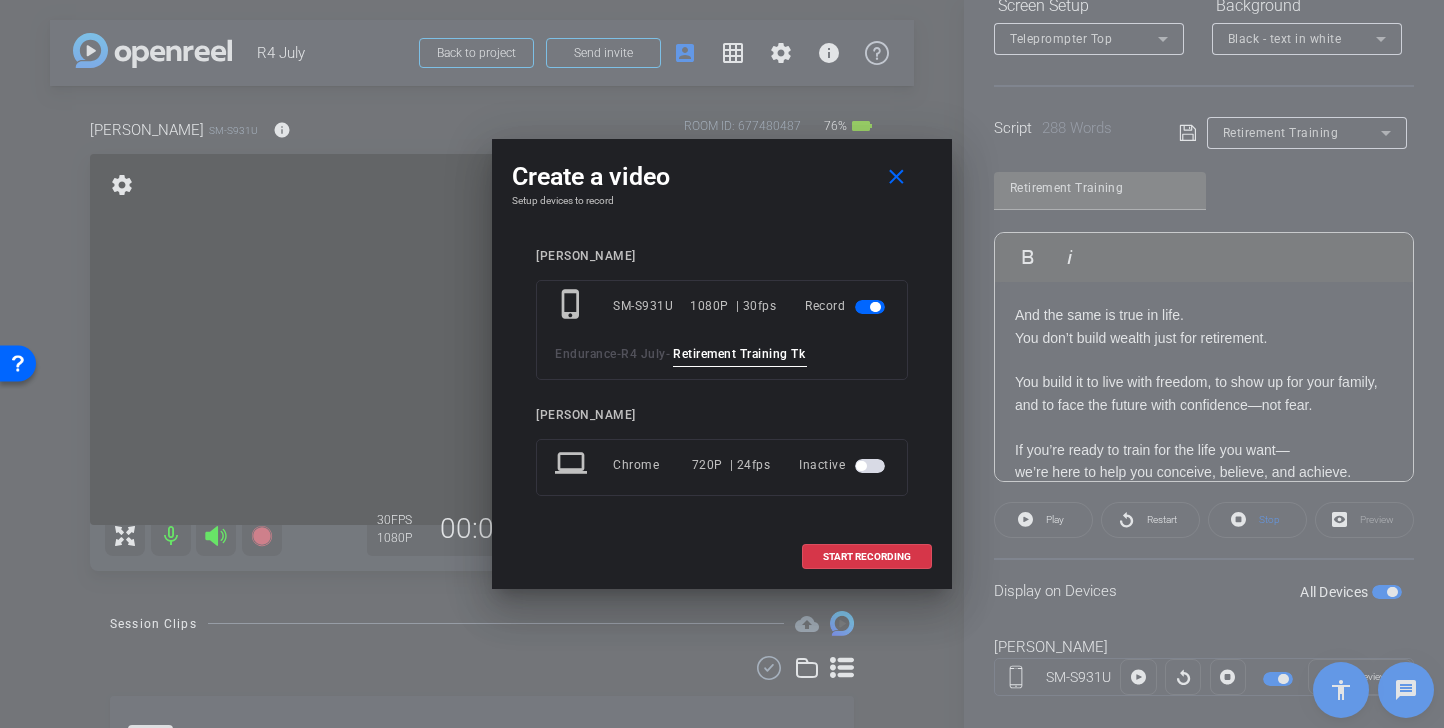 drag, startPoint x: 814, startPoint y: 353, endPoint x: 607, endPoint y: 339, distance: 207.47289 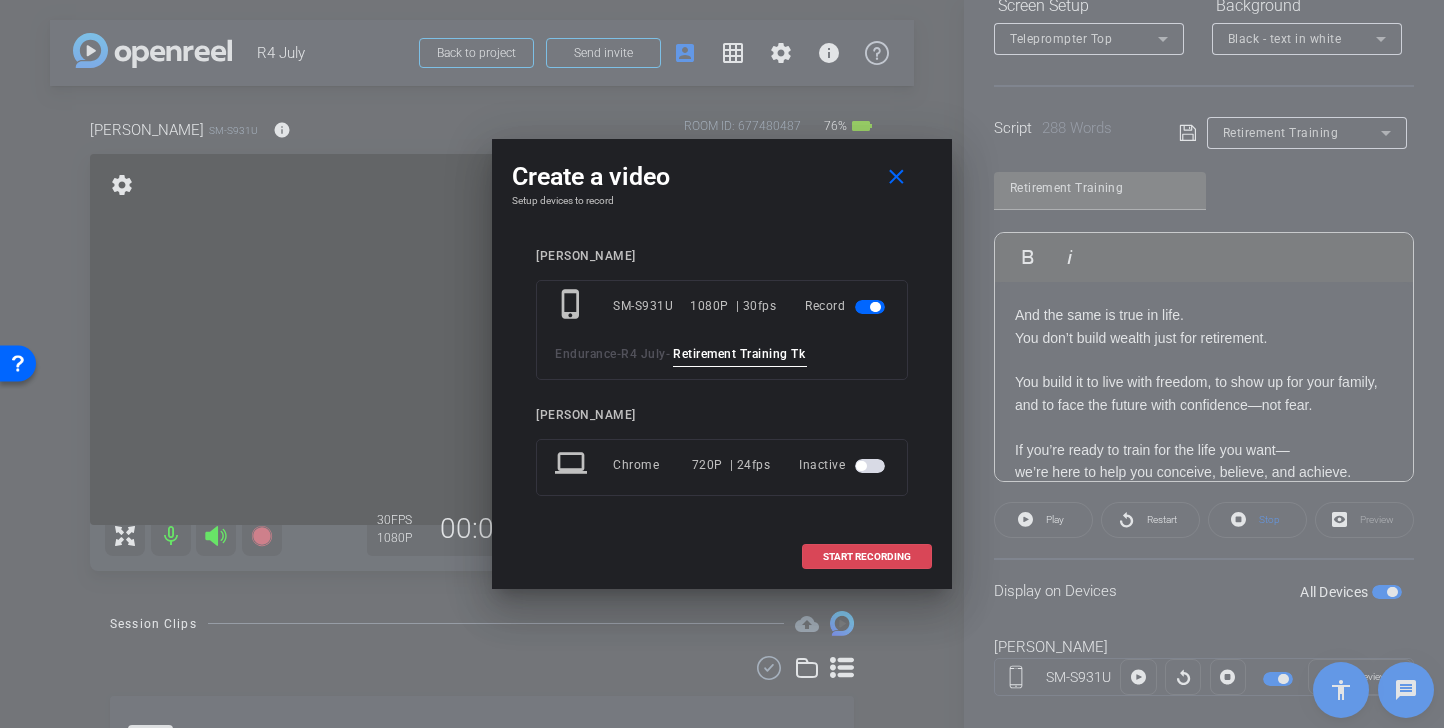 type on "Retirement Training Tk 3" 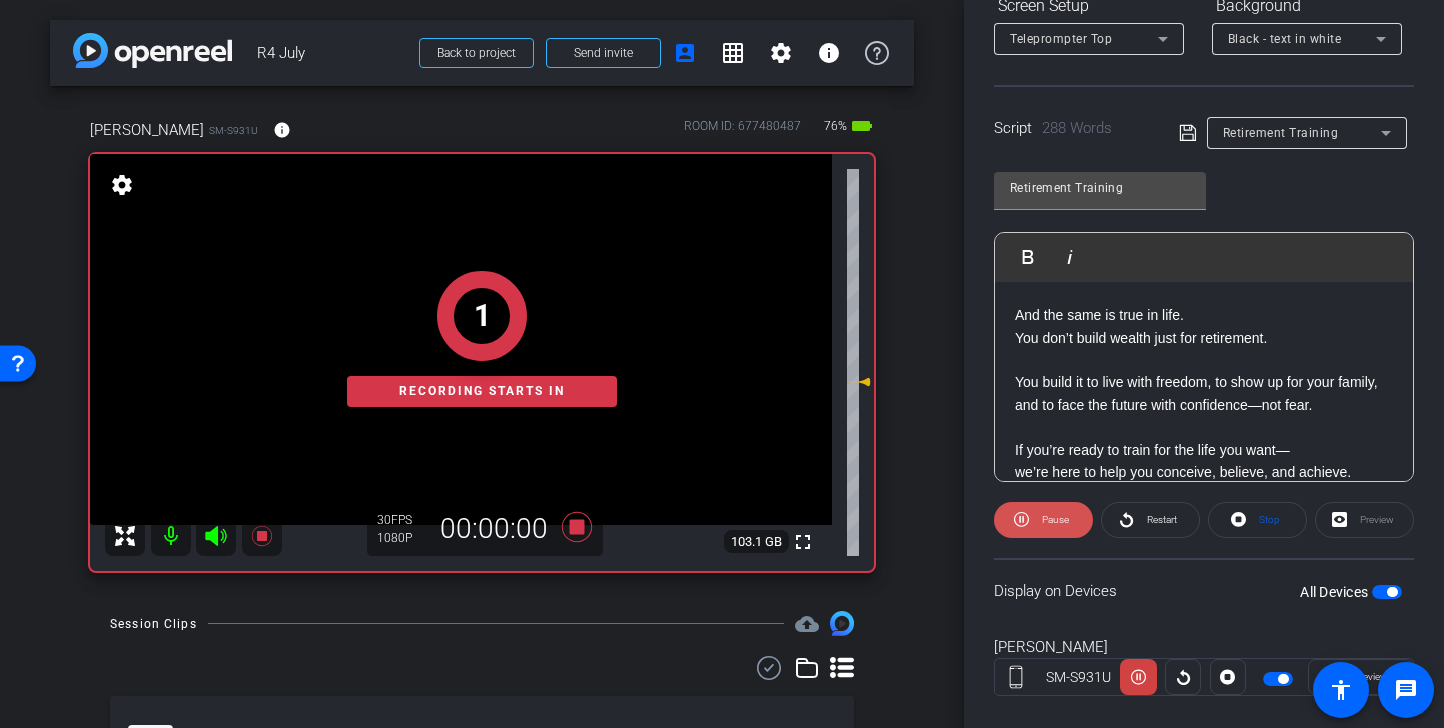 click on "Pause" 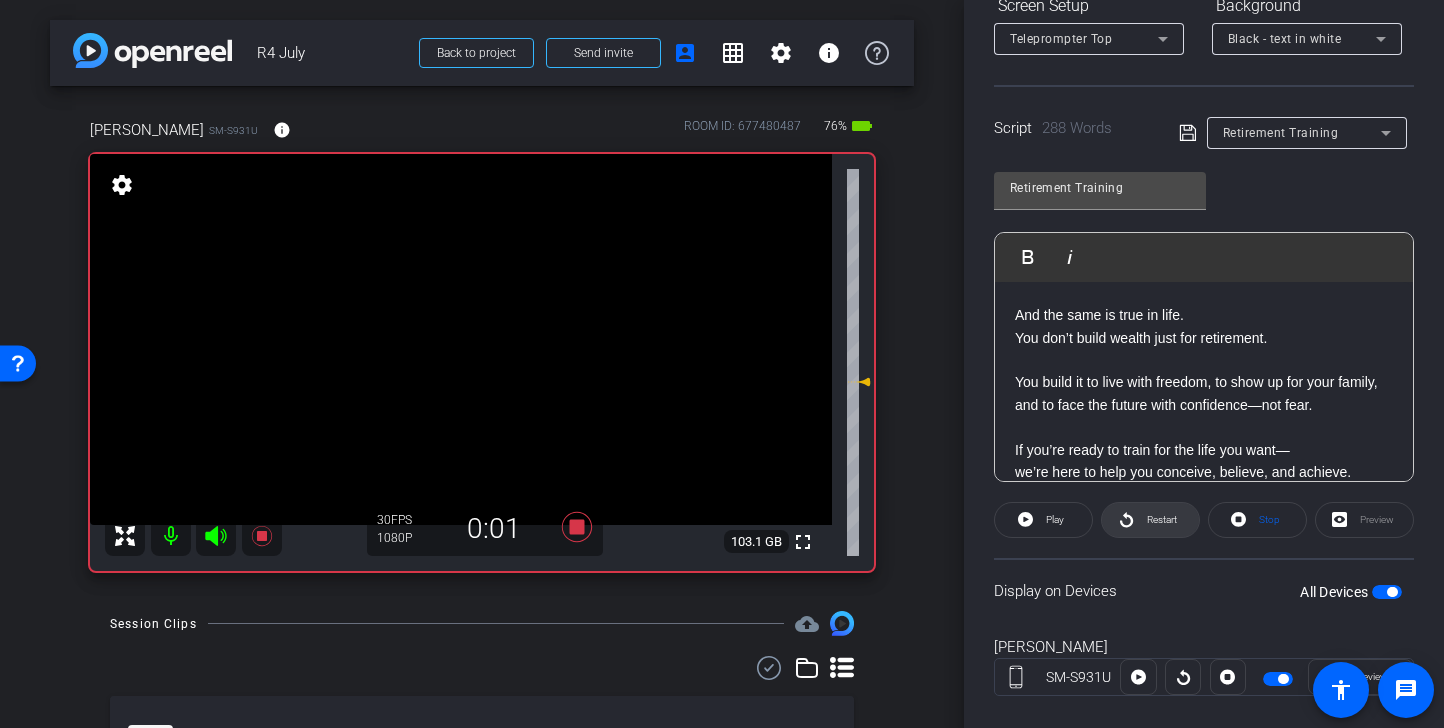 click on "Restart" 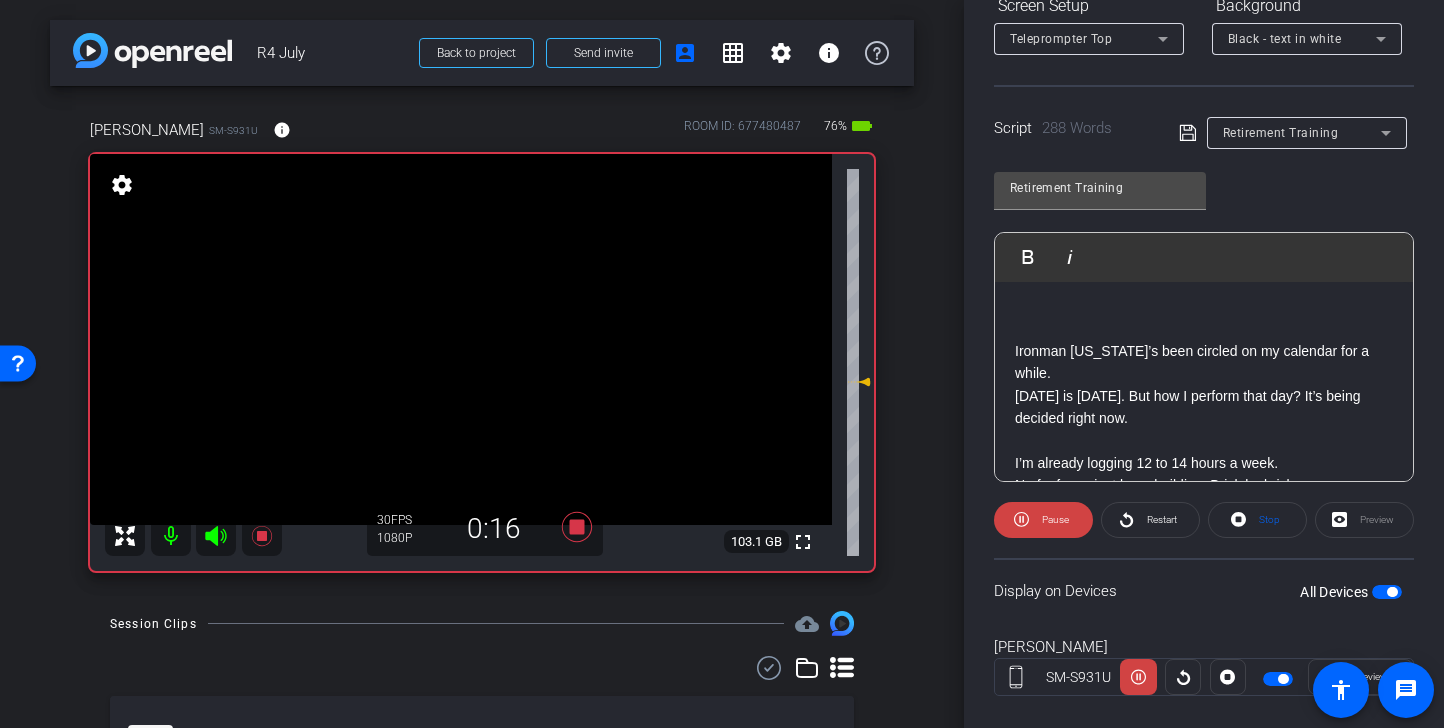 scroll, scrollTop: 99, scrollLeft: 0, axis: vertical 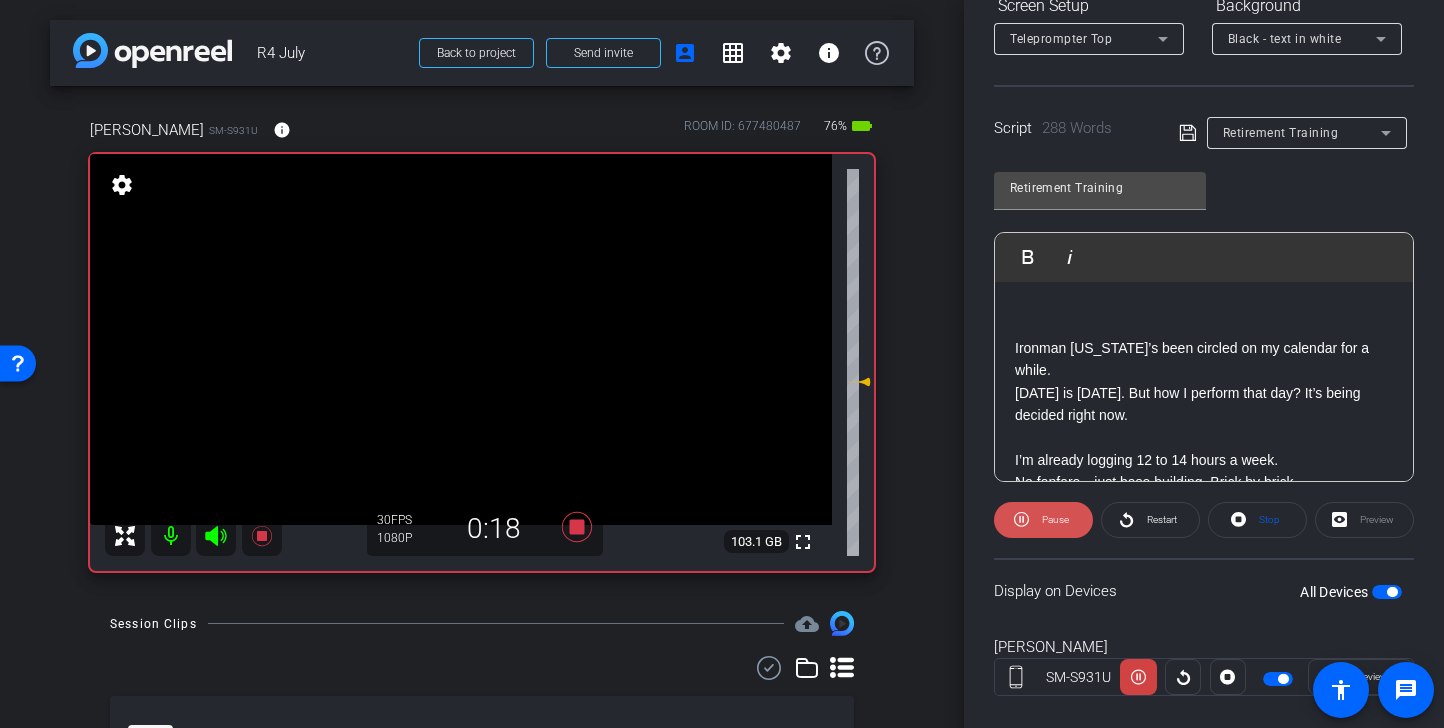 click on "Pause" 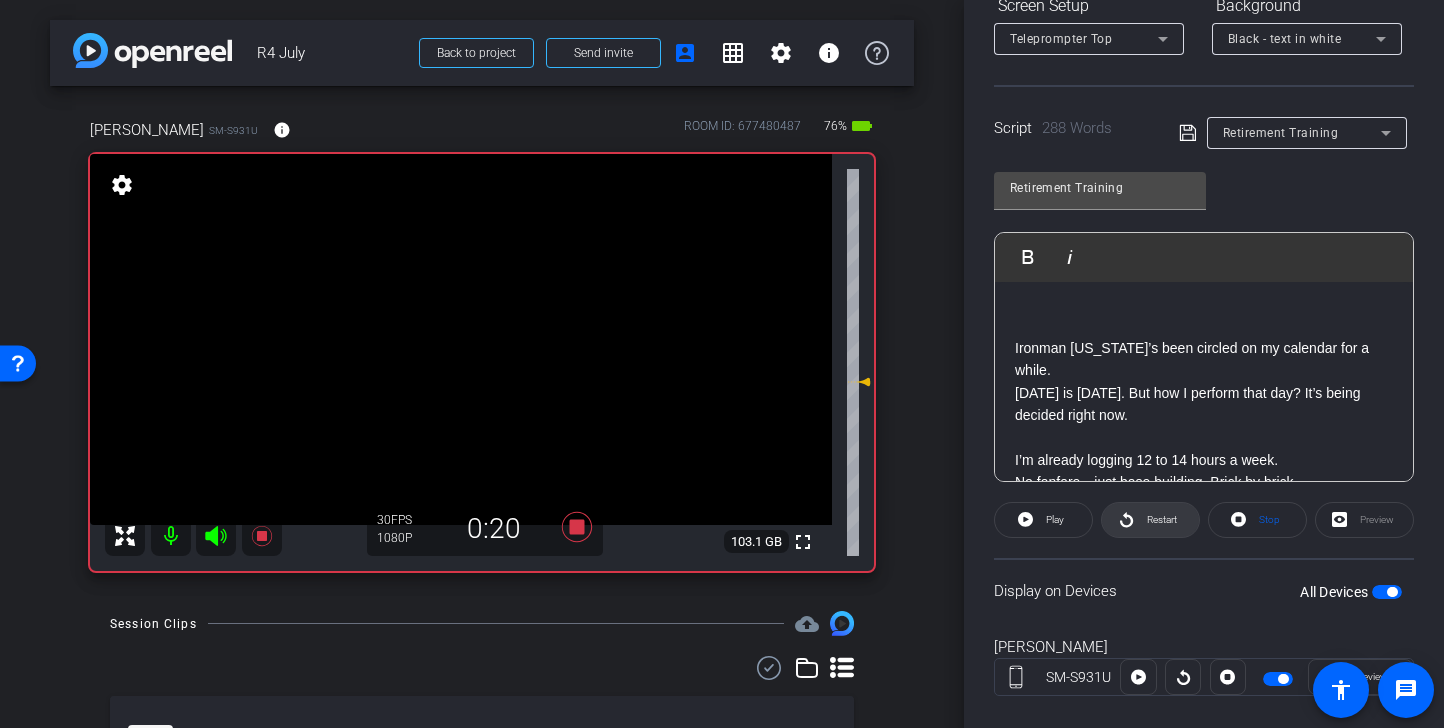 click on "Restart" 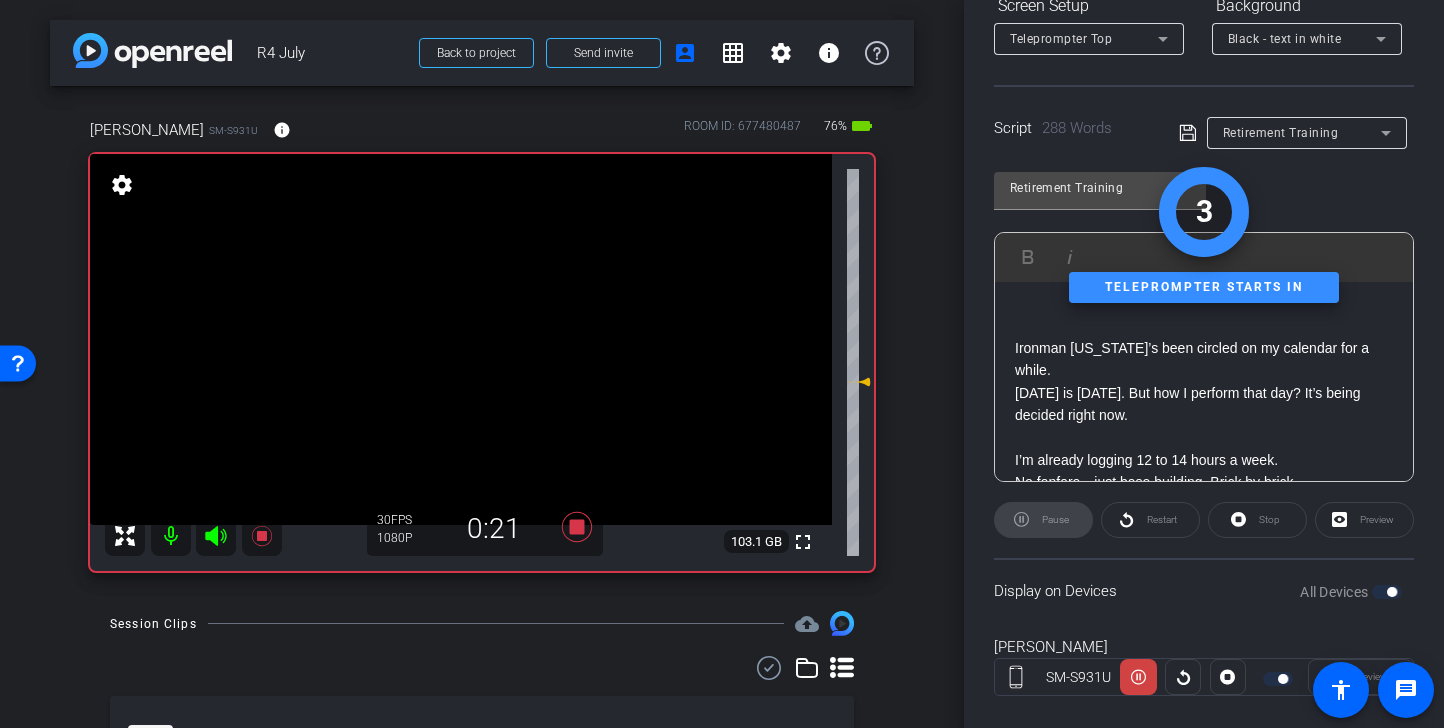 click on "Pause" 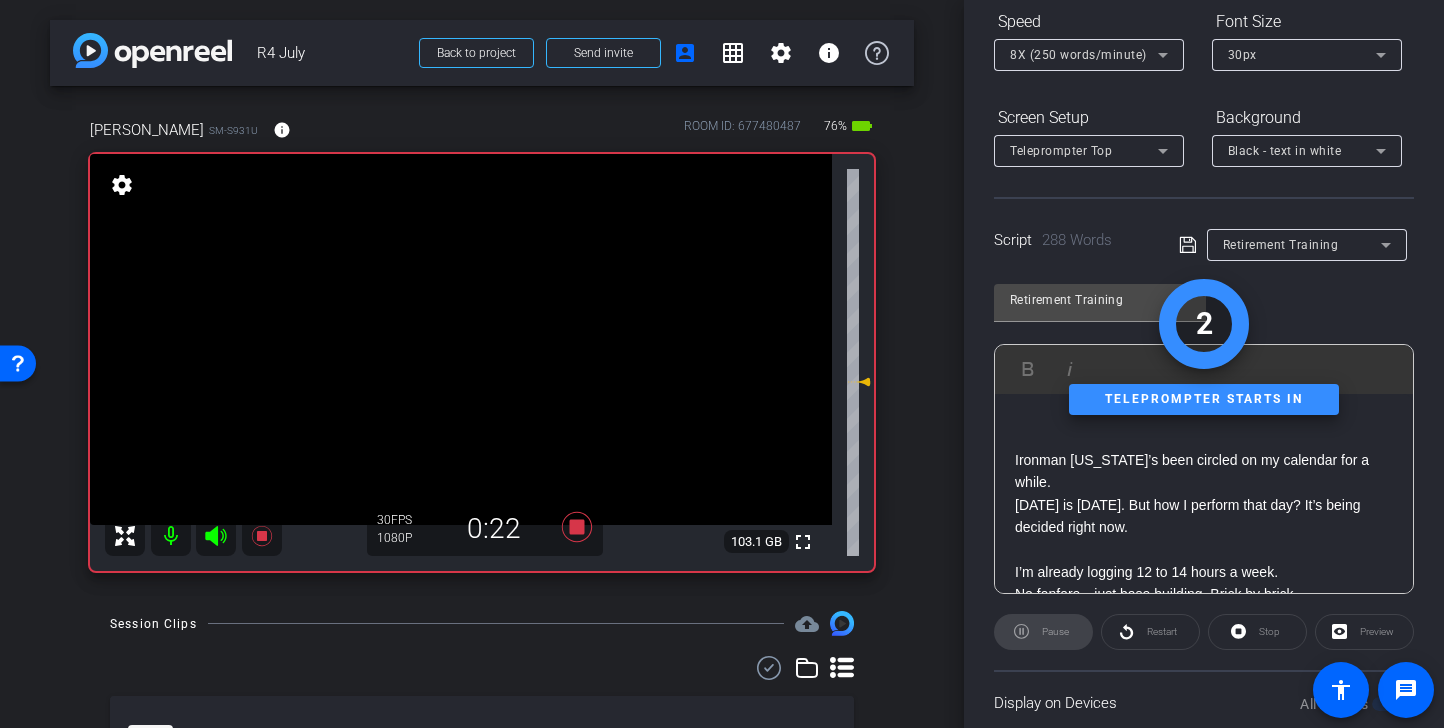scroll, scrollTop: 127, scrollLeft: 0, axis: vertical 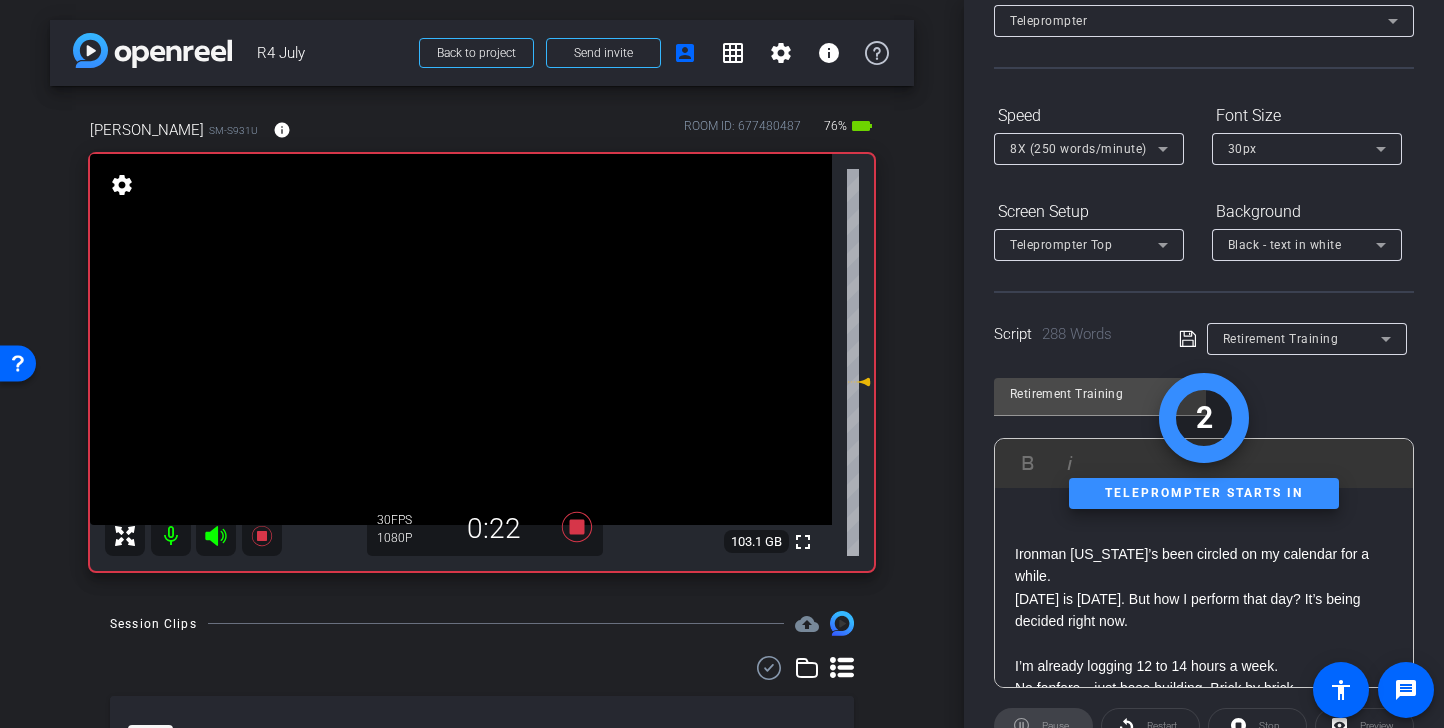 click on "8X (250 words/minute)" 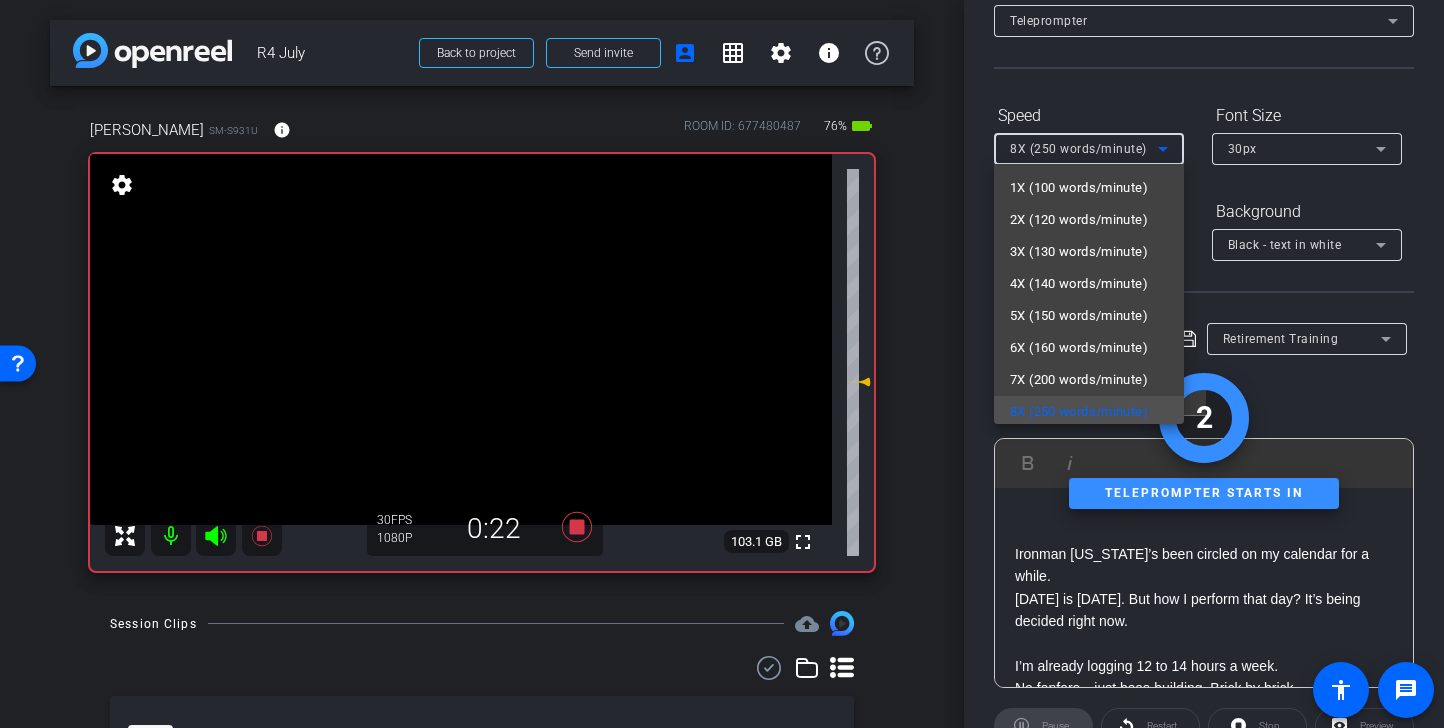 scroll, scrollTop: 4, scrollLeft: 0, axis: vertical 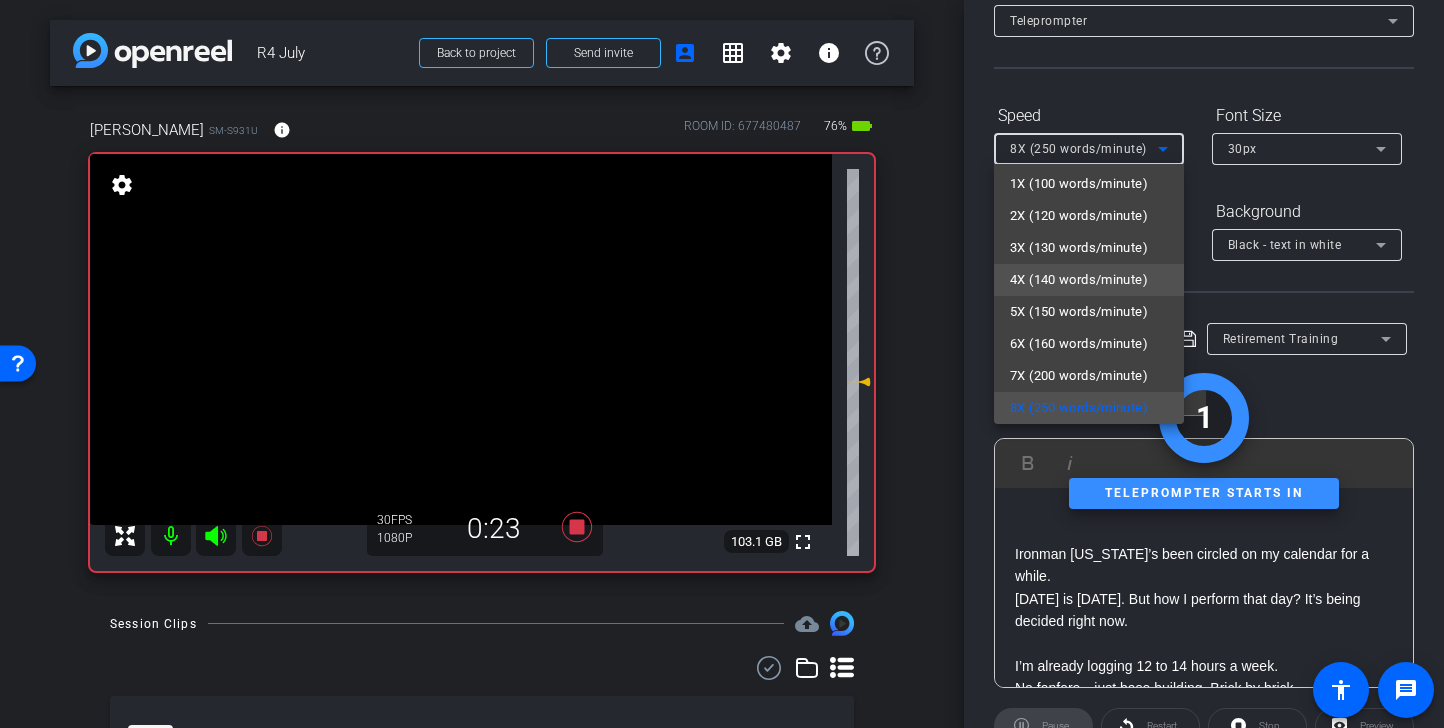 click on "4X (140 words/minute)" at bounding box center [1079, 280] 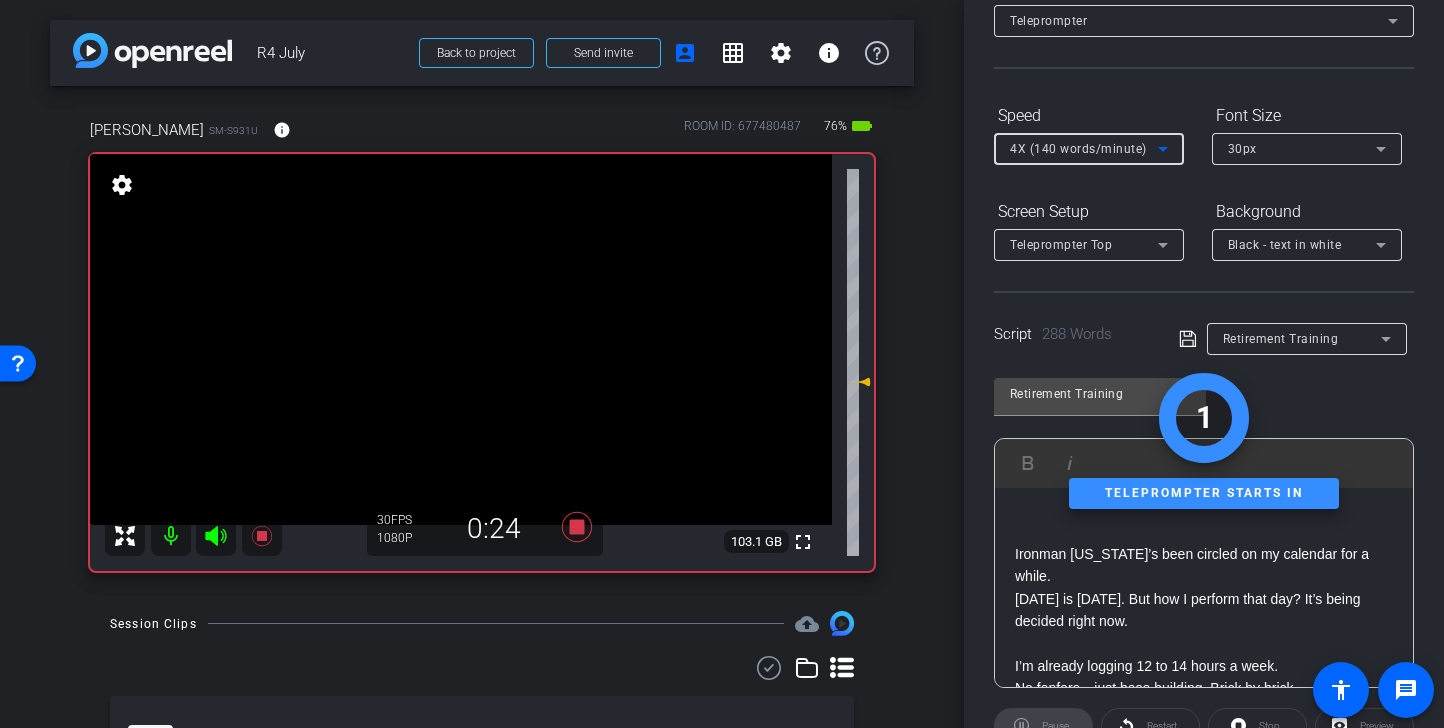 scroll, scrollTop: 365, scrollLeft: 0, axis: vertical 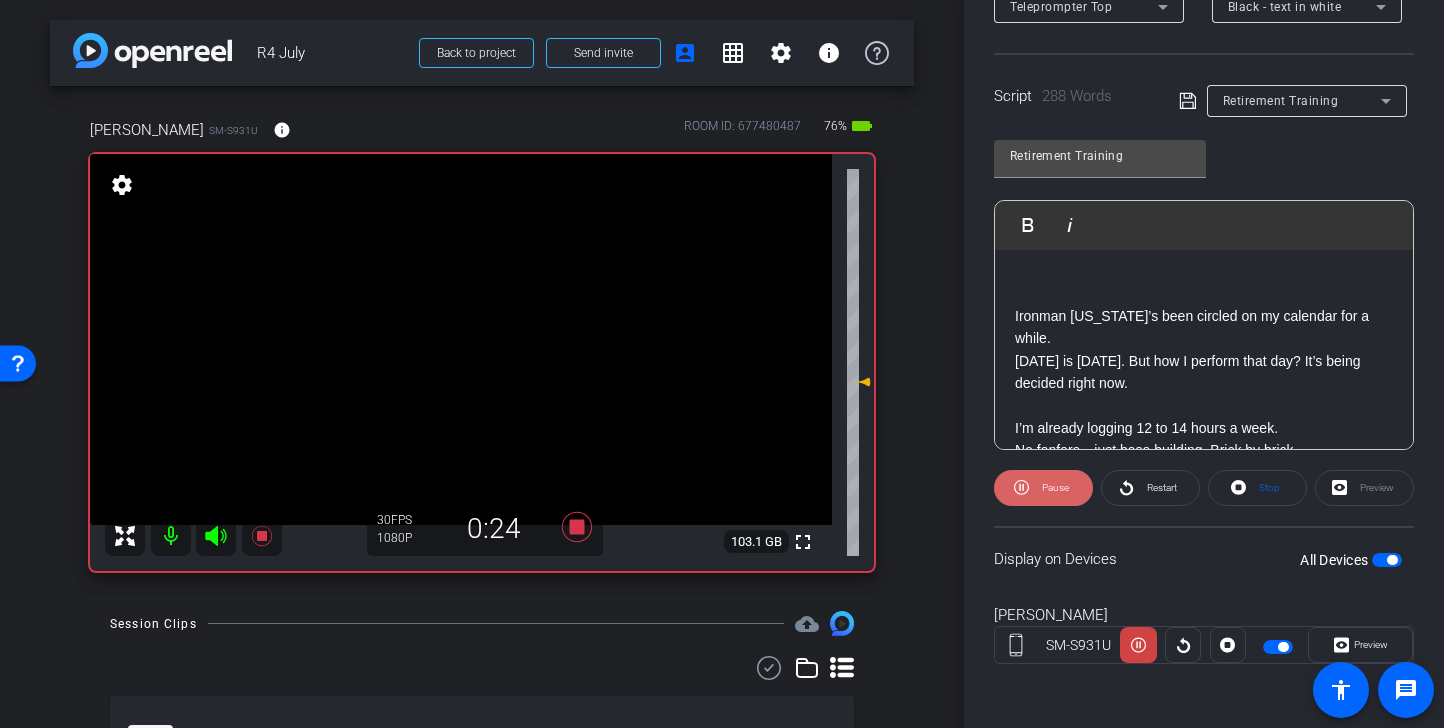 click on "Pause" 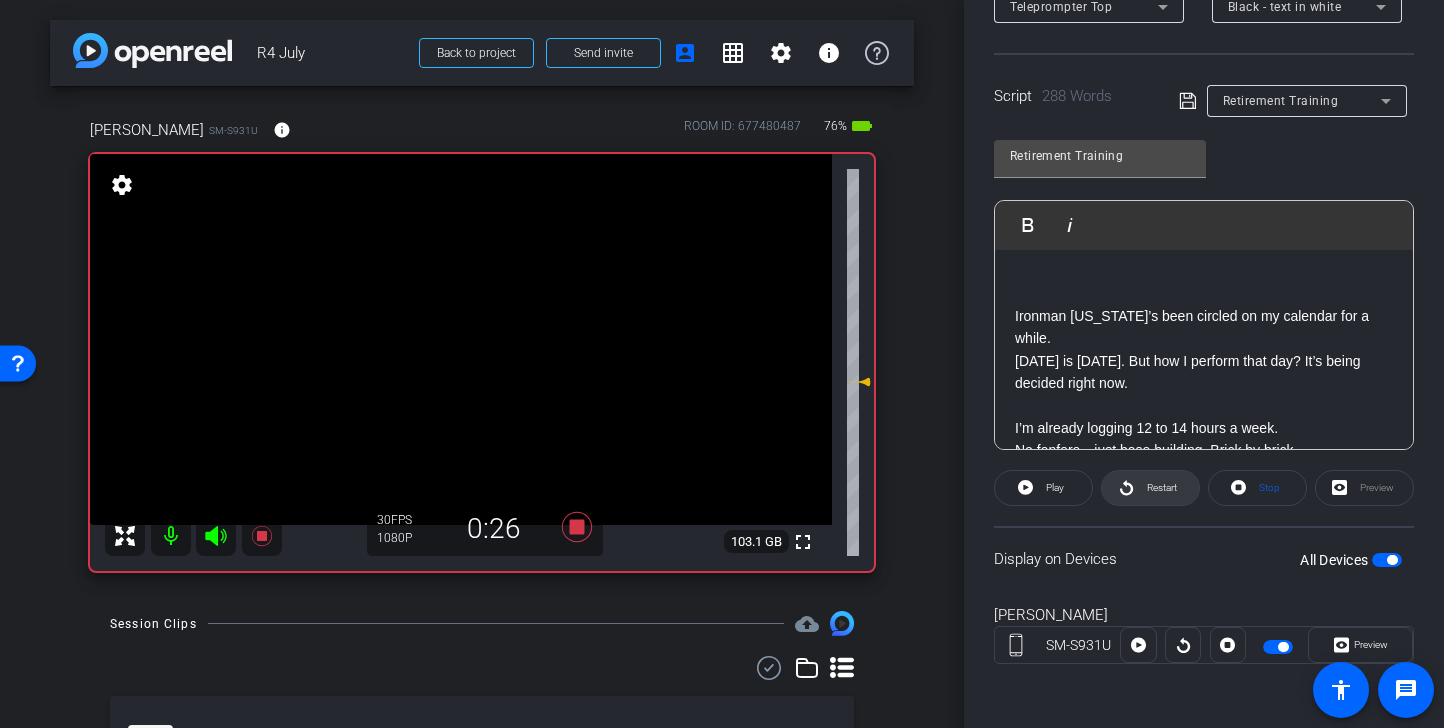 click on "Restart" 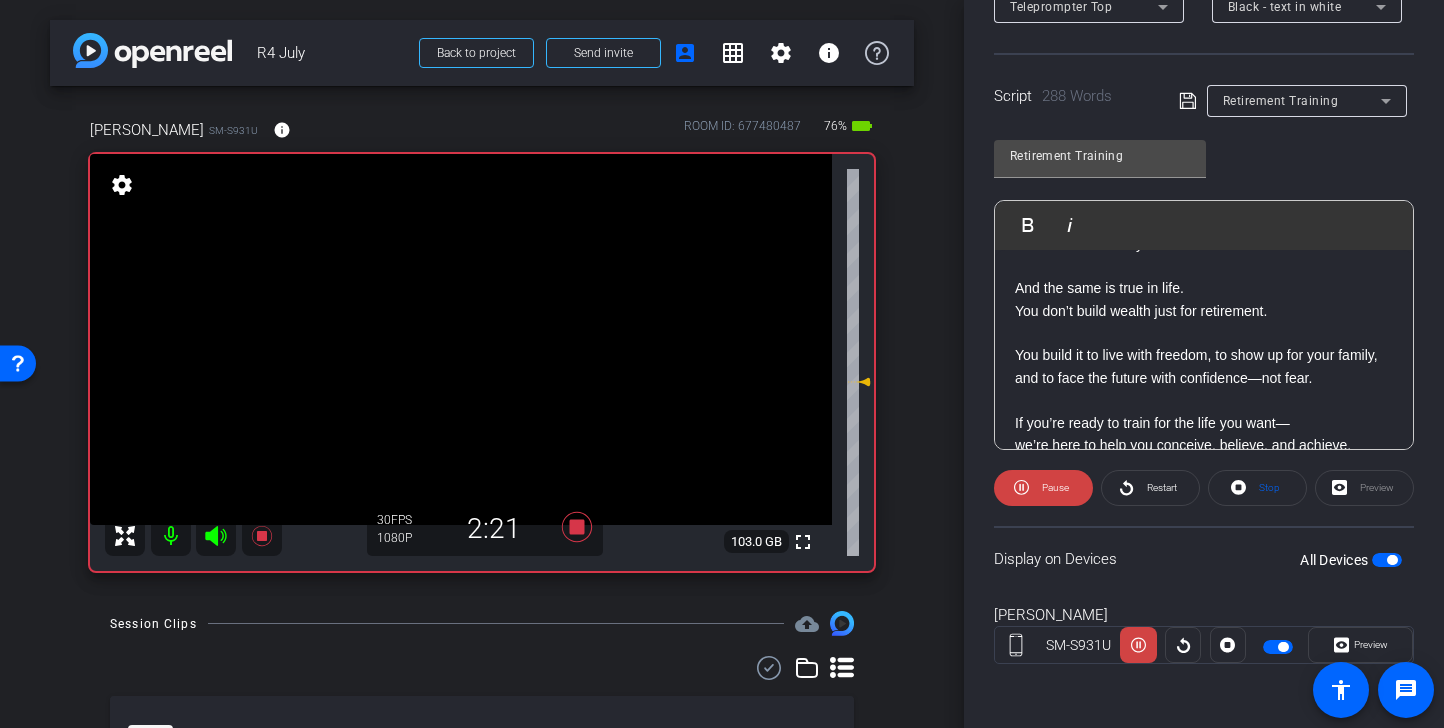 scroll, scrollTop: 960, scrollLeft: 0, axis: vertical 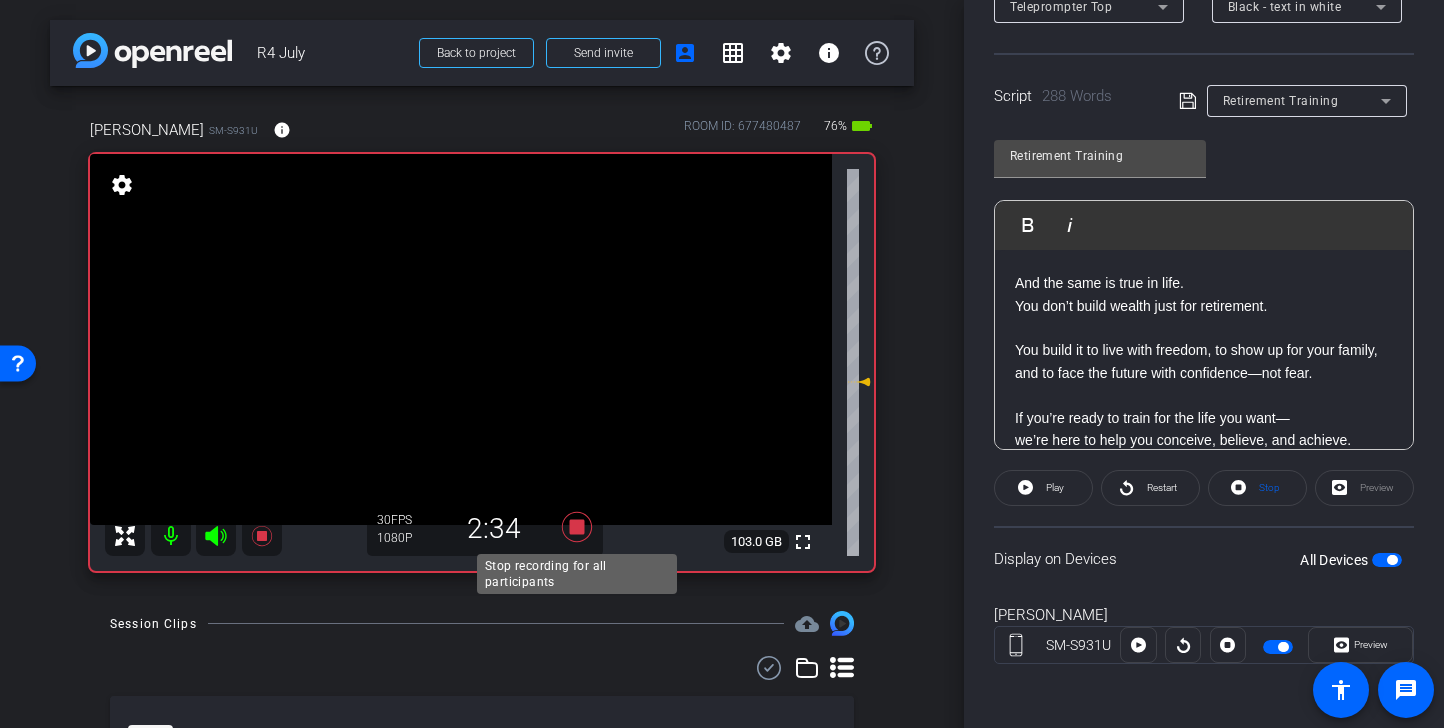click 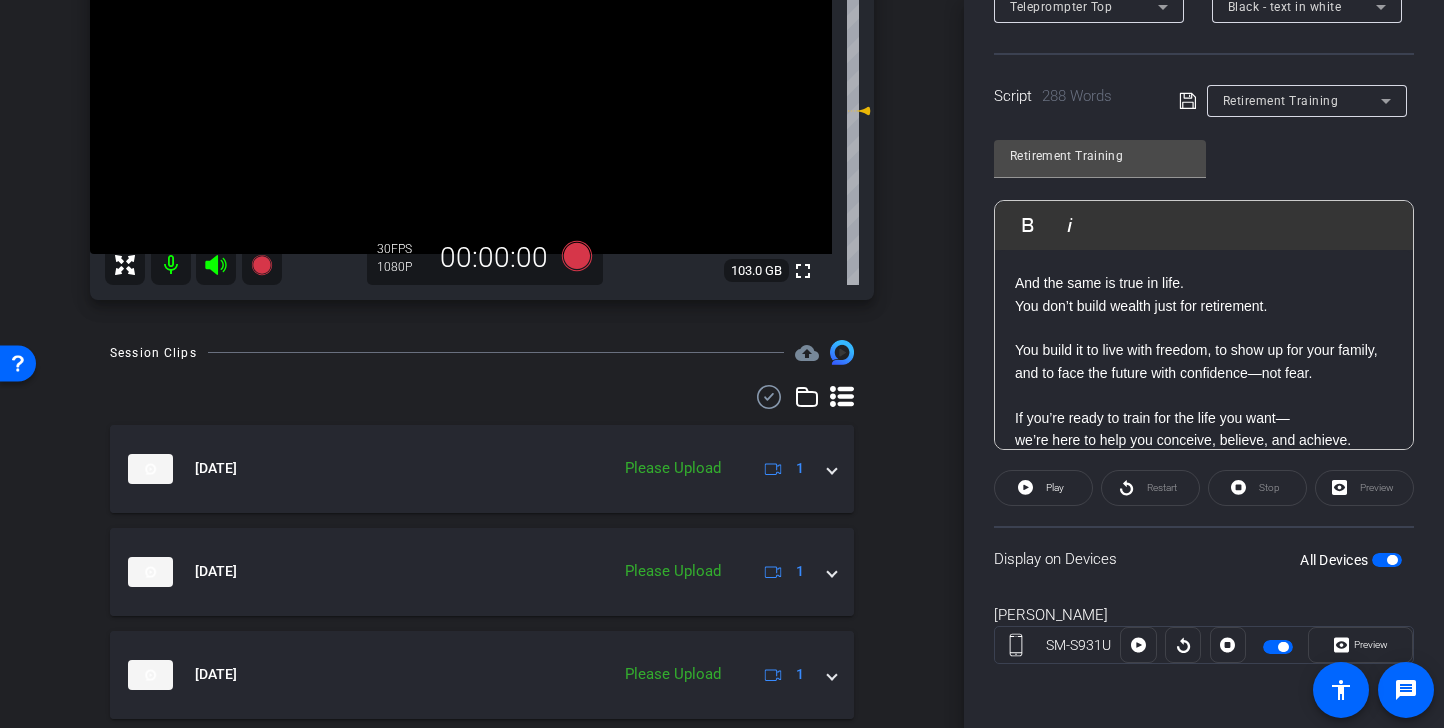 scroll, scrollTop: 333, scrollLeft: 0, axis: vertical 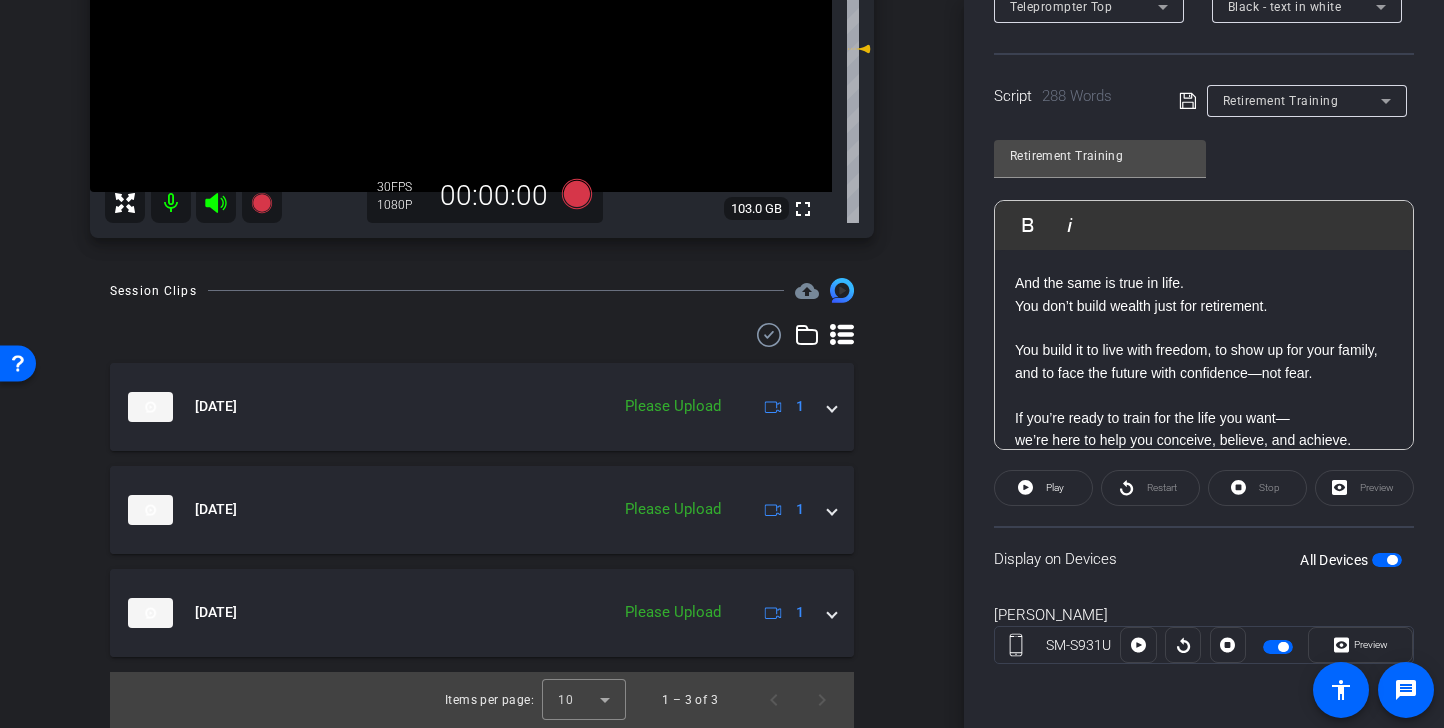 click 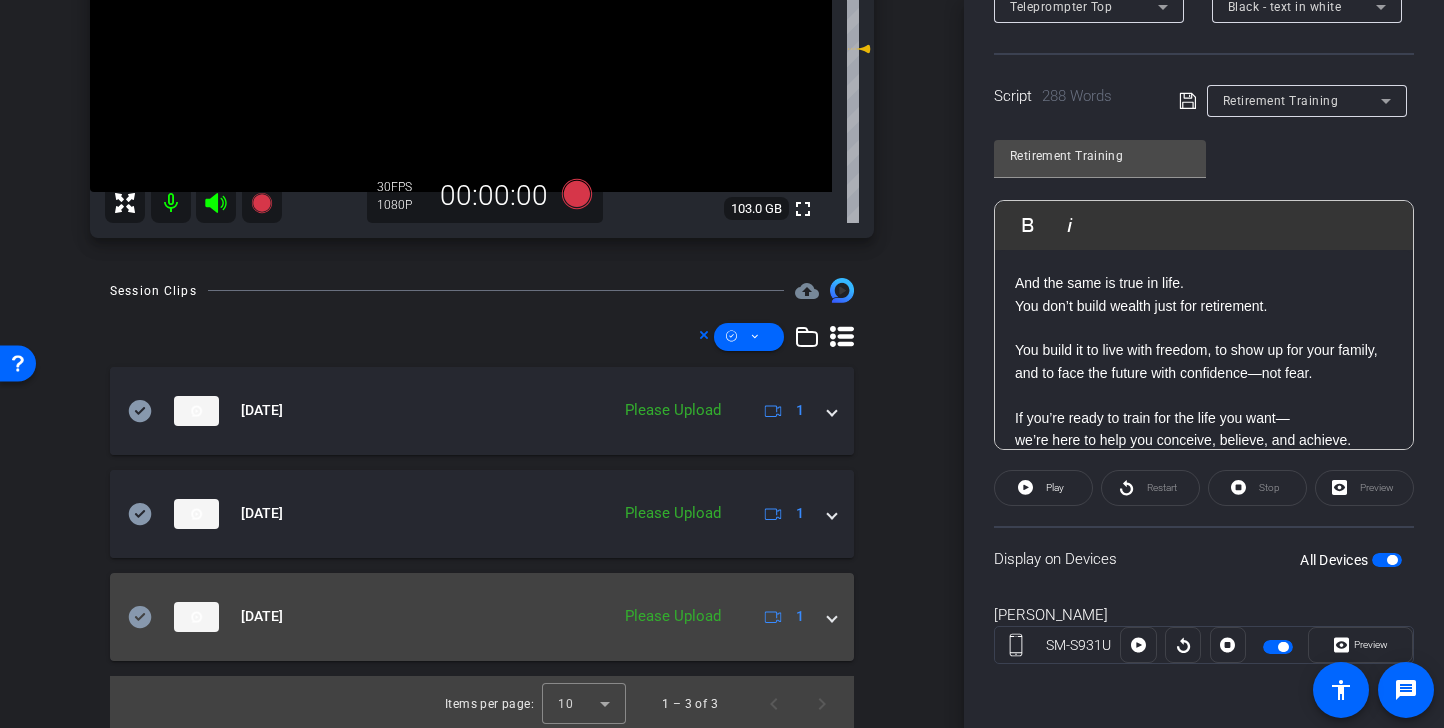 click 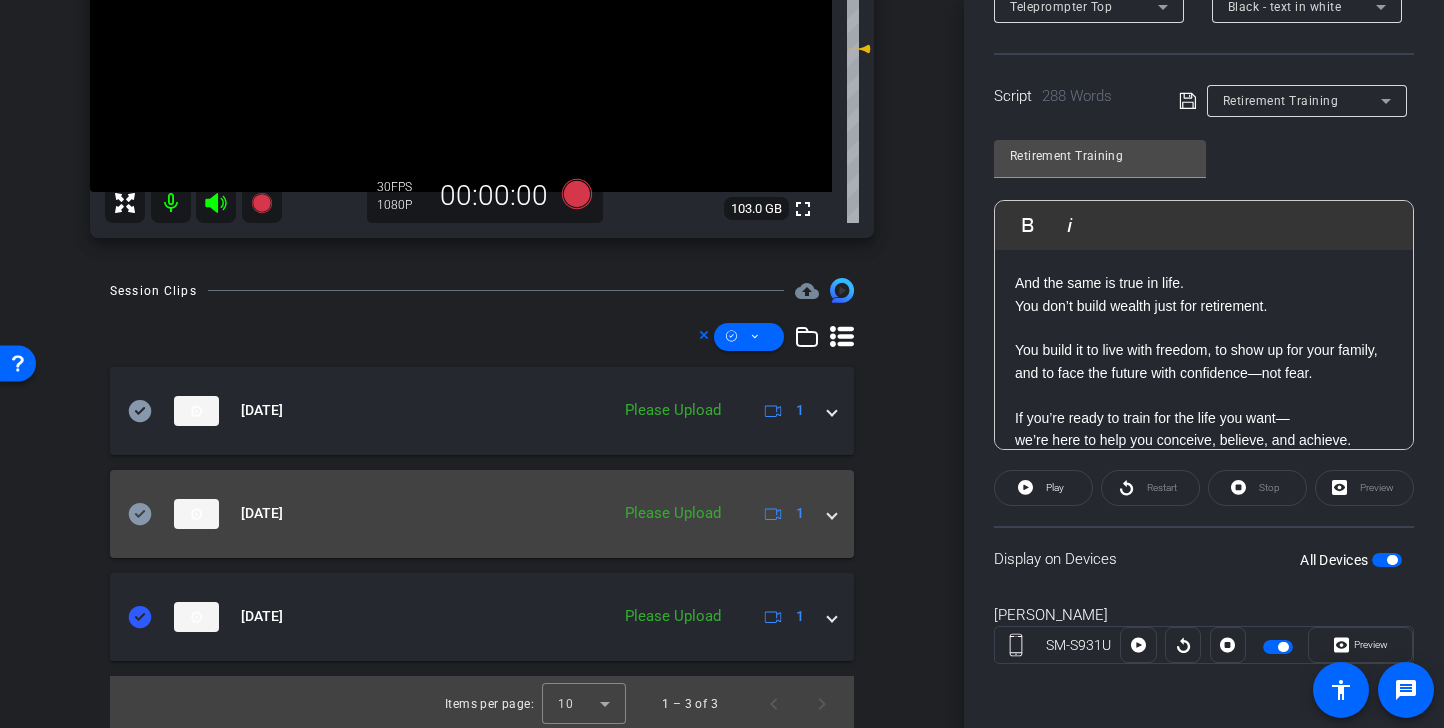click 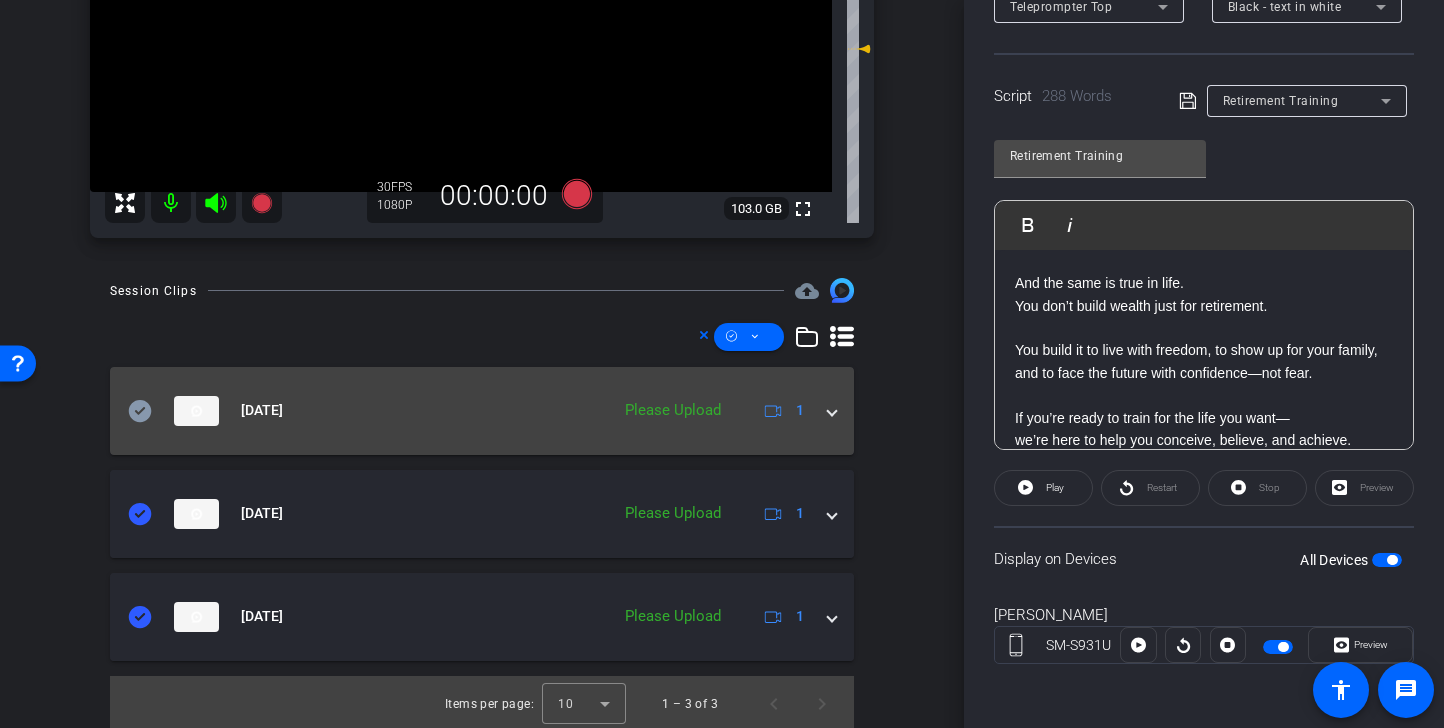 click on "Jul 16, 2025" at bounding box center (363, 411) 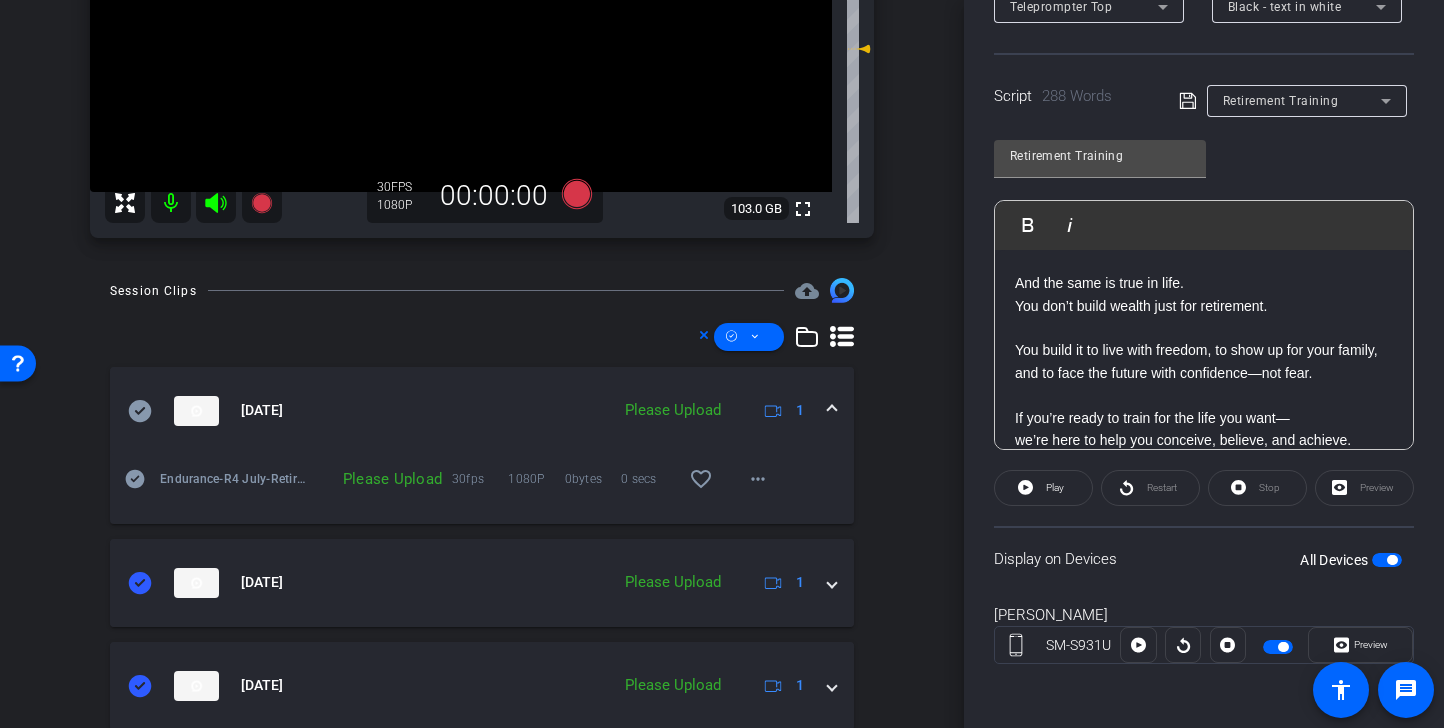 click 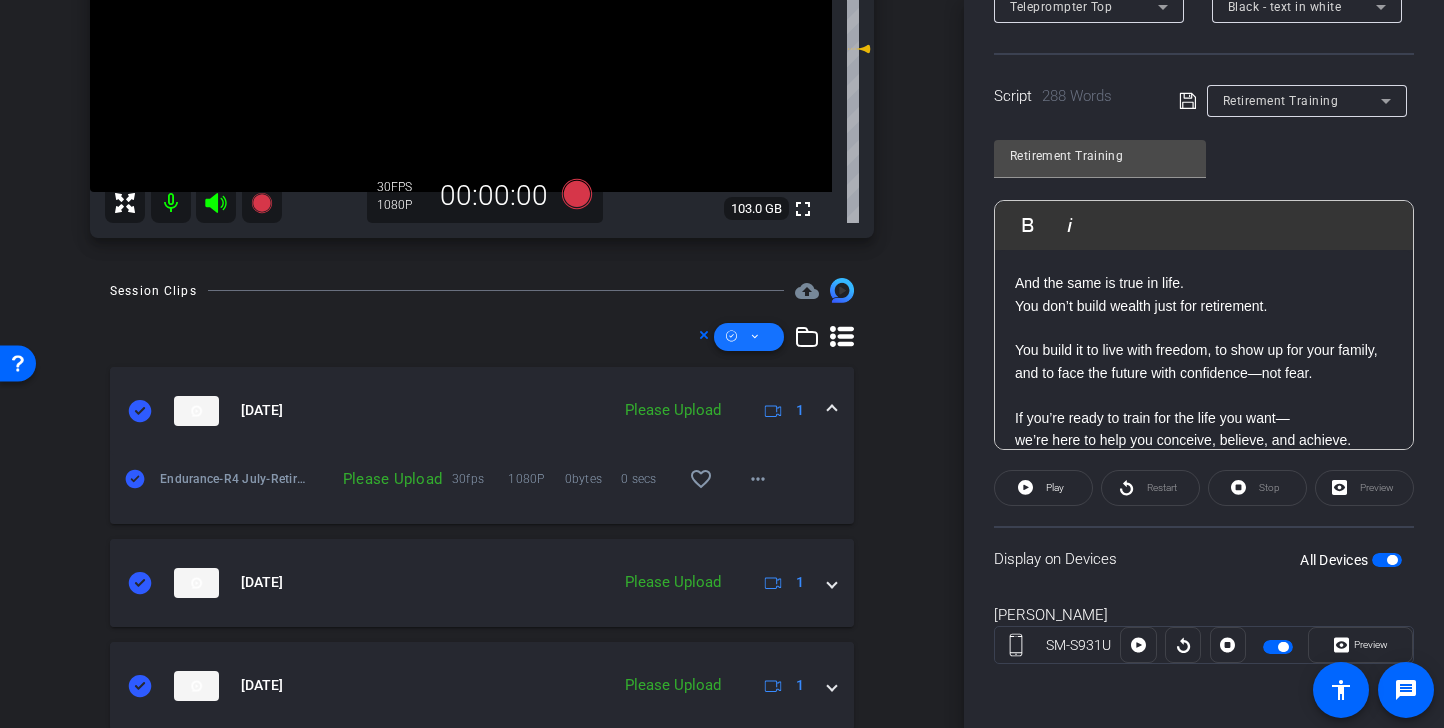 click 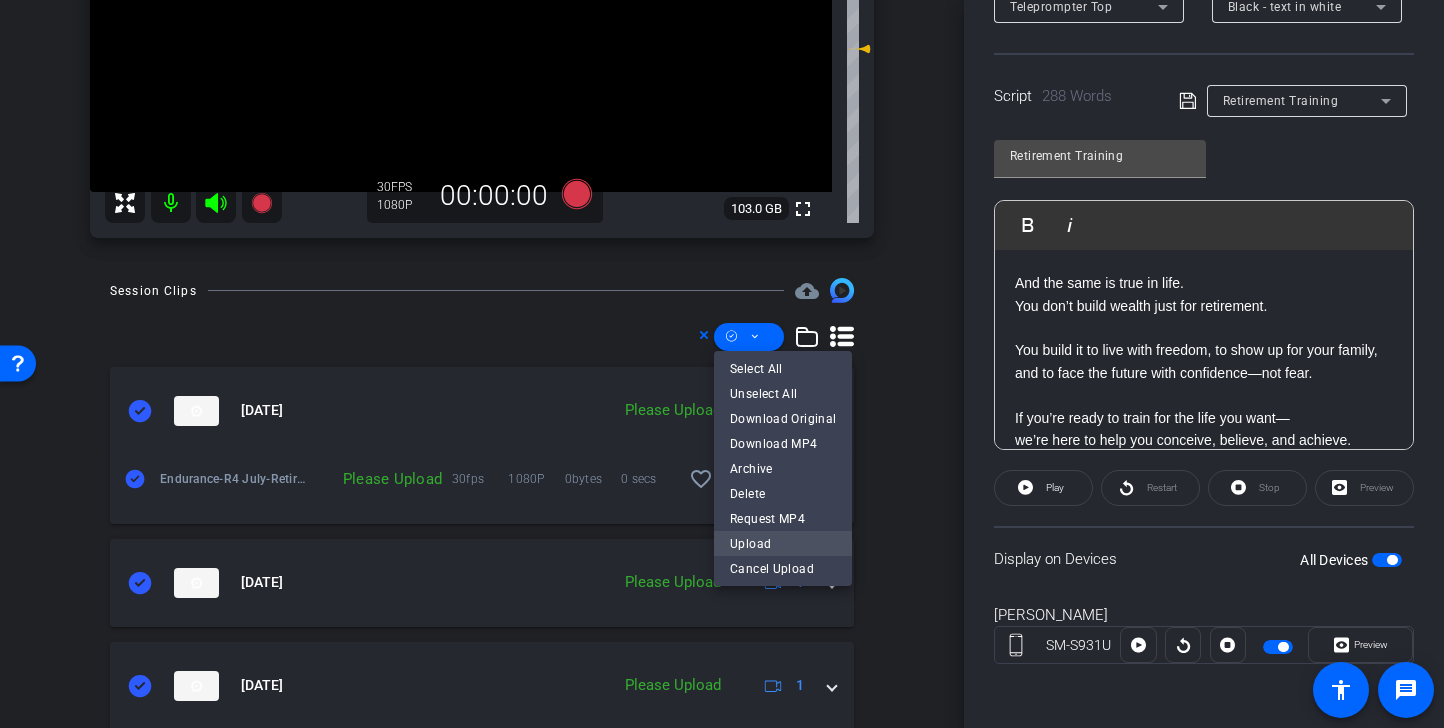click on "Upload" at bounding box center (783, 543) 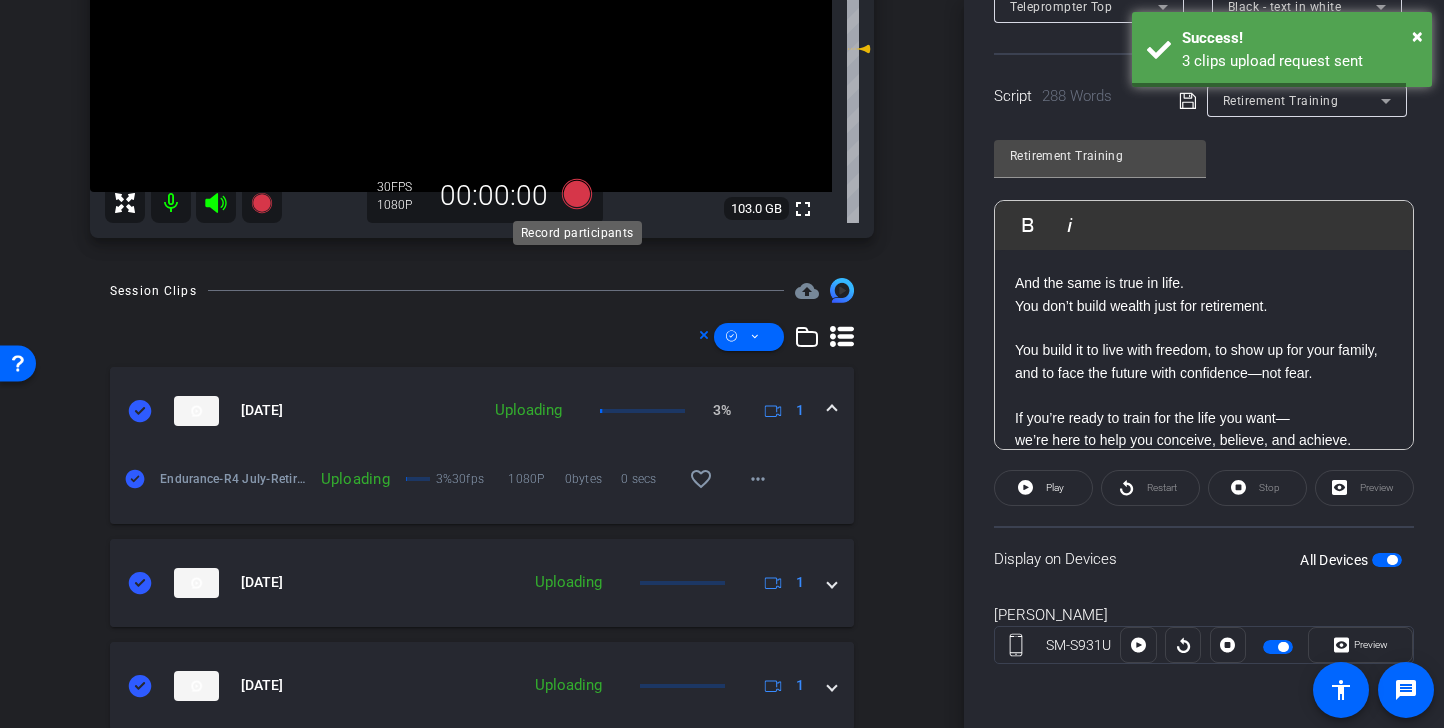 click 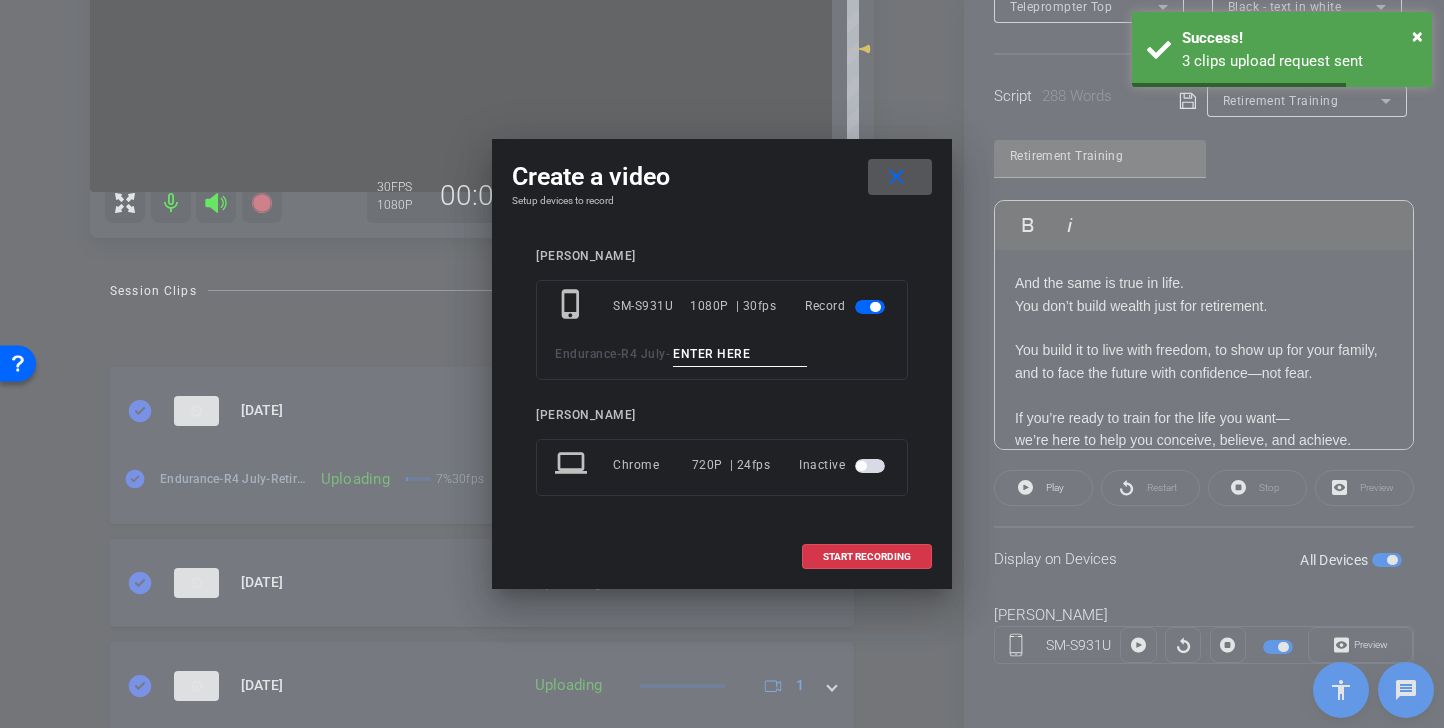 click at bounding box center [740, 354] 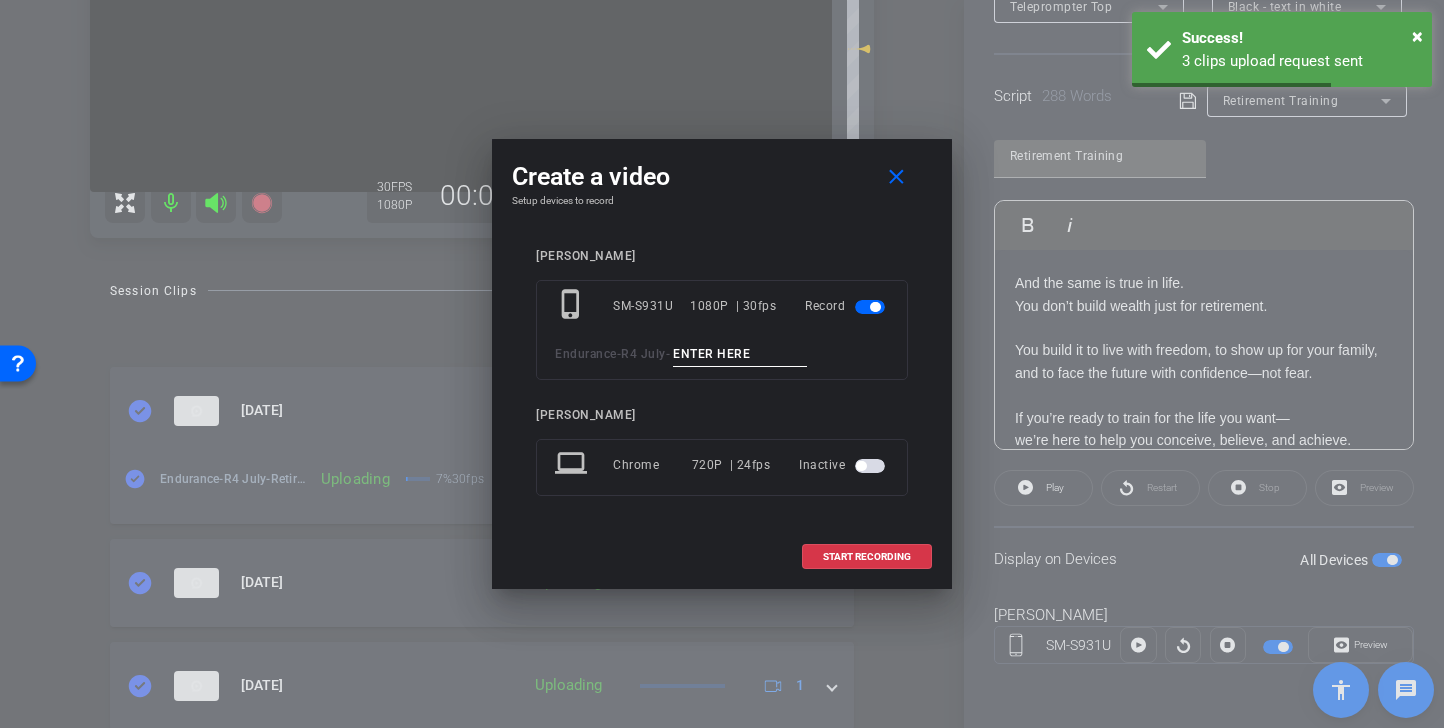 paste on "Retirement Training Tk 3" 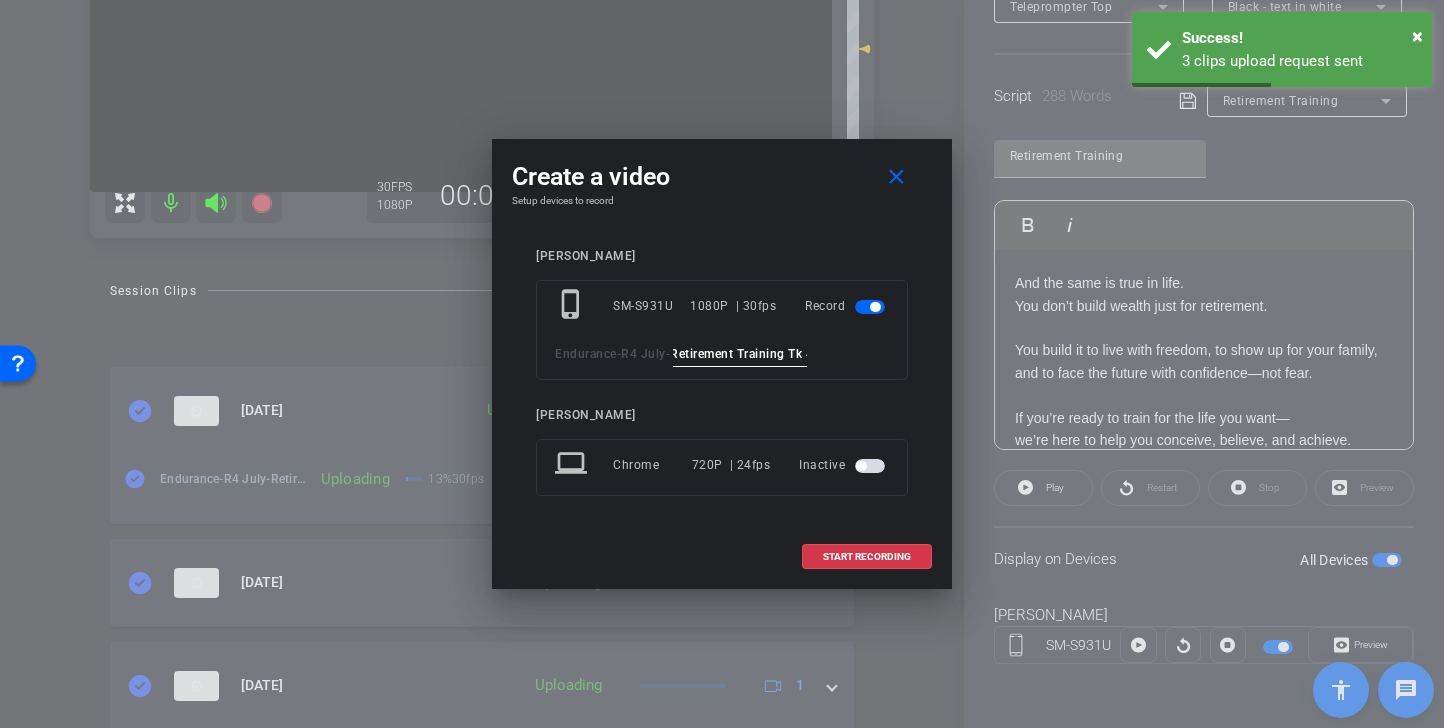 scroll, scrollTop: 0, scrollLeft: 10, axis: horizontal 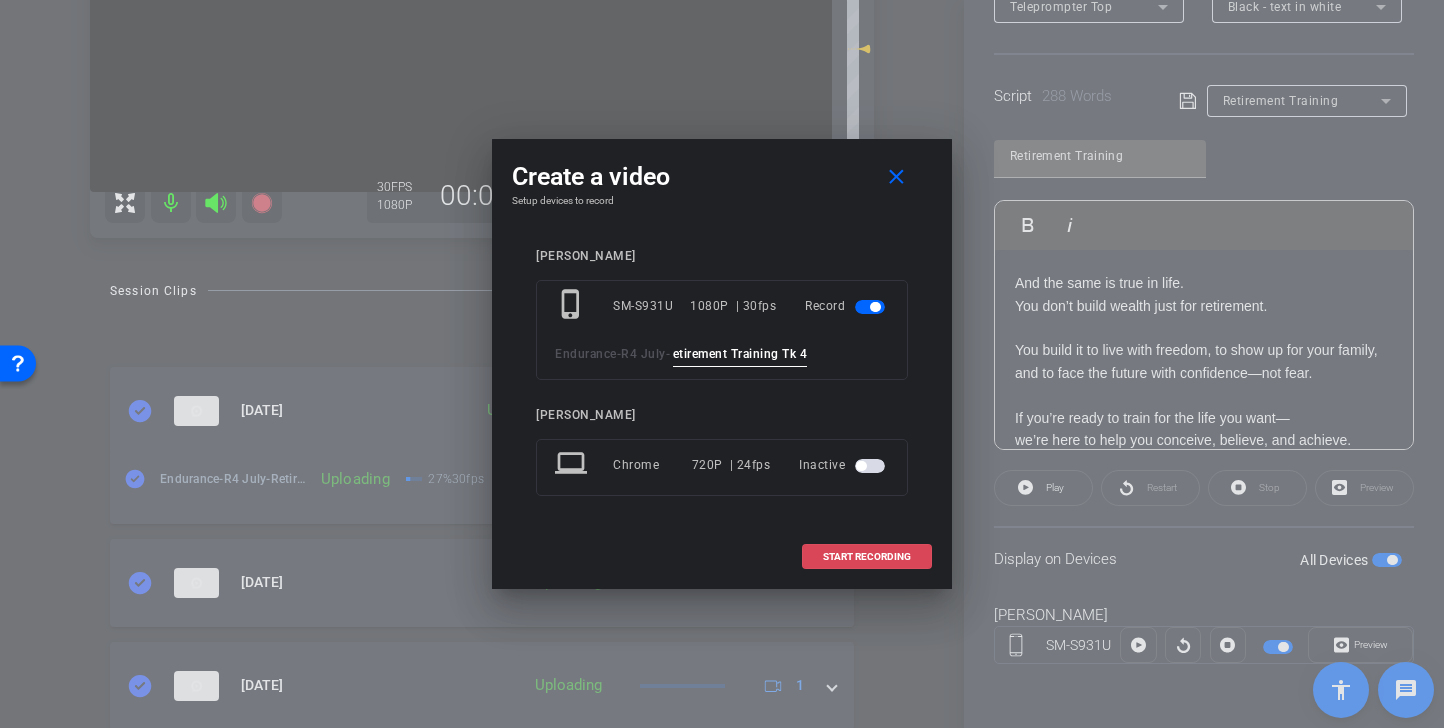 type on "Retirement Training Tk 4" 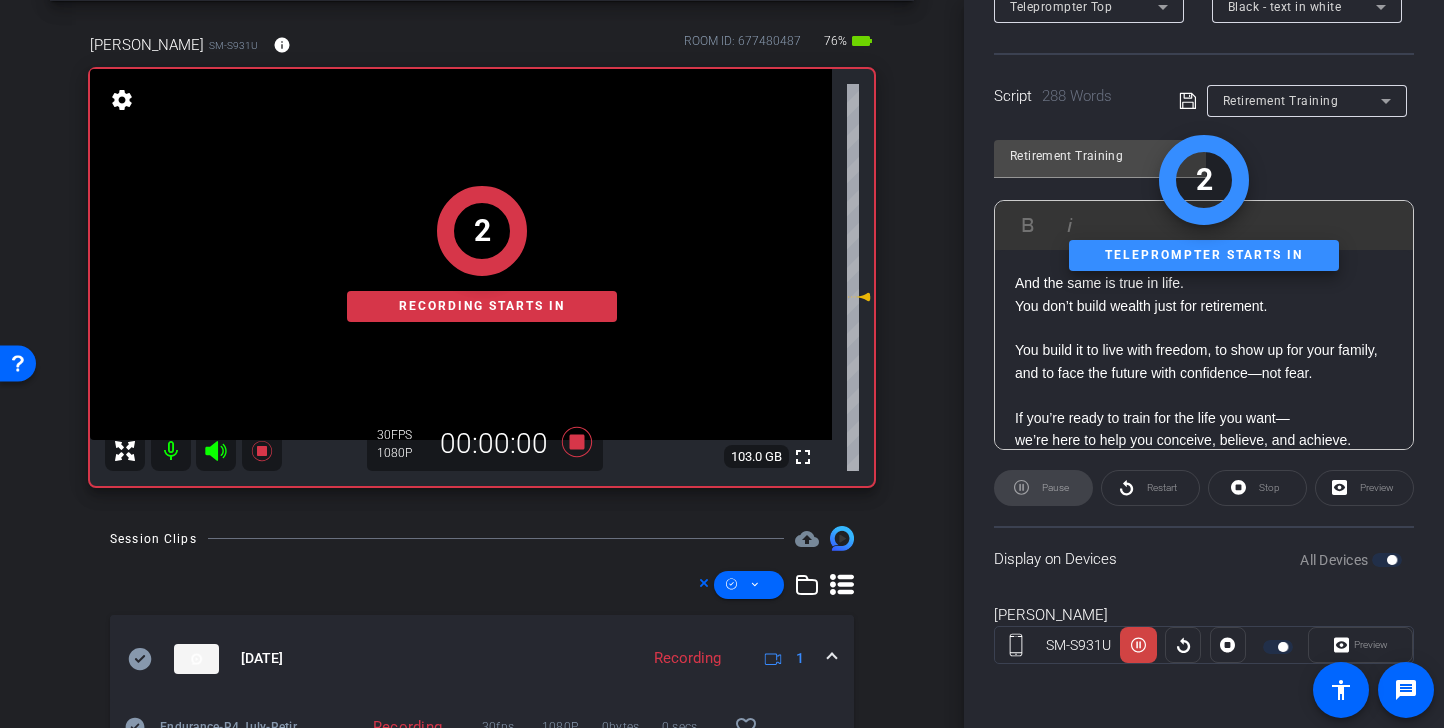 scroll, scrollTop: 78, scrollLeft: 0, axis: vertical 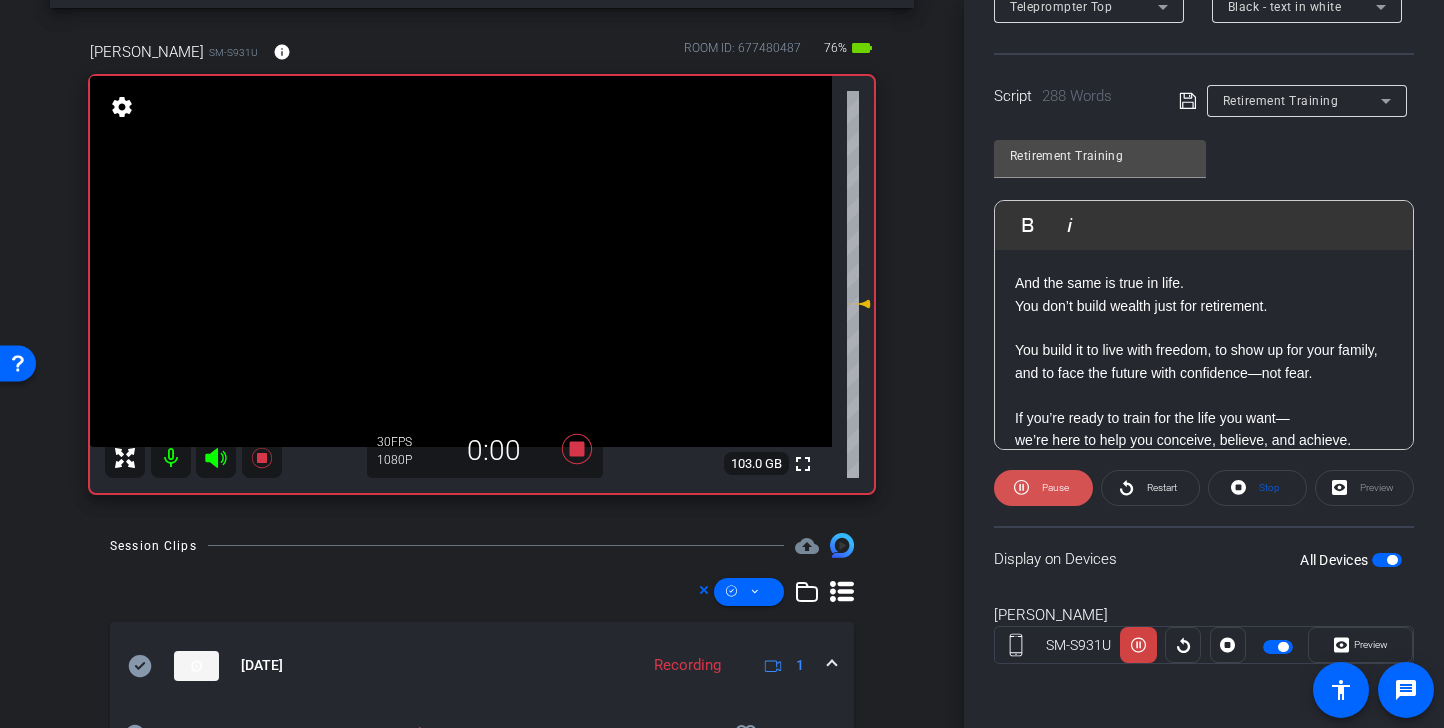click on "Pause" 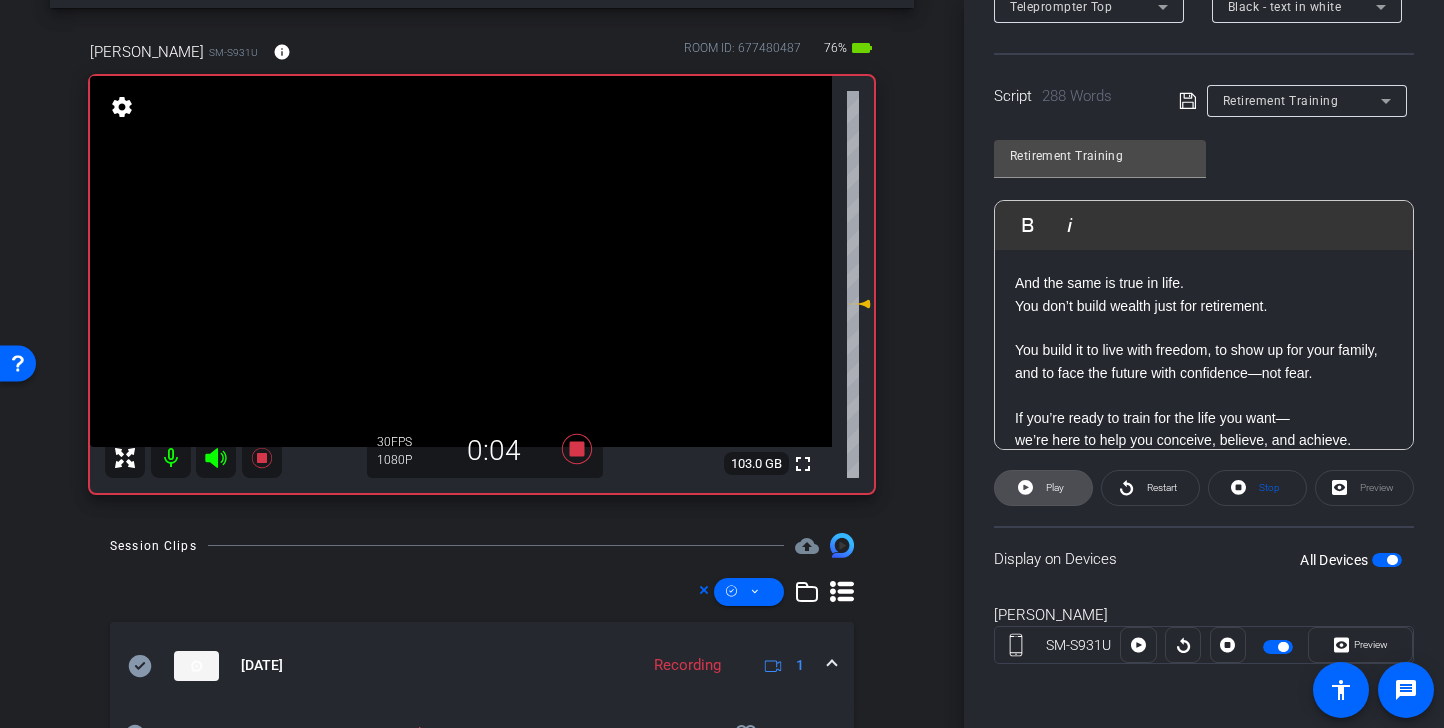 click on "Play" 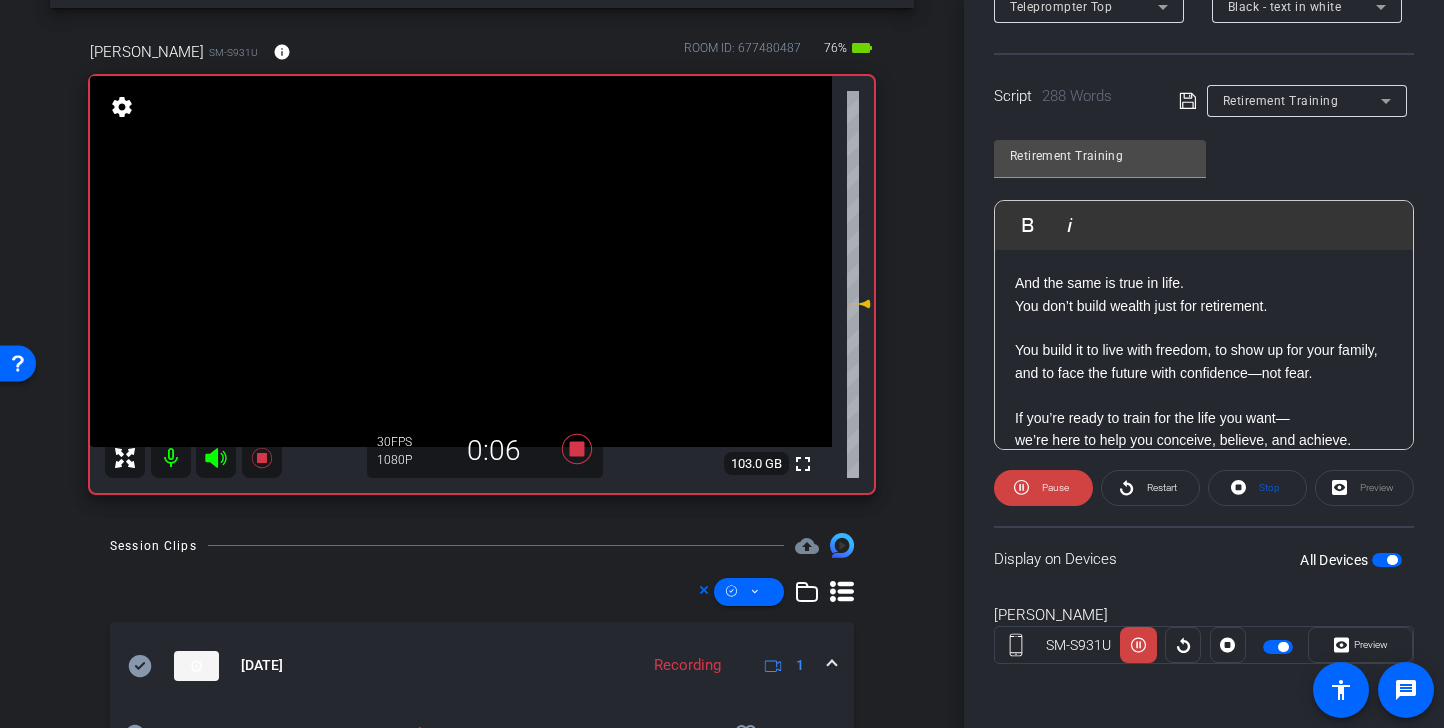 click on "Pause" 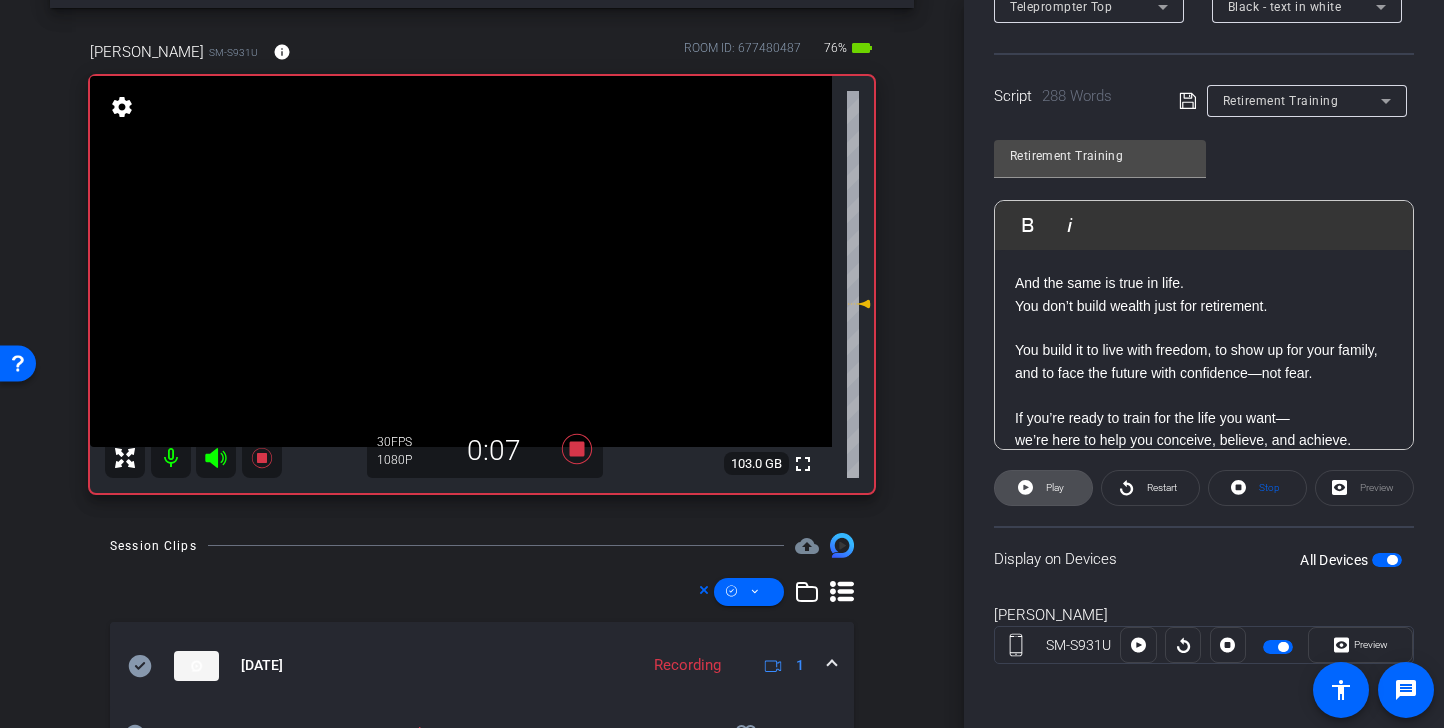 click on "Play" 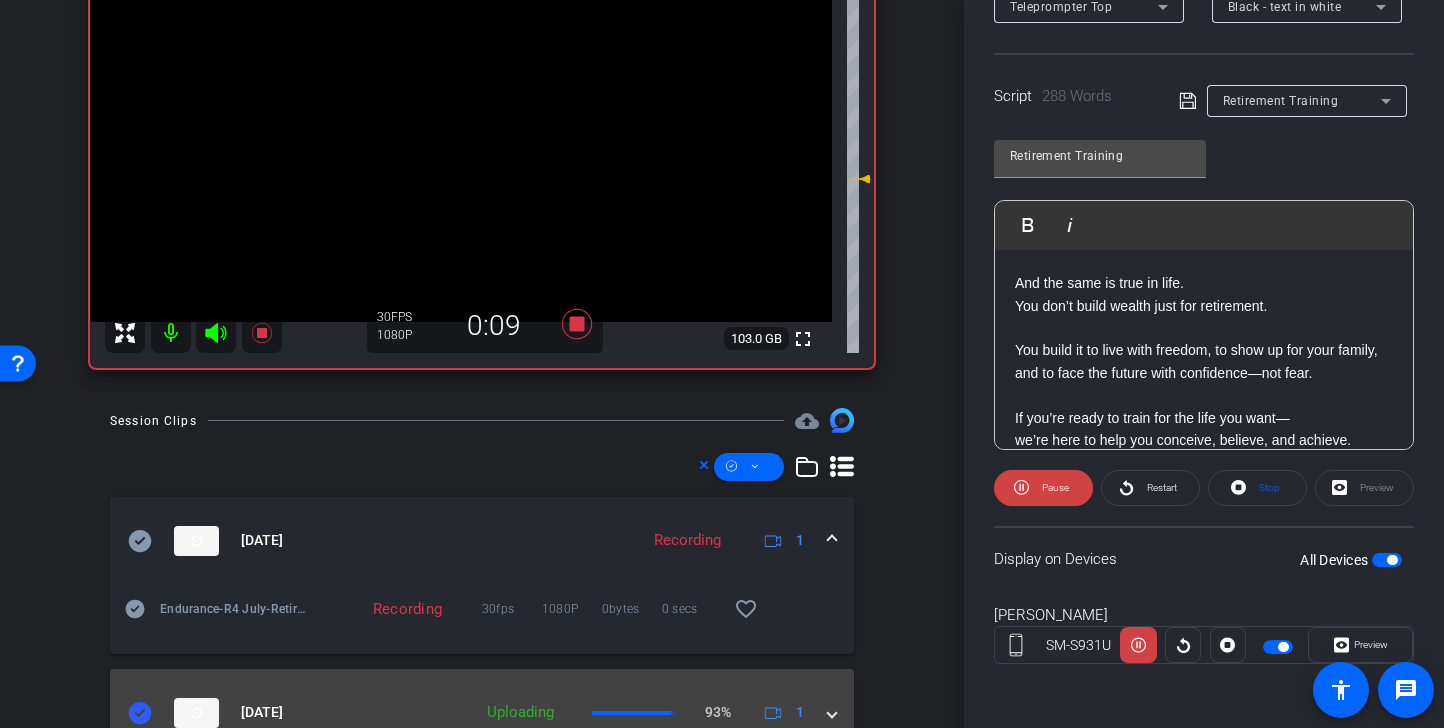 scroll, scrollTop: 16, scrollLeft: 0, axis: vertical 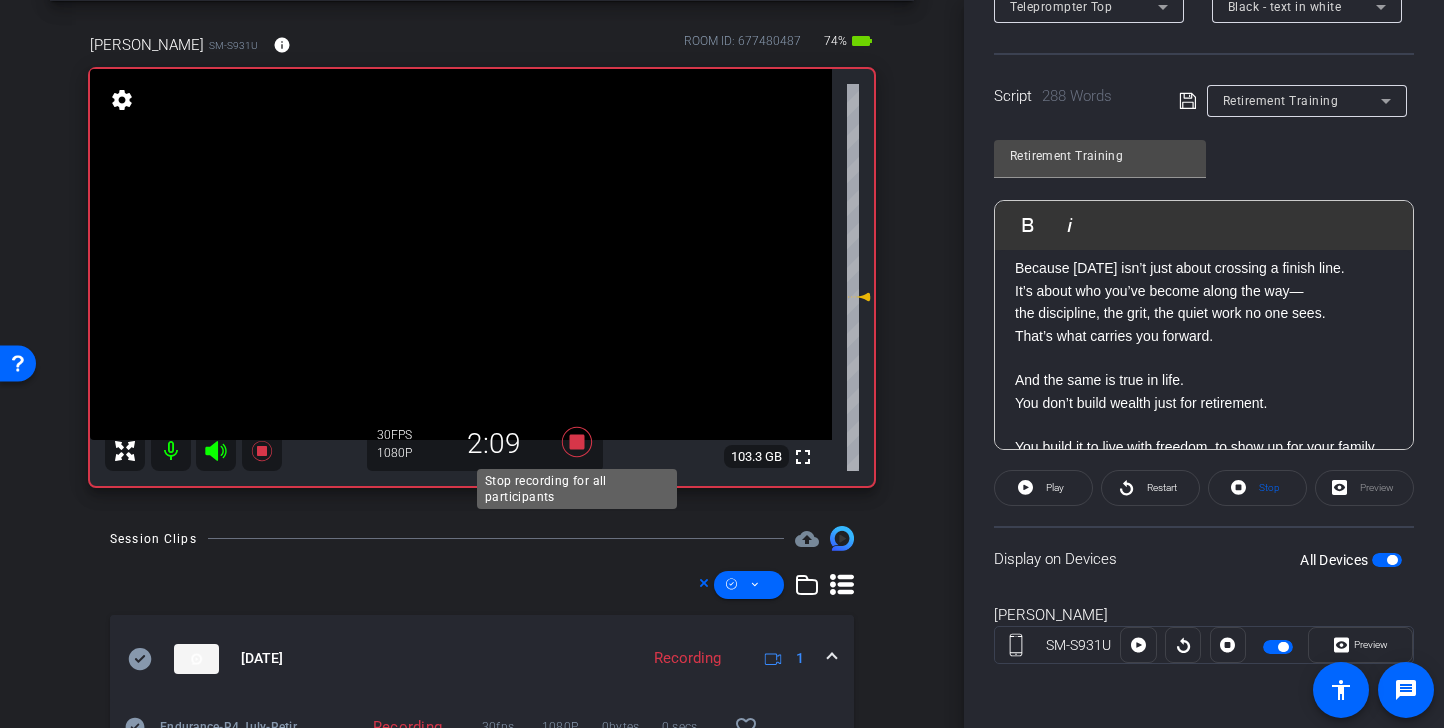 click 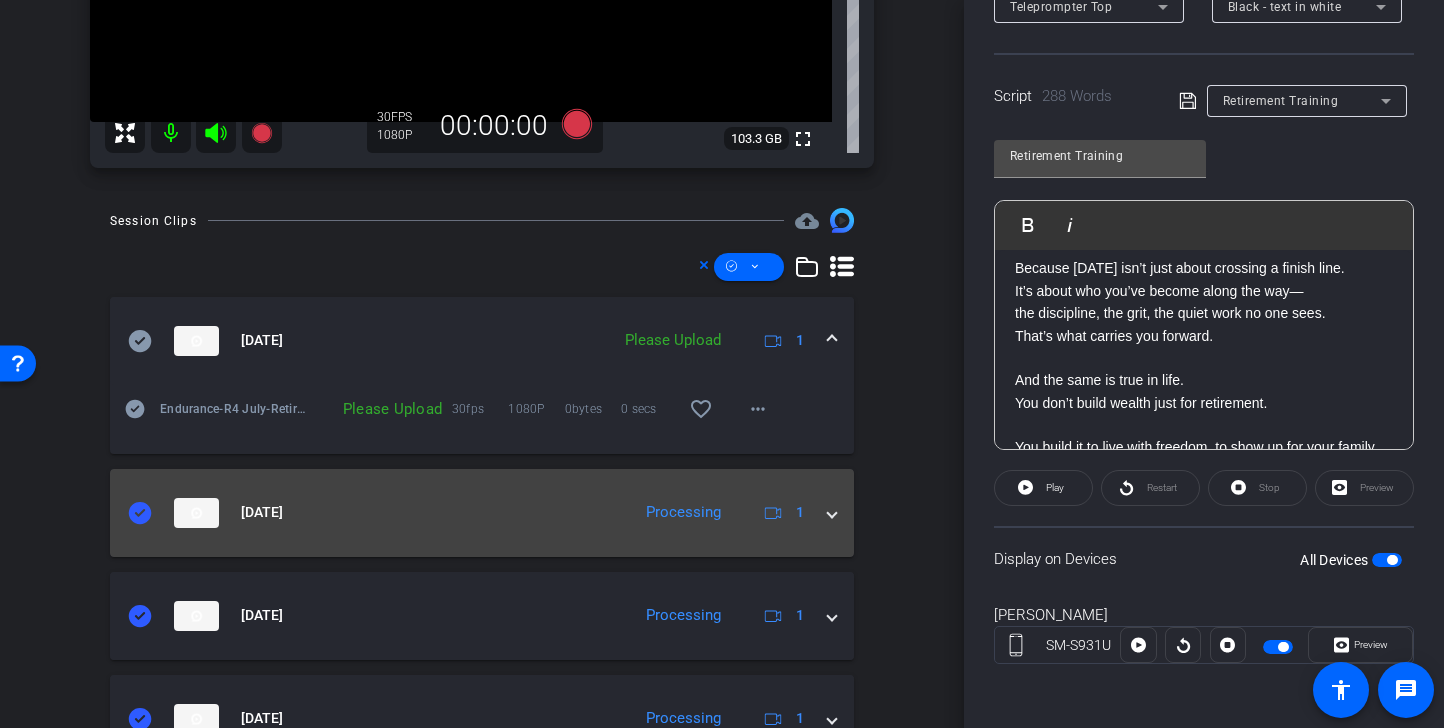 scroll, scrollTop: 417, scrollLeft: 0, axis: vertical 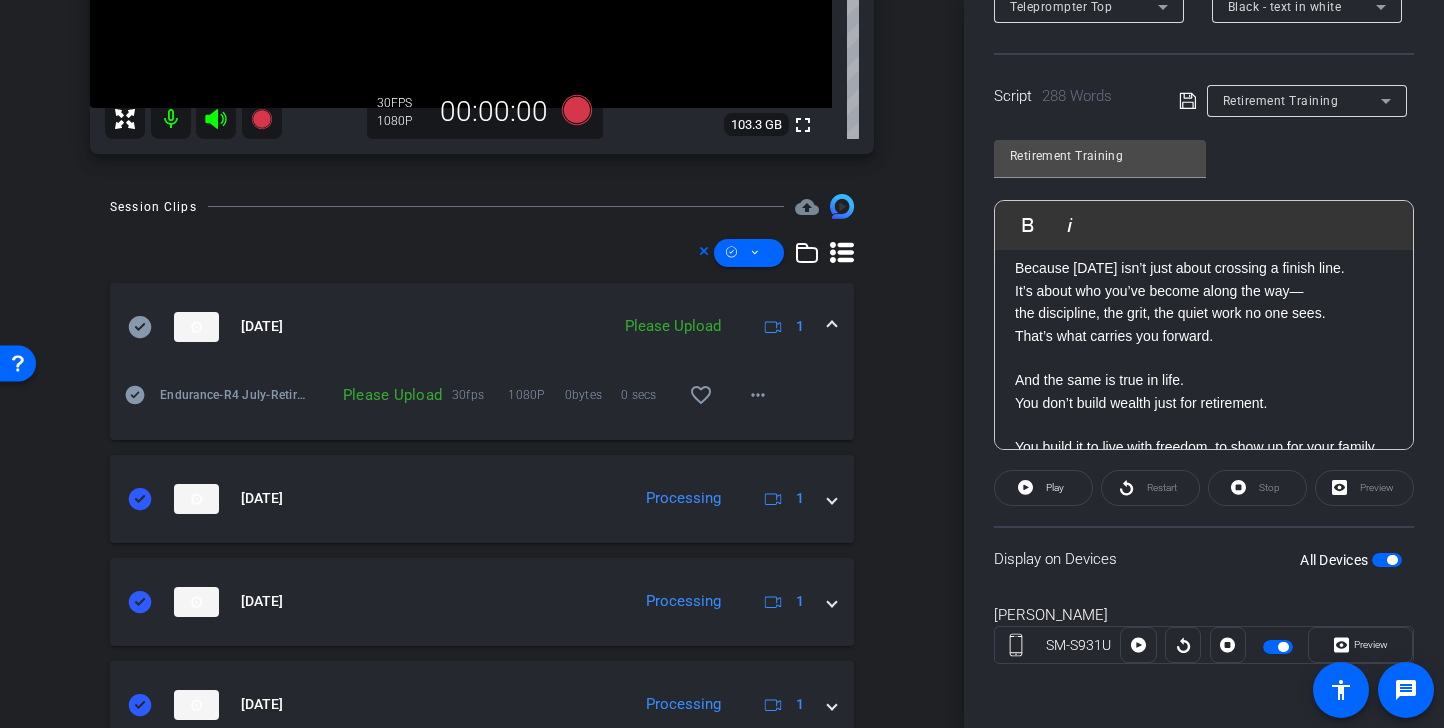 click 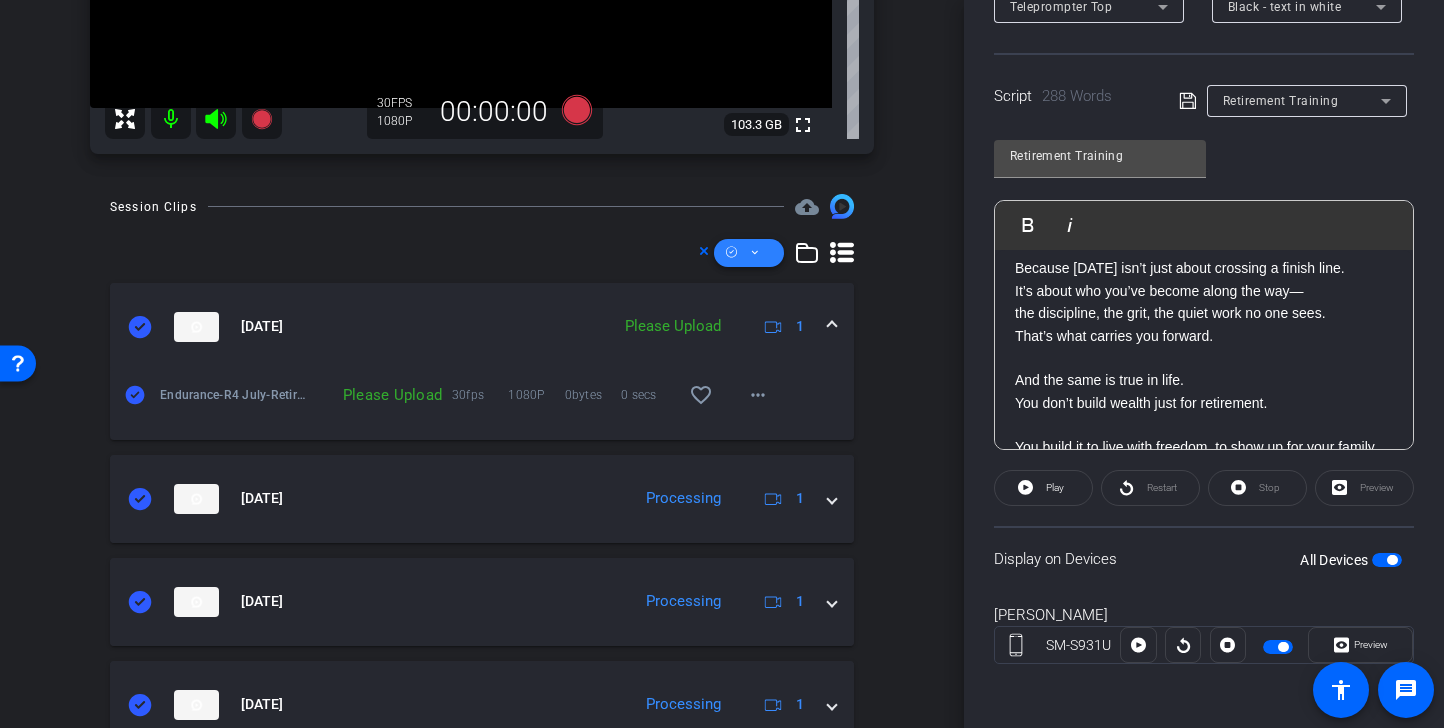 click 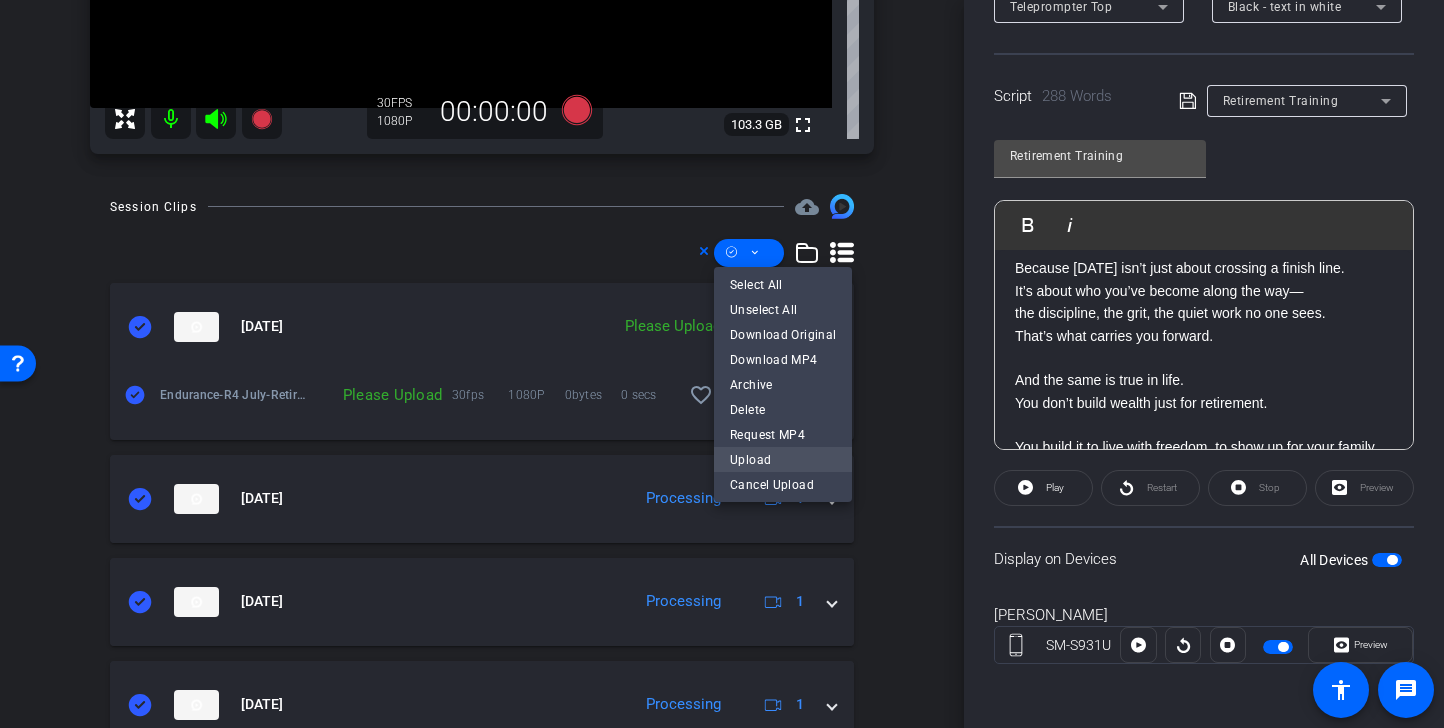 click on "Upload" at bounding box center [783, 459] 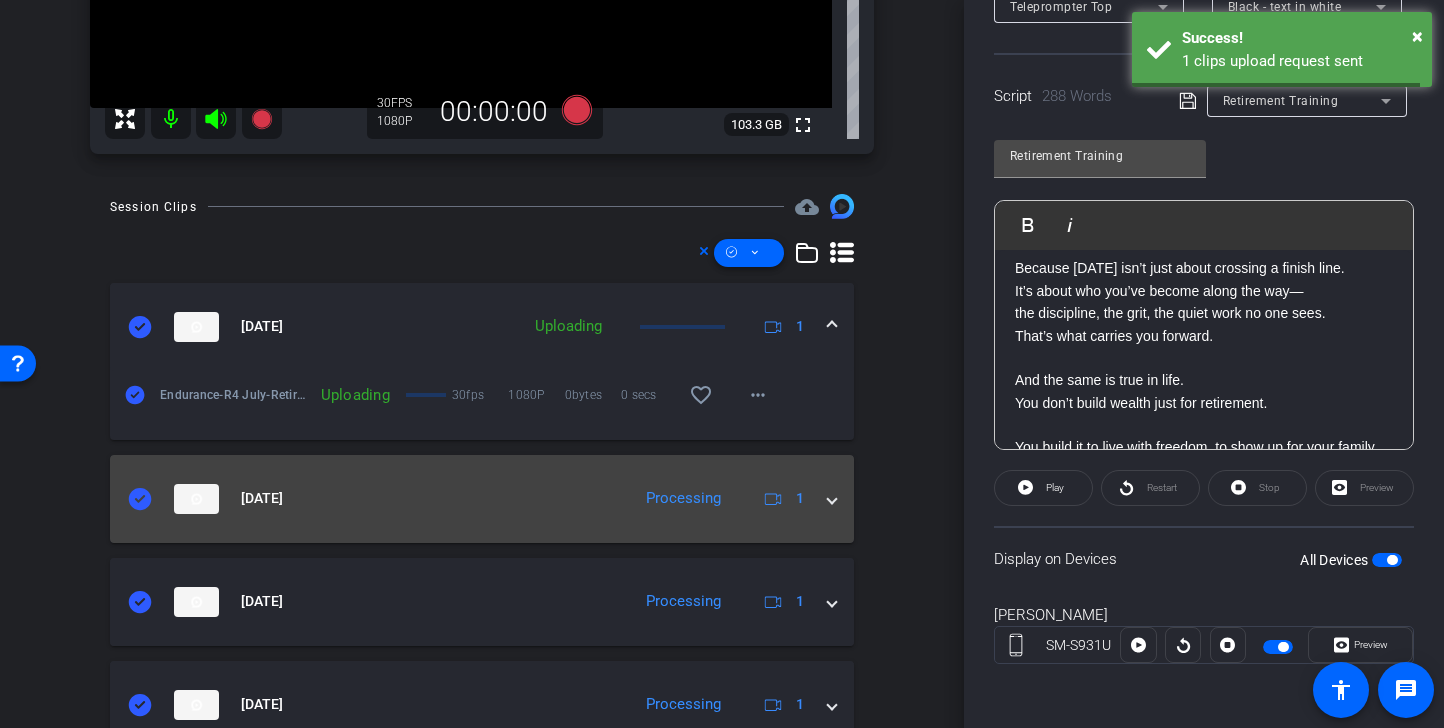 scroll, scrollTop: 509, scrollLeft: 0, axis: vertical 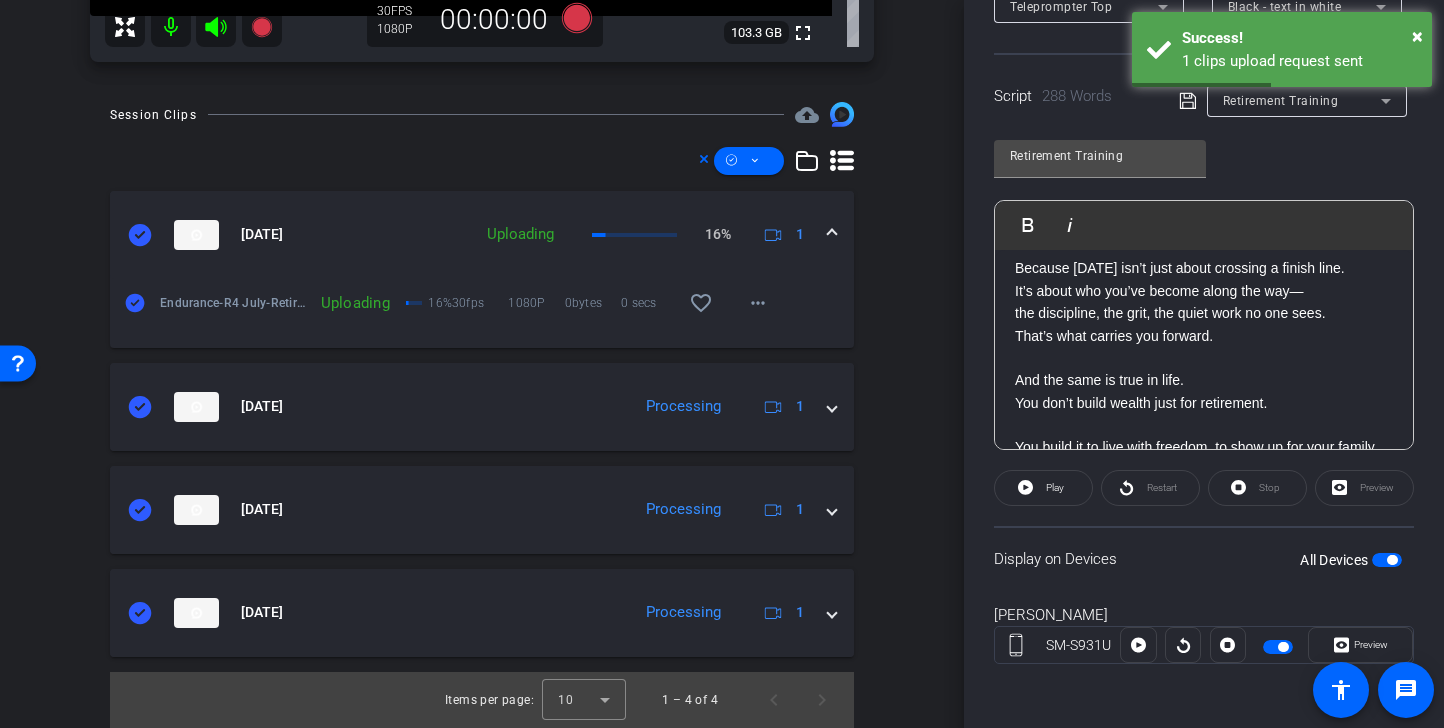 click on "Retirement Training" at bounding box center (1281, 101) 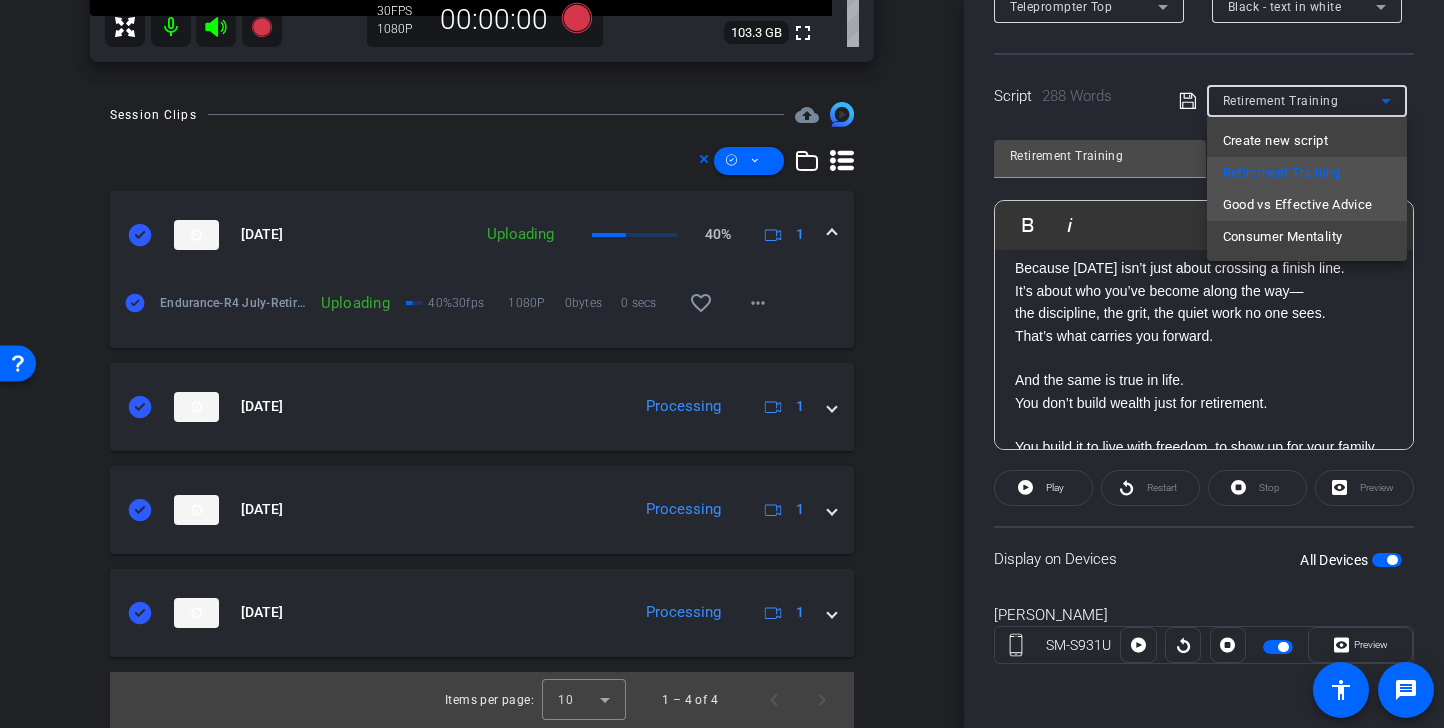 click on "Good vs Effective Advice" at bounding box center (1298, 205) 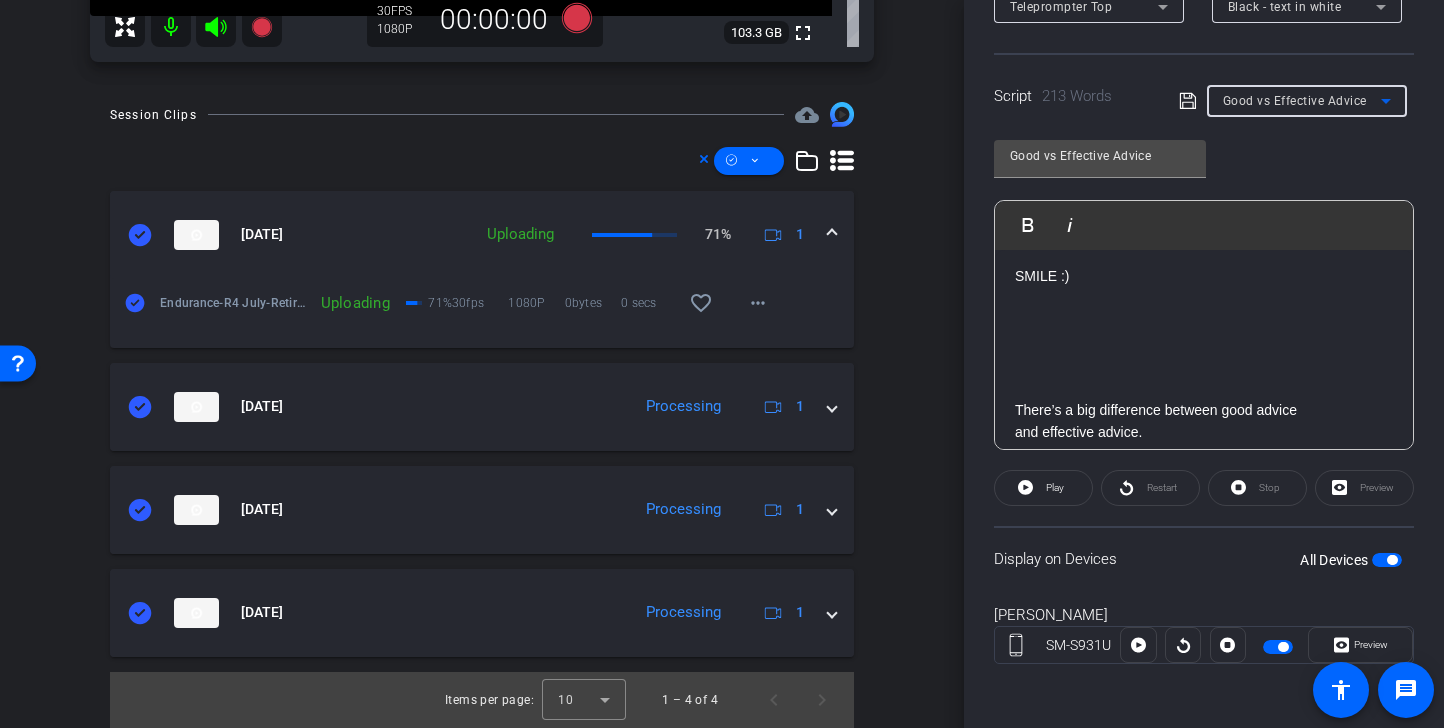 scroll, scrollTop: 0, scrollLeft: 0, axis: both 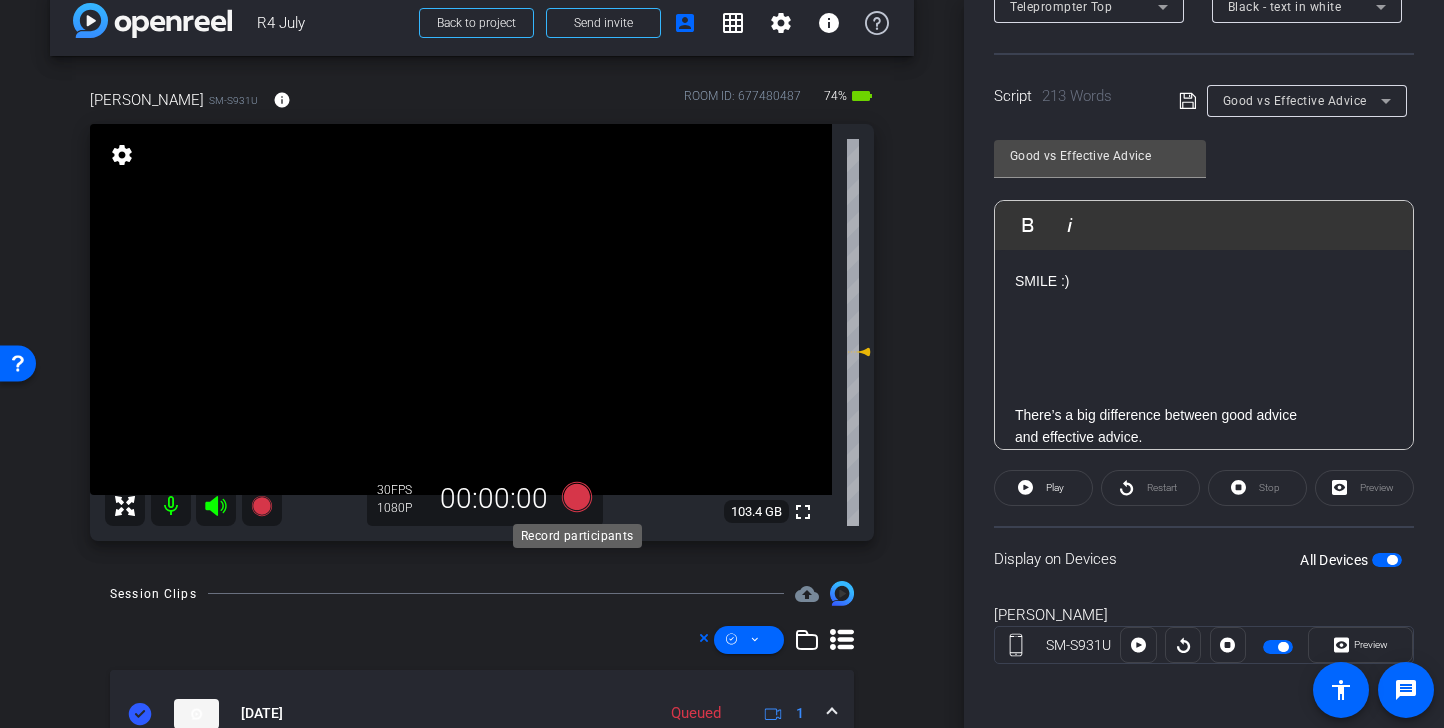 click 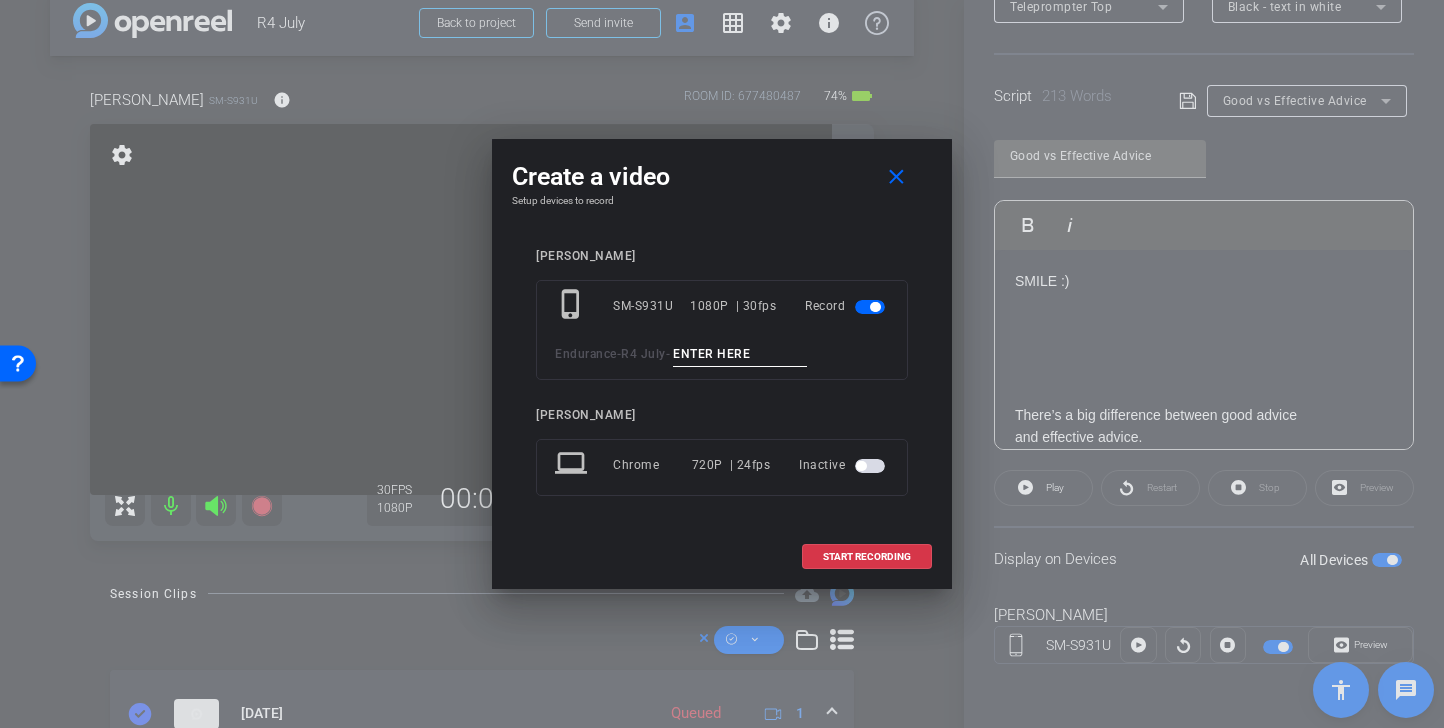 click at bounding box center [740, 354] 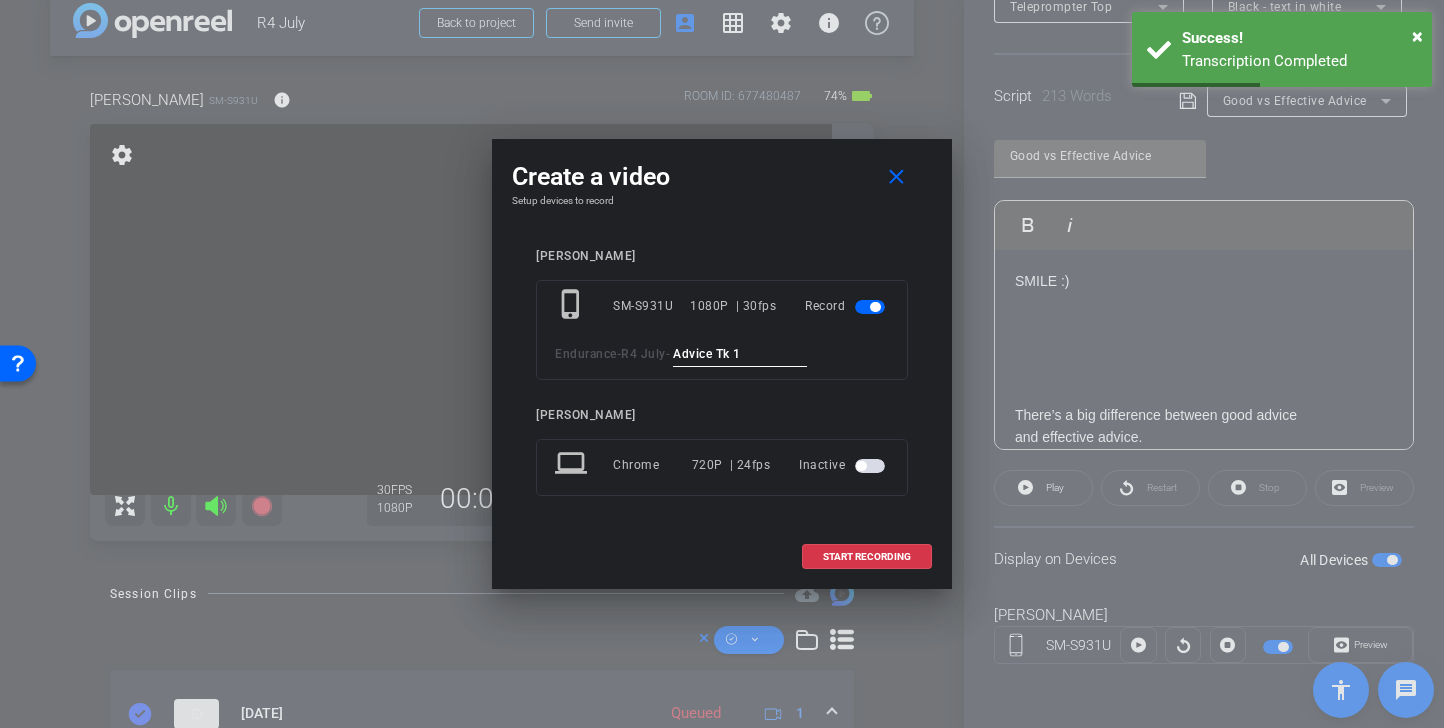 drag, startPoint x: 776, startPoint y: 358, endPoint x: 613, endPoint y: 355, distance: 163.0276 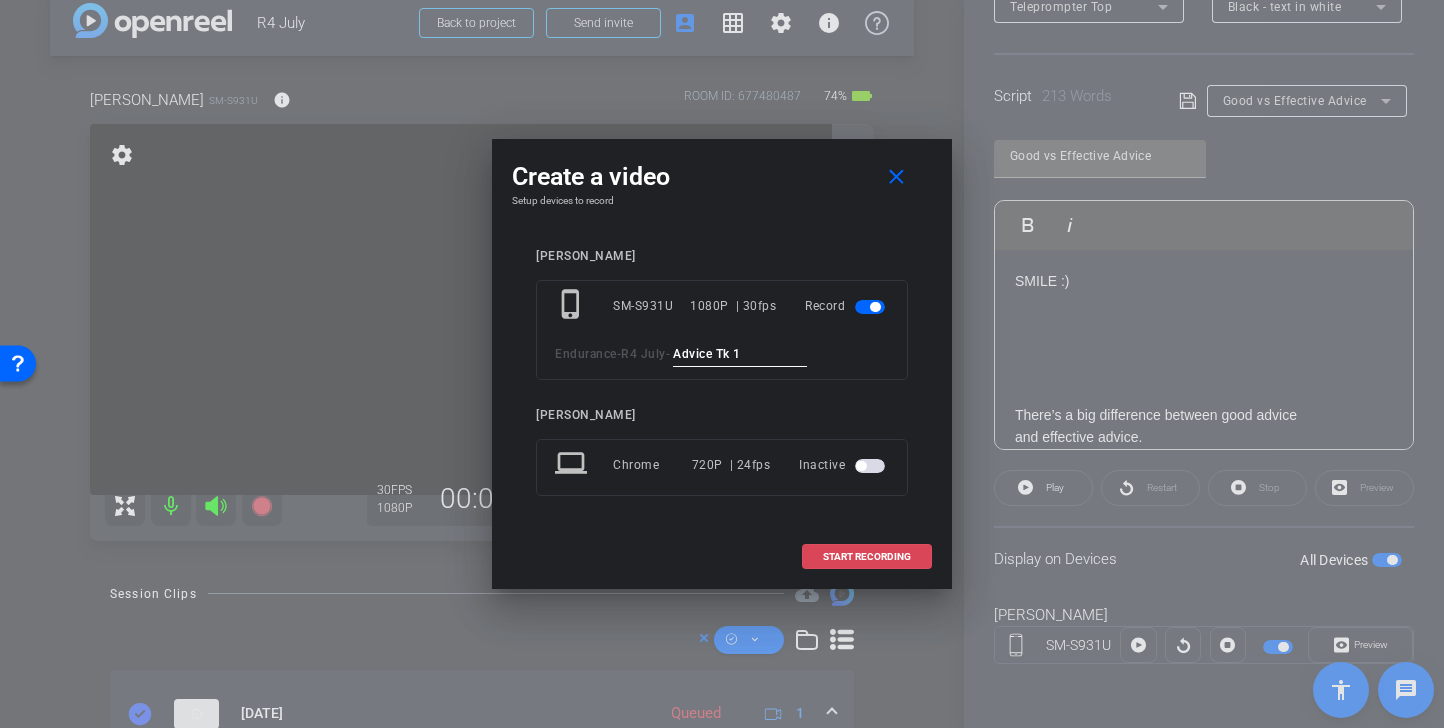 type on "Advice Tk 1" 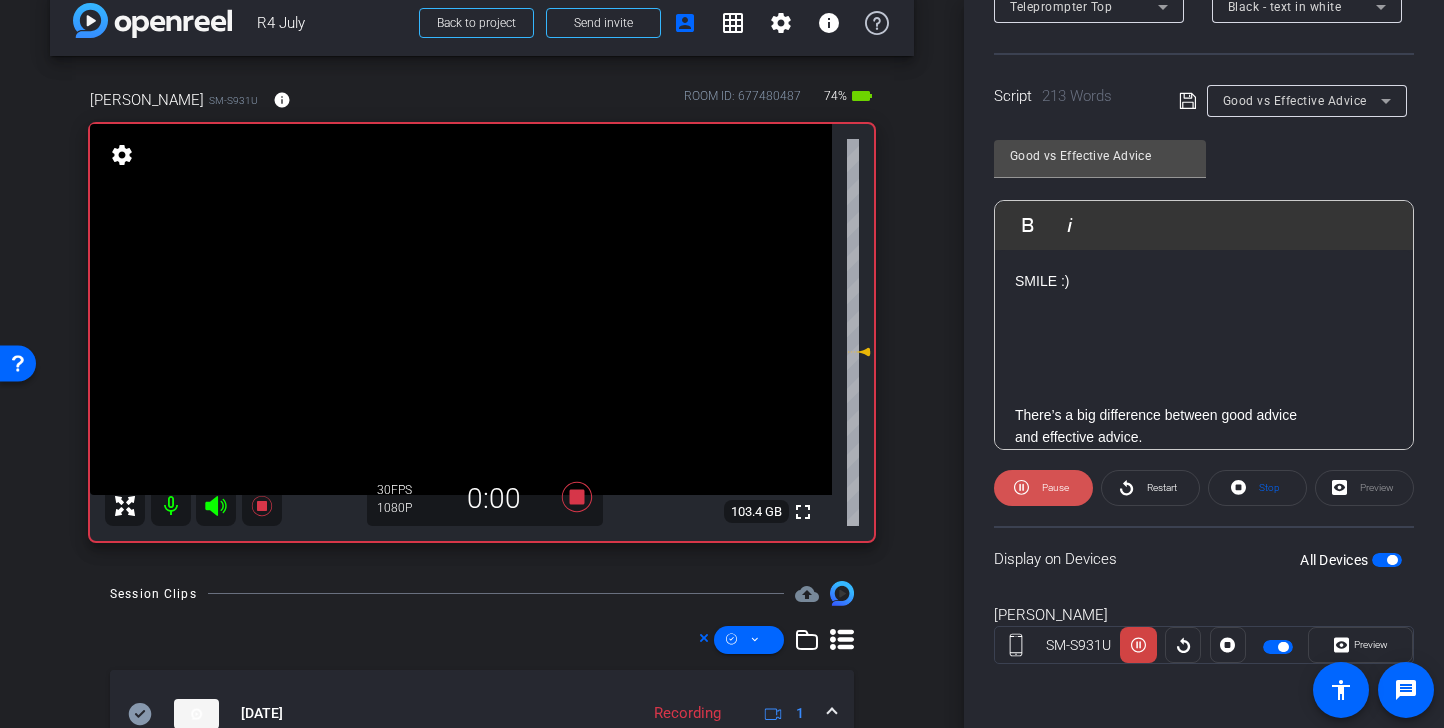 click on "Pause" 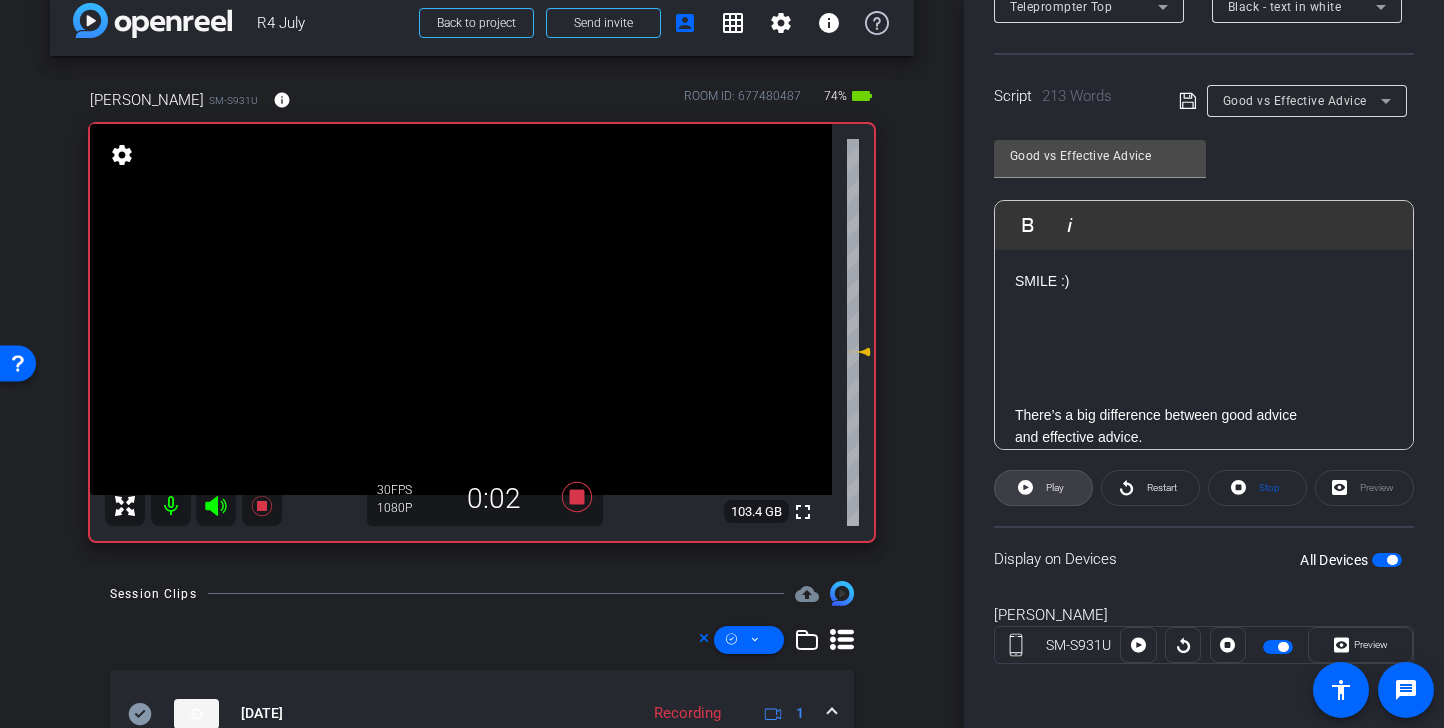 click on "Play" 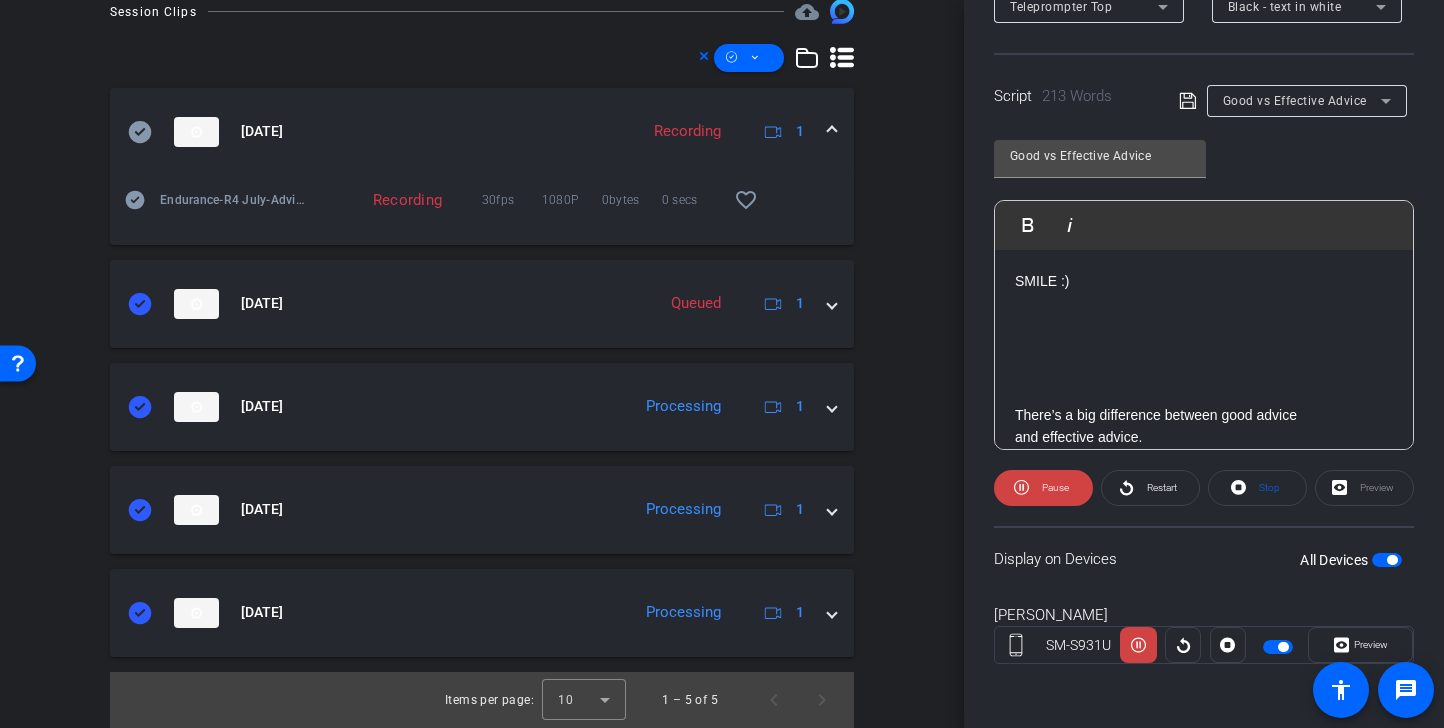 scroll, scrollTop: 493, scrollLeft: 0, axis: vertical 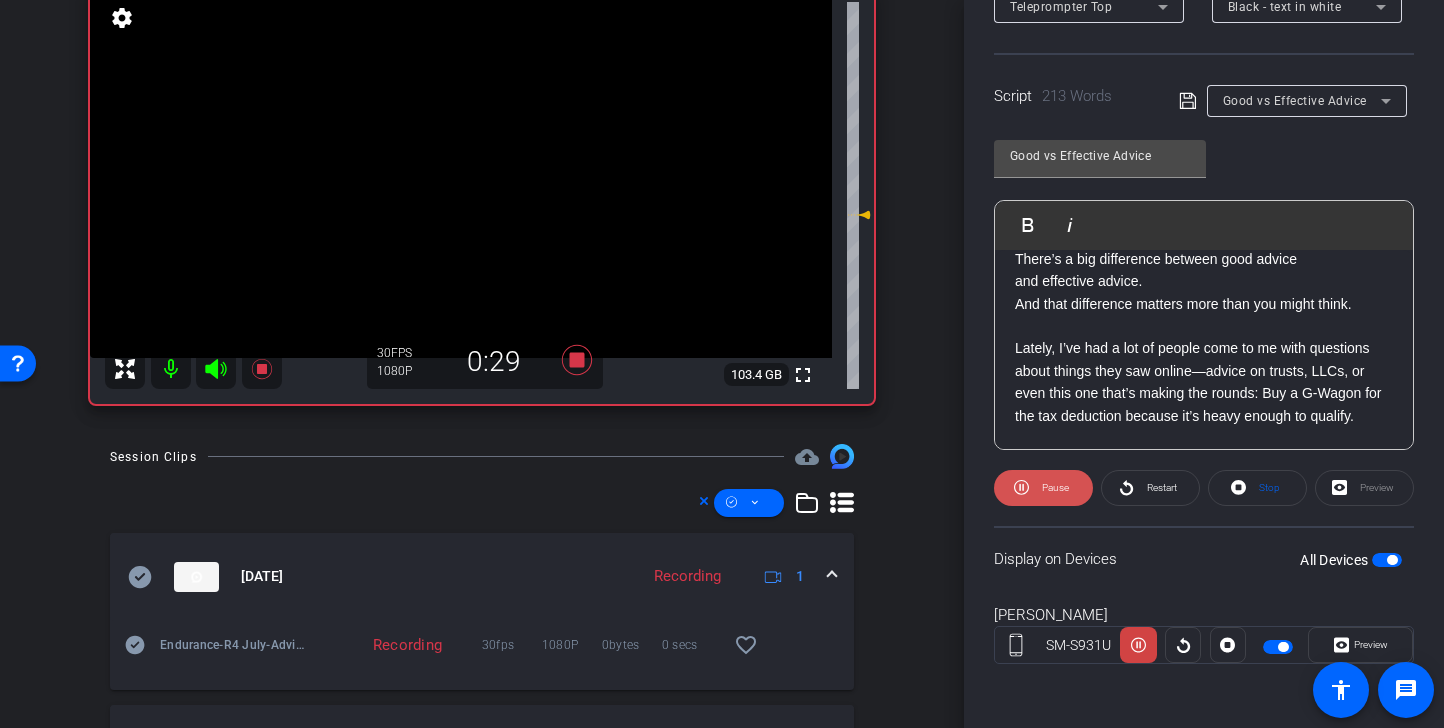 click on "Pause" 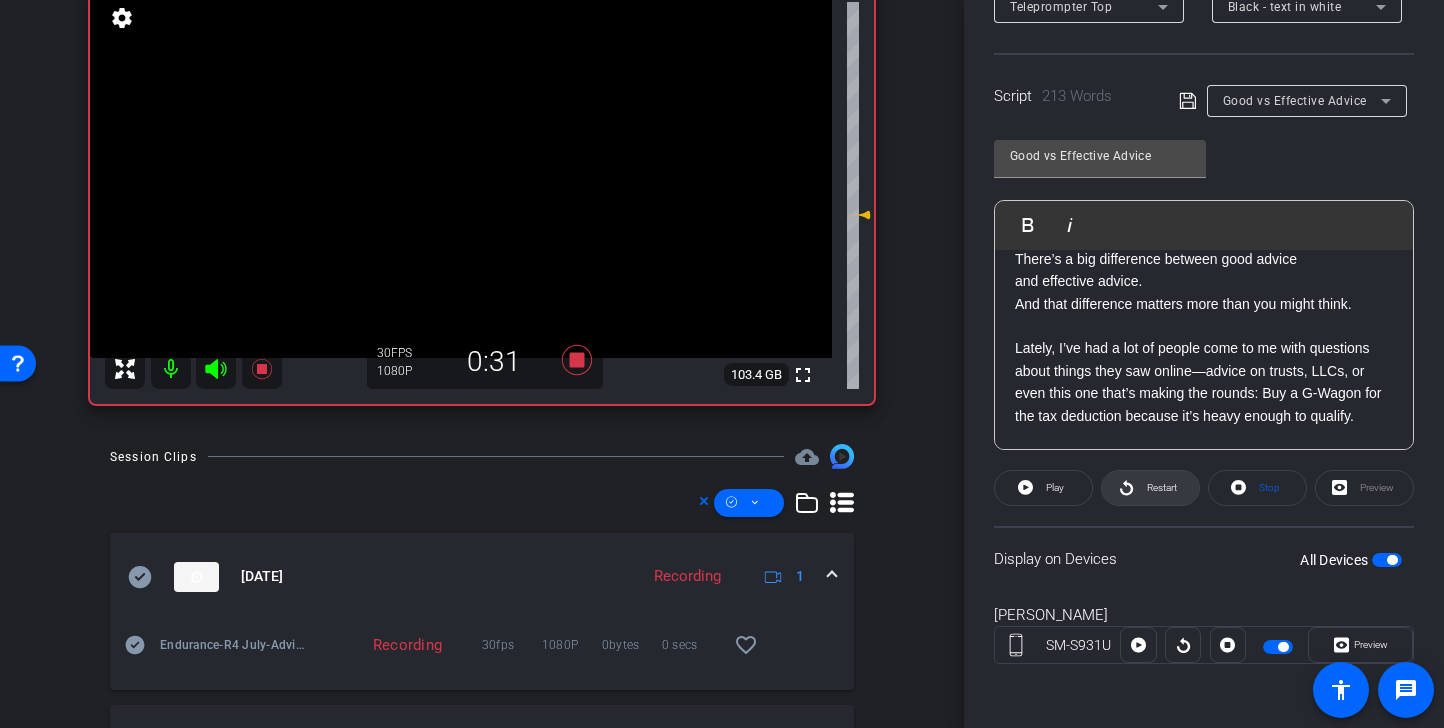 click on "Restart" 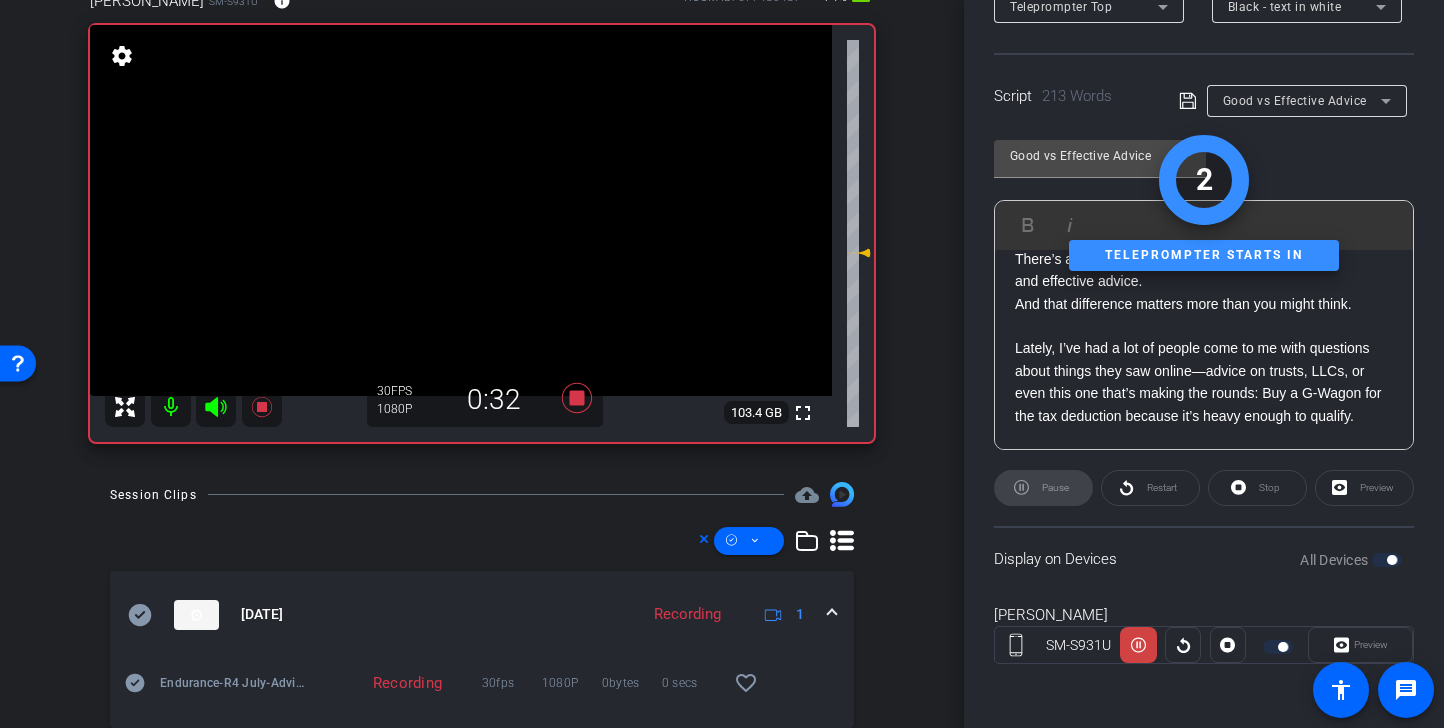scroll, scrollTop: 124, scrollLeft: 0, axis: vertical 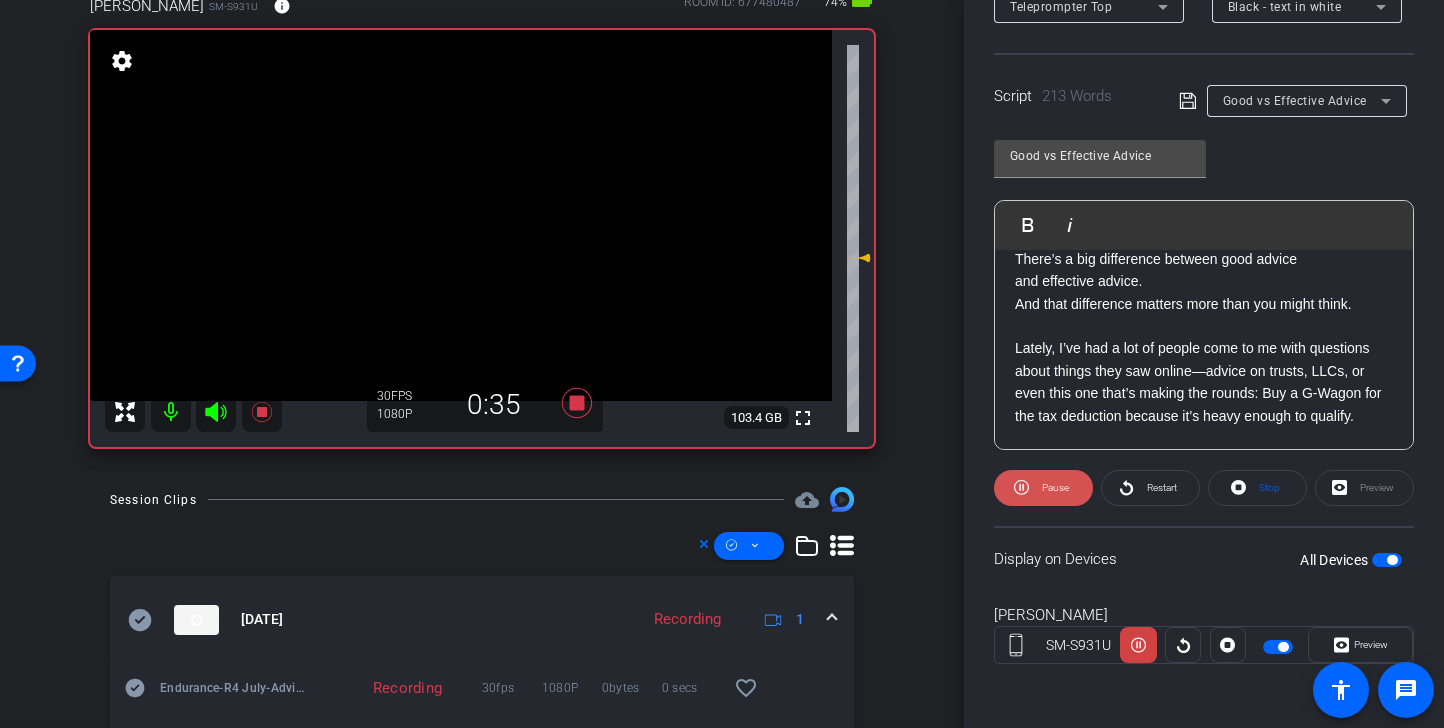 click on "Pause" 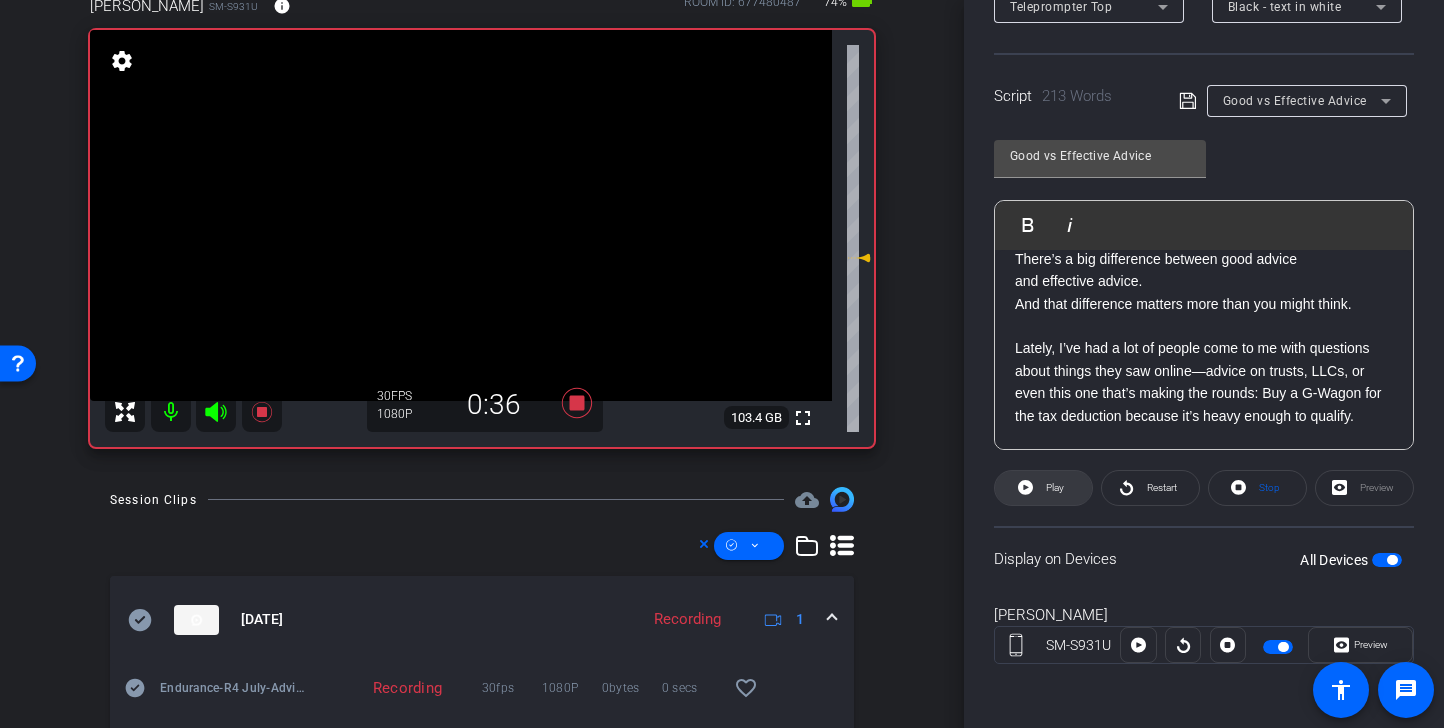 click on "Play" 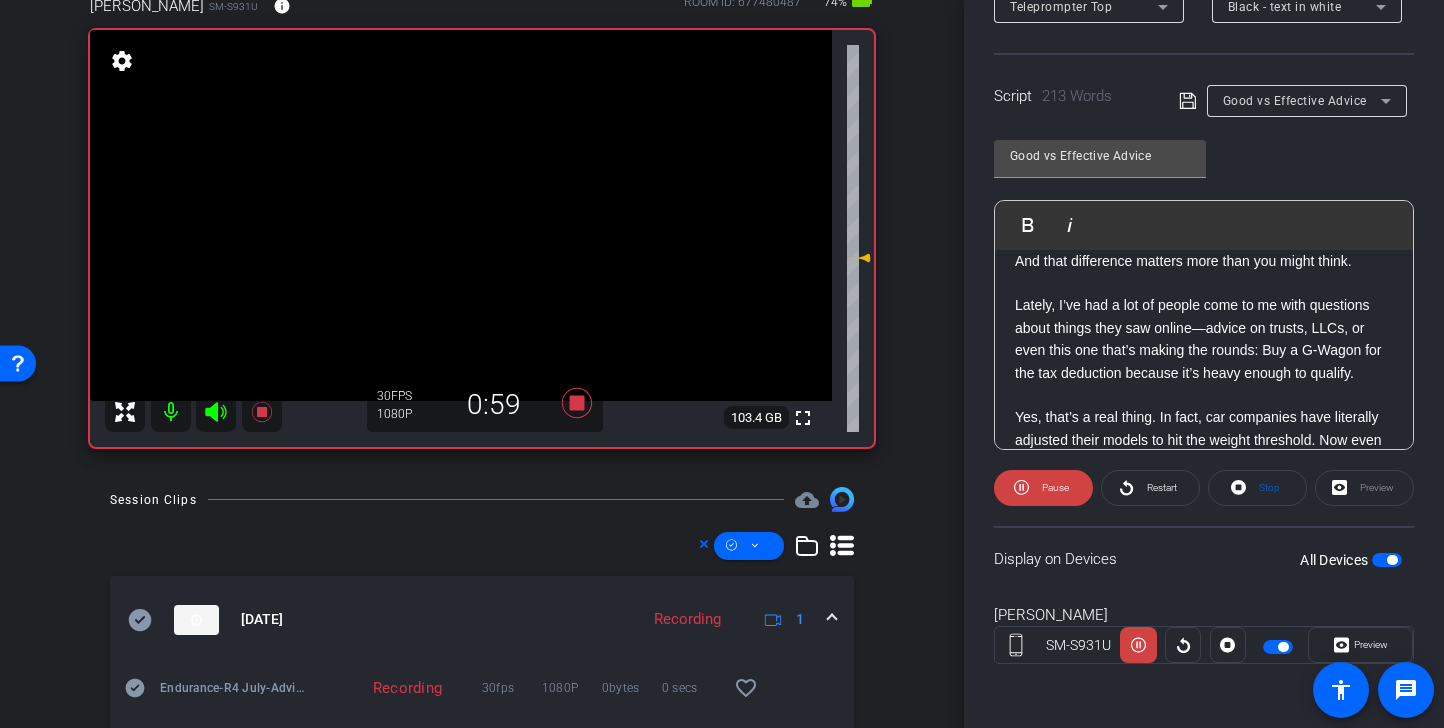 scroll, scrollTop: 227, scrollLeft: 0, axis: vertical 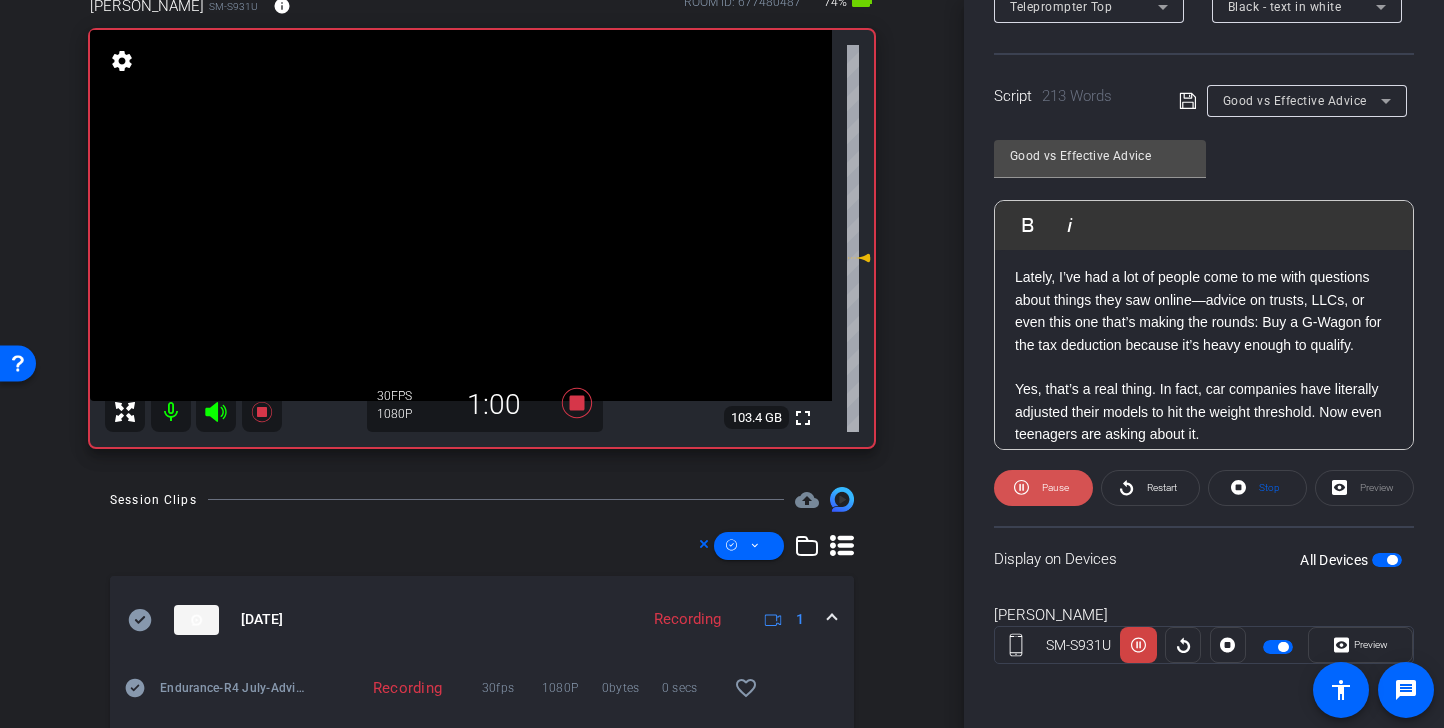 click 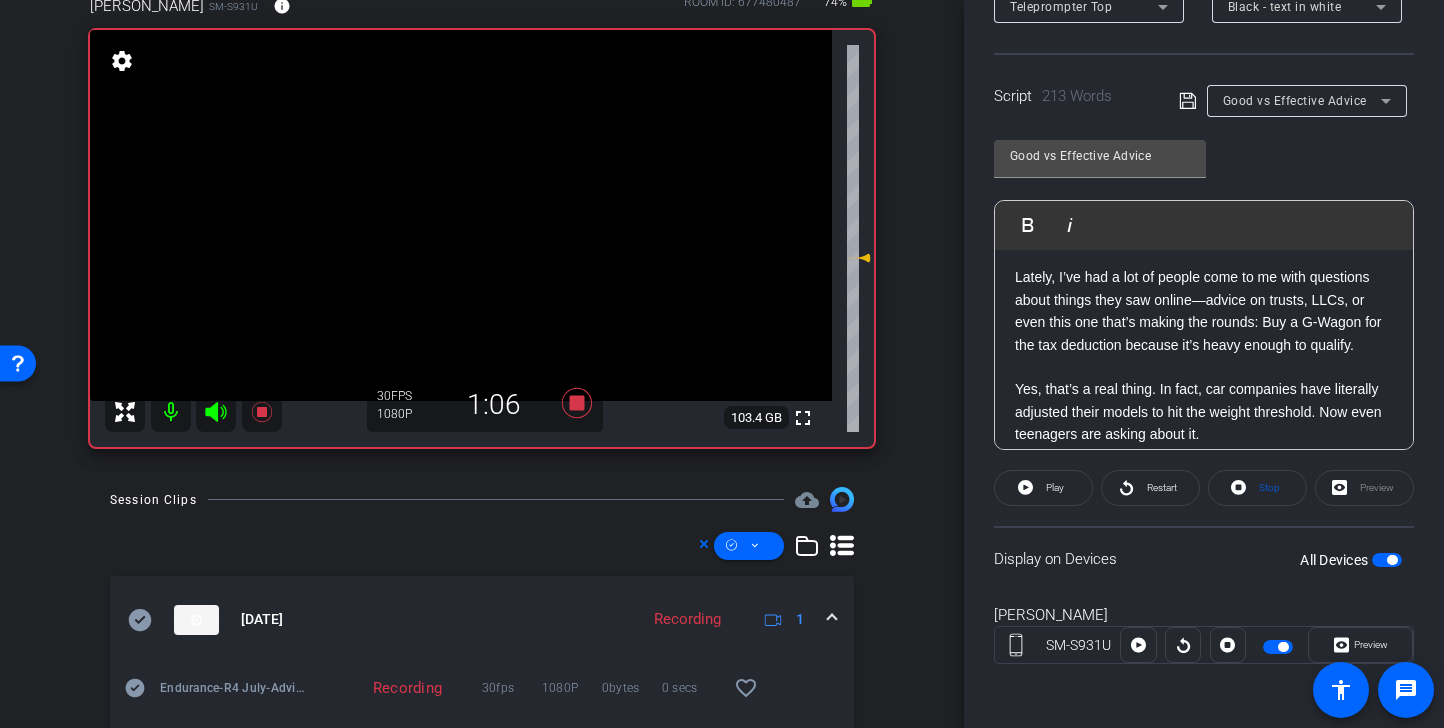 click on "Lately, I’ve had a lot of people come to me with questions about things they saw online—advice on trusts, LLCs, or even this one that’s making the rounds: Buy a G-Wagon for the tax deduction because it’s heavy enough to qualify." 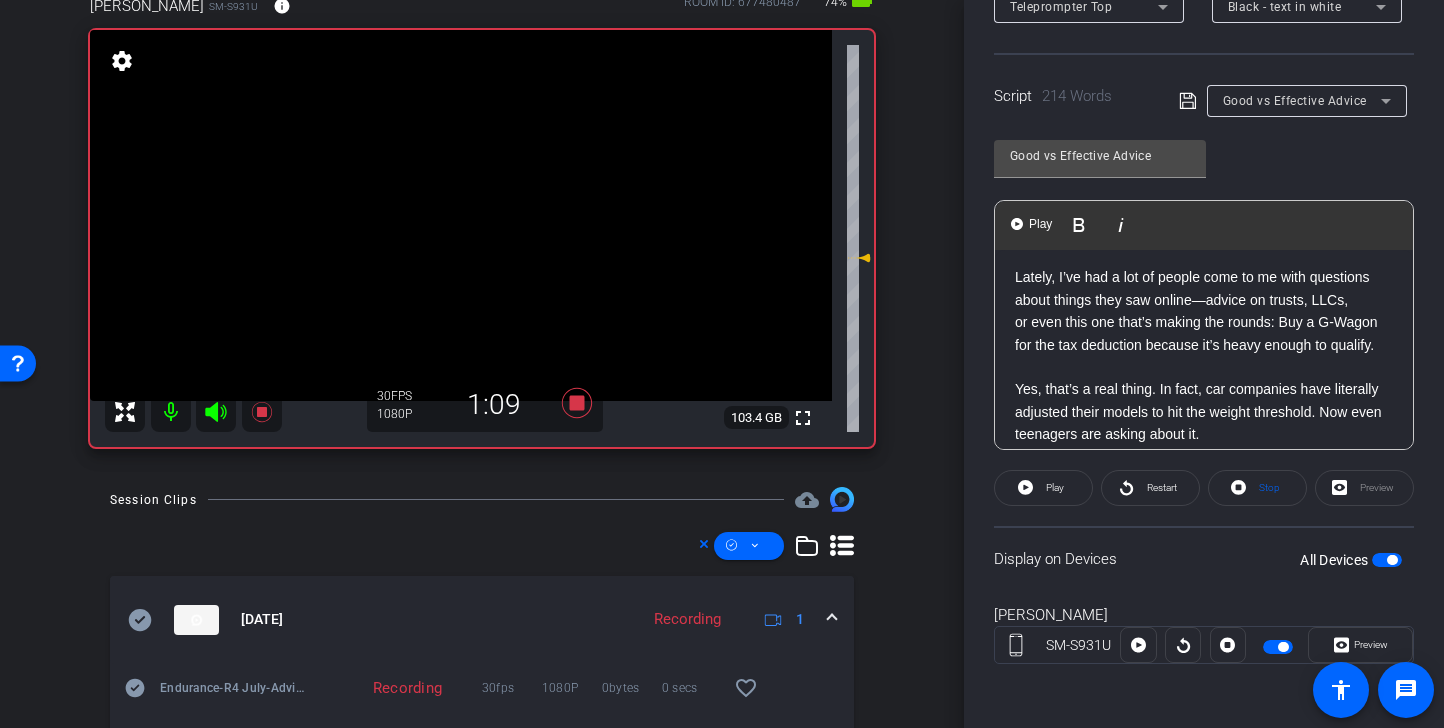click 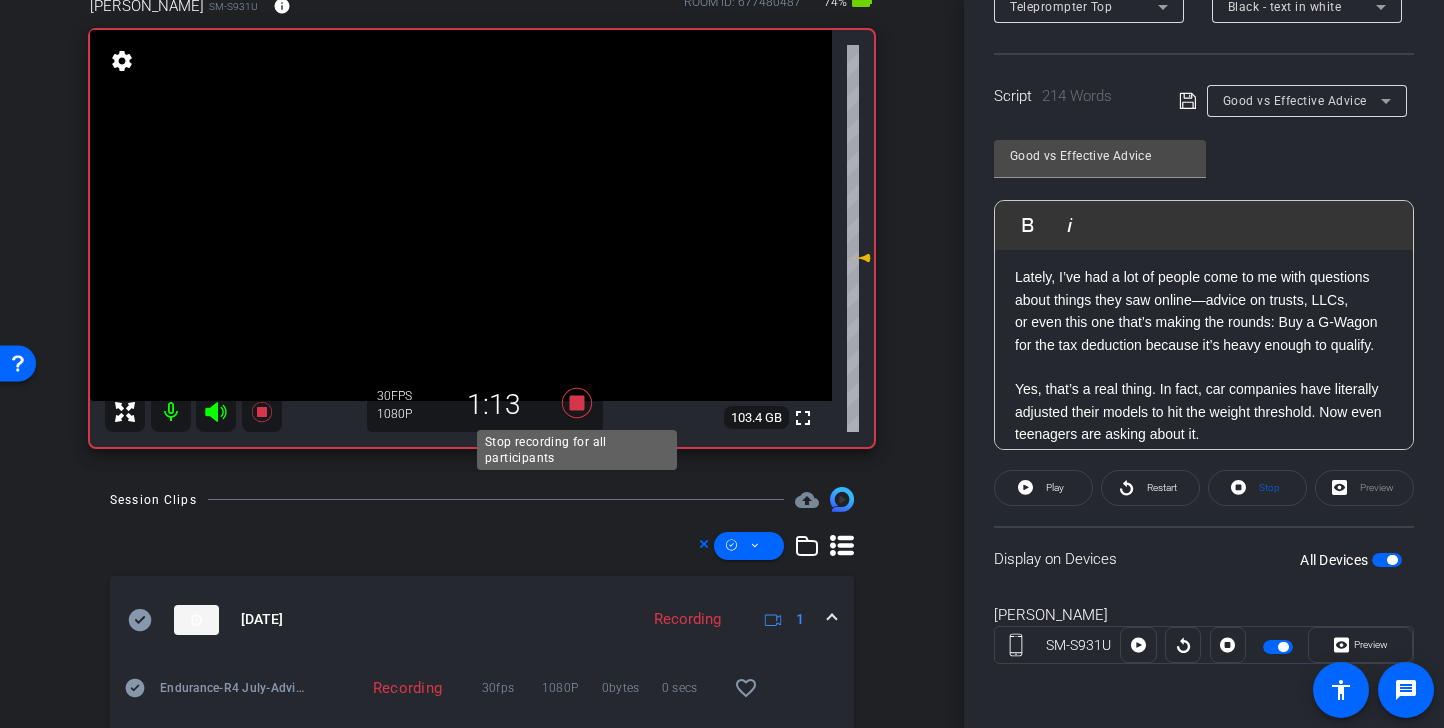 click 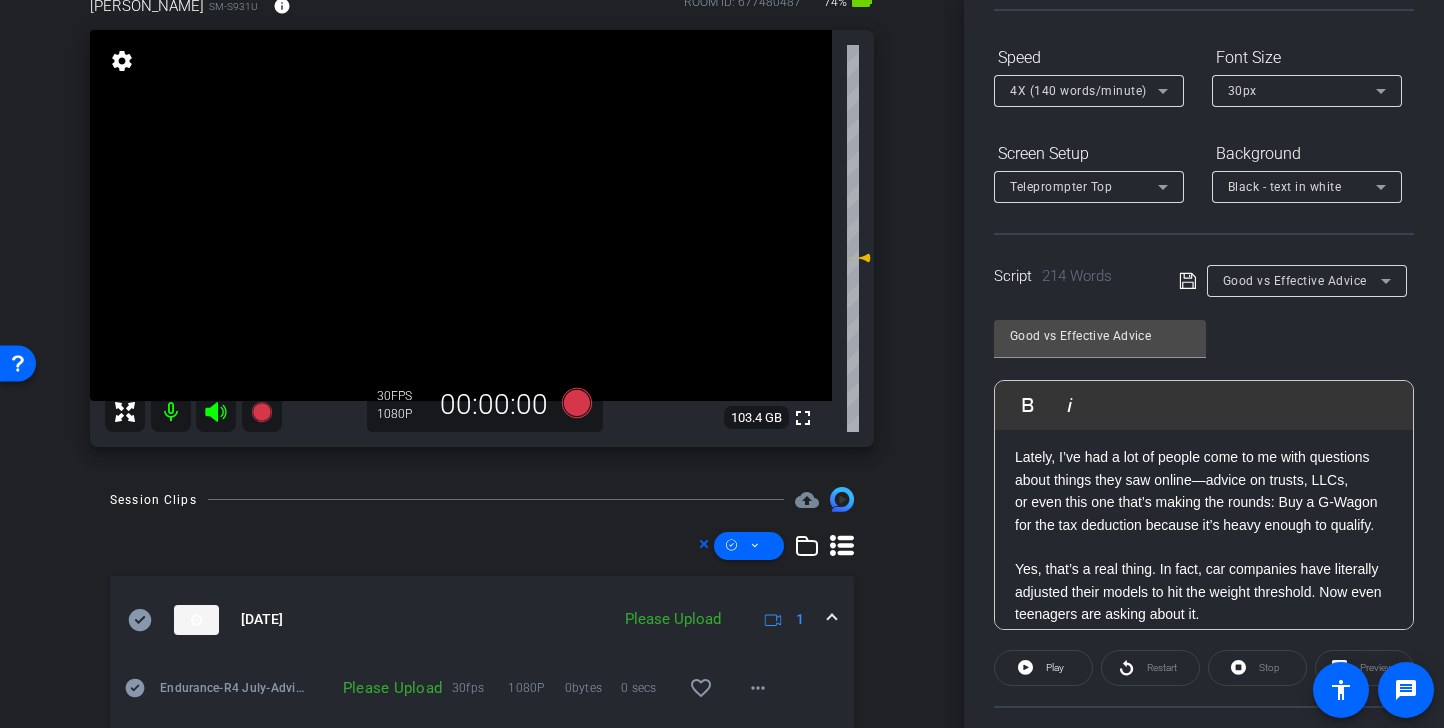 scroll, scrollTop: 161, scrollLeft: 0, axis: vertical 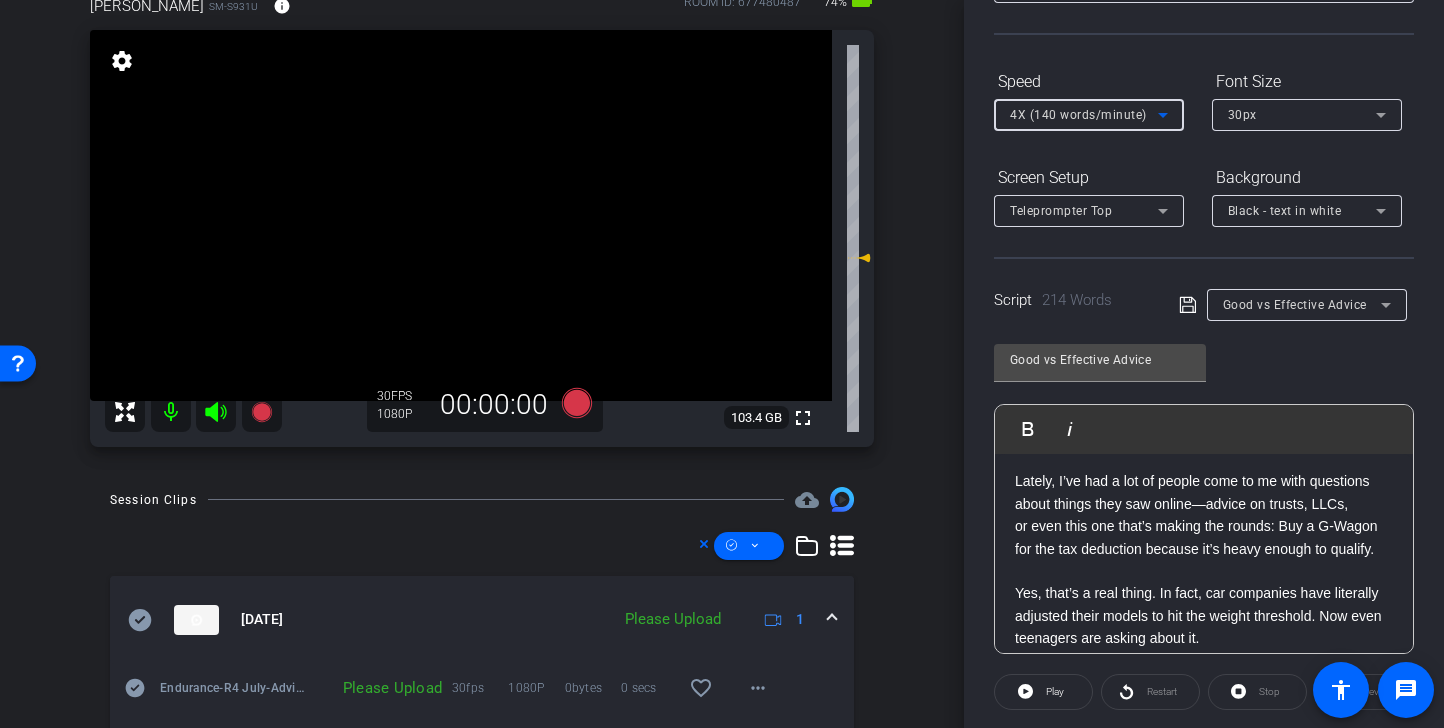 click on "4X (140 words/minute)" at bounding box center [1078, 115] 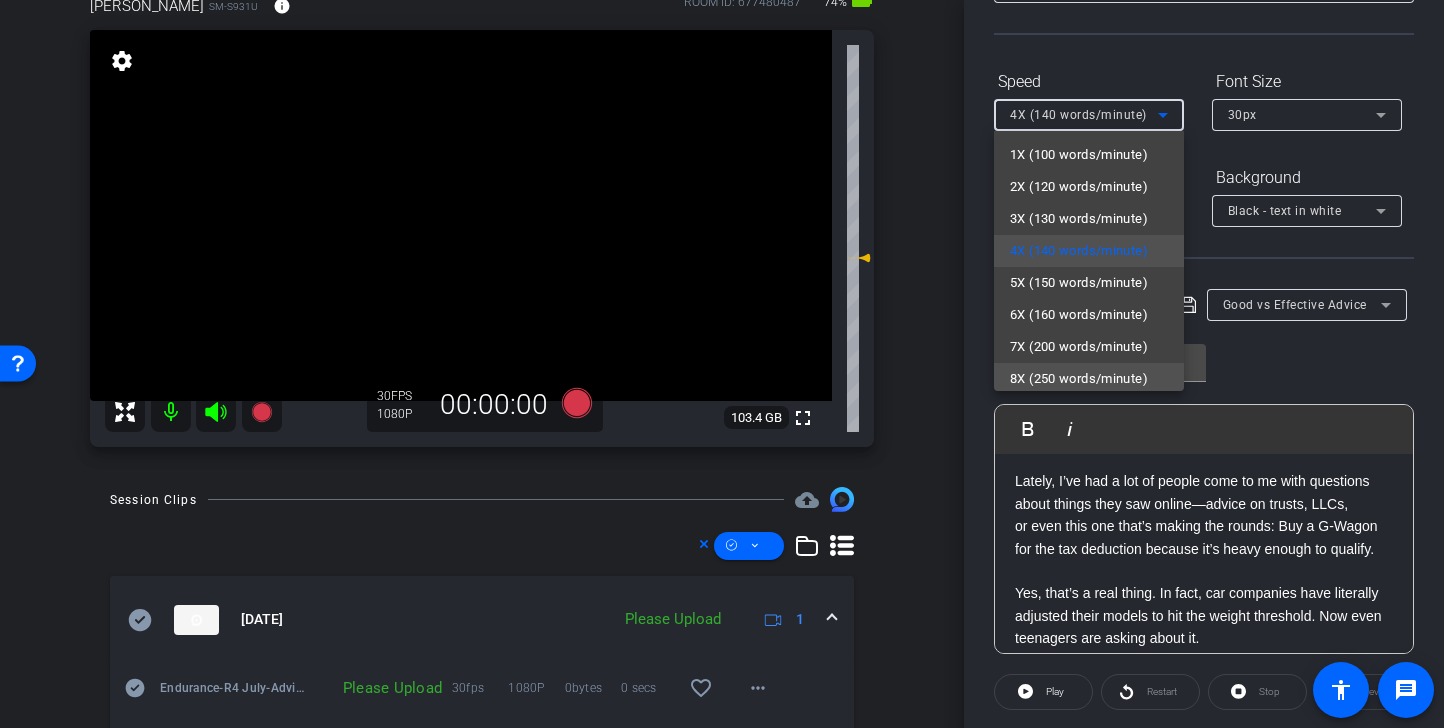 click on "8X (250 words/minute)" at bounding box center [1079, 379] 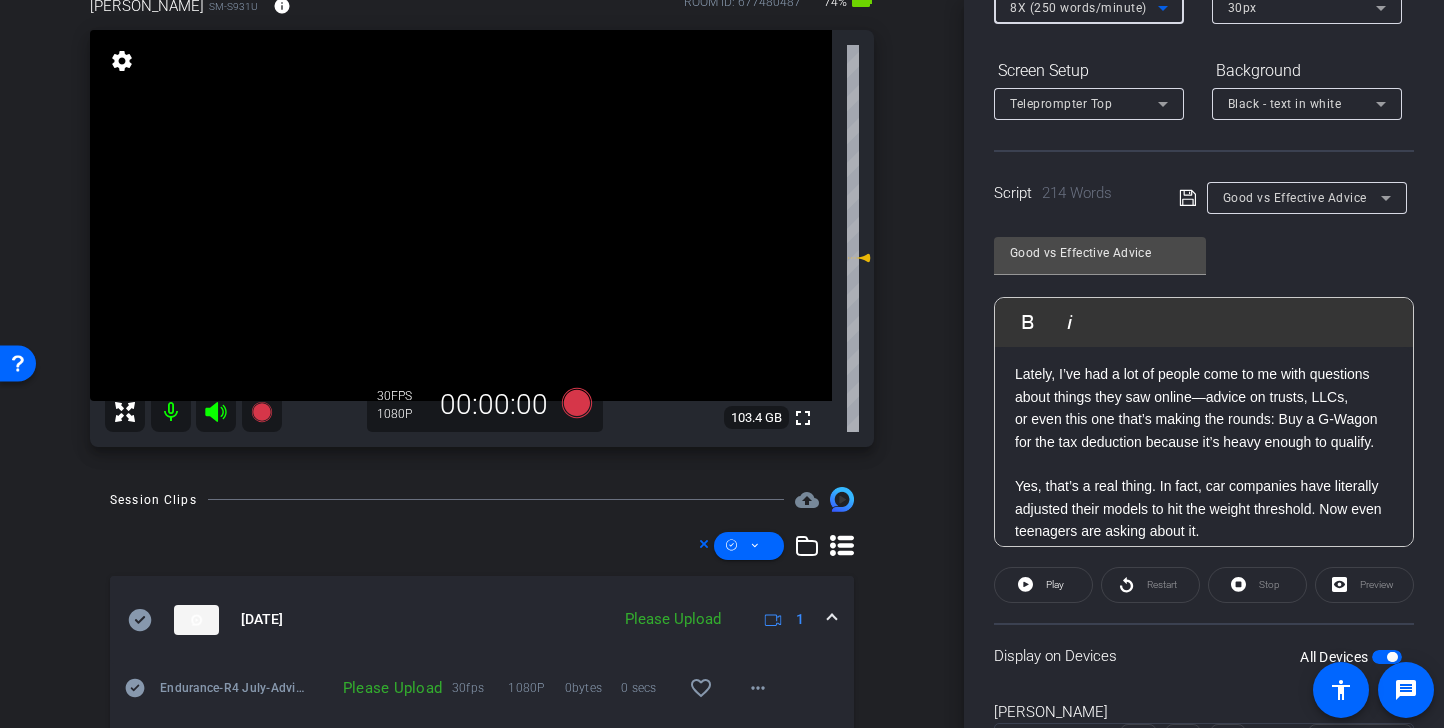 scroll, scrollTop: 269, scrollLeft: 0, axis: vertical 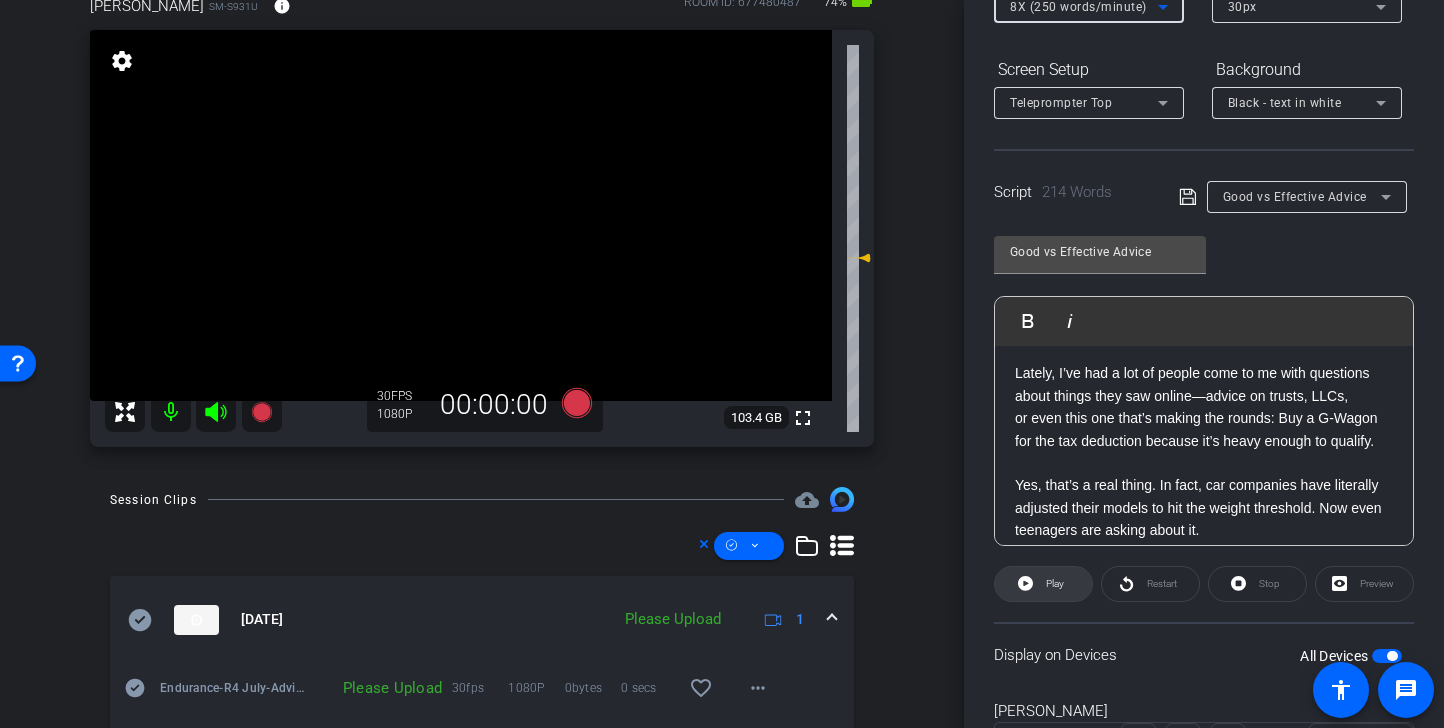 click on "Play" 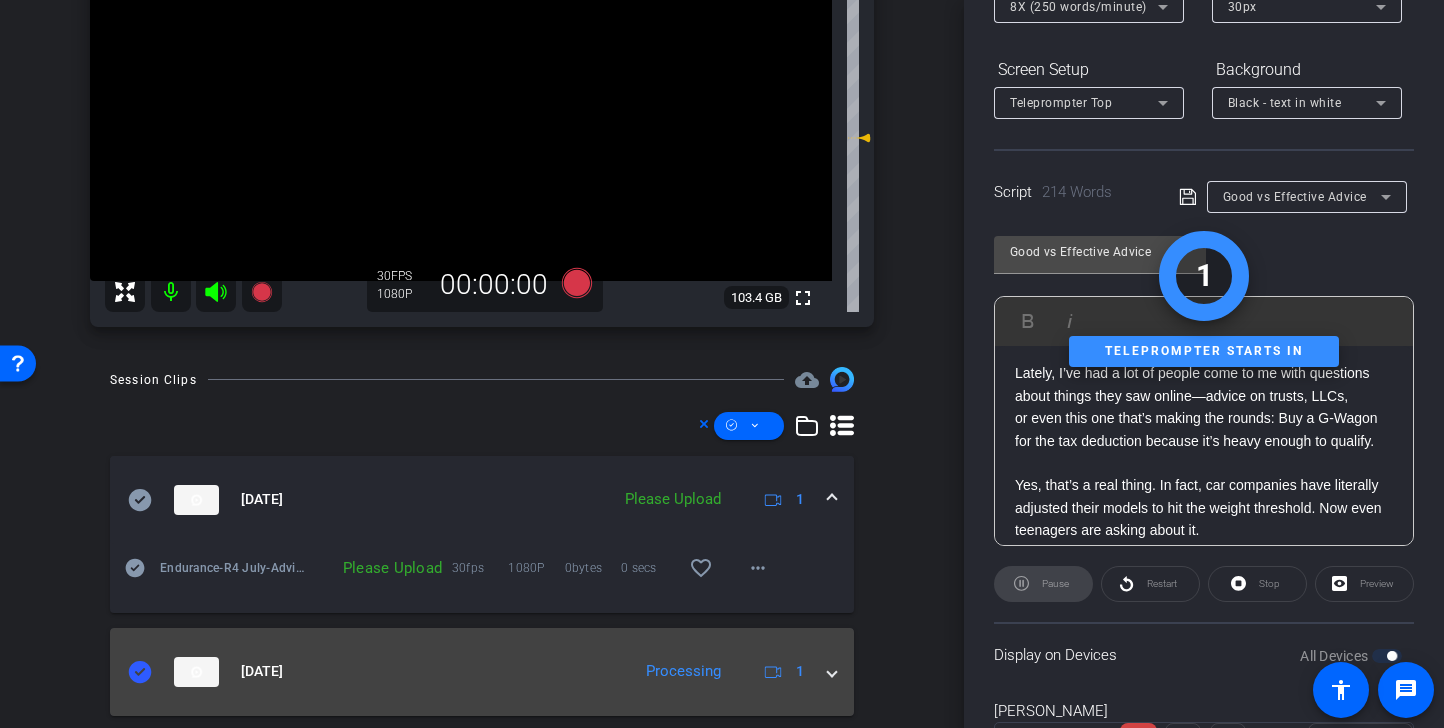 scroll, scrollTop: 268, scrollLeft: 0, axis: vertical 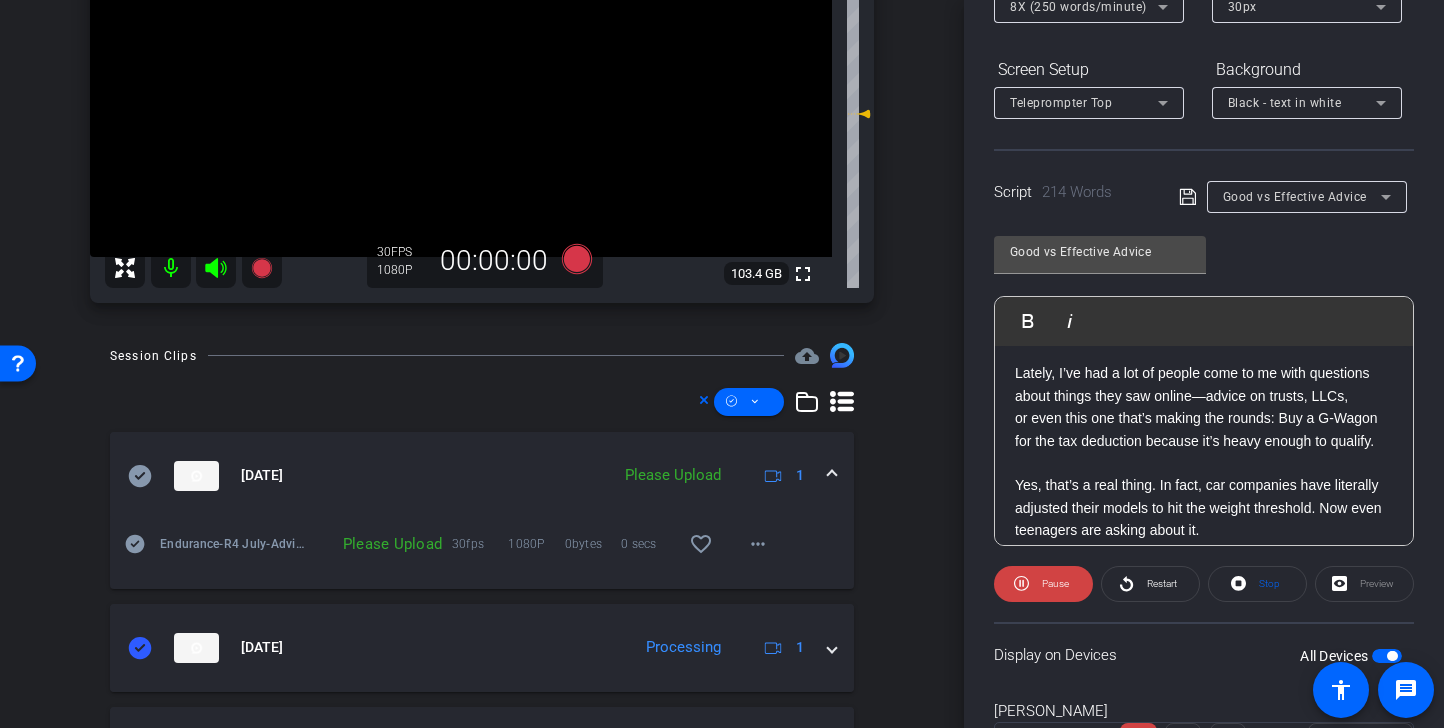 click 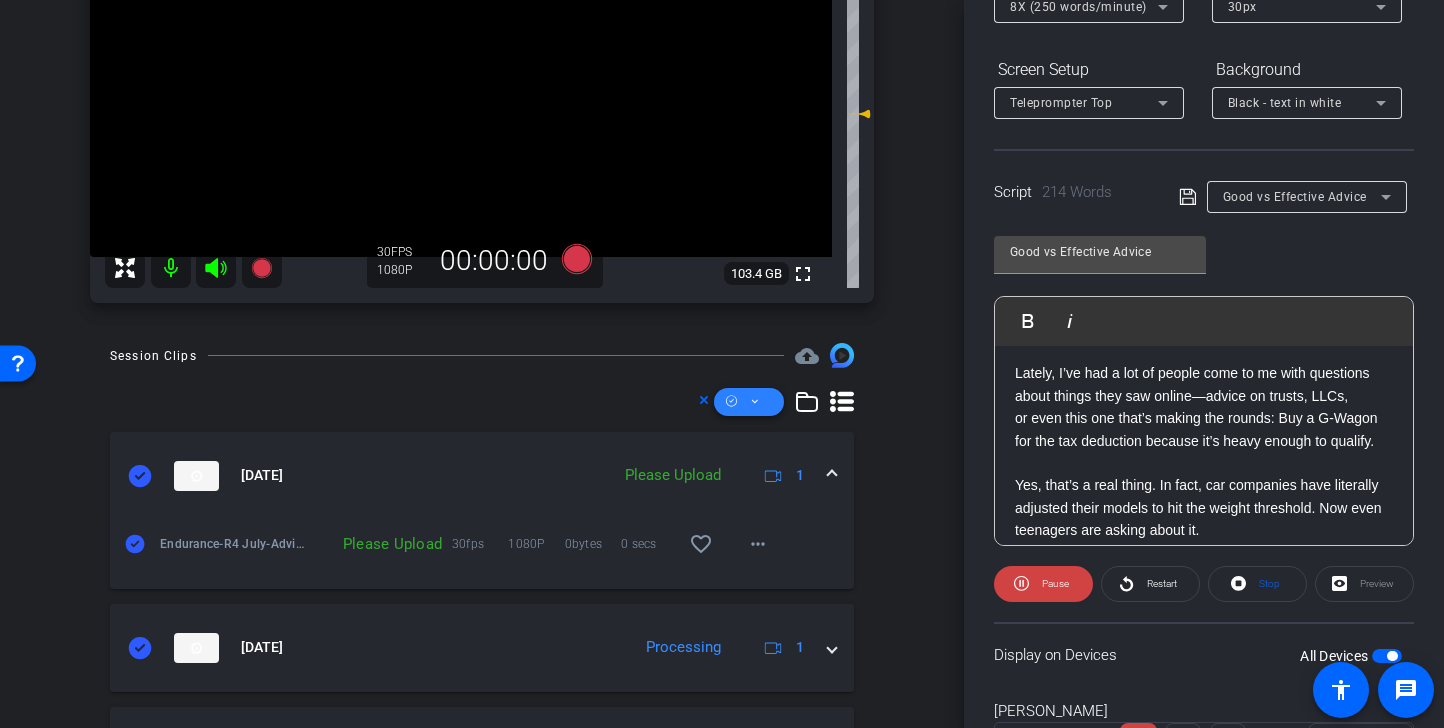 click 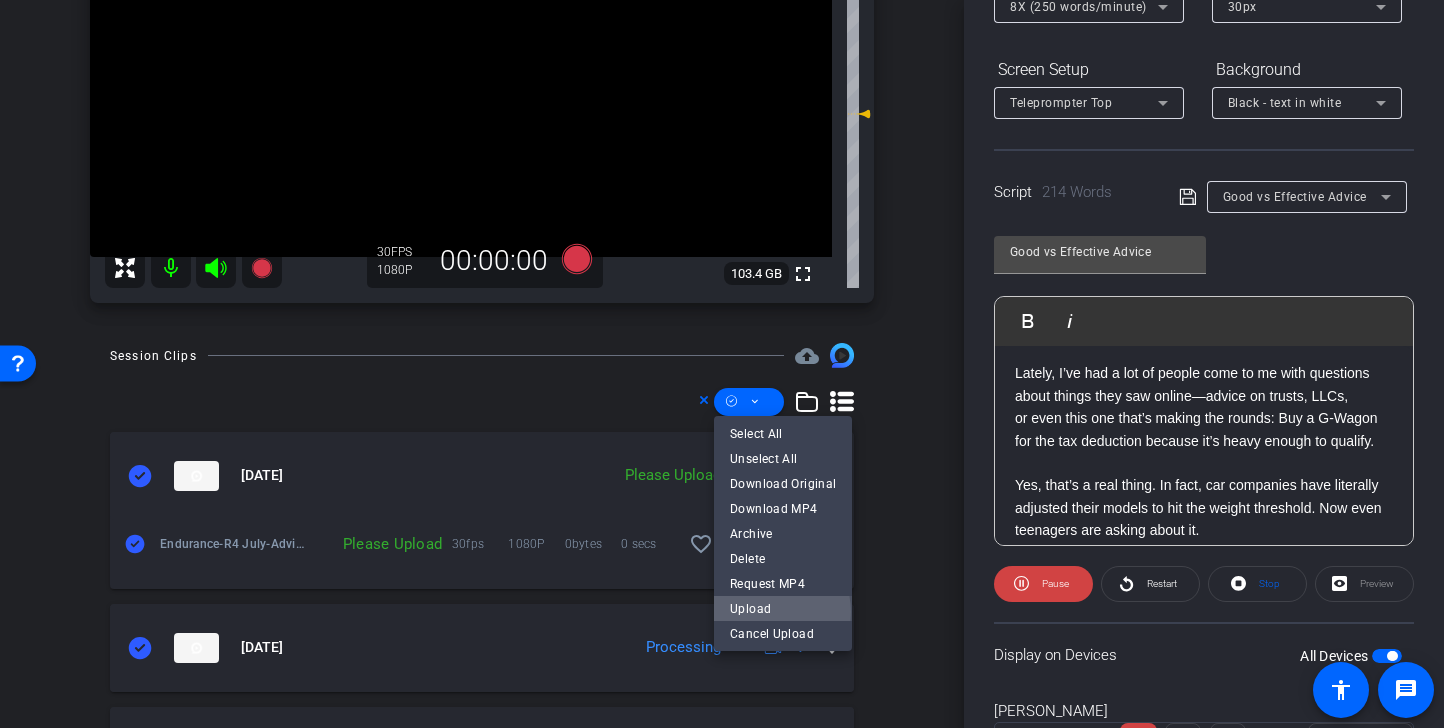 click on "Upload" at bounding box center [783, 608] 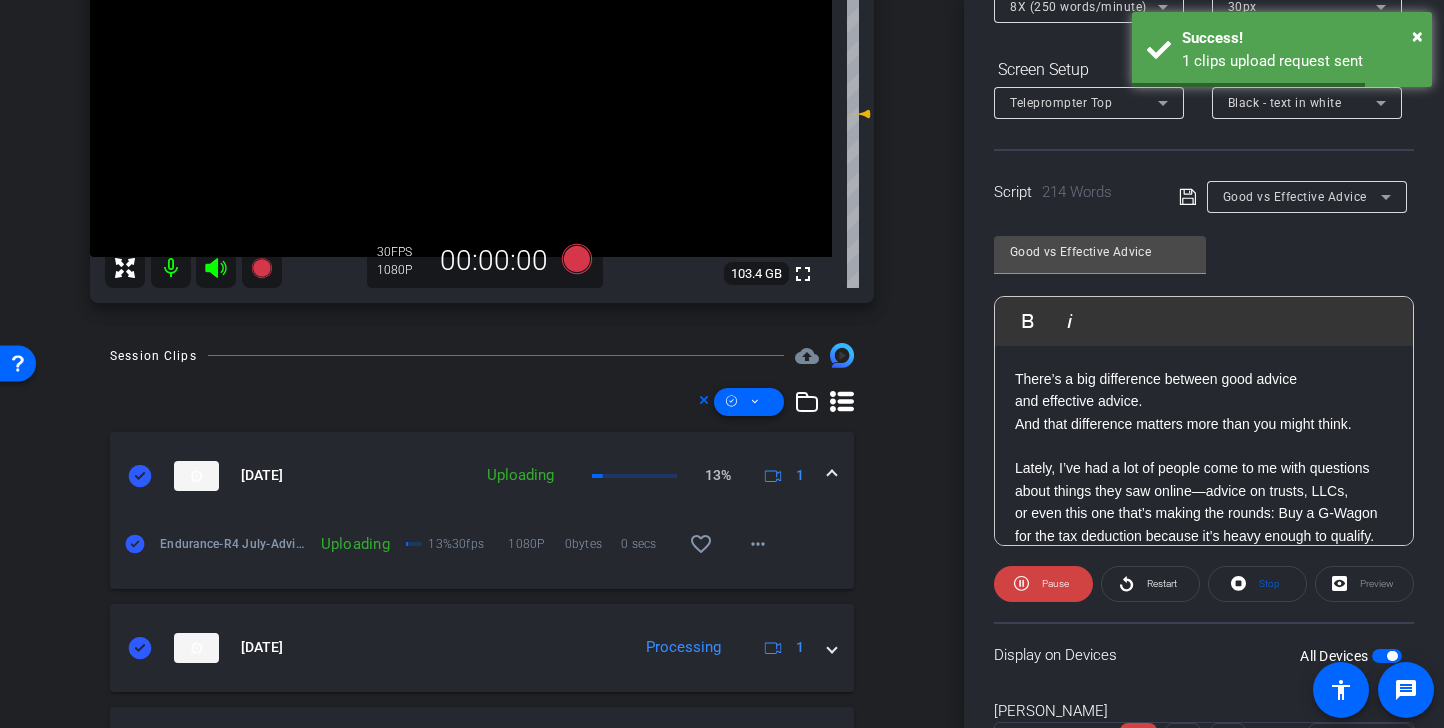 scroll, scrollTop: 86, scrollLeft: 0, axis: vertical 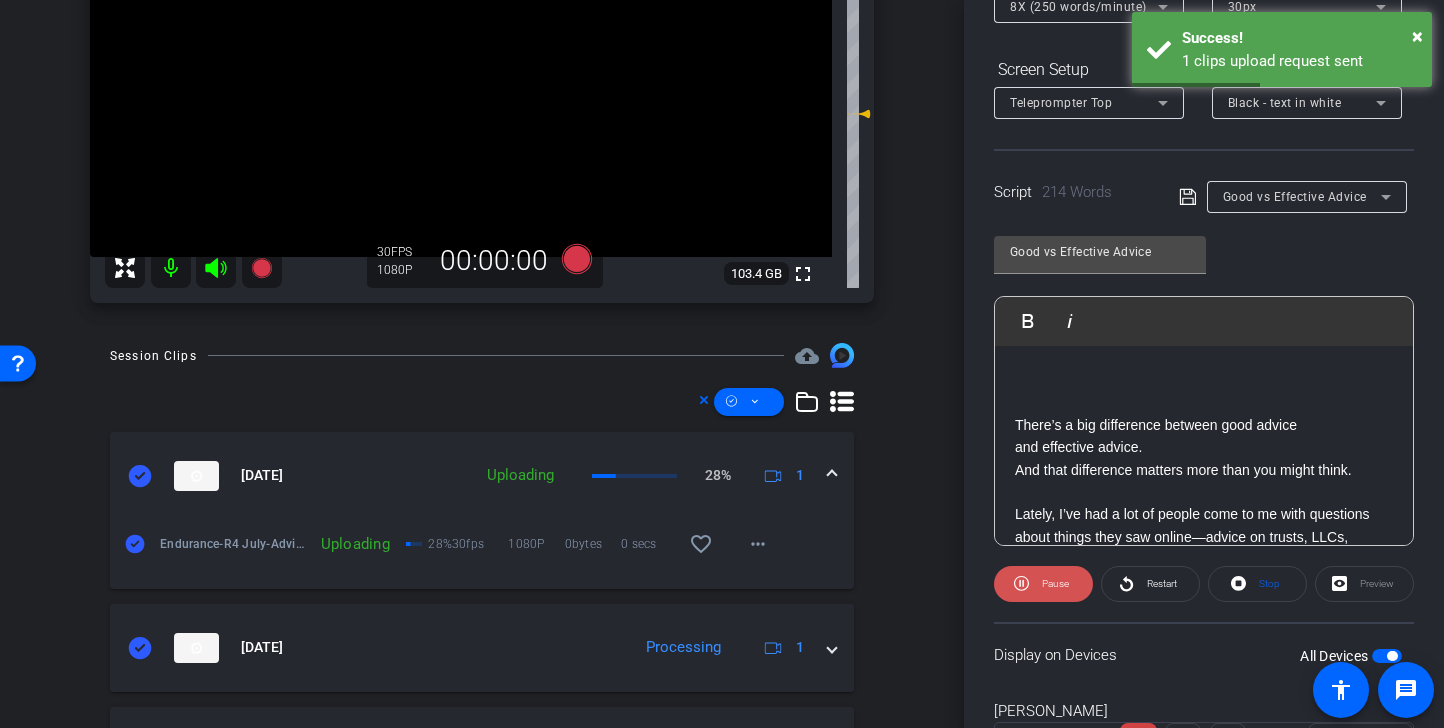 click on "Pause" 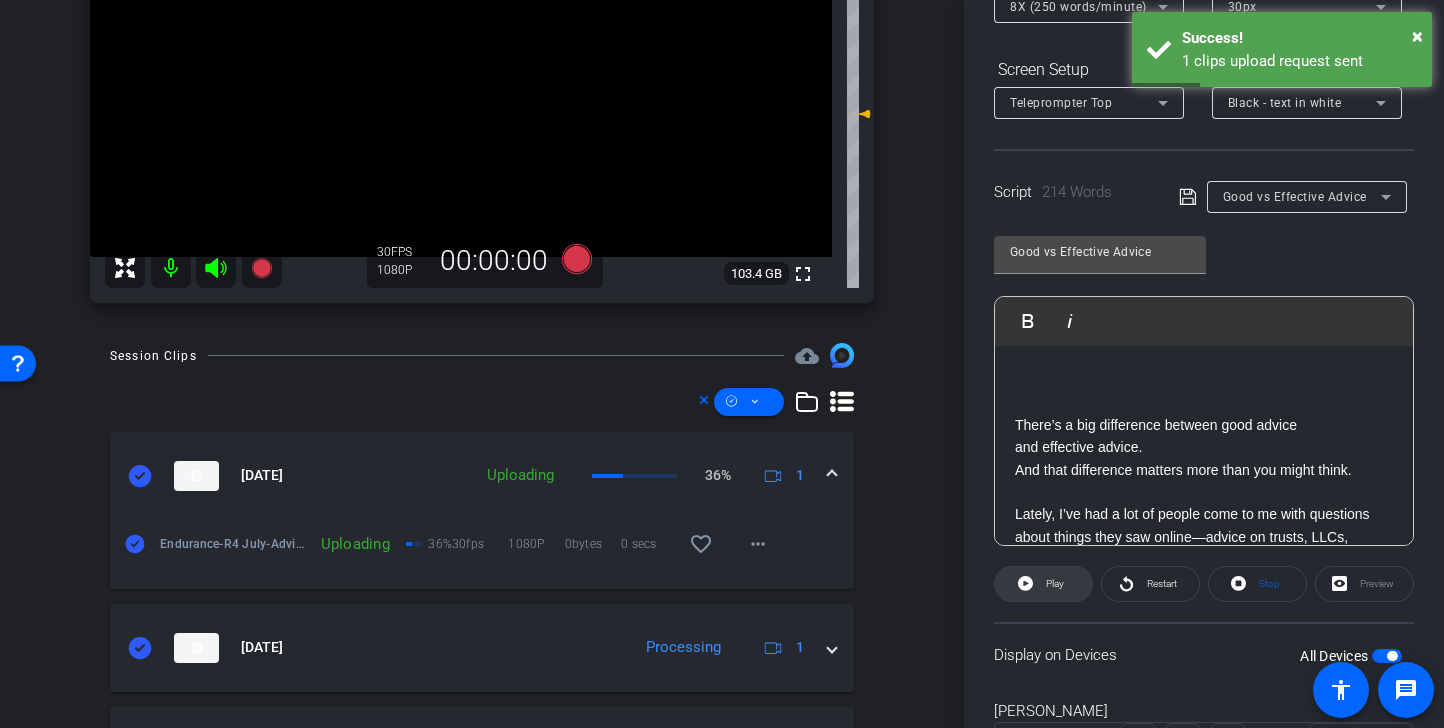 click on "Play" 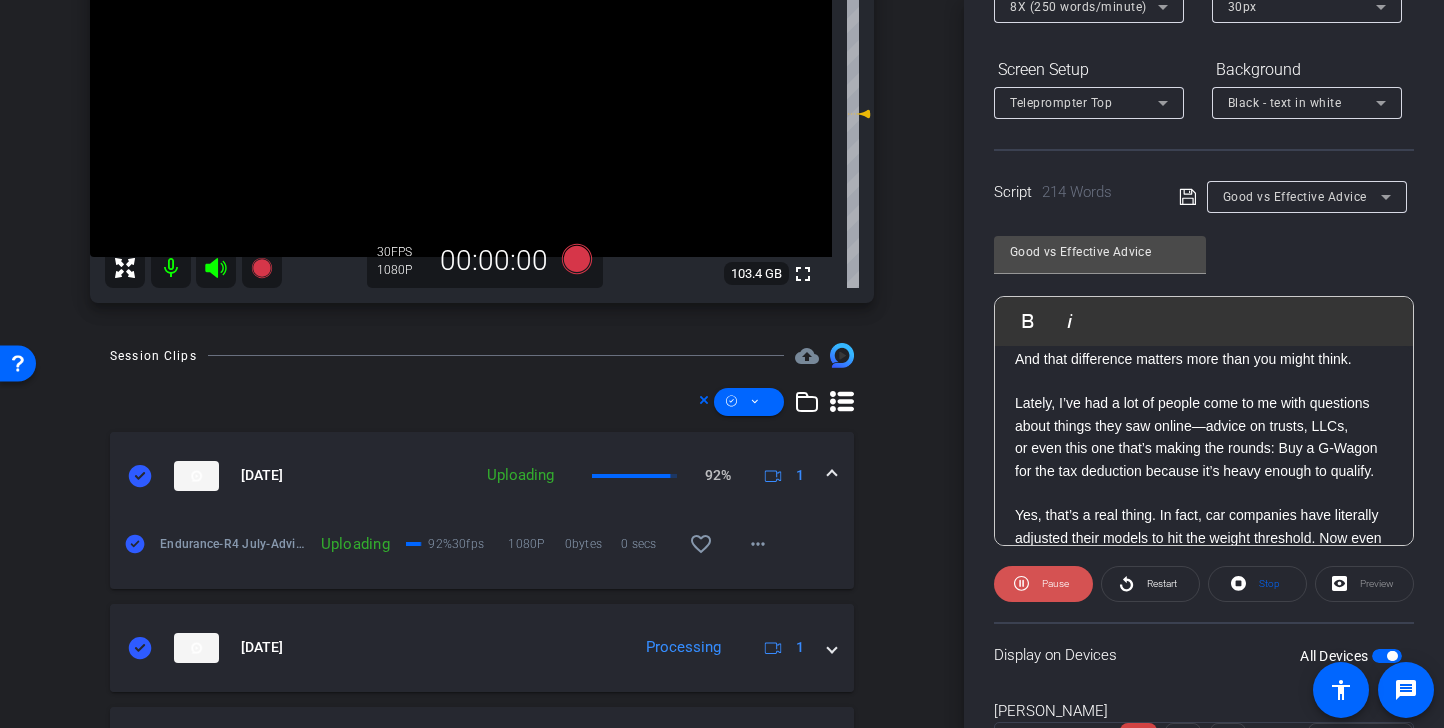 scroll, scrollTop: 202, scrollLeft: 0, axis: vertical 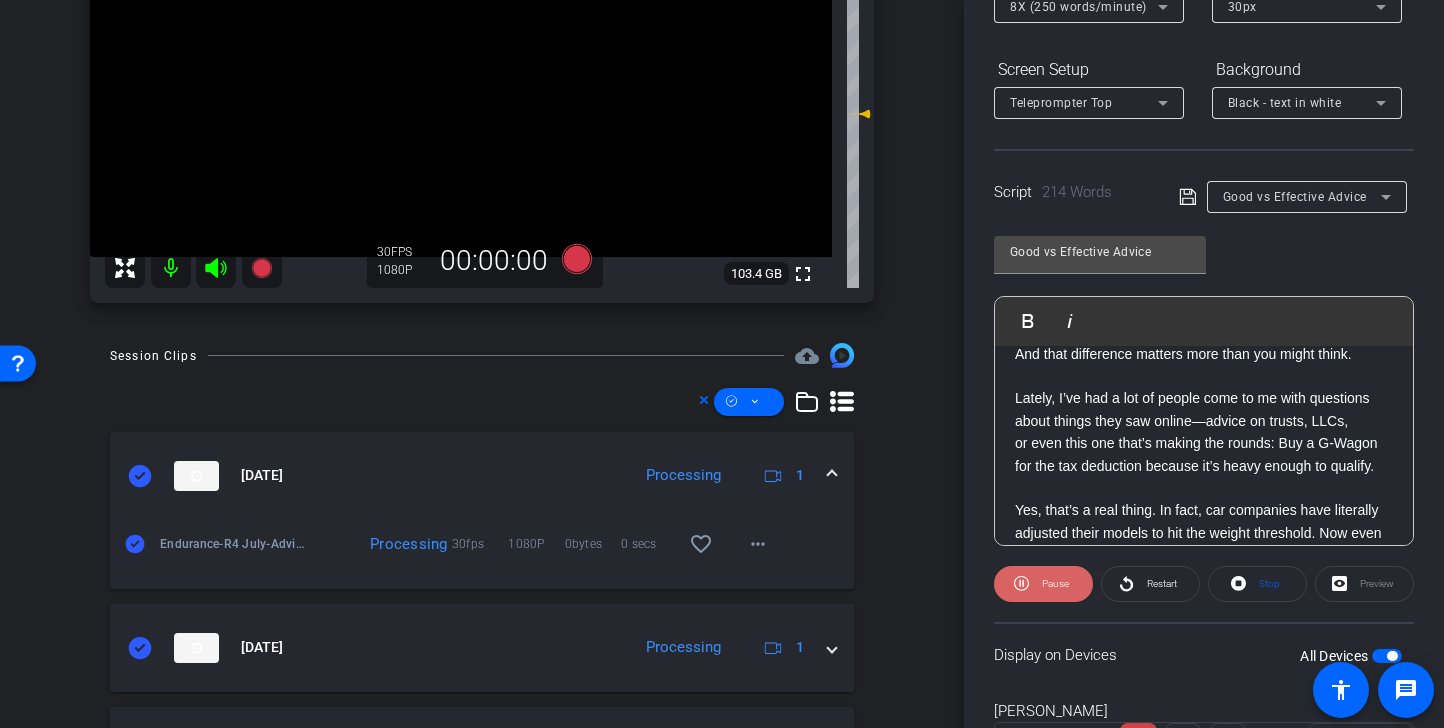 click on "Pause" 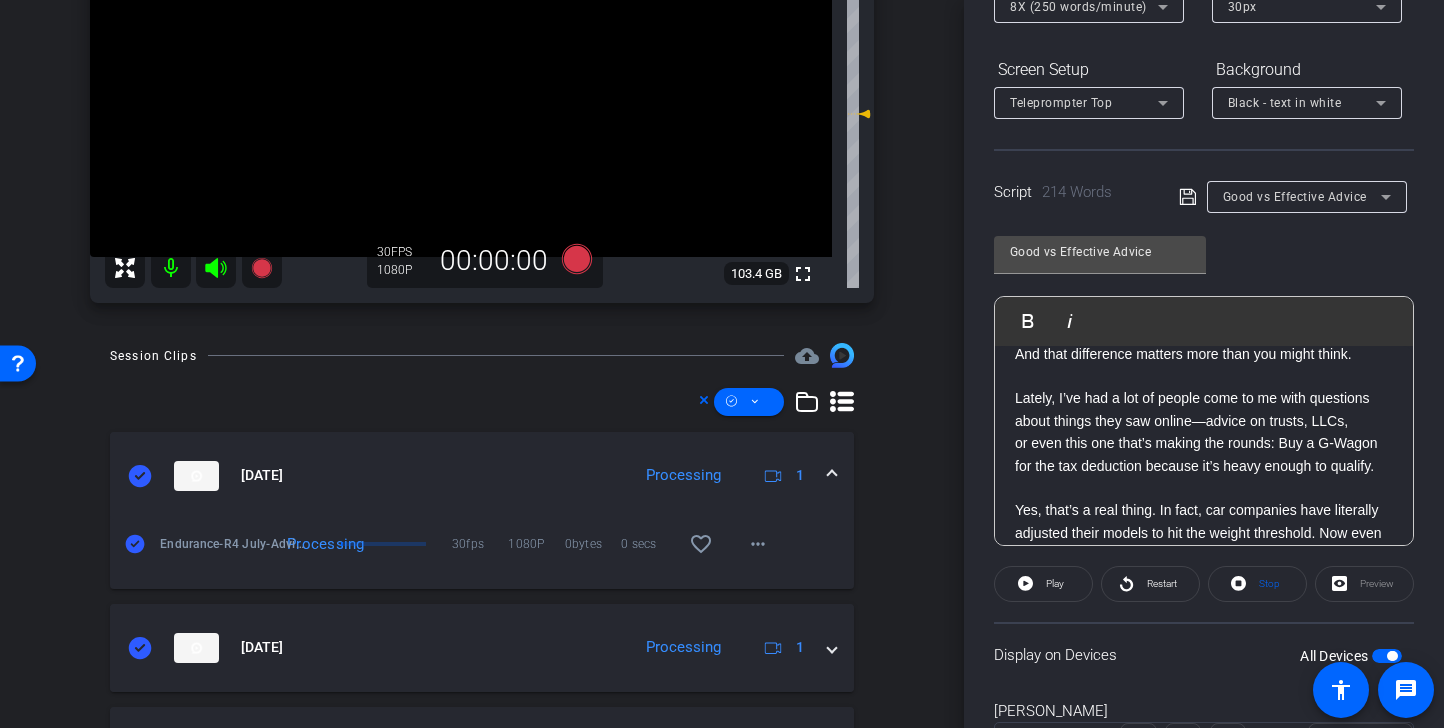 click on "Lately, I’ve had a lot of people come to me with questions about things they saw online—advice on trusts, LLCs," 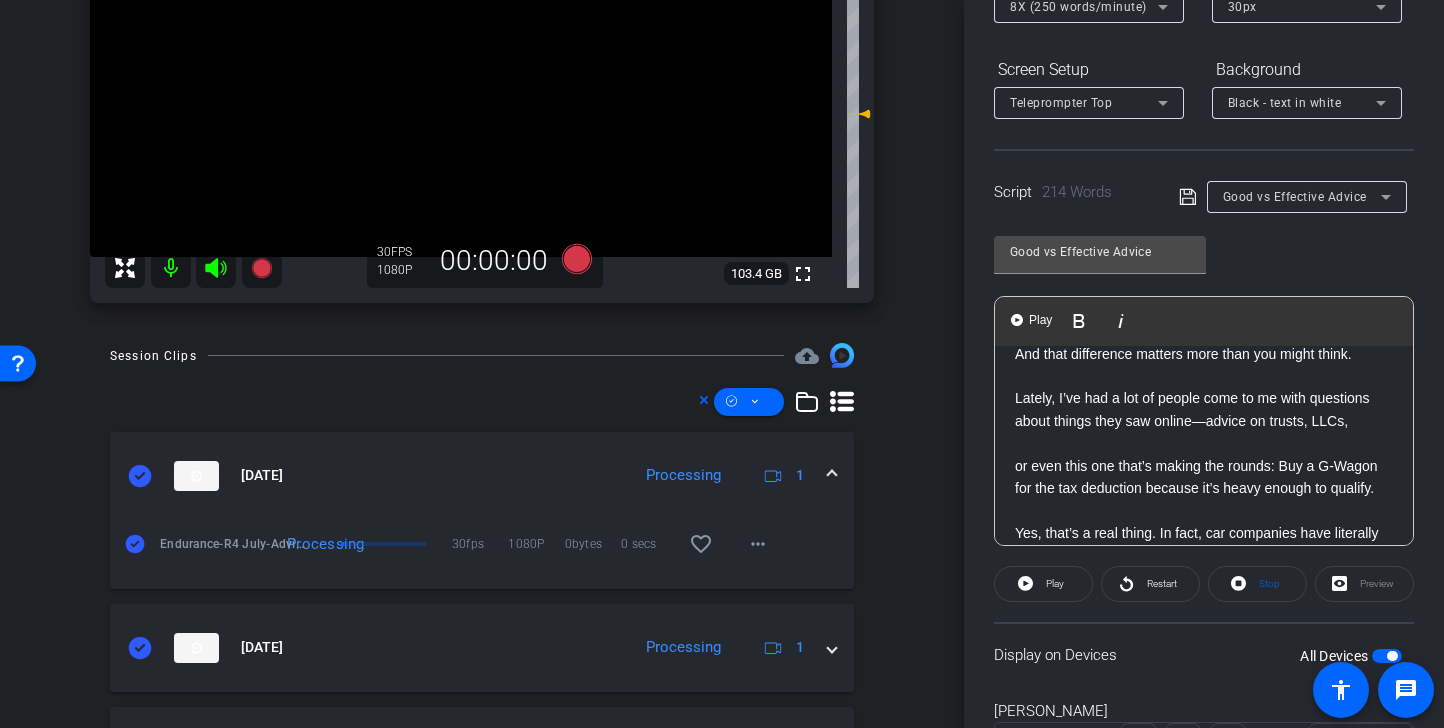 click 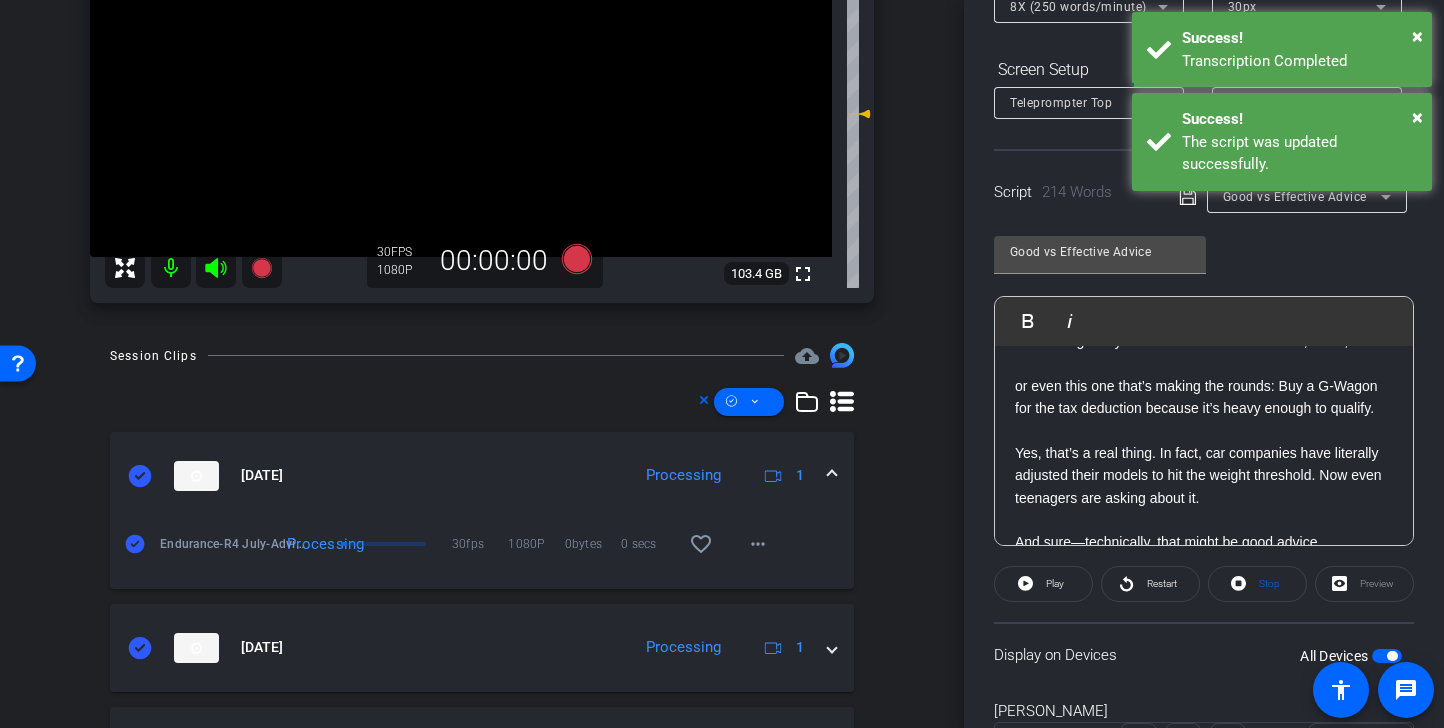 scroll, scrollTop: 283, scrollLeft: 0, axis: vertical 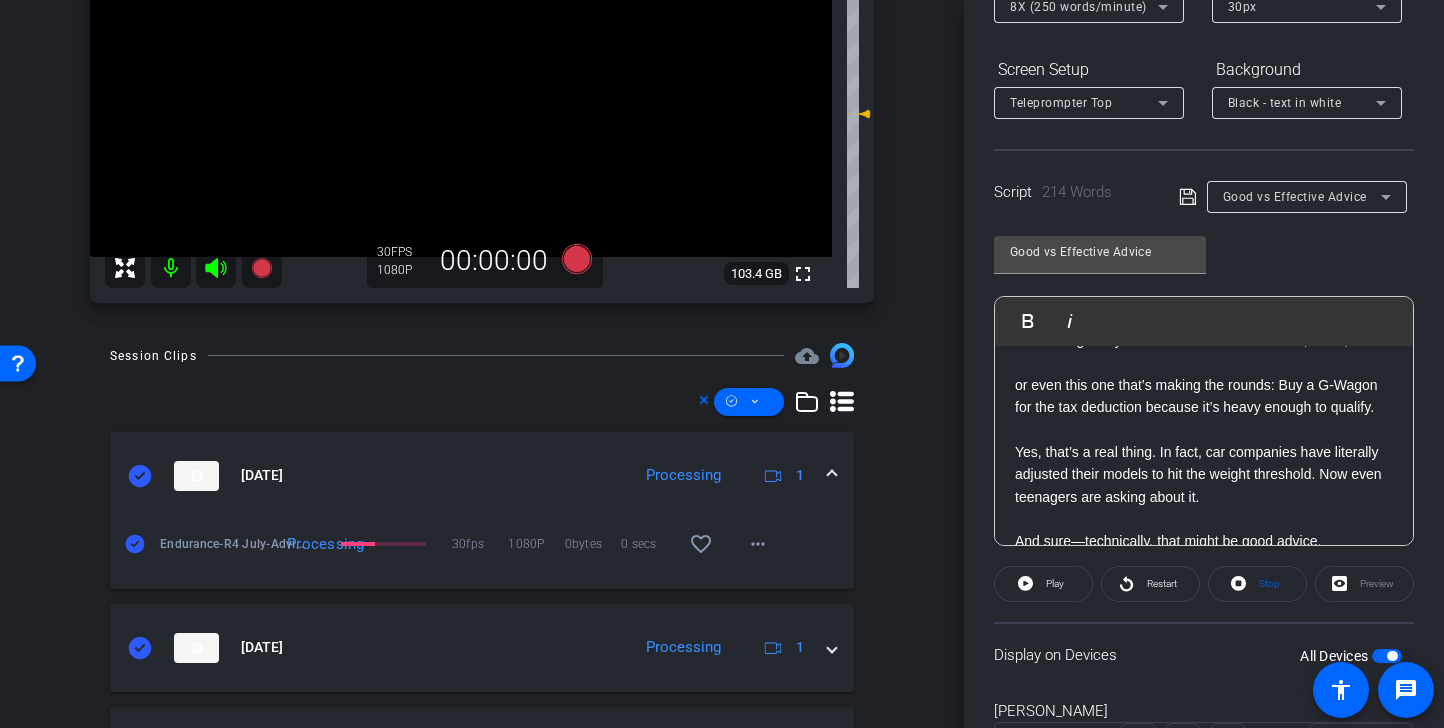 click on "or even this one that’s making the rounds: Buy a G-Wagon for the tax deduction because it’s heavy enough to qualify." 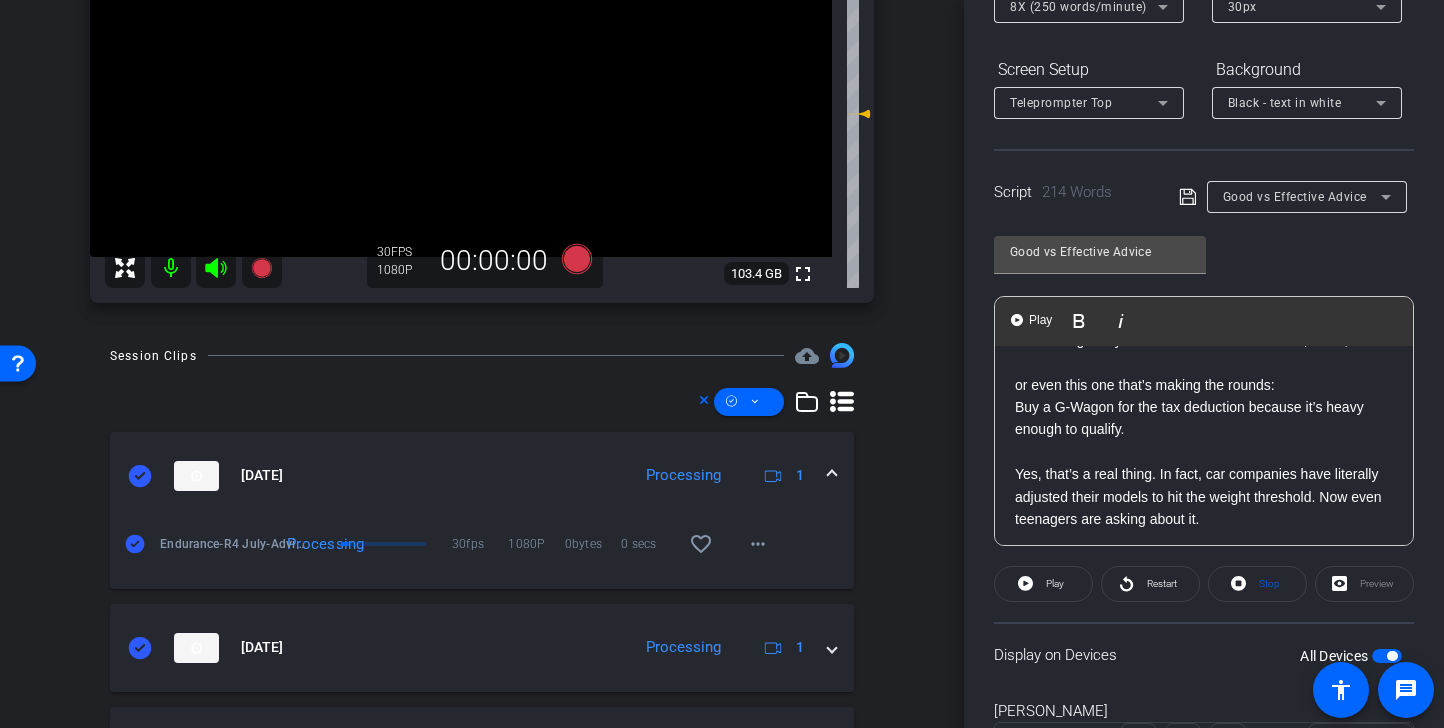 click 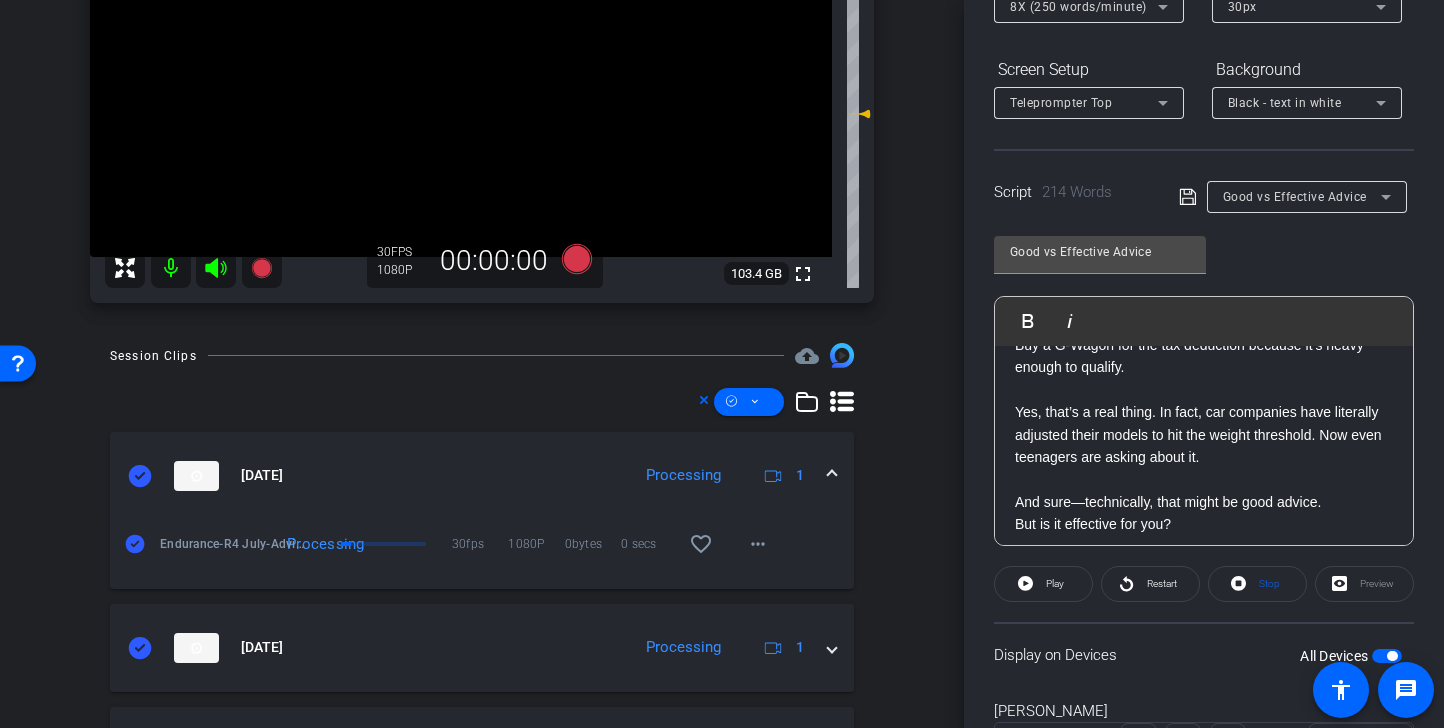 scroll, scrollTop: 347, scrollLeft: 0, axis: vertical 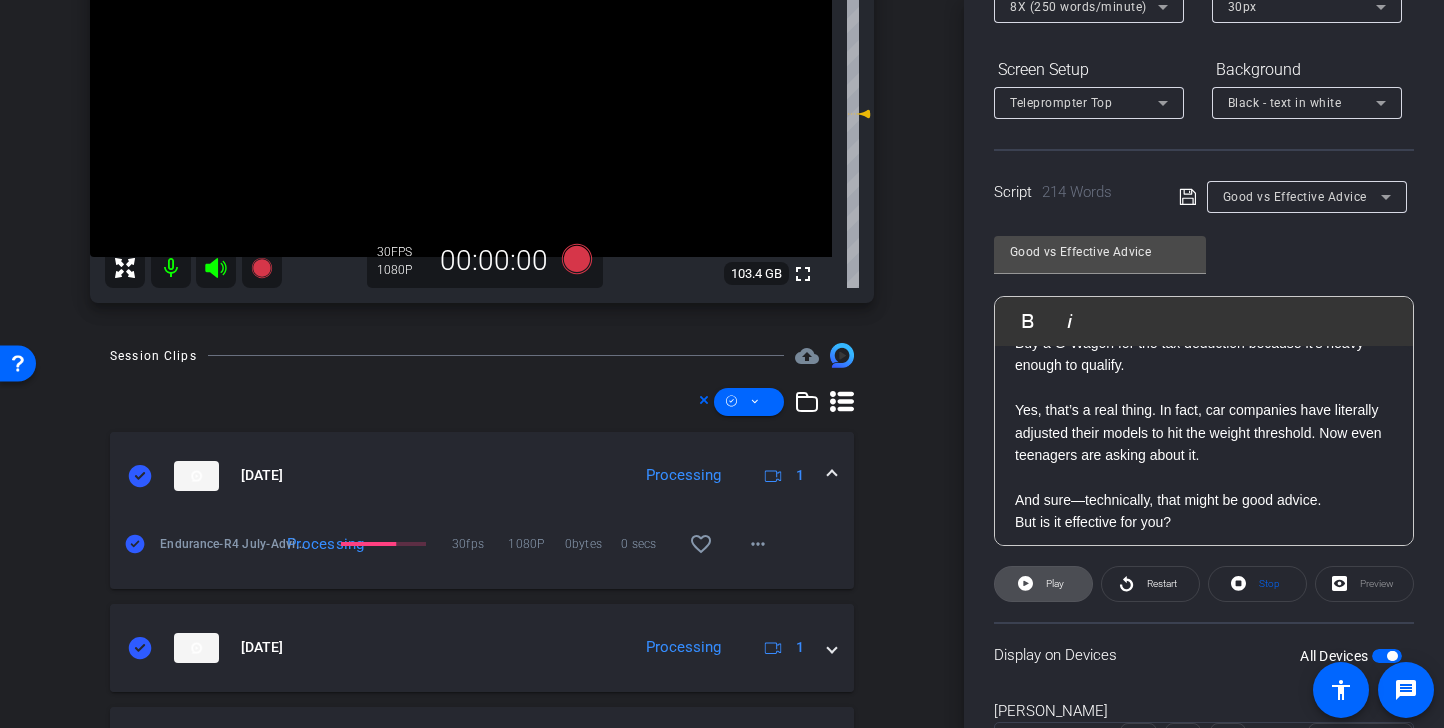 click on "Play" 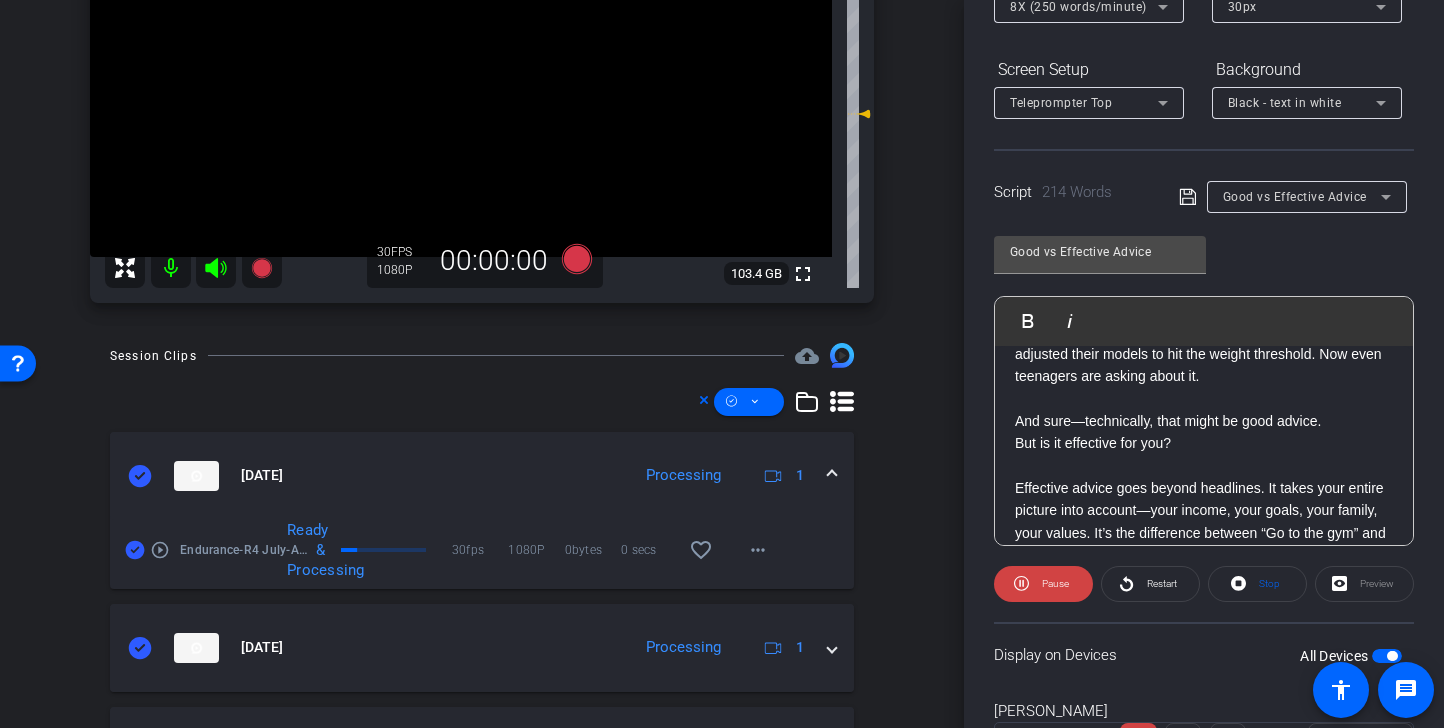 scroll, scrollTop: 434, scrollLeft: 0, axis: vertical 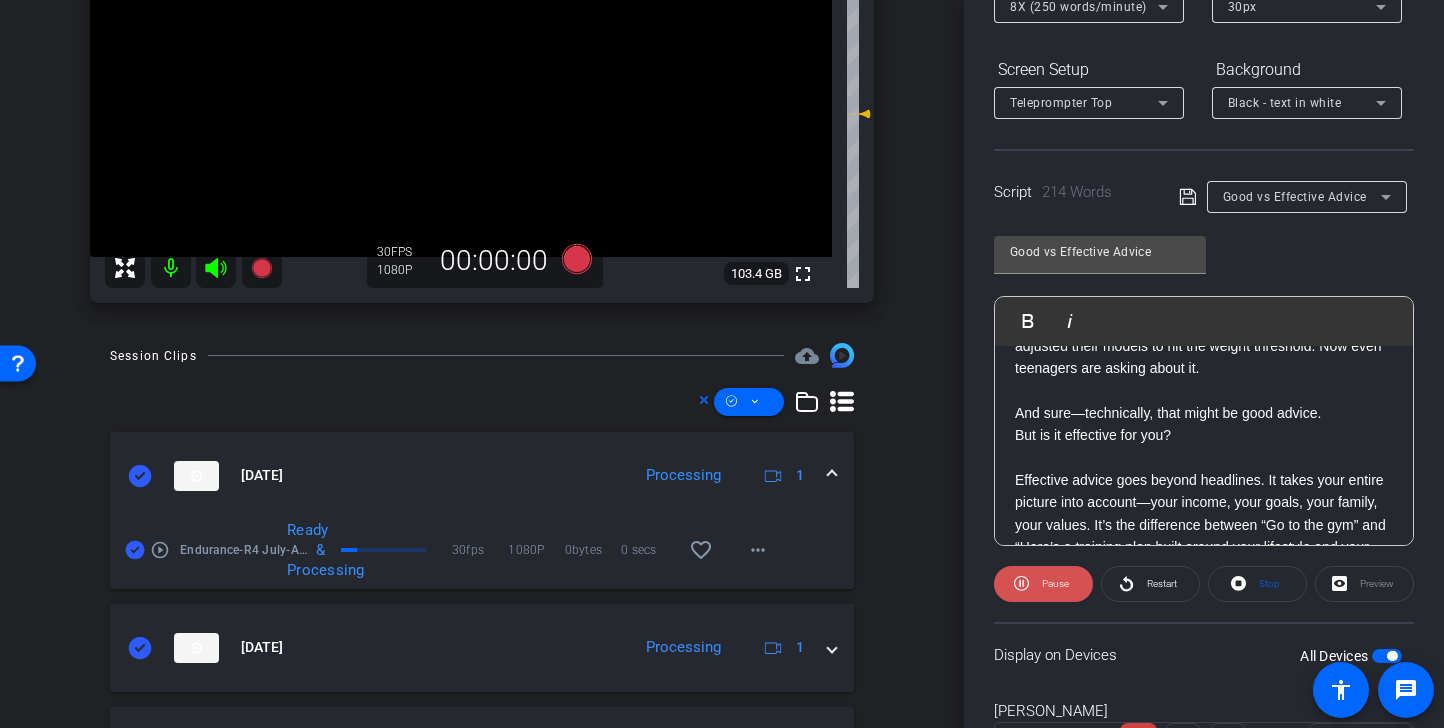 click 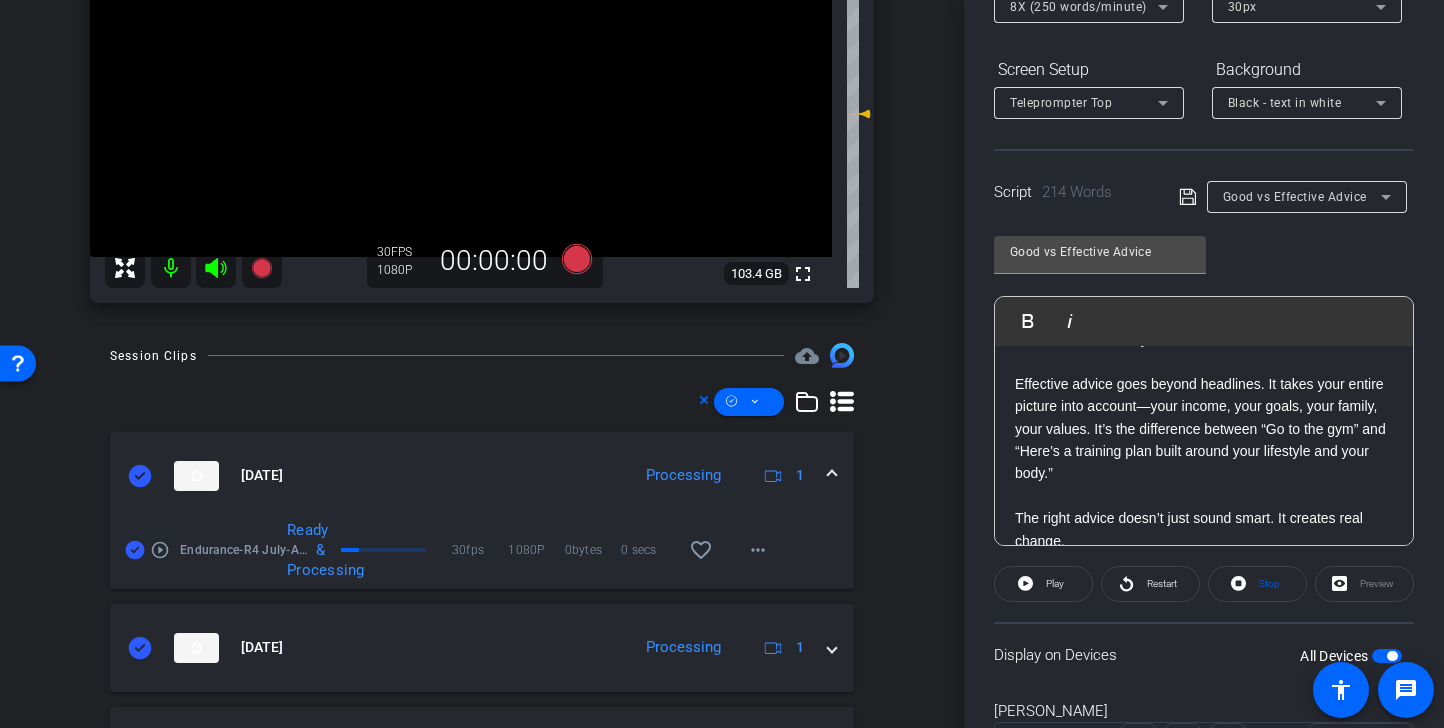 scroll, scrollTop: 540, scrollLeft: 0, axis: vertical 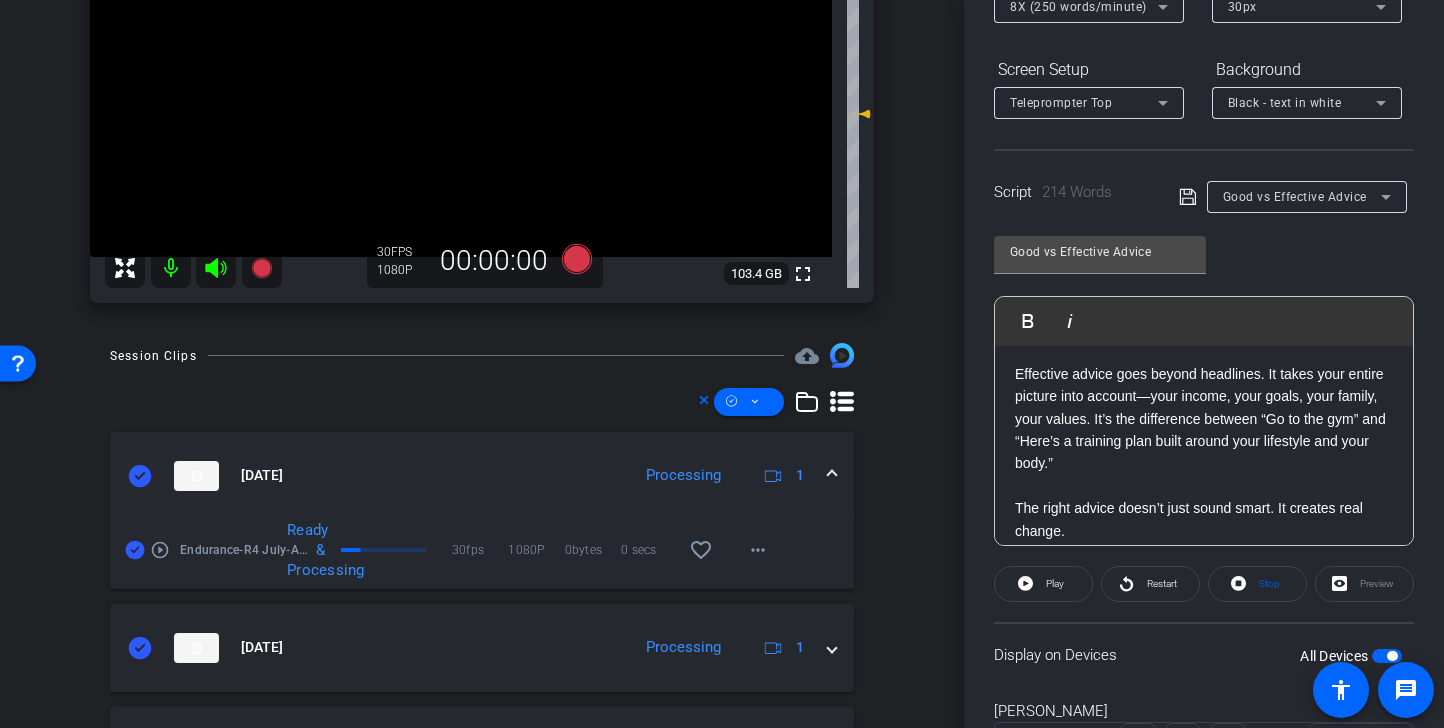 click on "Effective advice goes beyond headlines. It takes your entire picture into account—your income, your goals, your family, your values. It’s the difference between “Go to the gym” and “Here’s a training plan built around your lifestyle and your body.”" 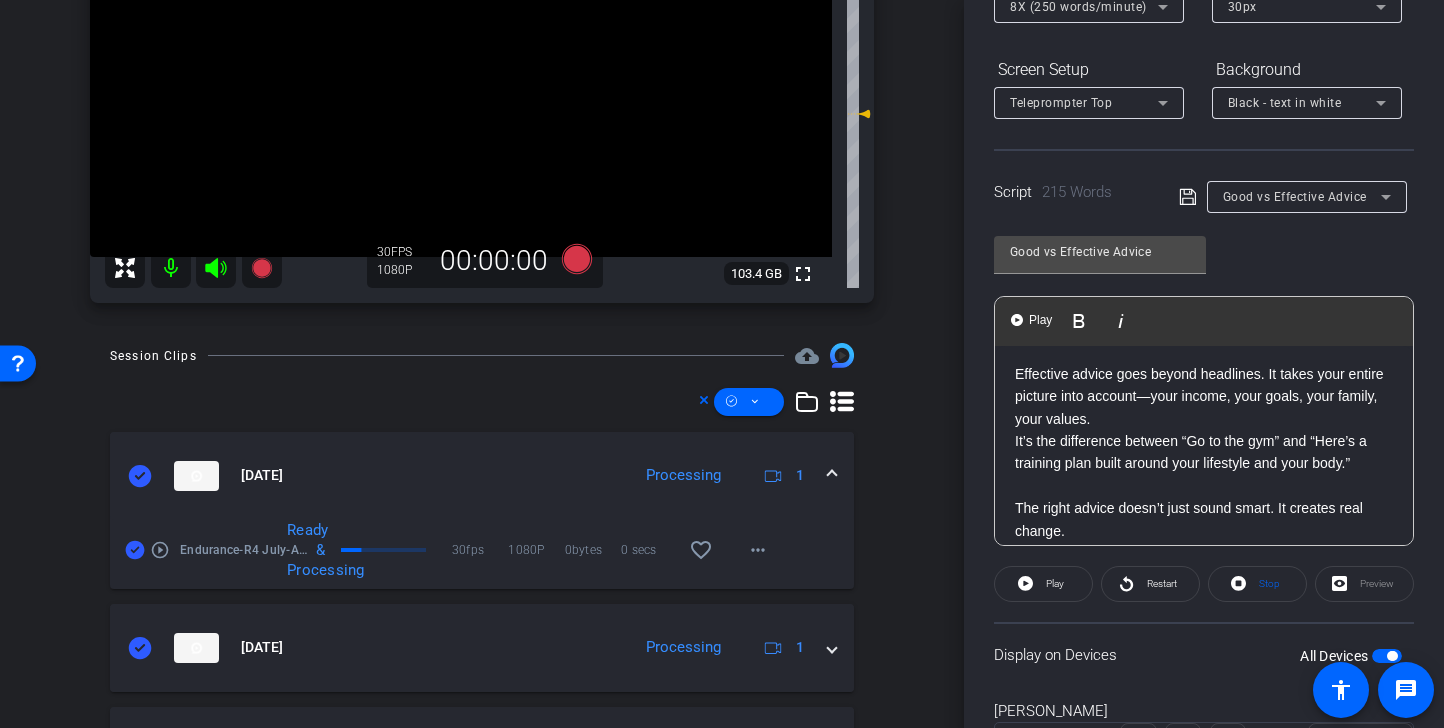 click 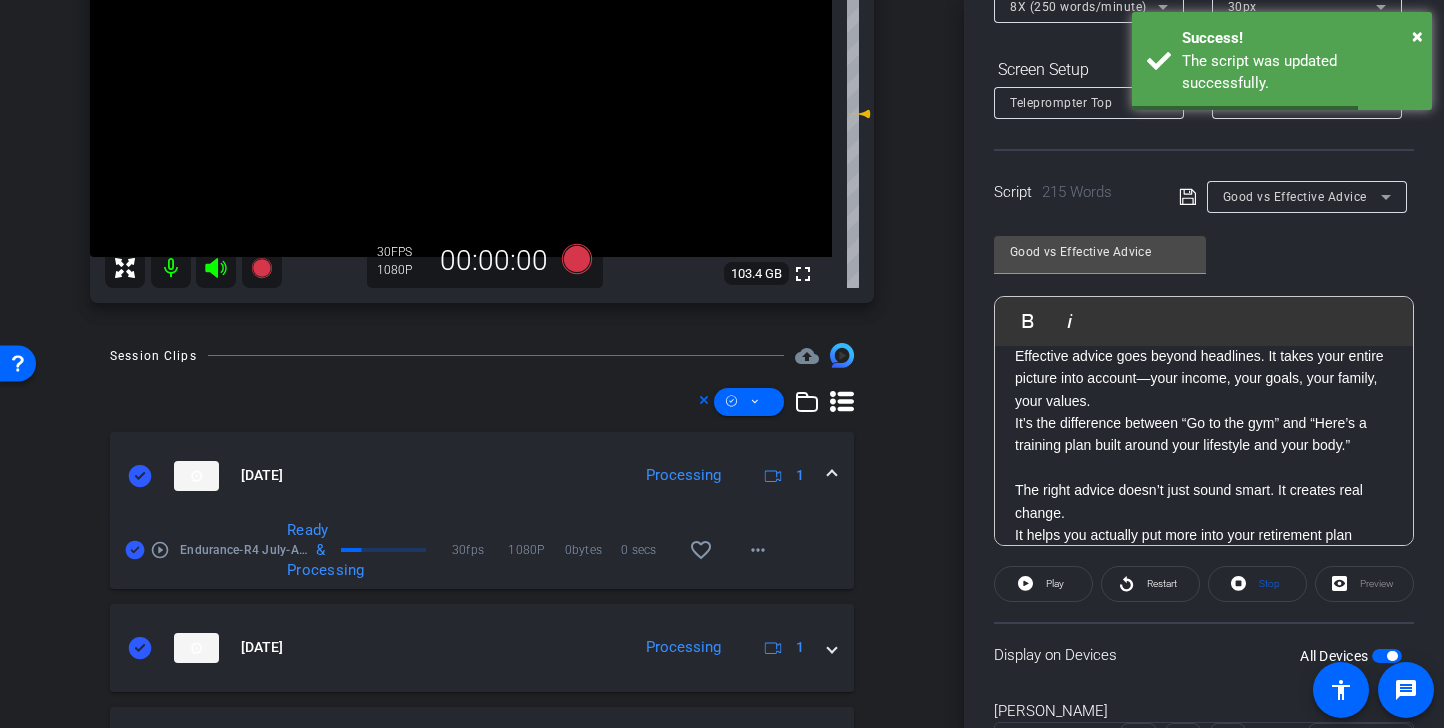 scroll, scrollTop: 565, scrollLeft: 0, axis: vertical 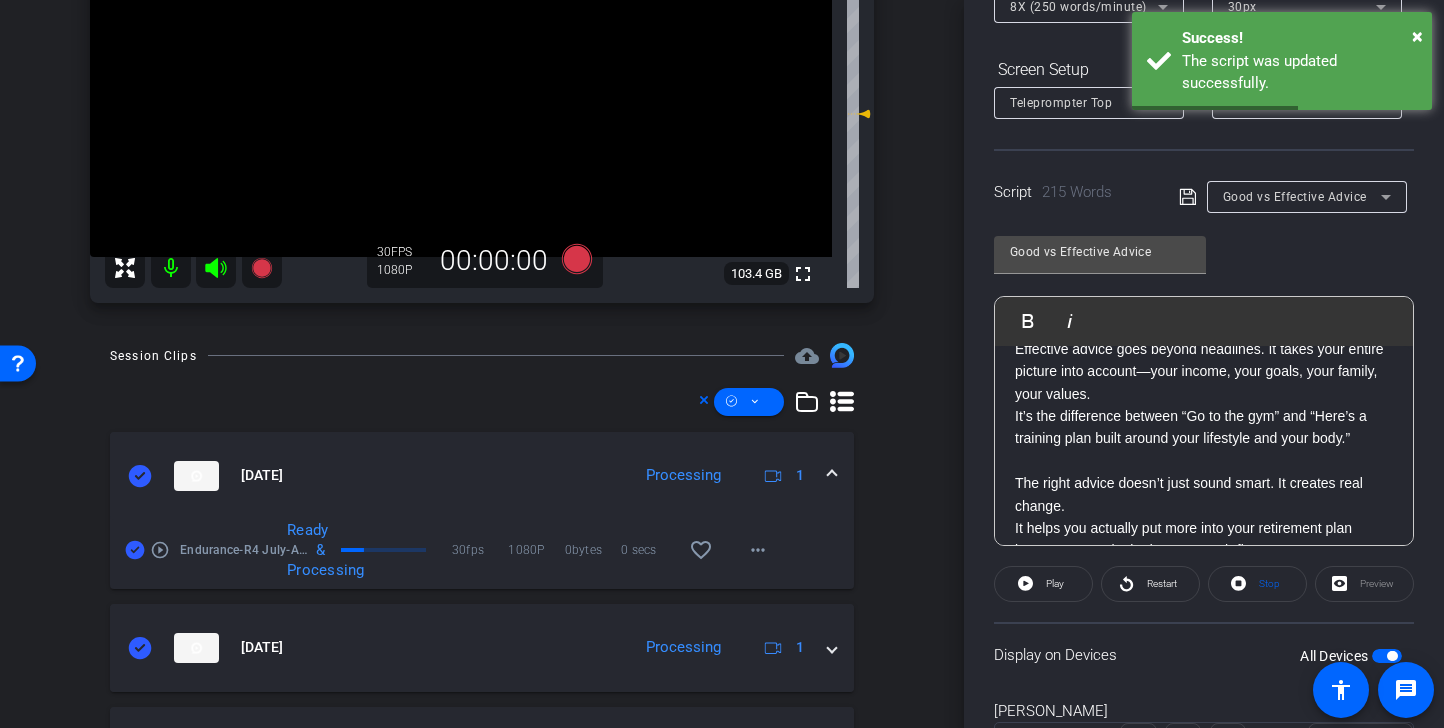 click on "SMILE :) There’s a big difference between good advice and effective advice. And that difference matters more than you might think. Lately, I’ve had a lot of people come to me with questions about things they saw online—advice on trusts, LLCs,  or even this one that’s making the rounds:  Buy a G-Wagon for the tax deduction because it’s heavy enough to qualify. Yes, that’s a real thing. In fact, car companies have literally adjusted their models to hit the weight threshold. Now even teenagers are asking about it. And sure—technically, that might be good advice. But is it effective for you? Effective advice goes beyond headlines. It takes your entire picture into account—your income, your goals, your family, your values.  It’s the difference between “Go to the gym” and “Here’s a training plan built around your lifestyle and your body.” The right advice doesn’t just sound smart. It creates real change." 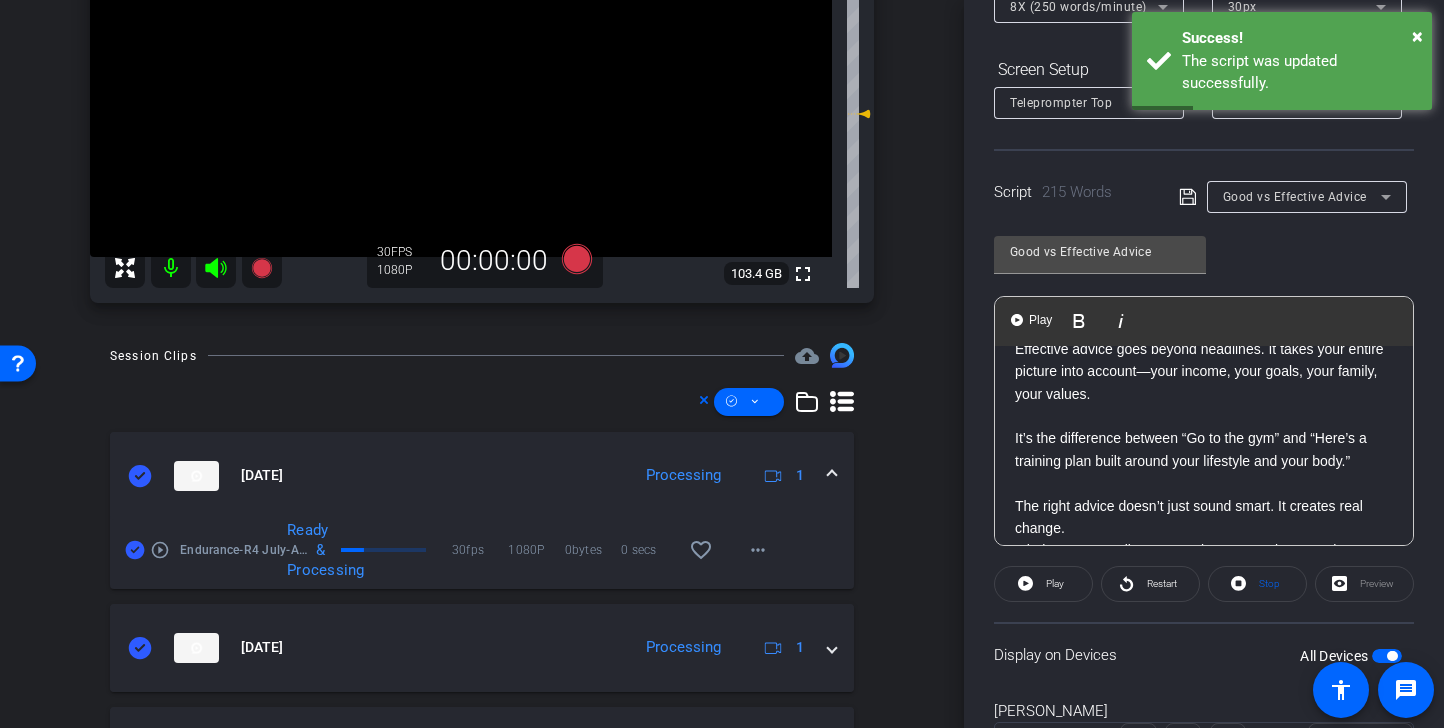 click 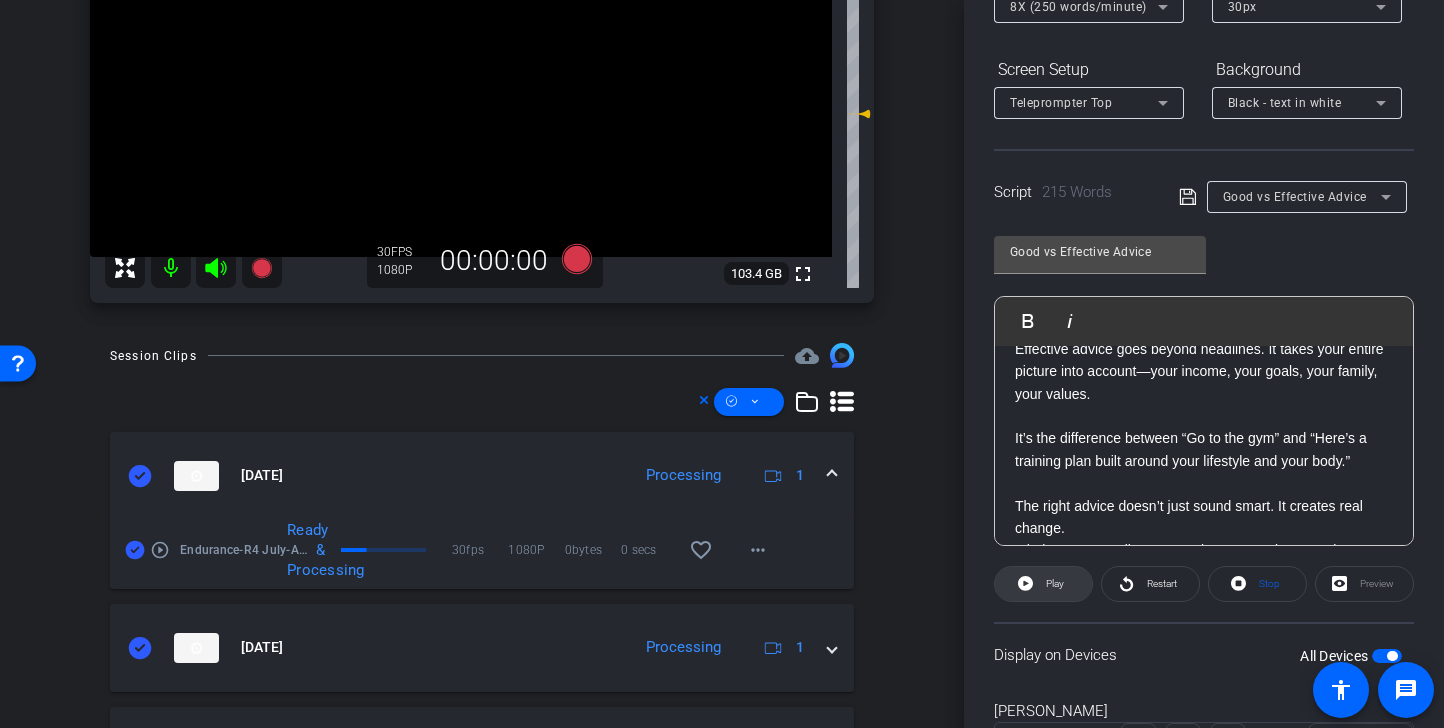 click on "Play" 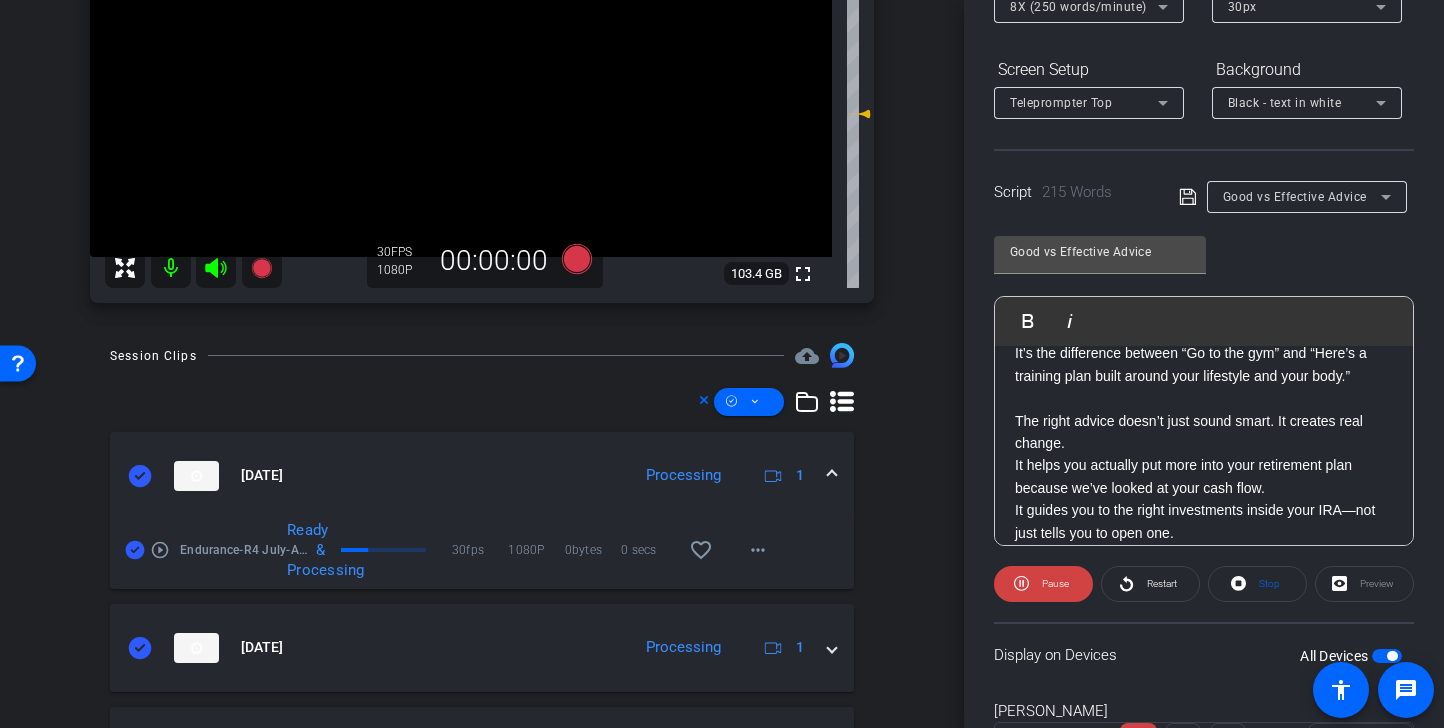 scroll, scrollTop: 674, scrollLeft: 0, axis: vertical 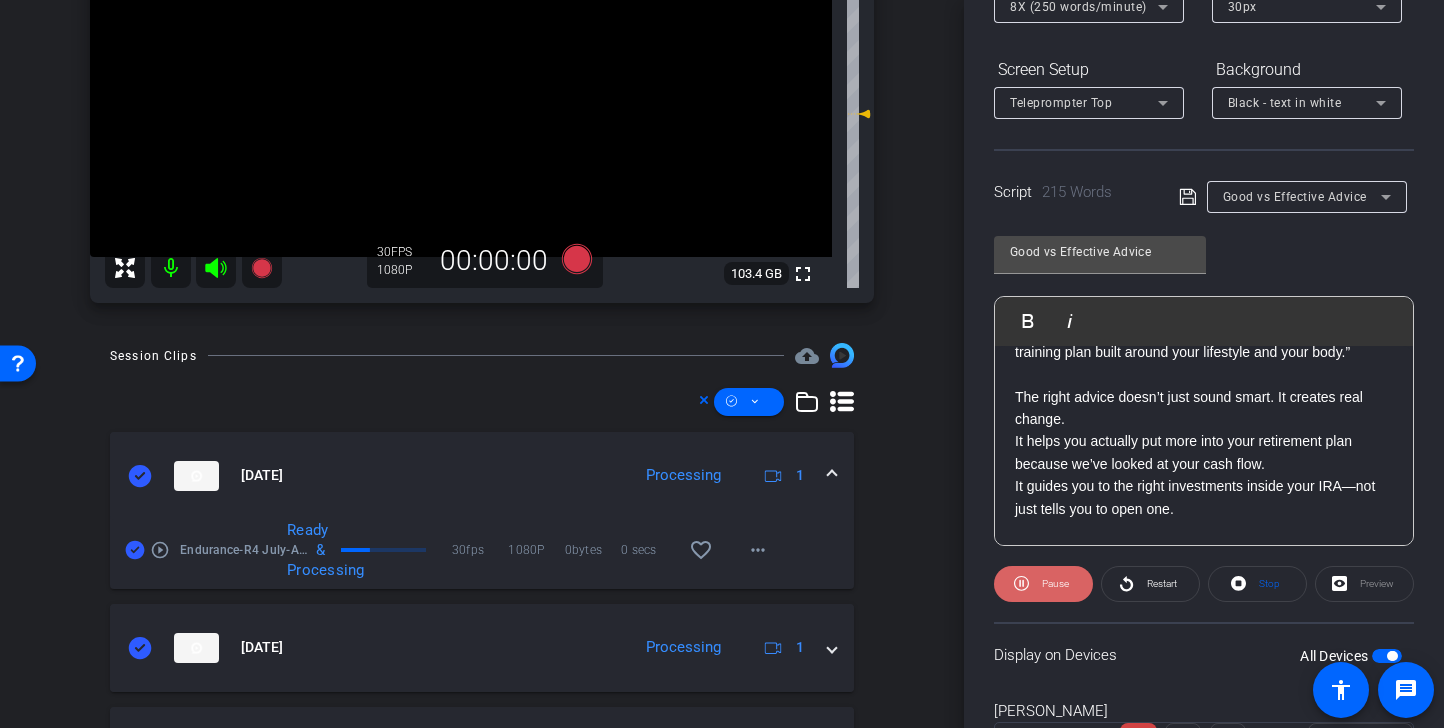 click on "Pause" 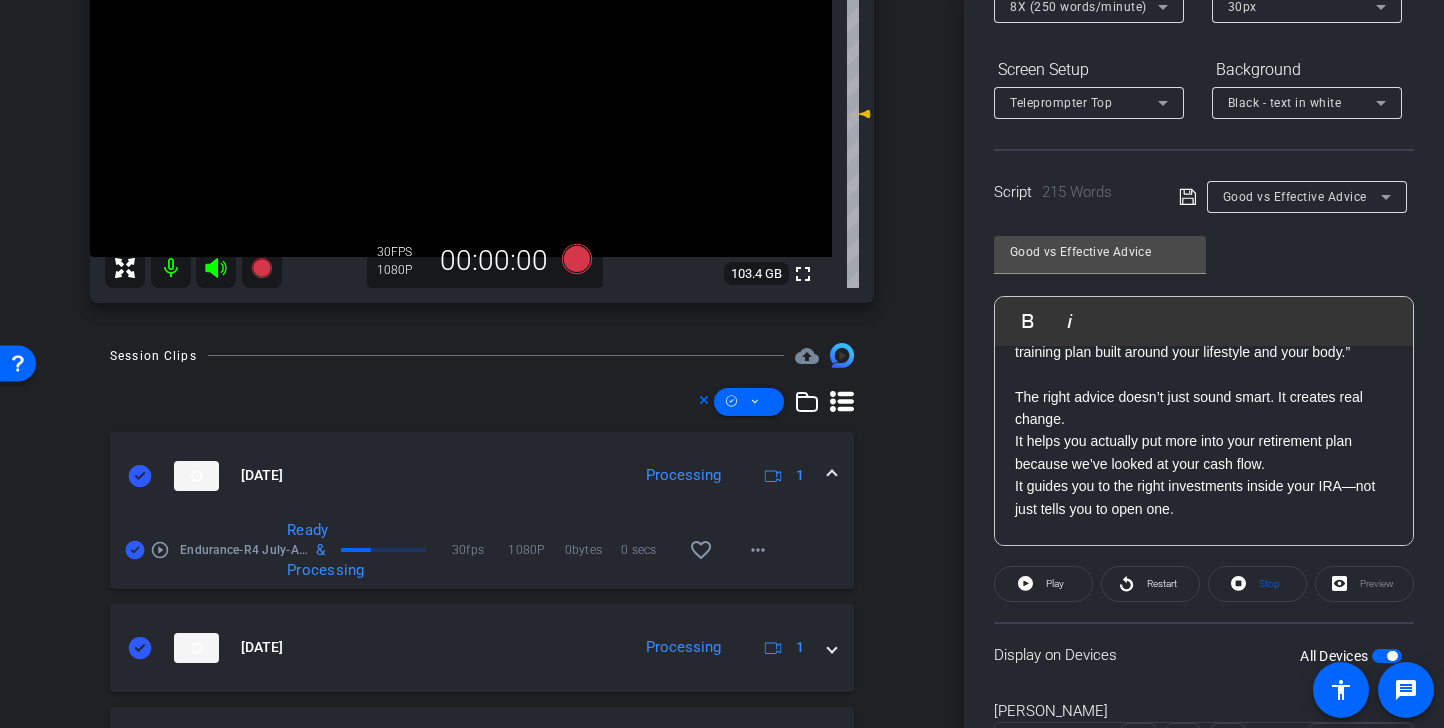 click on "The right advice doesn’t just sound smart. It creates real change. It helps you actually put more into your retirement plan because we’ve looked at your cash flow. It guides you to the right investments inside your IRA—not just tells you to open one." 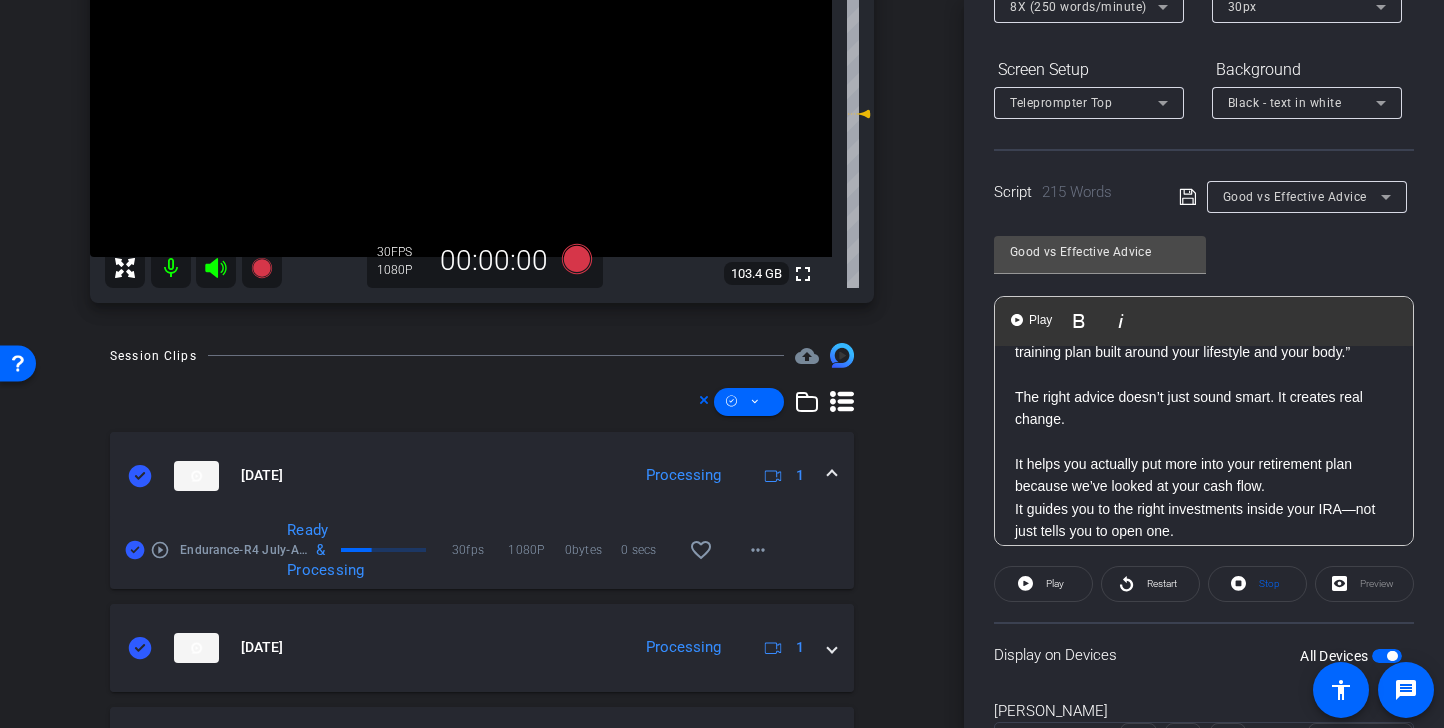 click 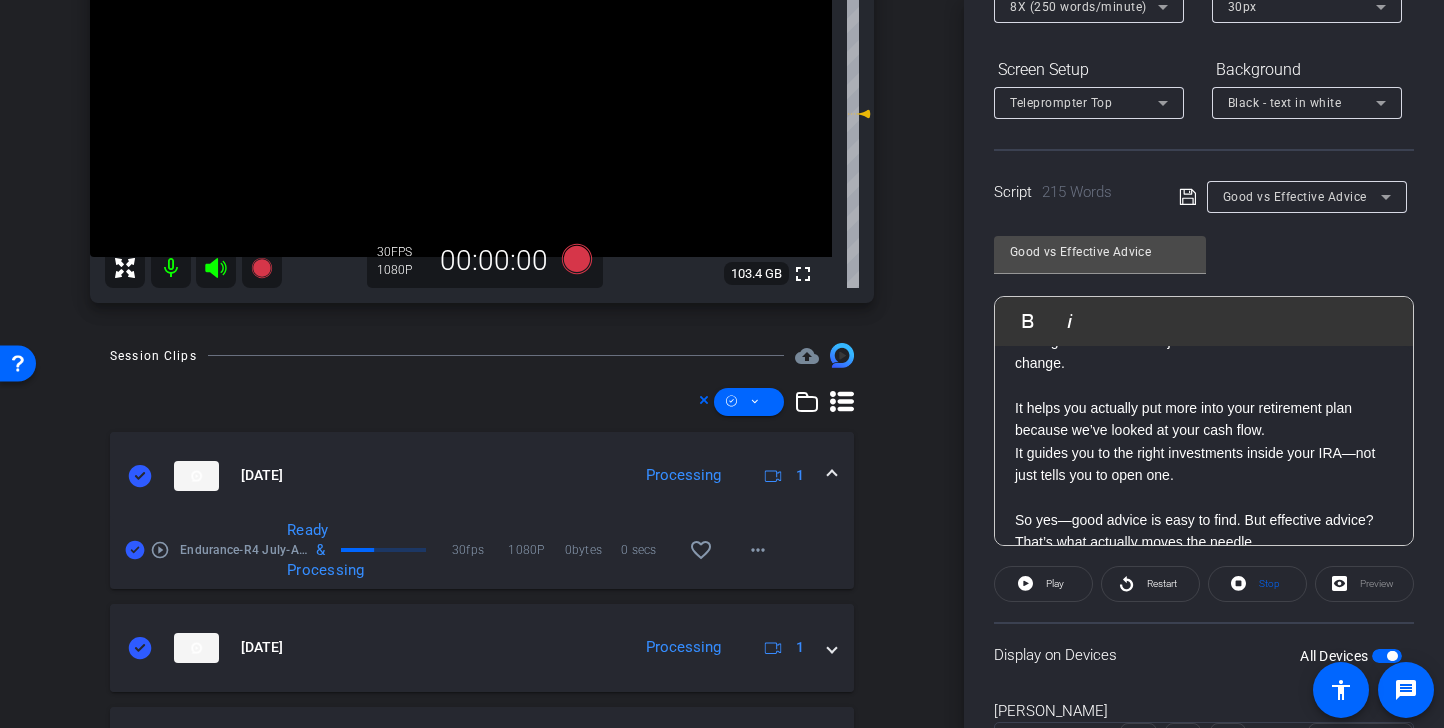 scroll, scrollTop: 761, scrollLeft: 0, axis: vertical 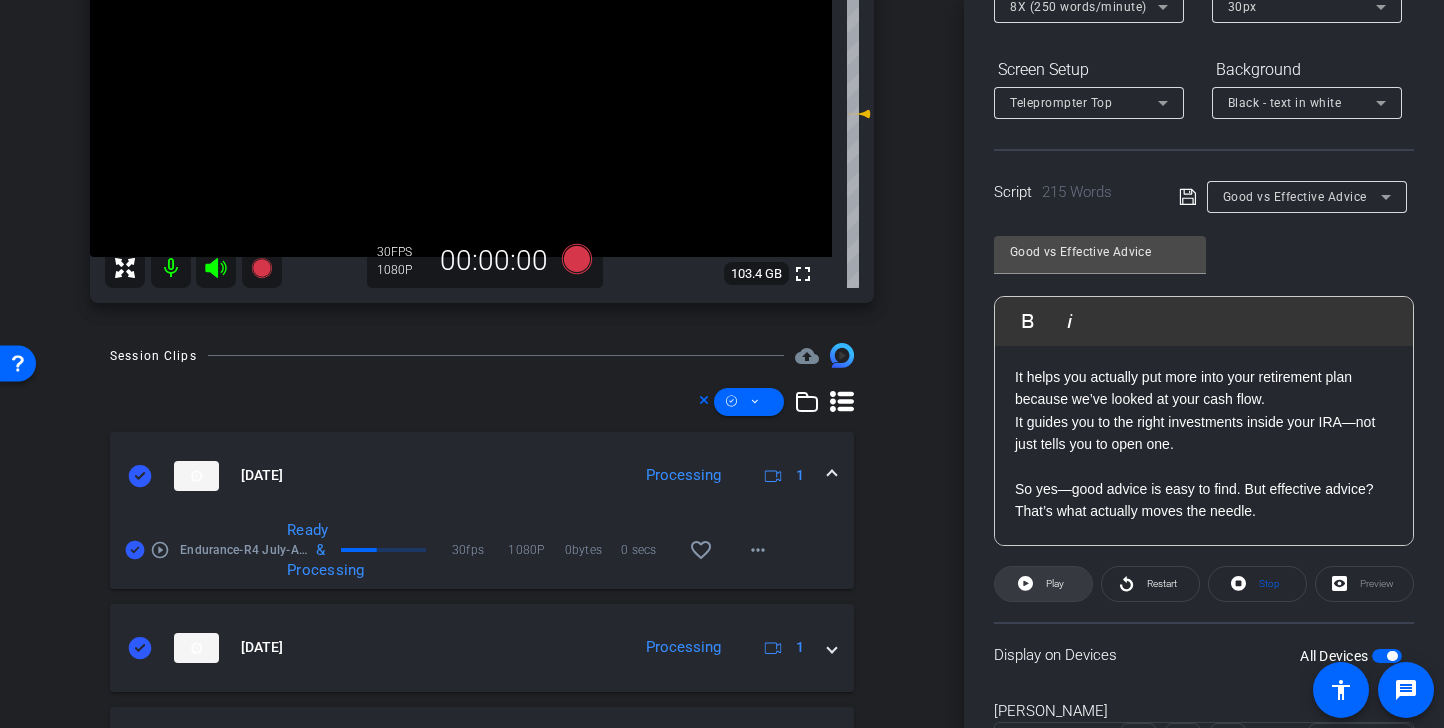 click 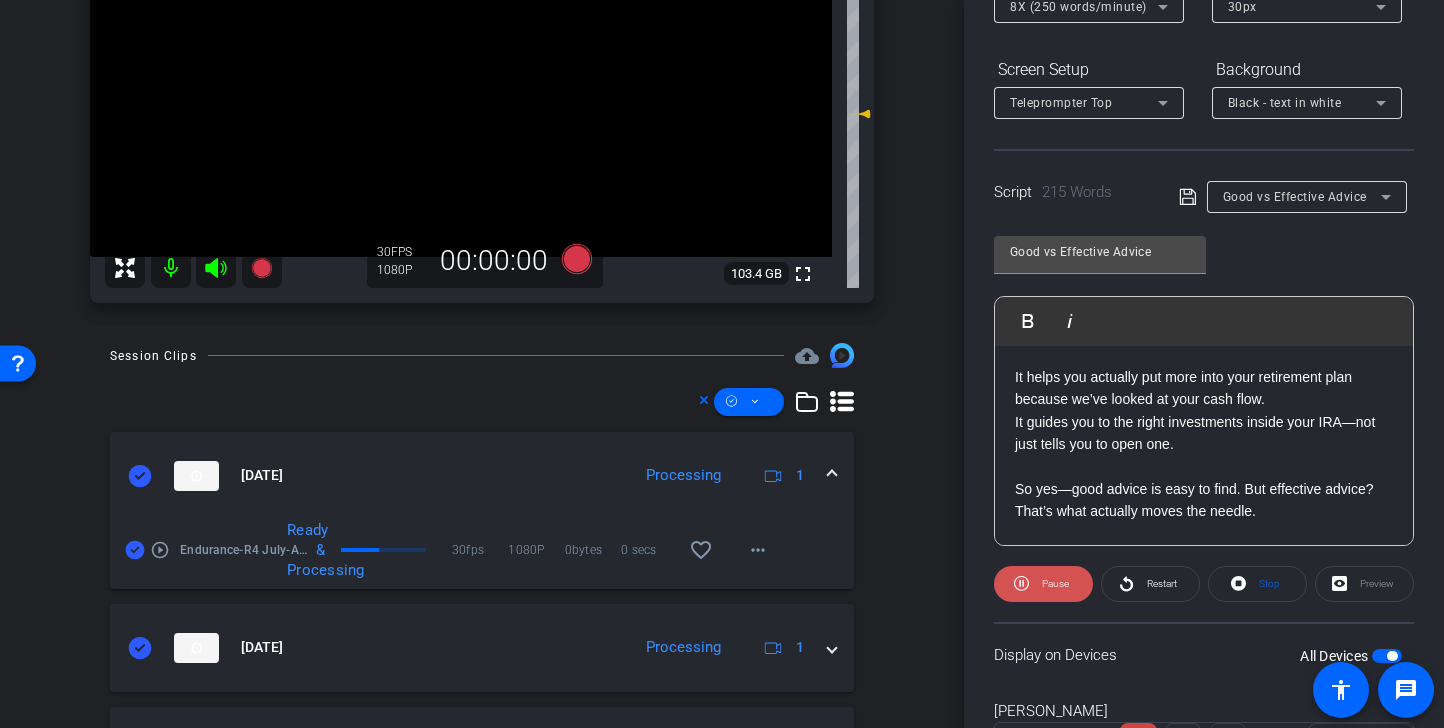 click on "Pause" 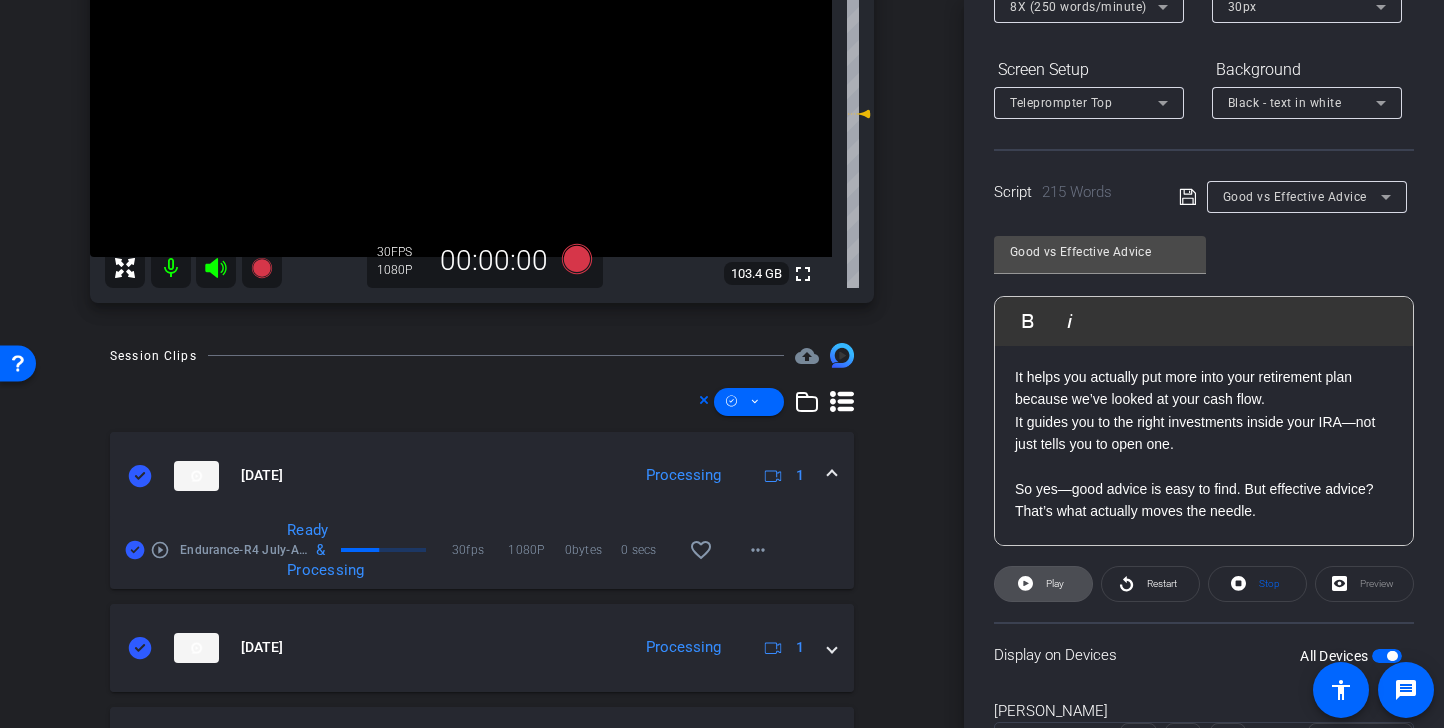 click on "Play" 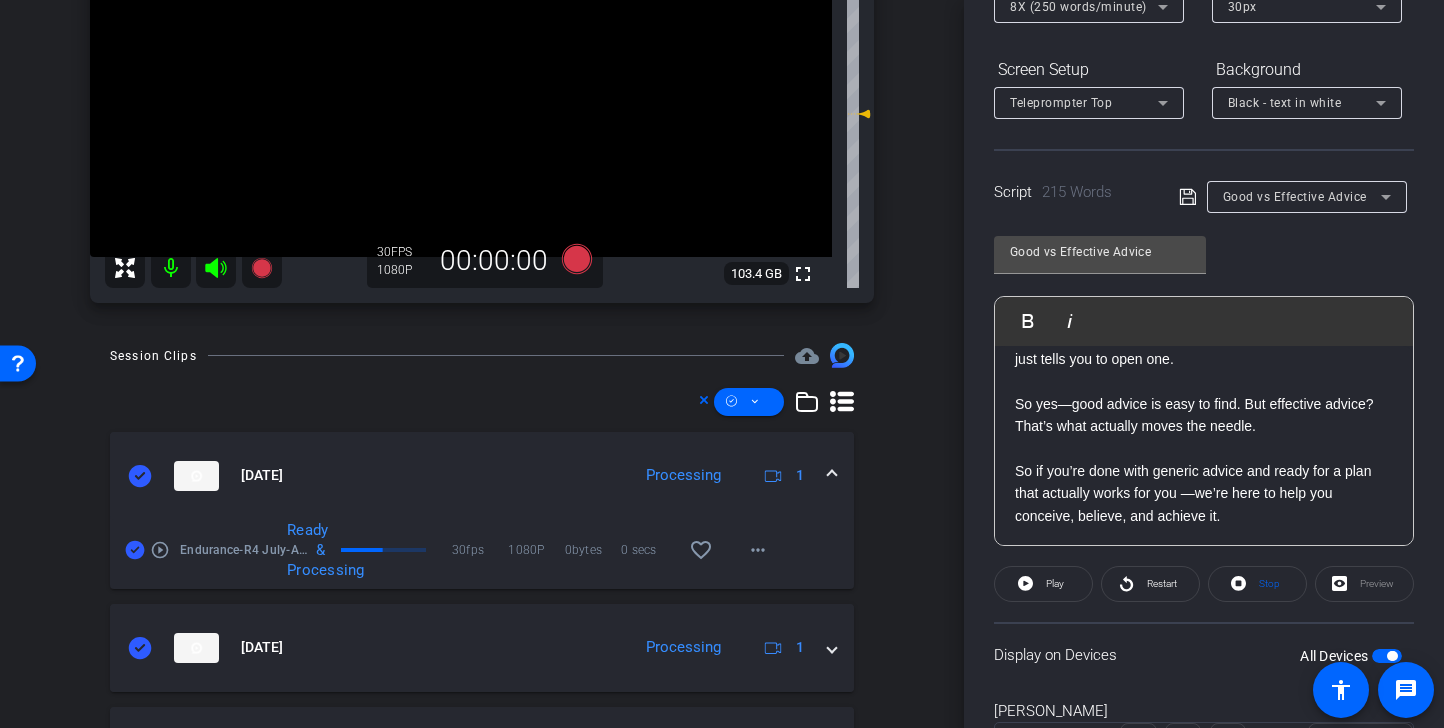 scroll, scrollTop: 848, scrollLeft: 0, axis: vertical 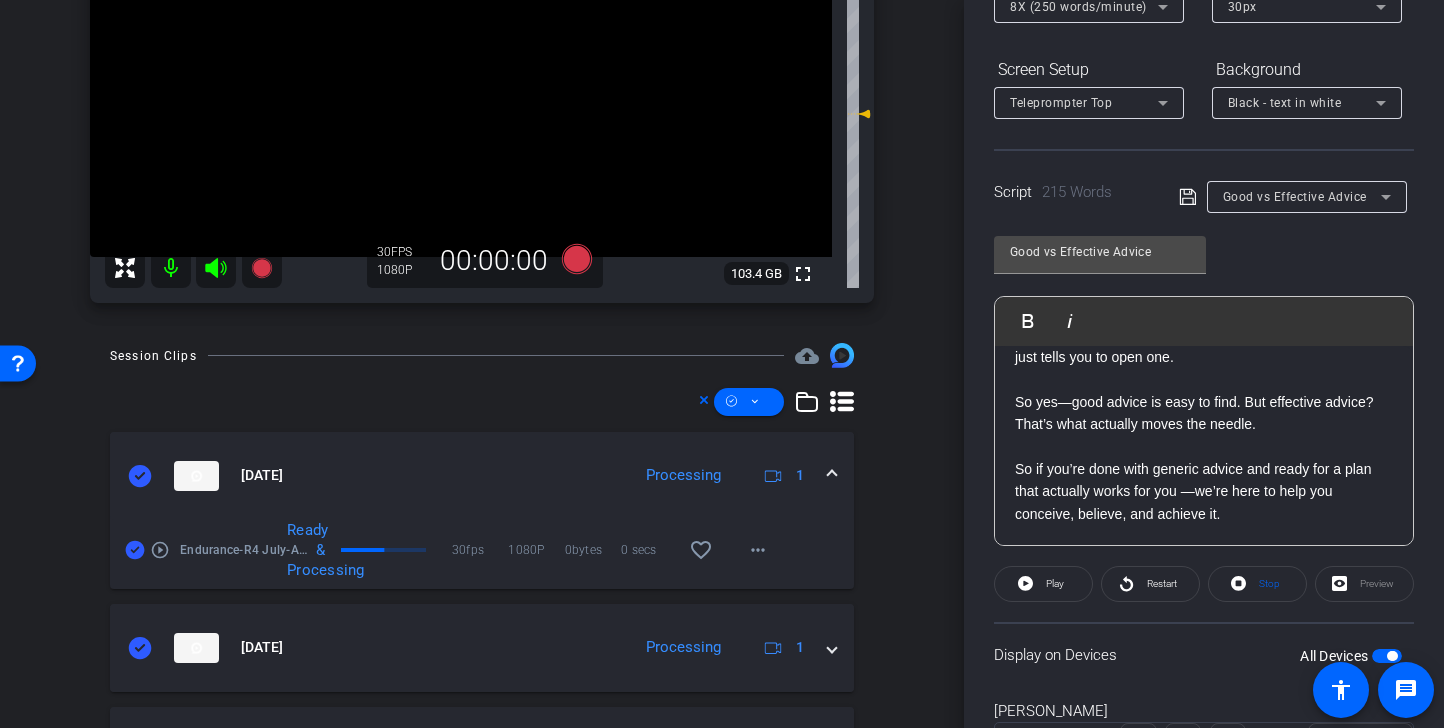 click on "So if you’re done with generic advice and ready for a plan that actually works for you —we’re here to help you conceive, believe, and achieve it." 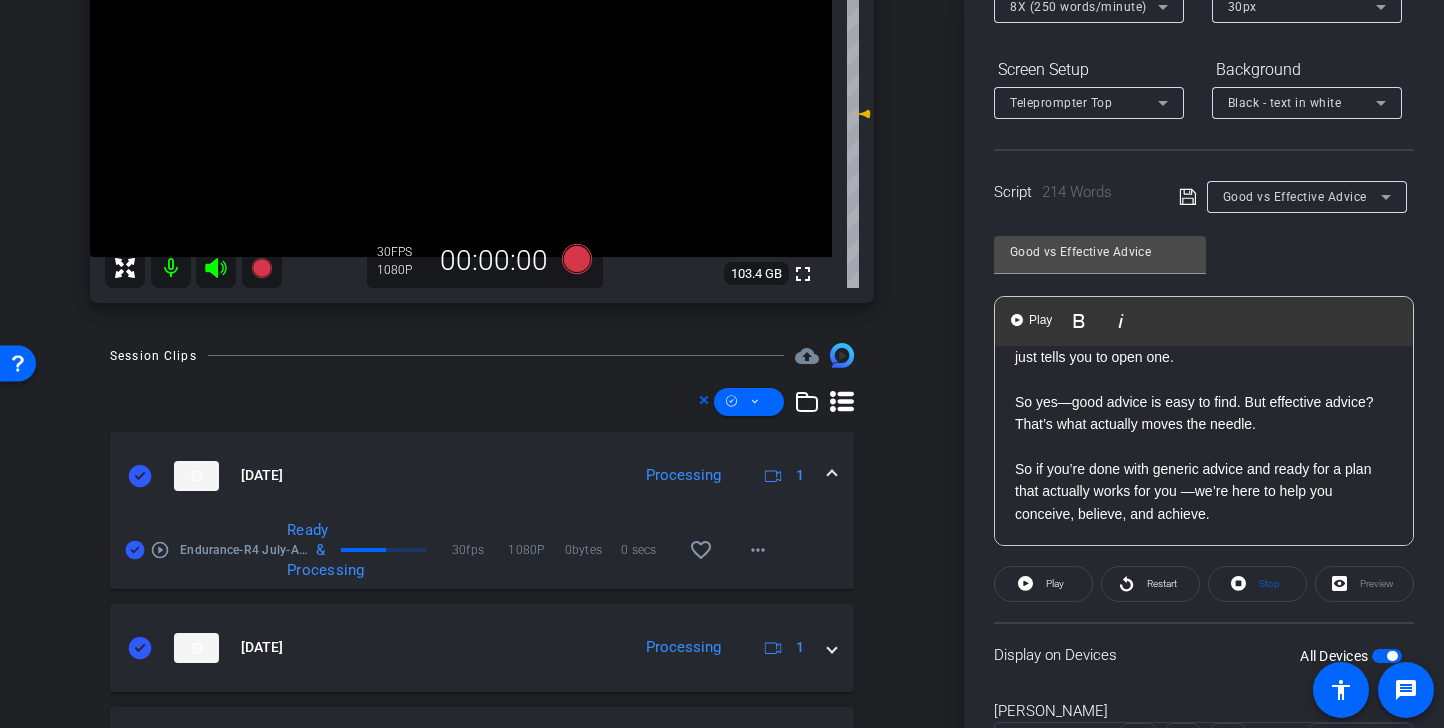 click 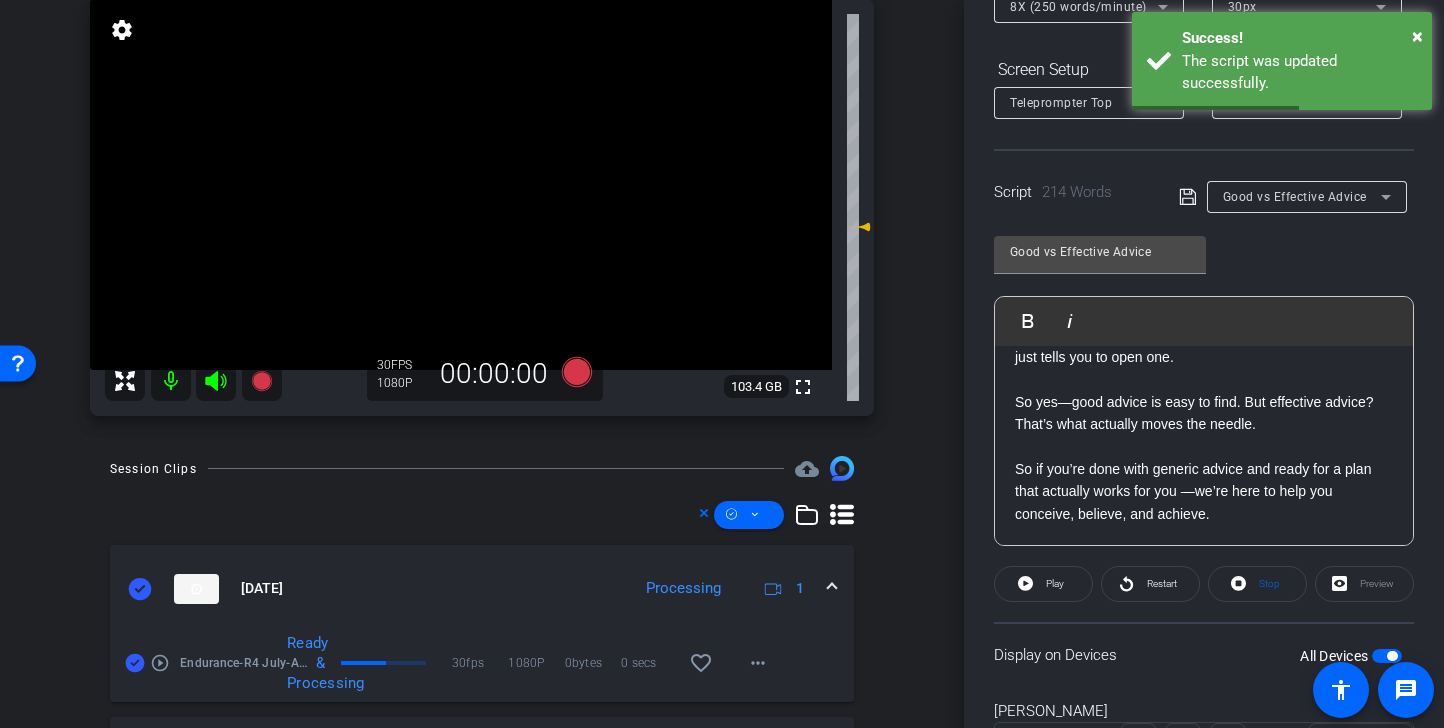 scroll, scrollTop: 145, scrollLeft: 0, axis: vertical 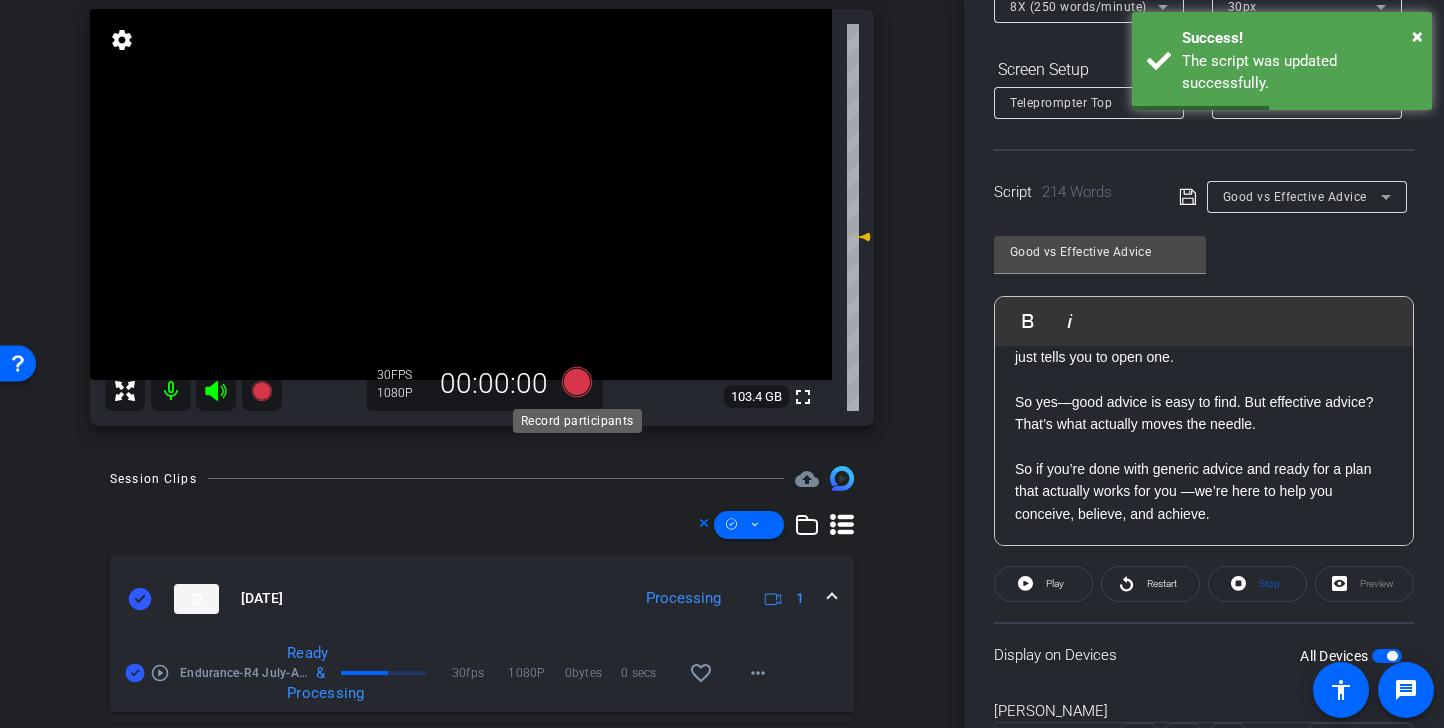 click 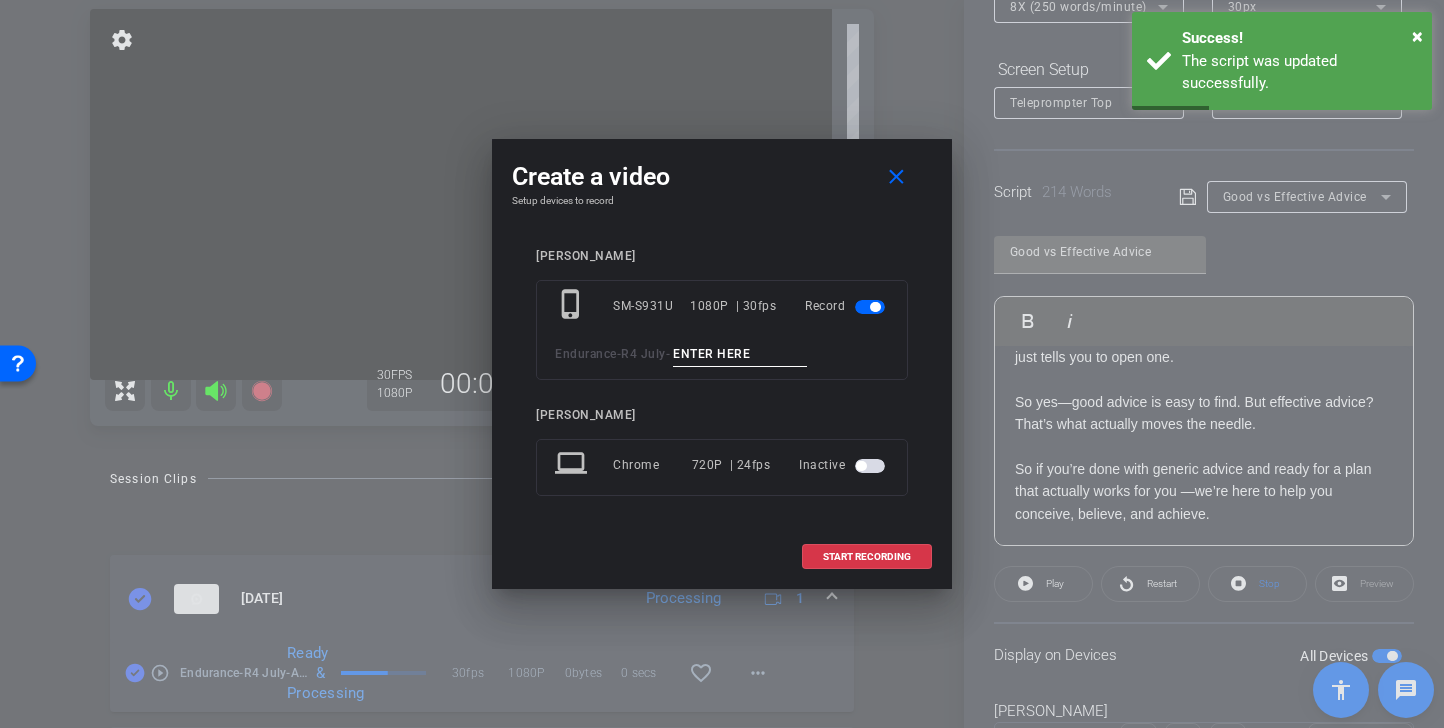 click at bounding box center [740, 354] 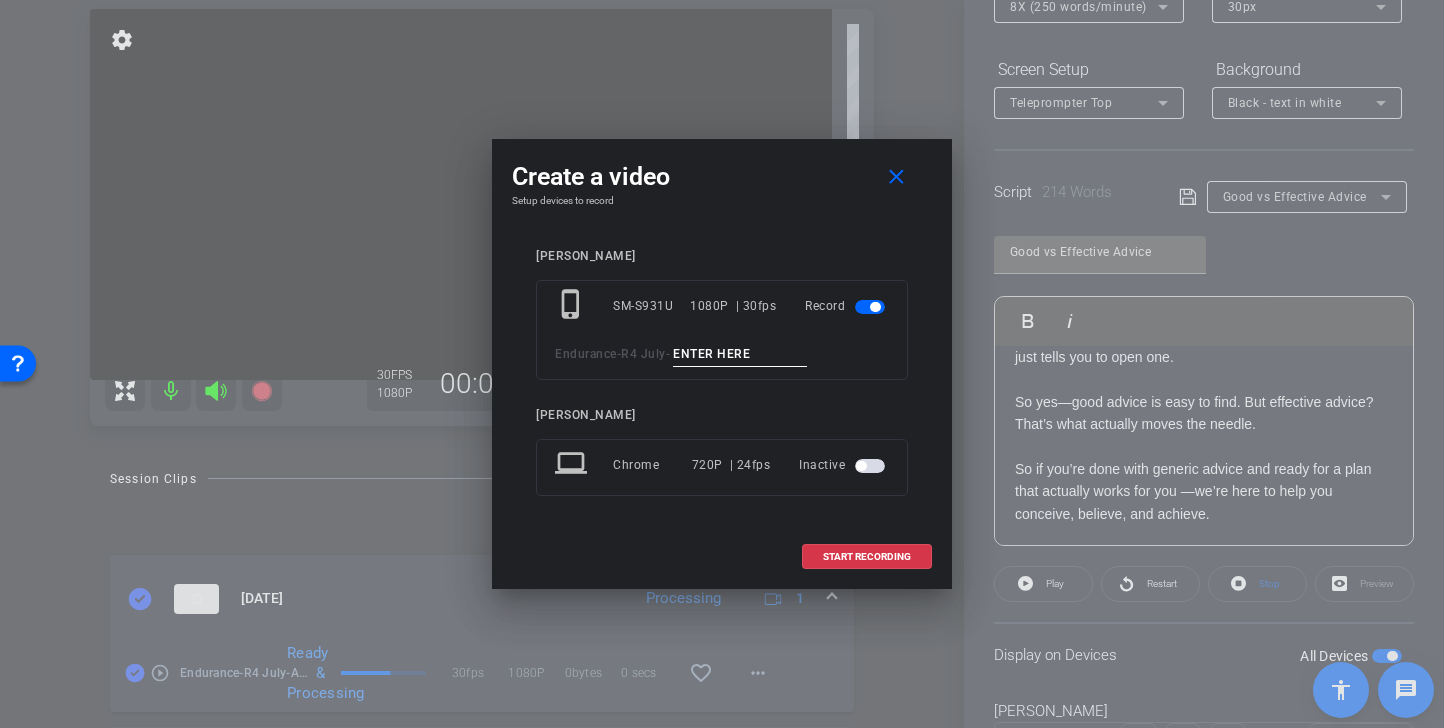 paste on "Advice Tk 1" 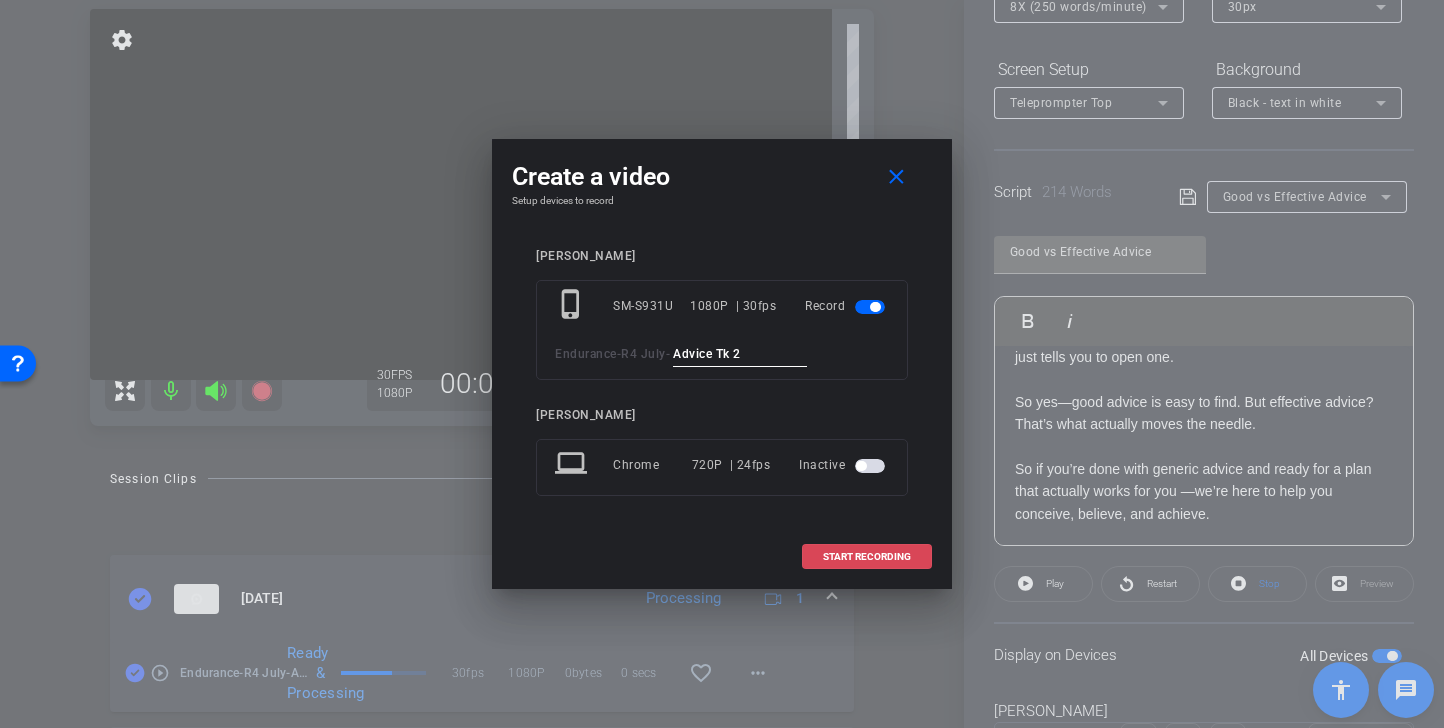 type on "Advice Tk 2" 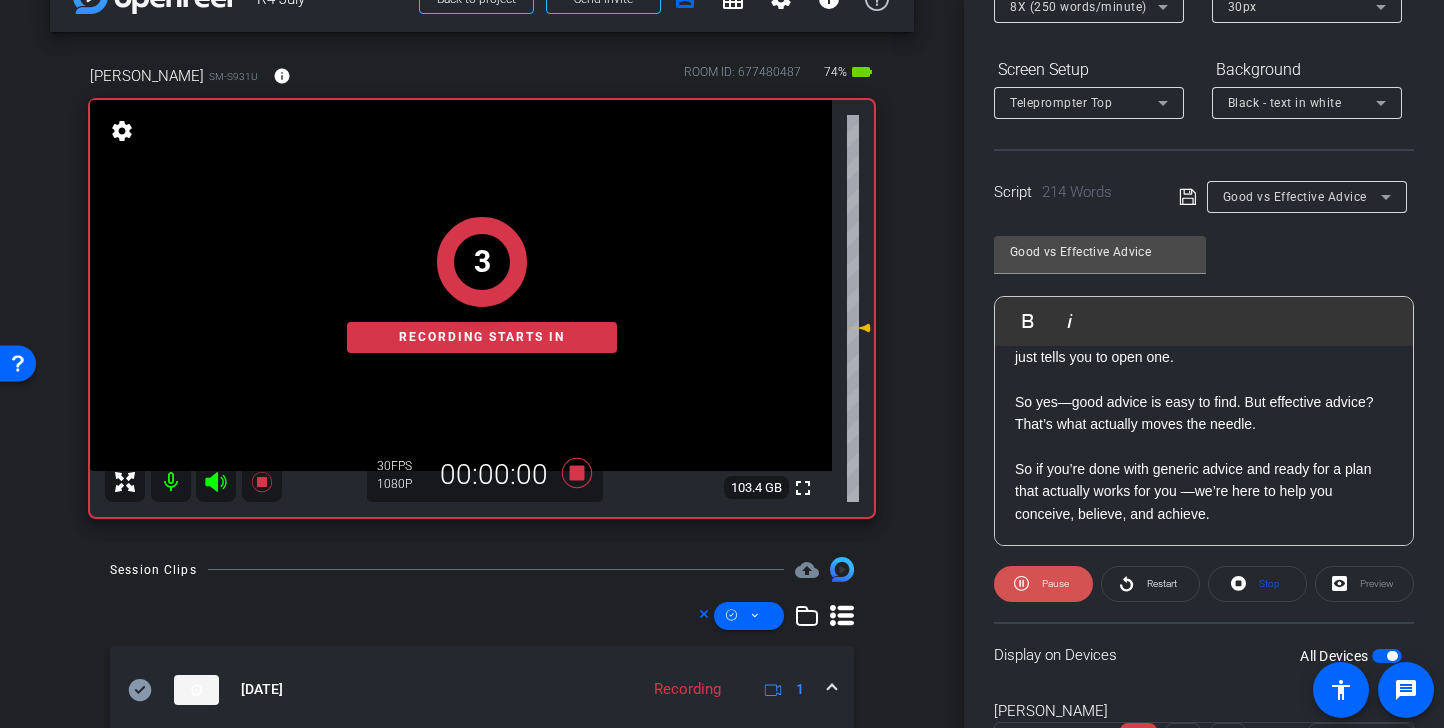 scroll, scrollTop: 30, scrollLeft: 0, axis: vertical 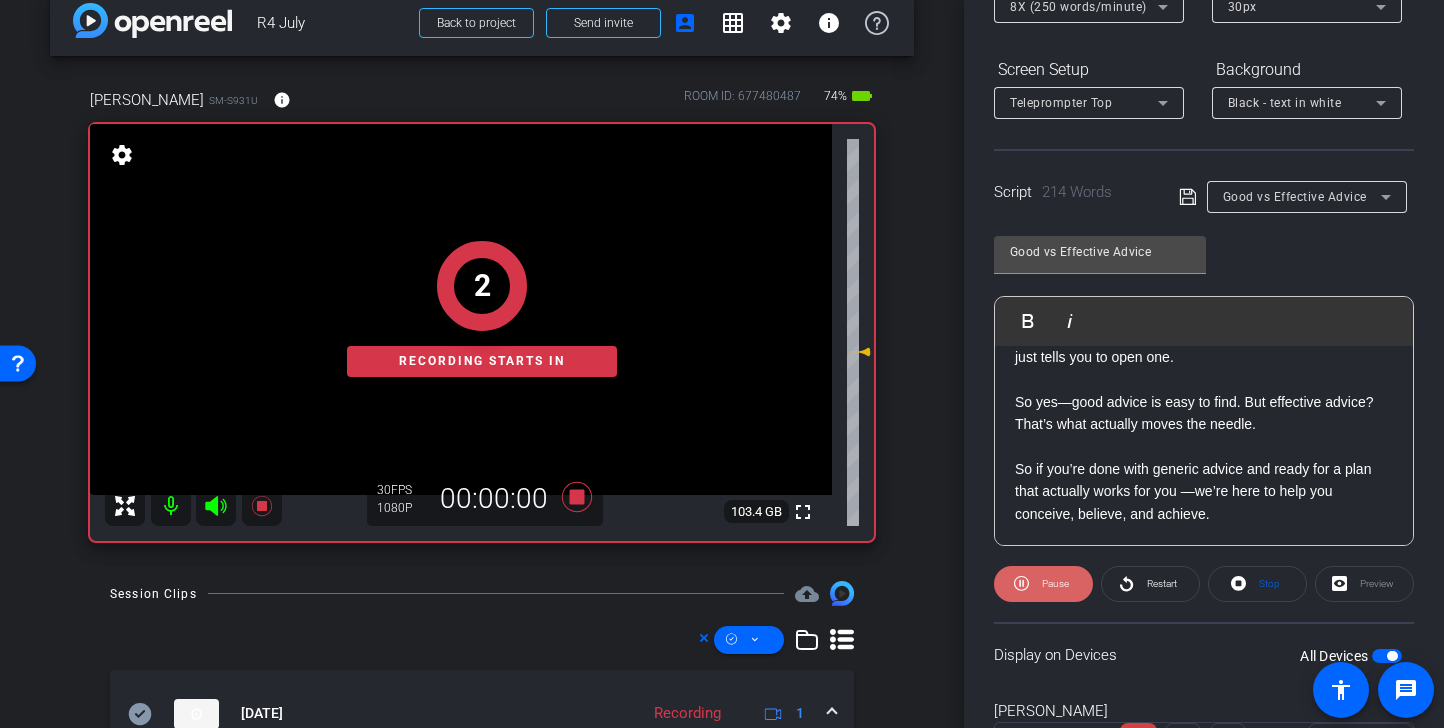 click on "Pause" 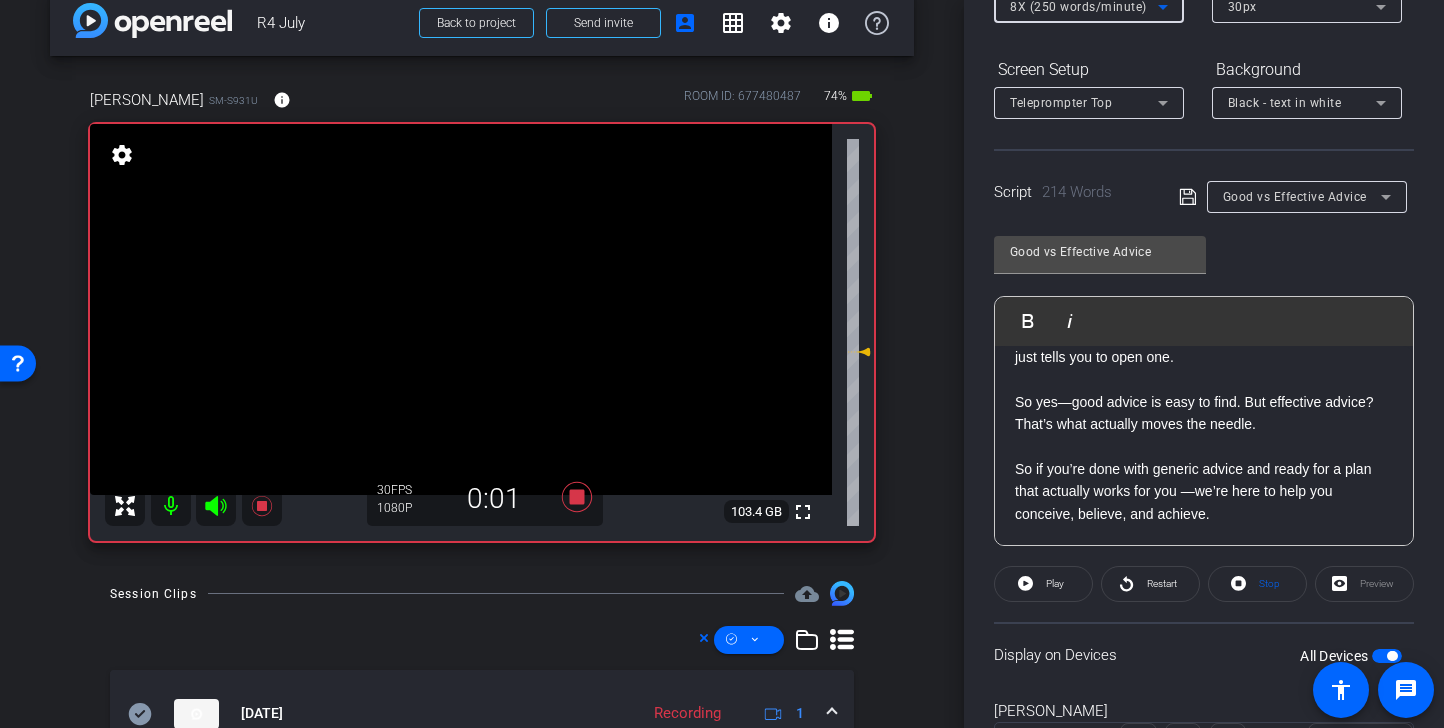 click on "8X (250 words/minute)" at bounding box center (1084, 6) 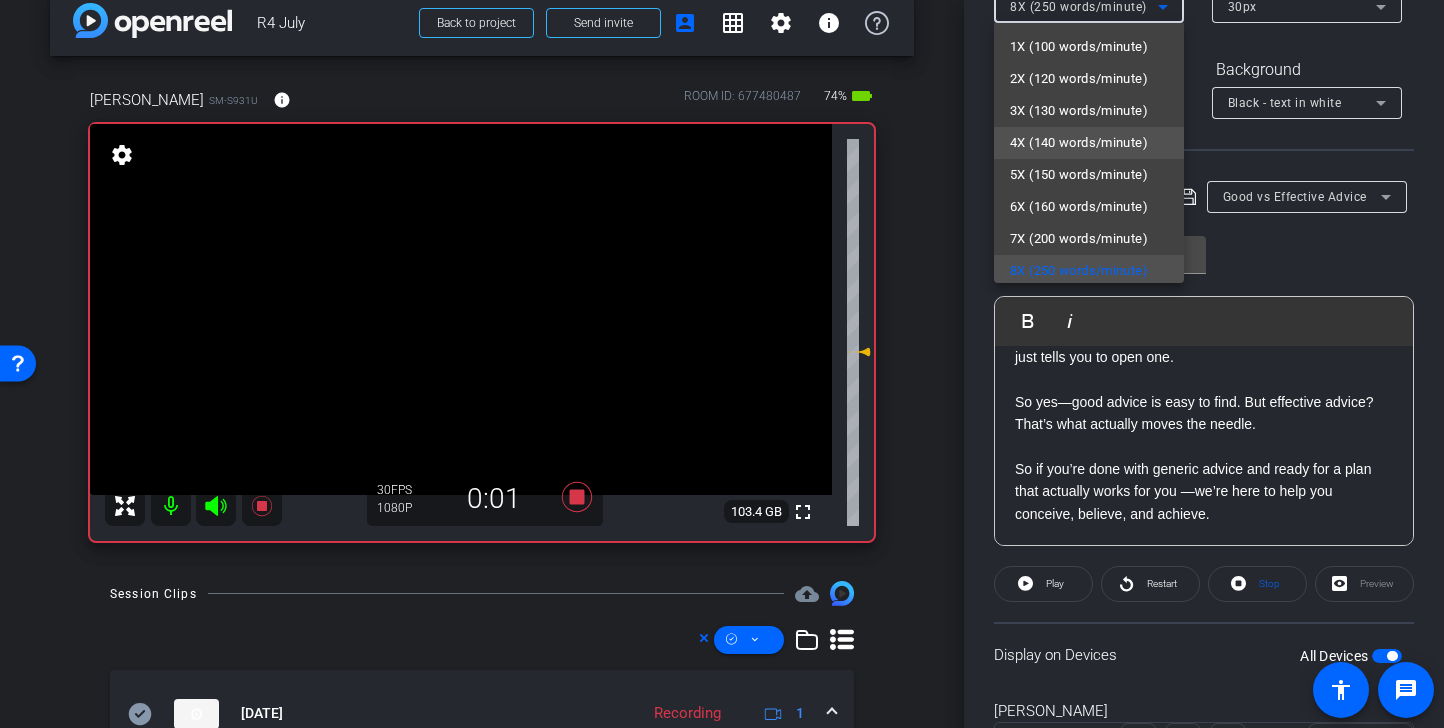 scroll, scrollTop: 4, scrollLeft: 0, axis: vertical 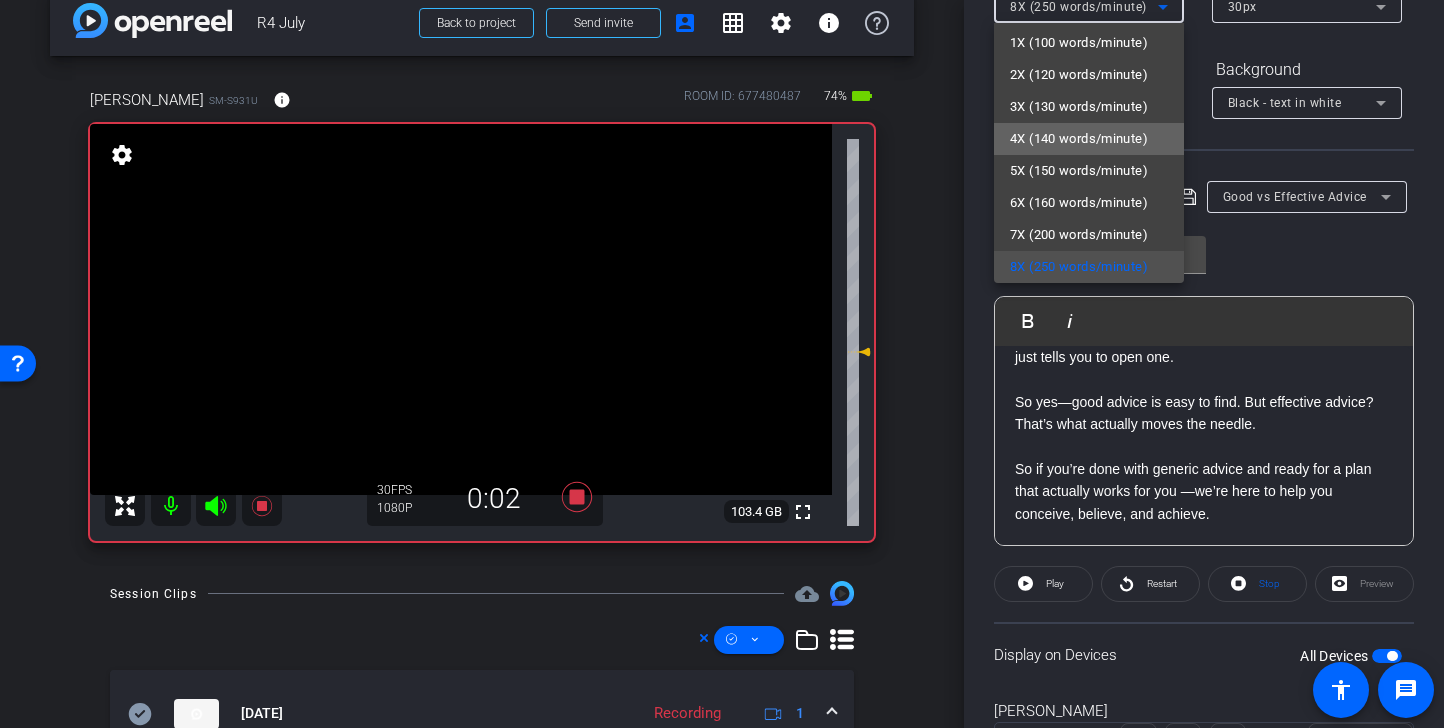 click on "4X (140 words/minute)" at bounding box center (1079, 139) 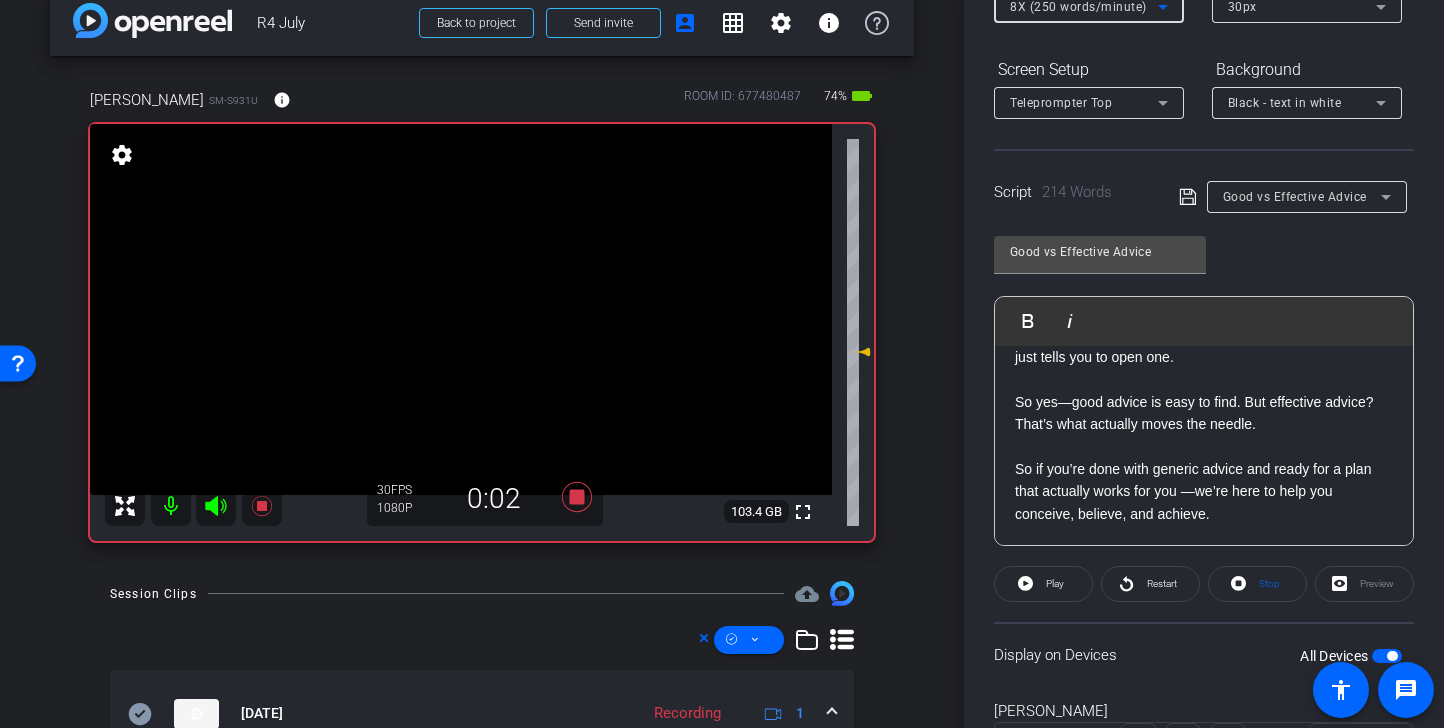 scroll, scrollTop: 263, scrollLeft: 0, axis: vertical 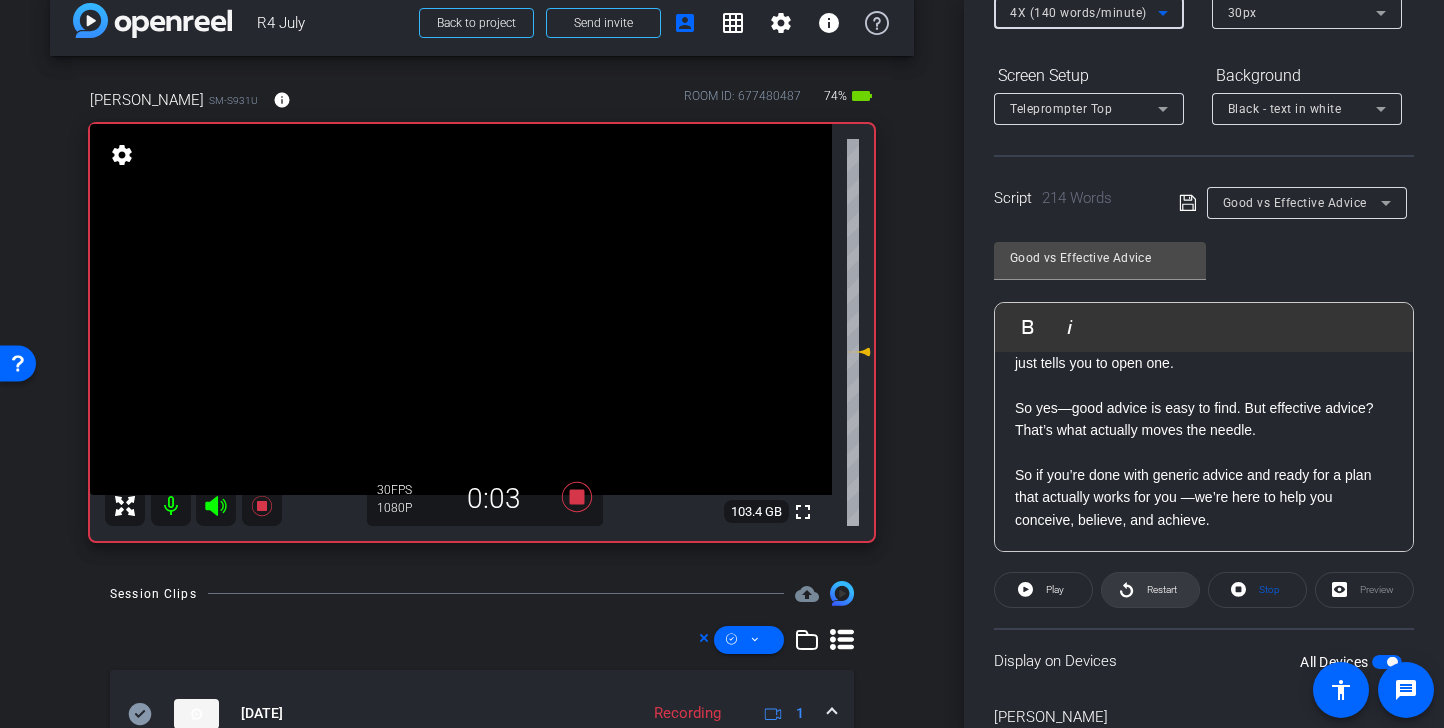 click 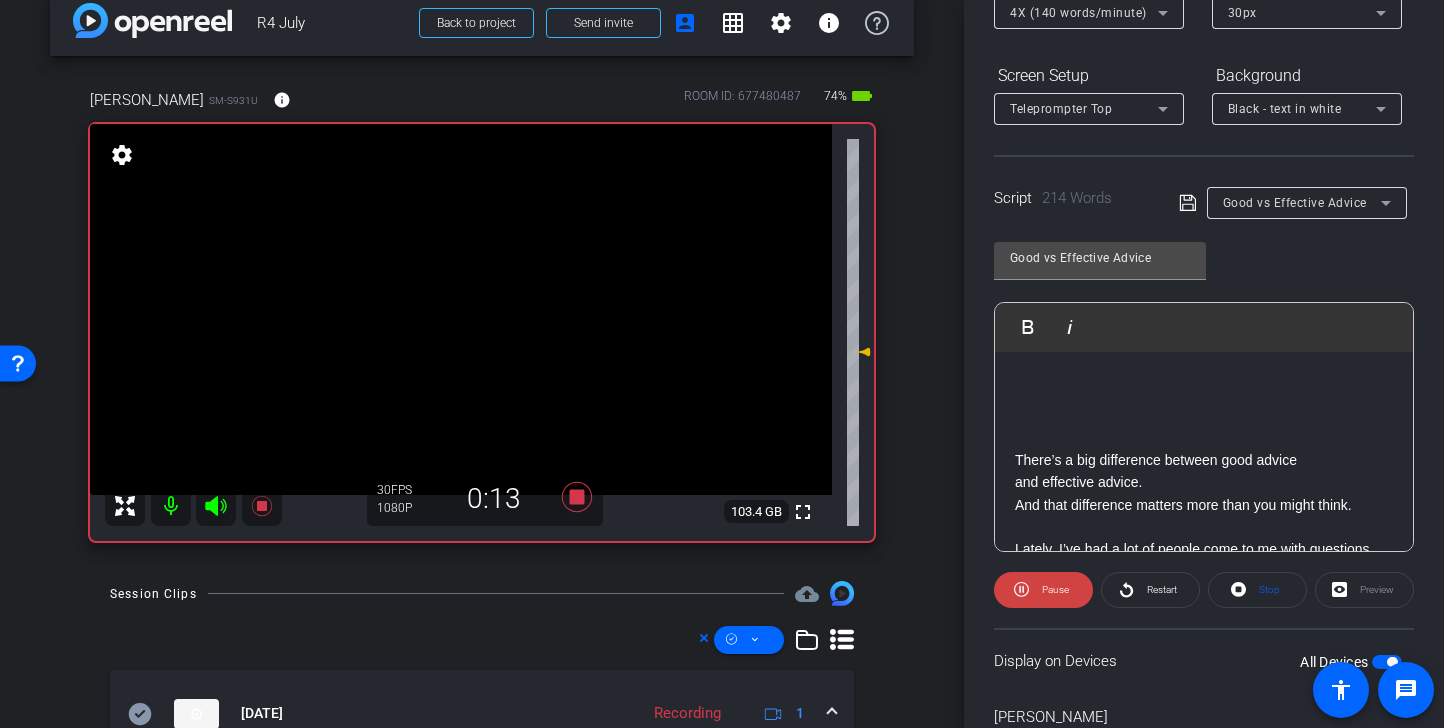 scroll, scrollTop: 60, scrollLeft: 0, axis: vertical 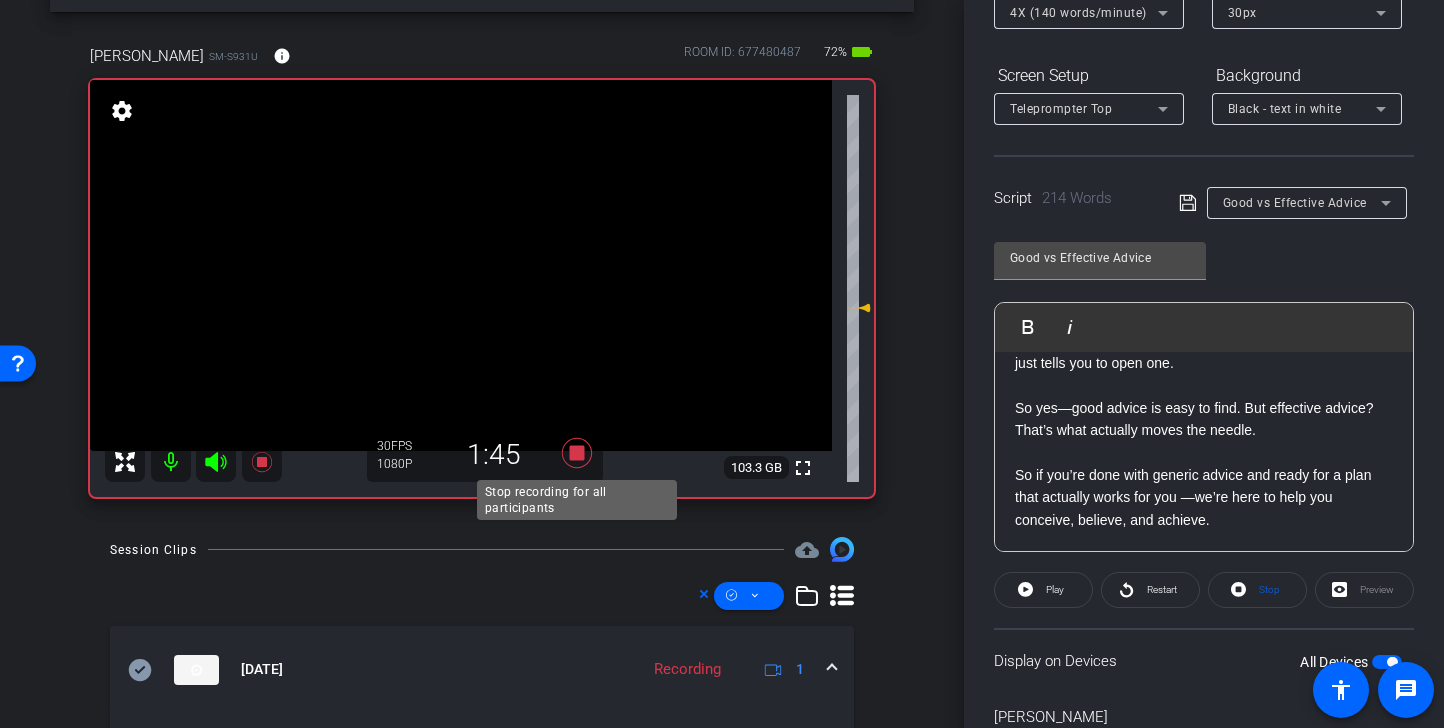 click 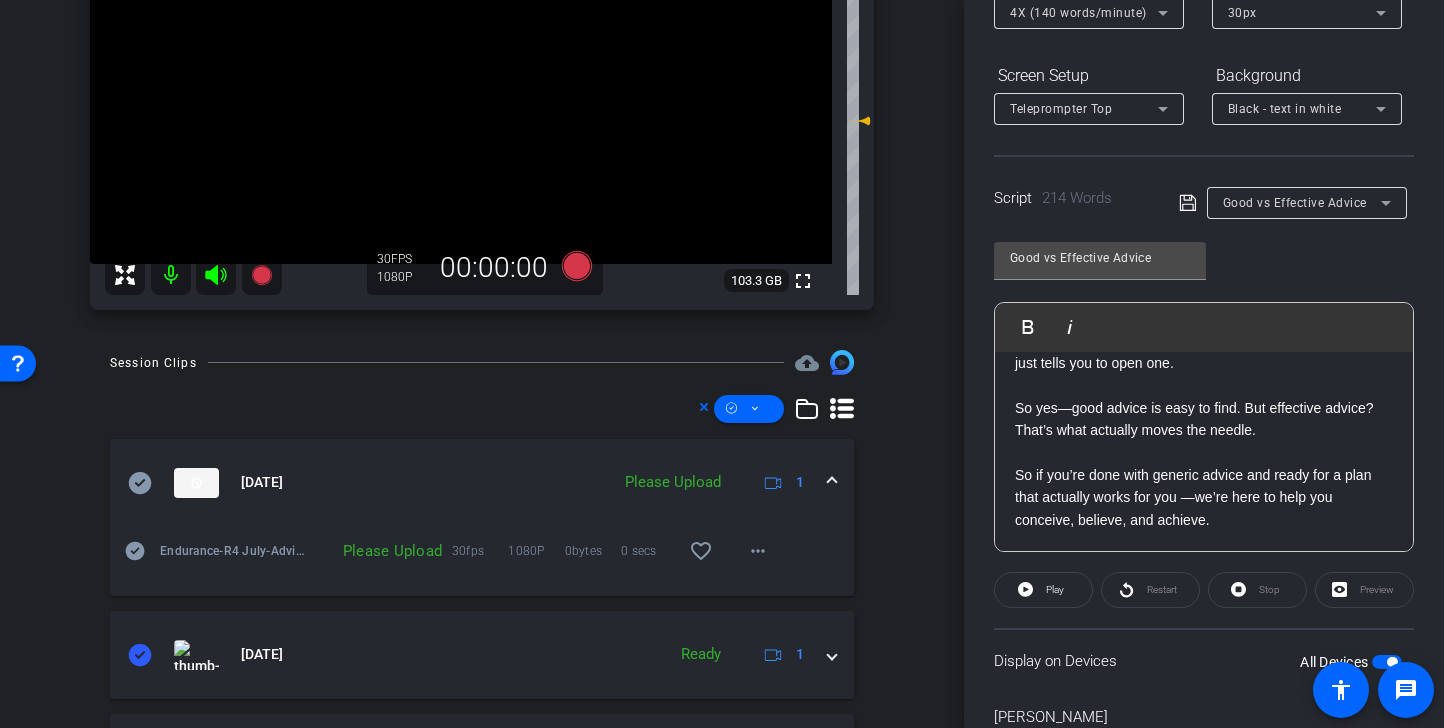 scroll, scrollTop: 319, scrollLeft: 0, axis: vertical 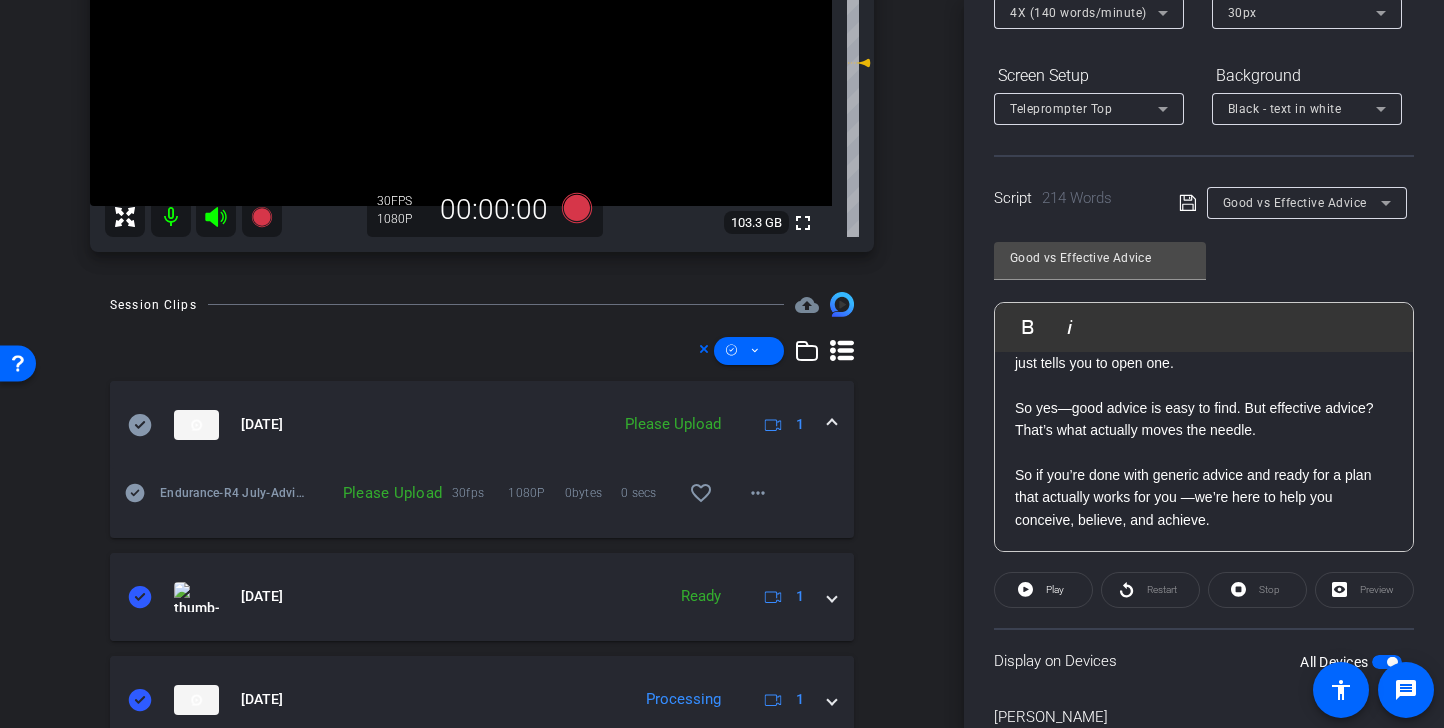 click 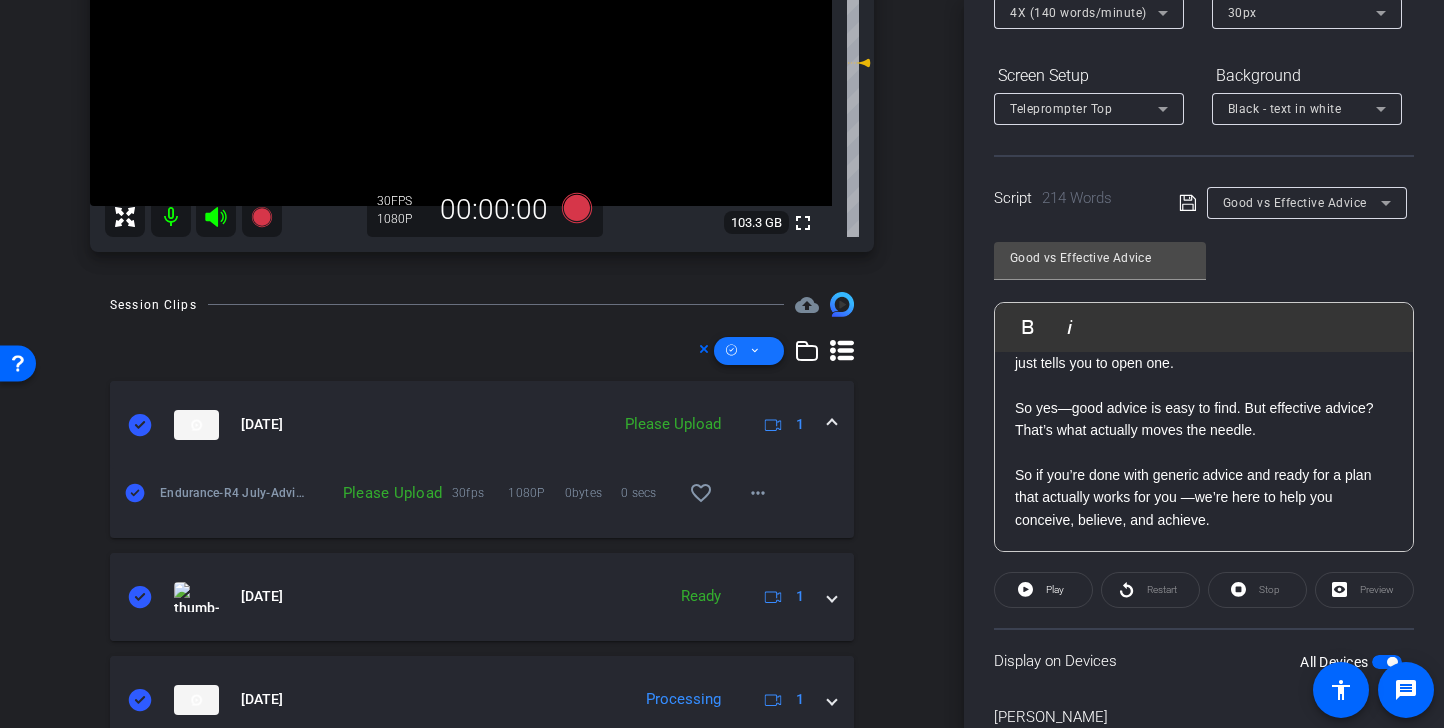 click 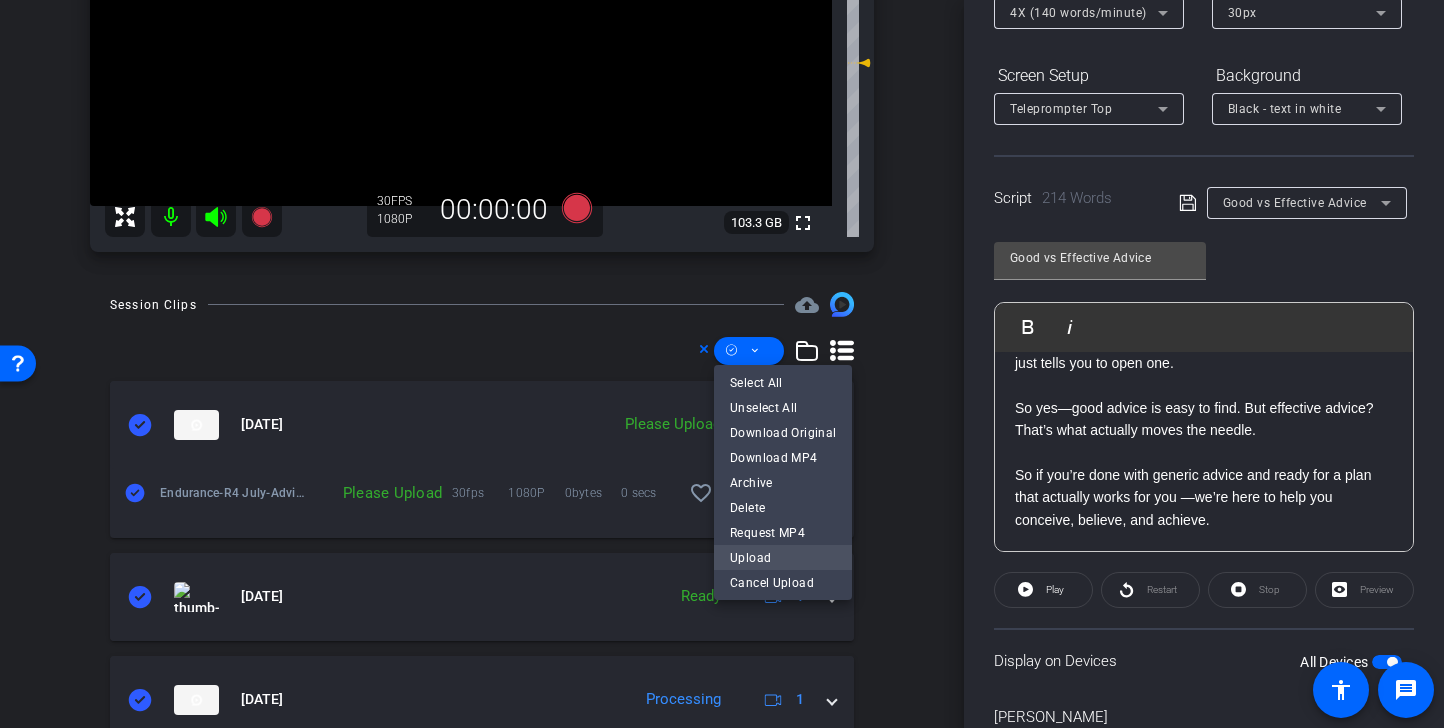 click on "Upload" at bounding box center [783, 557] 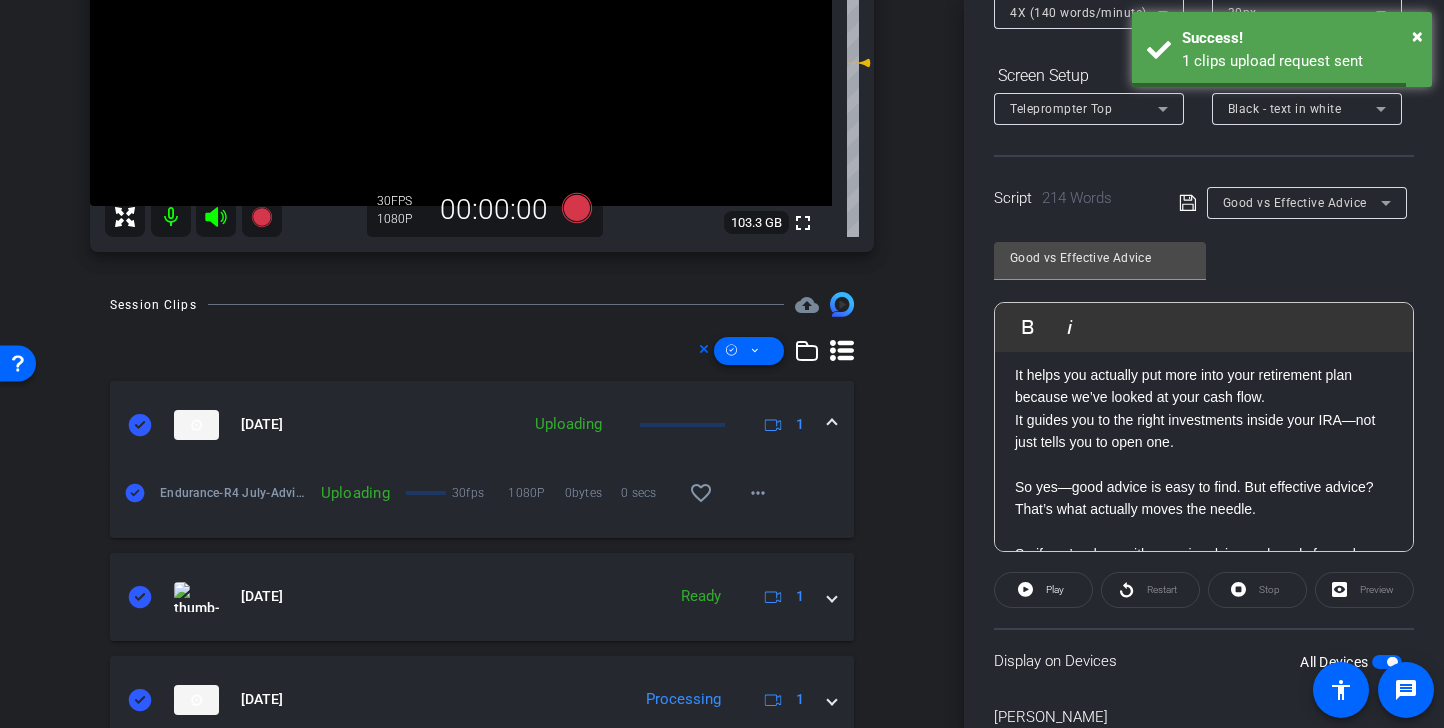 scroll, scrollTop: 734, scrollLeft: 0, axis: vertical 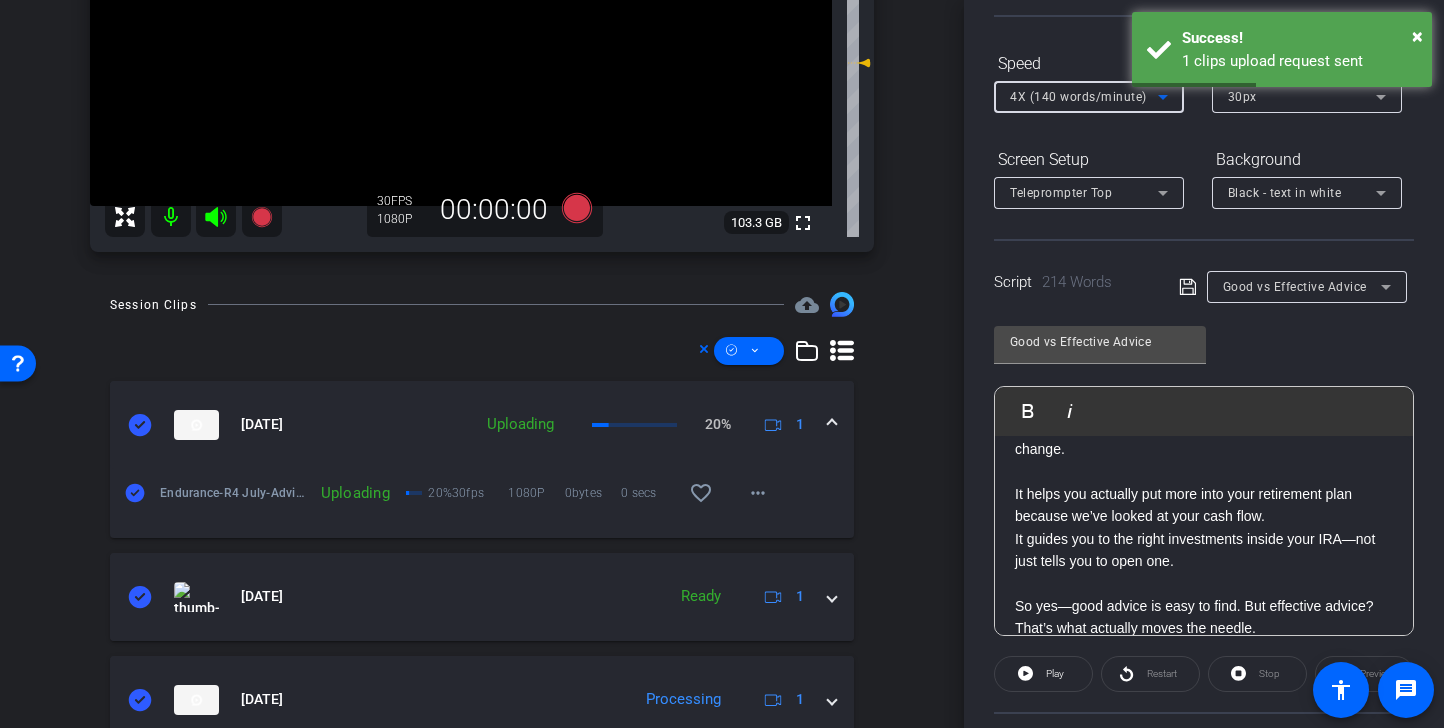 click on "4X (140 words/minute)" at bounding box center (1078, 97) 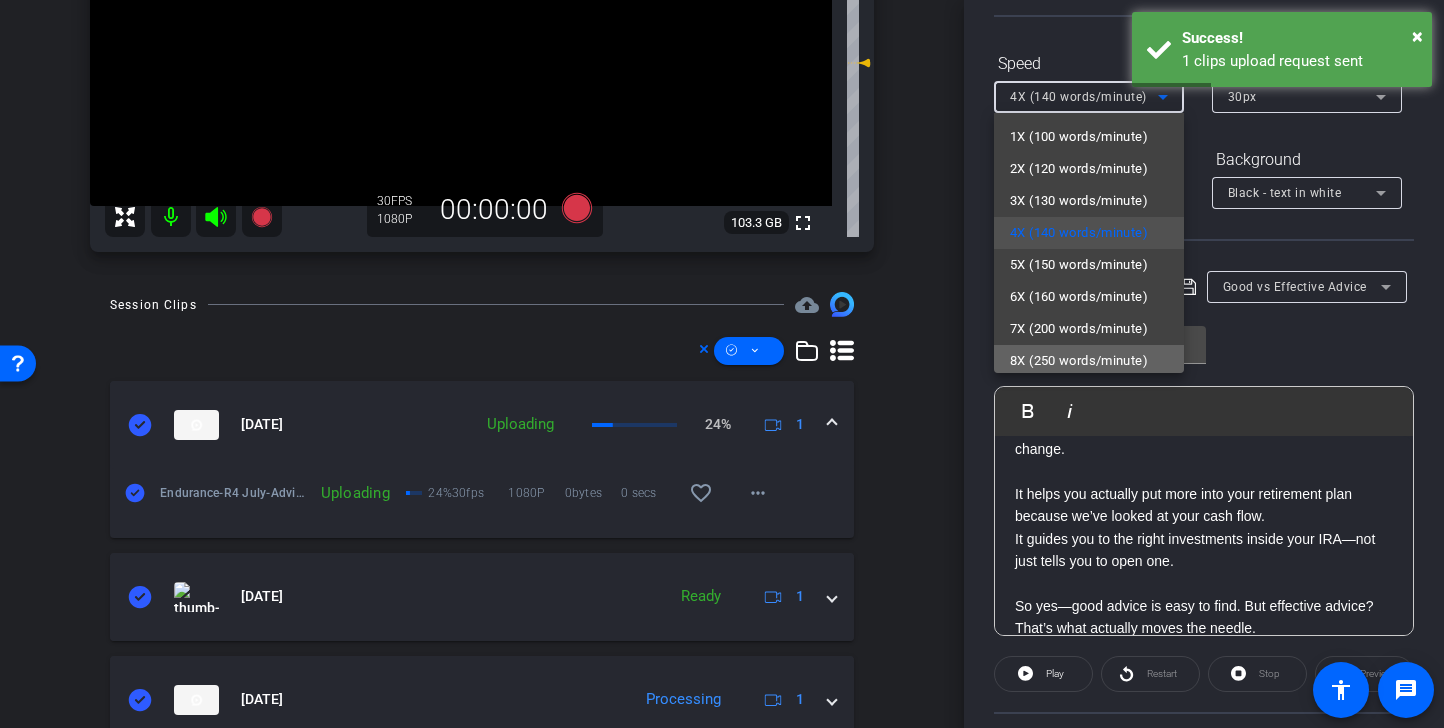 click on "8X (250 words/minute)" at bounding box center (1079, 361) 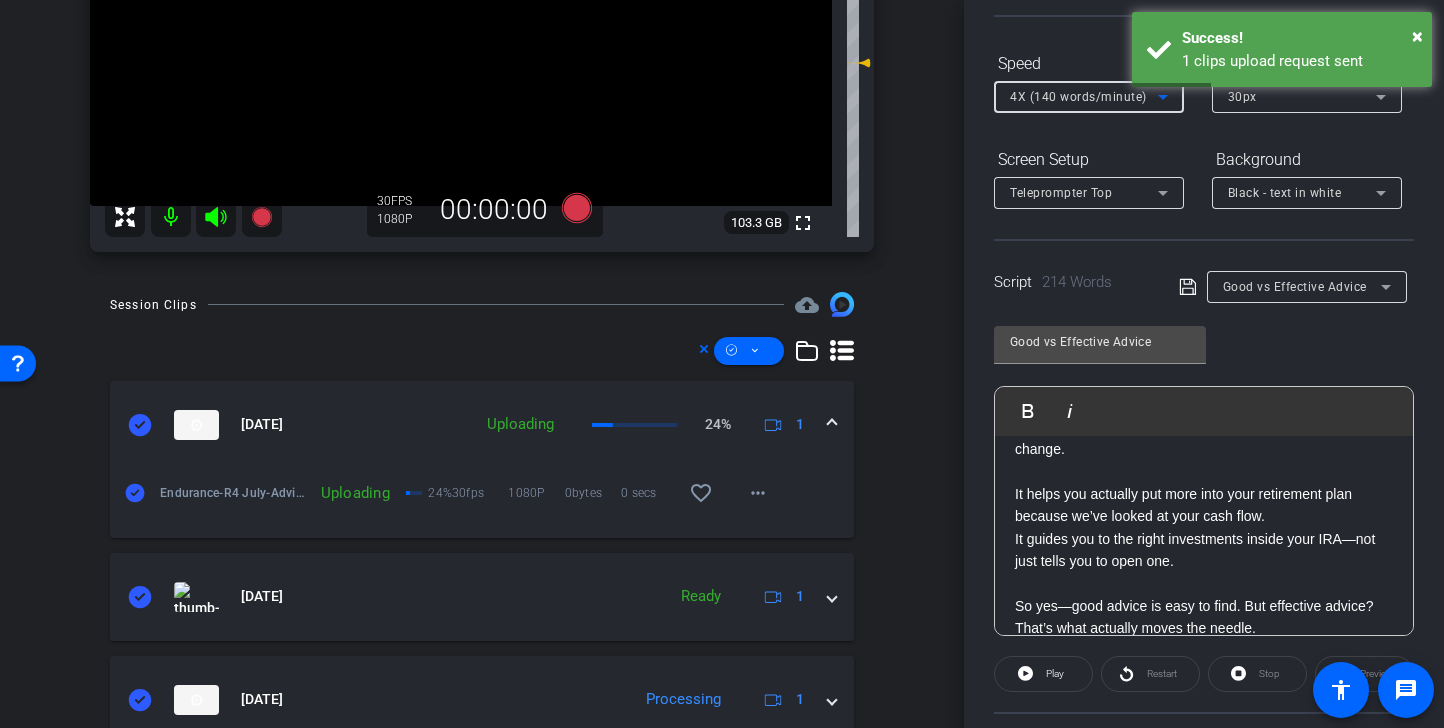scroll, scrollTop: 4, scrollLeft: 0, axis: vertical 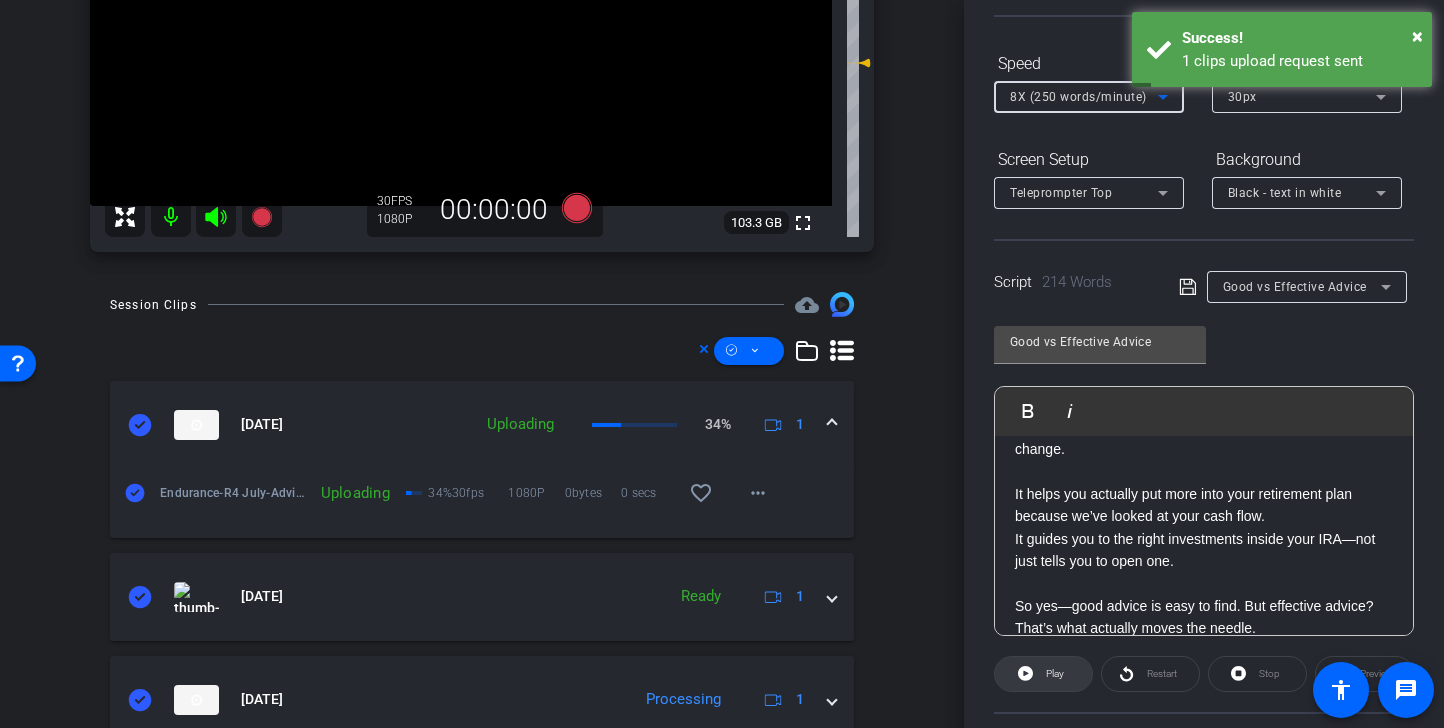 click 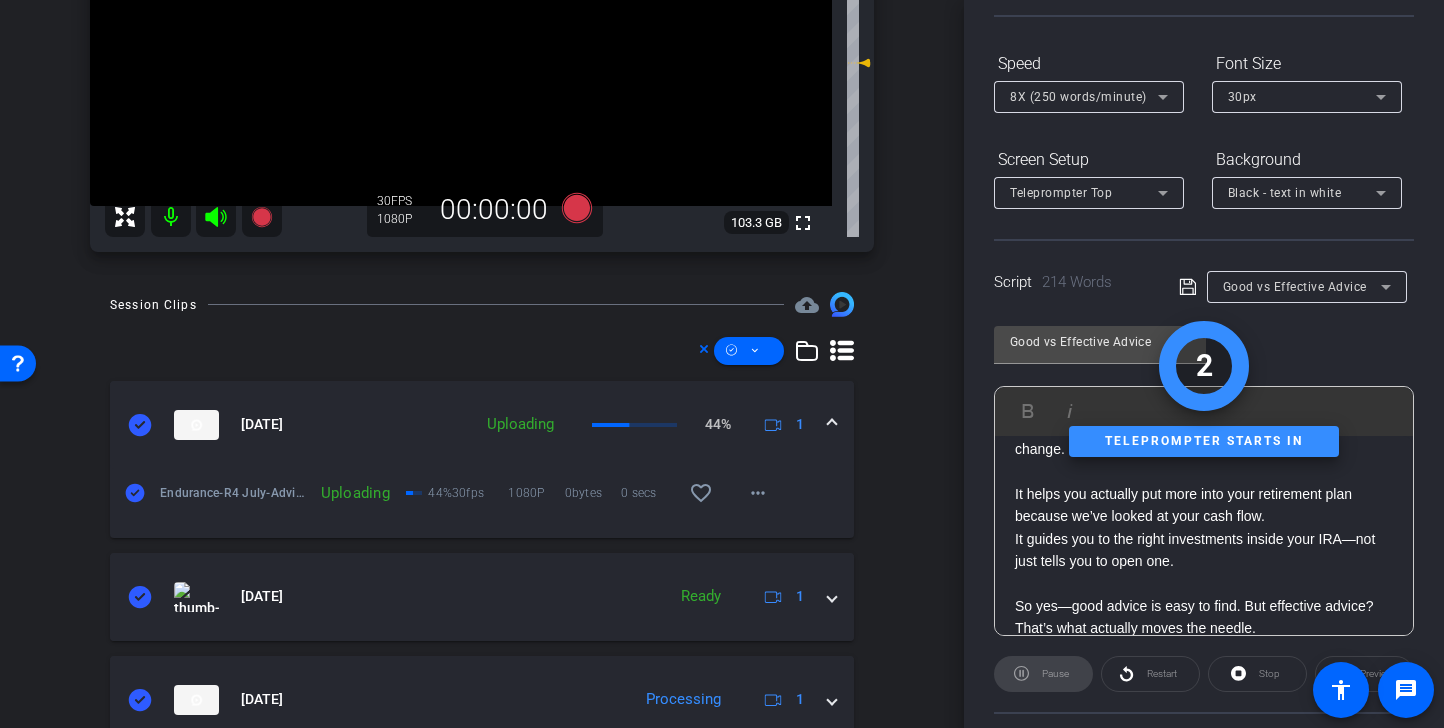 scroll, scrollTop: 735, scrollLeft: 0, axis: vertical 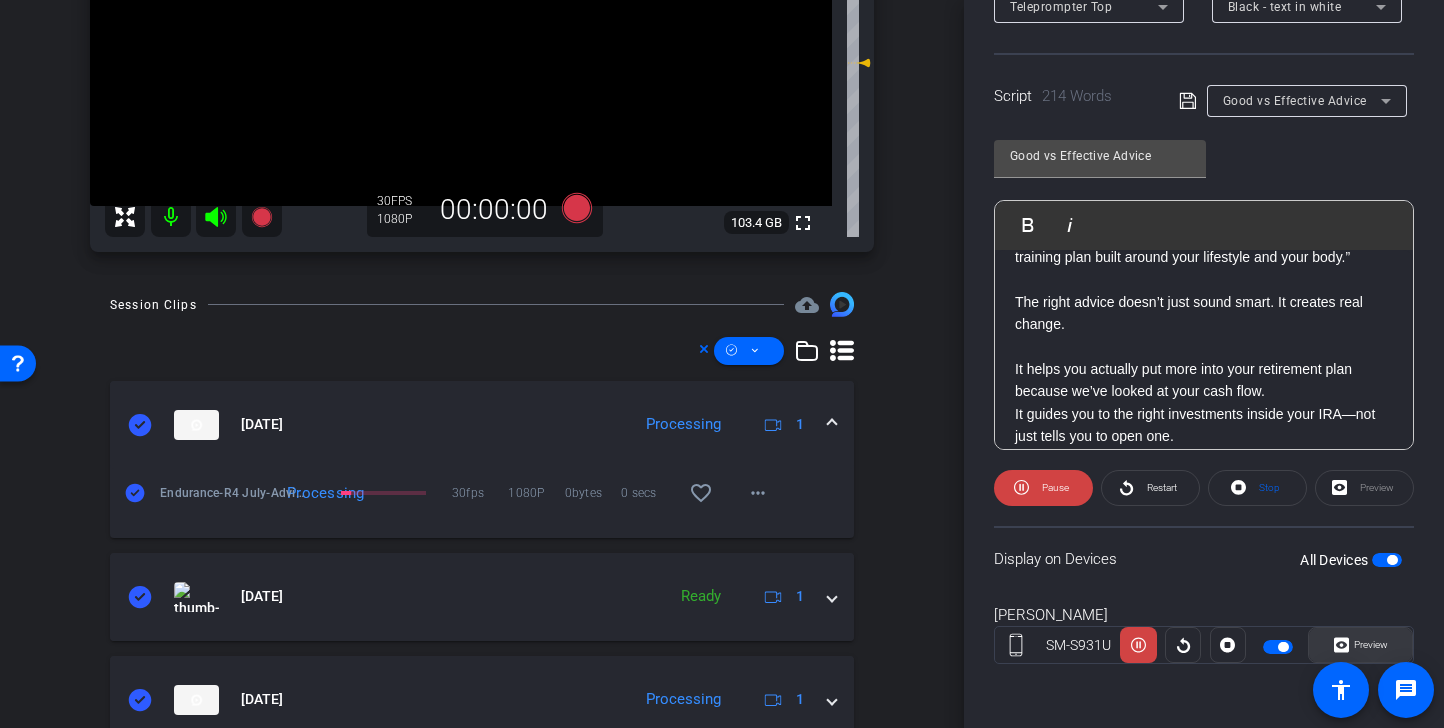 click on "Preview" 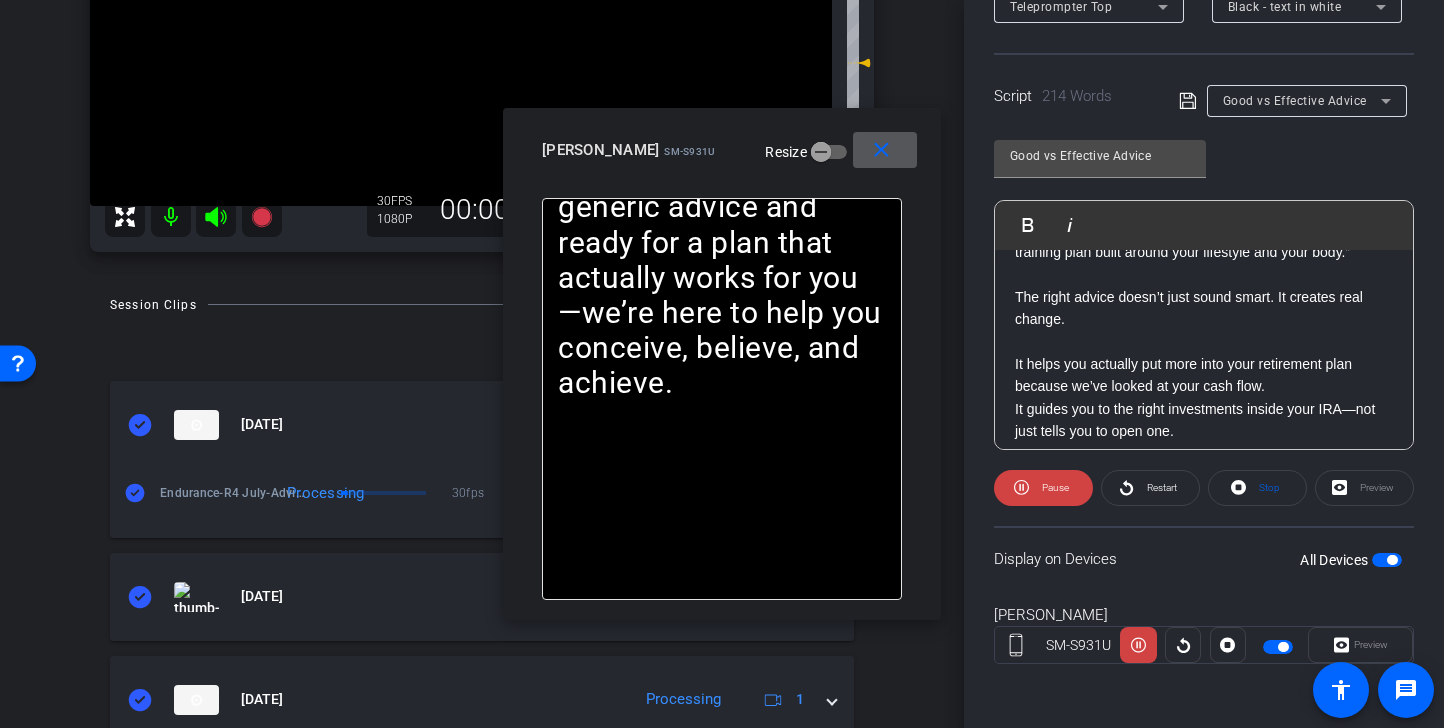 scroll, scrollTop: 679, scrollLeft: 0, axis: vertical 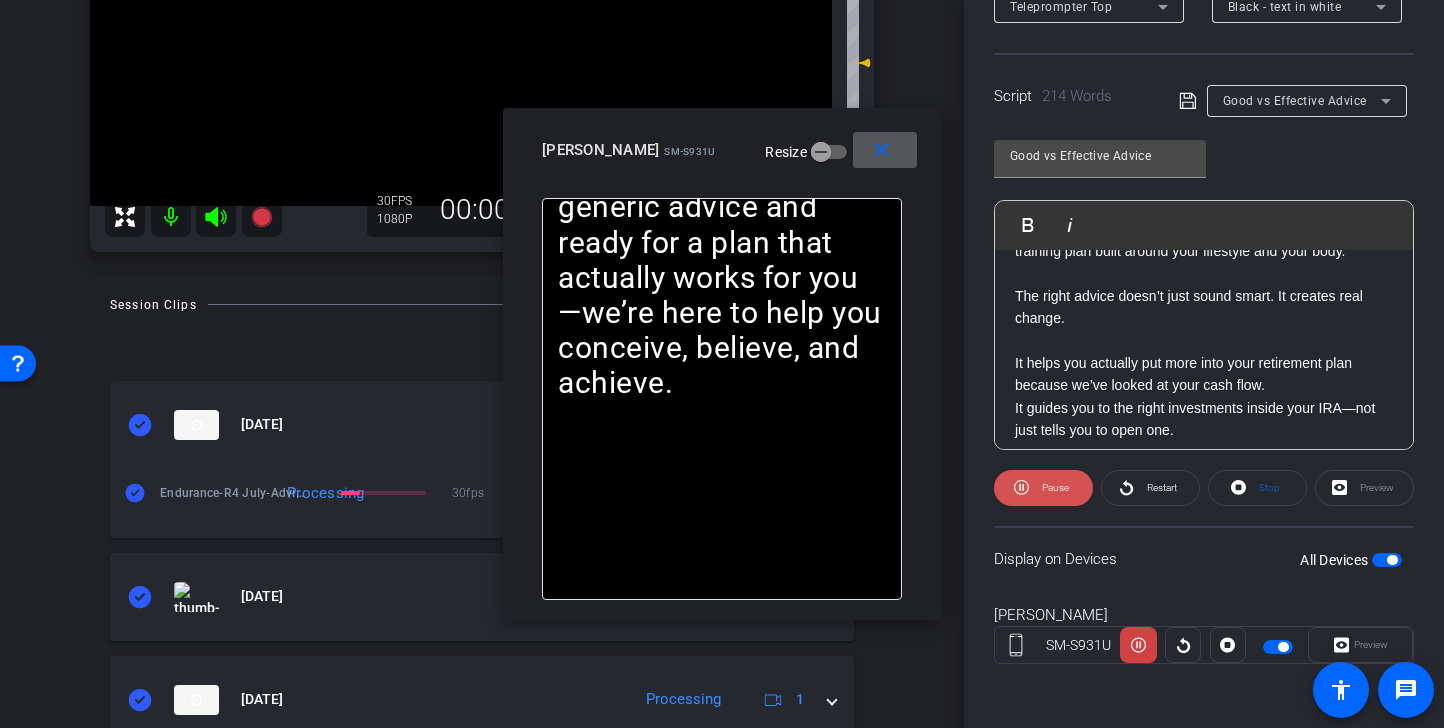 click on "Pause" 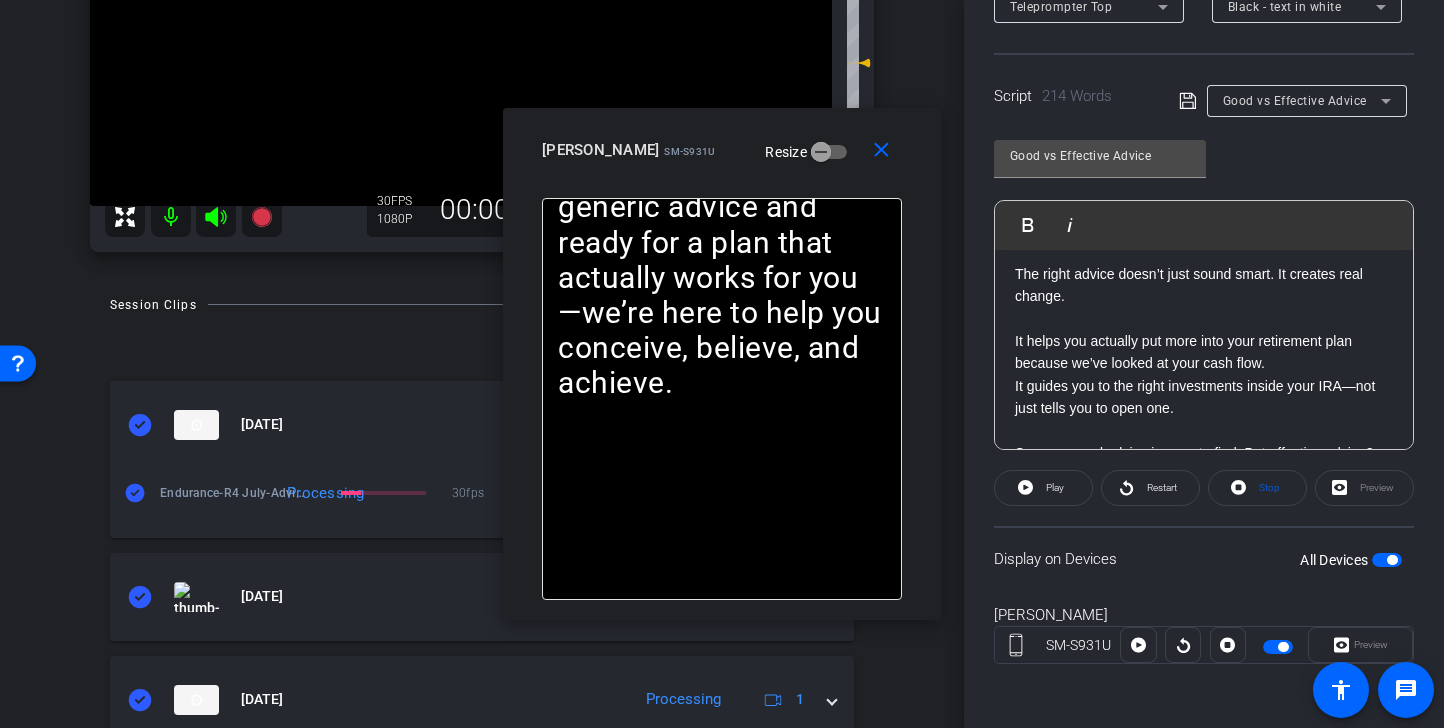 scroll, scrollTop: 717, scrollLeft: 0, axis: vertical 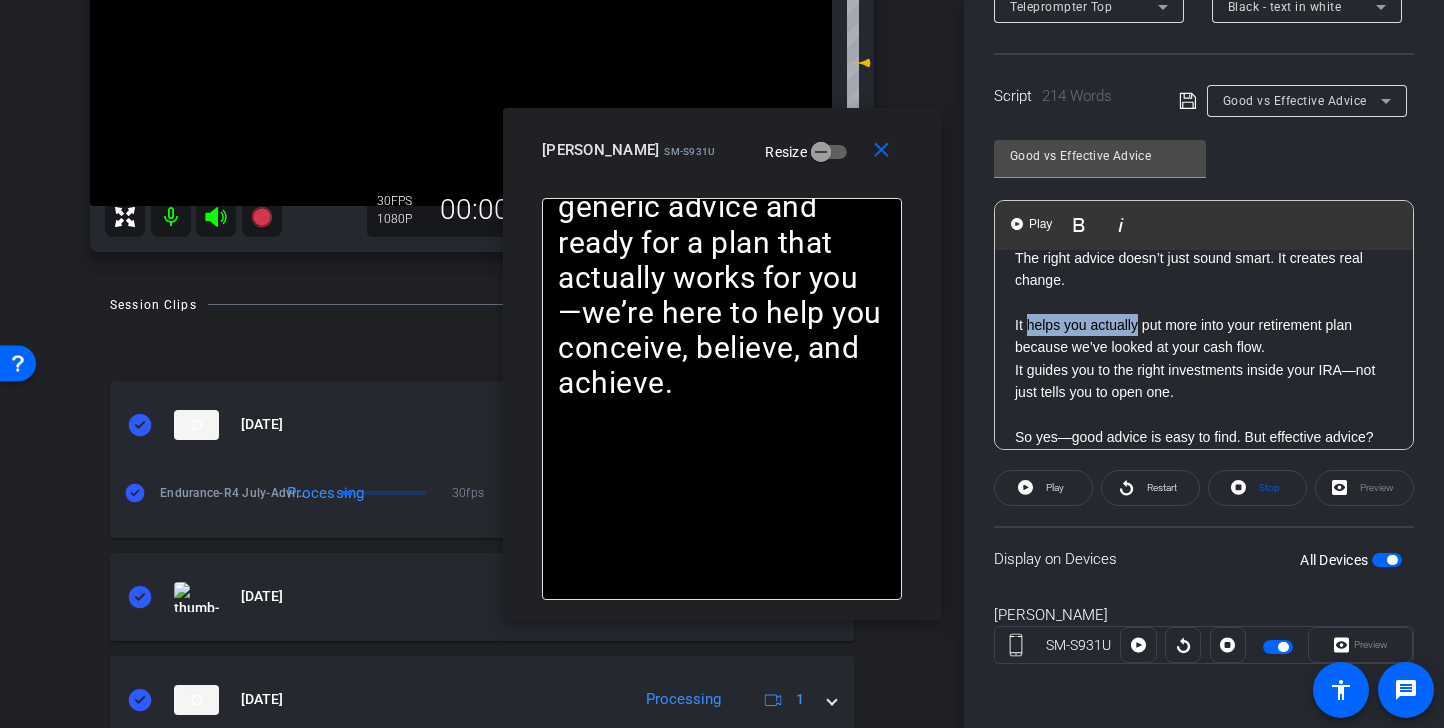 drag, startPoint x: 1140, startPoint y: 326, endPoint x: 1025, endPoint y: 324, distance: 115.01739 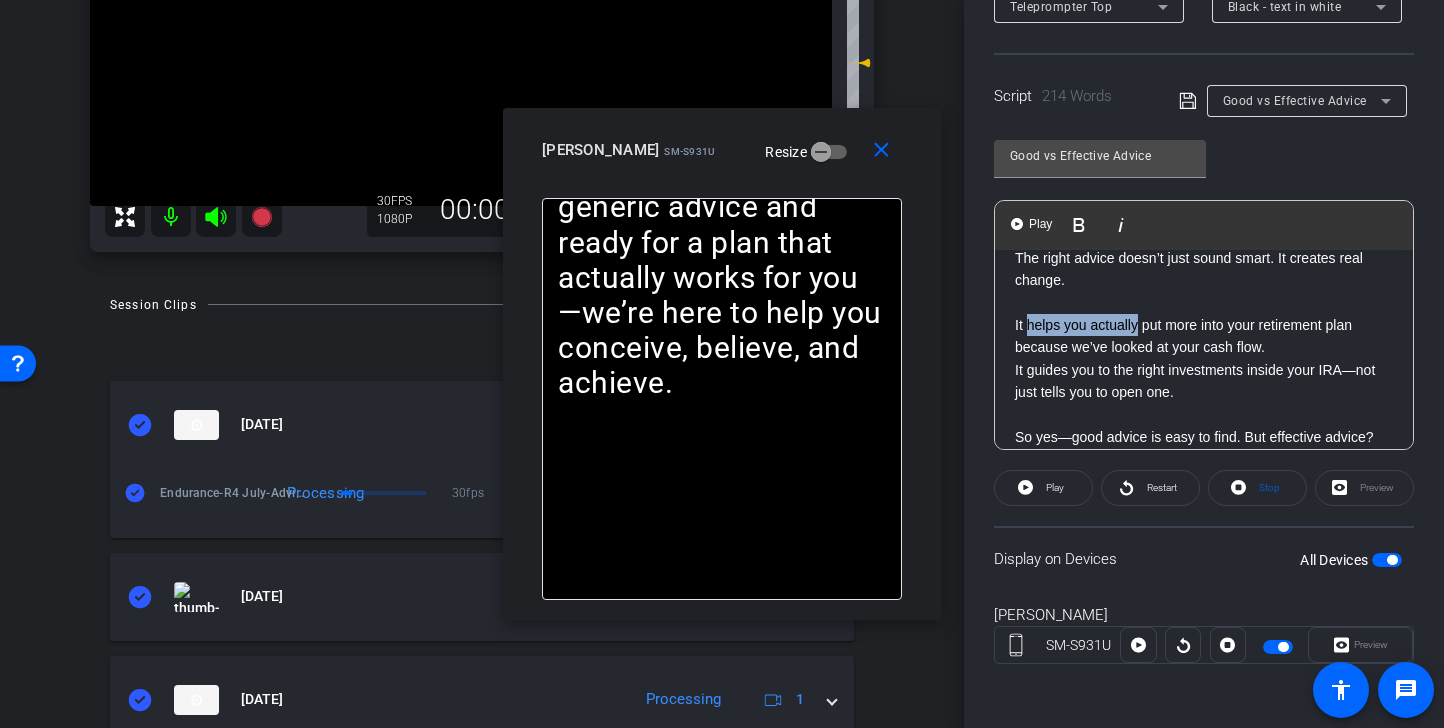 click on "It helps you actually put more into your retirement plan because we’ve looked at your cash flow. It guides you to the right investments inside your IRA—not just tells you to open one." 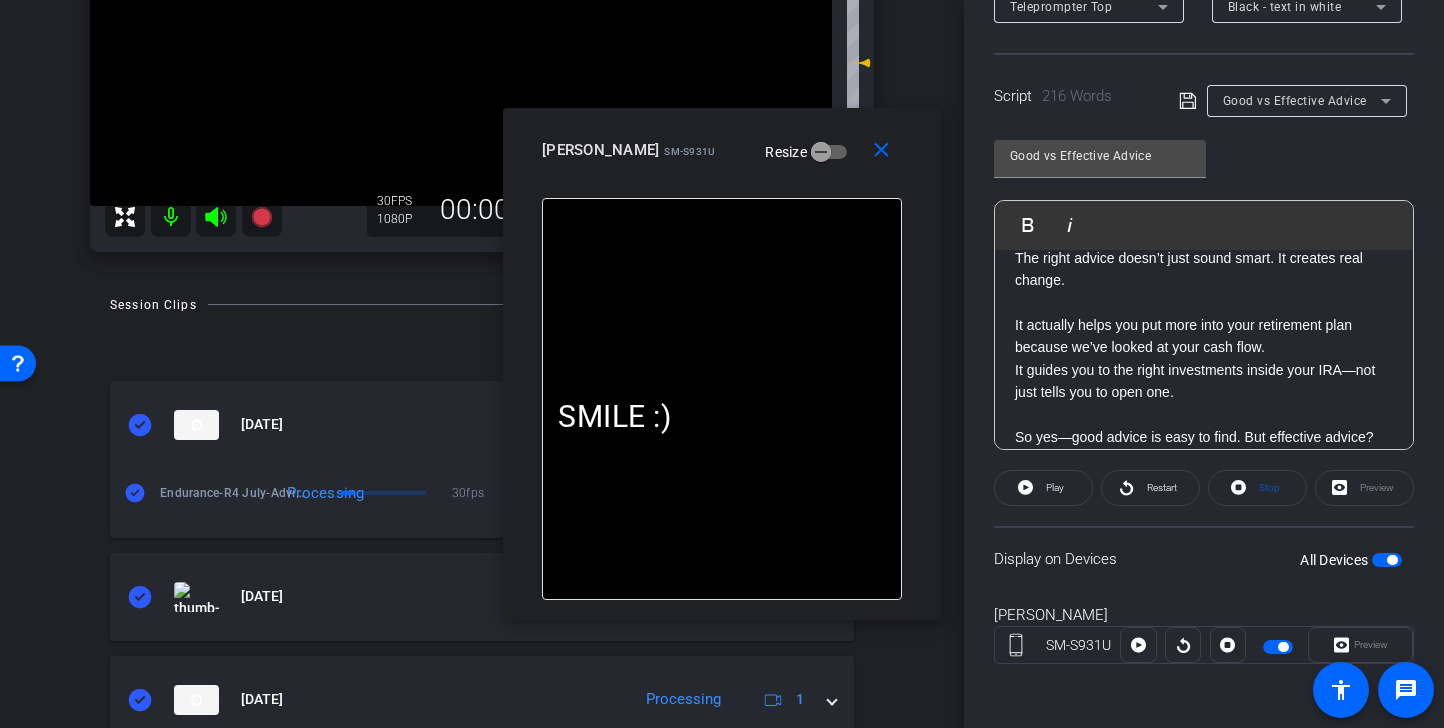 click 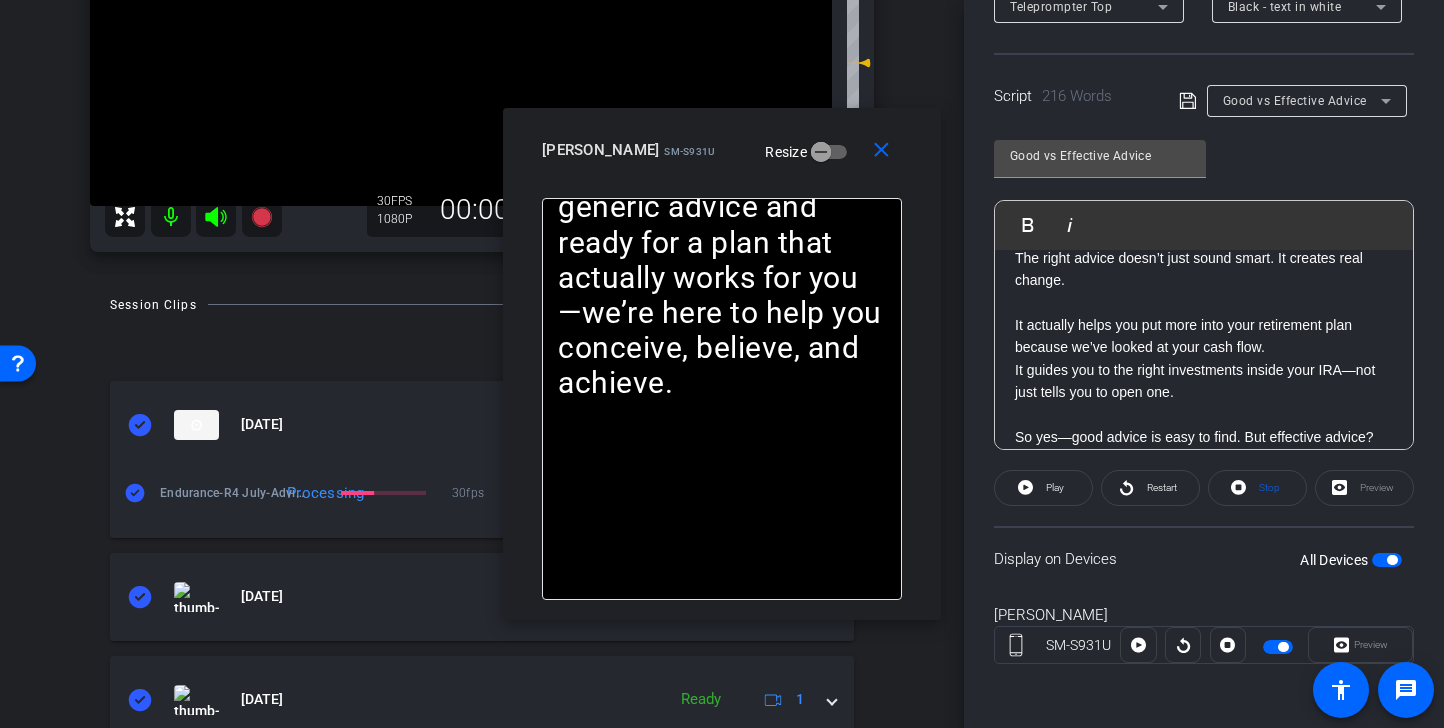 click on "It actually helps you put more into your retirement plan because we’ve looked at your cash flow. It guides you to the right investments inside your IRA—not just tells you to open one." 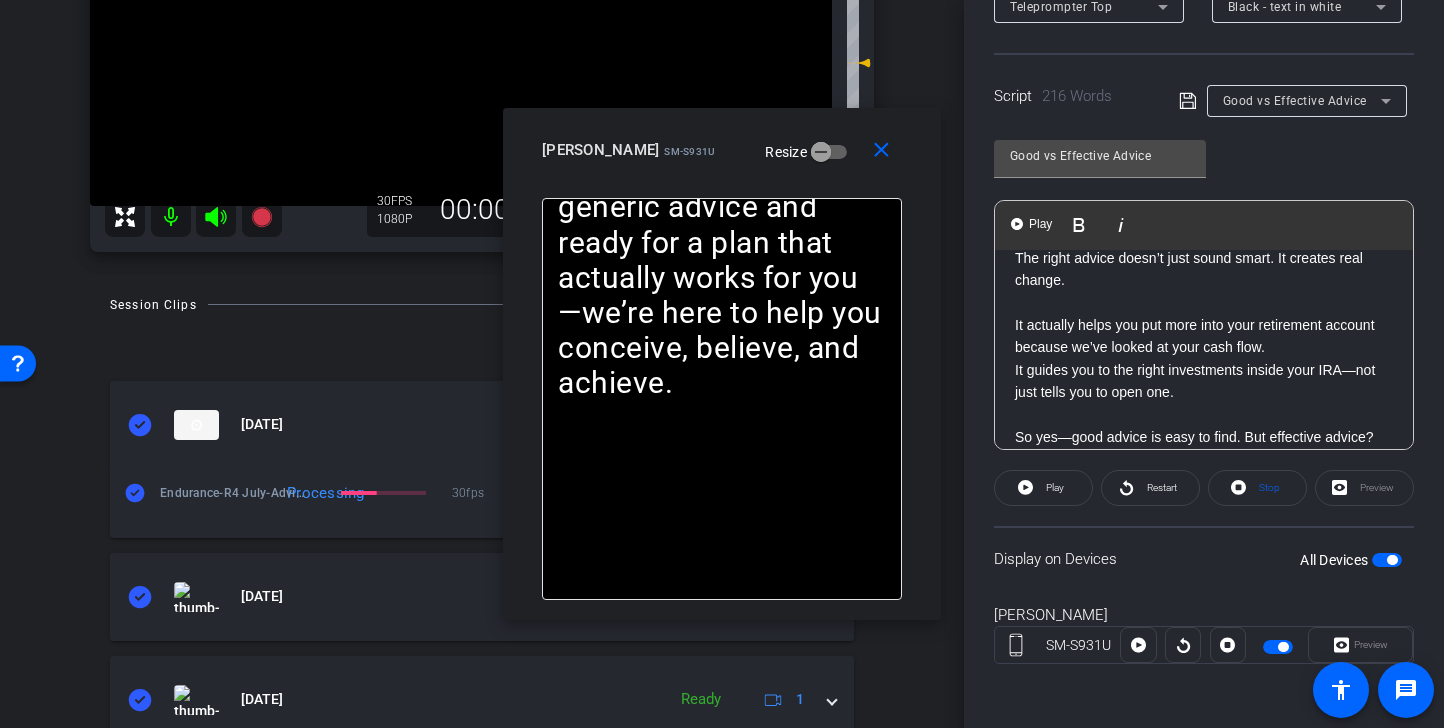 click 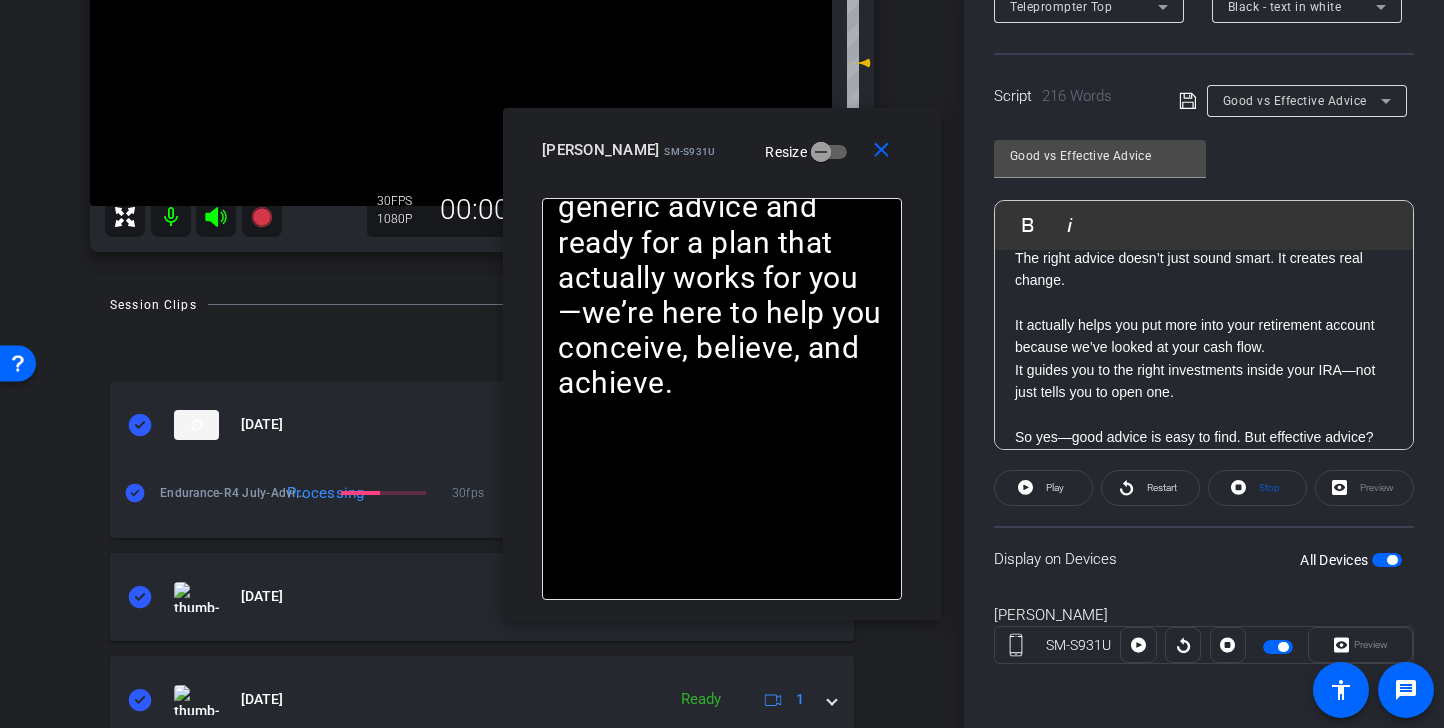 click on "It actually helps you put more into your retirement account because we’ve looked at your cash flow. It guides you to the right investments inside your IRA—not just tells you to open one." 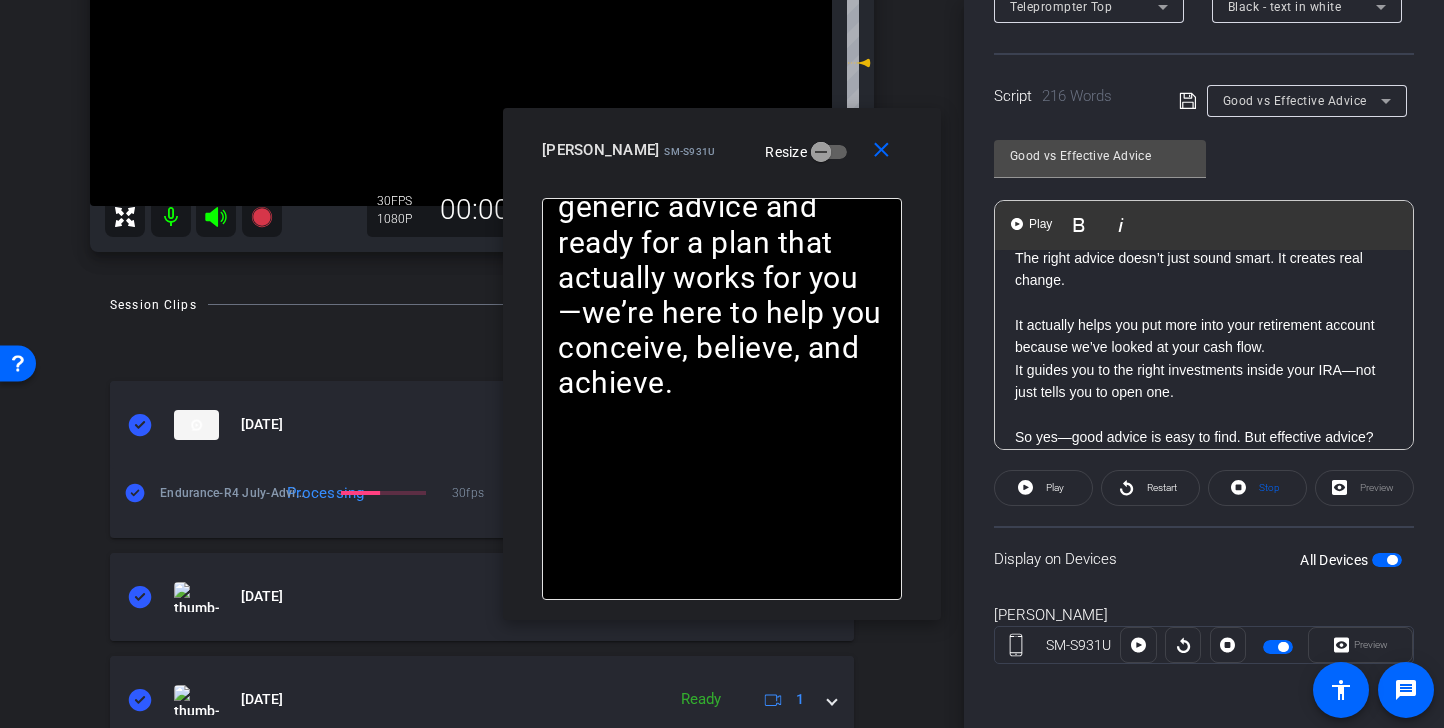 click on "It actually helps you put more into your retirement account because we’ve looked at your cash flow. It guides you to the right investments inside your IRA—not just tells you to open one." 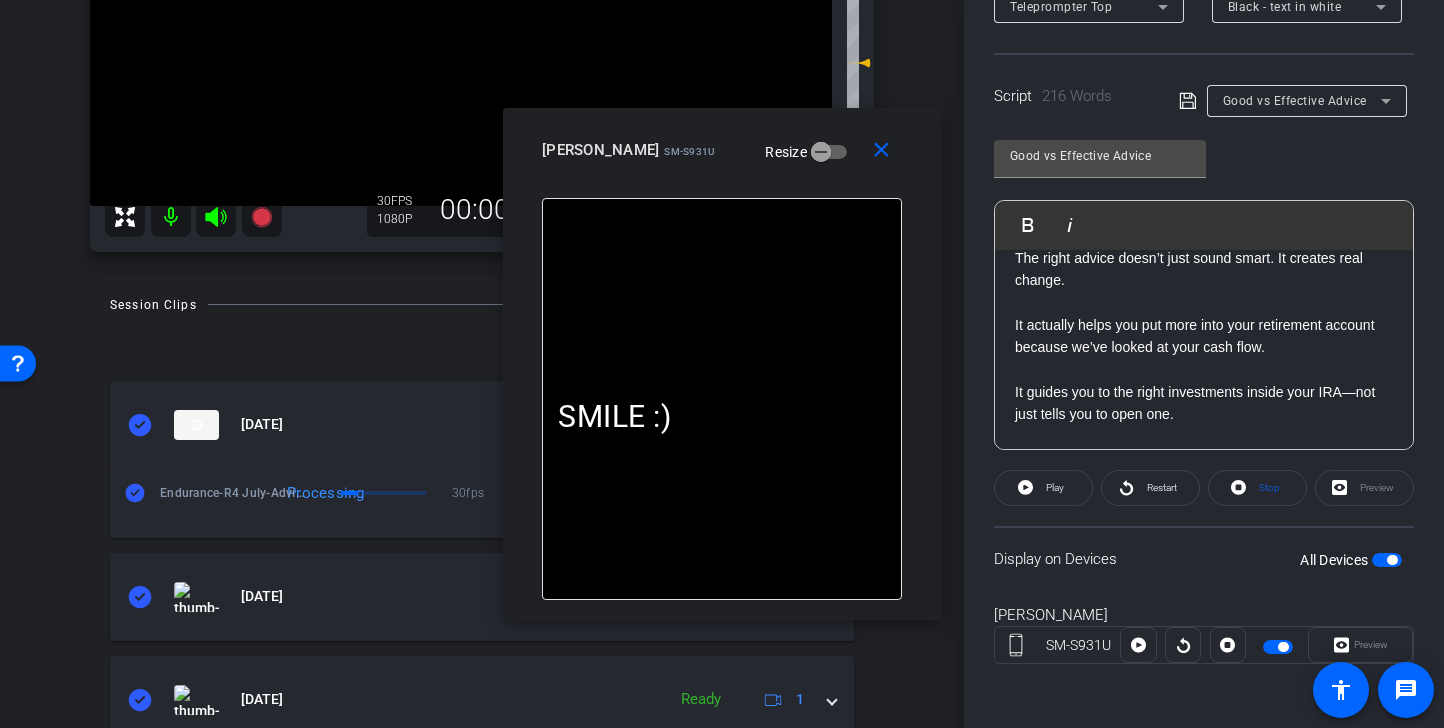 click 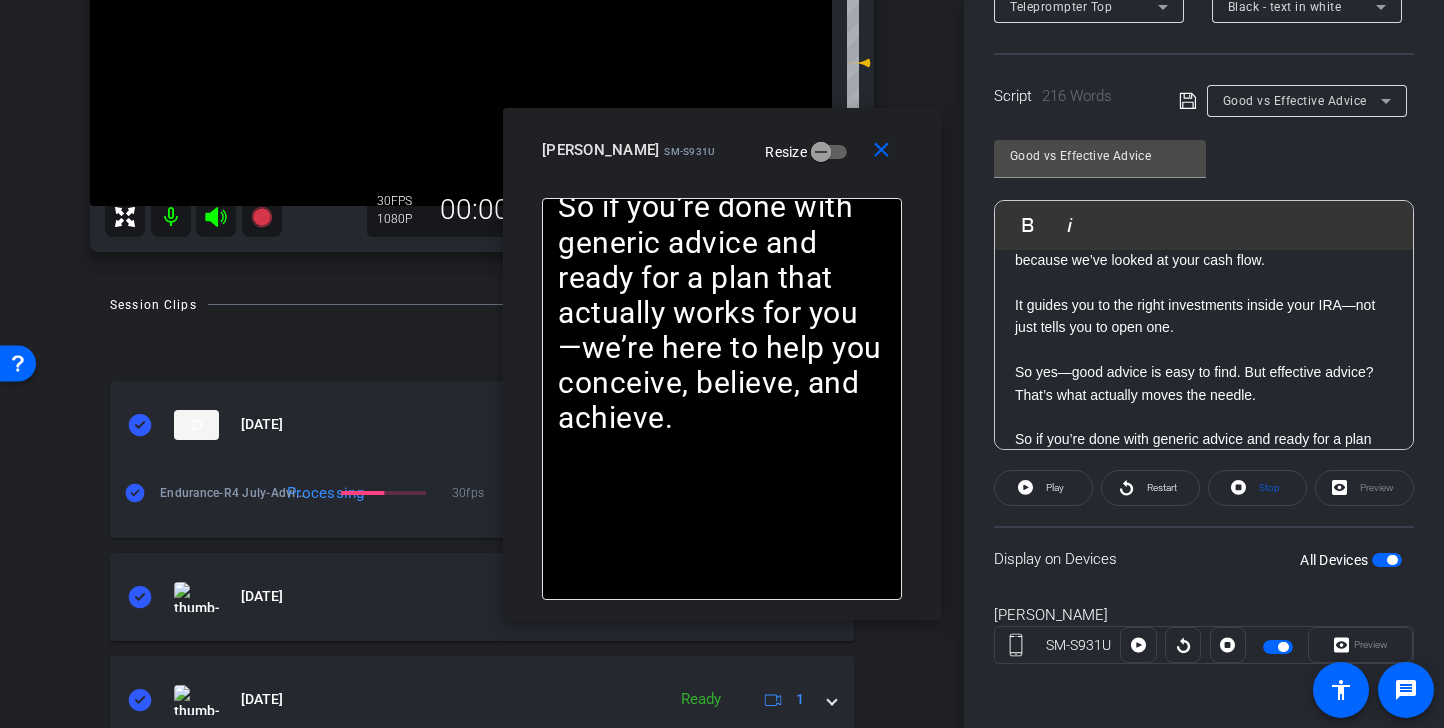 scroll, scrollTop: 805, scrollLeft: 0, axis: vertical 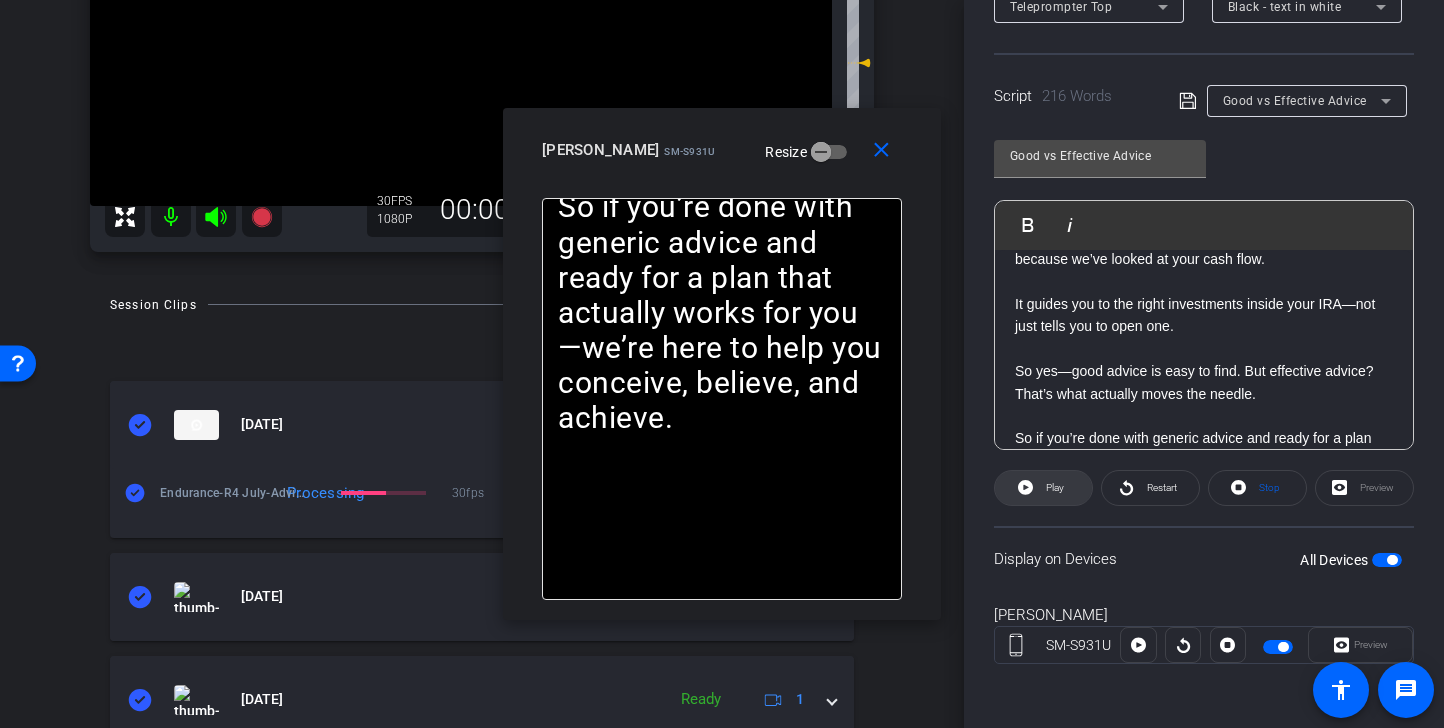 click on "Play" 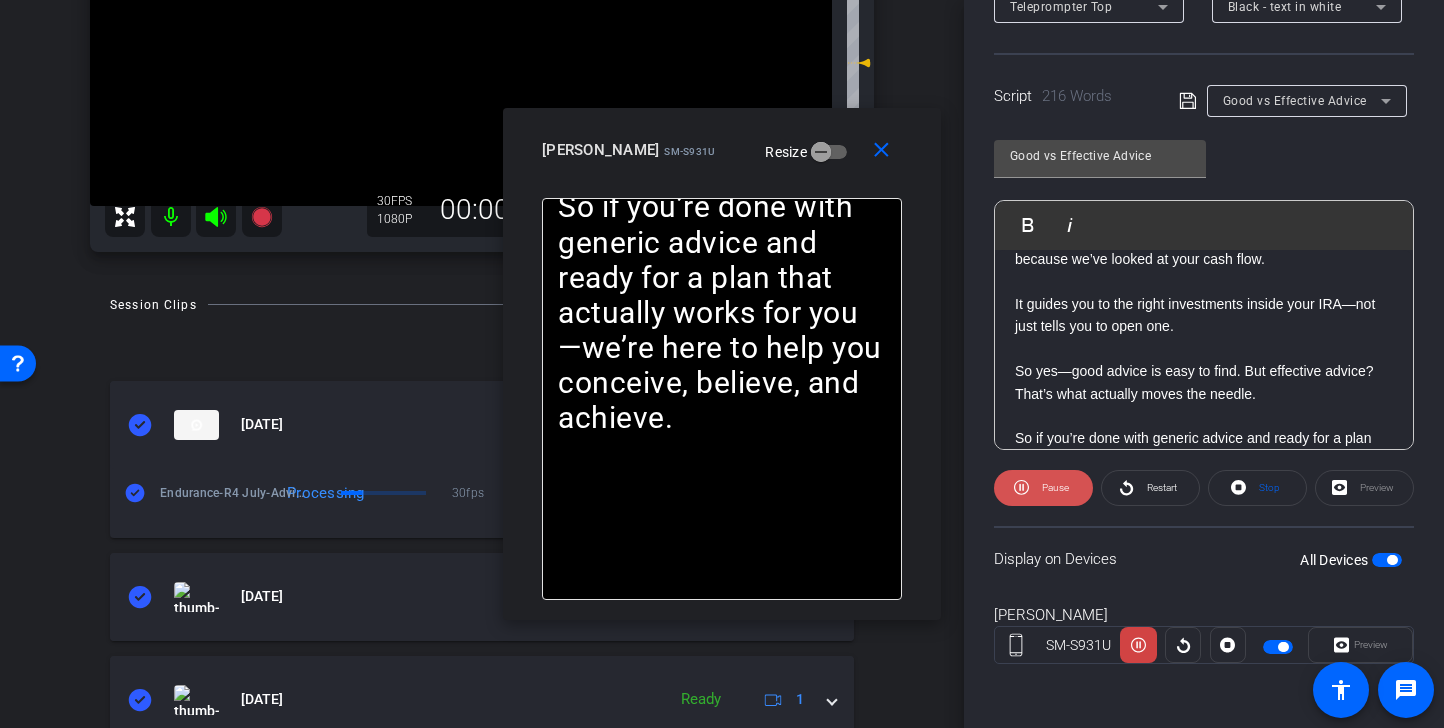 click on "Pause" 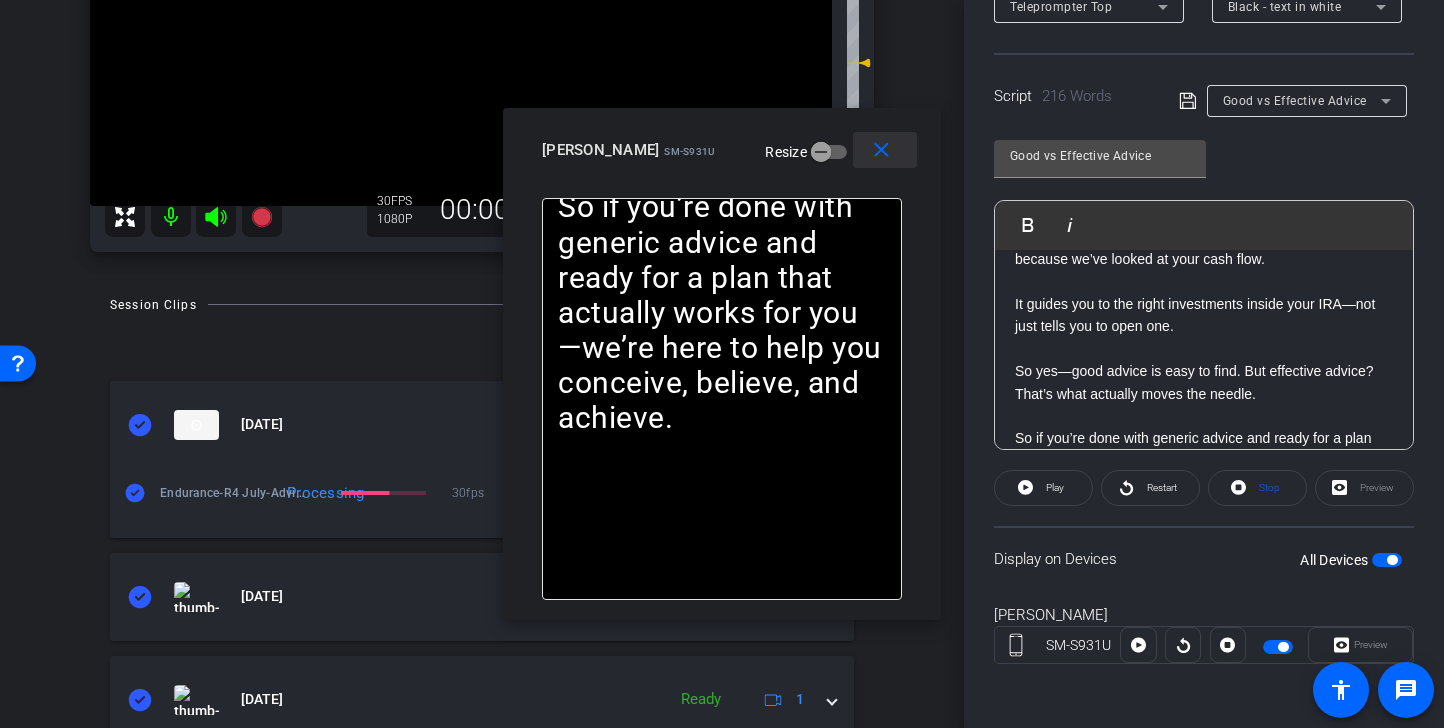 click on "close" at bounding box center (881, 150) 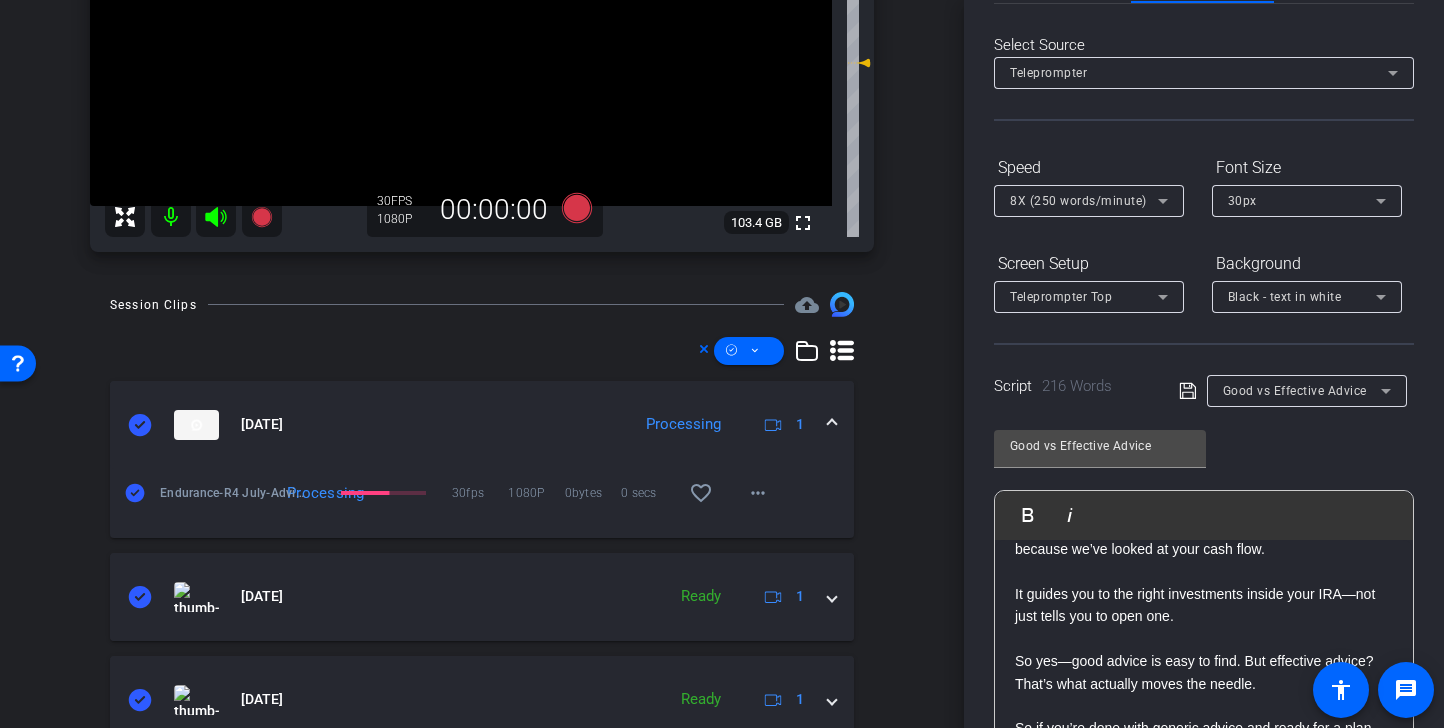 scroll, scrollTop: 0, scrollLeft: 0, axis: both 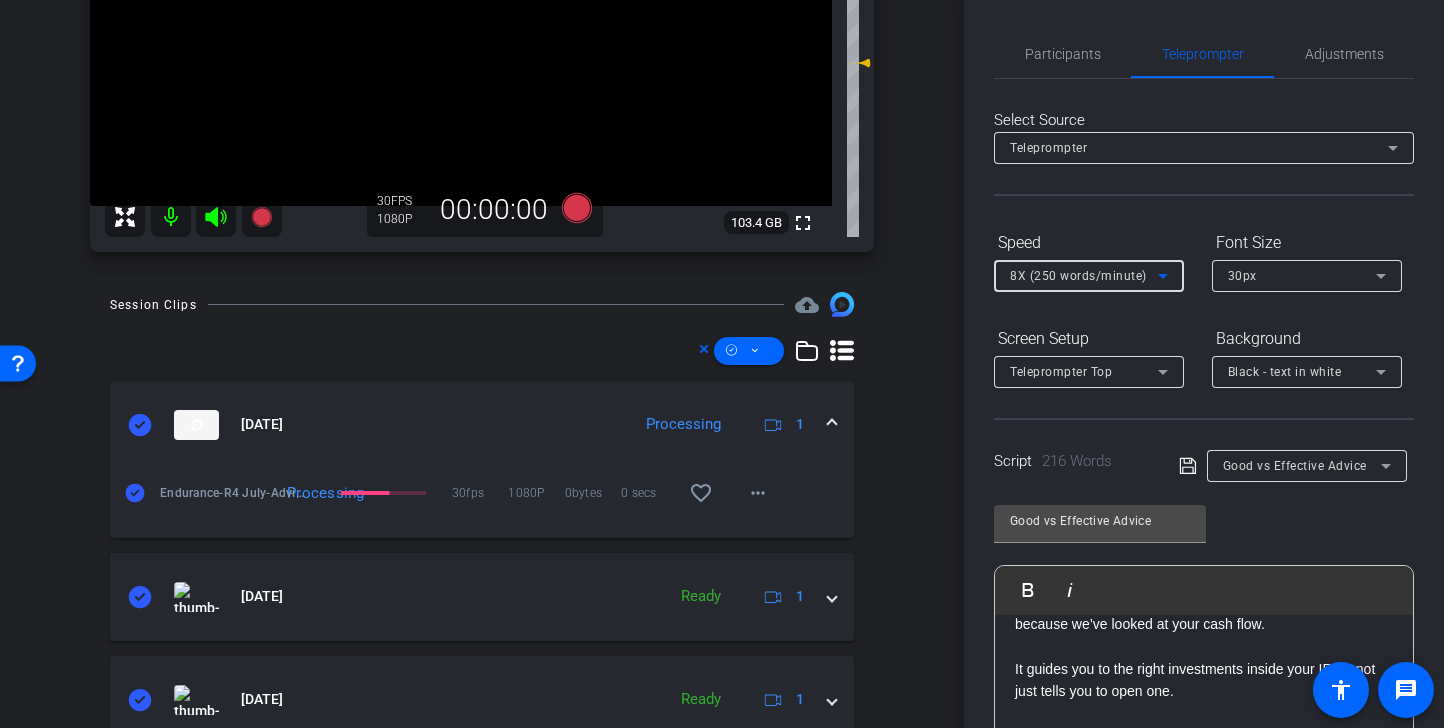 click on "8X (250 words/minute)" at bounding box center [1084, 275] 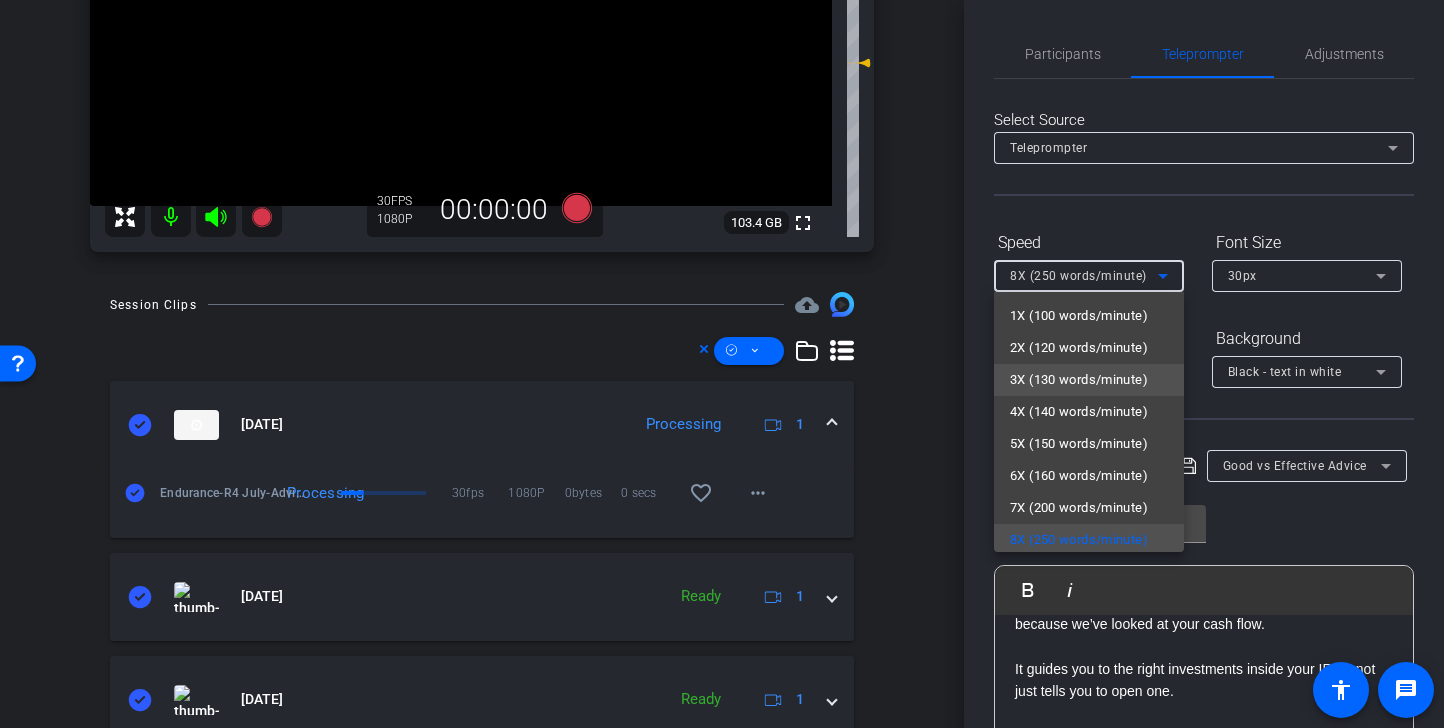 scroll, scrollTop: 4, scrollLeft: 0, axis: vertical 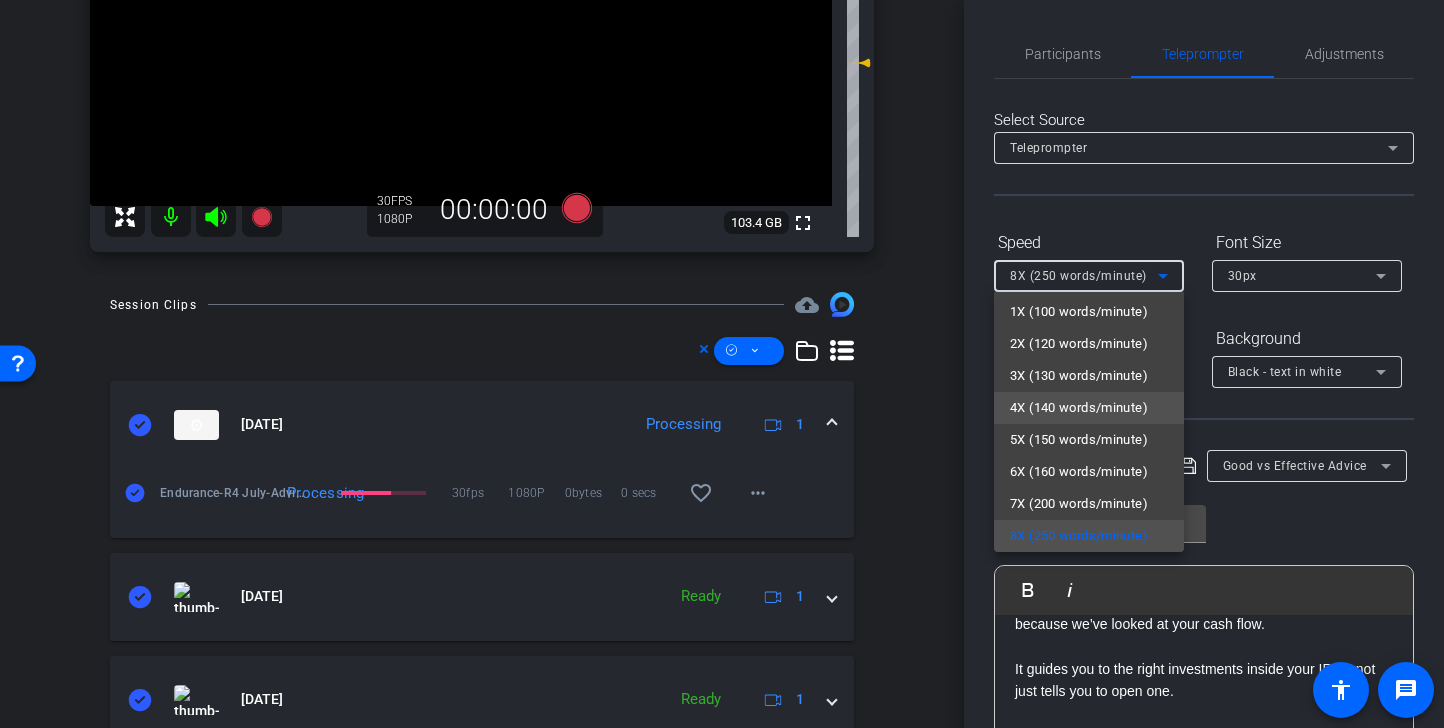 click on "4X (140 words/minute)" at bounding box center [1079, 408] 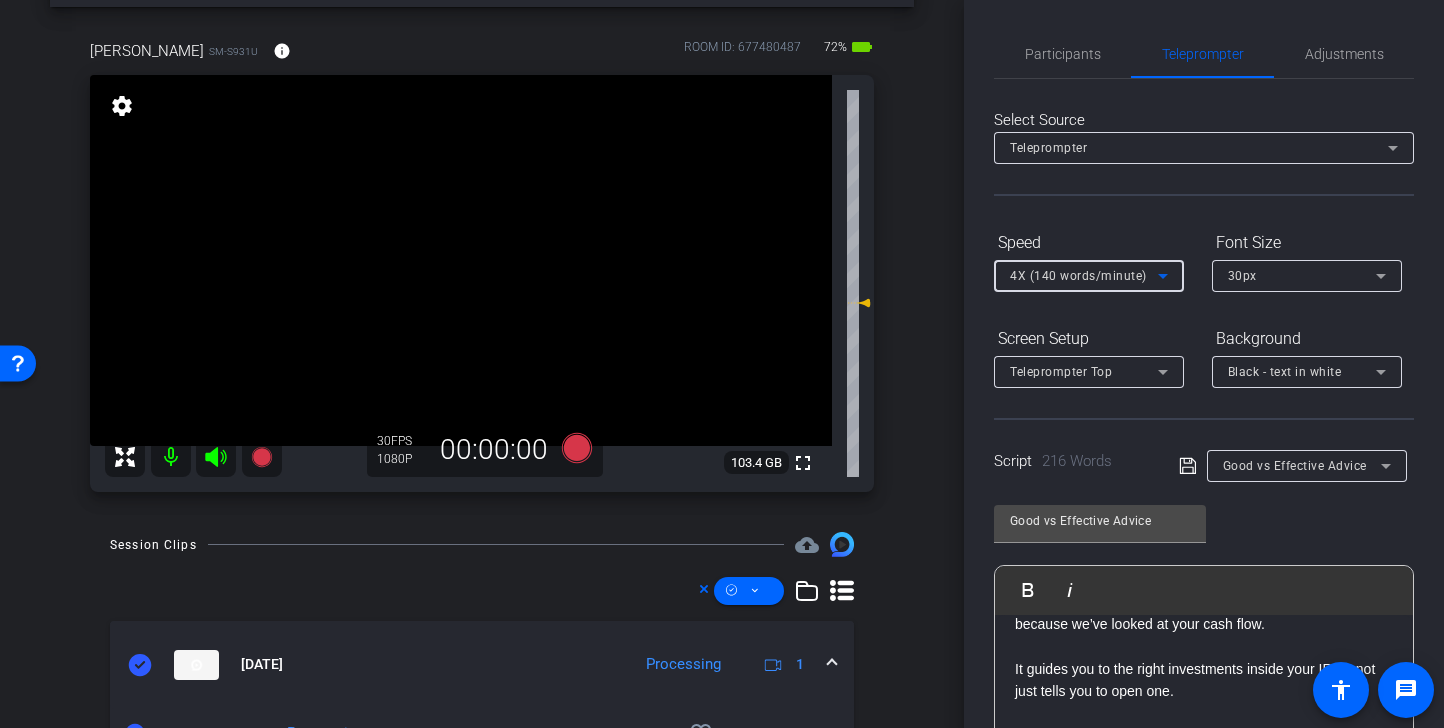 scroll, scrollTop: 76, scrollLeft: 0, axis: vertical 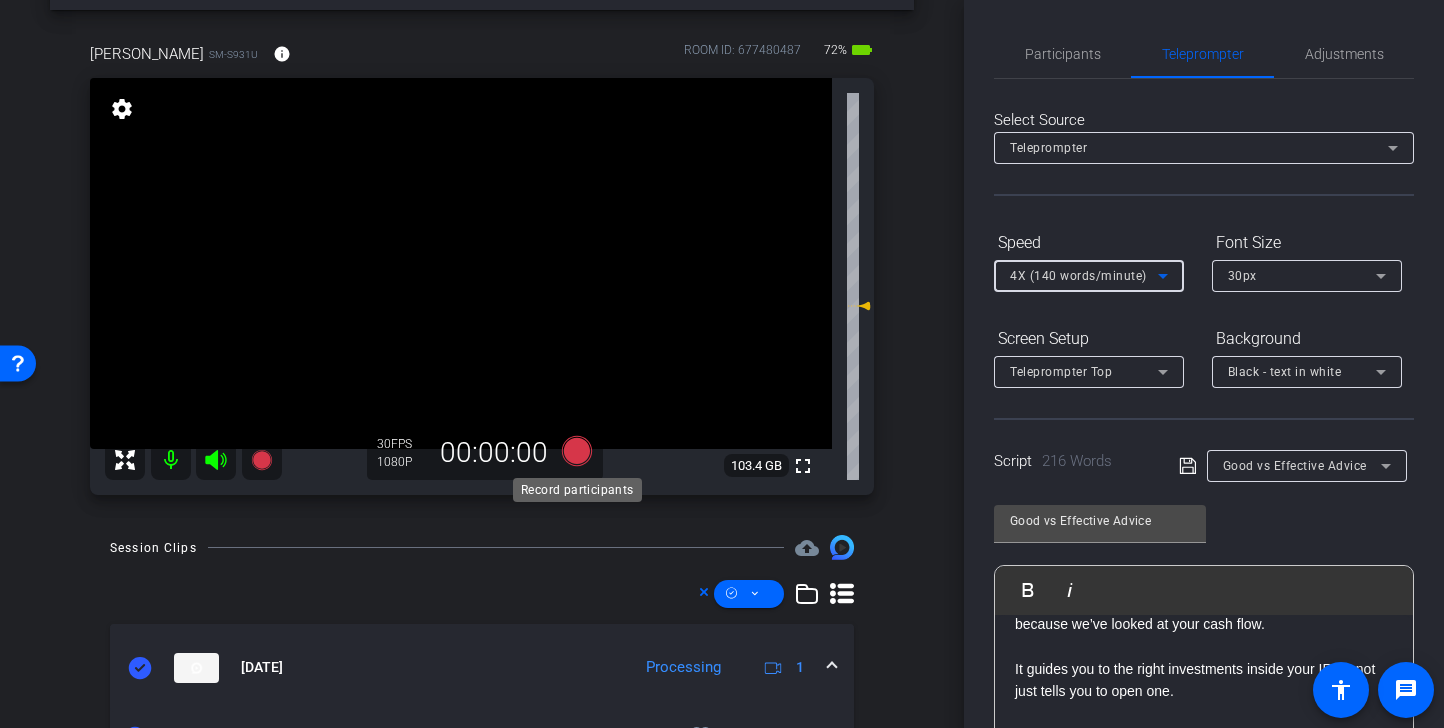 click 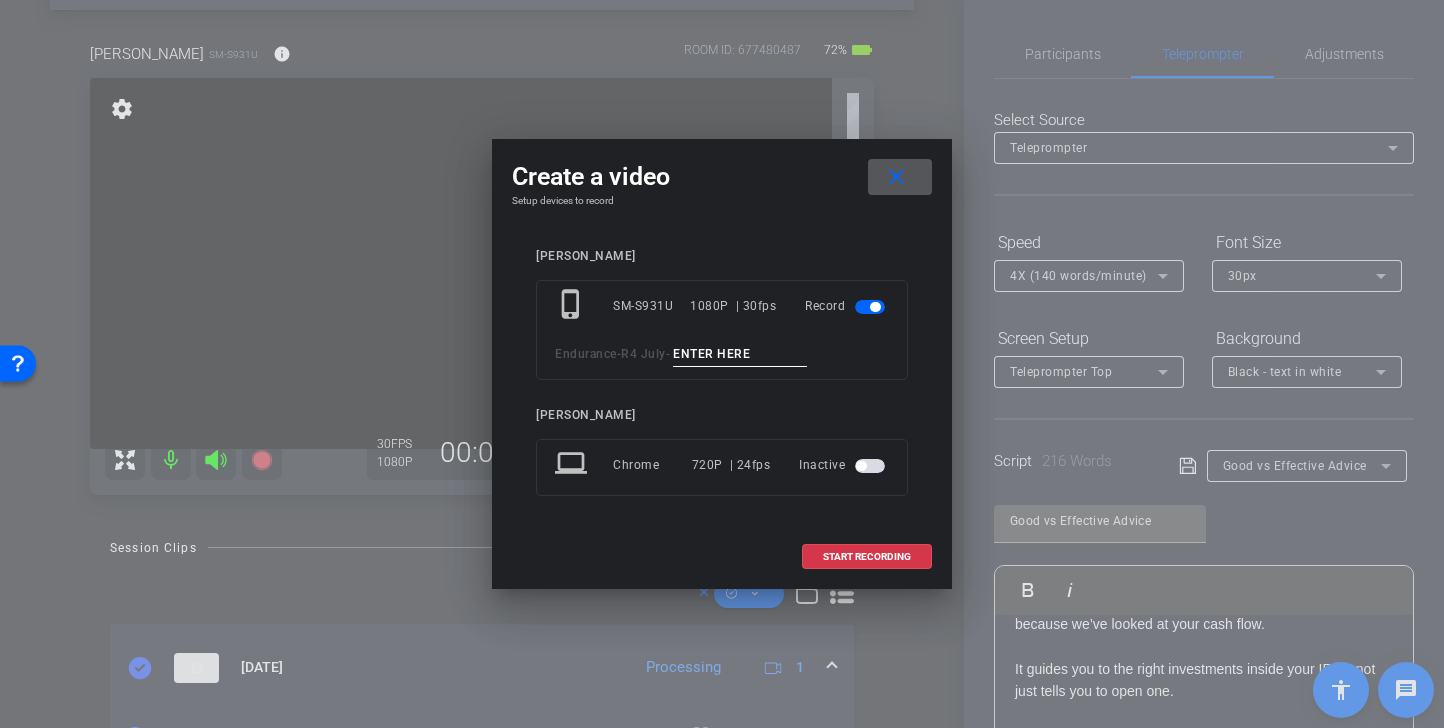 click on "close" at bounding box center [896, 177] 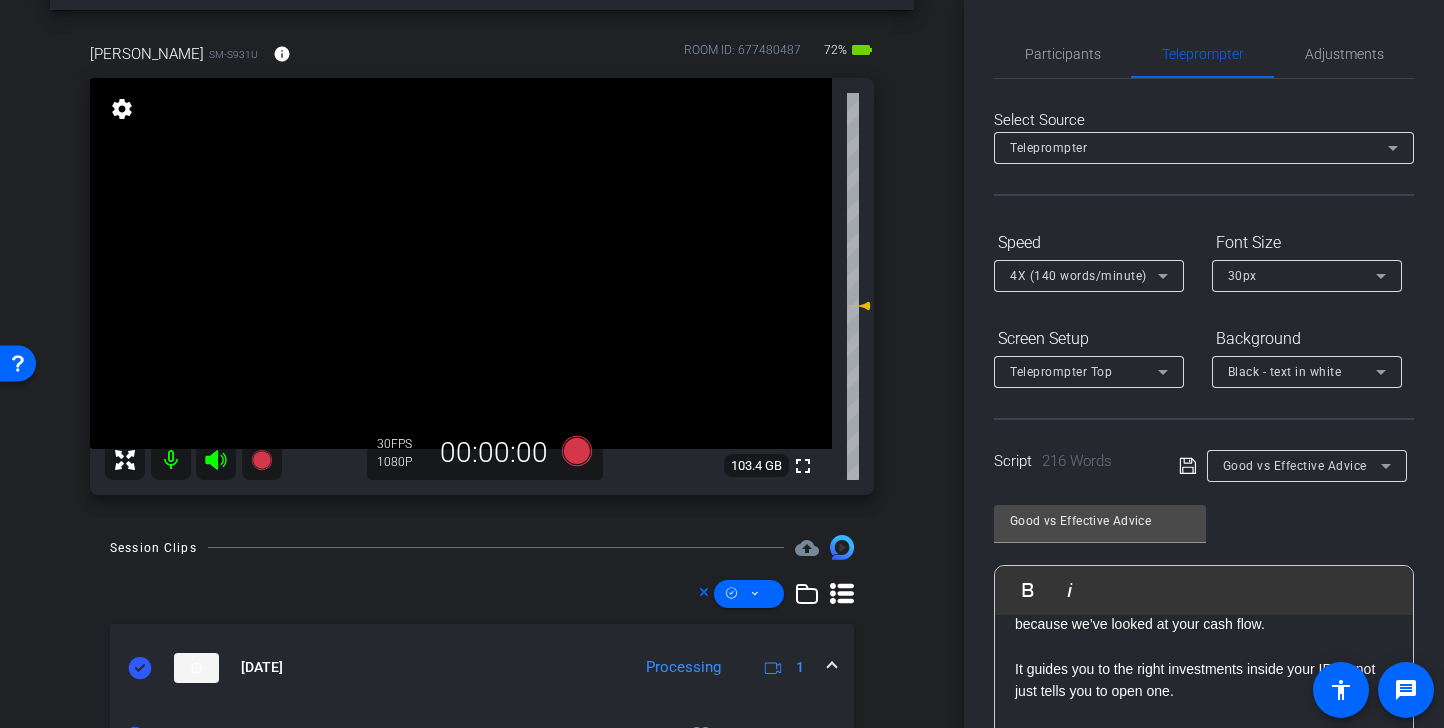 scroll, scrollTop: 290, scrollLeft: 0, axis: vertical 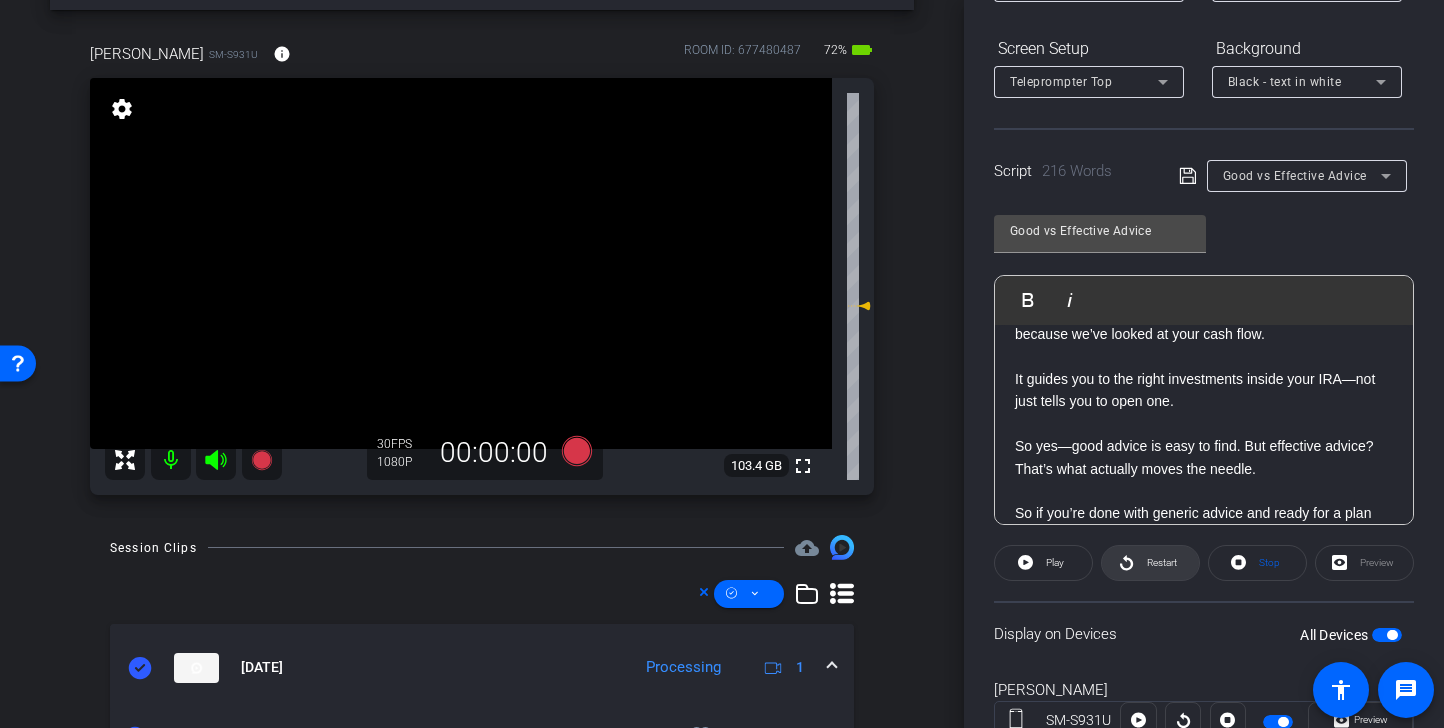 click on "Restart" 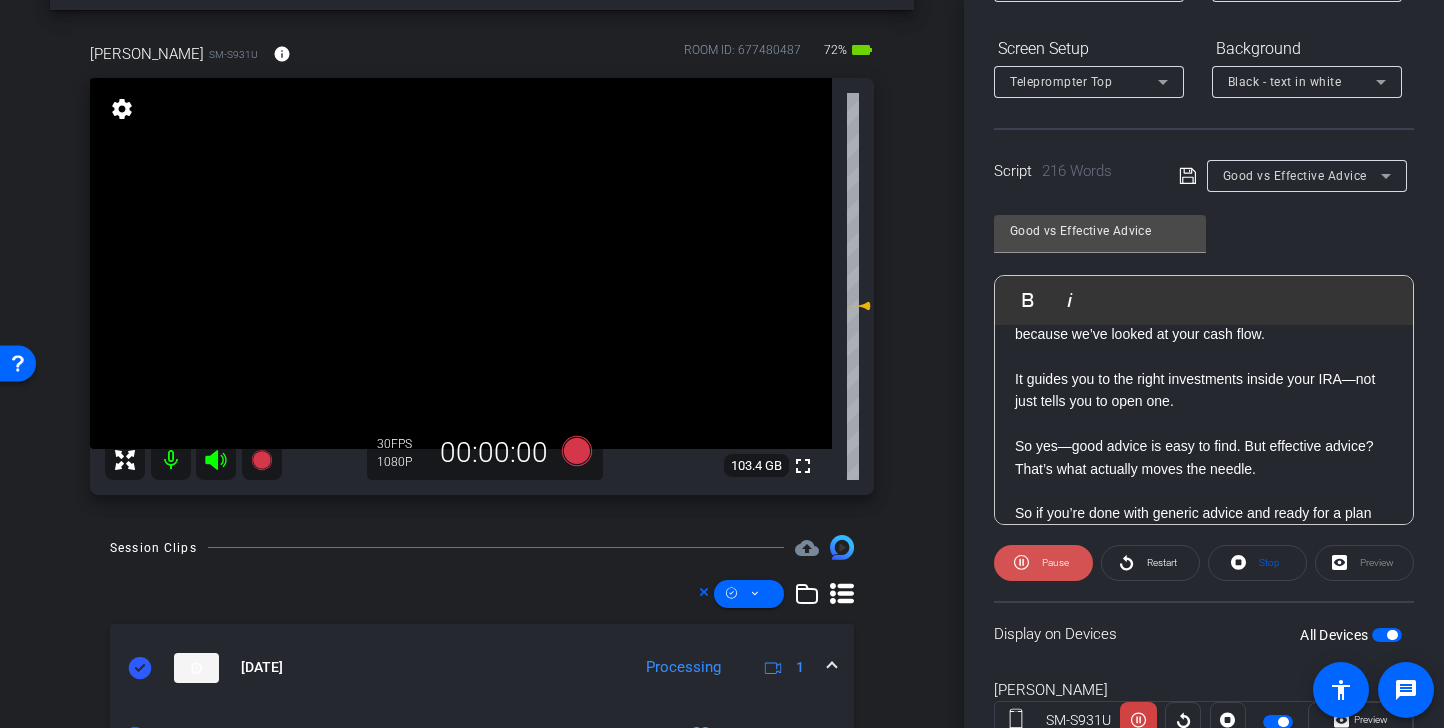 click 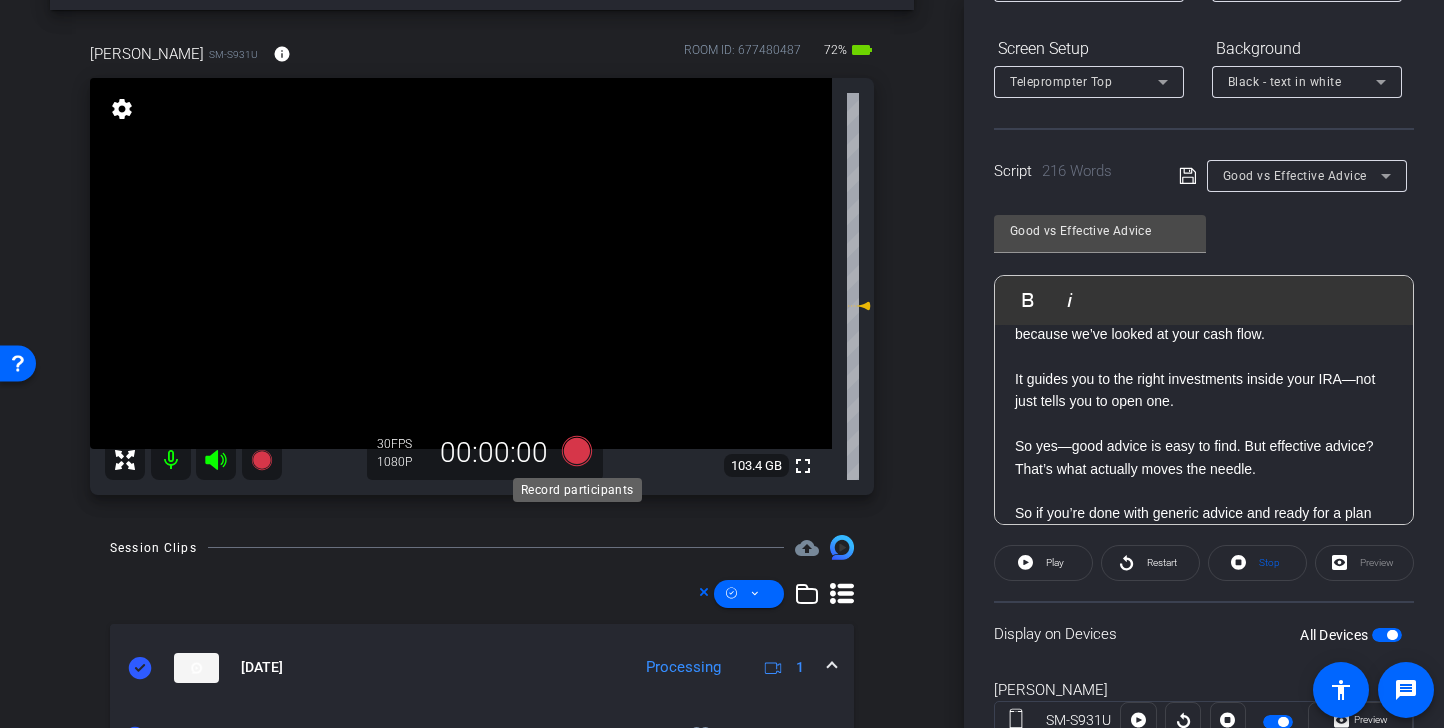 click 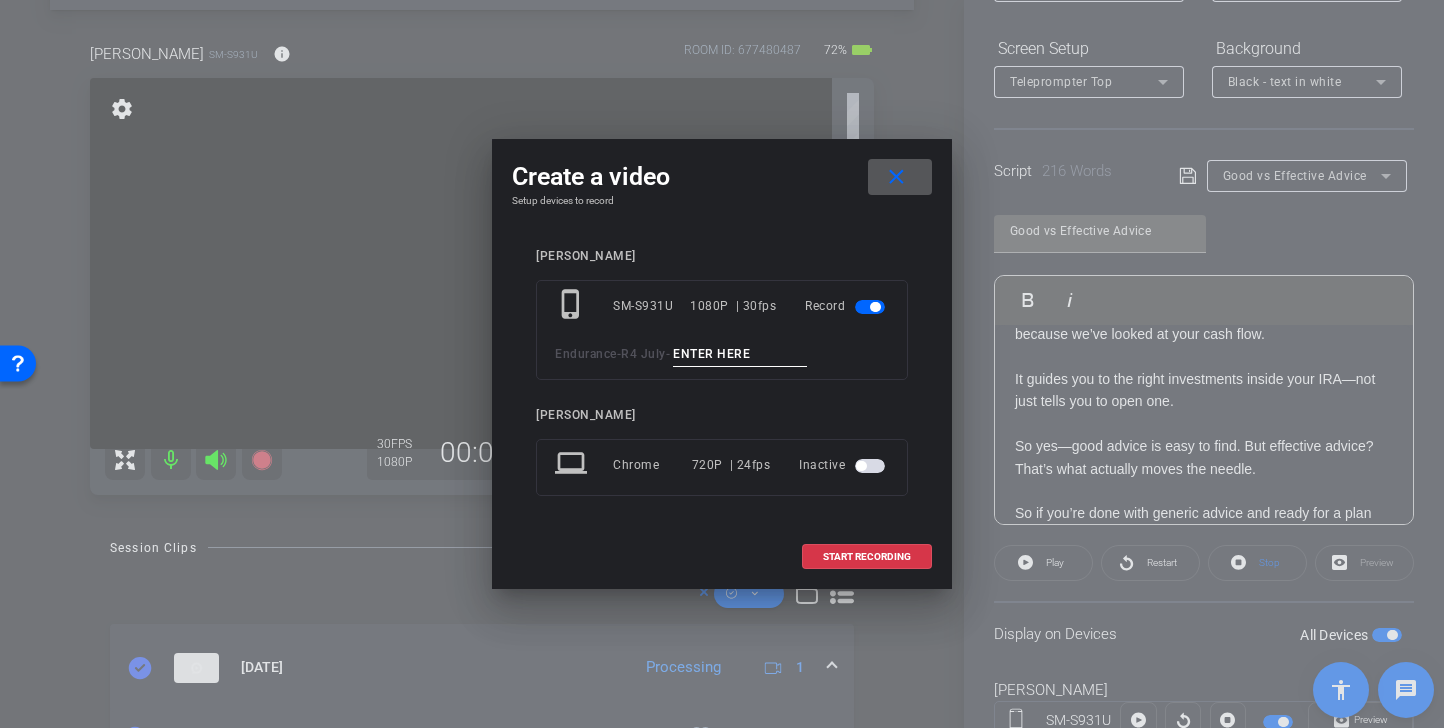 click at bounding box center (740, 354) 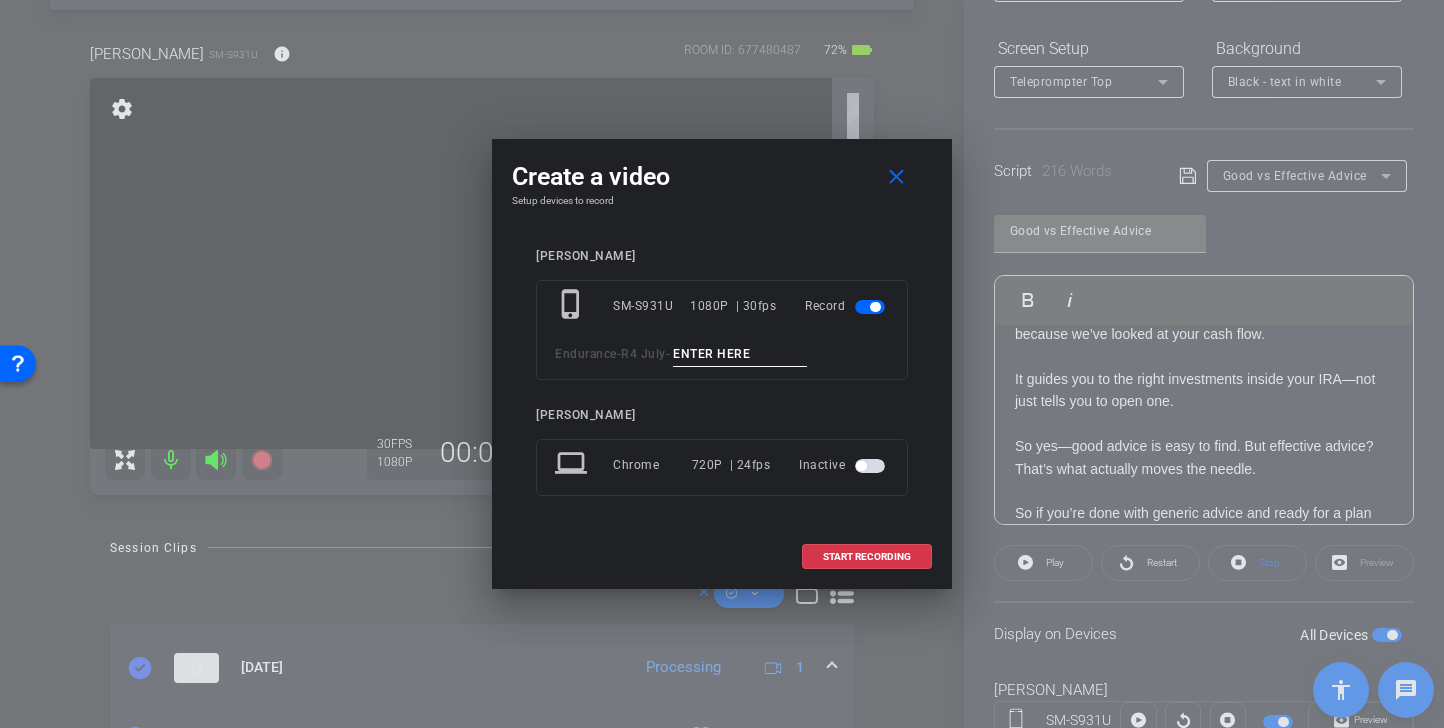 paste on "Advice Tk 1" 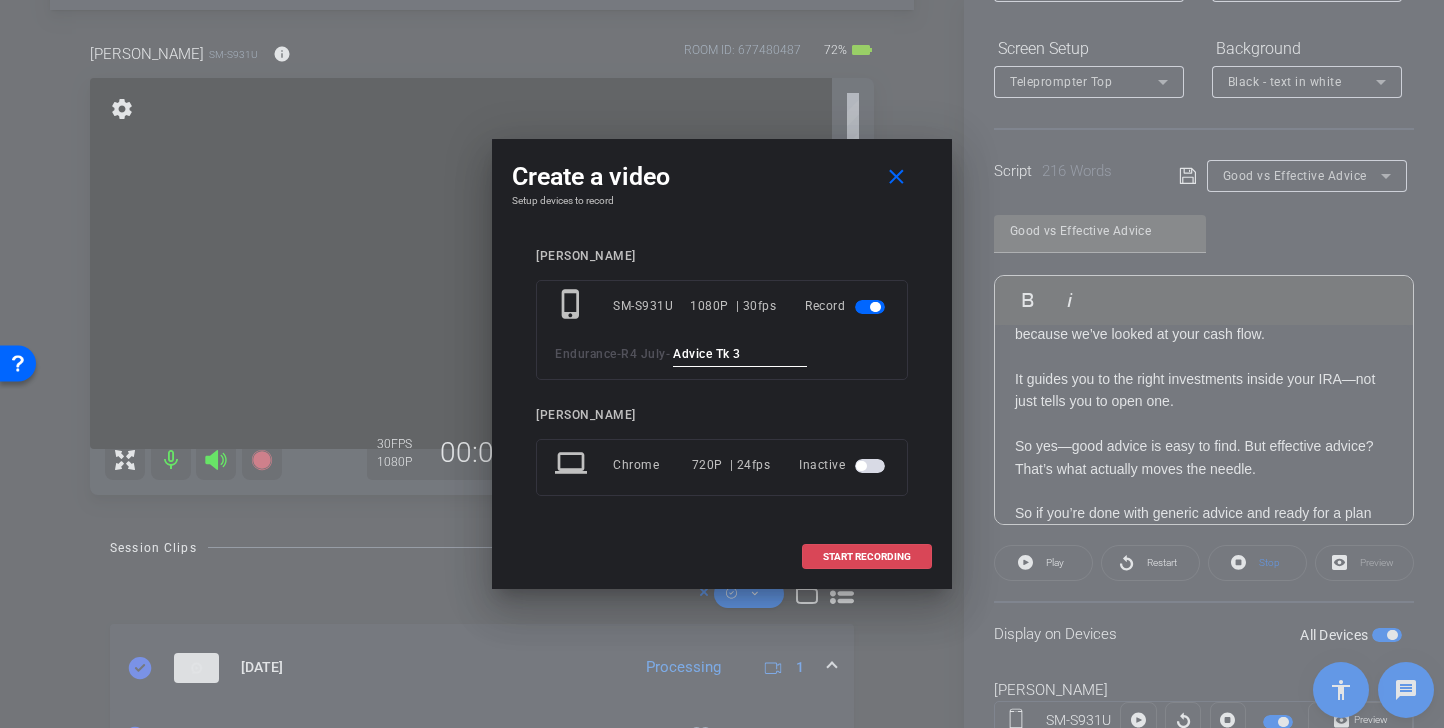 type on "Advice Tk 3" 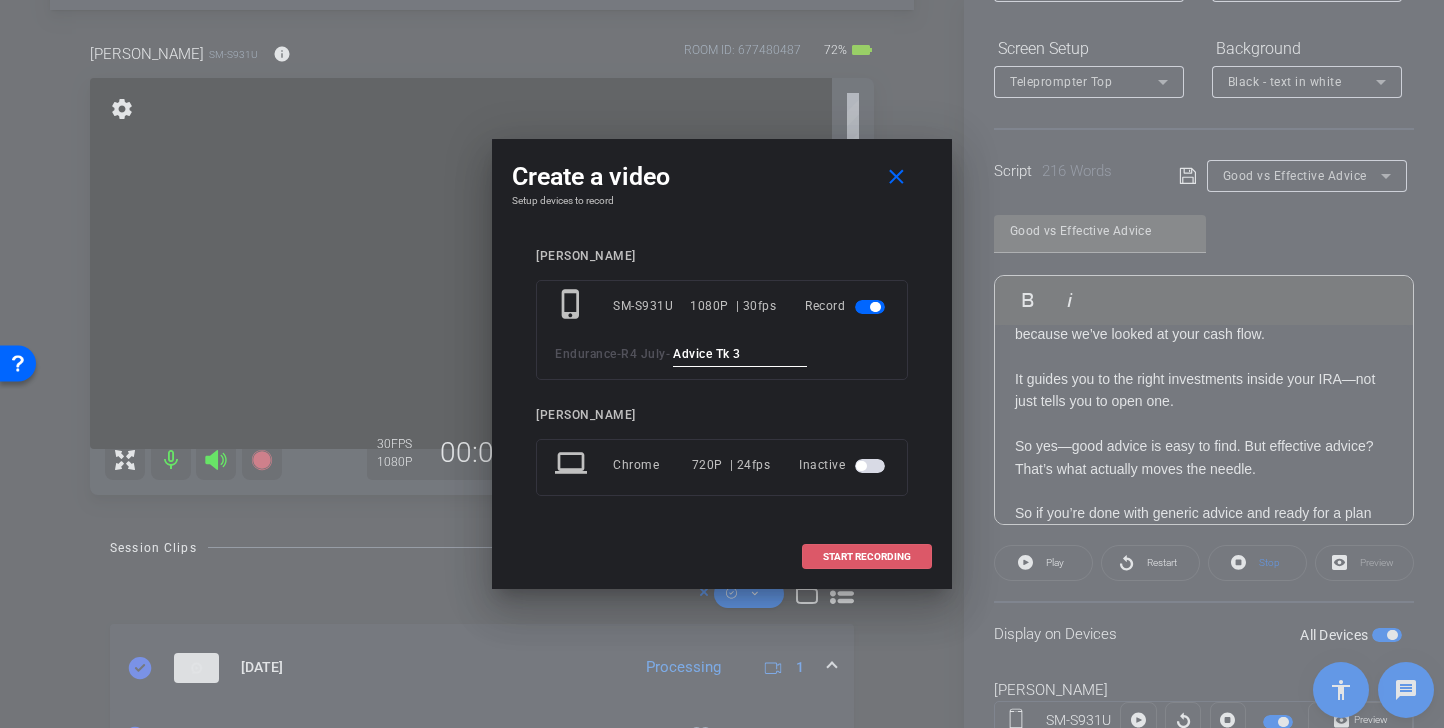 click on "START RECORDING" at bounding box center (867, 557) 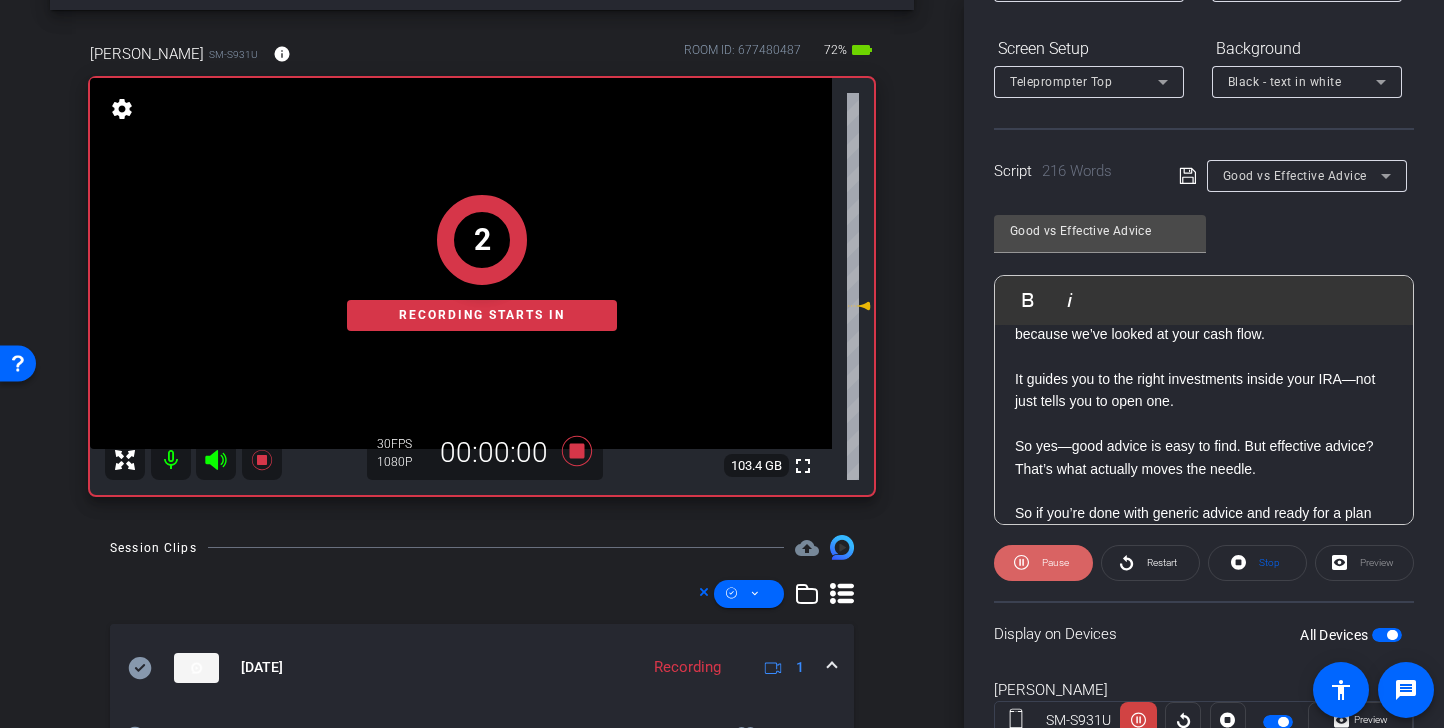 click on "Pause" 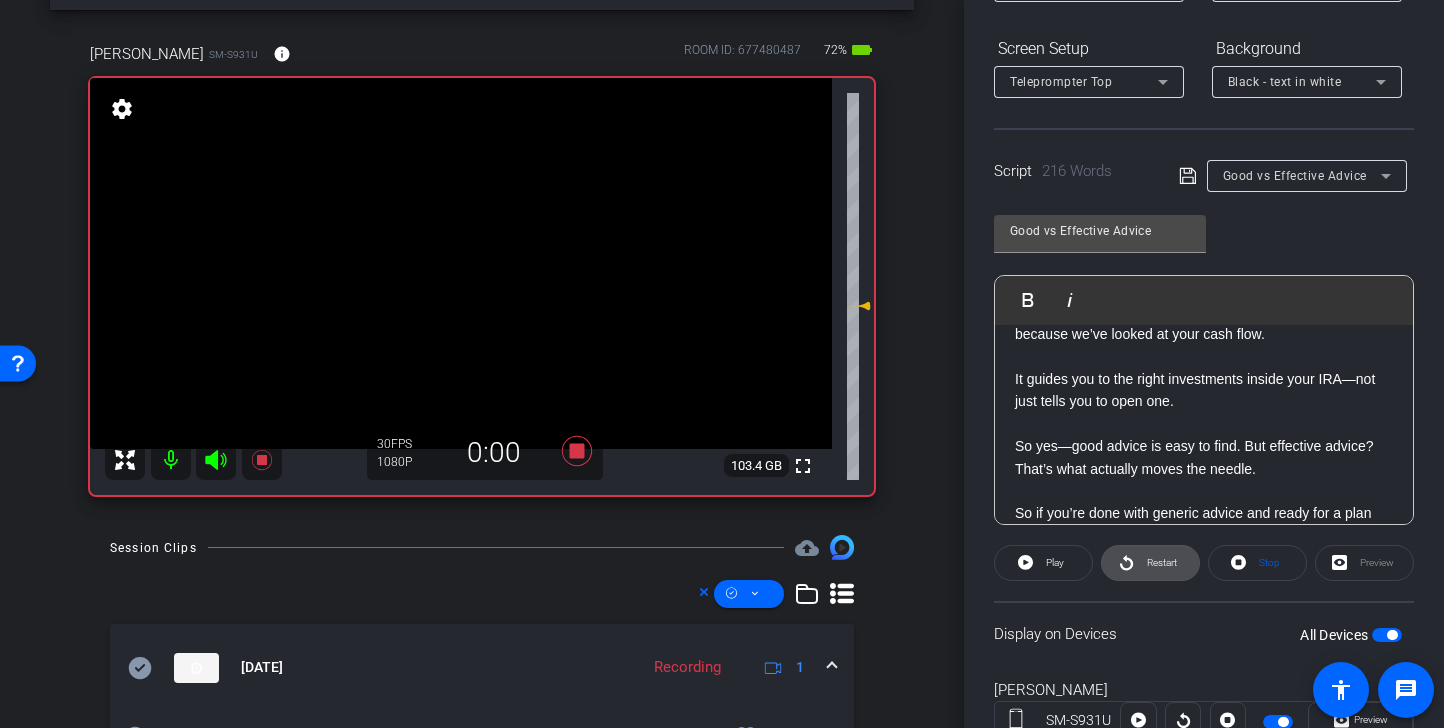 click 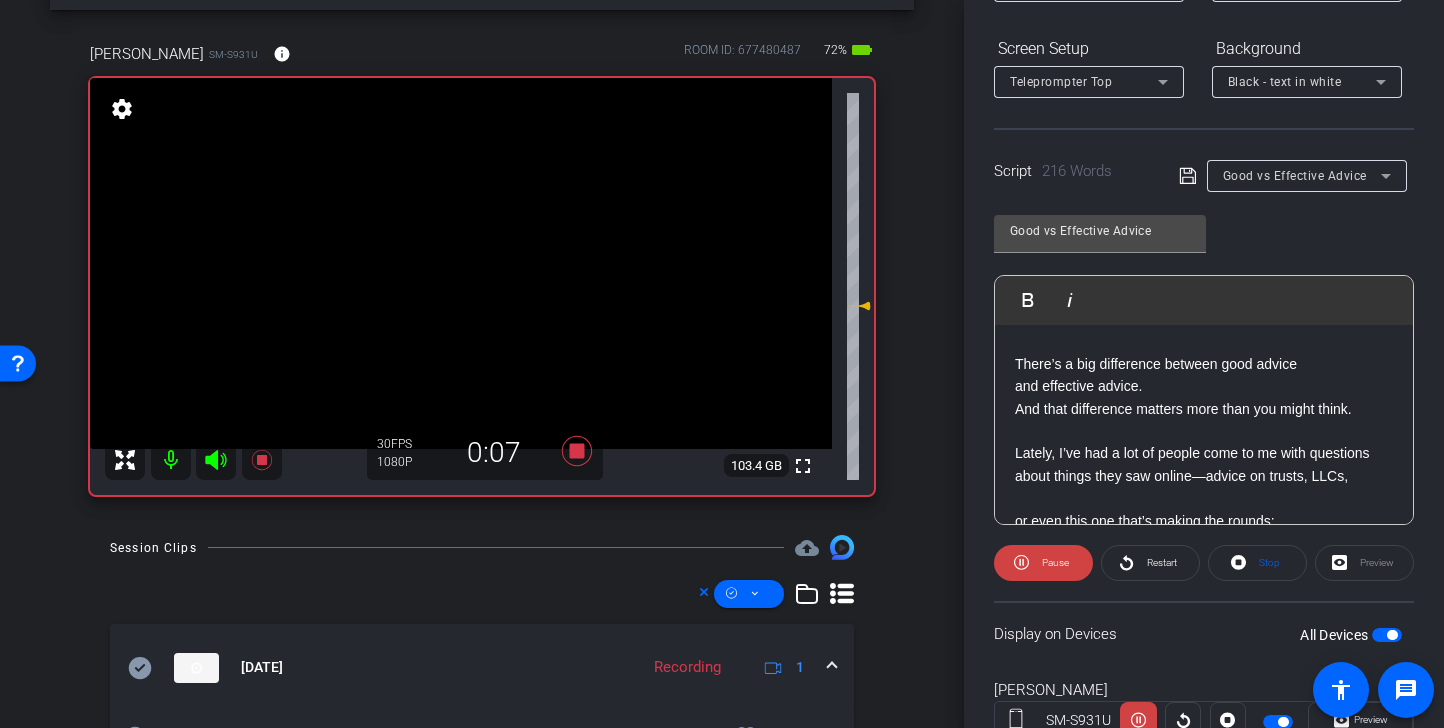 scroll, scrollTop: 127, scrollLeft: 0, axis: vertical 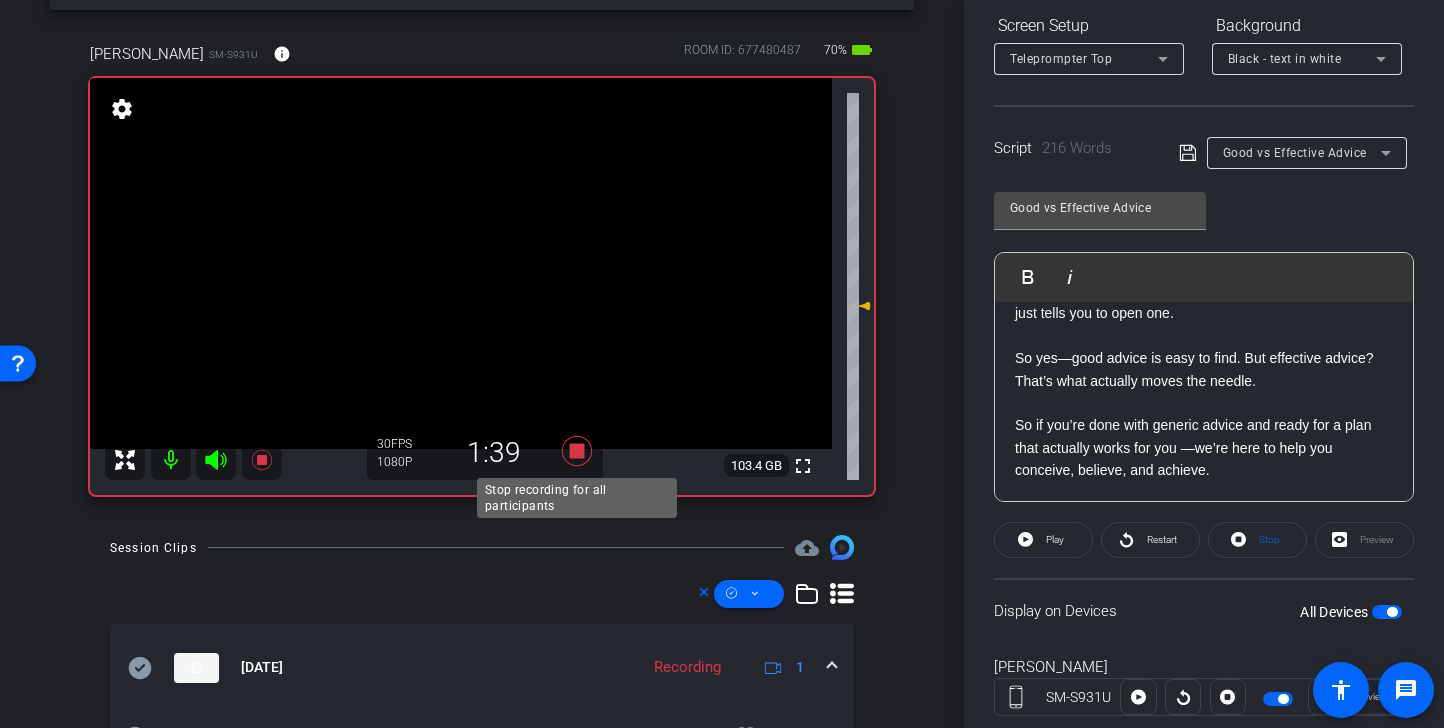 click 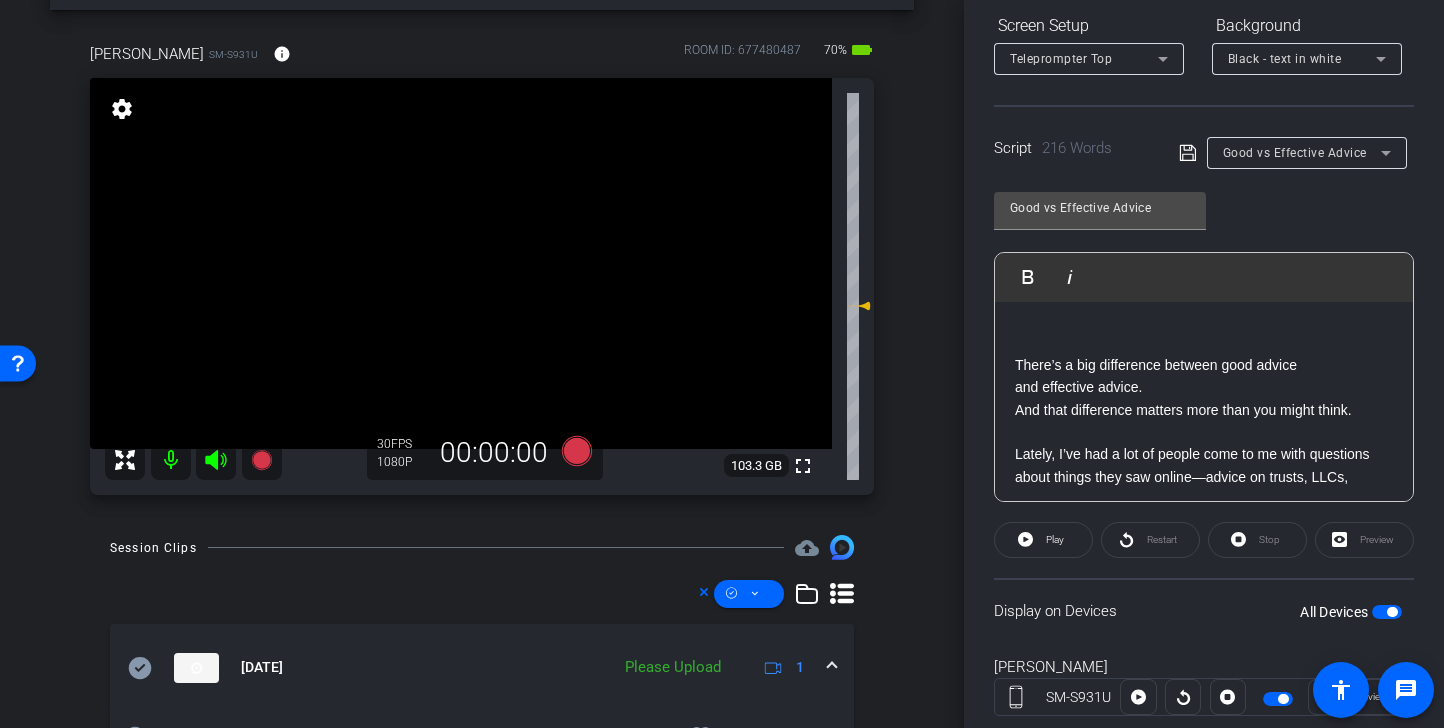 scroll, scrollTop: 58, scrollLeft: 0, axis: vertical 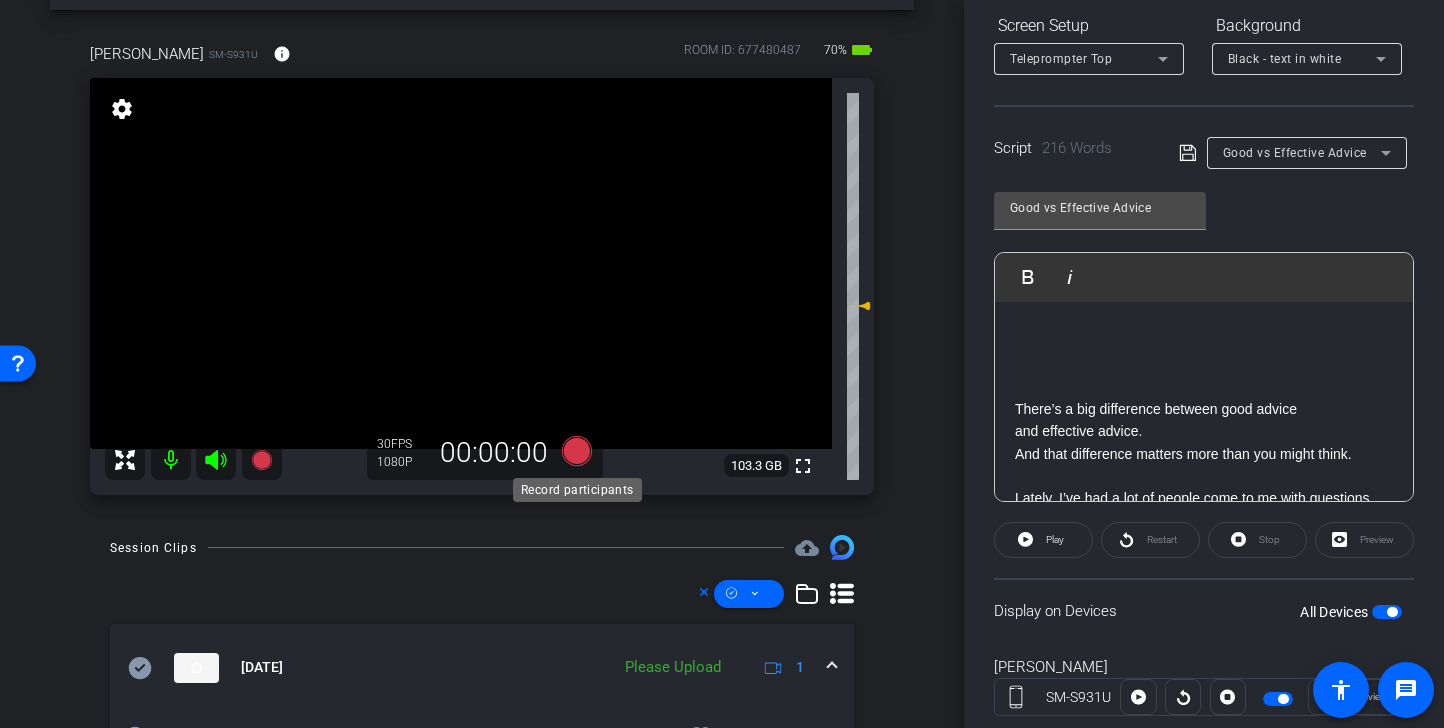 click 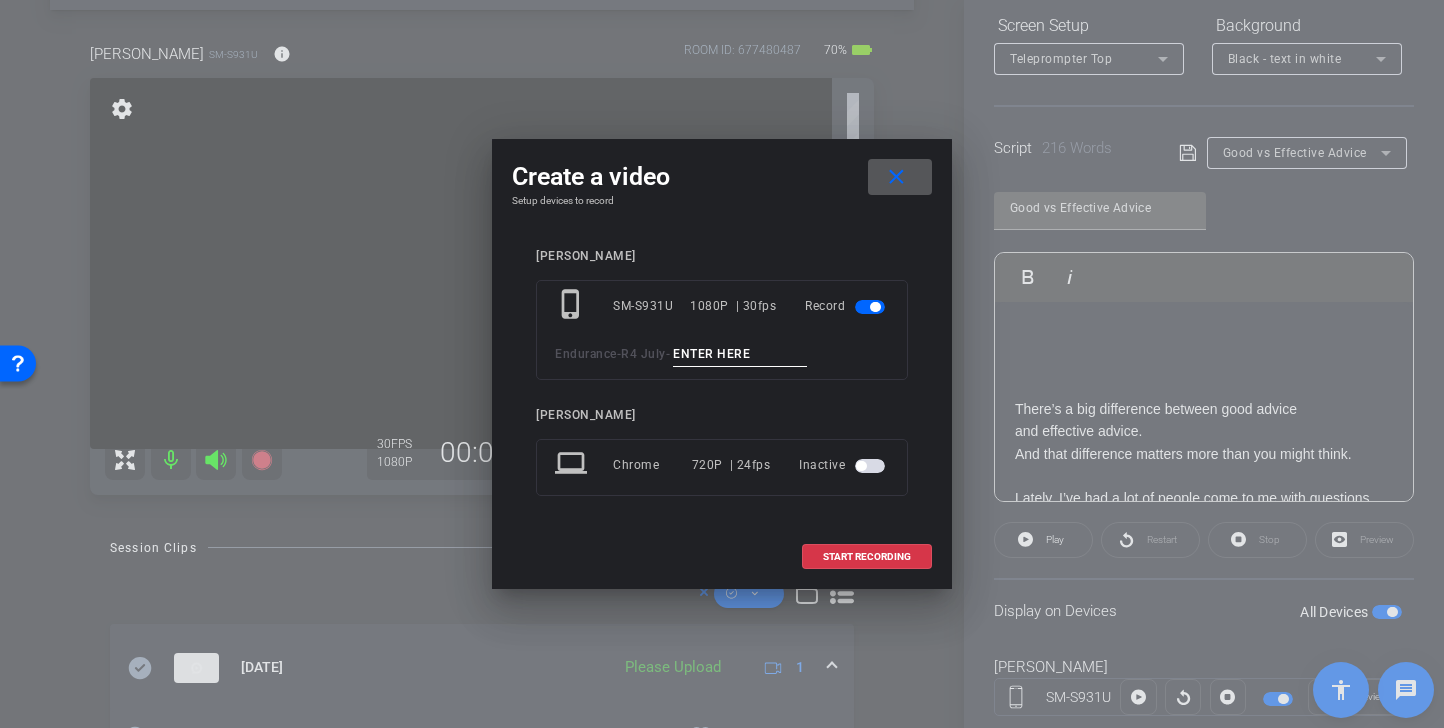 click at bounding box center [740, 354] 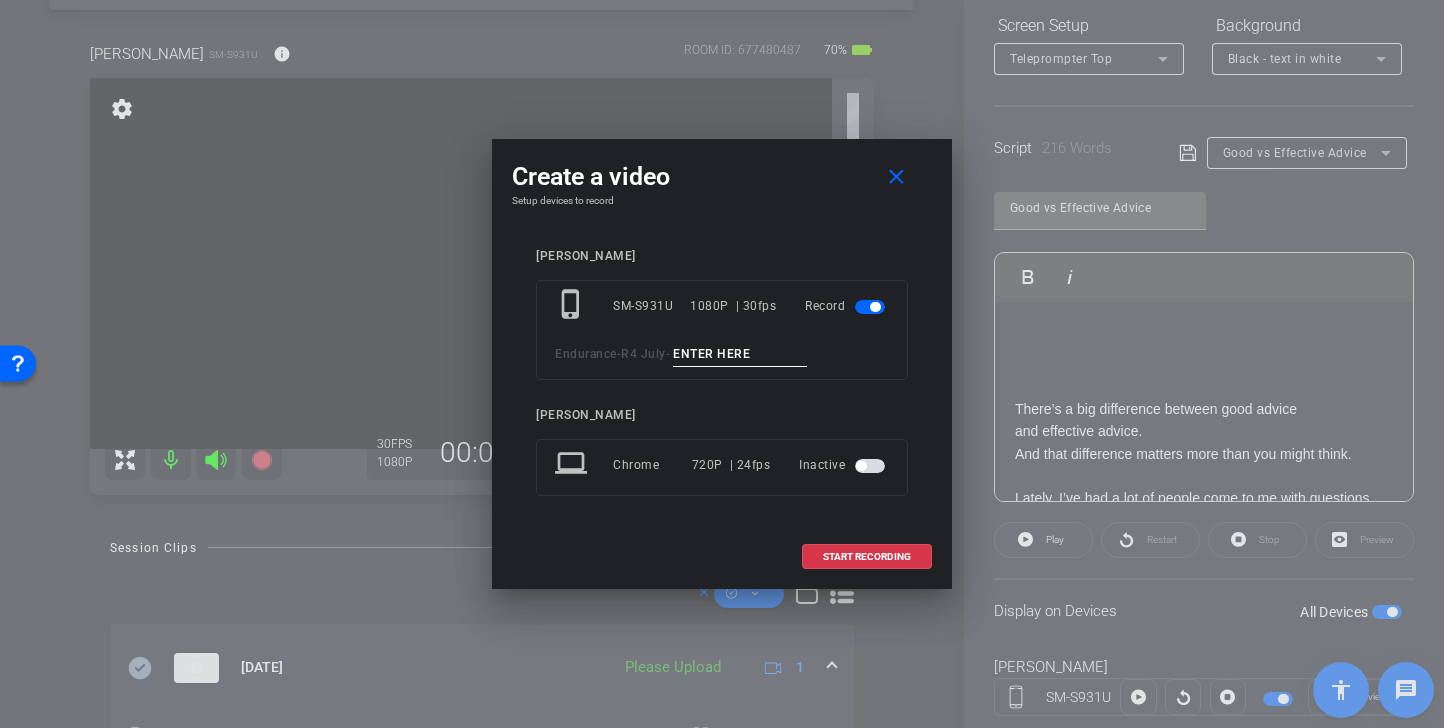paste on "Advice Tk 1" 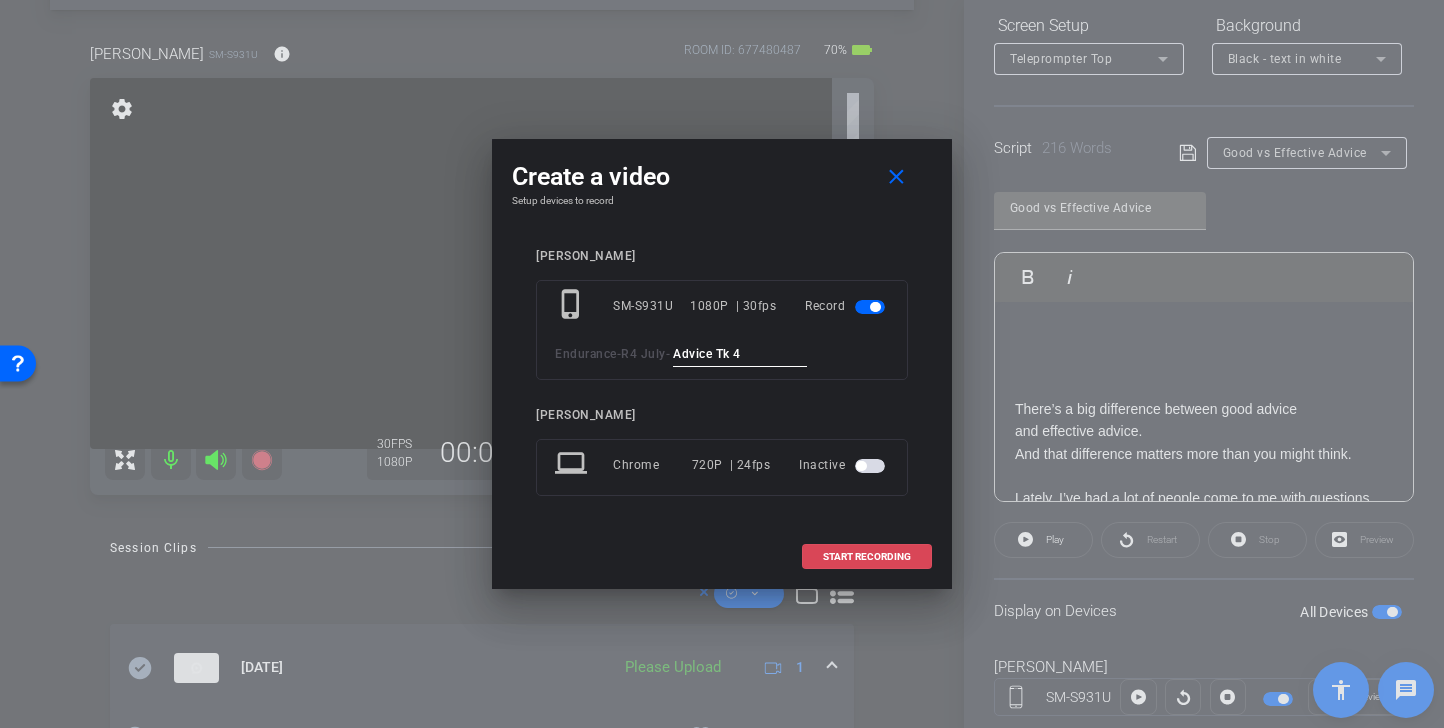 type on "Advice Tk 4" 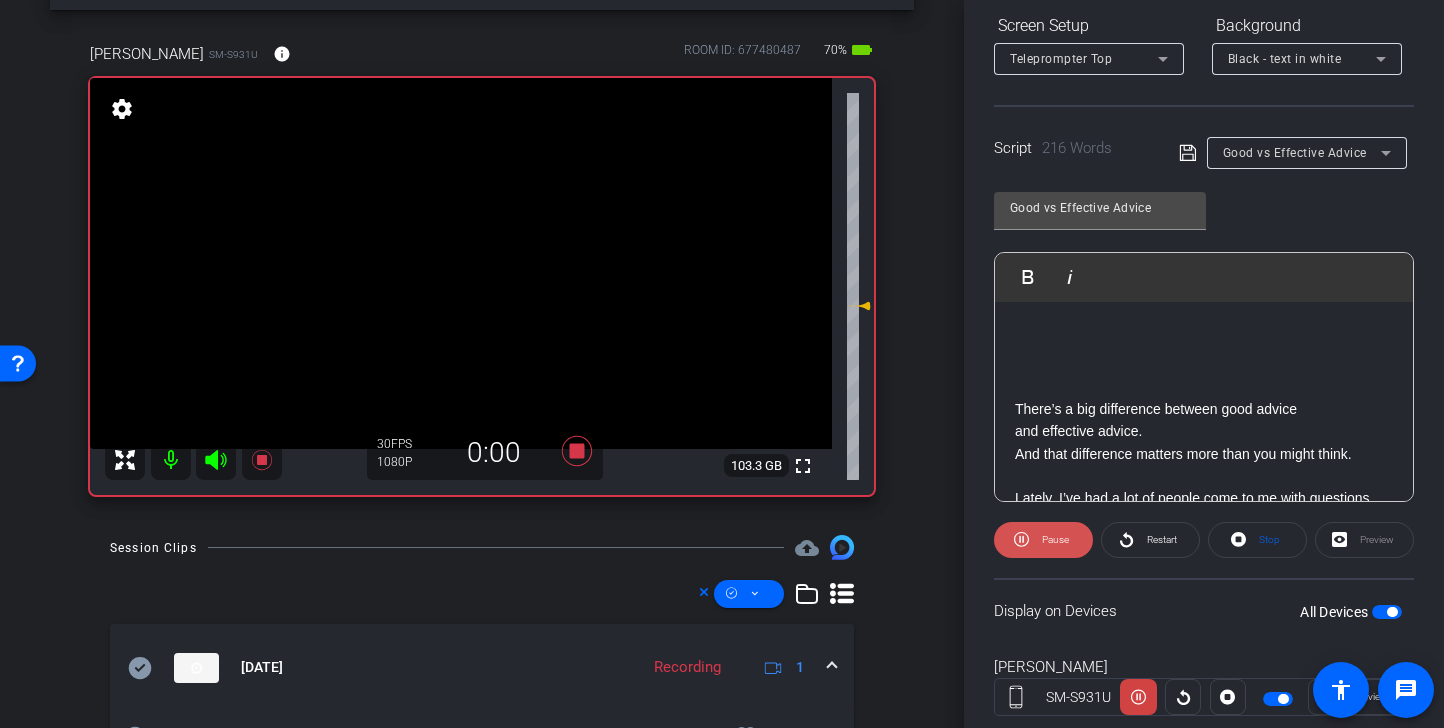 click on "Pause" 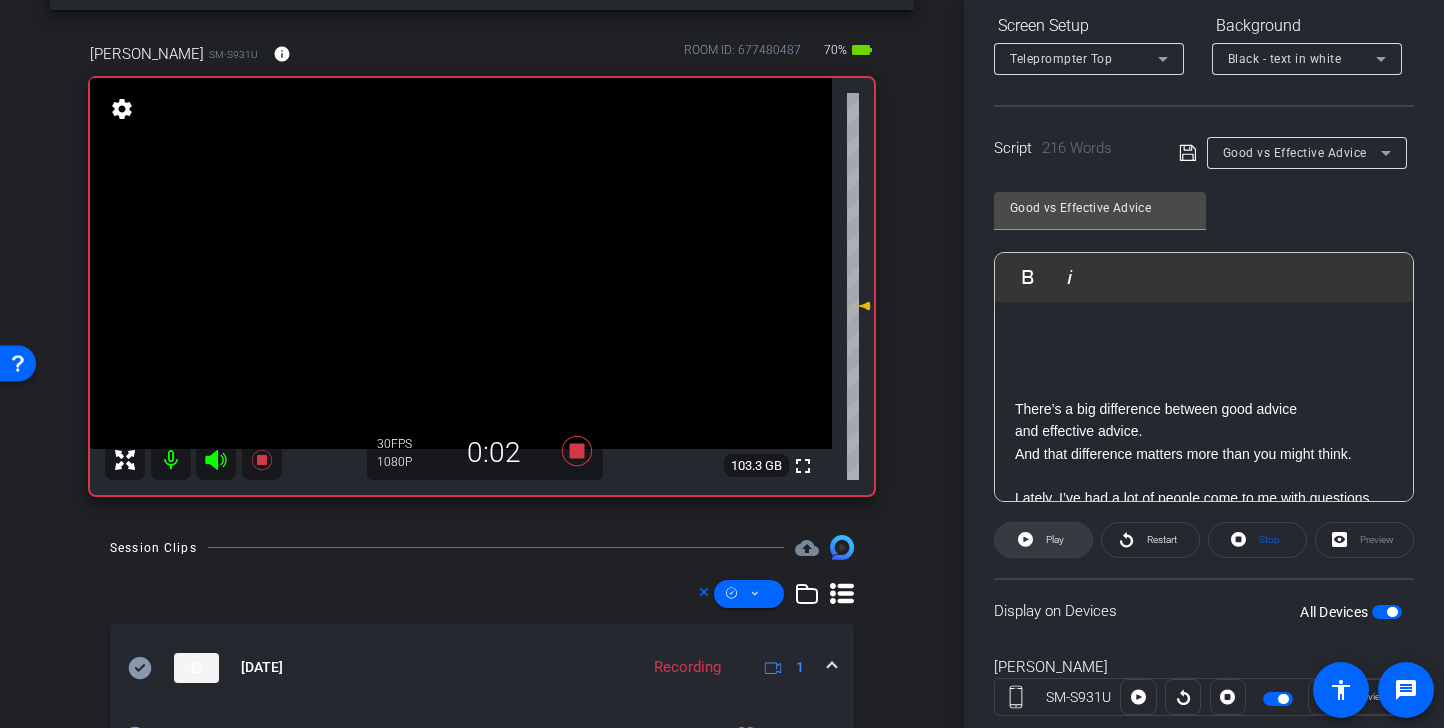 click on "Play" 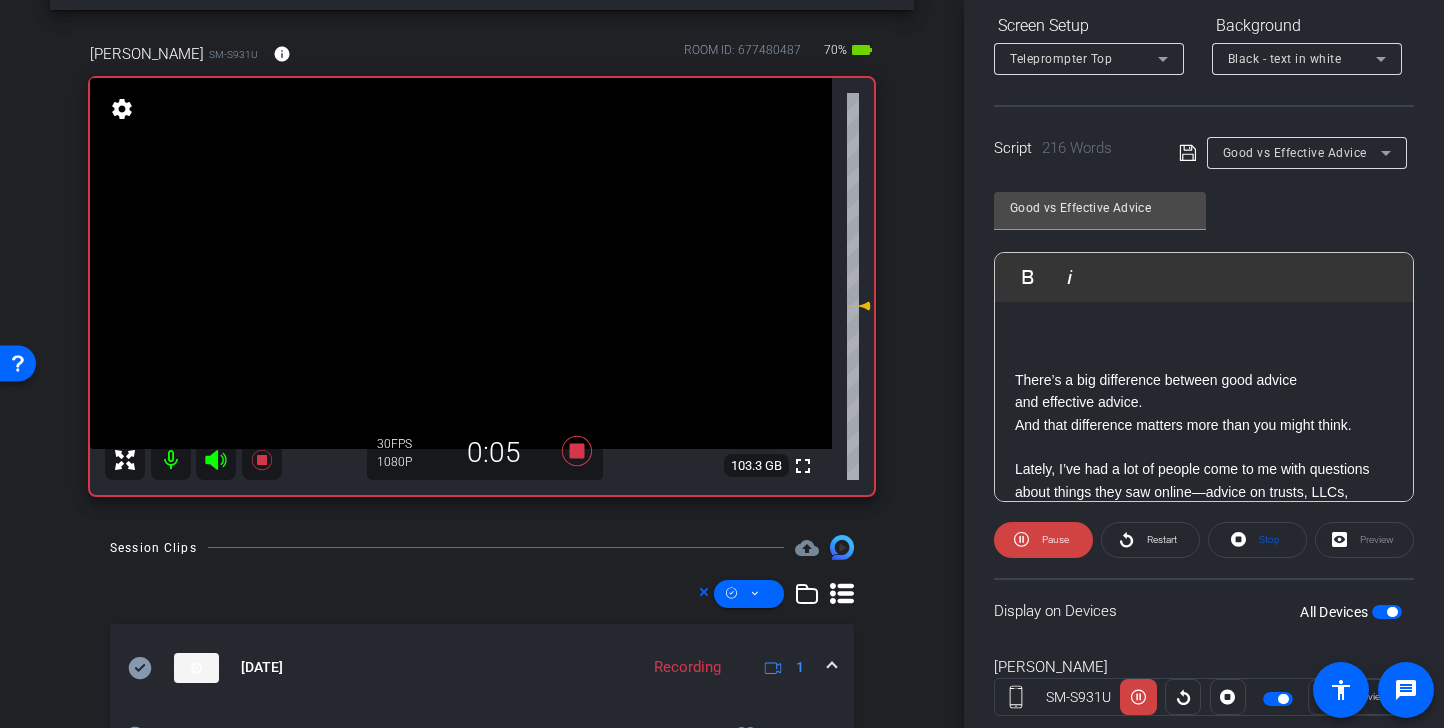 scroll, scrollTop: 95, scrollLeft: 0, axis: vertical 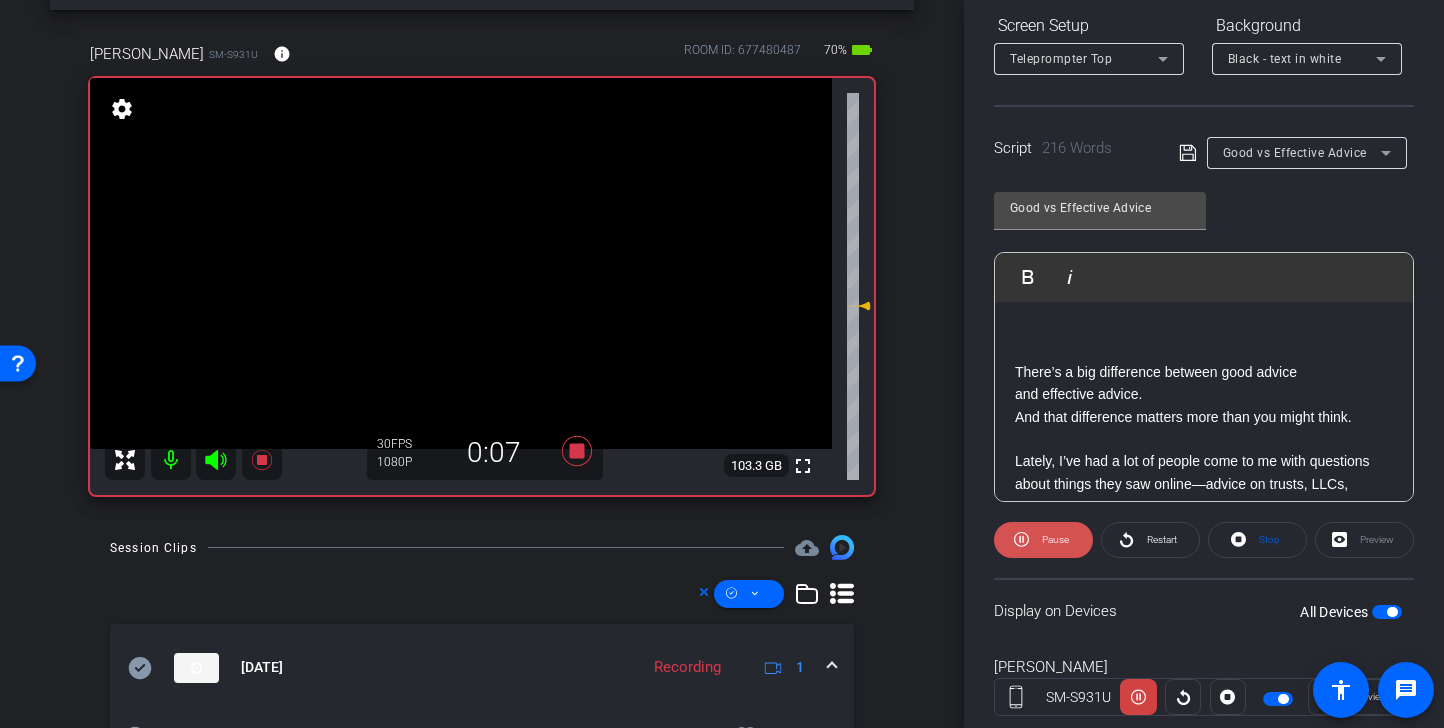 click 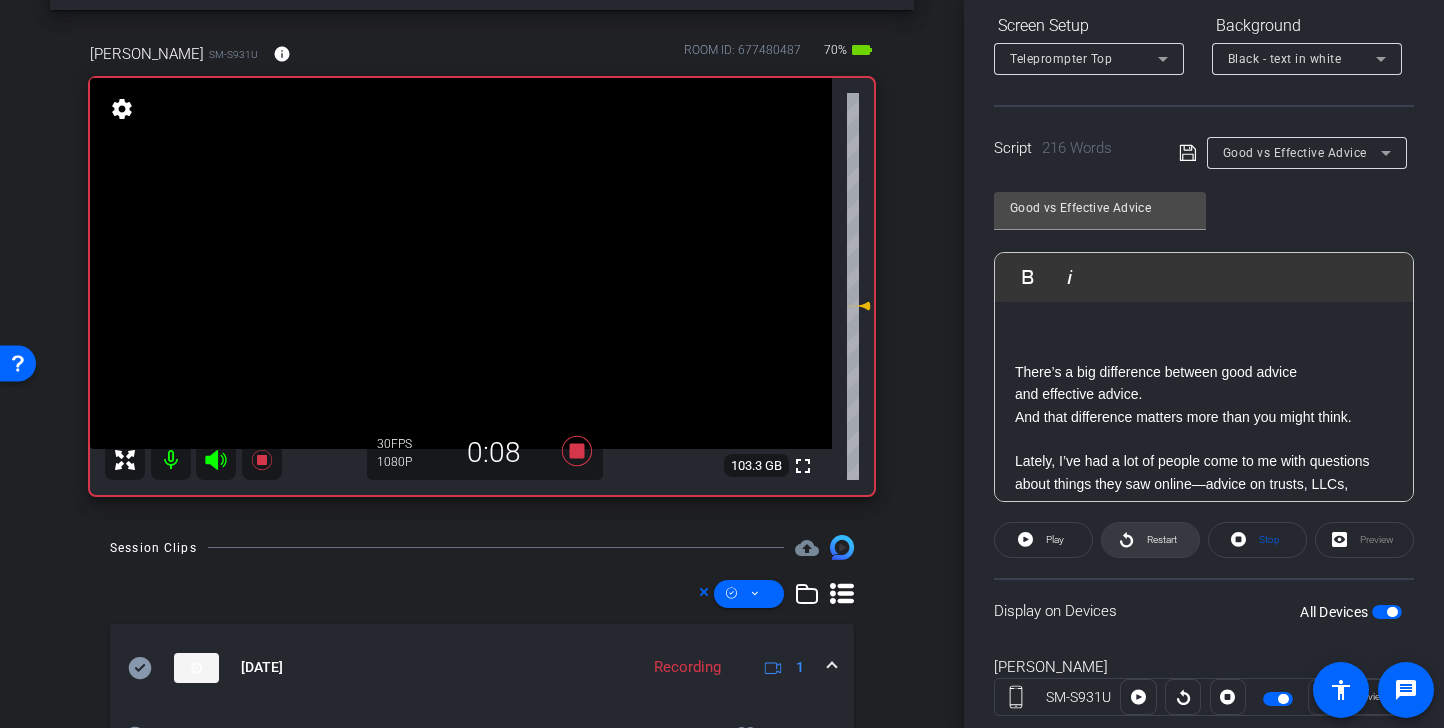 click 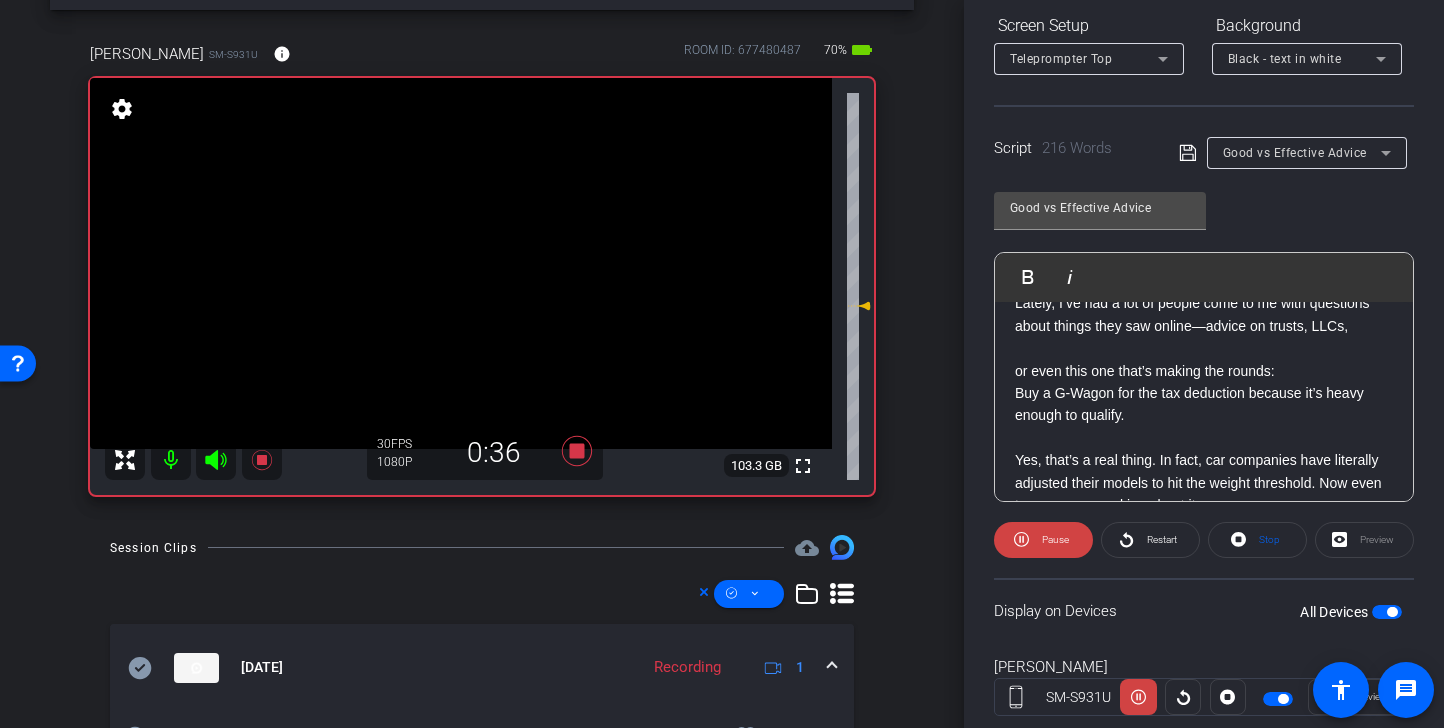 scroll, scrollTop: 264, scrollLeft: 0, axis: vertical 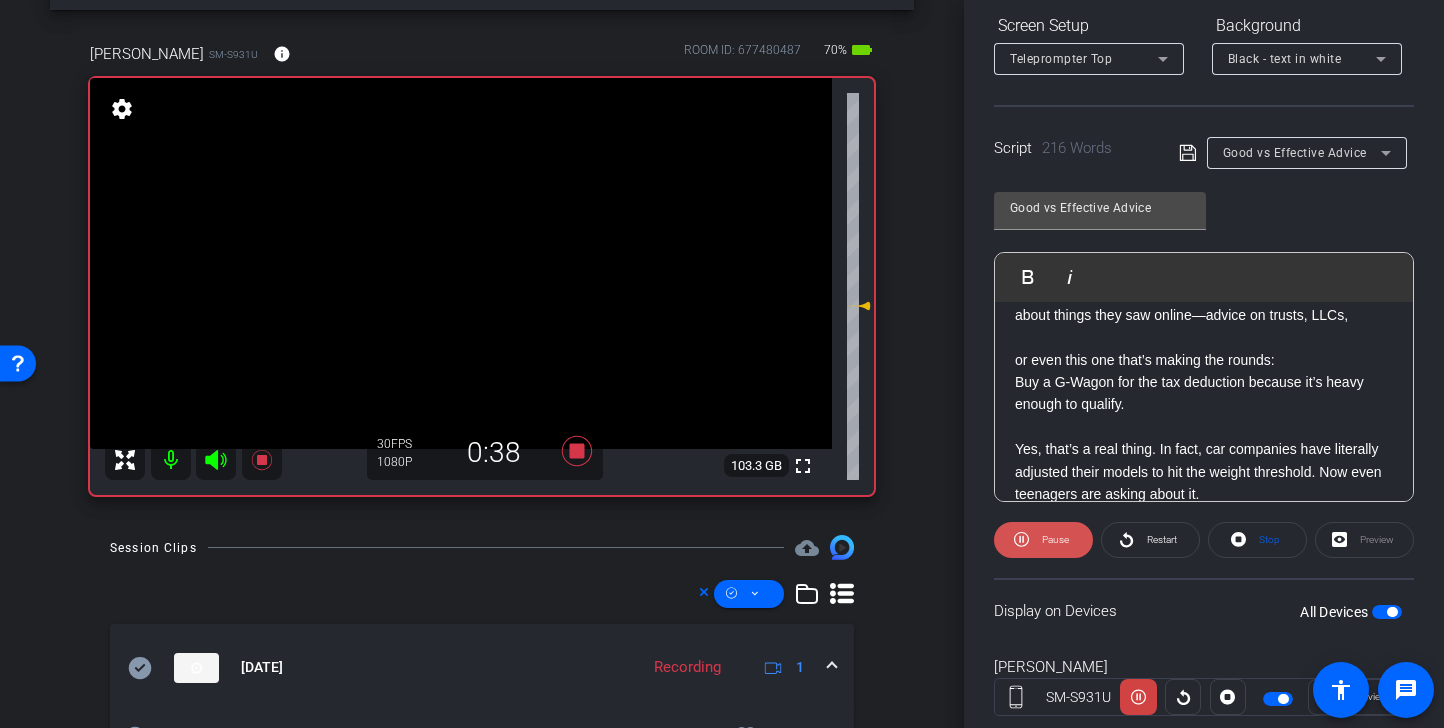 click on "Pause" 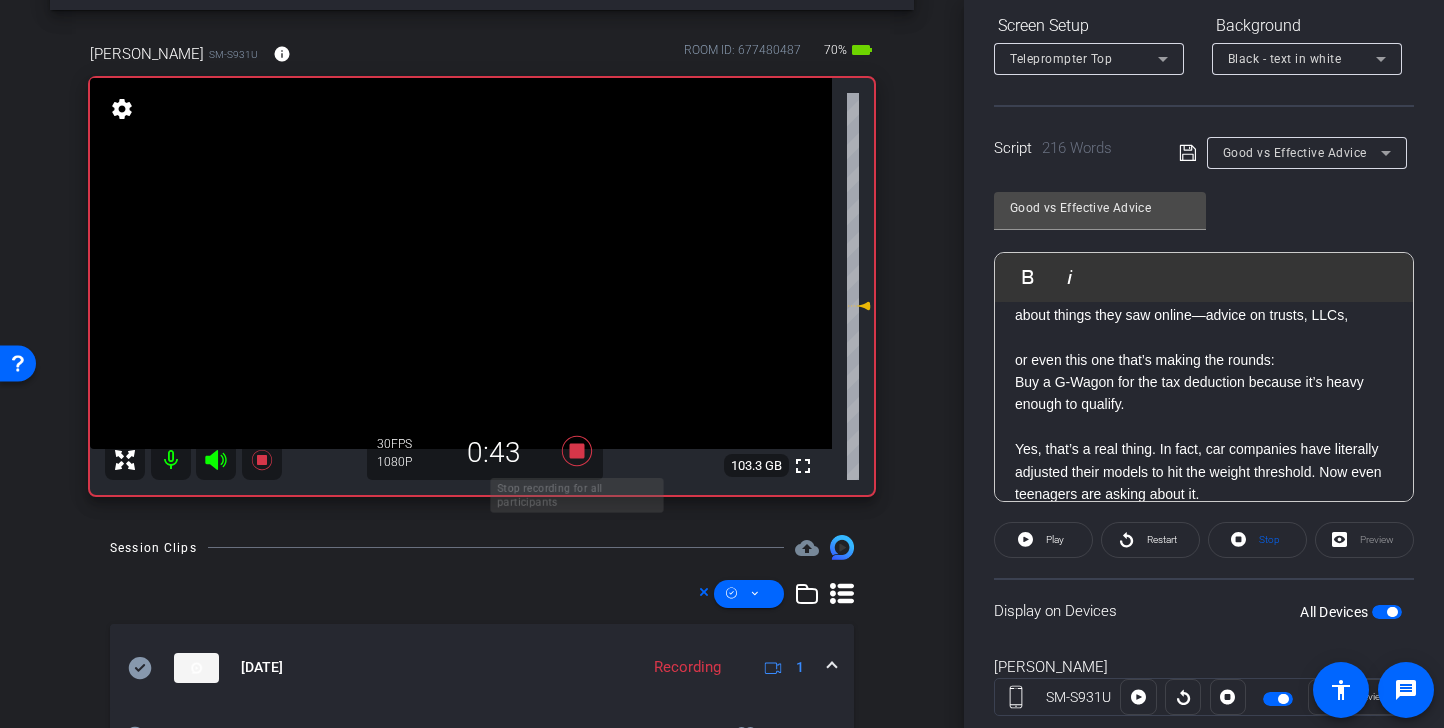 click 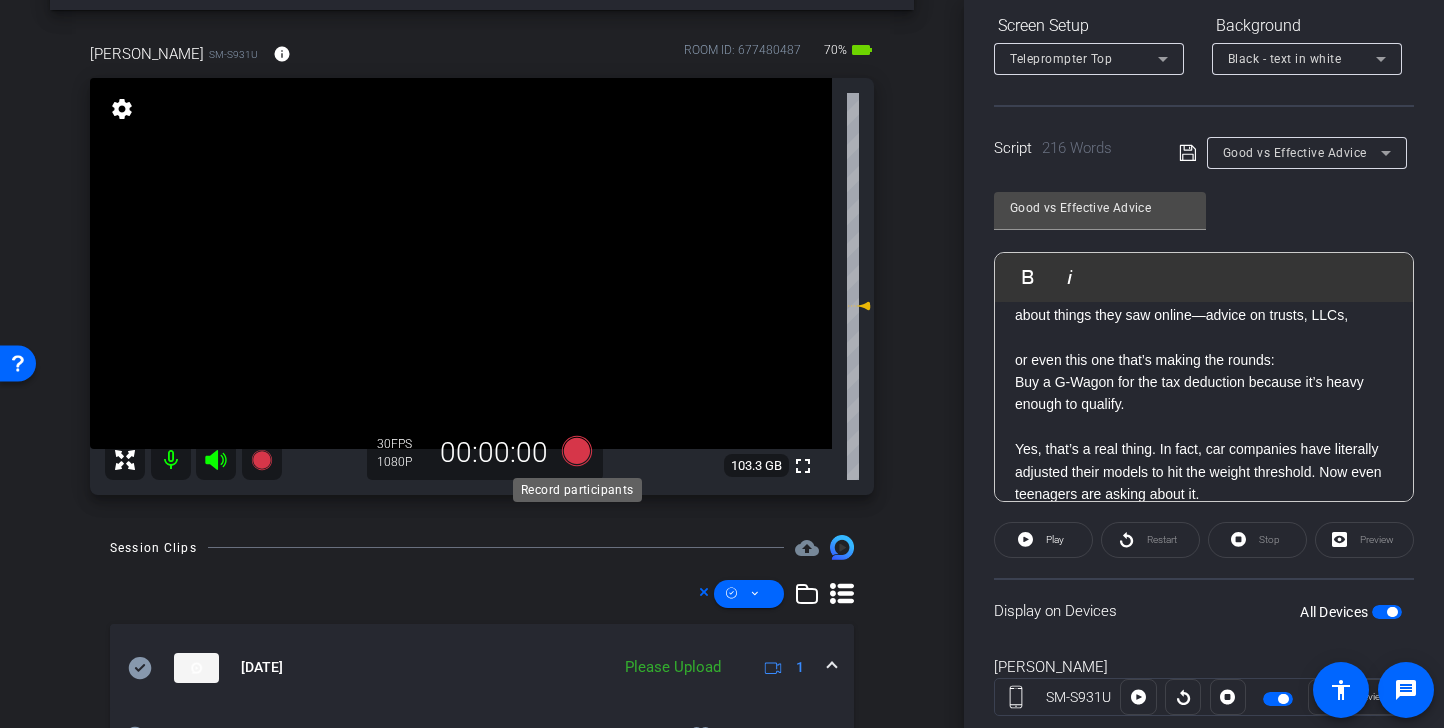 click 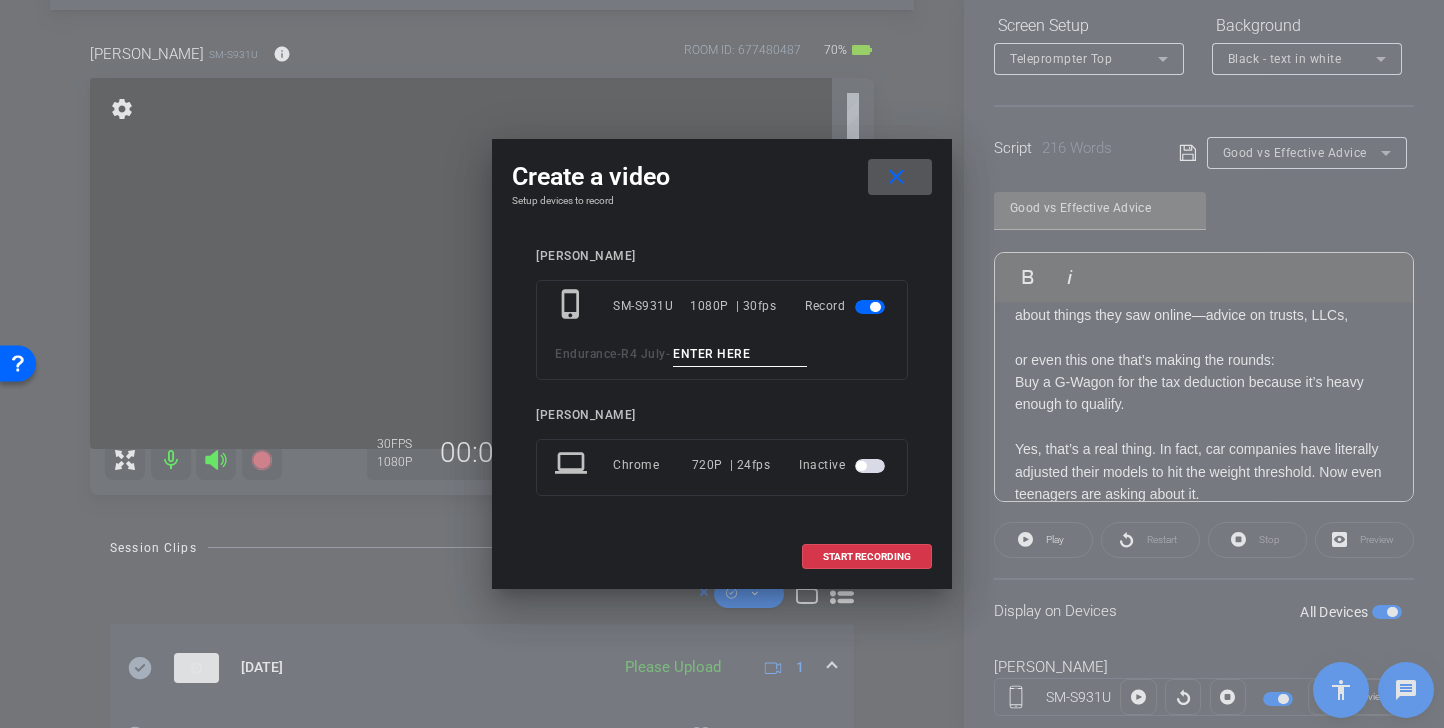 click at bounding box center [740, 354] 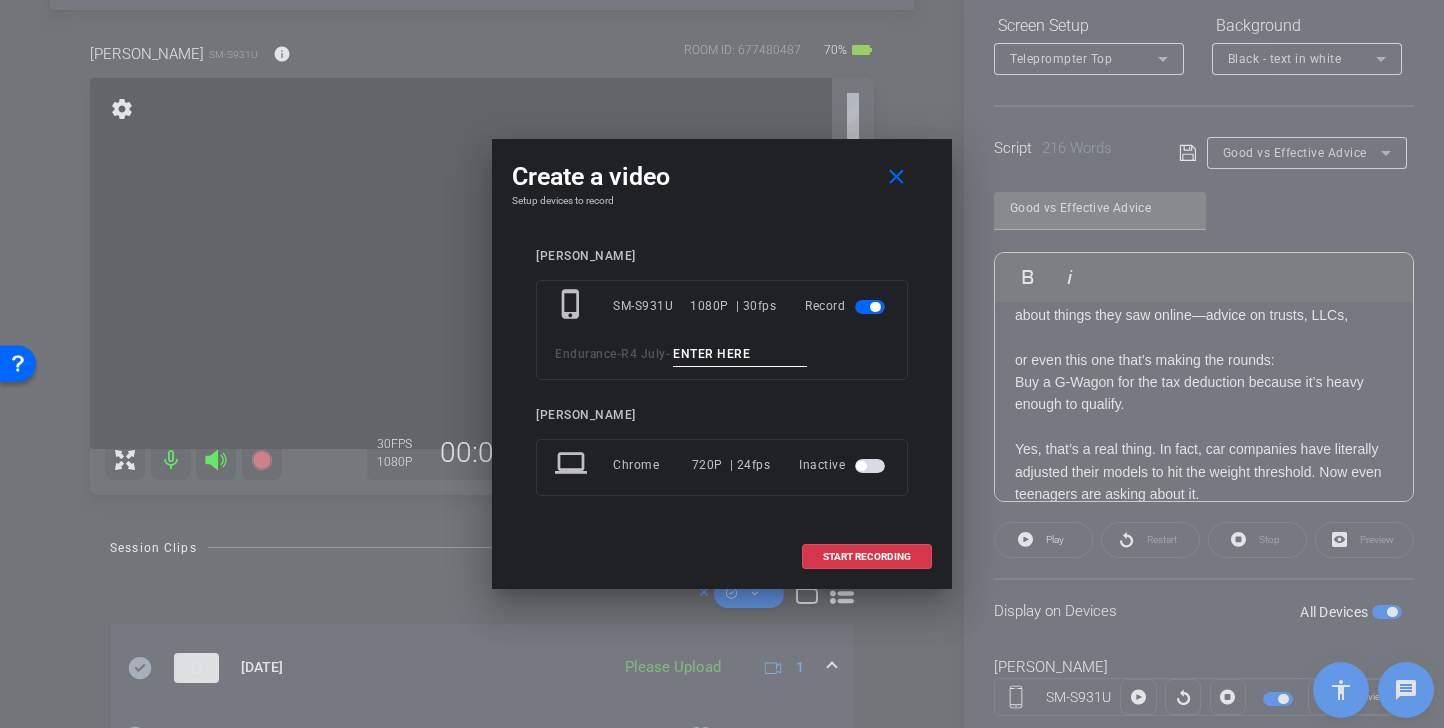 paste on "Advice Tk 1" 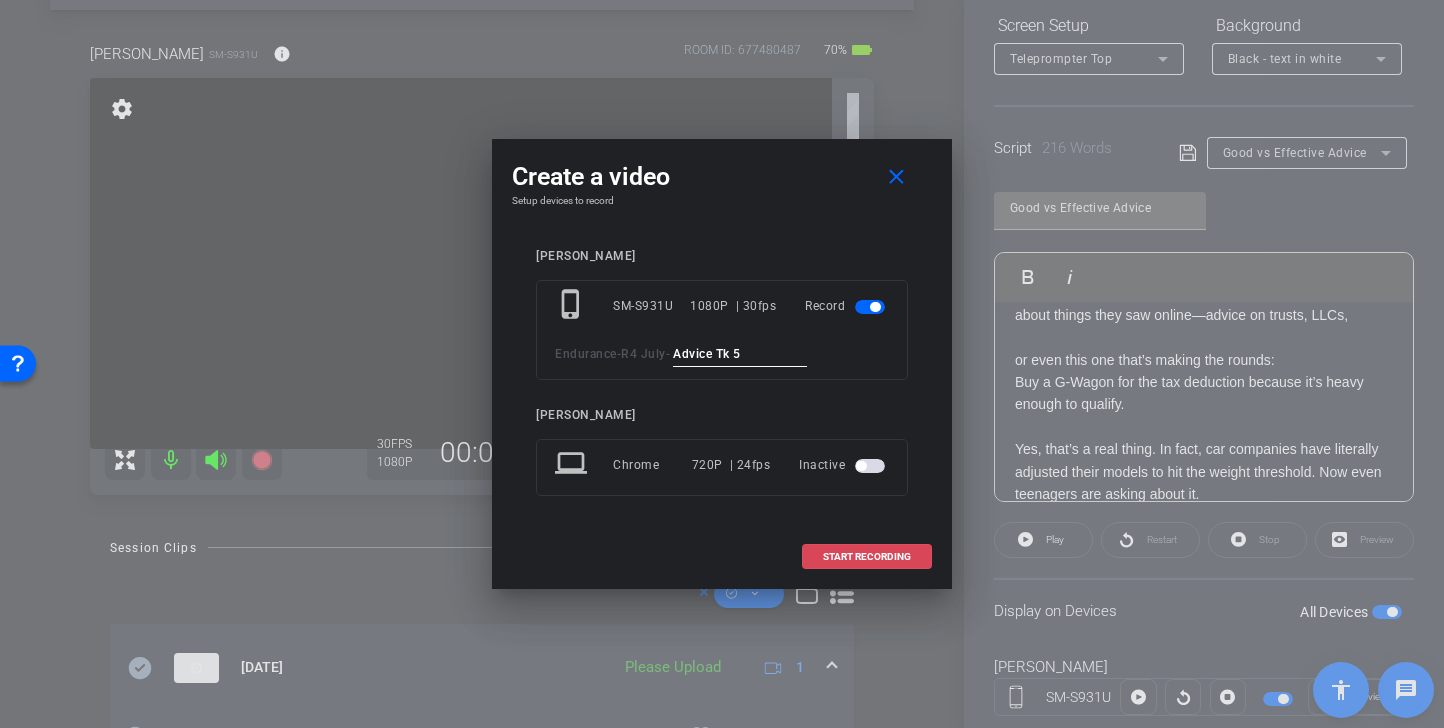 type on "Advice Tk 5" 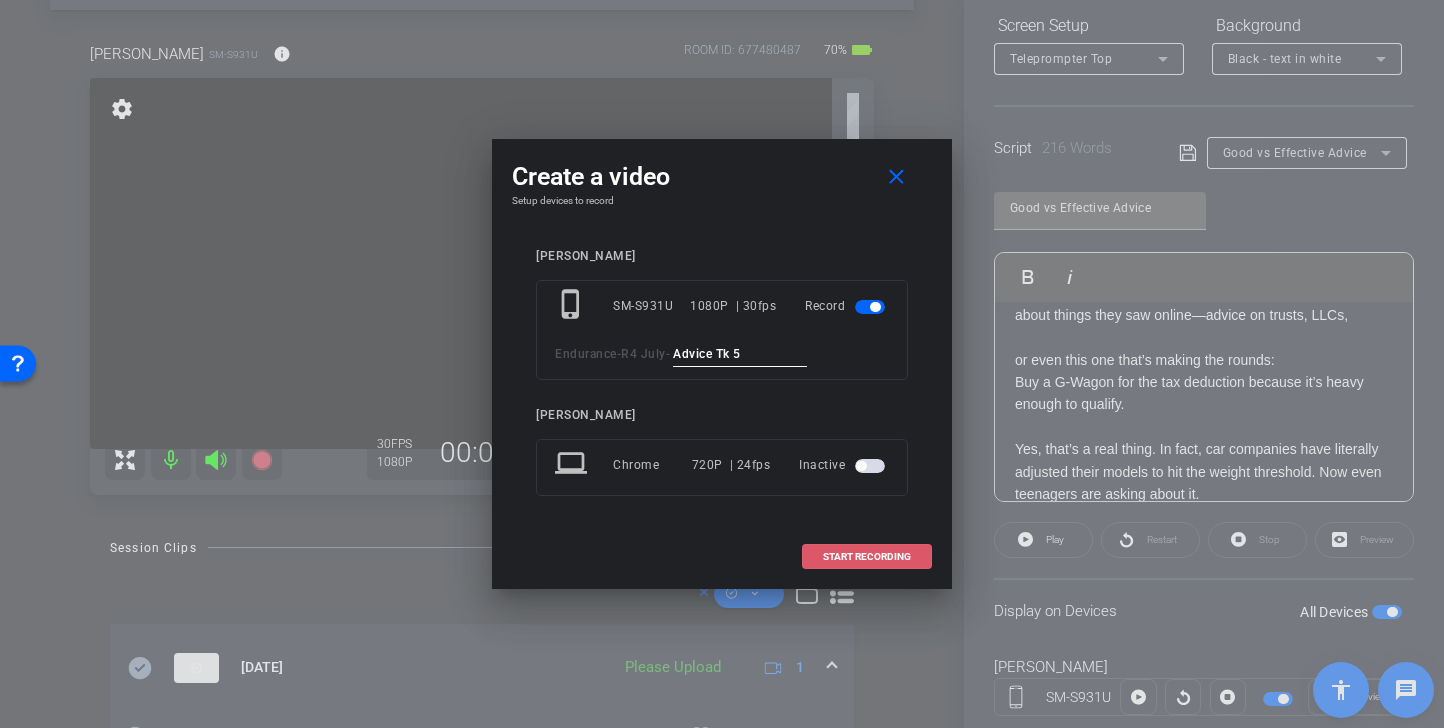 click on "START RECORDING" at bounding box center [867, 557] 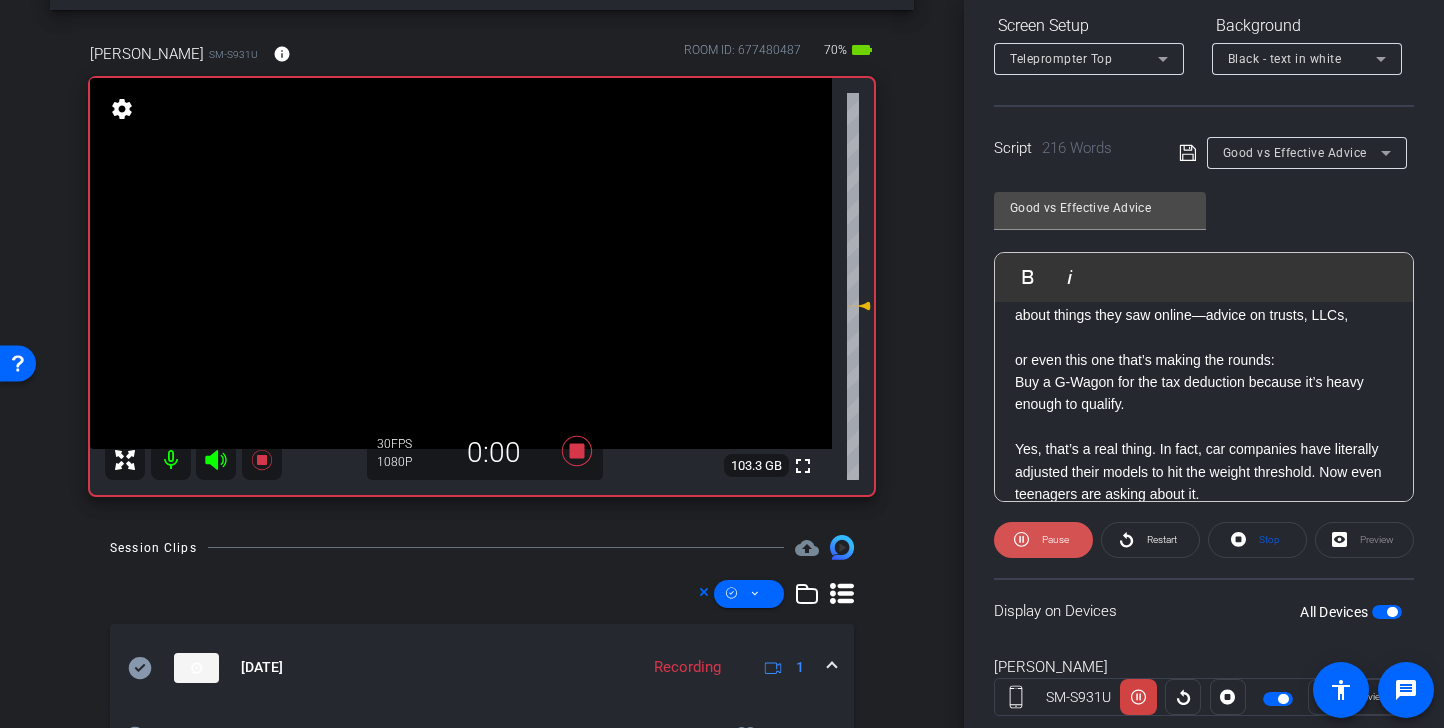 click on "Pause" 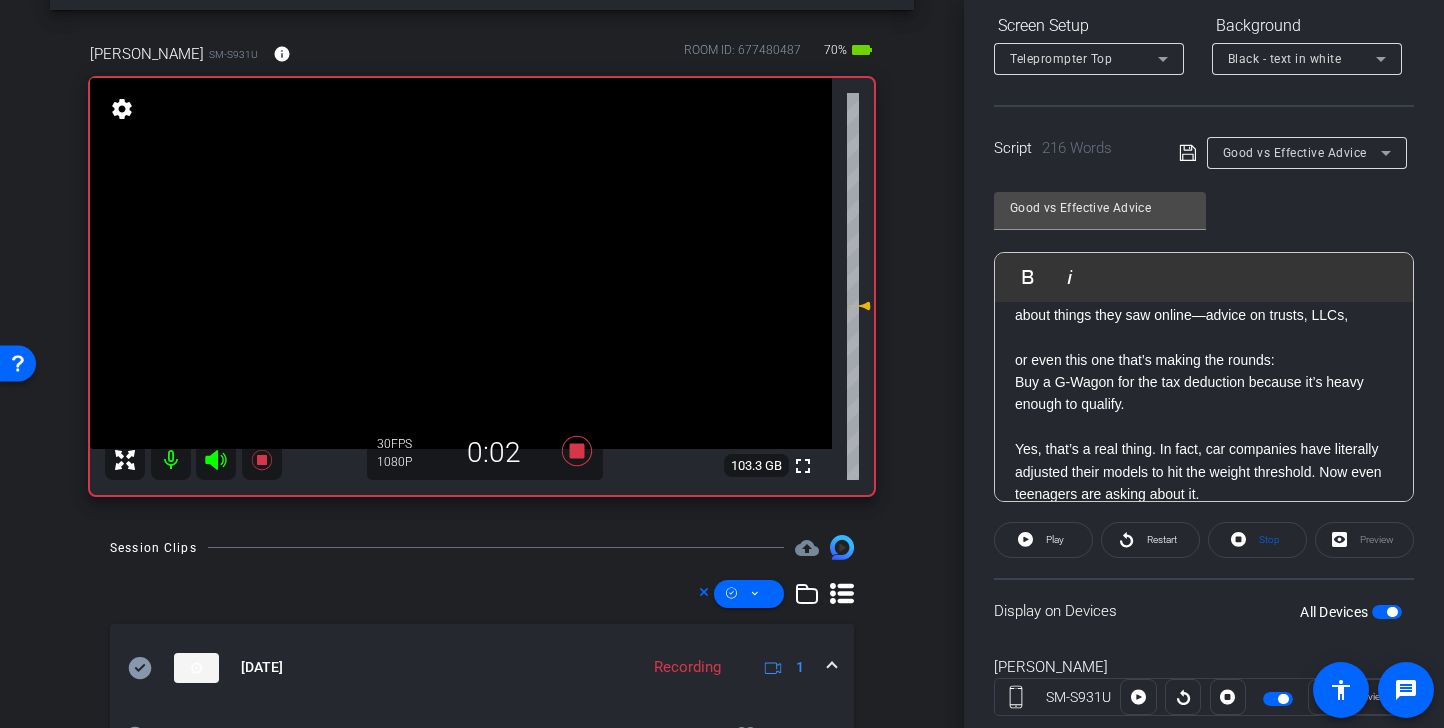 click 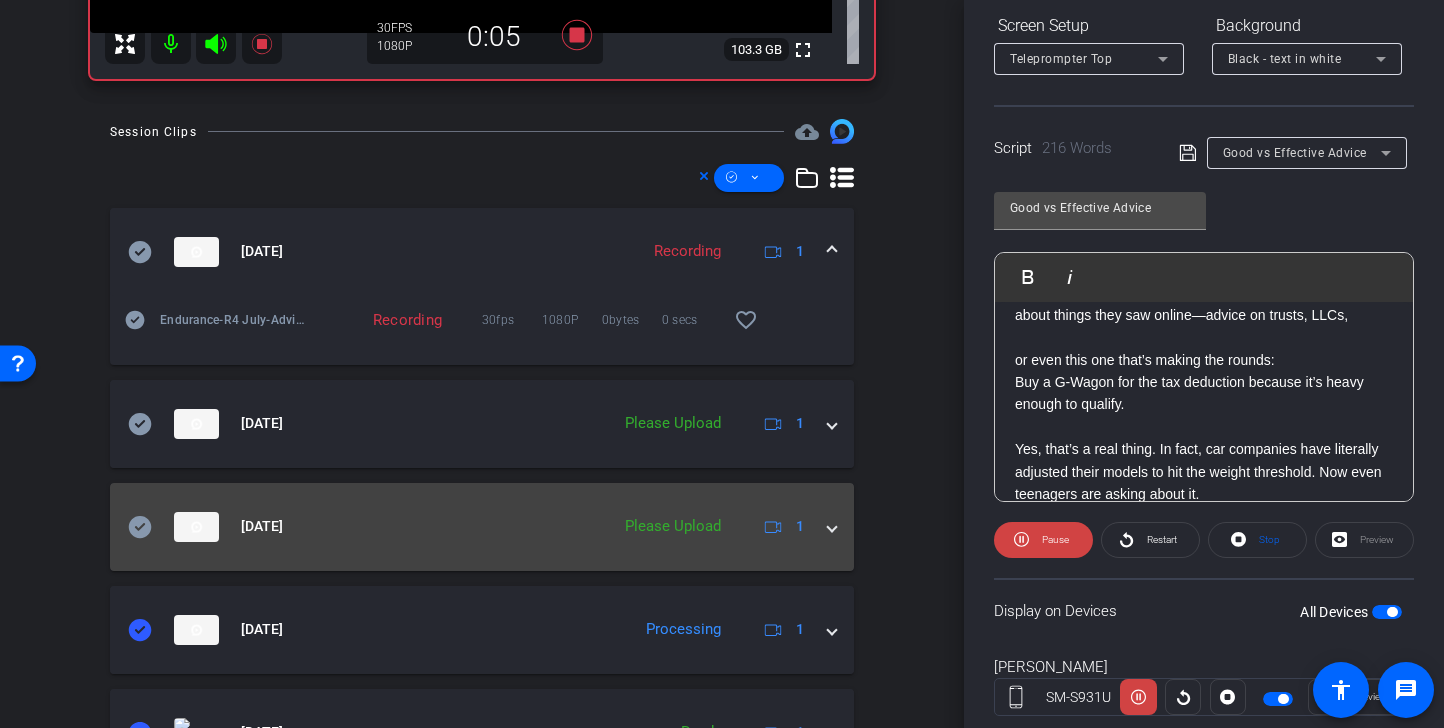 scroll, scrollTop: 525, scrollLeft: 0, axis: vertical 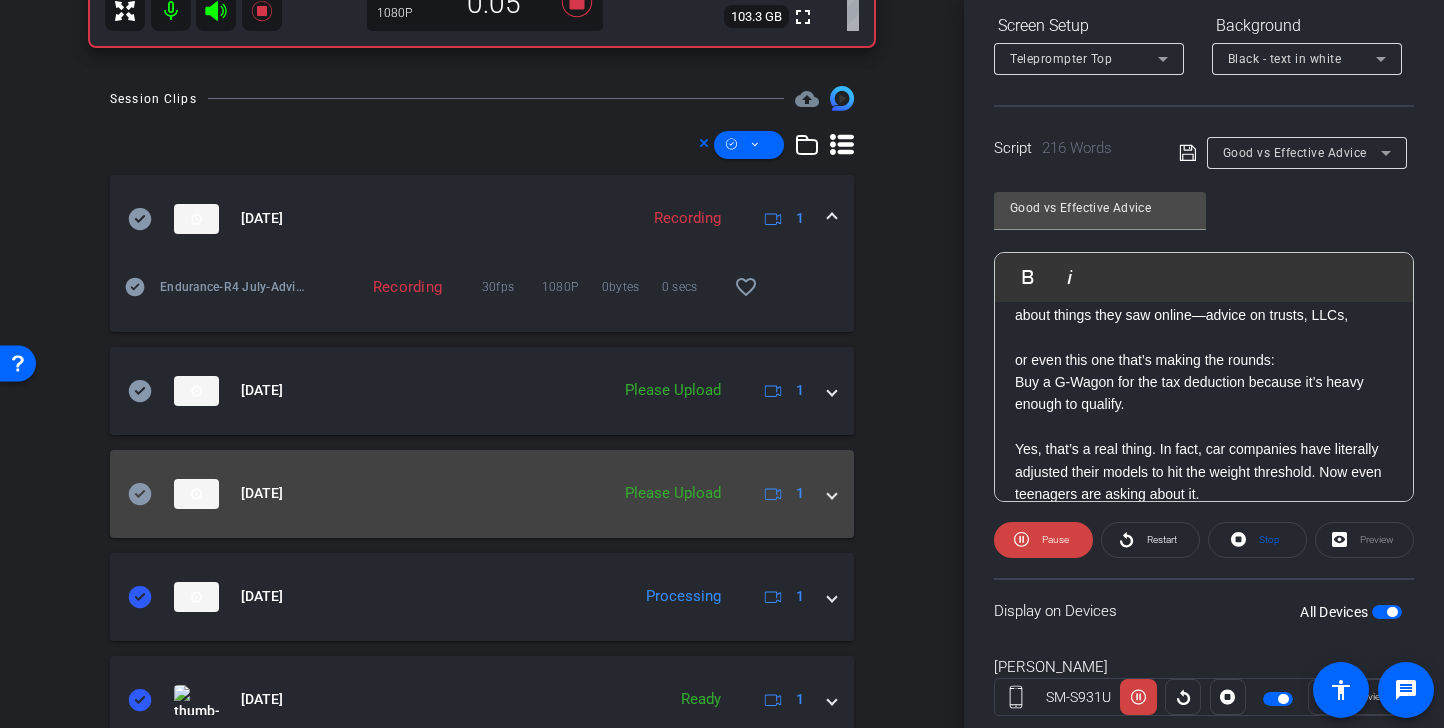 click 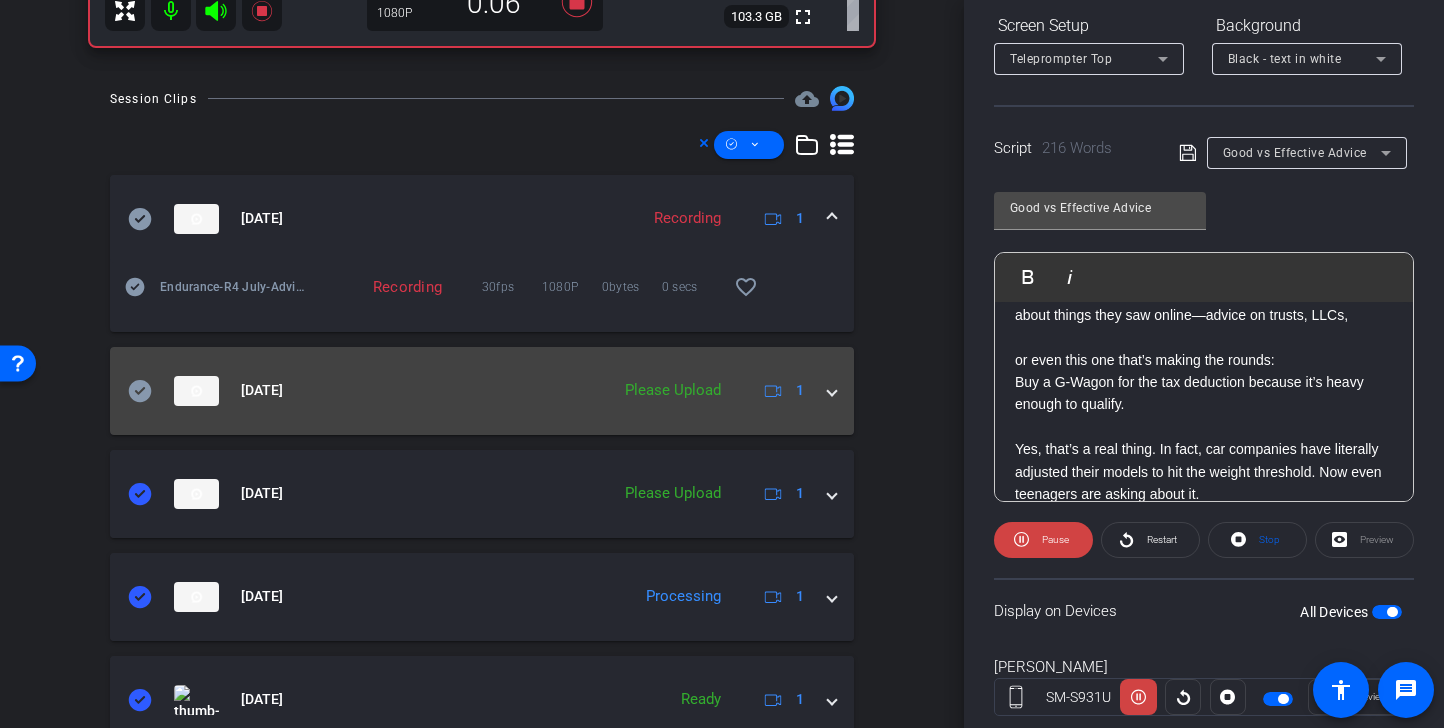click 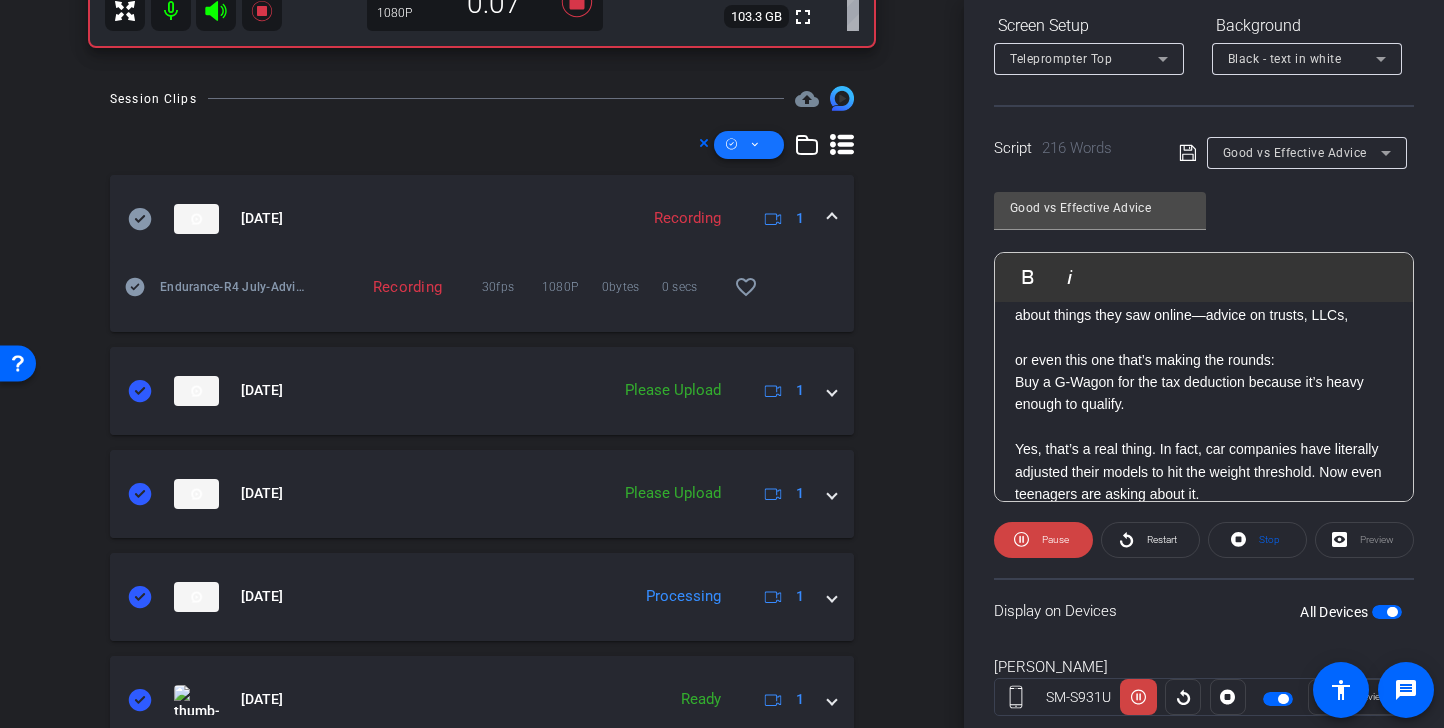 click 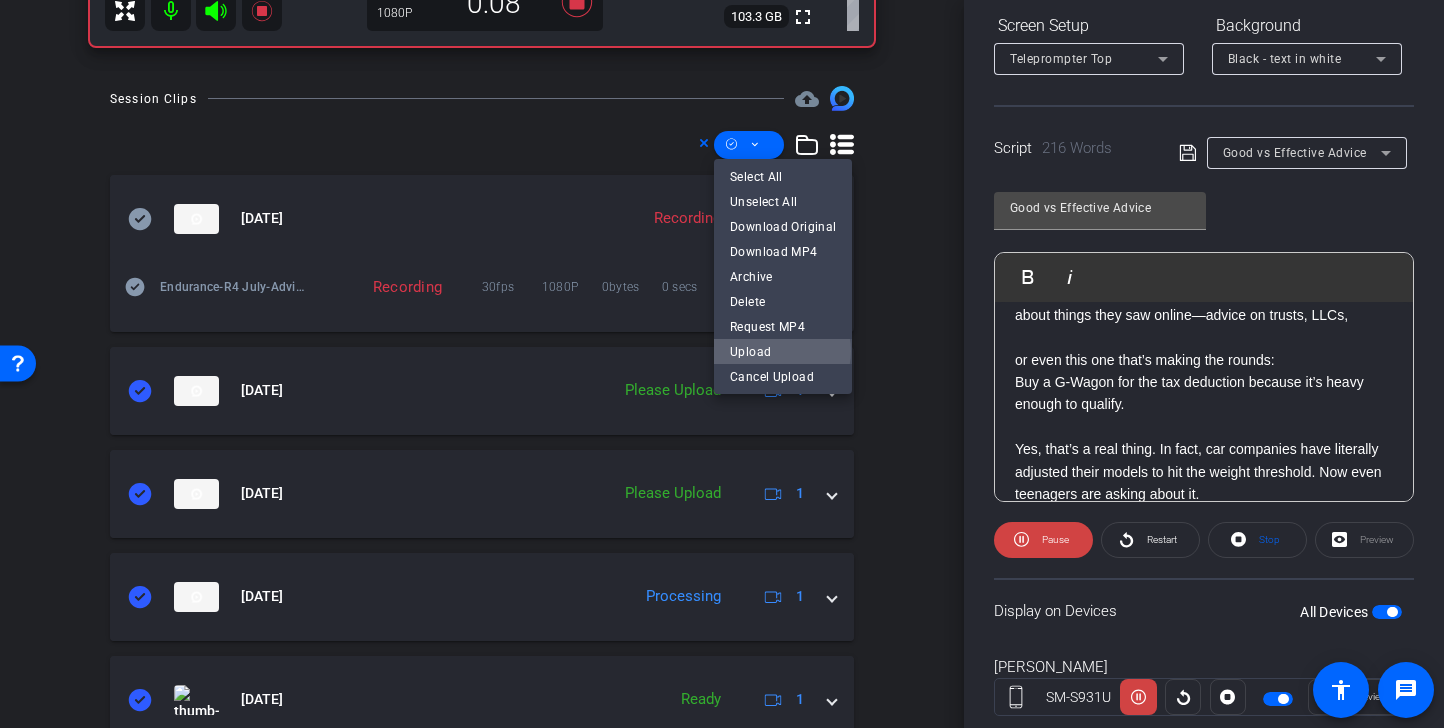 click on "Upload" at bounding box center (783, 351) 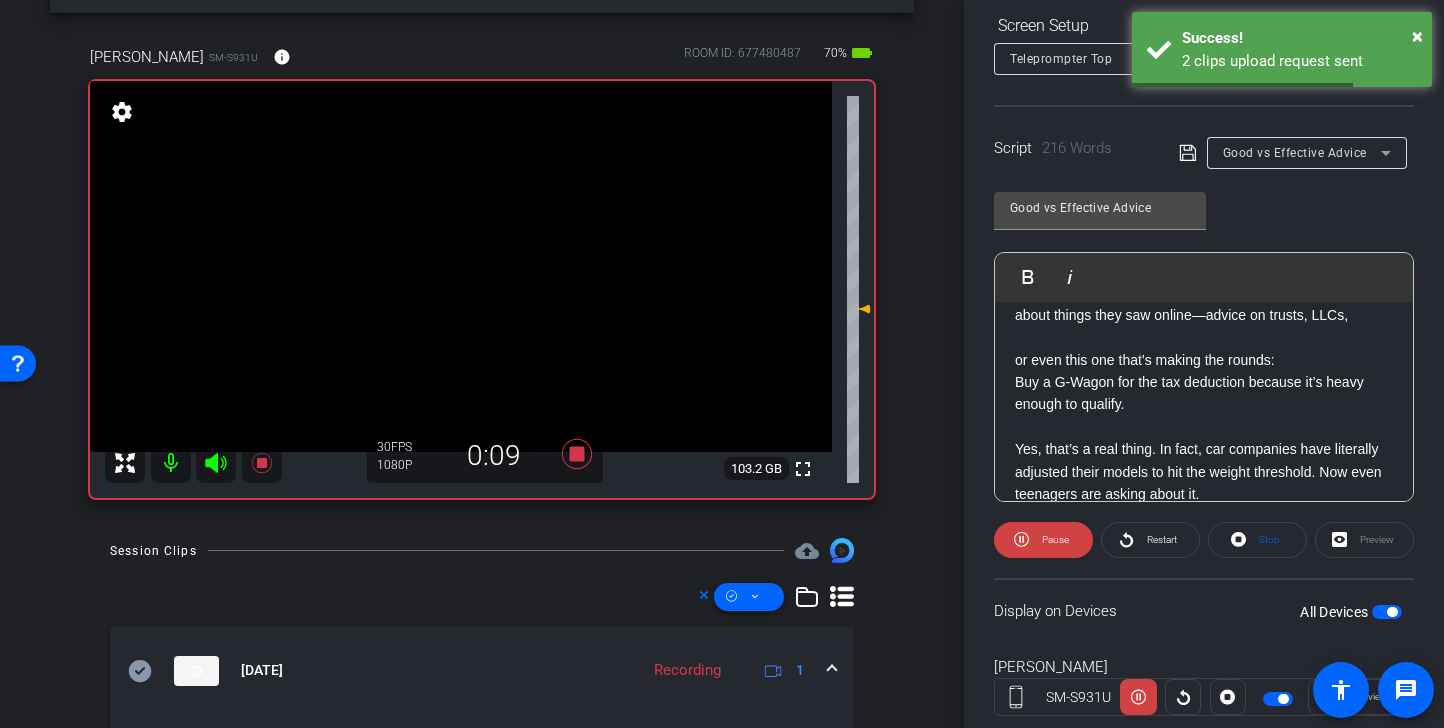 scroll, scrollTop: 63, scrollLeft: 0, axis: vertical 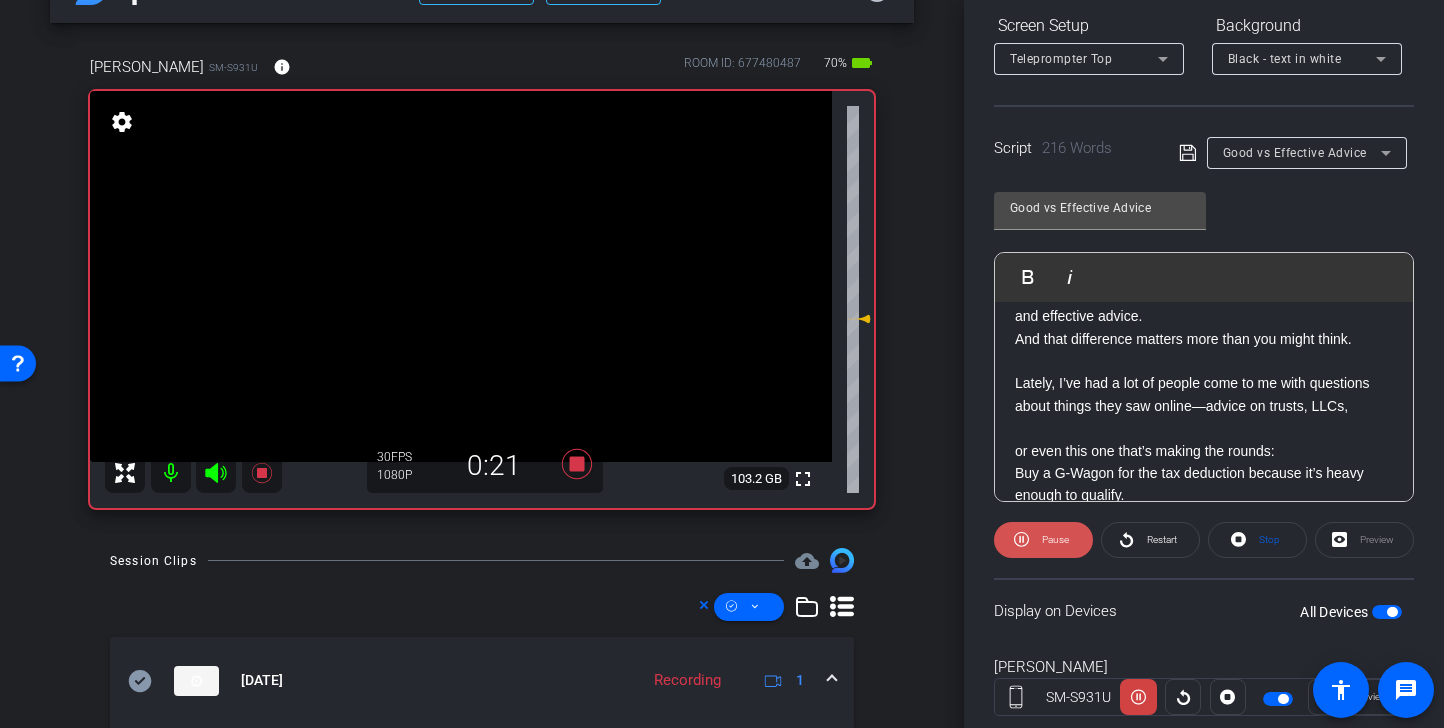 click on "Pause" 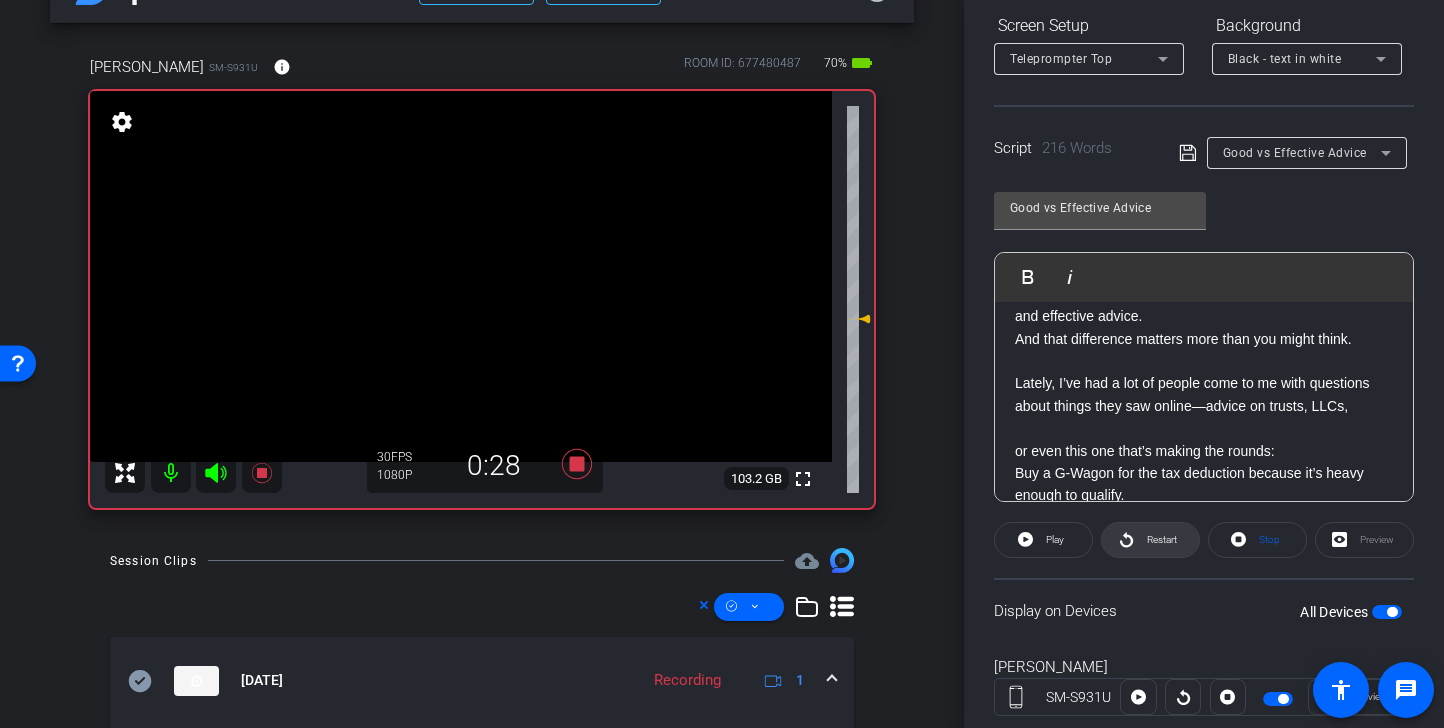 click on "Restart" 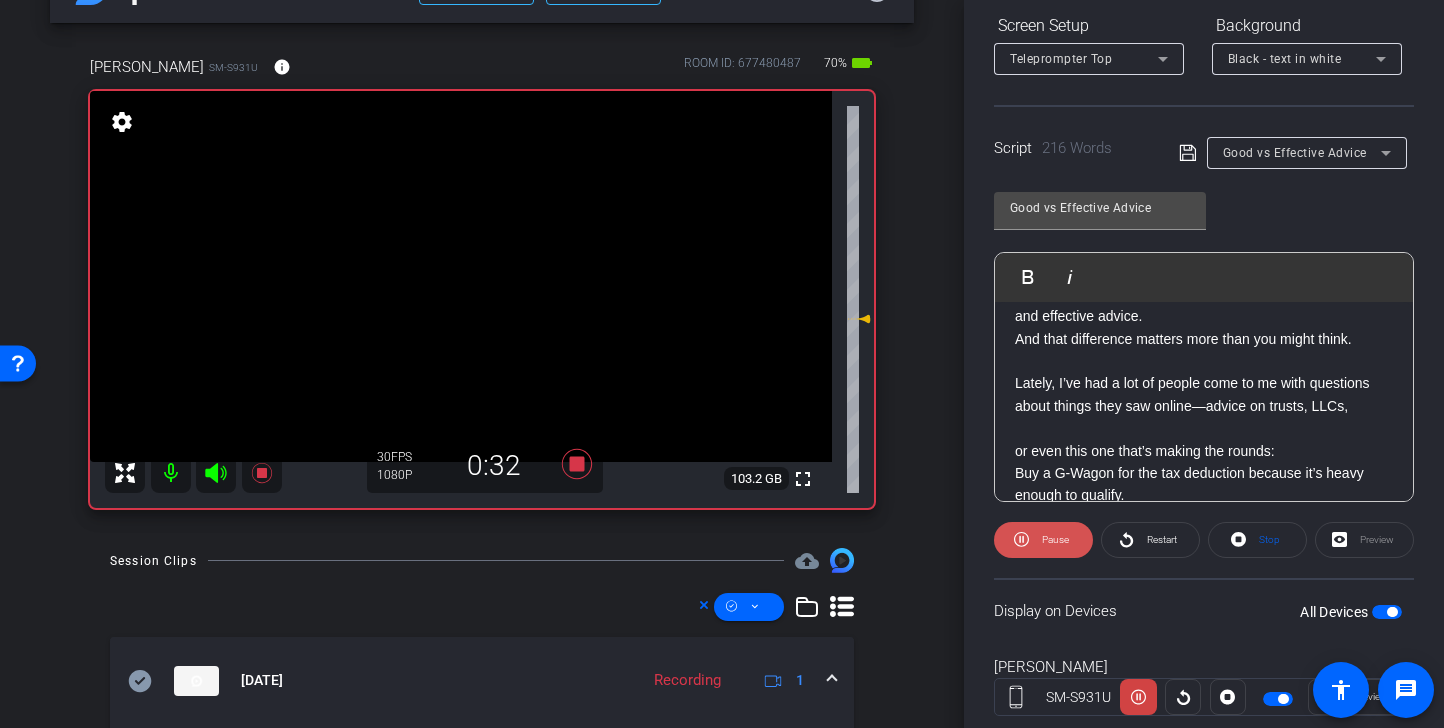 click on "Pause" 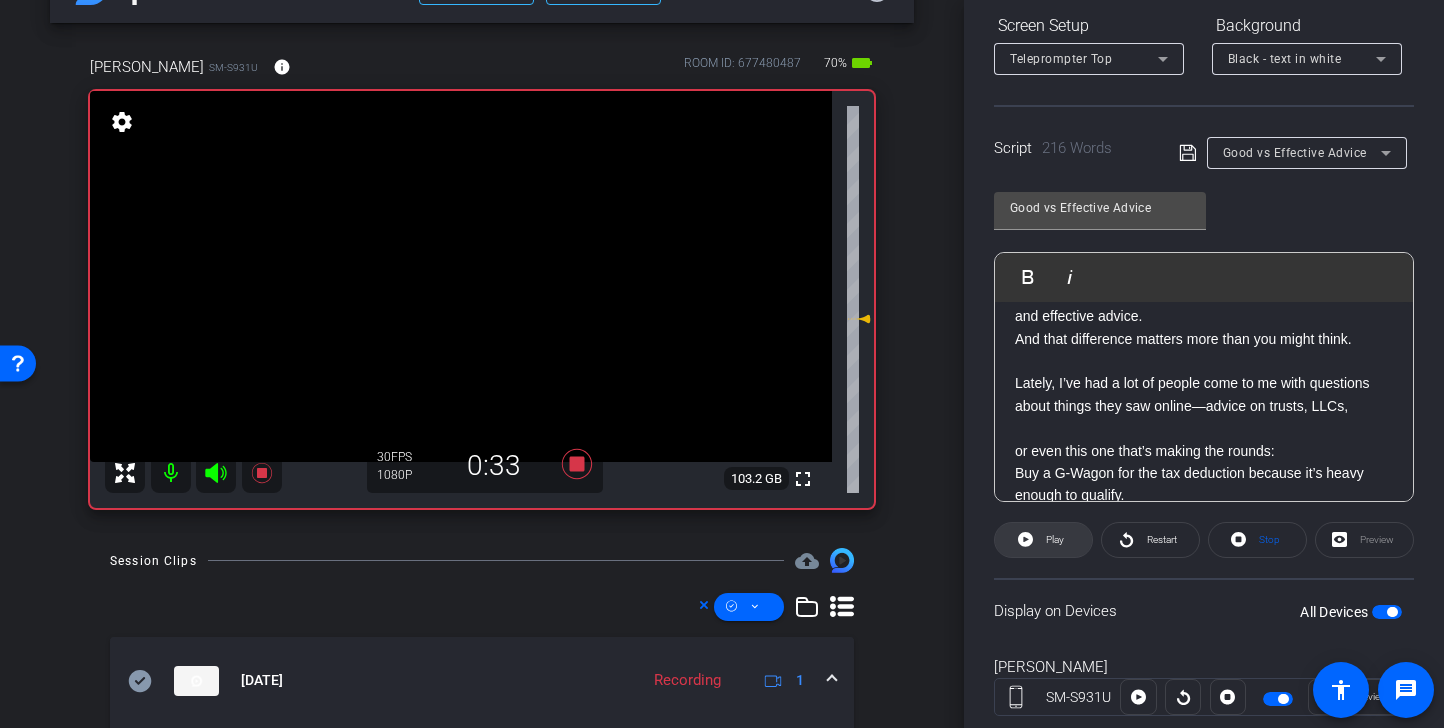 click 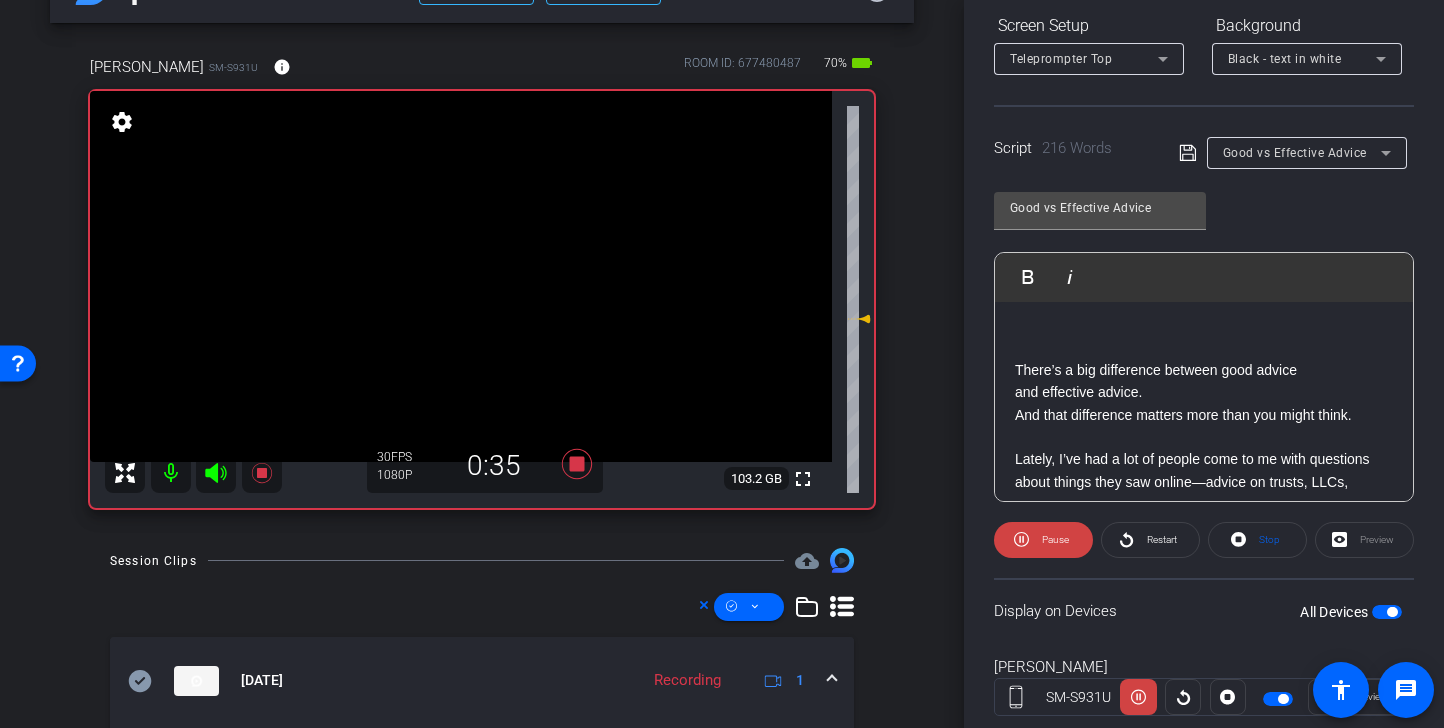 scroll, scrollTop: 116, scrollLeft: 0, axis: vertical 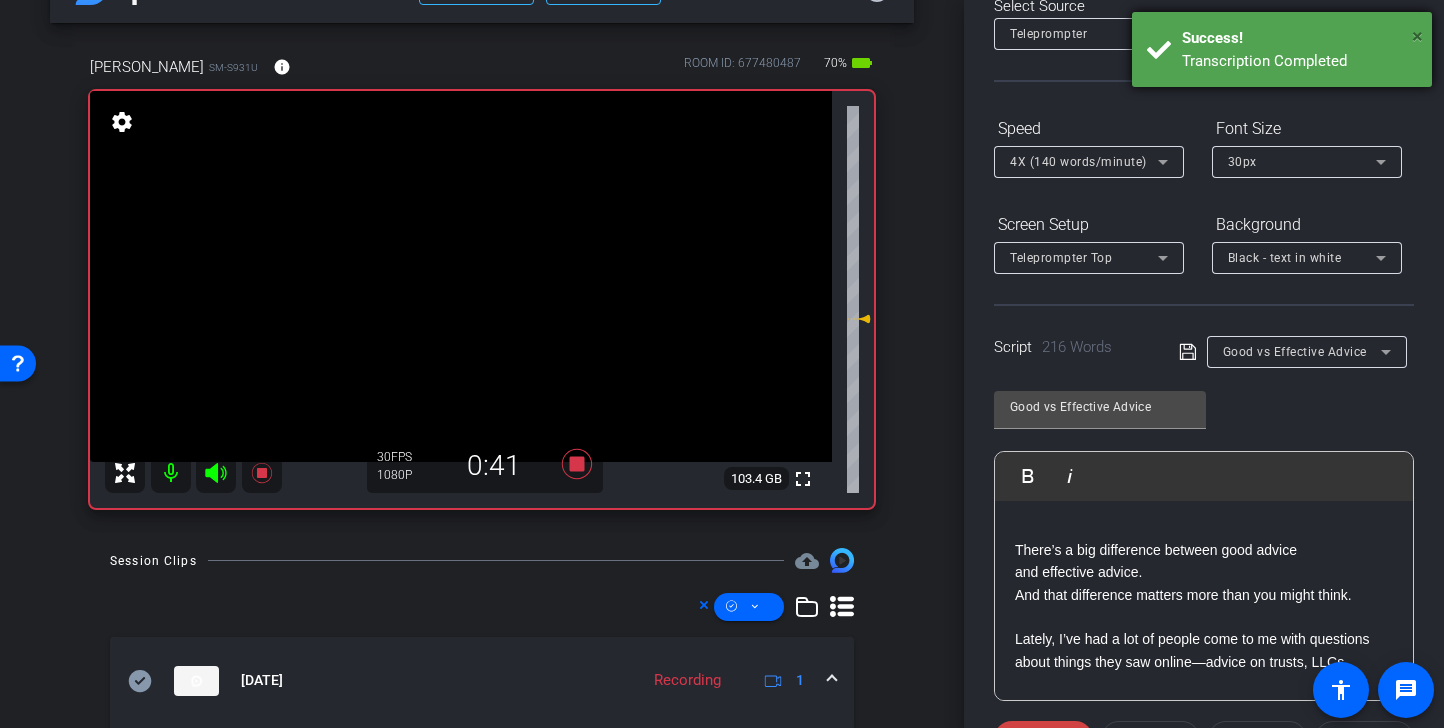 click on "×" at bounding box center (1417, 36) 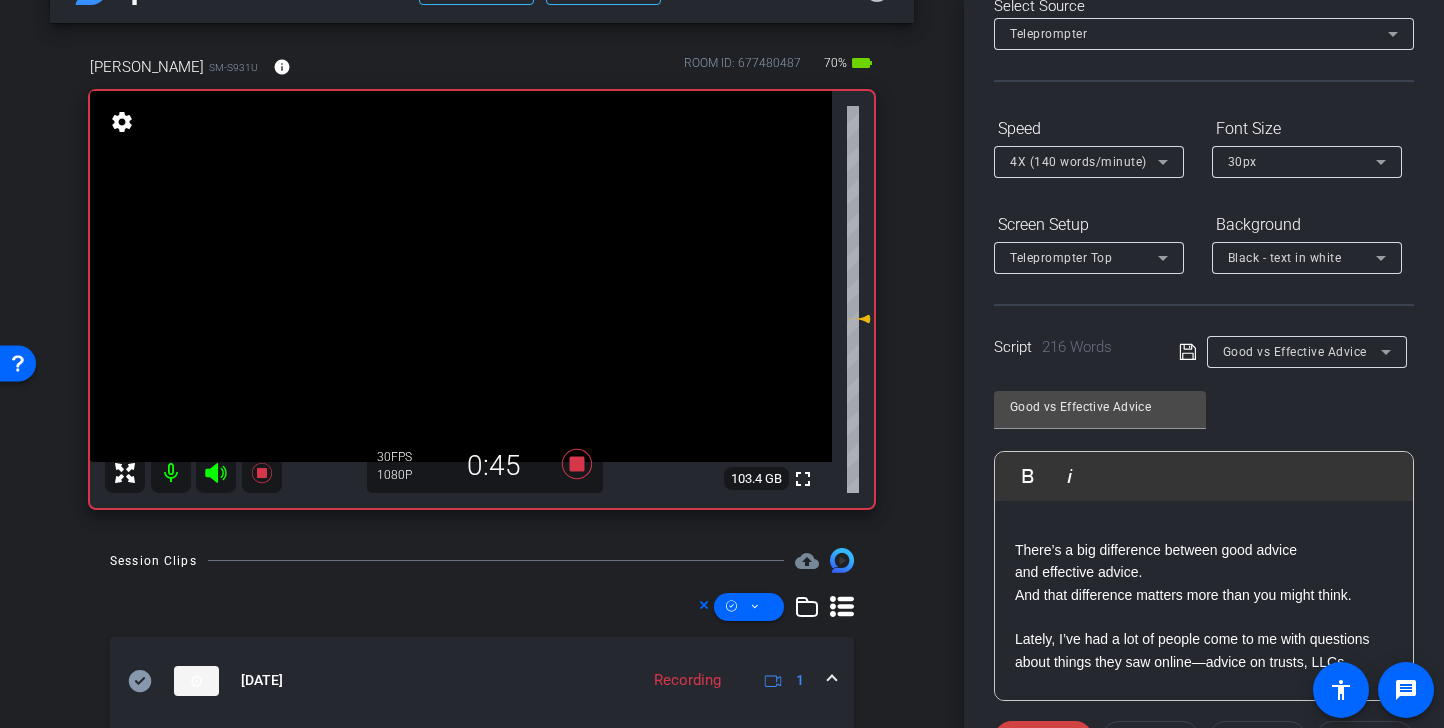 scroll, scrollTop: 172, scrollLeft: 0, axis: vertical 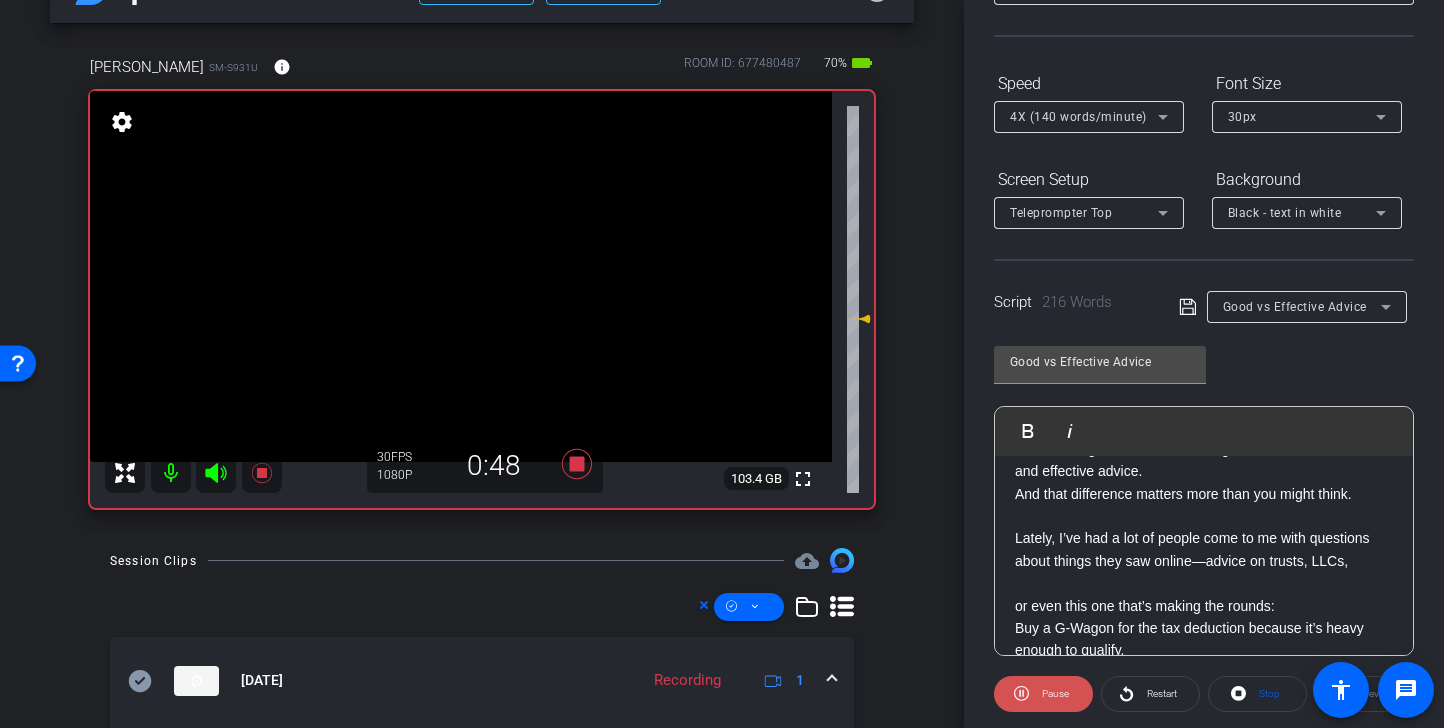 click on "Pause" 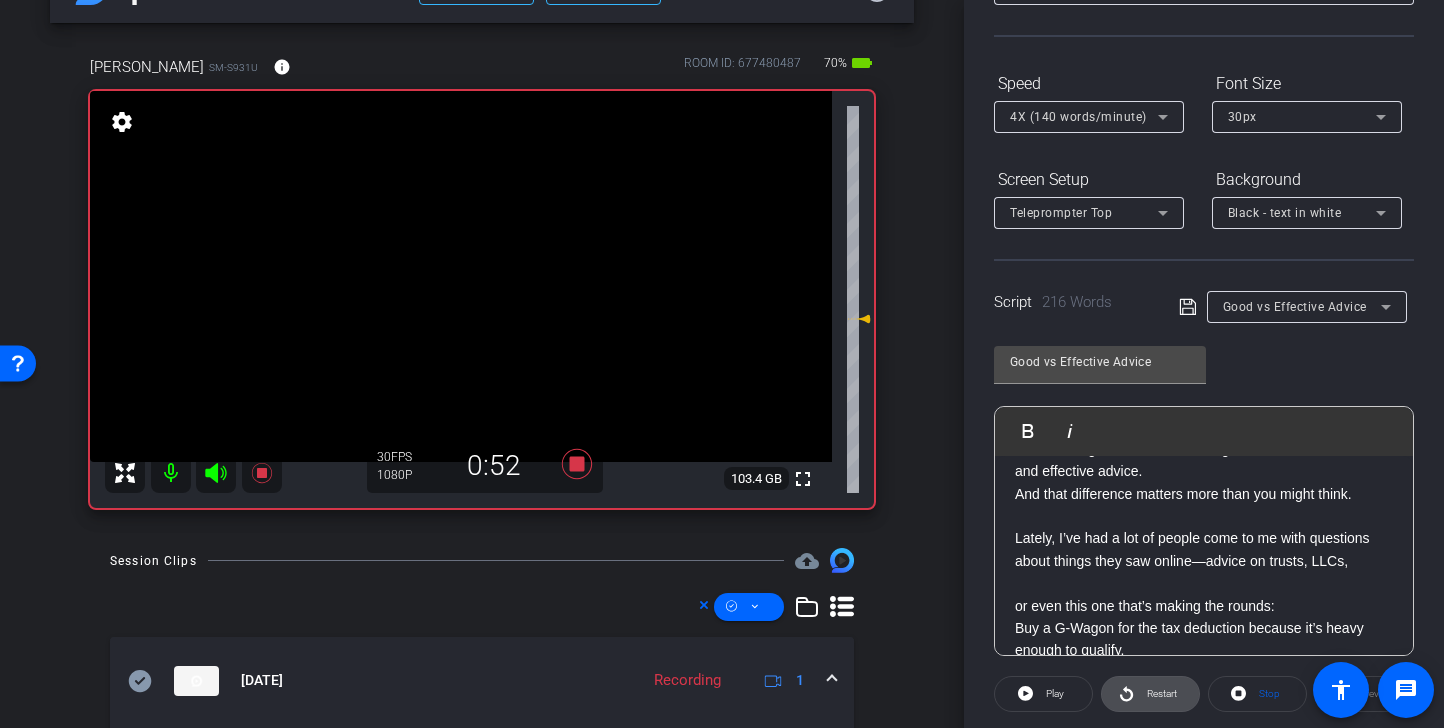 click on "Restart" 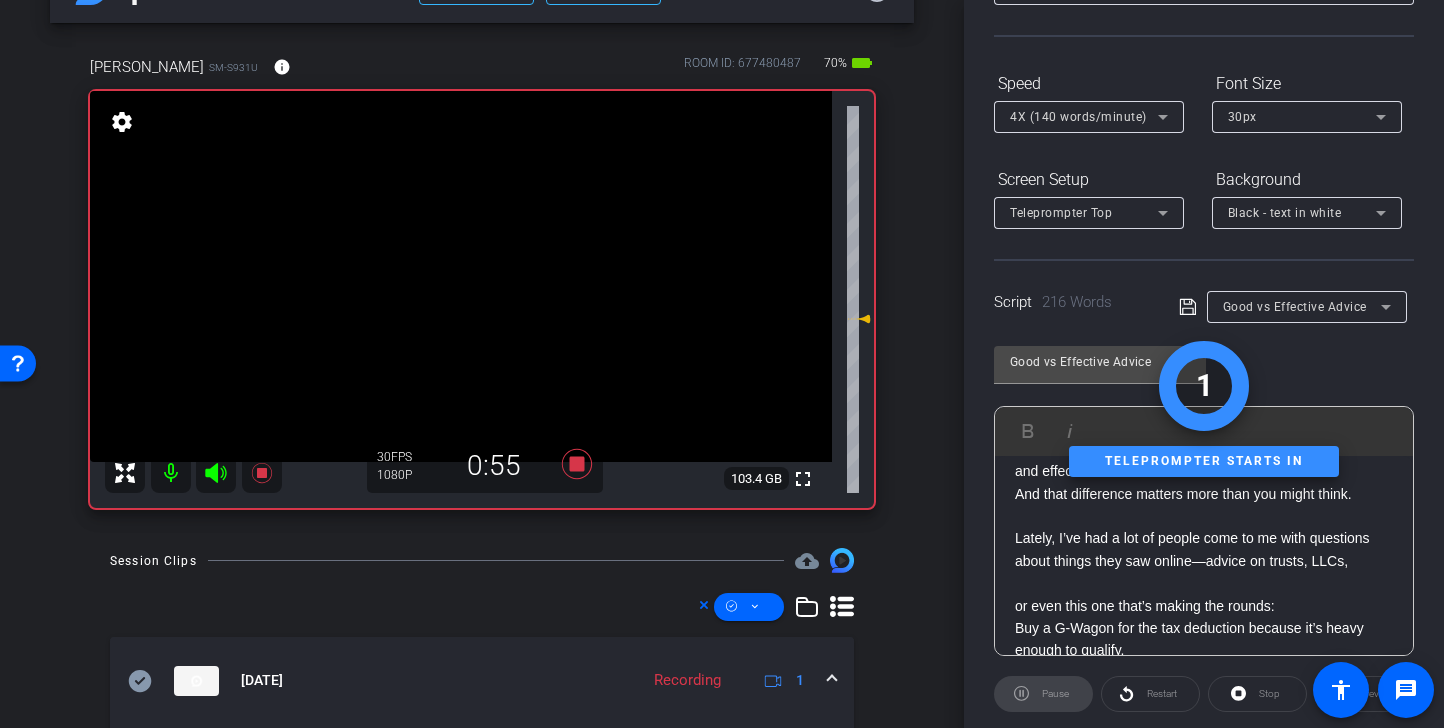 click 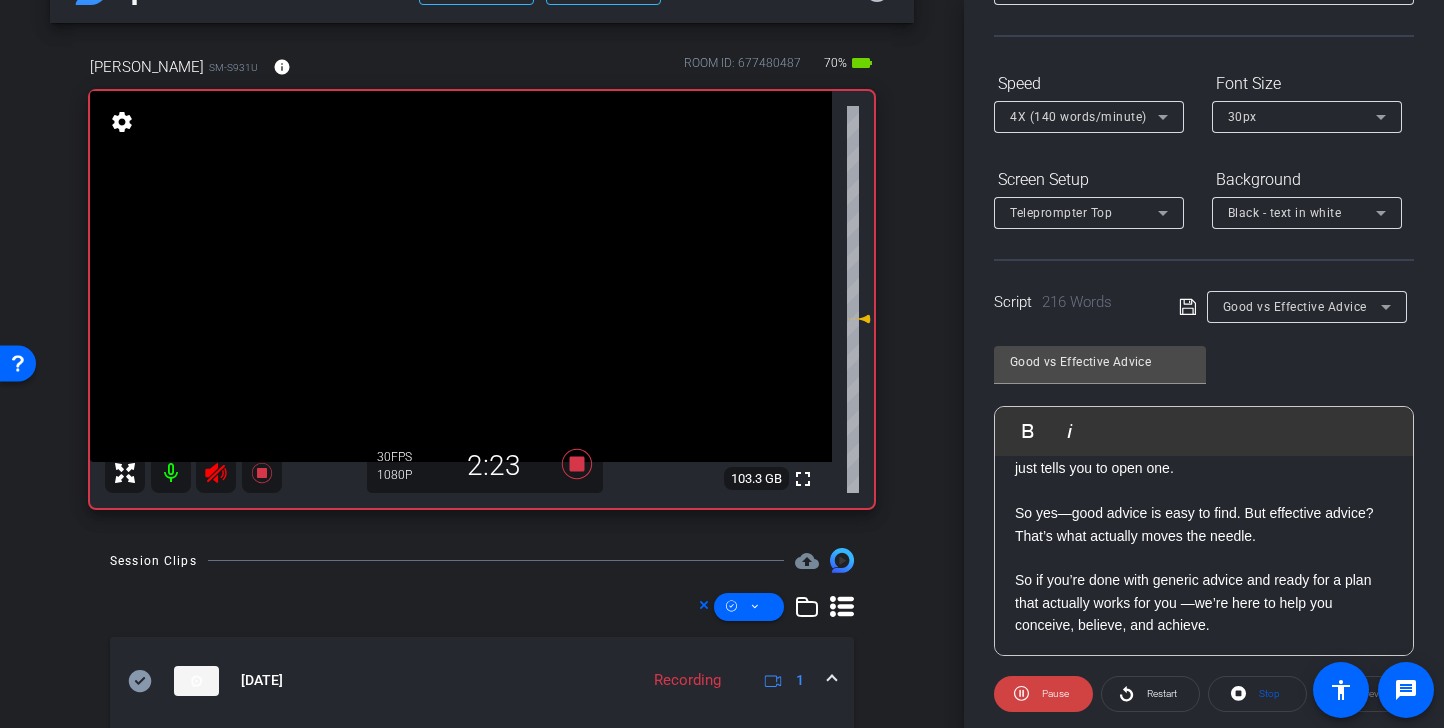 scroll, scrollTop: 870, scrollLeft: 0, axis: vertical 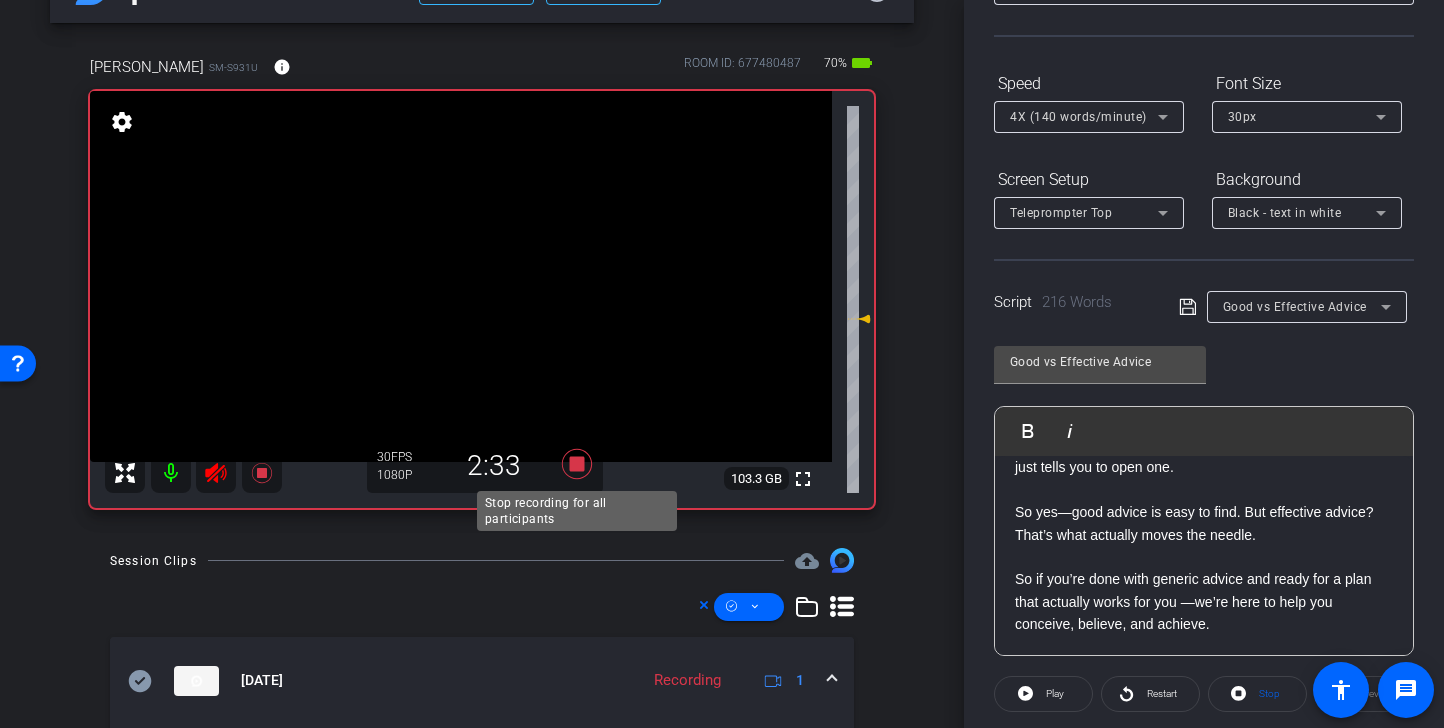 click 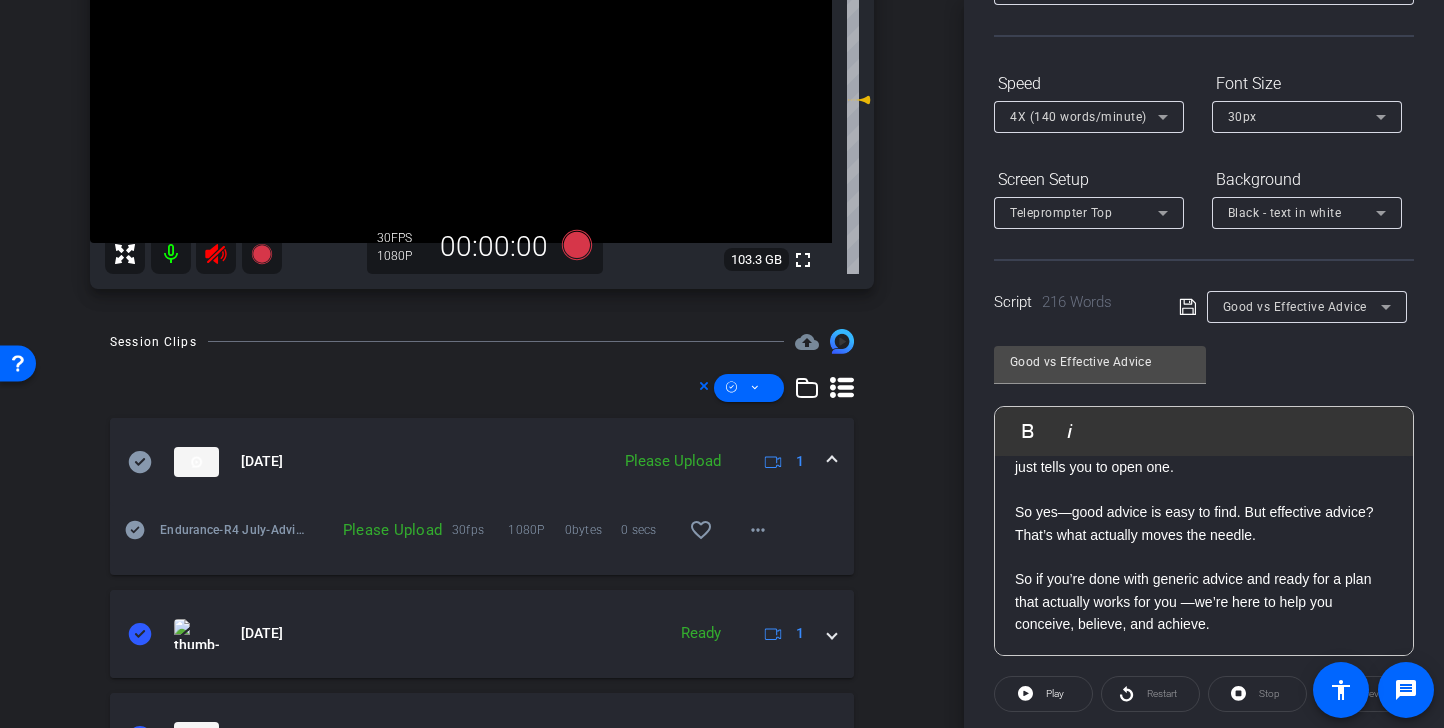 scroll, scrollTop: 368, scrollLeft: 0, axis: vertical 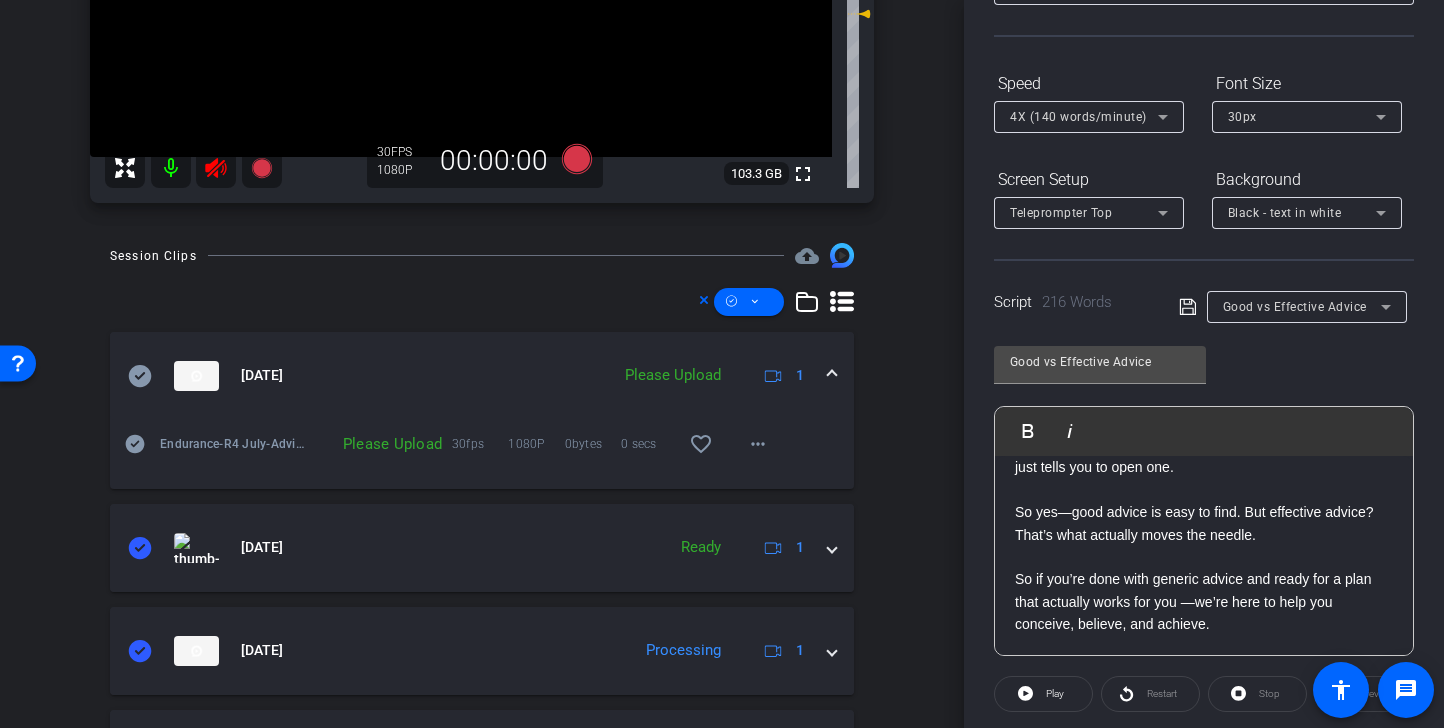 click 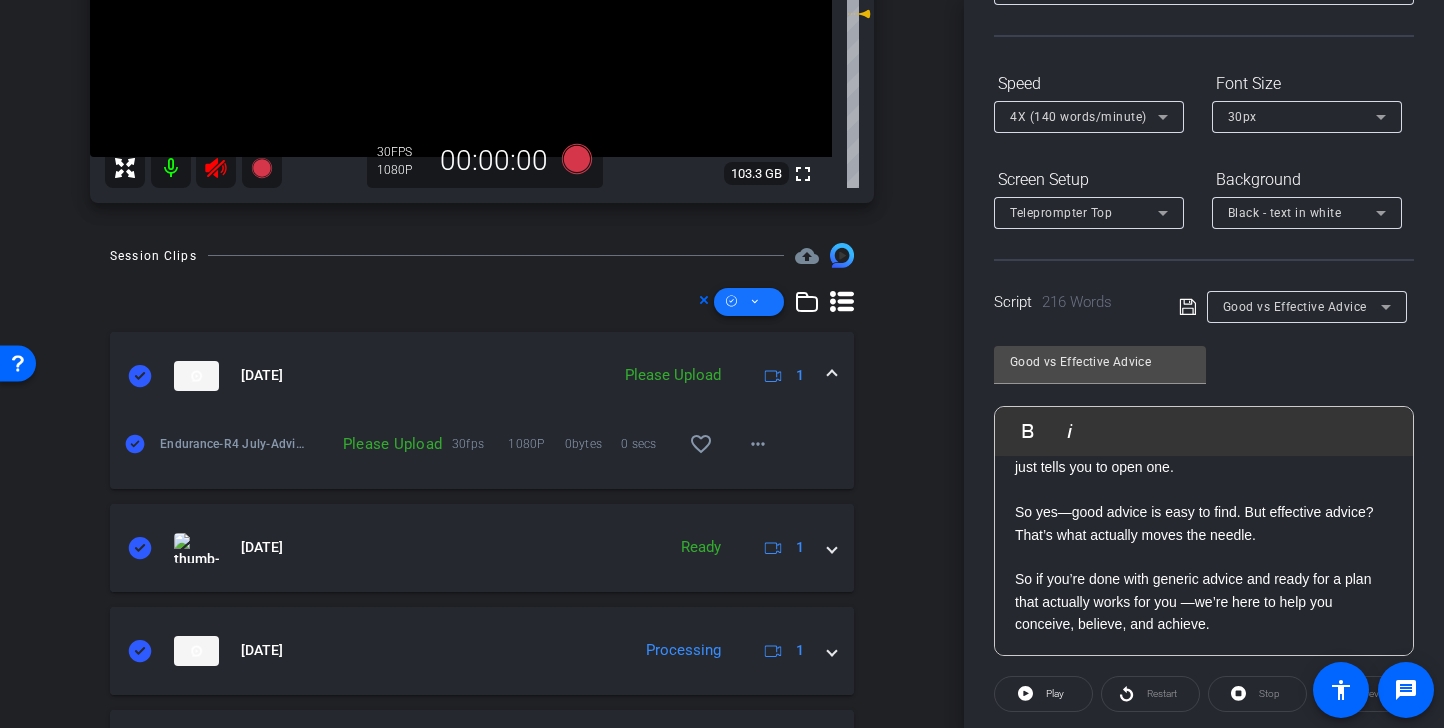 click 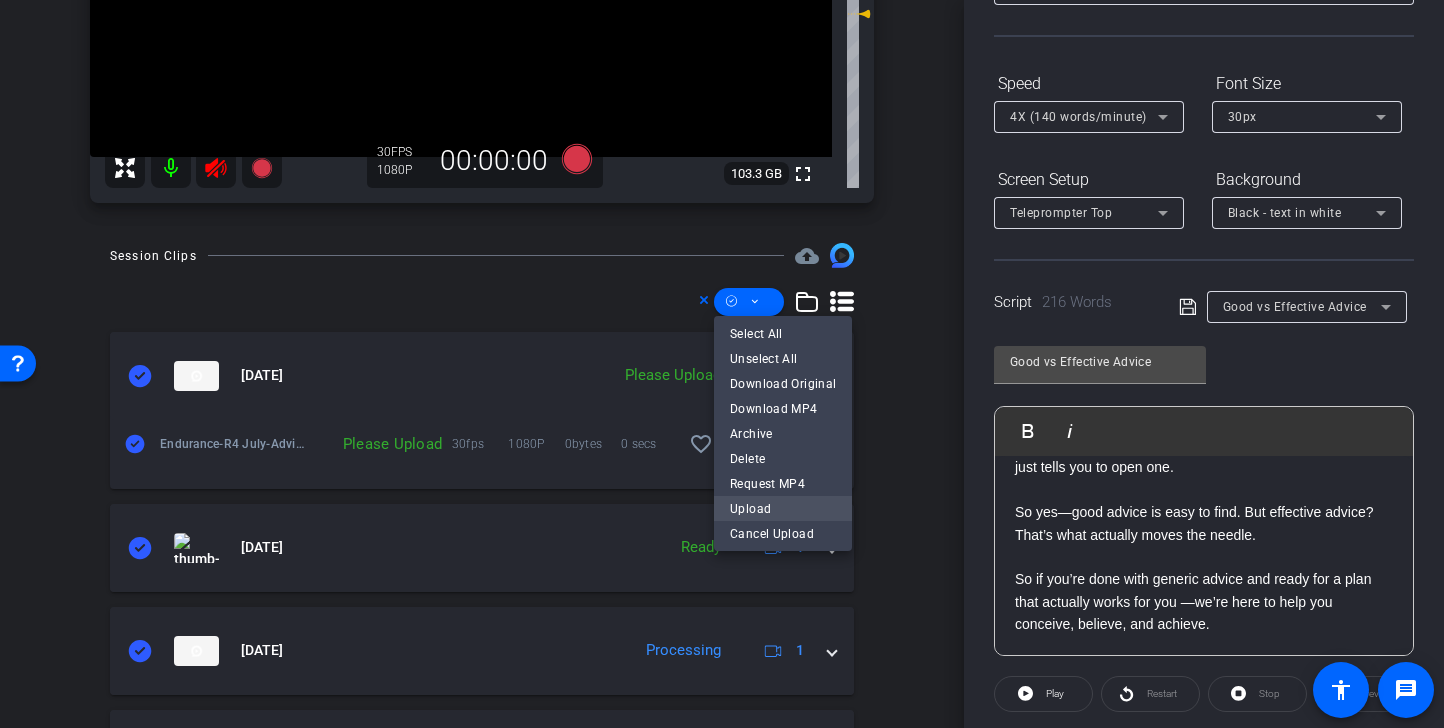 click on "Upload" at bounding box center (783, 508) 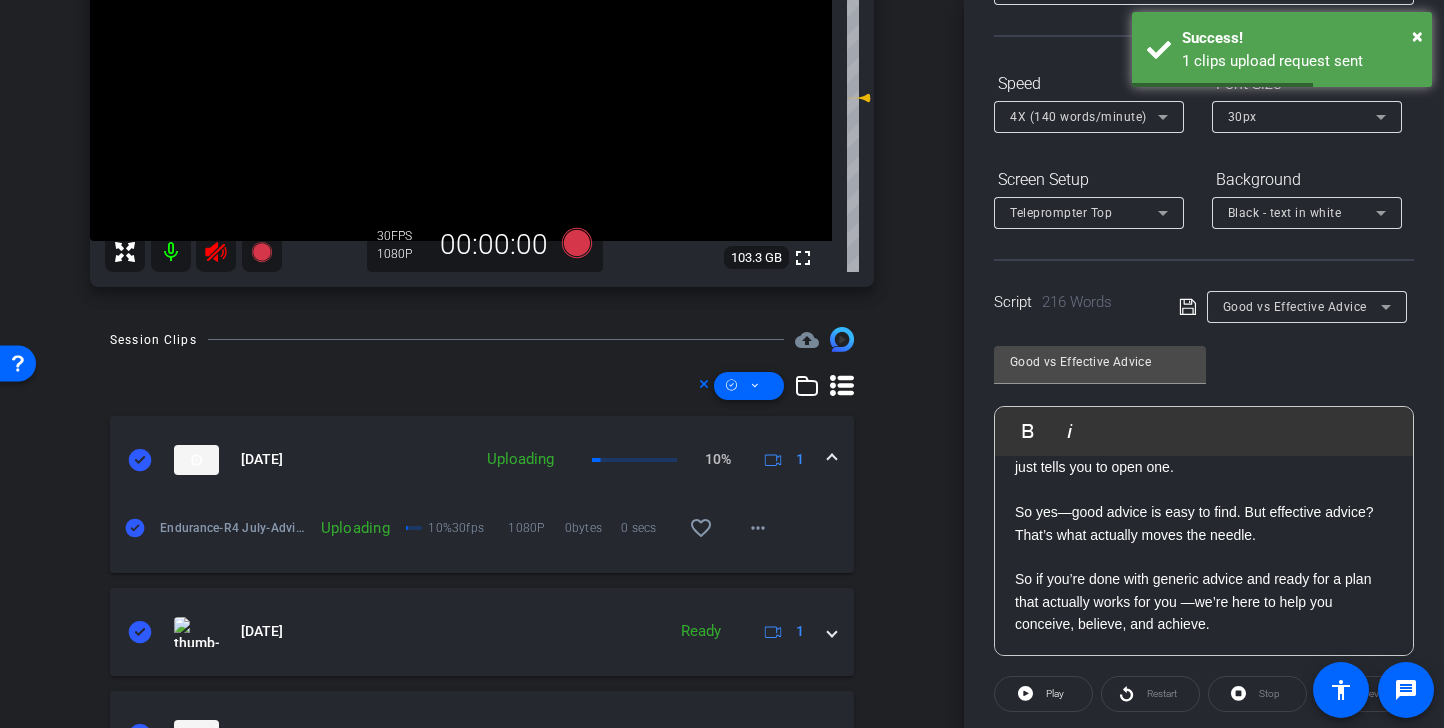 scroll, scrollTop: 243, scrollLeft: 0, axis: vertical 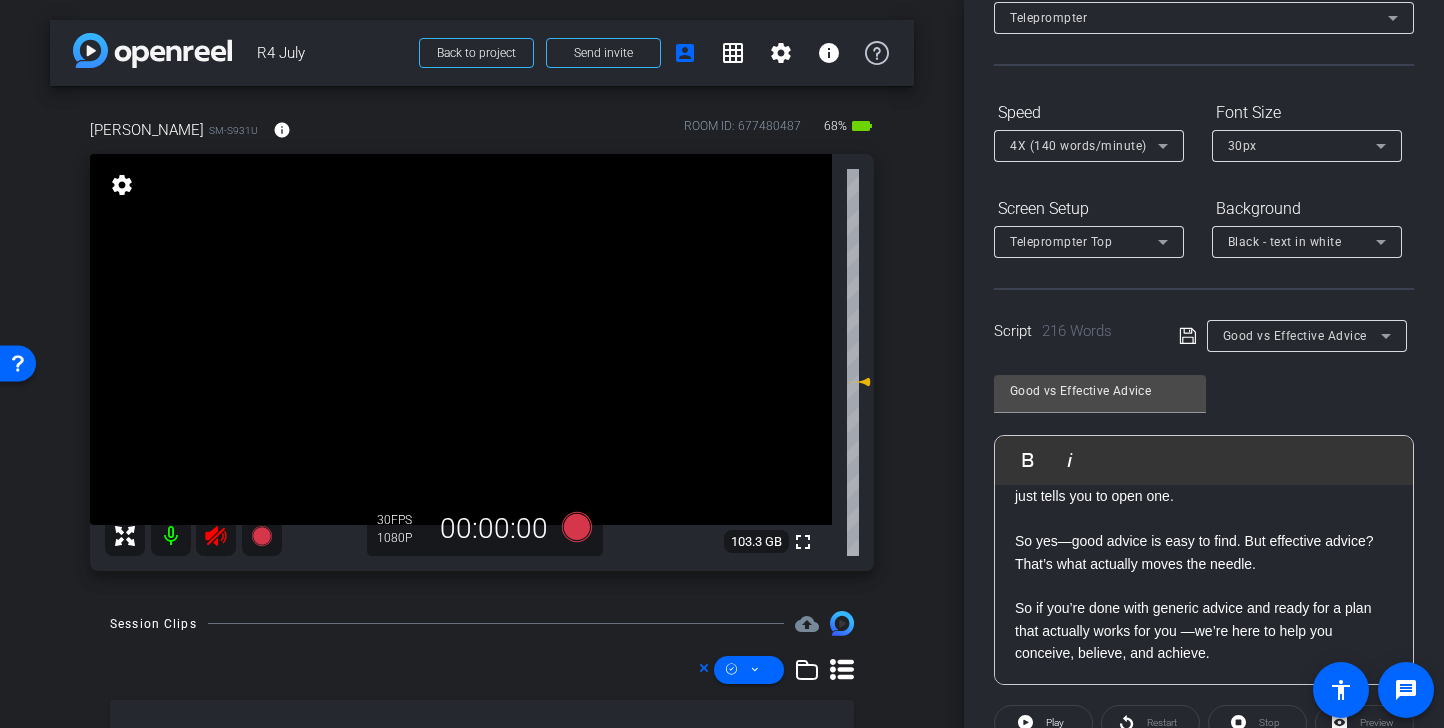 click at bounding box center [216, 536] 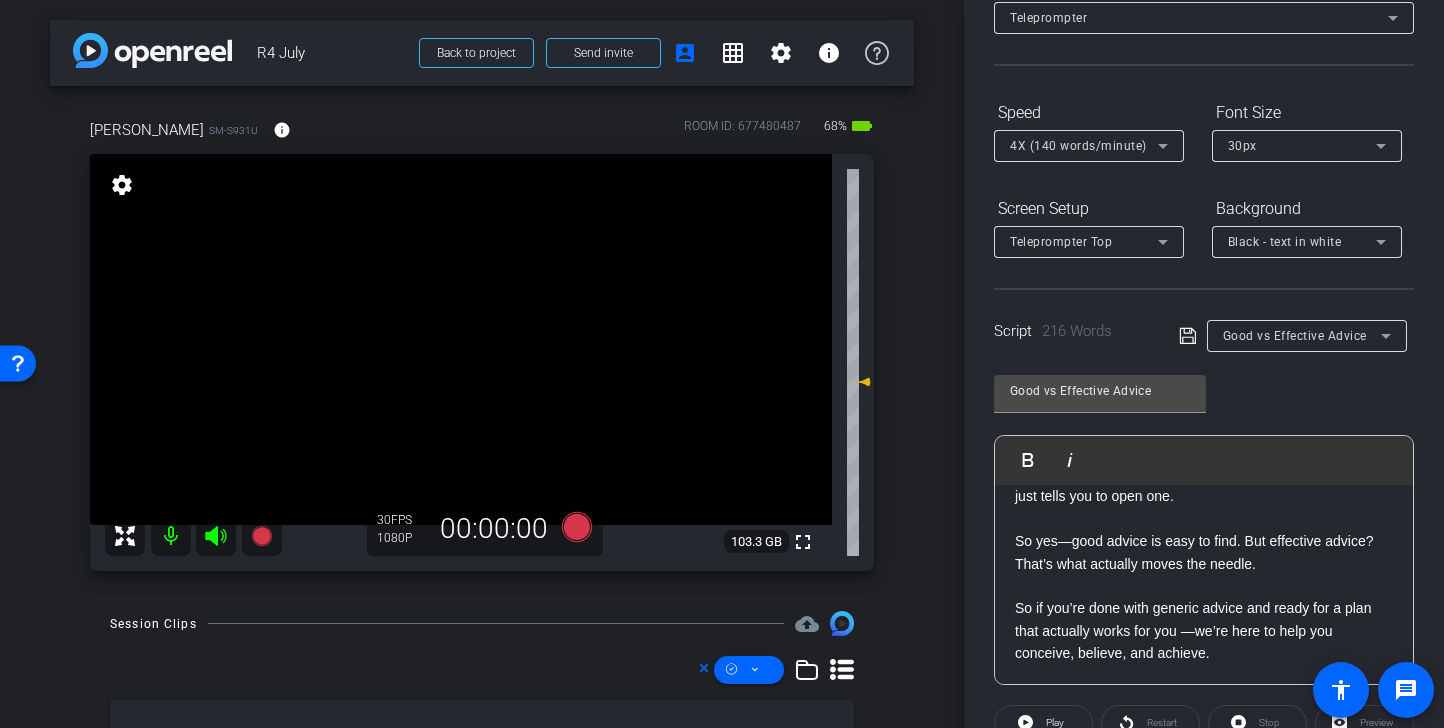 click 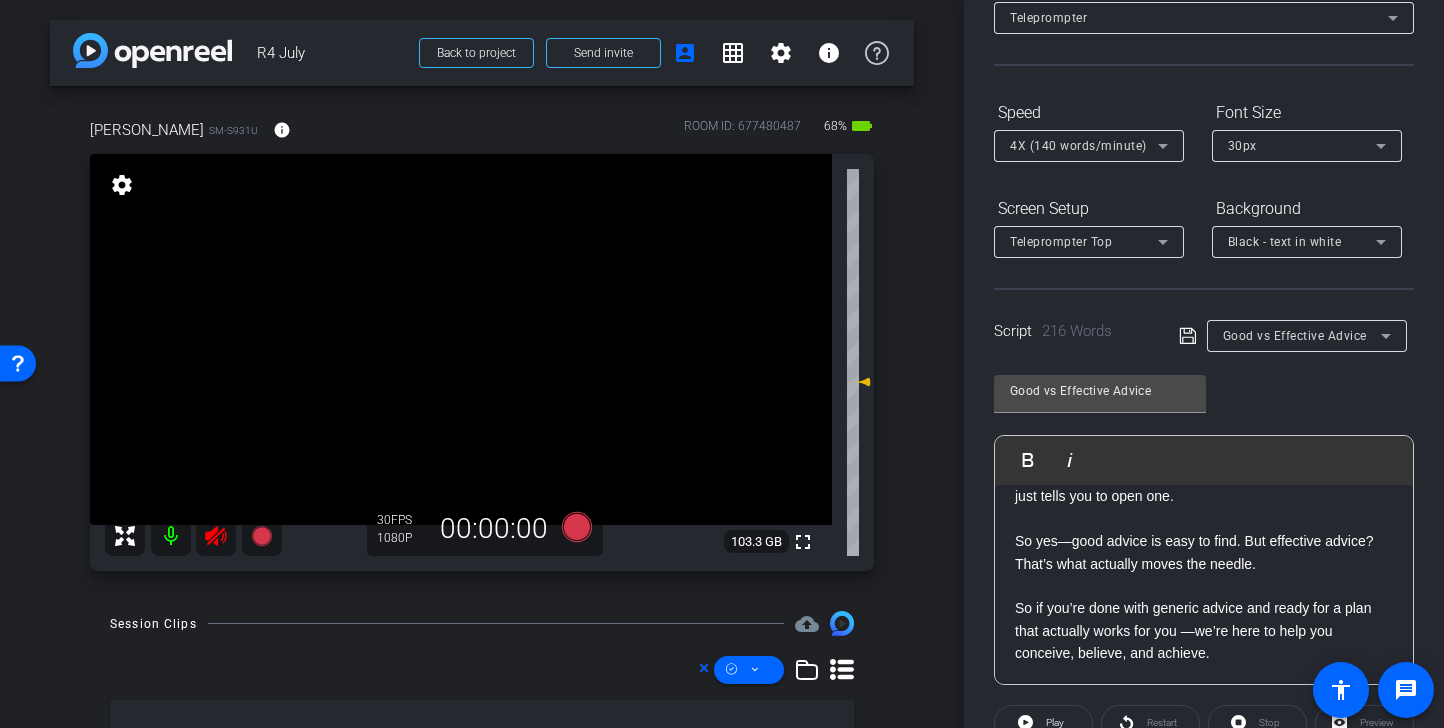 click 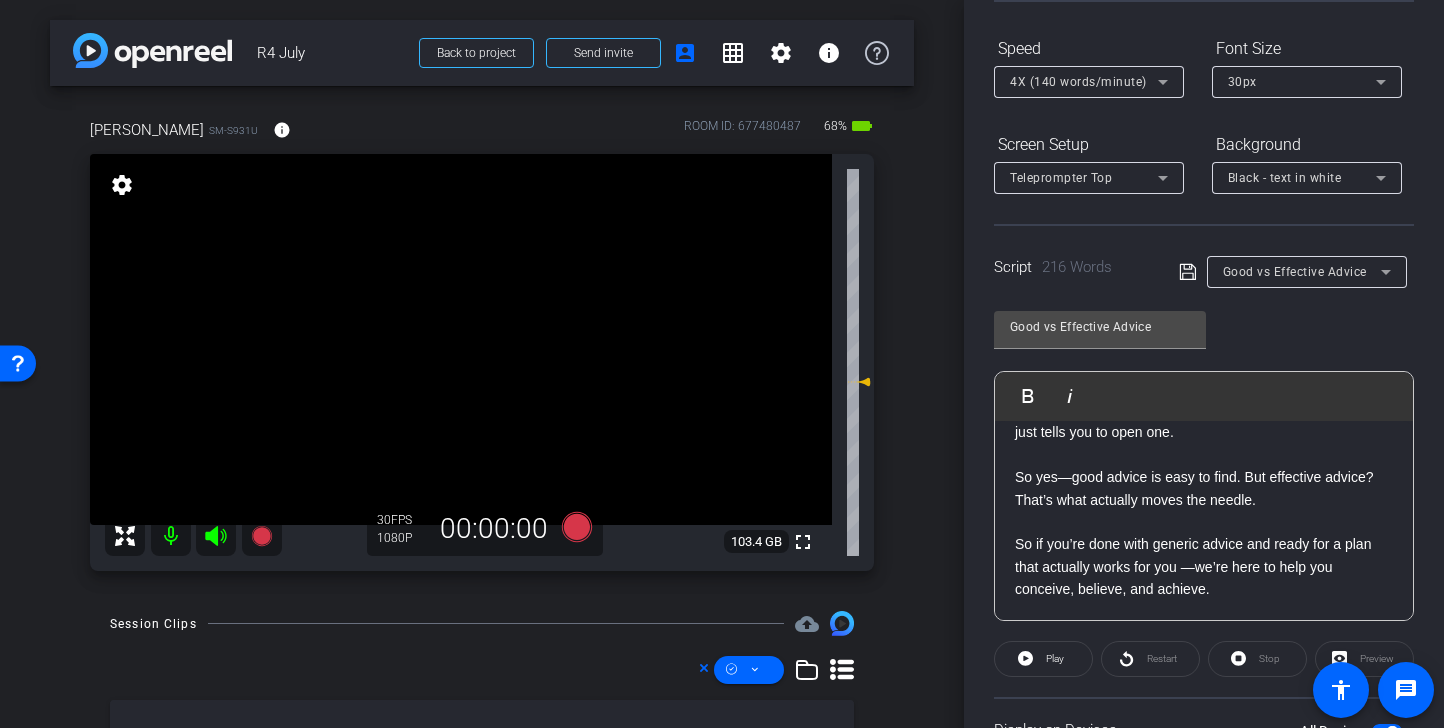 scroll, scrollTop: 192, scrollLeft: 0, axis: vertical 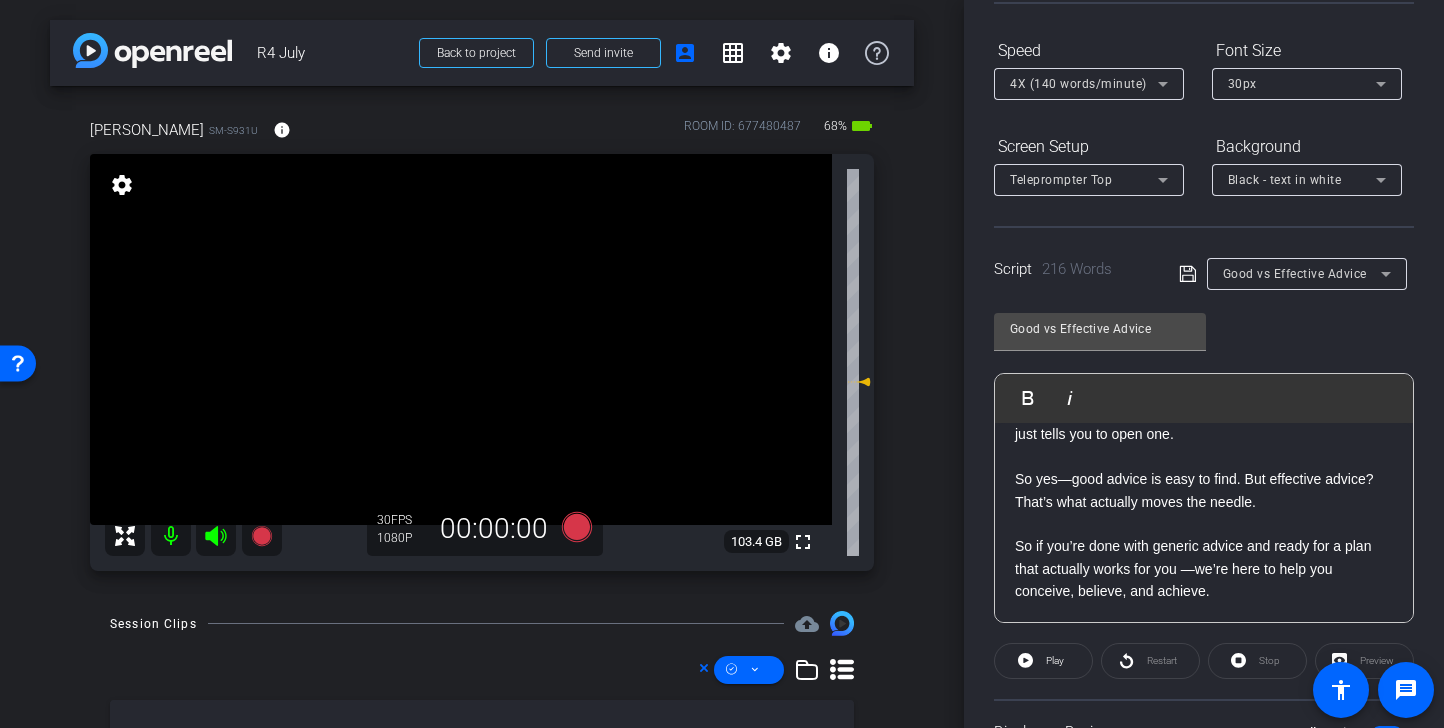 click on "Good vs Effective Advice" at bounding box center (1295, 274) 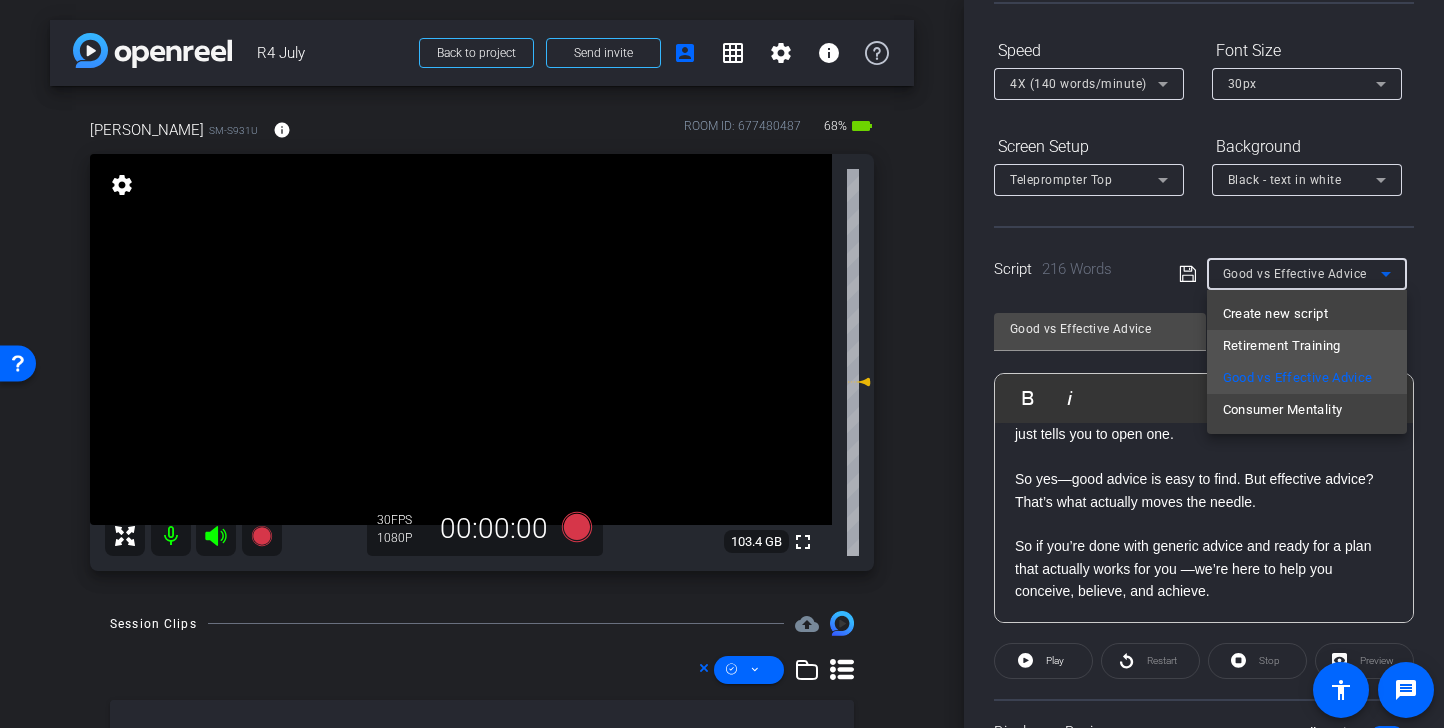 click on "Retirement Training" at bounding box center (1282, 346) 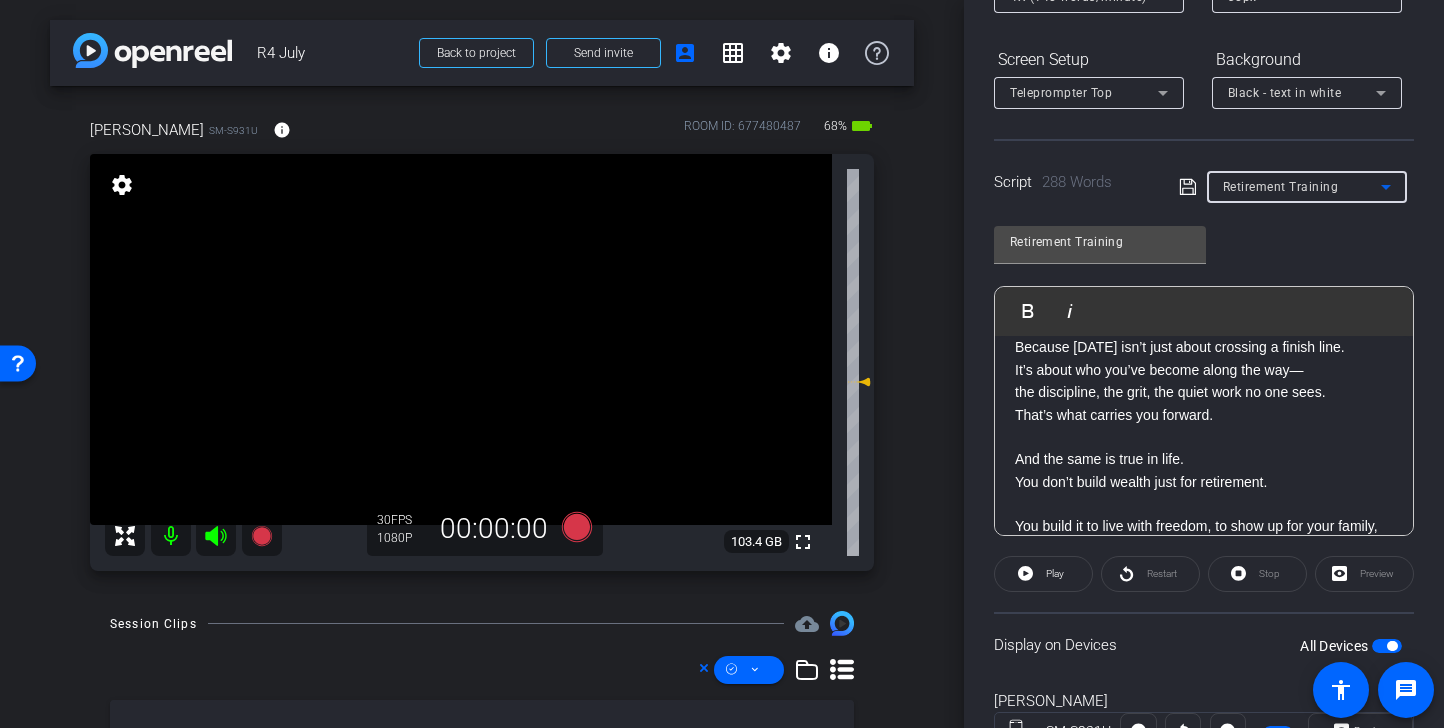 scroll, scrollTop: 297, scrollLeft: 0, axis: vertical 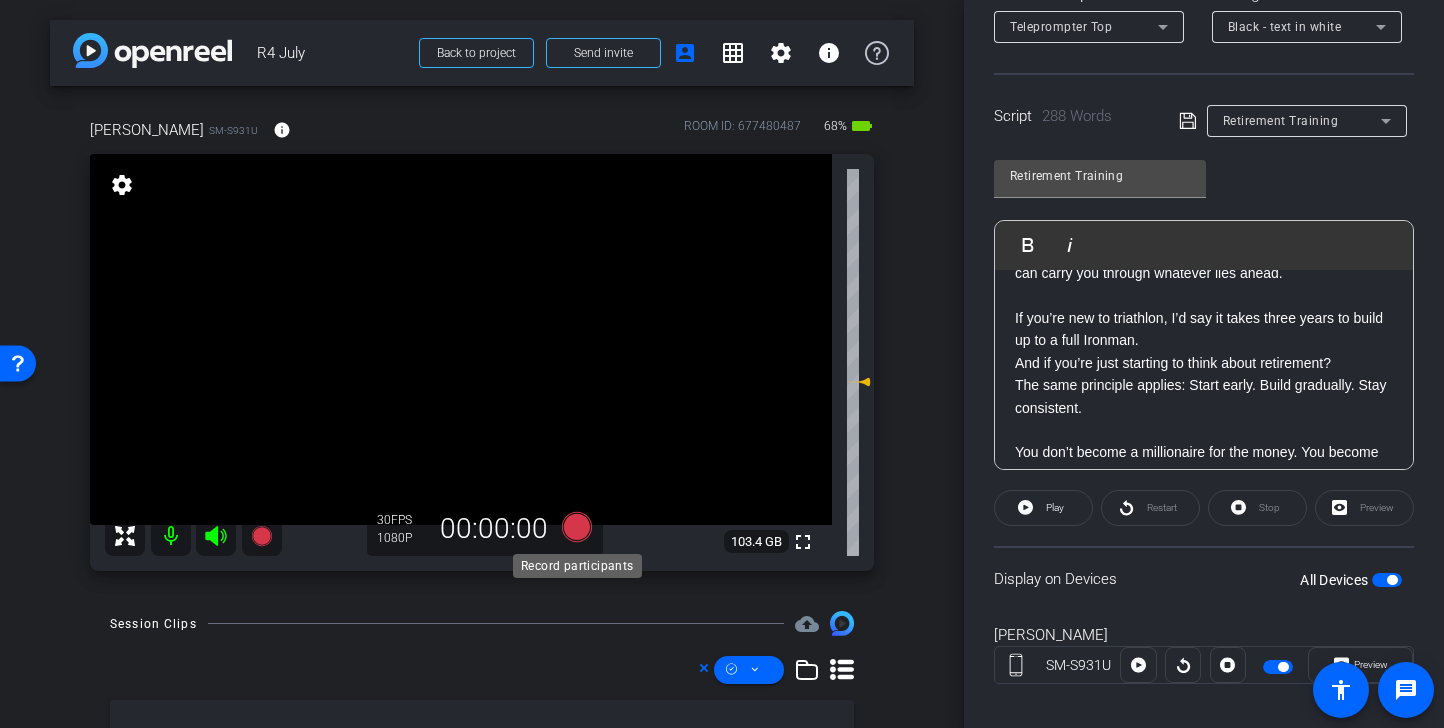 click 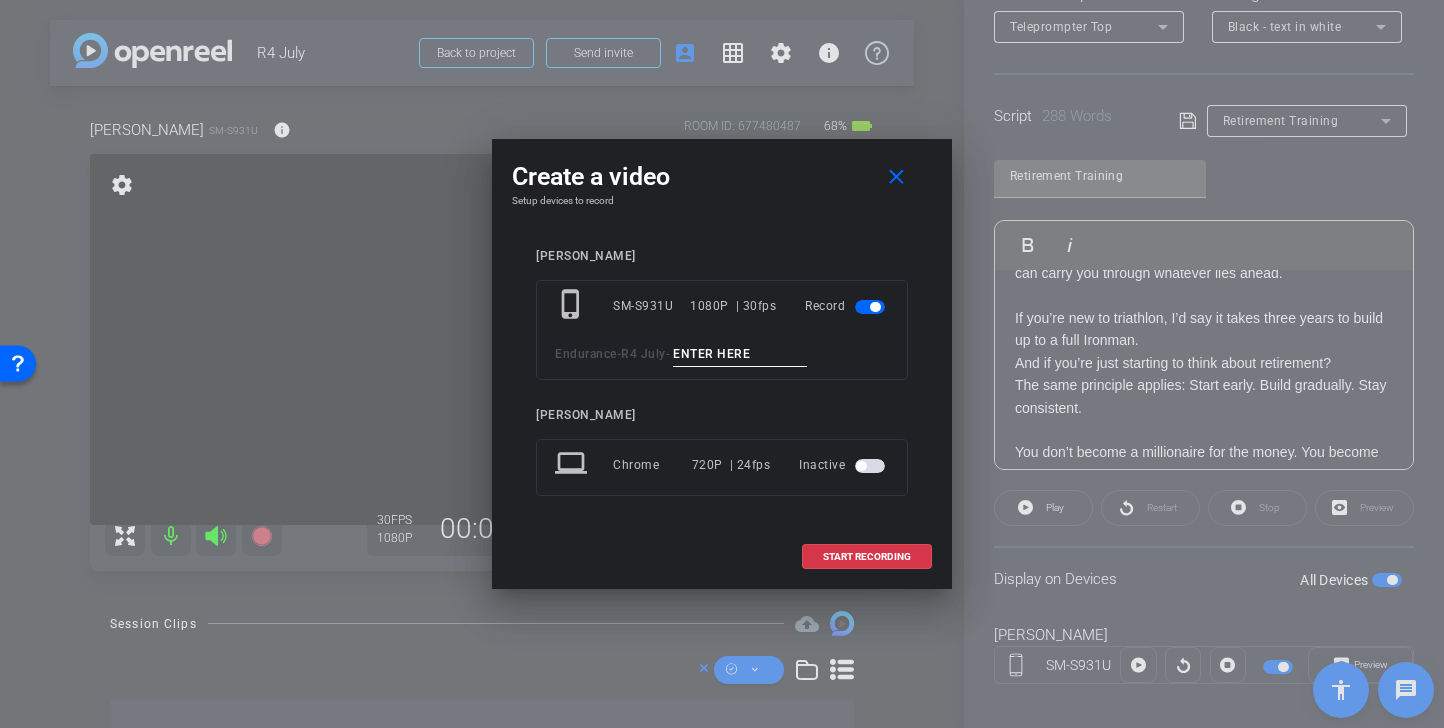 click at bounding box center [740, 354] 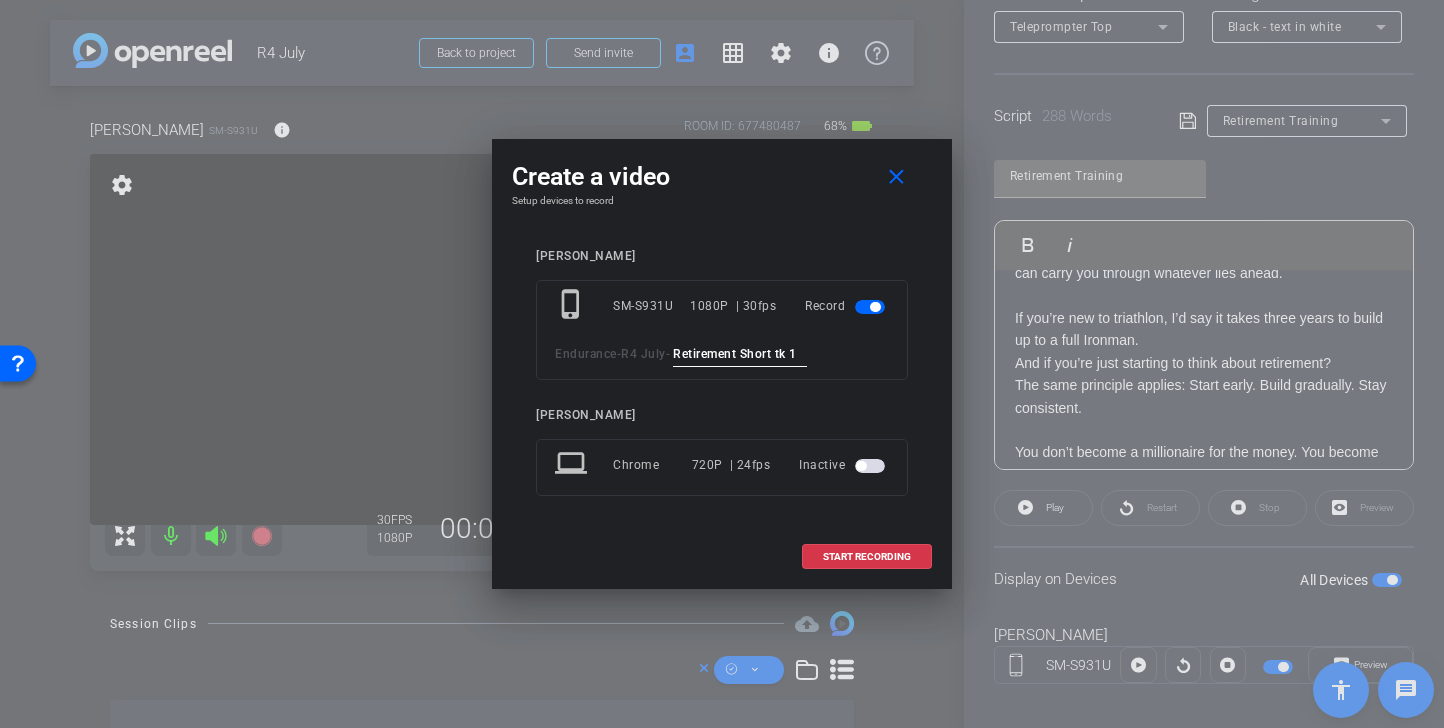drag, startPoint x: 812, startPoint y: 356, endPoint x: 603, endPoint y: 352, distance: 209.03827 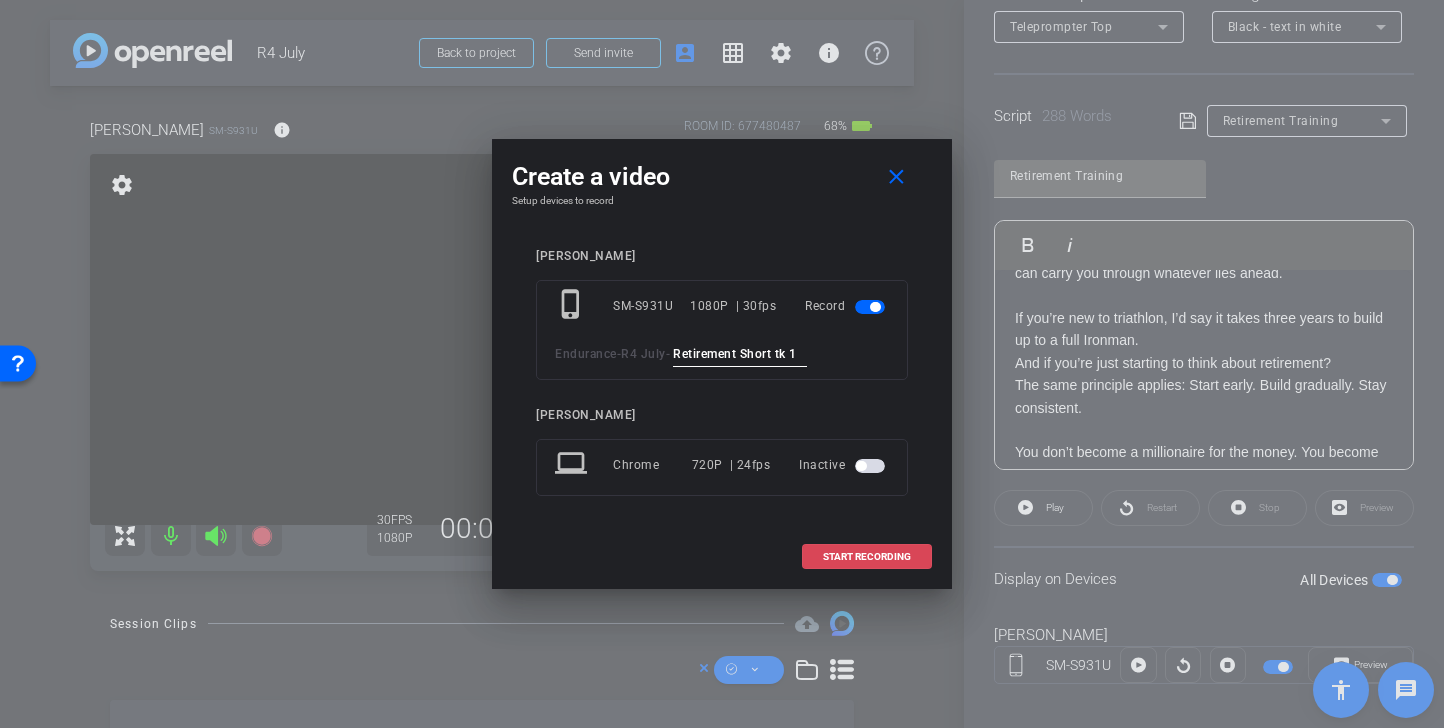 type on "Retirement Short tk 1" 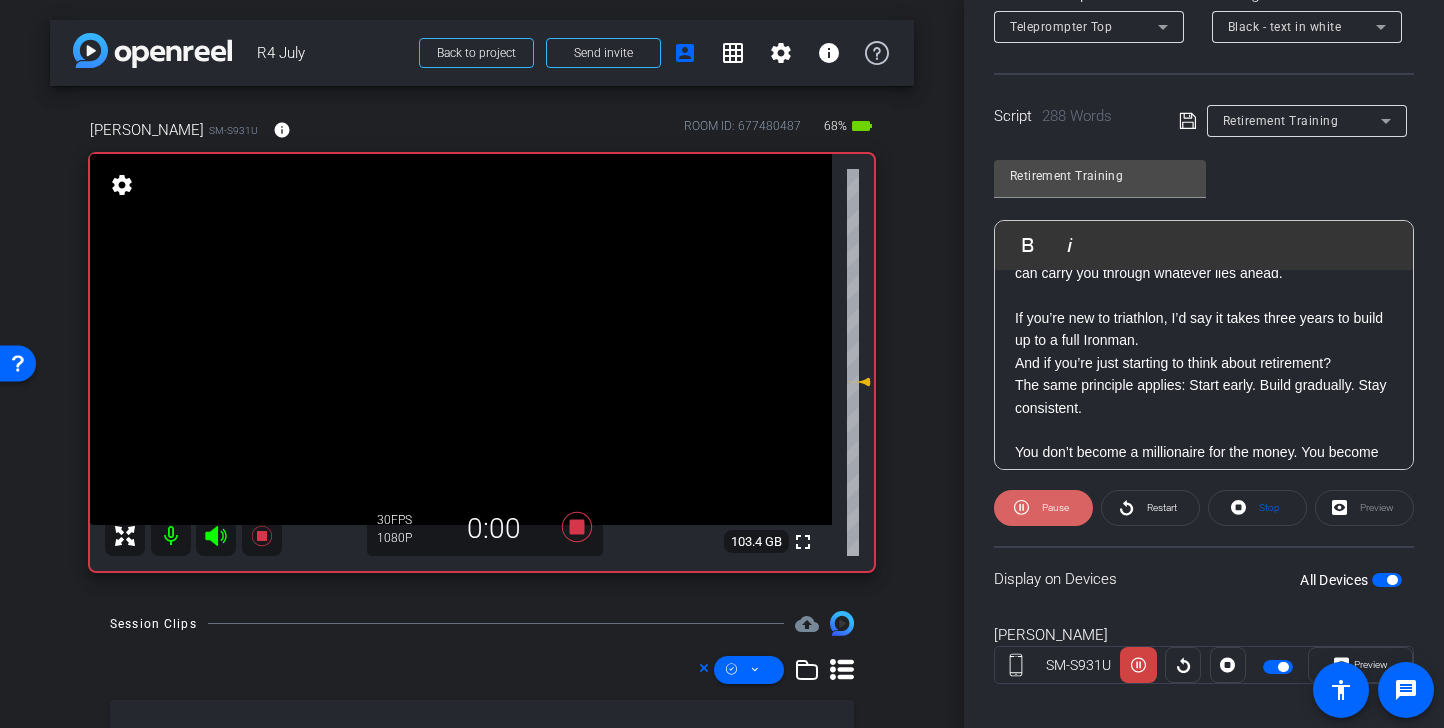 click on "Pause" 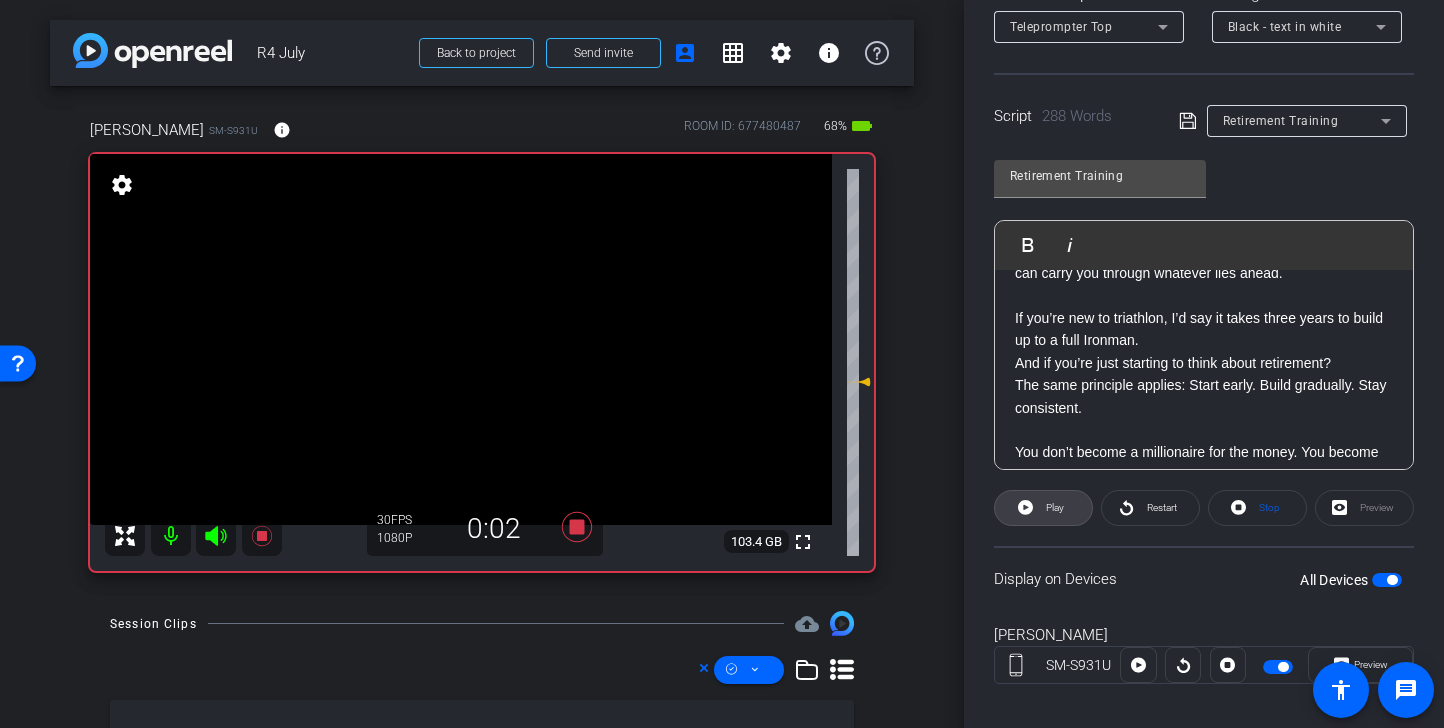 click on "Play" 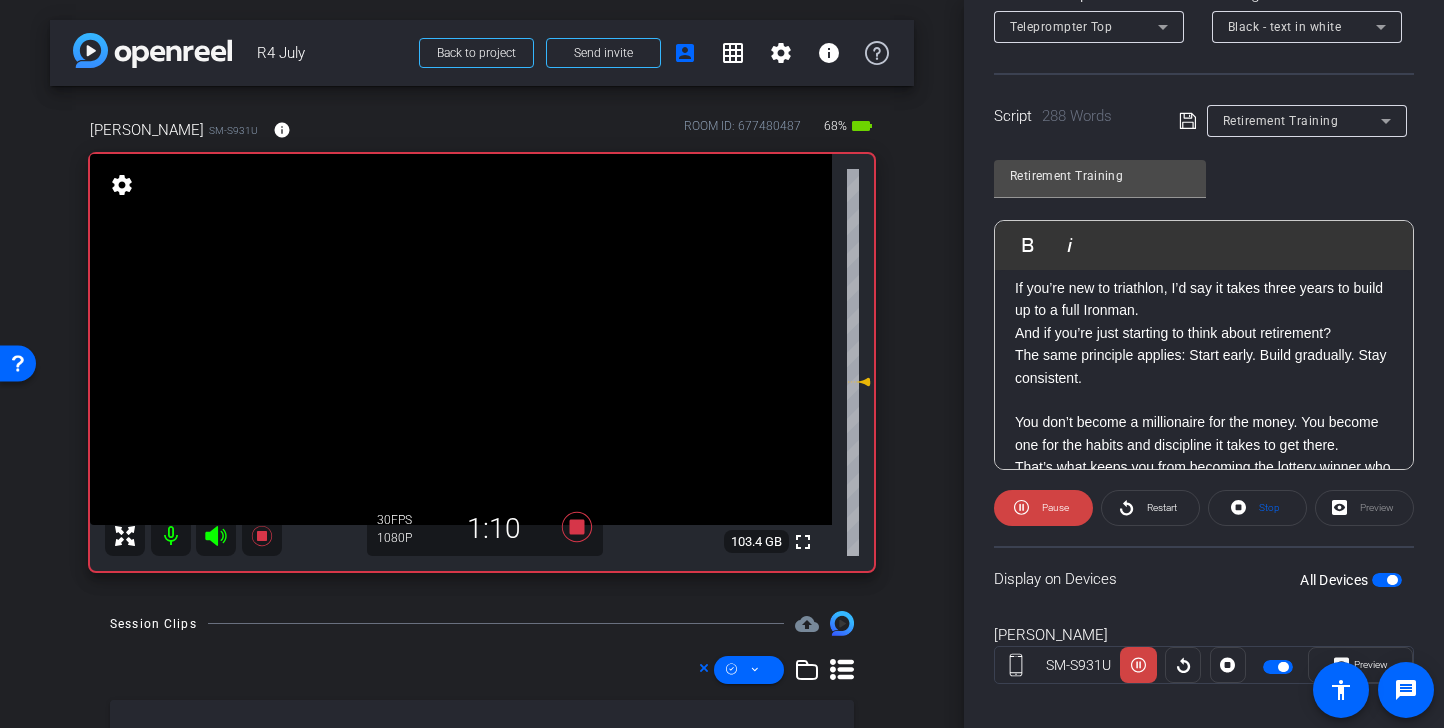 scroll, scrollTop: 619, scrollLeft: 0, axis: vertical 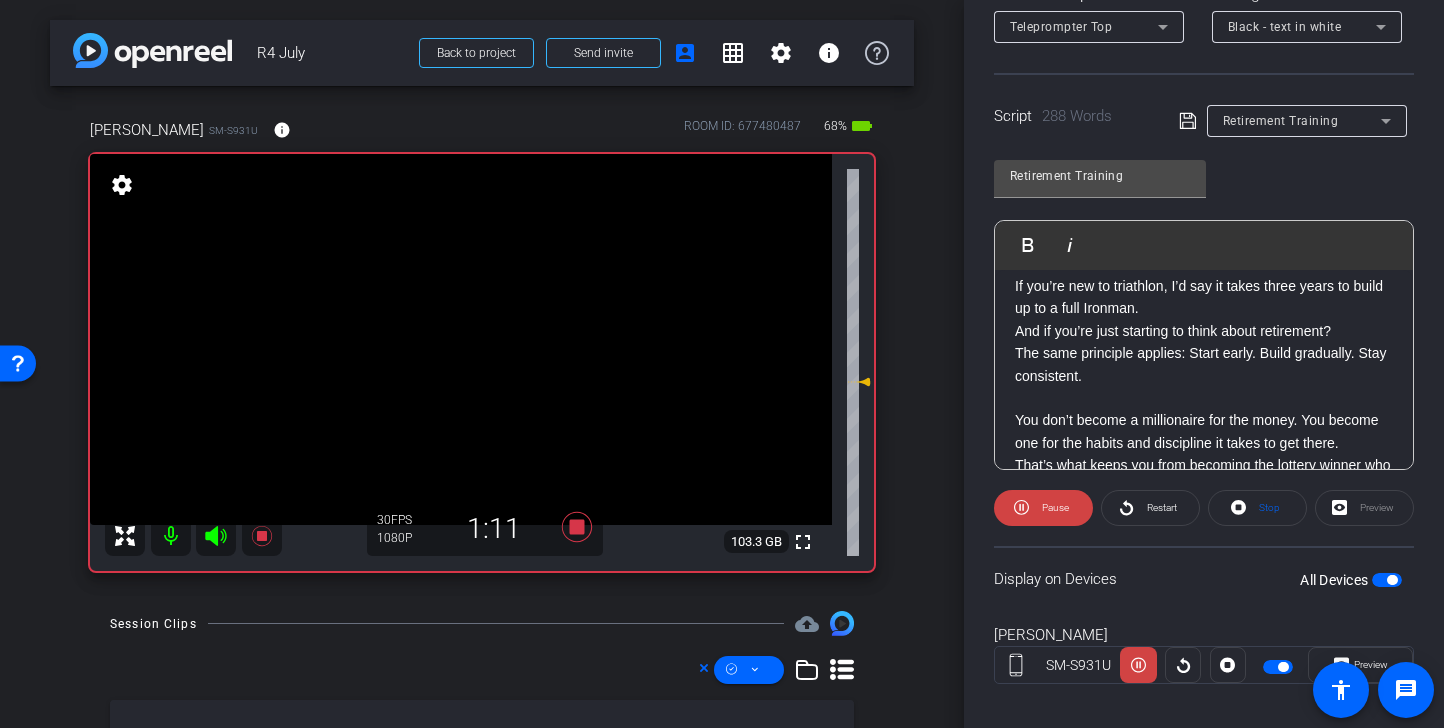 click at bounding box center (216, 536) 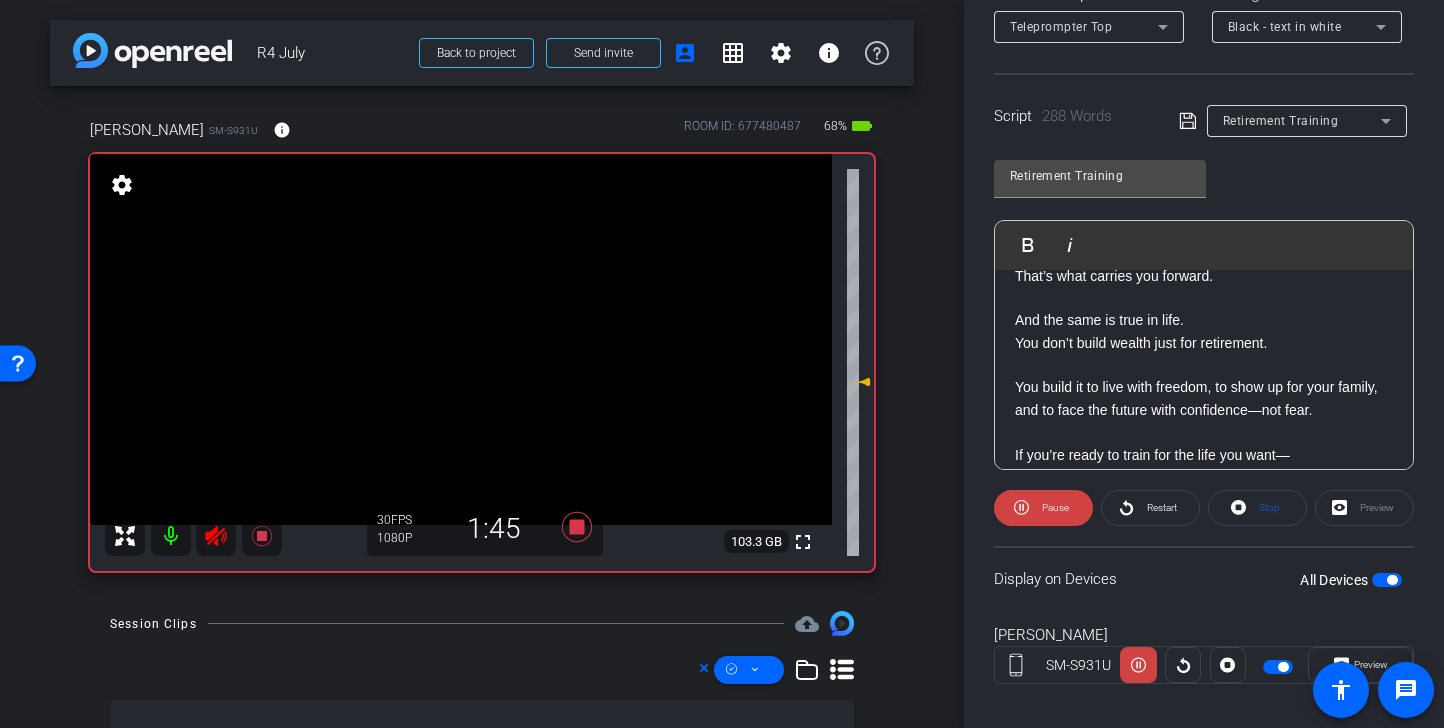 scroll, scrollTop: 960, scrollLeft: 0, axis: vertical 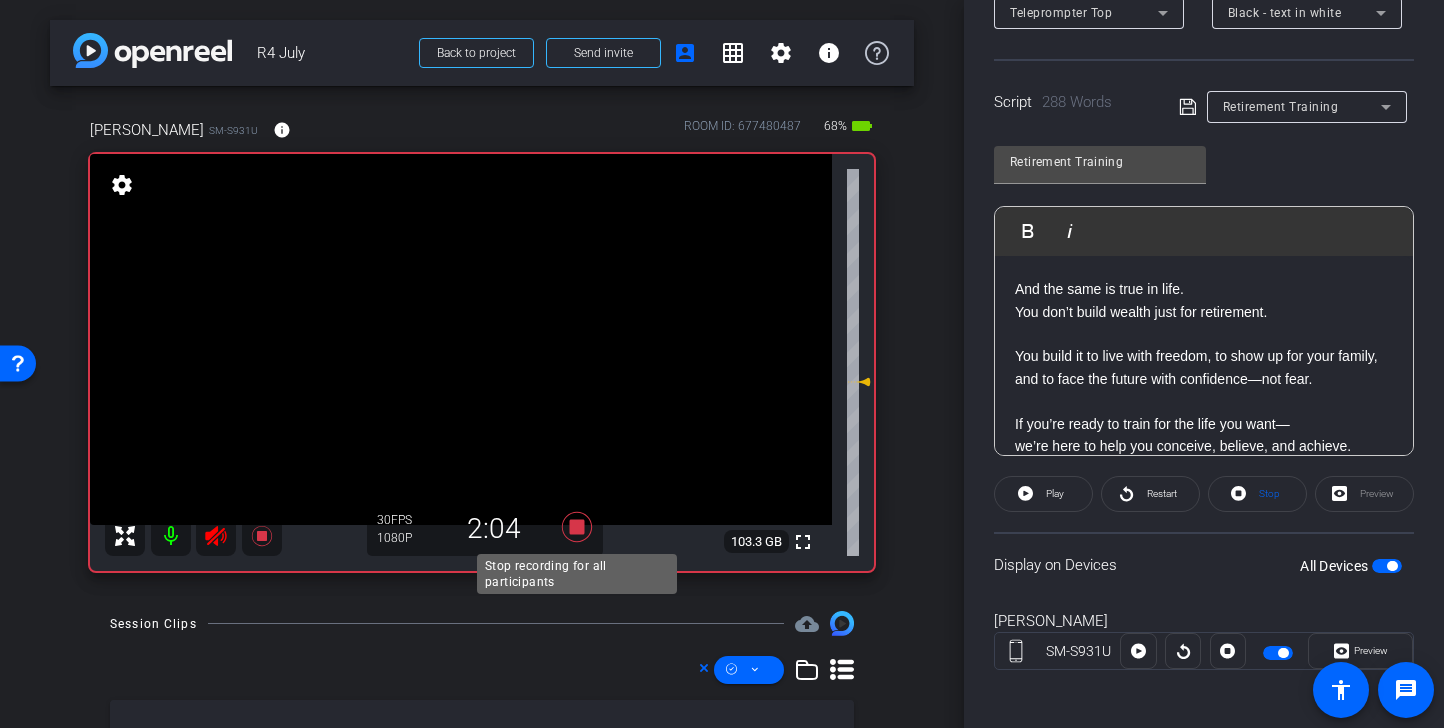click 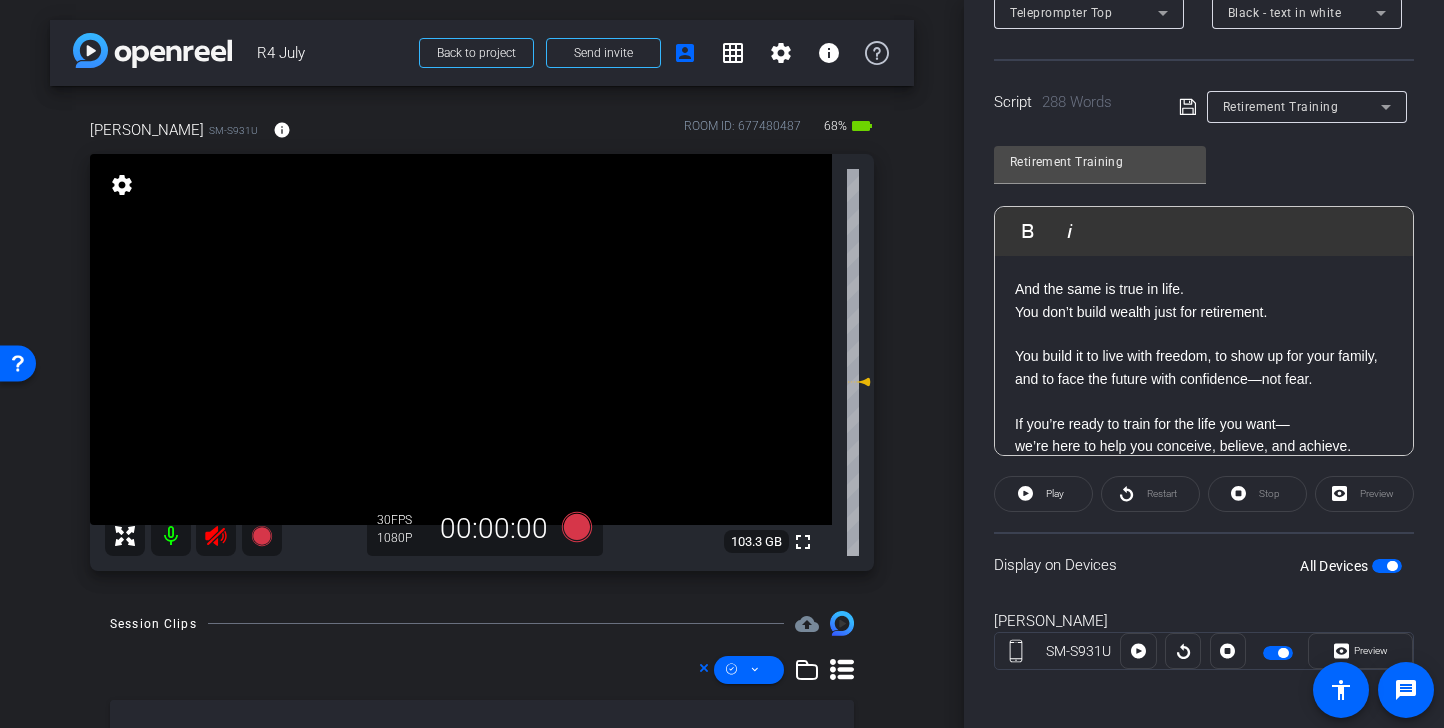 click 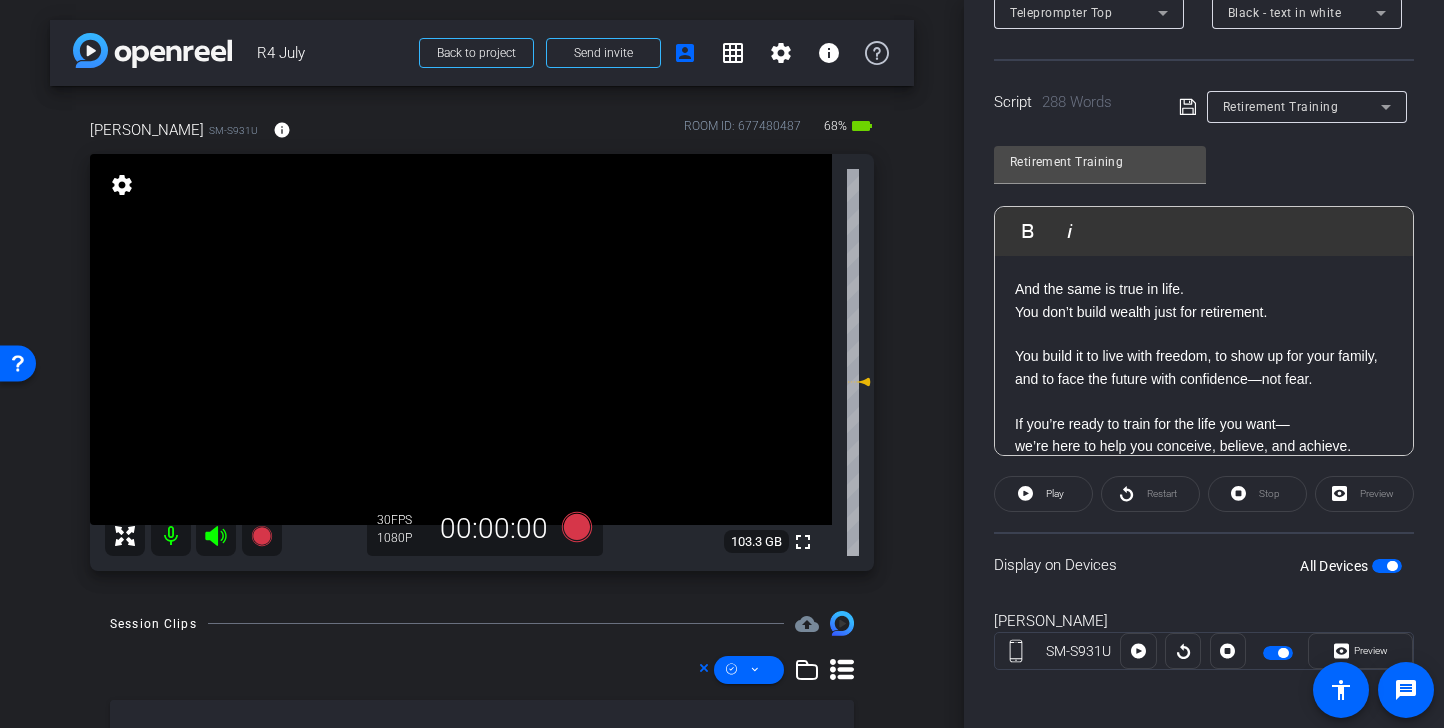 click on "Script  288 Words
Retirement Training" 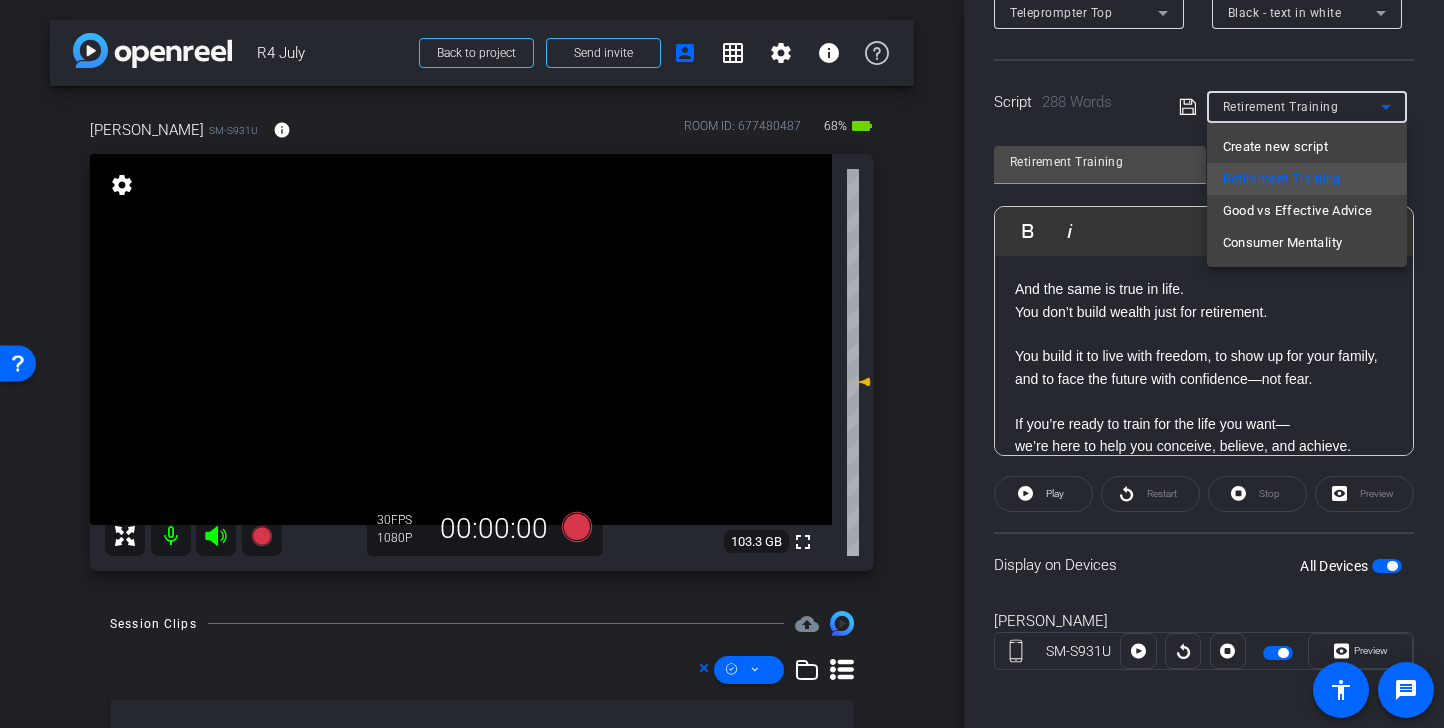 click on "Good vs Effective Advice" at bounding box center [1298, 211] 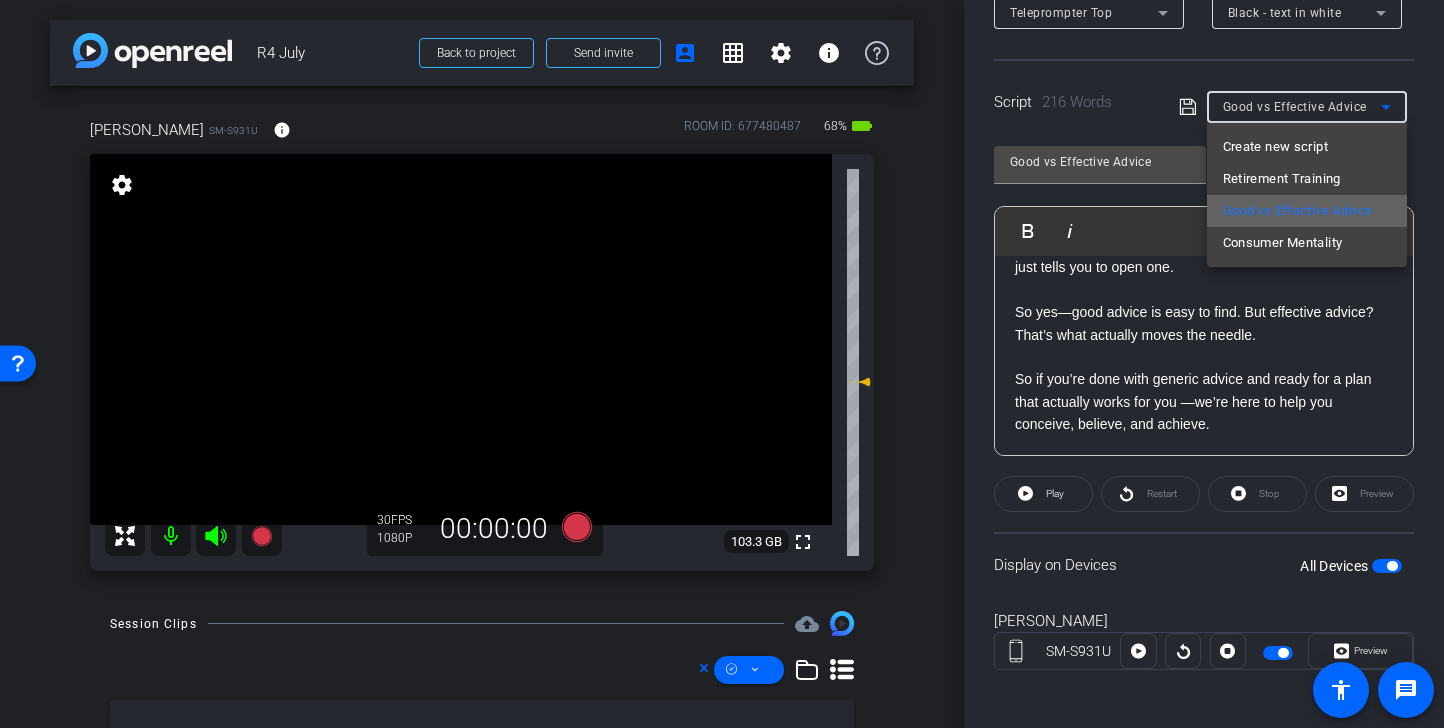 scroll, scrollTop: 870, scrollLeft: 0, axis: vertical 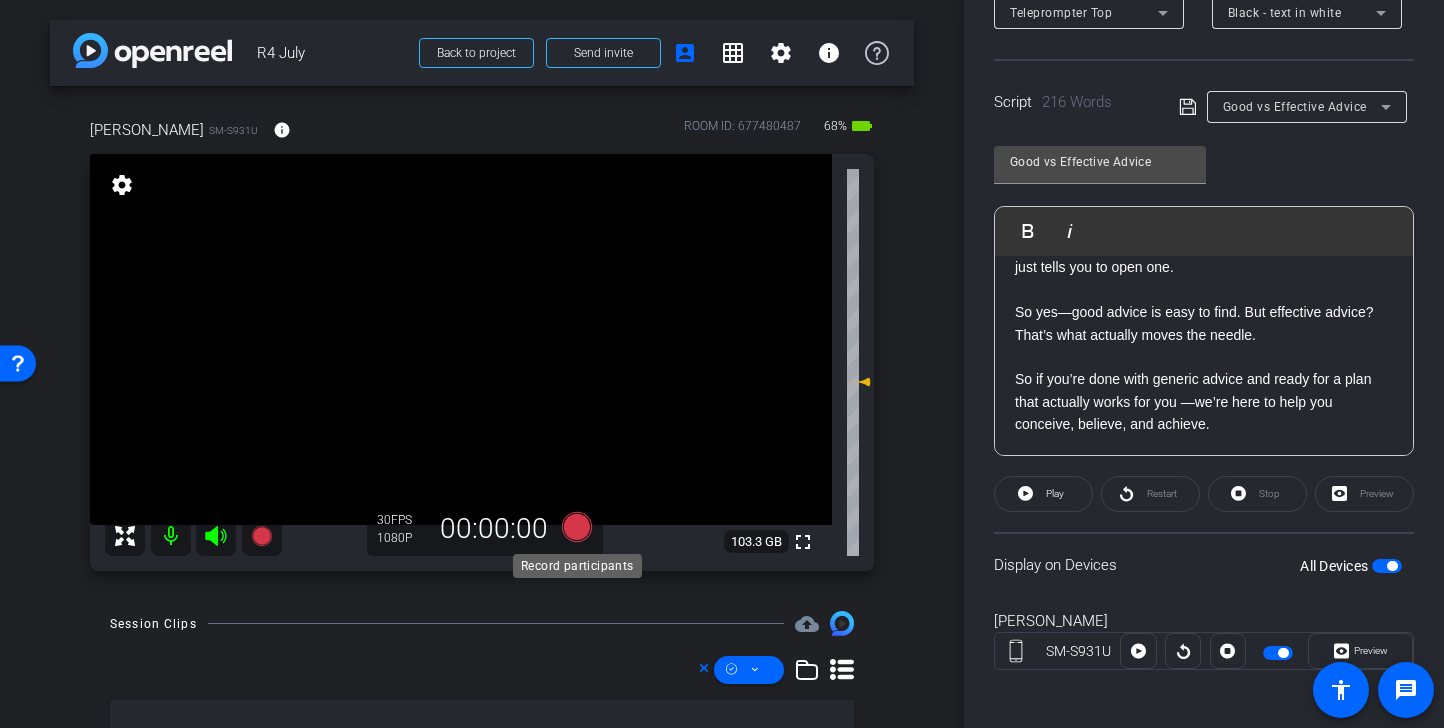 click 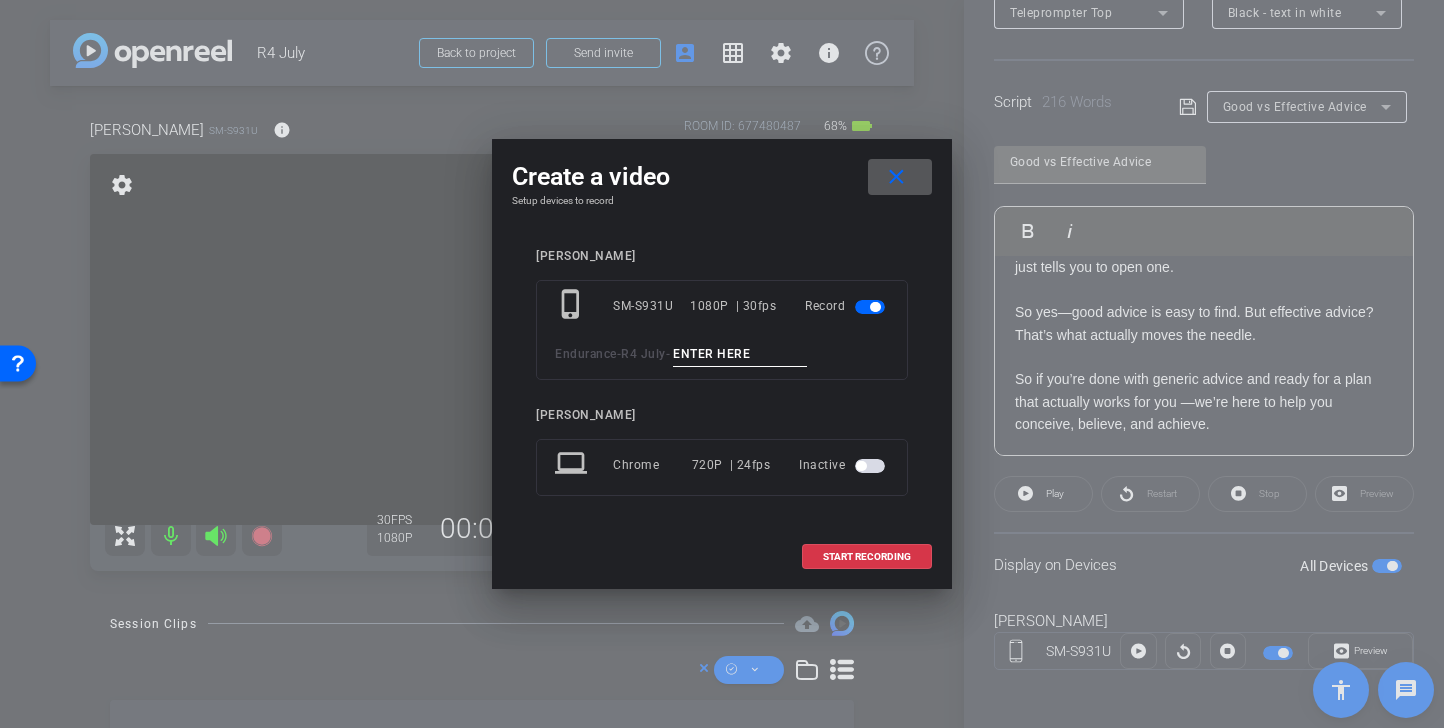 click at bounding box center (740, 354) 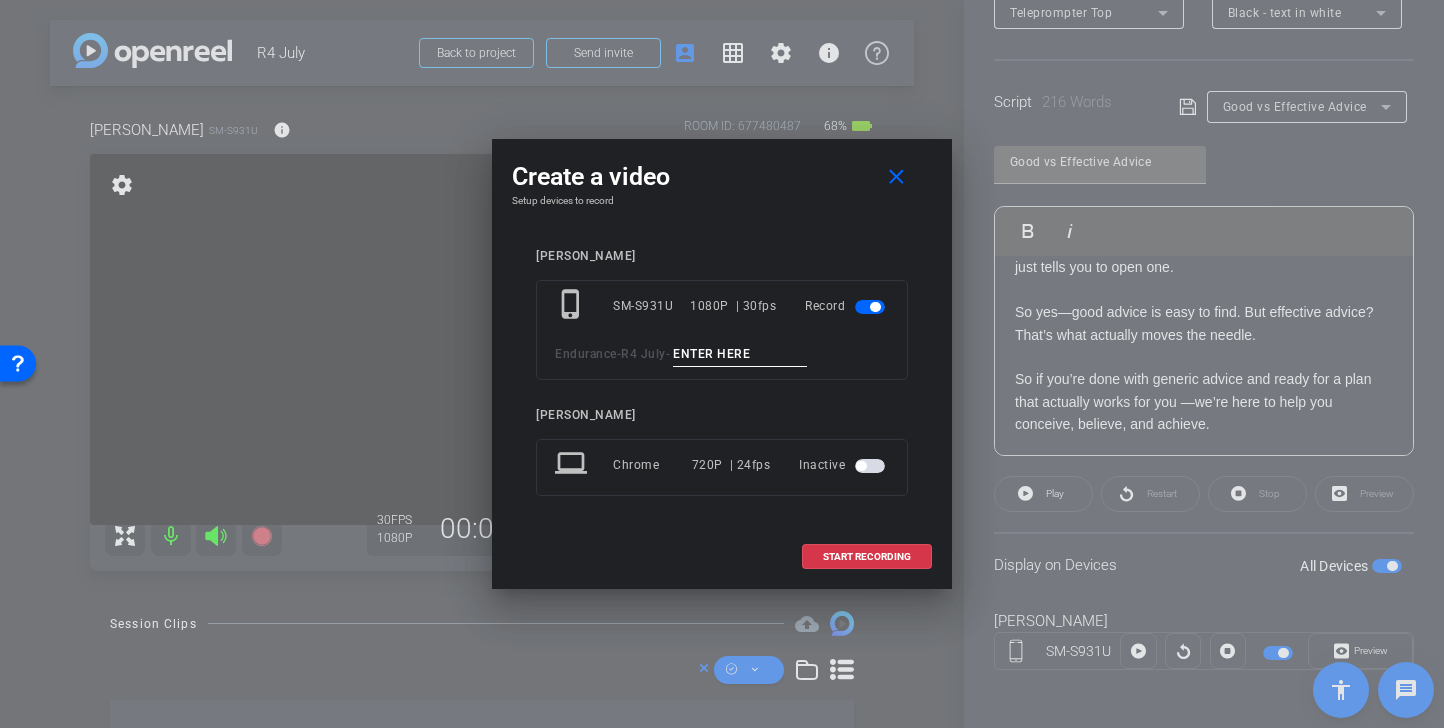 paste on "Retirement Short tk 1" 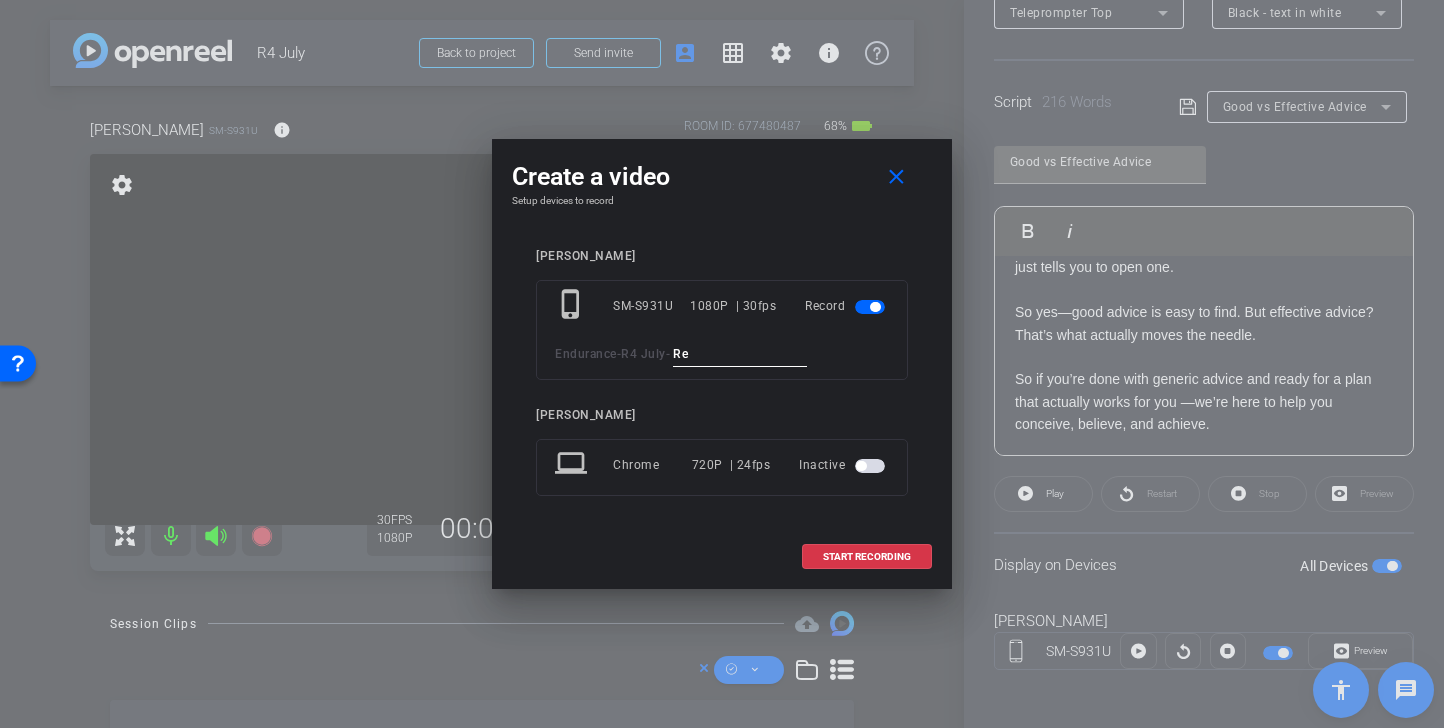 type on "R" 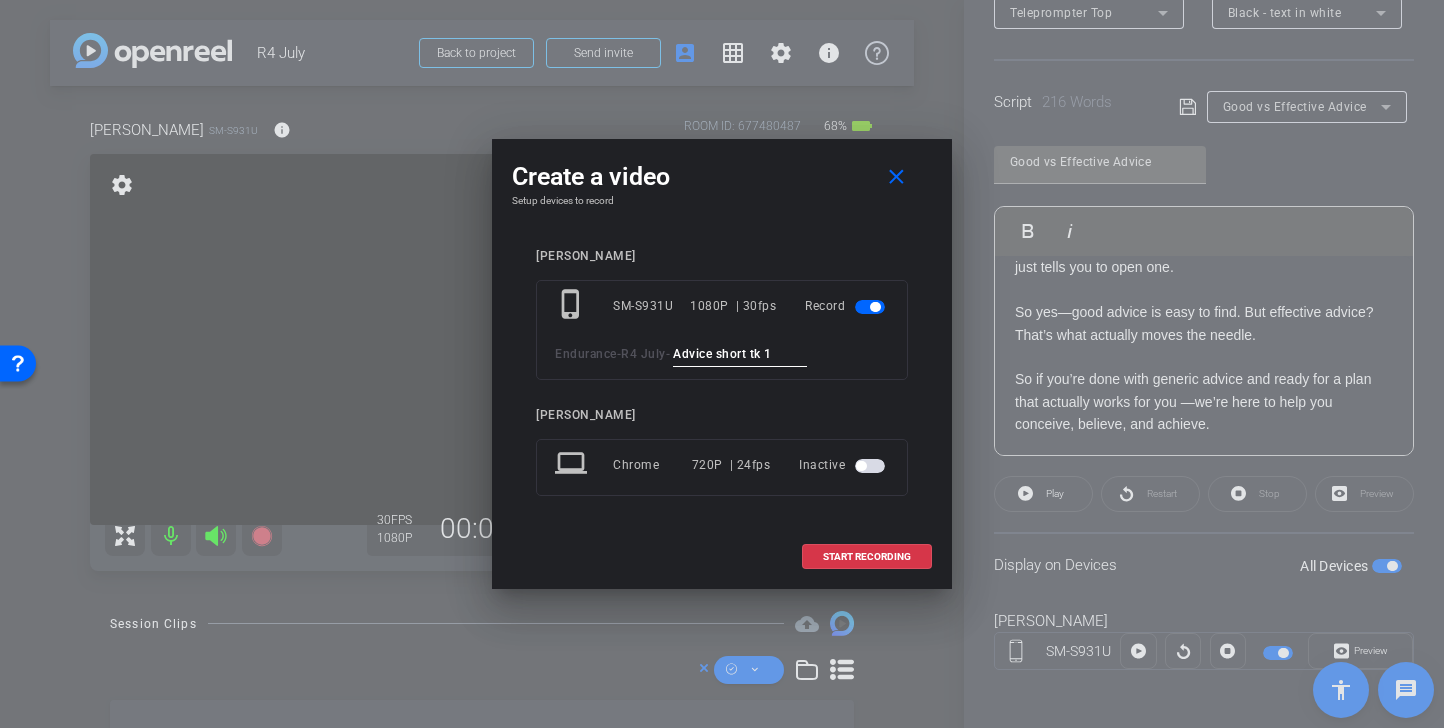drag, startPoint x: 795, startPoint y: 349, endPoint x: 664, endPoint y: 344, distance: 131.09538 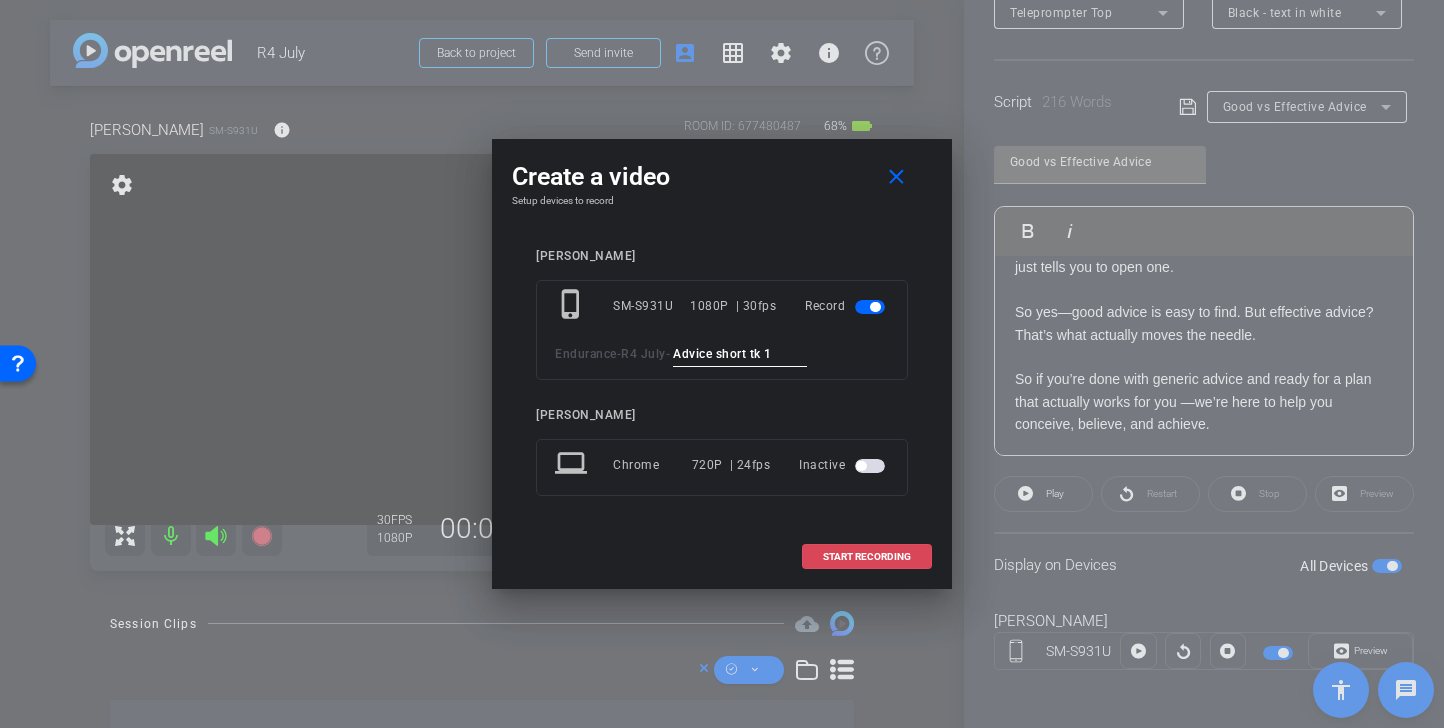 type on "Advice short tk 1" 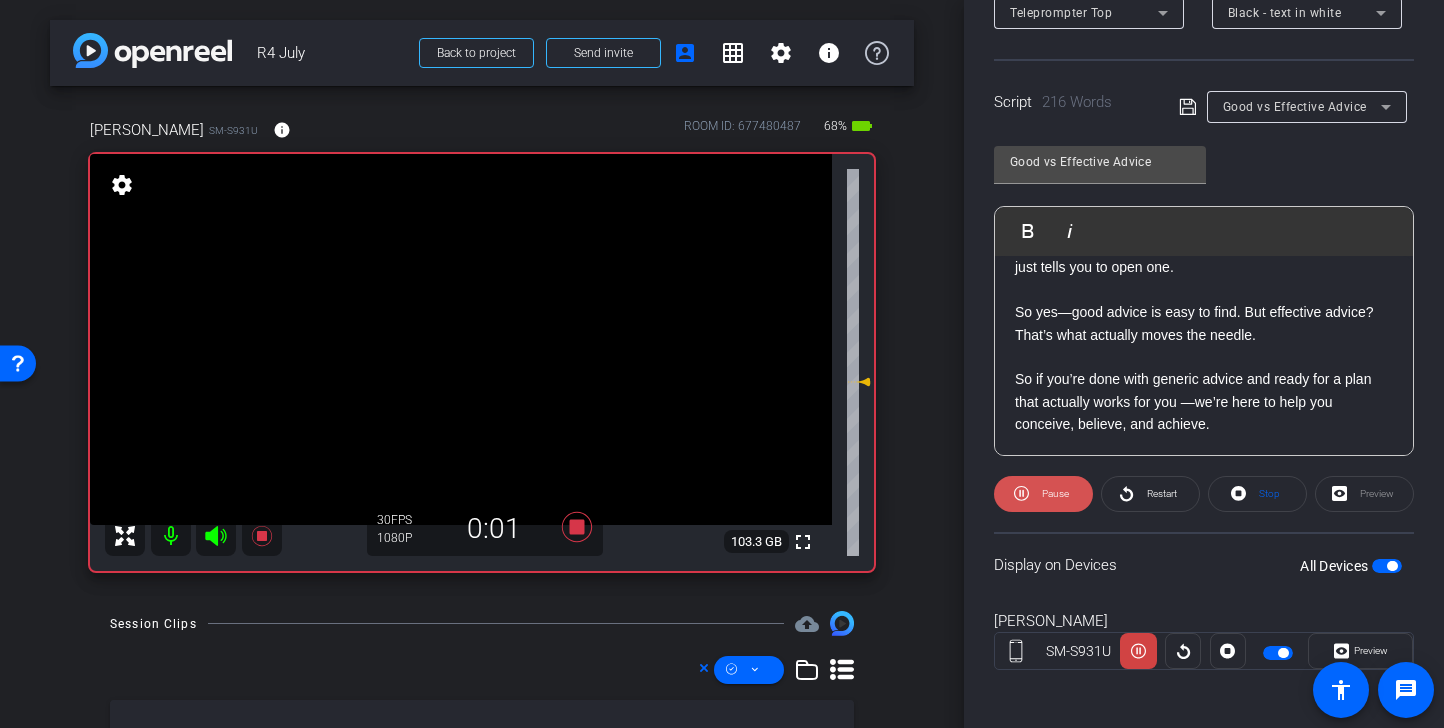 click on "Pause" 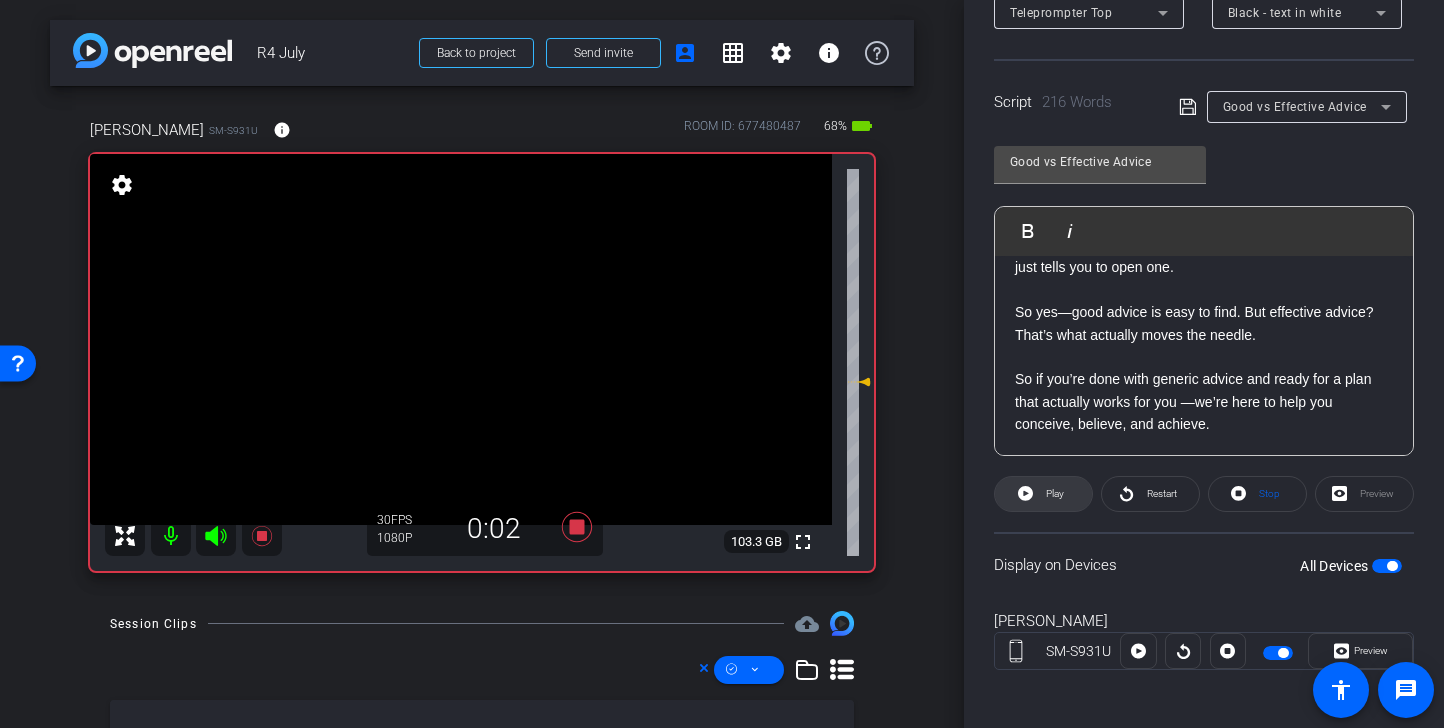 click 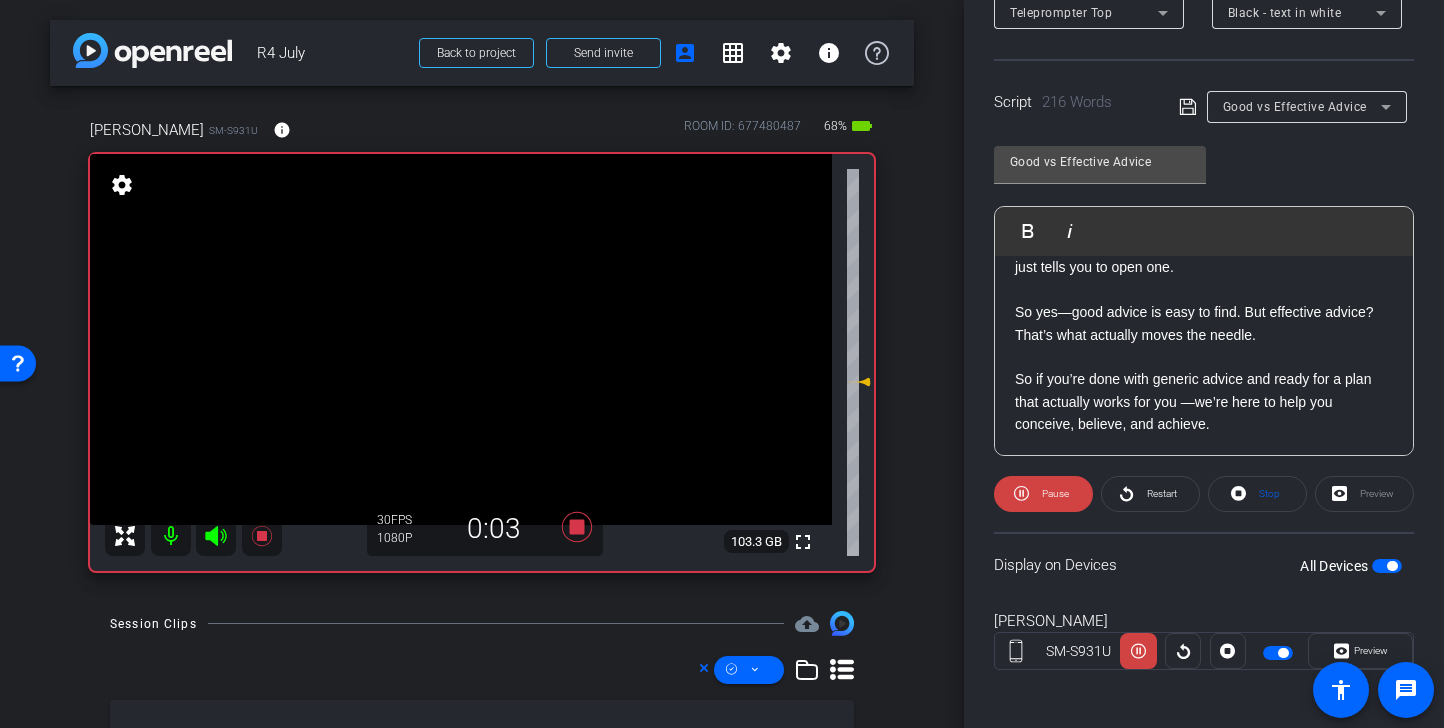 click 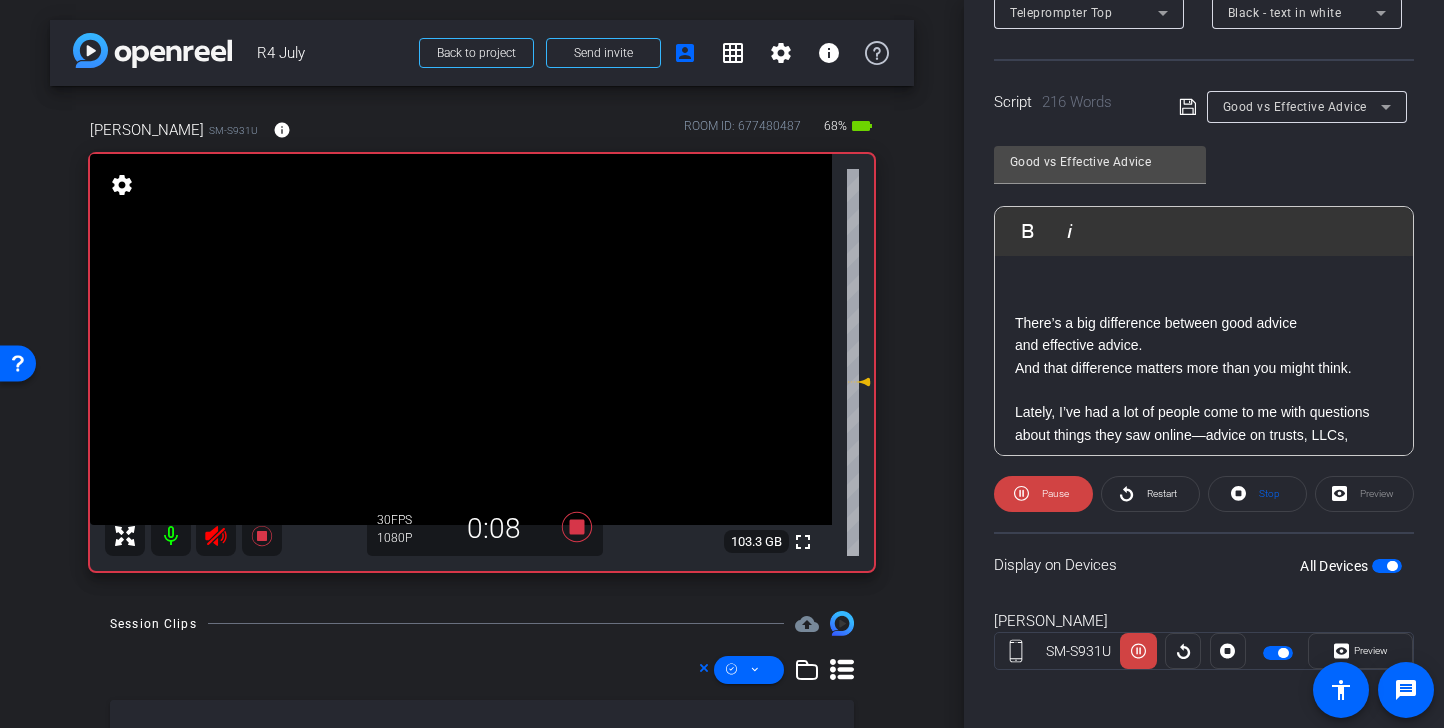 scroll, scrollTop: 105, scrollLeft: 0, axis: vertical 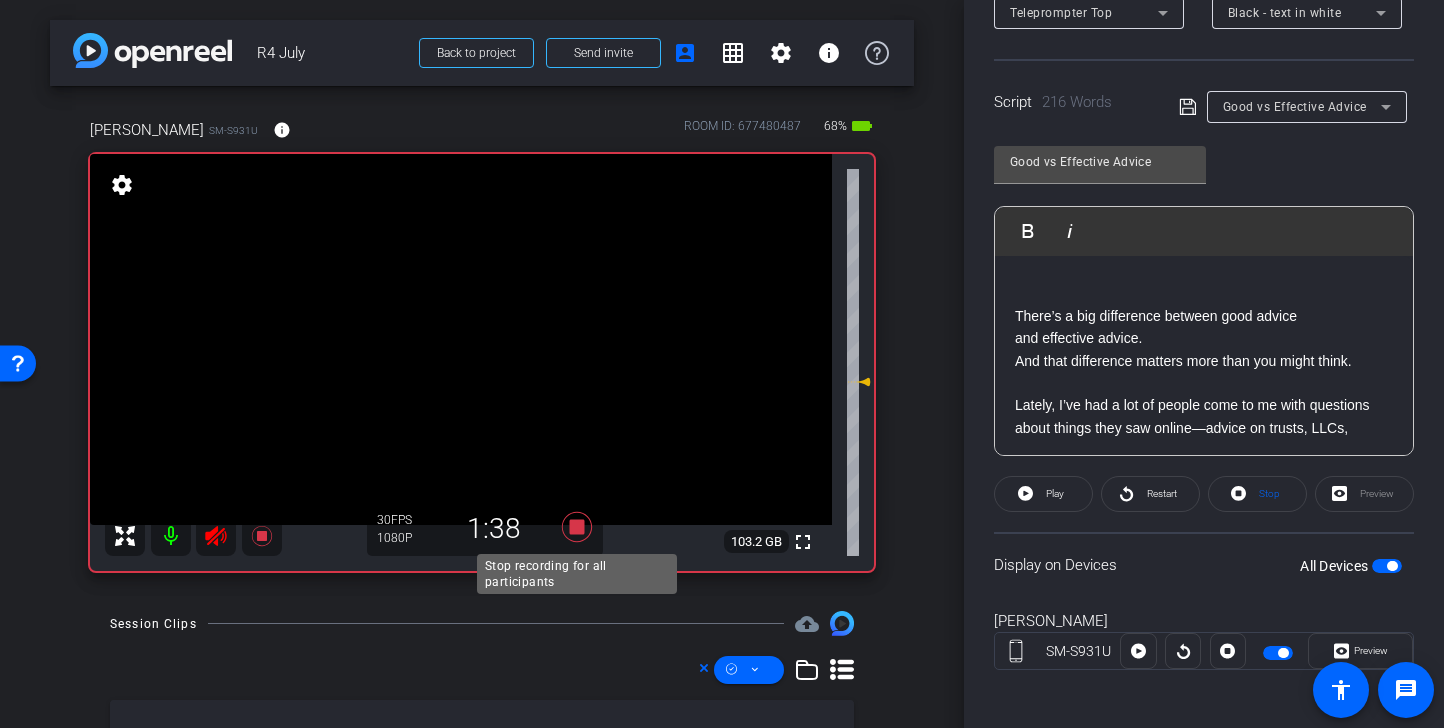 click 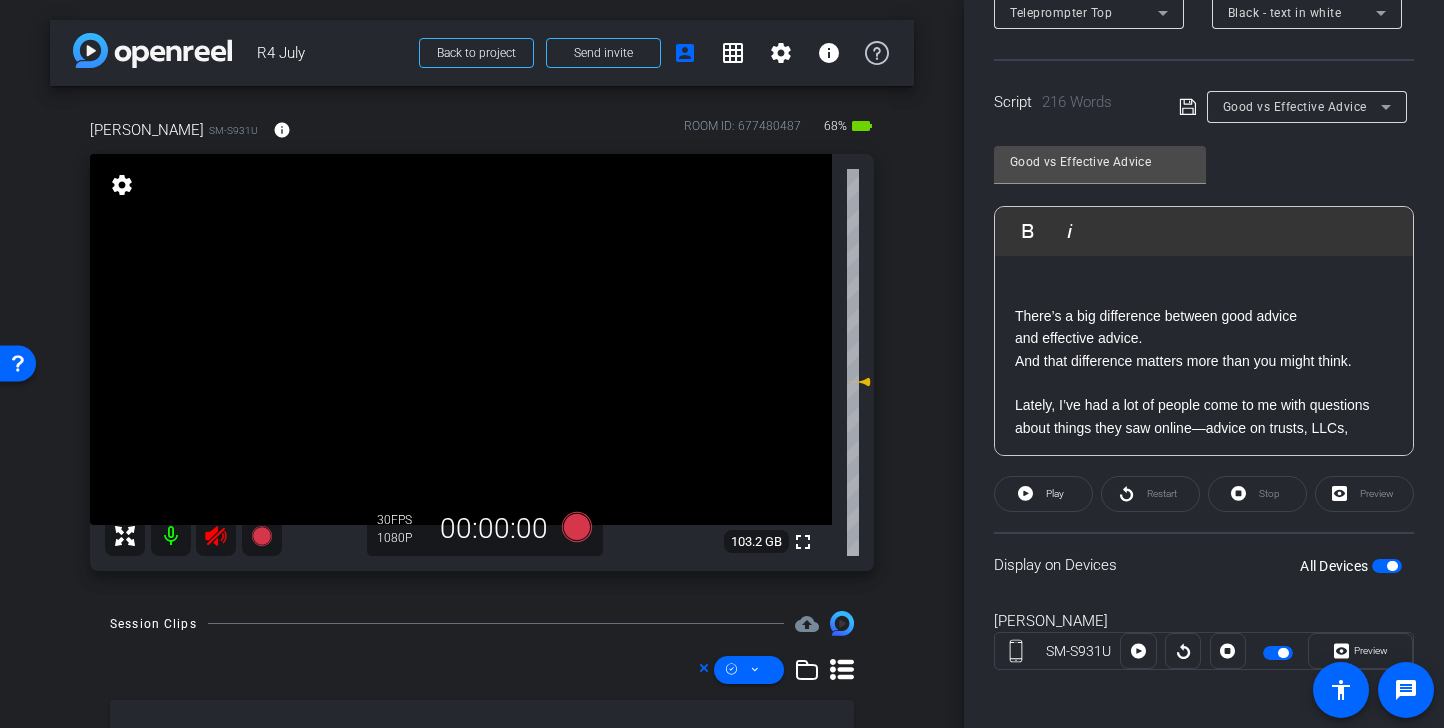 click 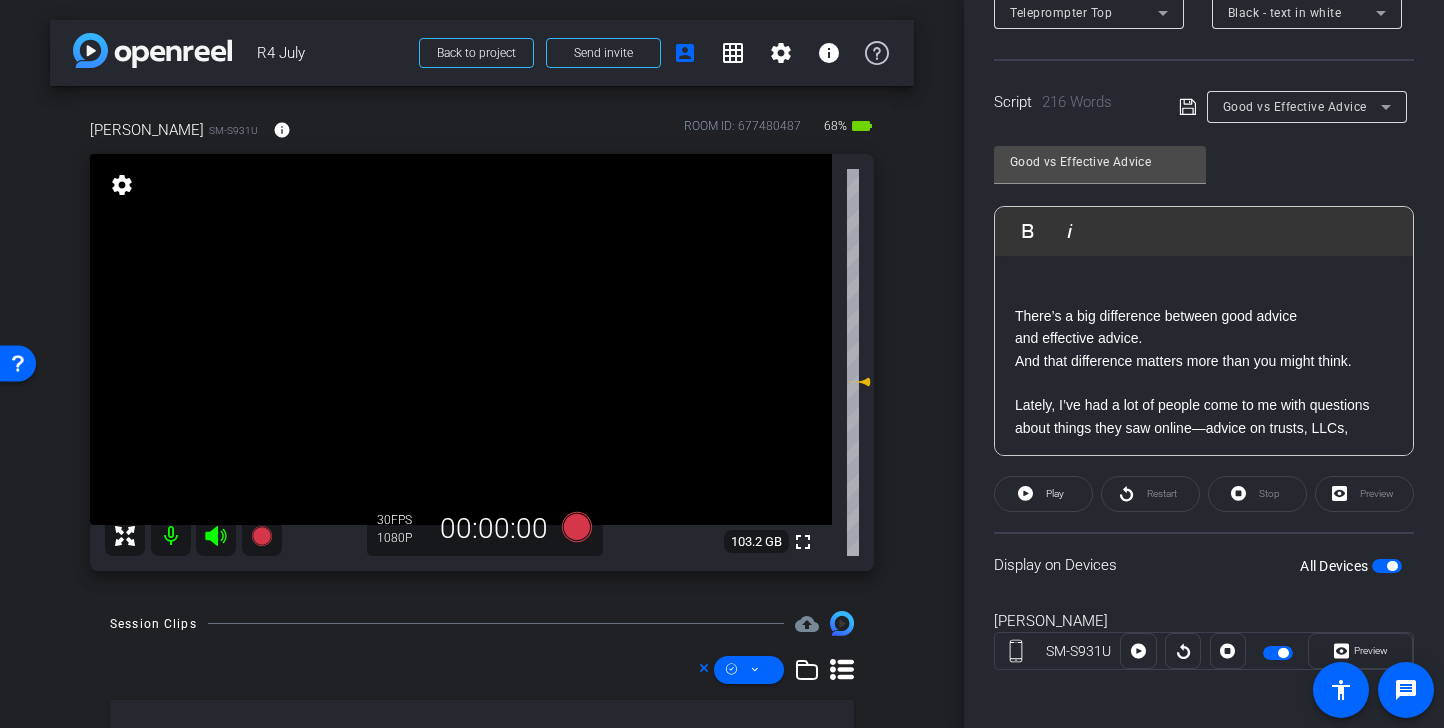 click on "Good vs Effective Advice" at bounding box center [1295, 107] 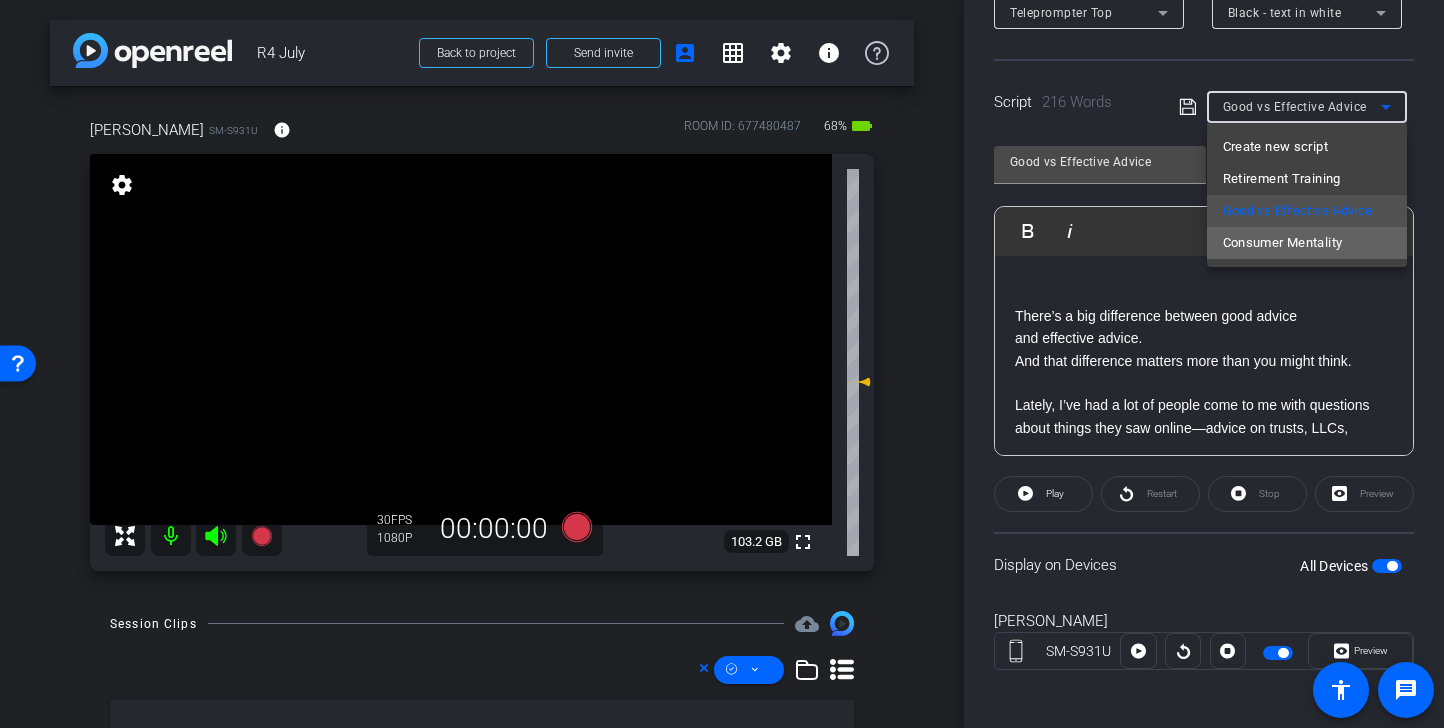 click on "Consumer Mentality" at bounding box center (1283, 243) 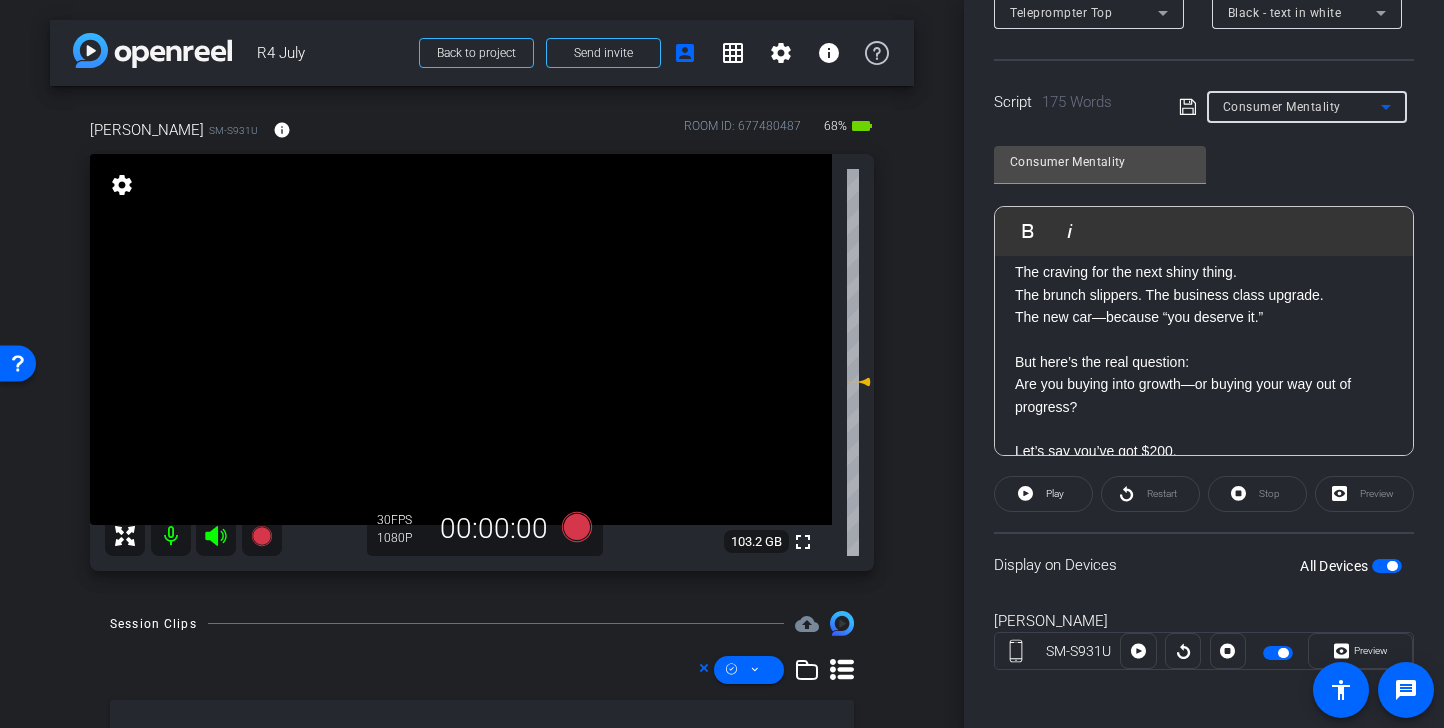 scroll, scrollTop: 159, scrollLeft: 0, axis: vertical 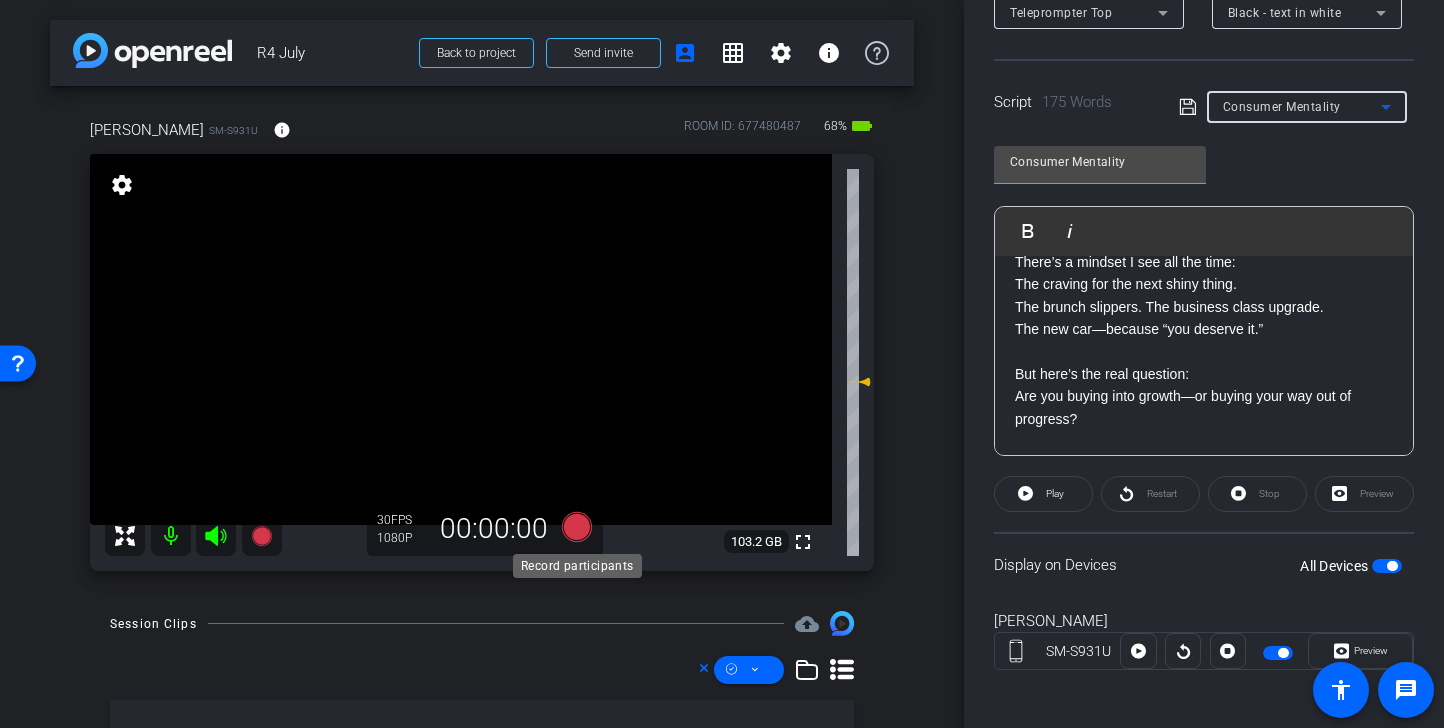 click 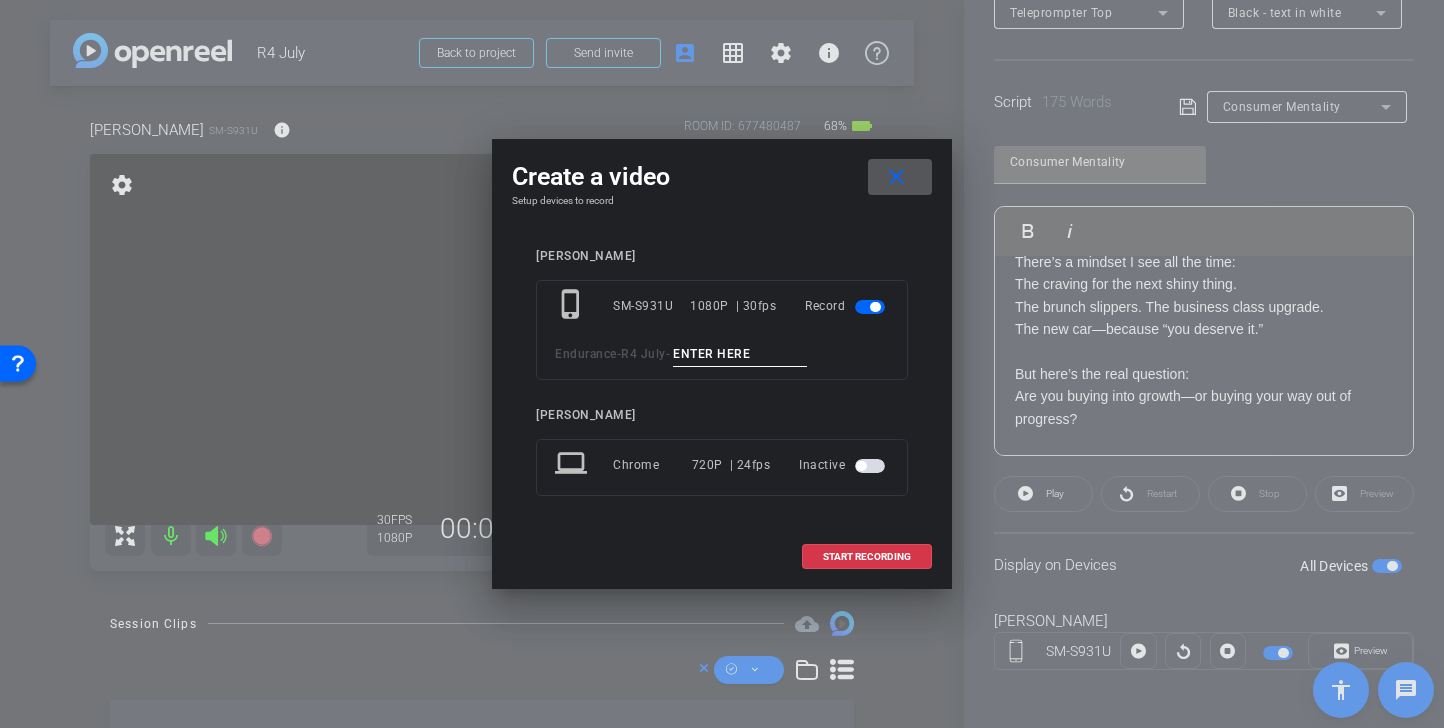 click at bounding box center [740, 354] 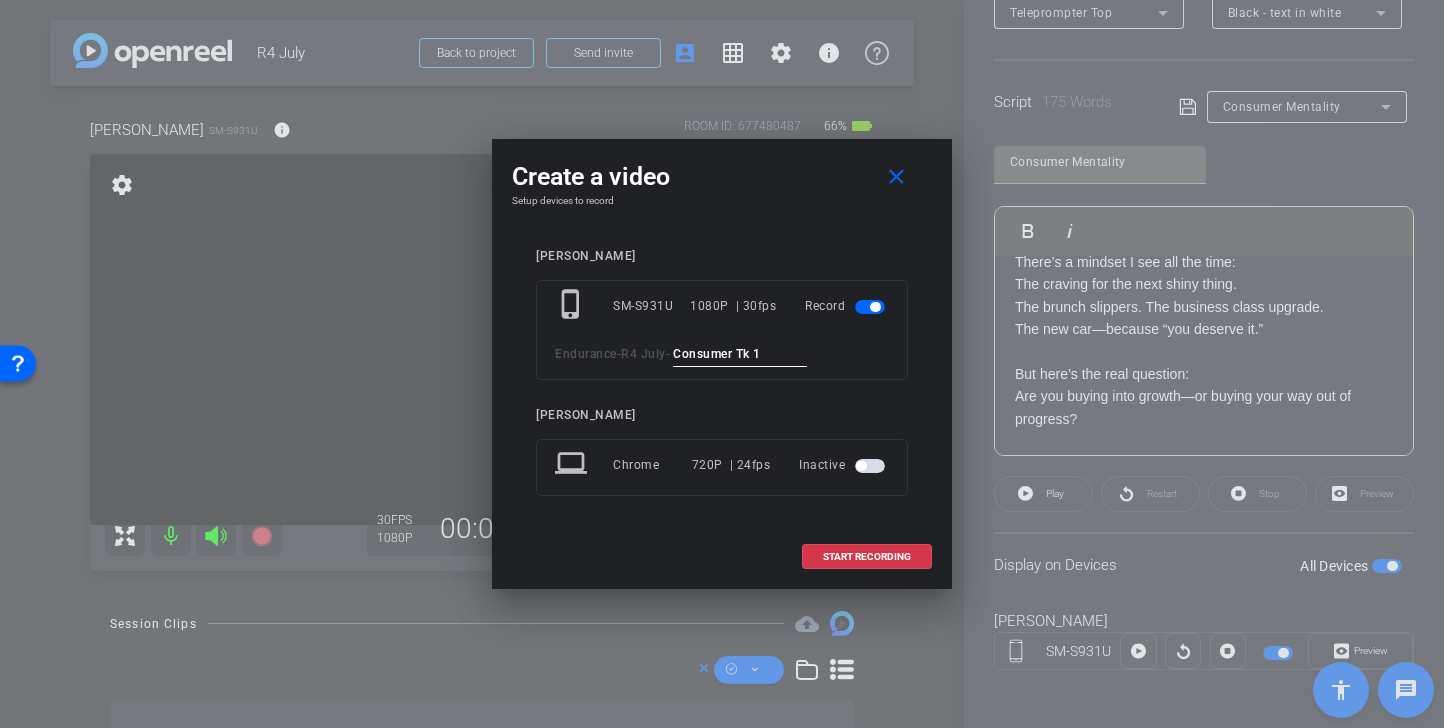 drag, startPoint x: 782, startPoint y: 354, endPoint x: 595, endPoint y: 348, distance: 187.09624 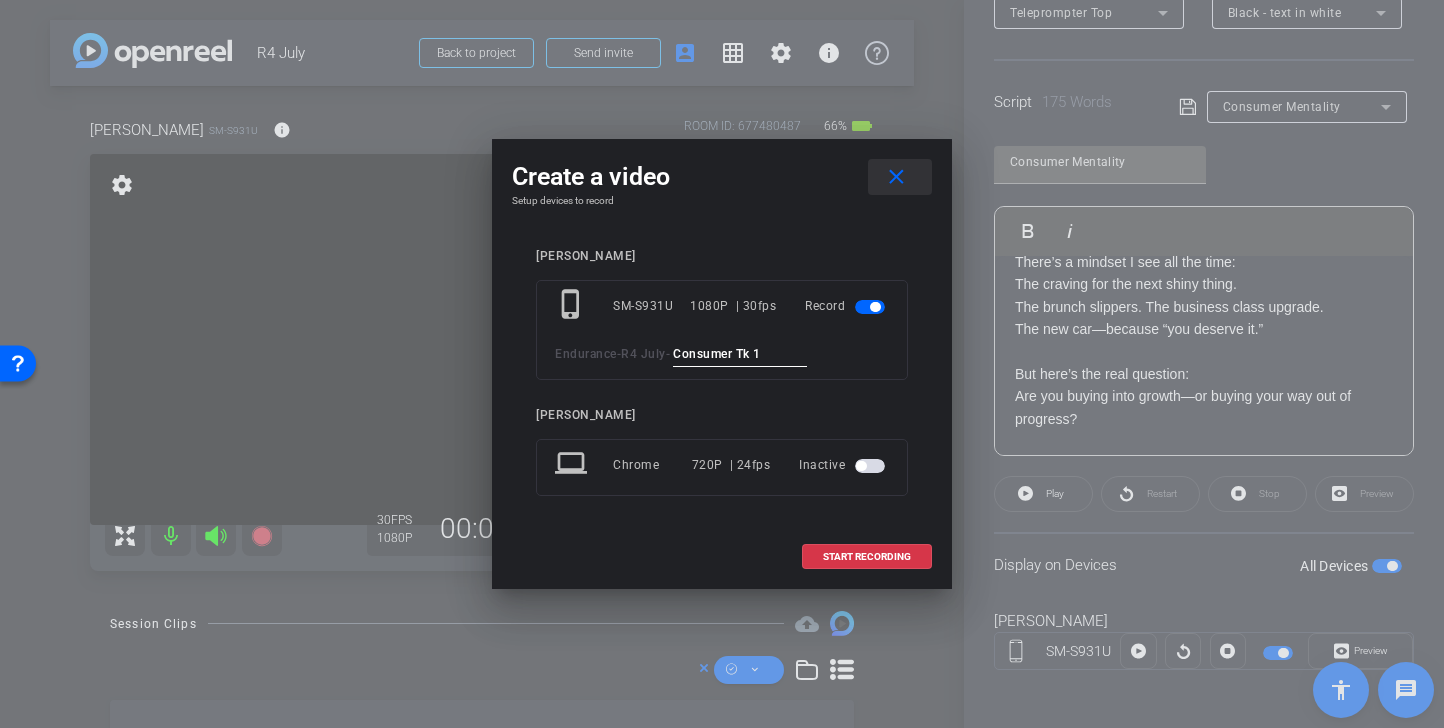 type on "Consumer Tk 1" 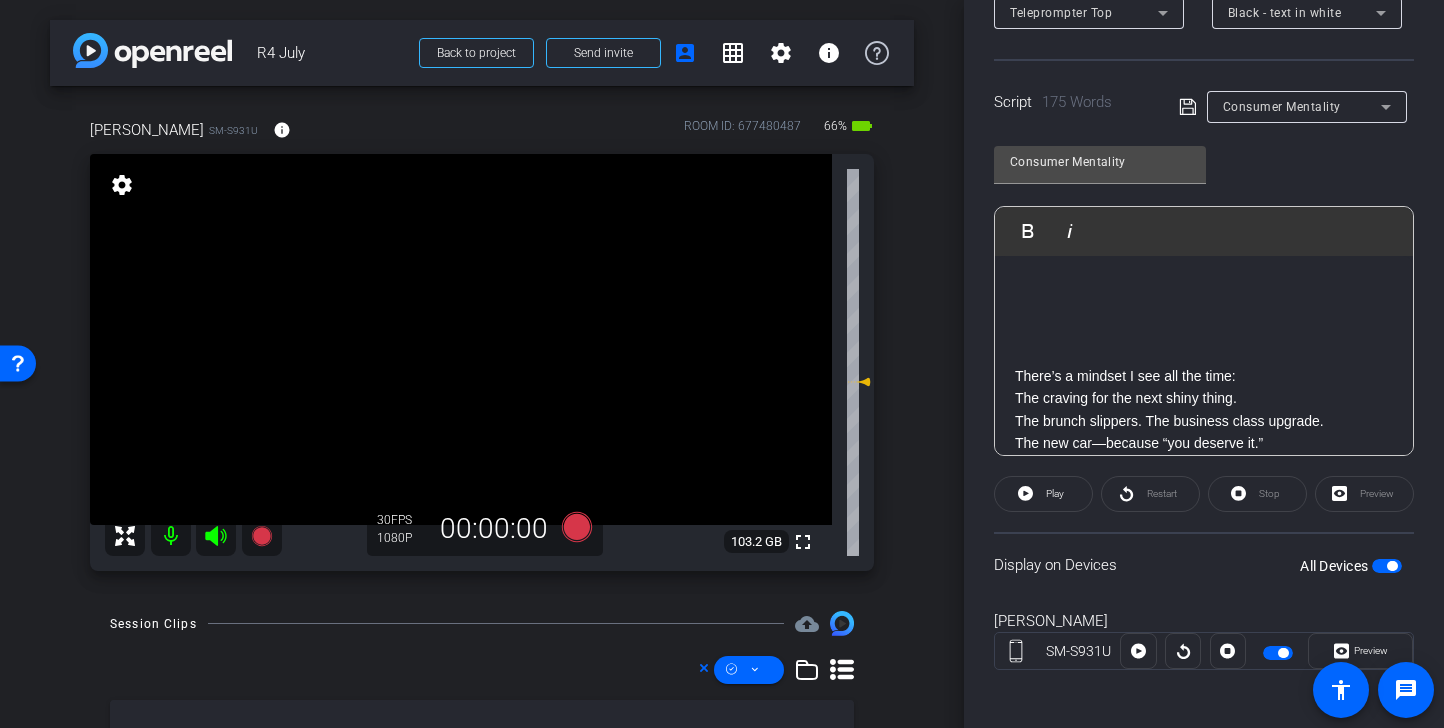 scroll, scrollTop: 0, scrollLeft: 0, axis: both 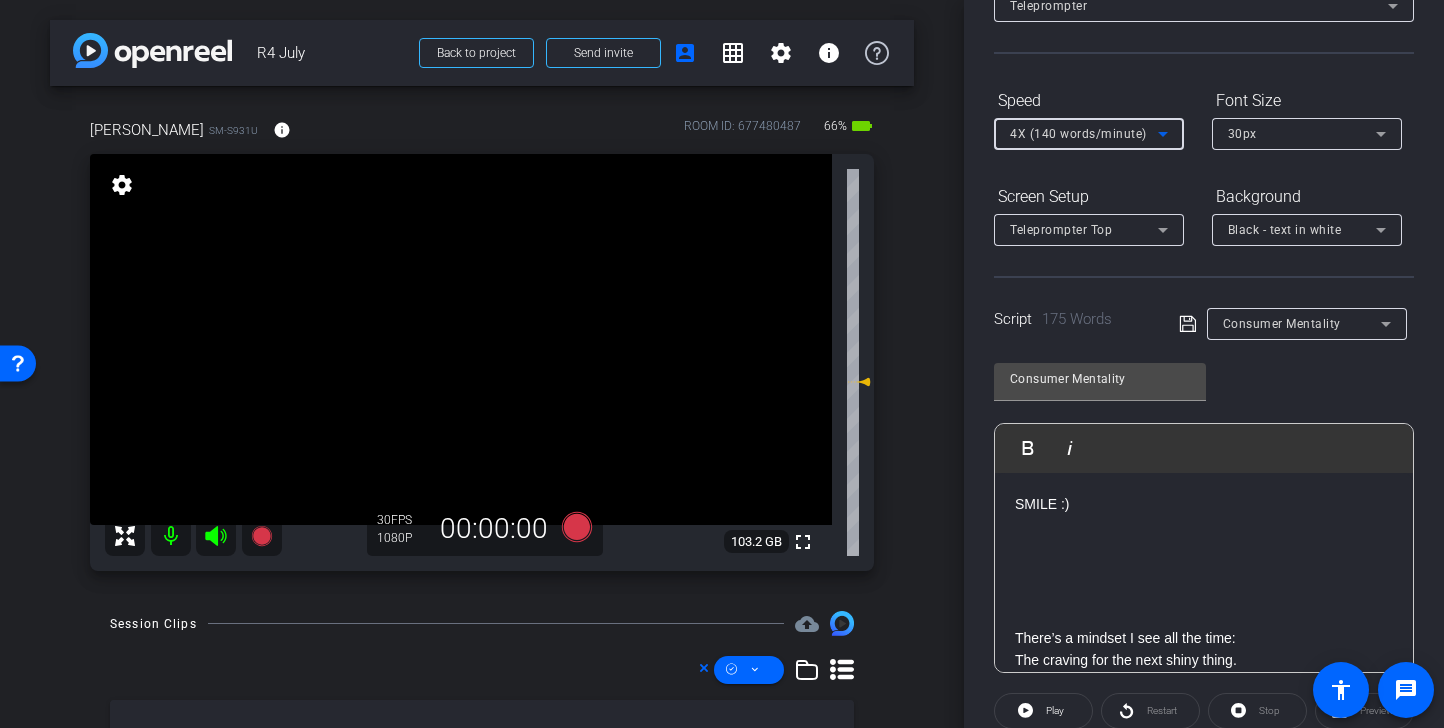 click on "4X (140 words/minute)" at bounding box center (1078, 134) 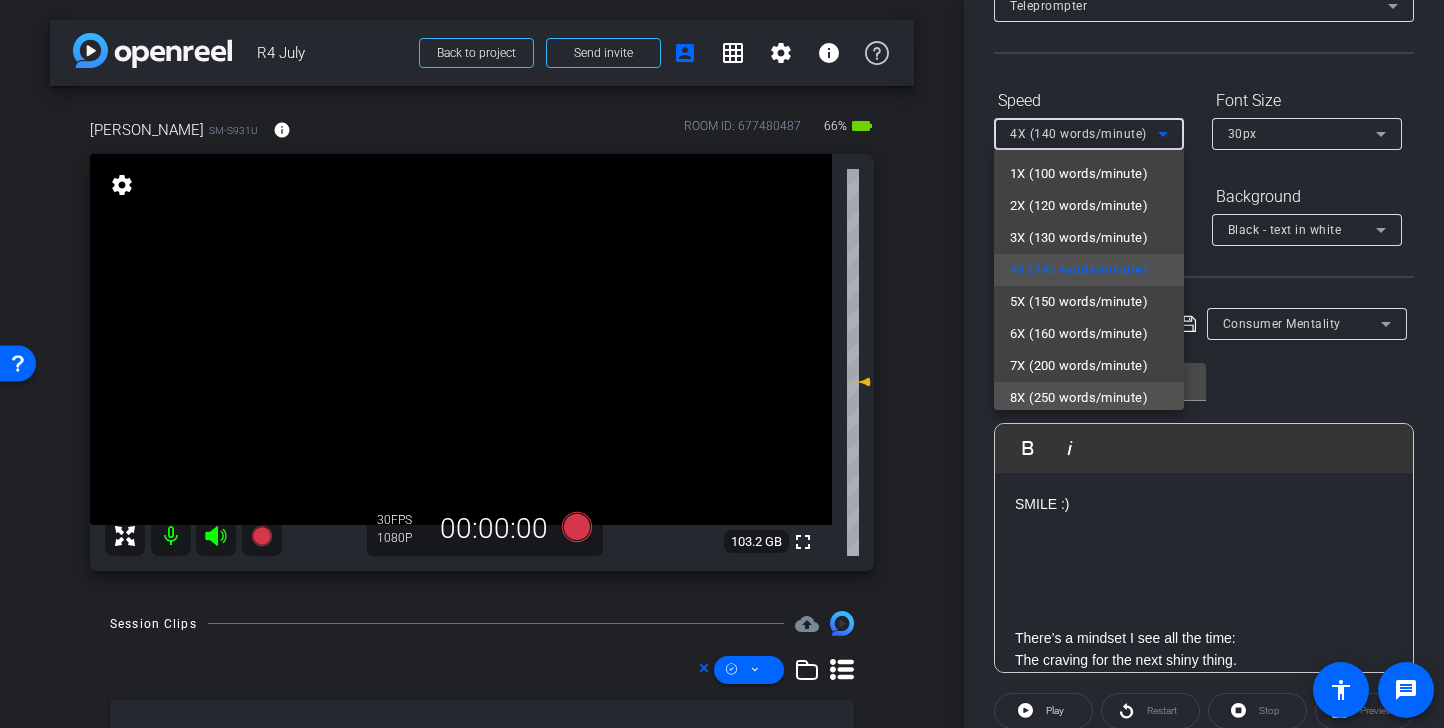 click on "8X (250 words/minute)" at bounding box center (1079, 398) 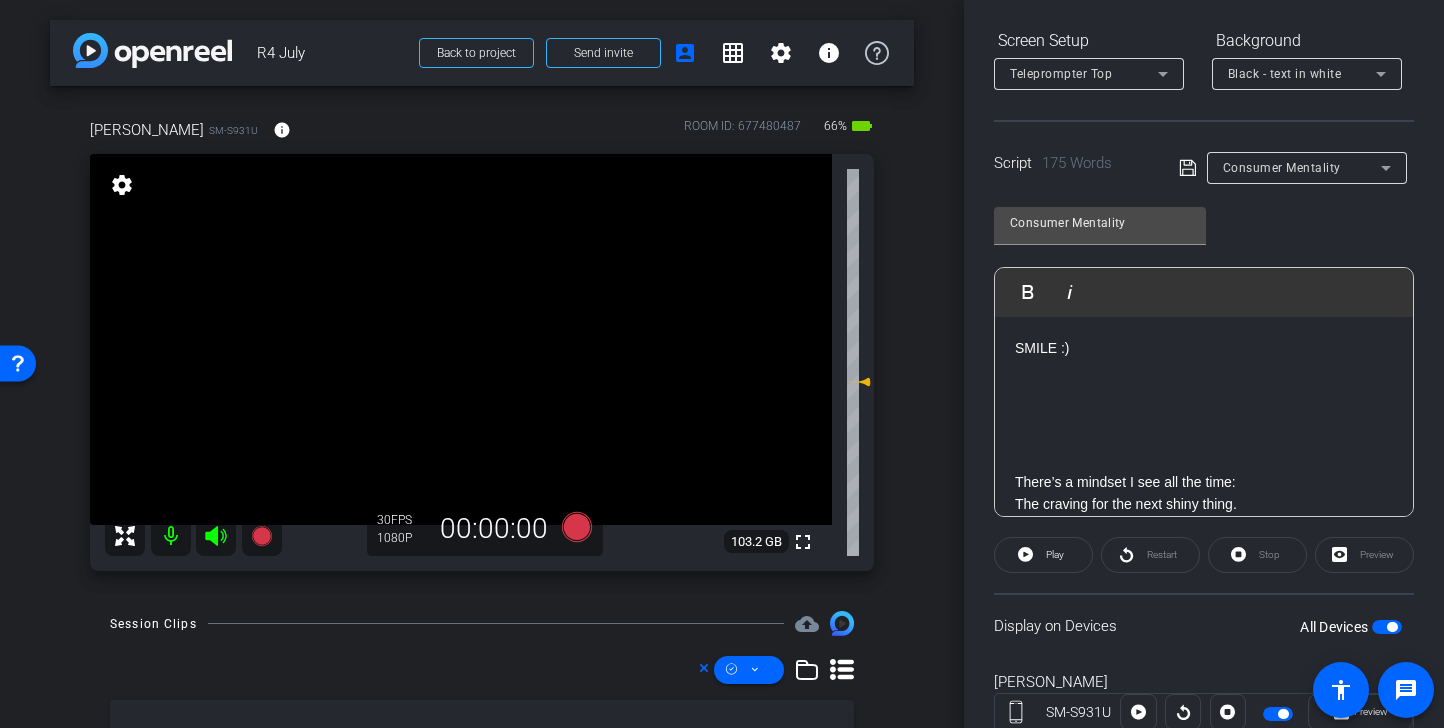 scroll, scrollTop: 350, scrollLeft: 0, axis: vertical 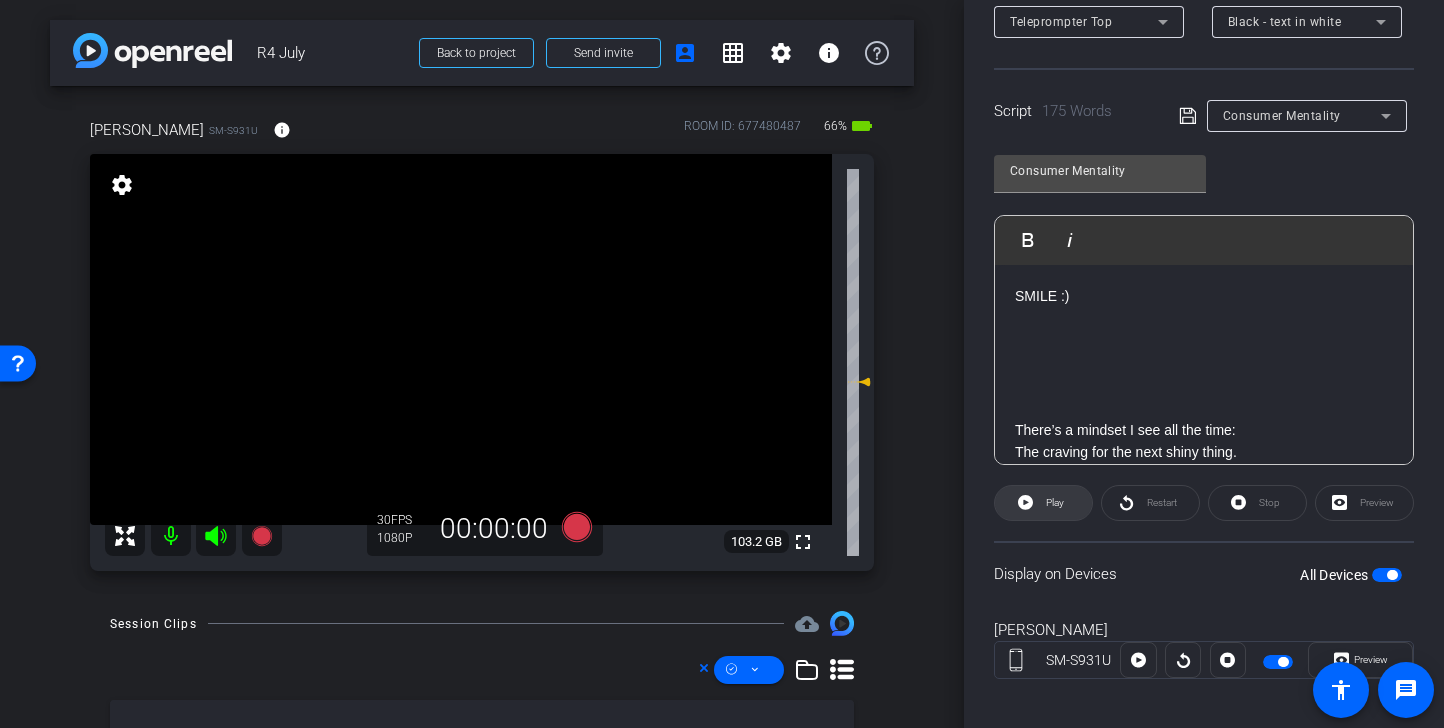 click on "Play" 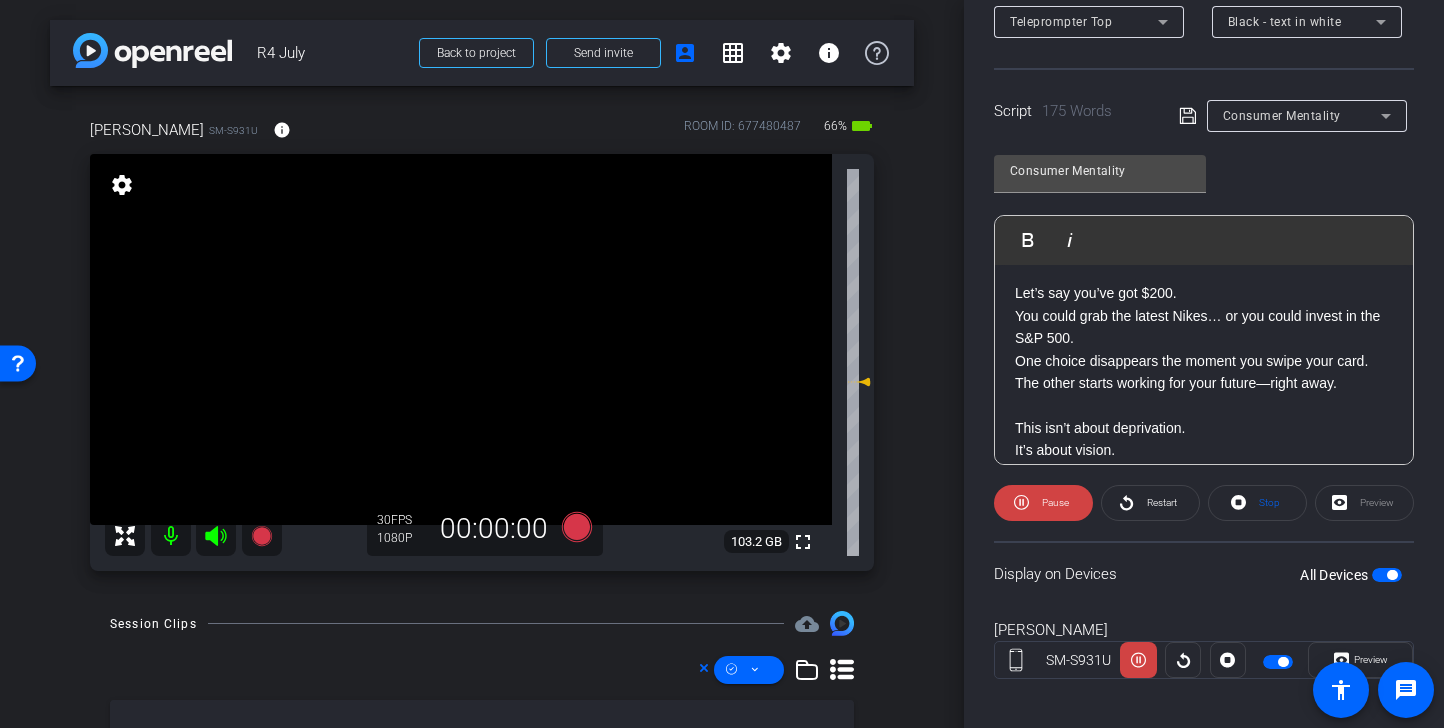 scroll, scrollTop: 340, scrollLeft: 0, axis: vertical 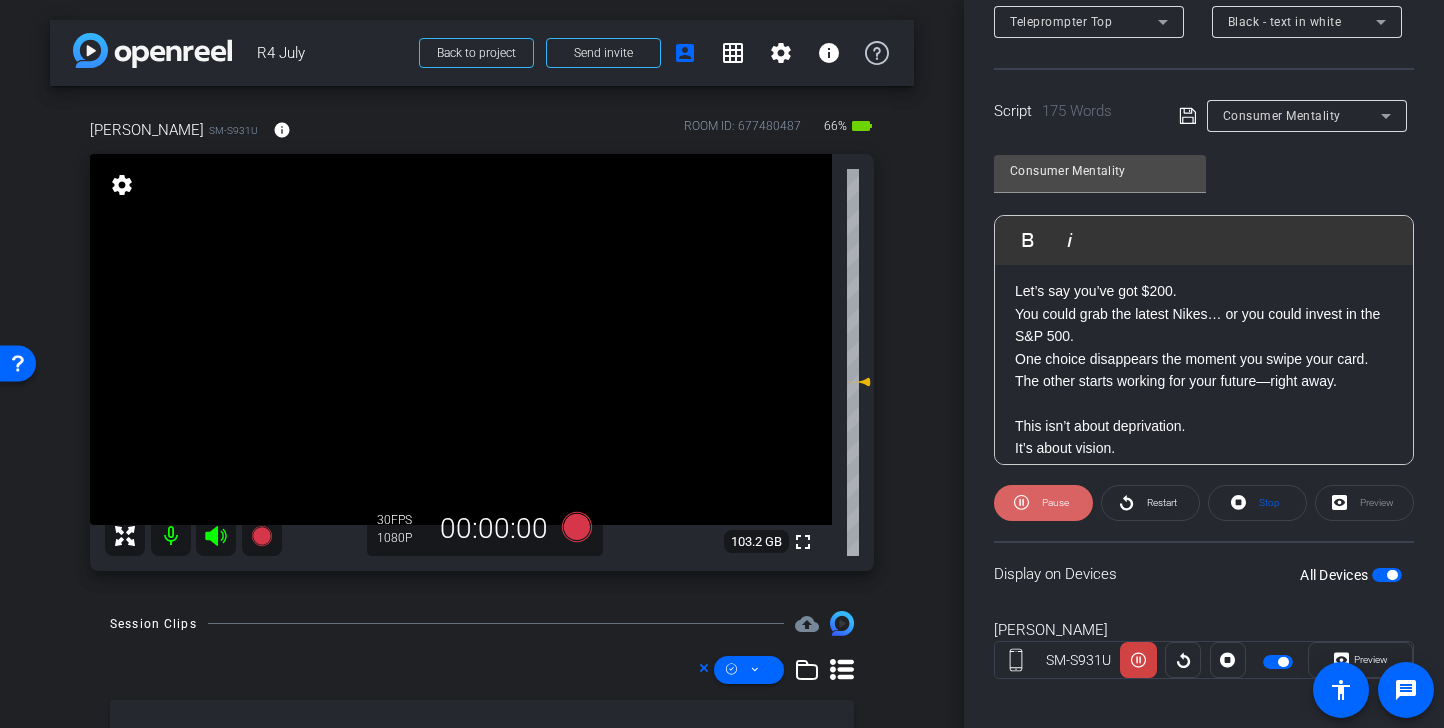 click on "Pause" 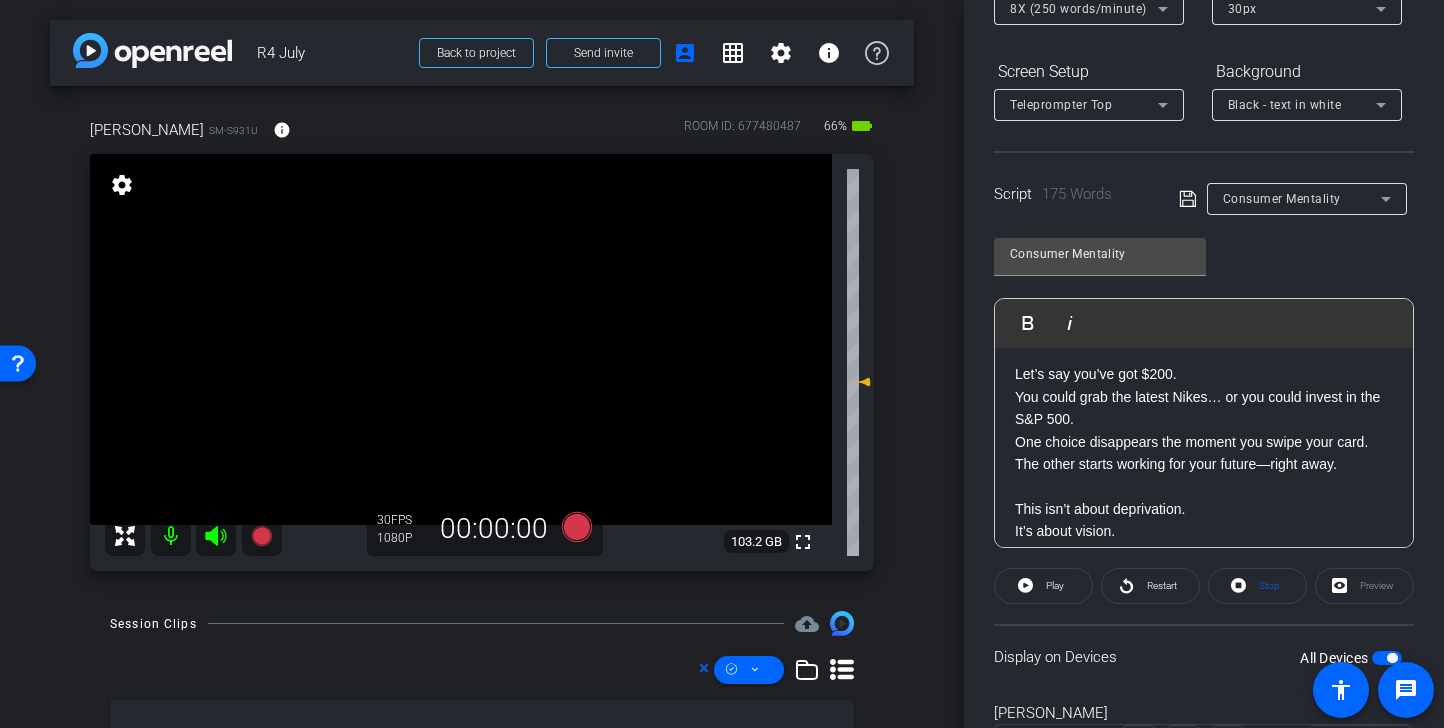 scroll, scrollTop: 264, scrollLeft: 0, axis: vertical 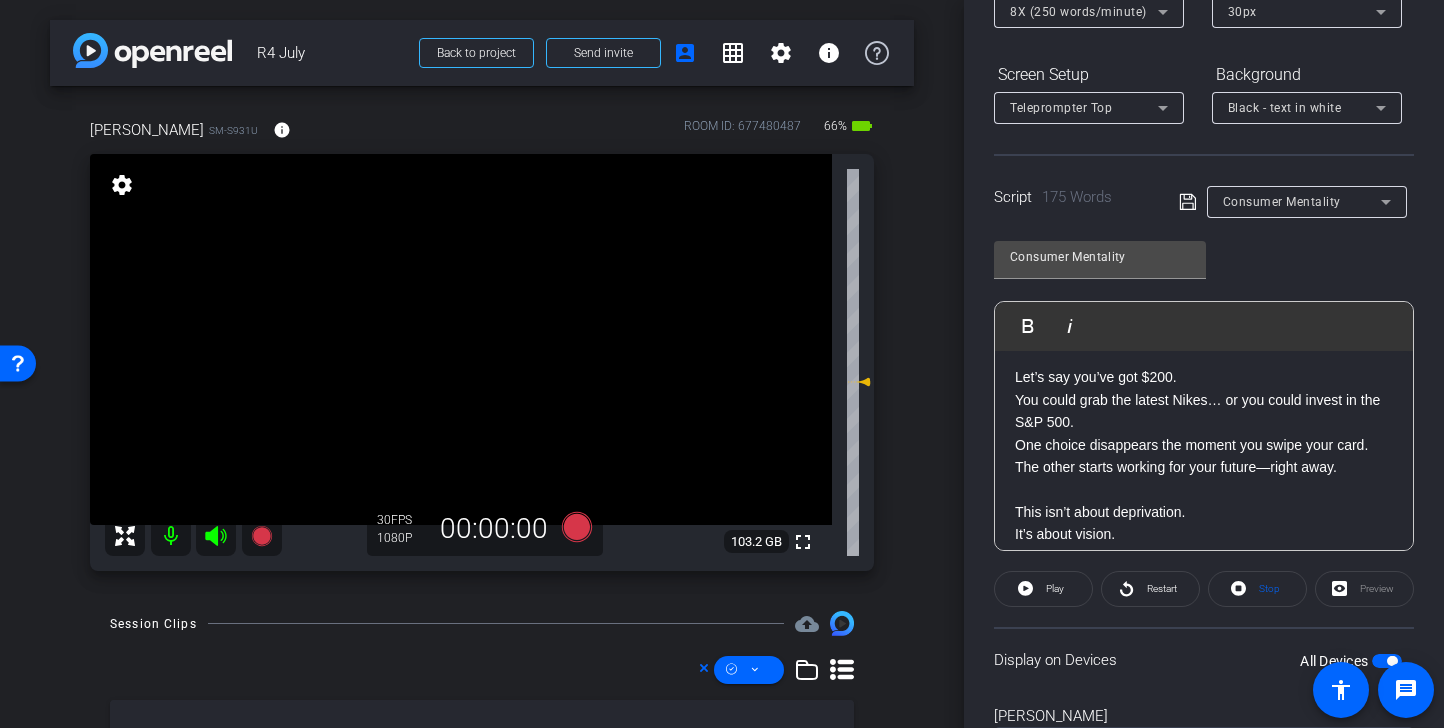 click on "8X (250 words/minute)" at bounding box center [1084, 11] 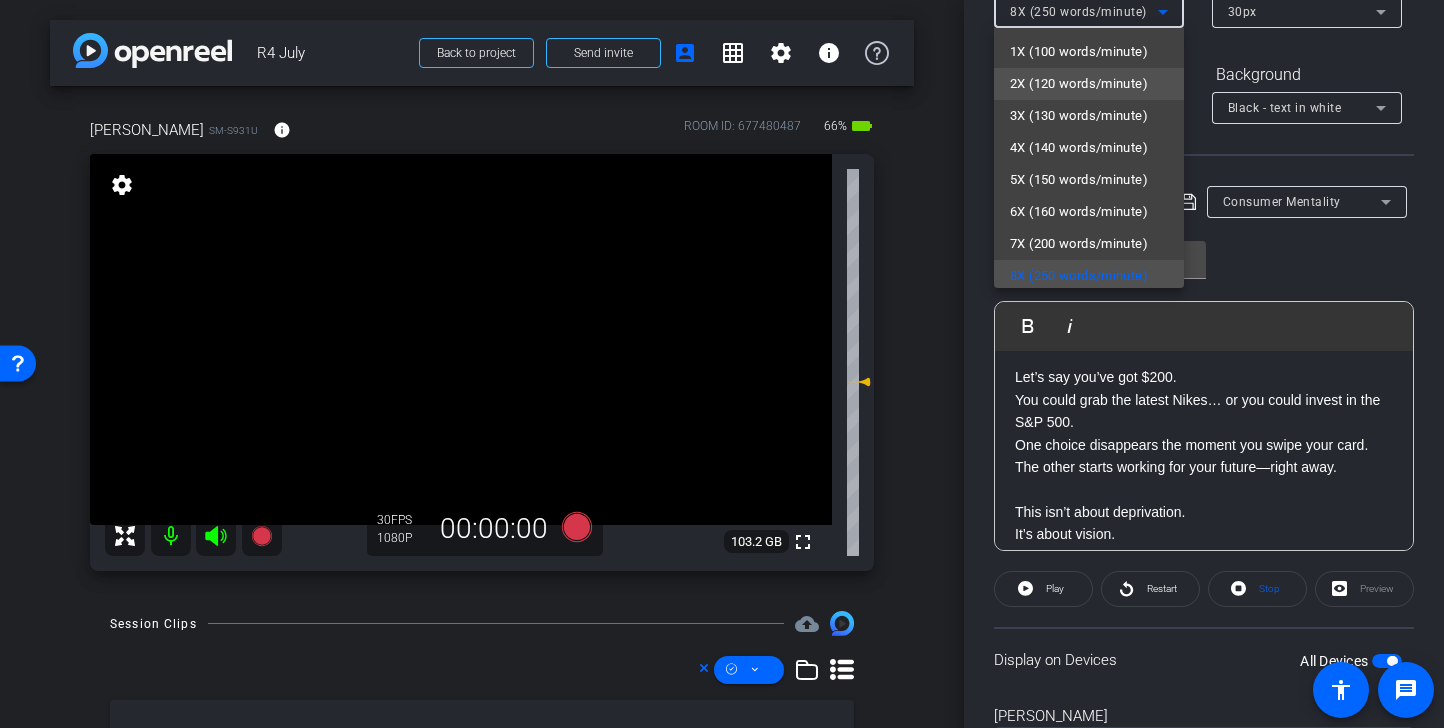 scroll, scrollTop: 4, scrollLeft: 0, axis: vertical 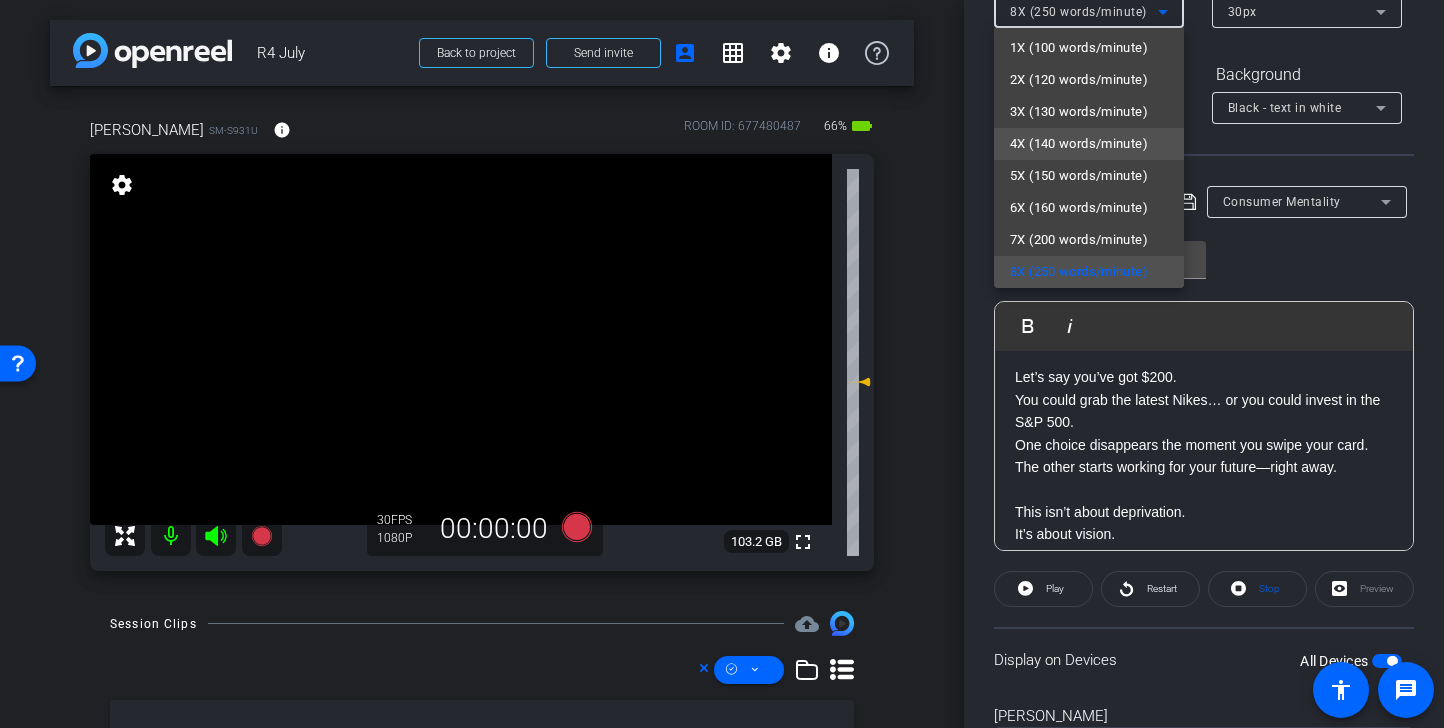 click on "4X (140 words/minute)" at bounding box center [1079, 144] 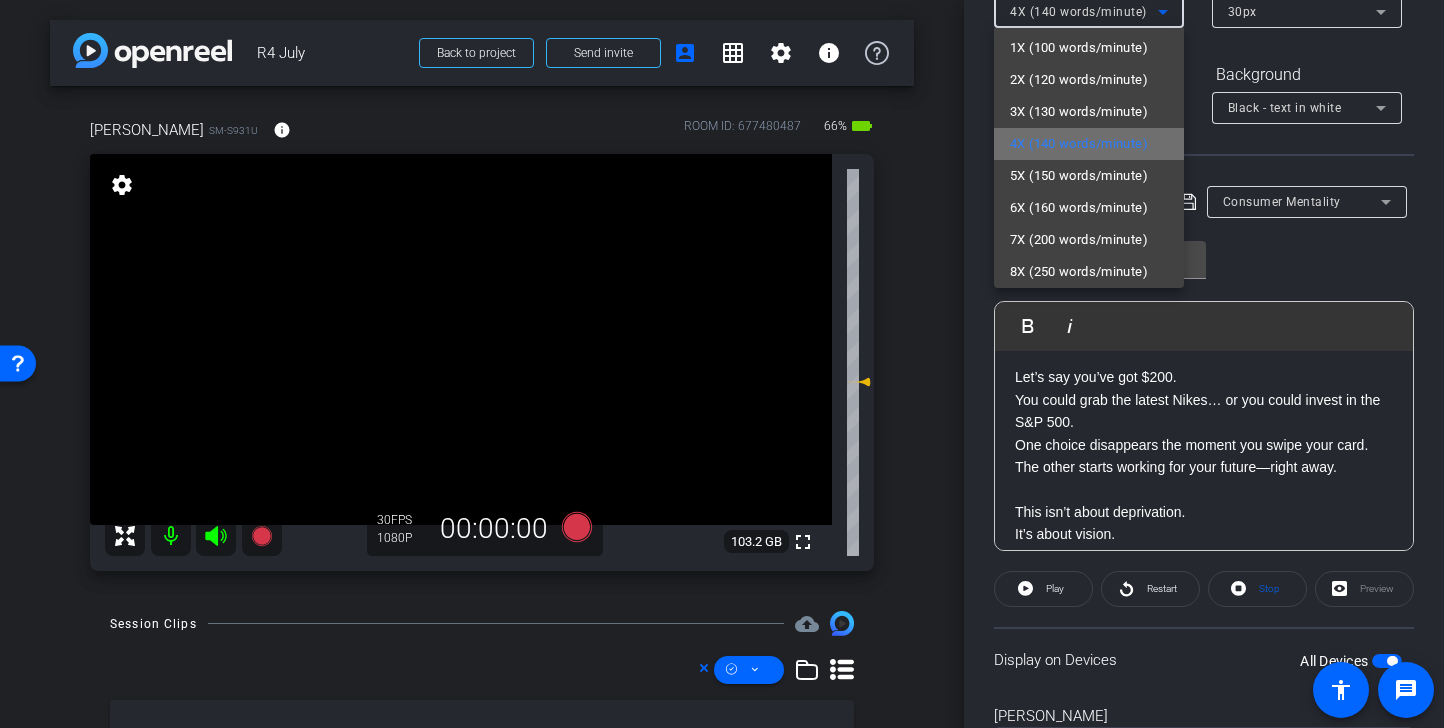 scroll, scrollTop: 263, scrollLeft: 0, axis: vertical 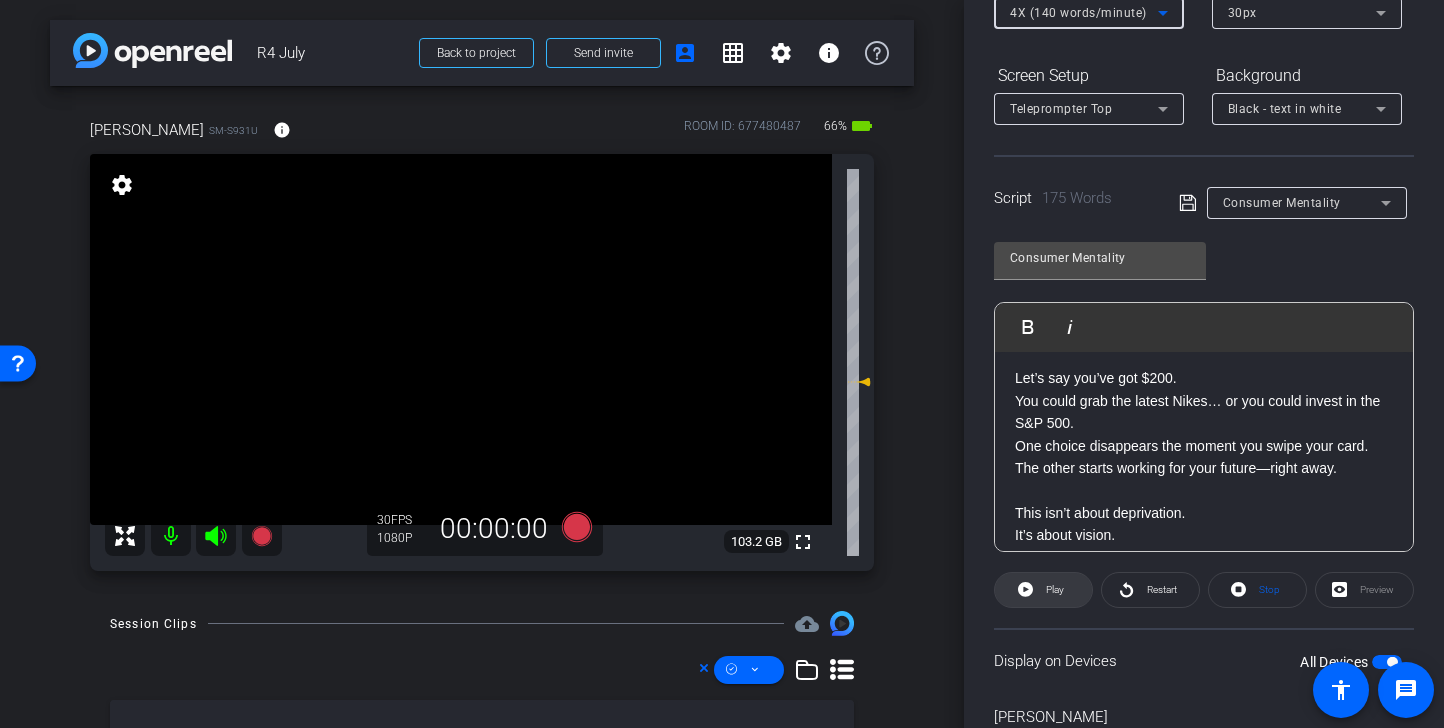 click 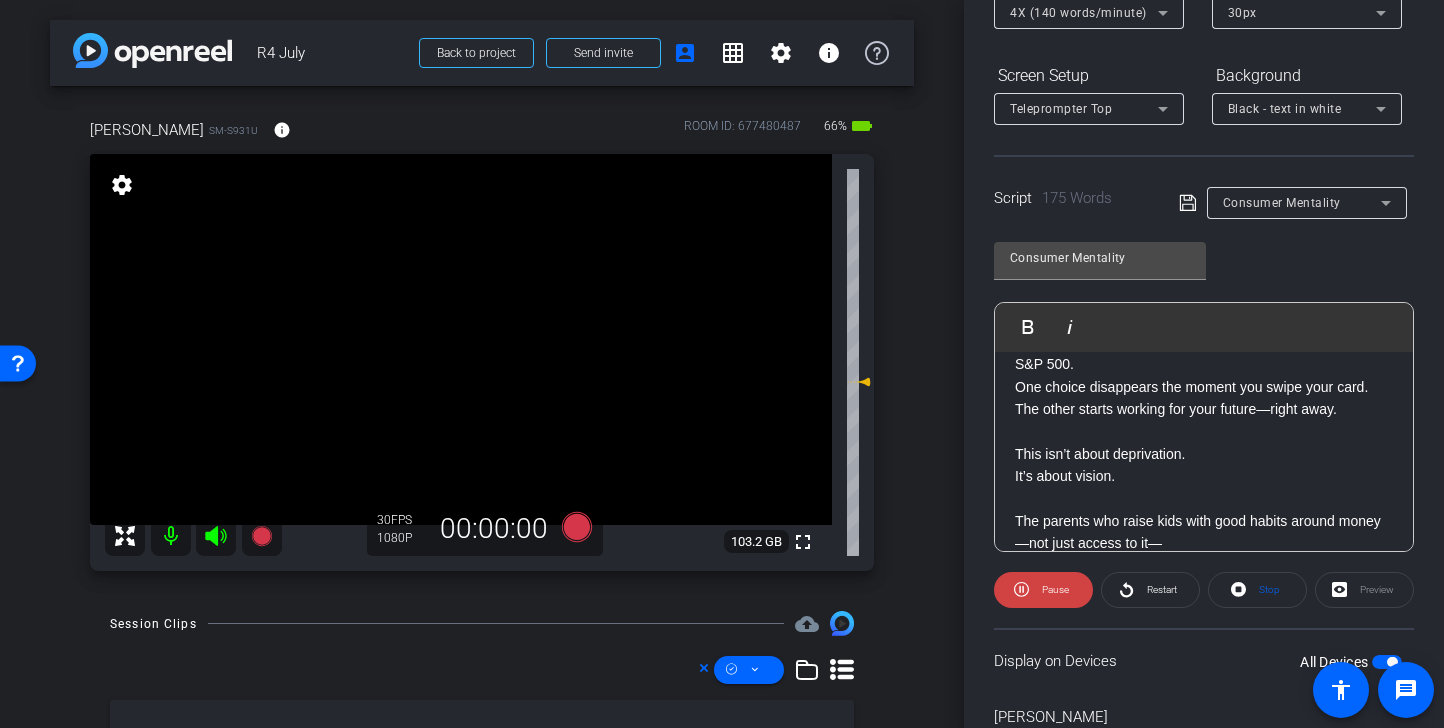 scroll, scrollTop: 410, scrollLeft: 0, axis: vertical 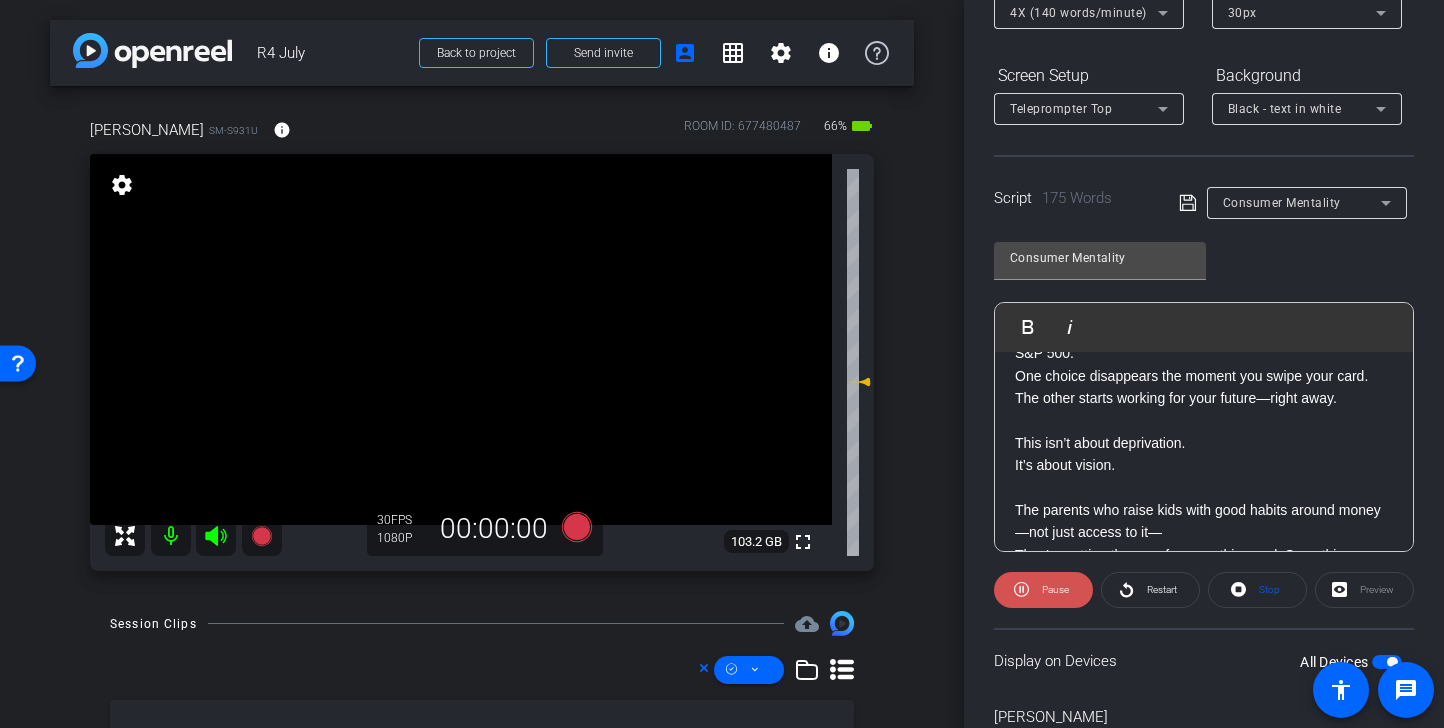 click 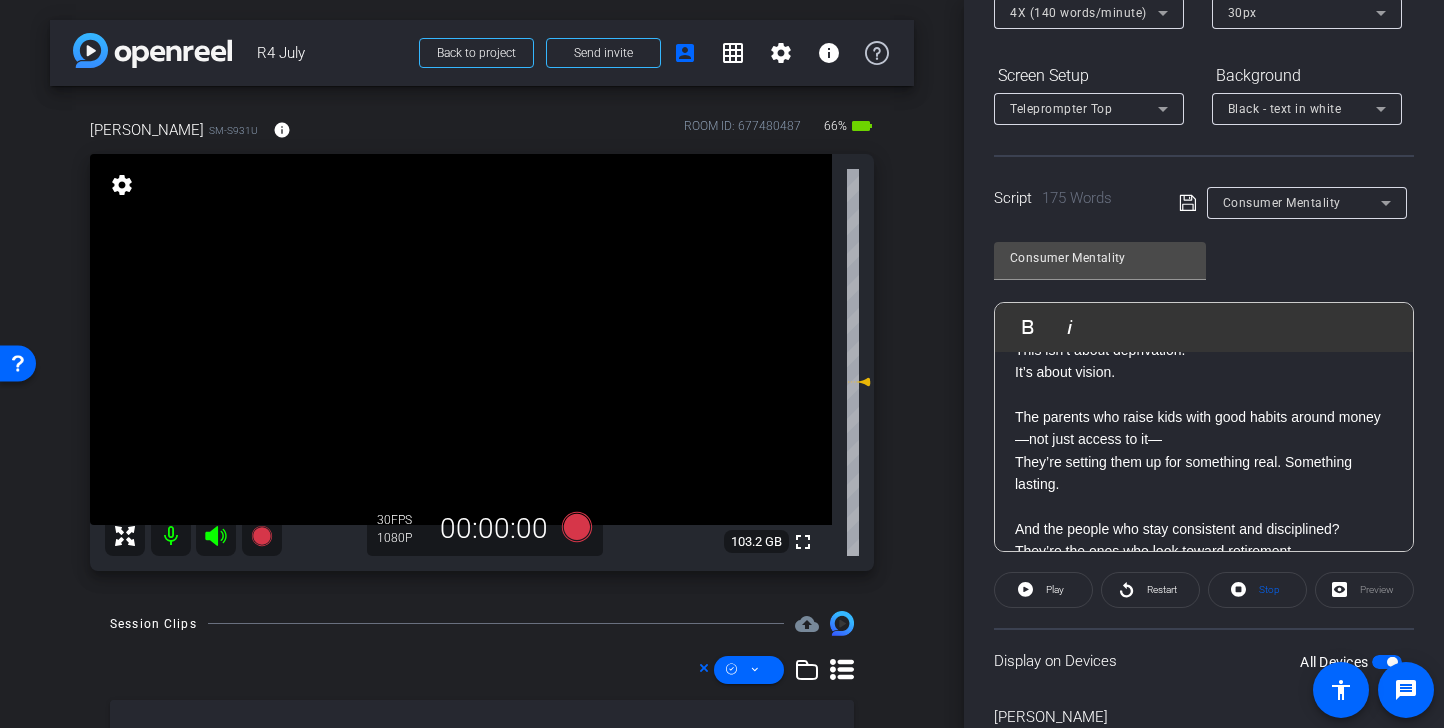 scroll, scrollTop: 520, scrollLeft: 0, axis: vertical 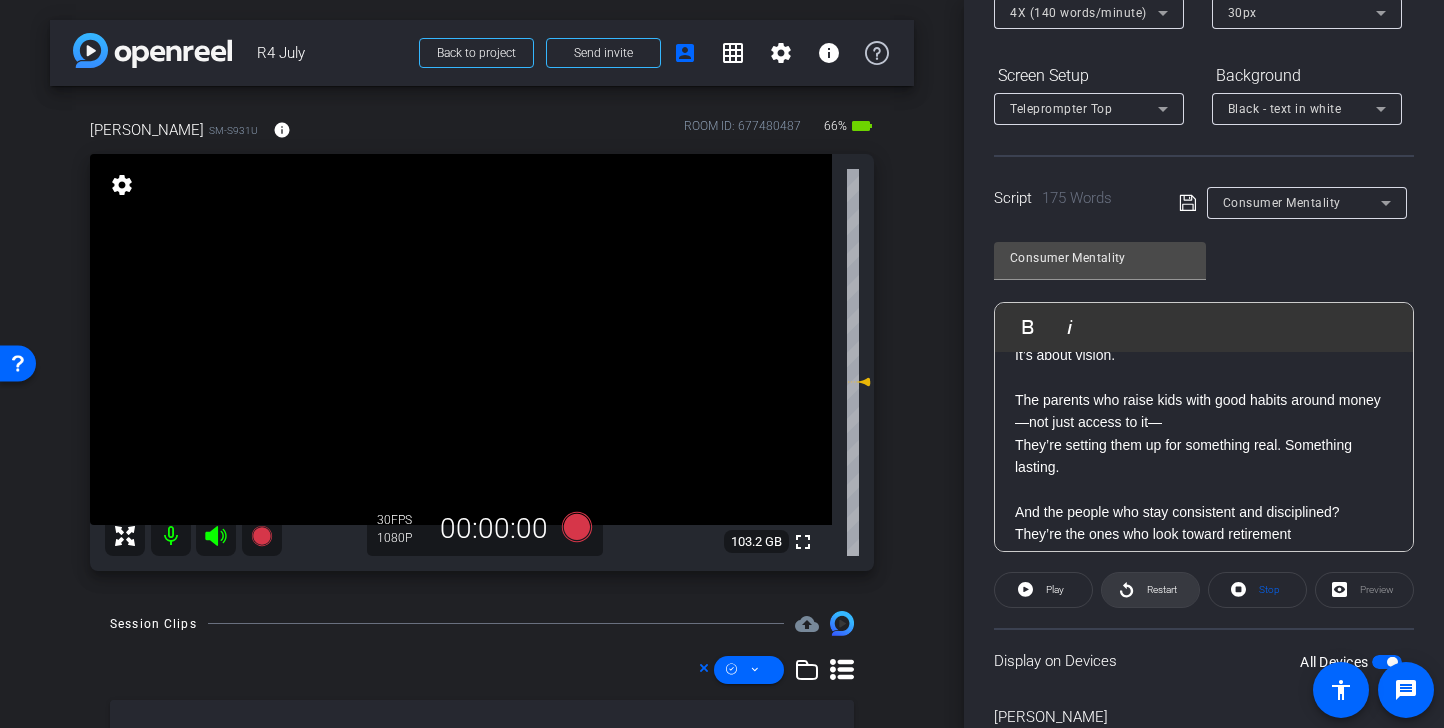 click on "Restart" 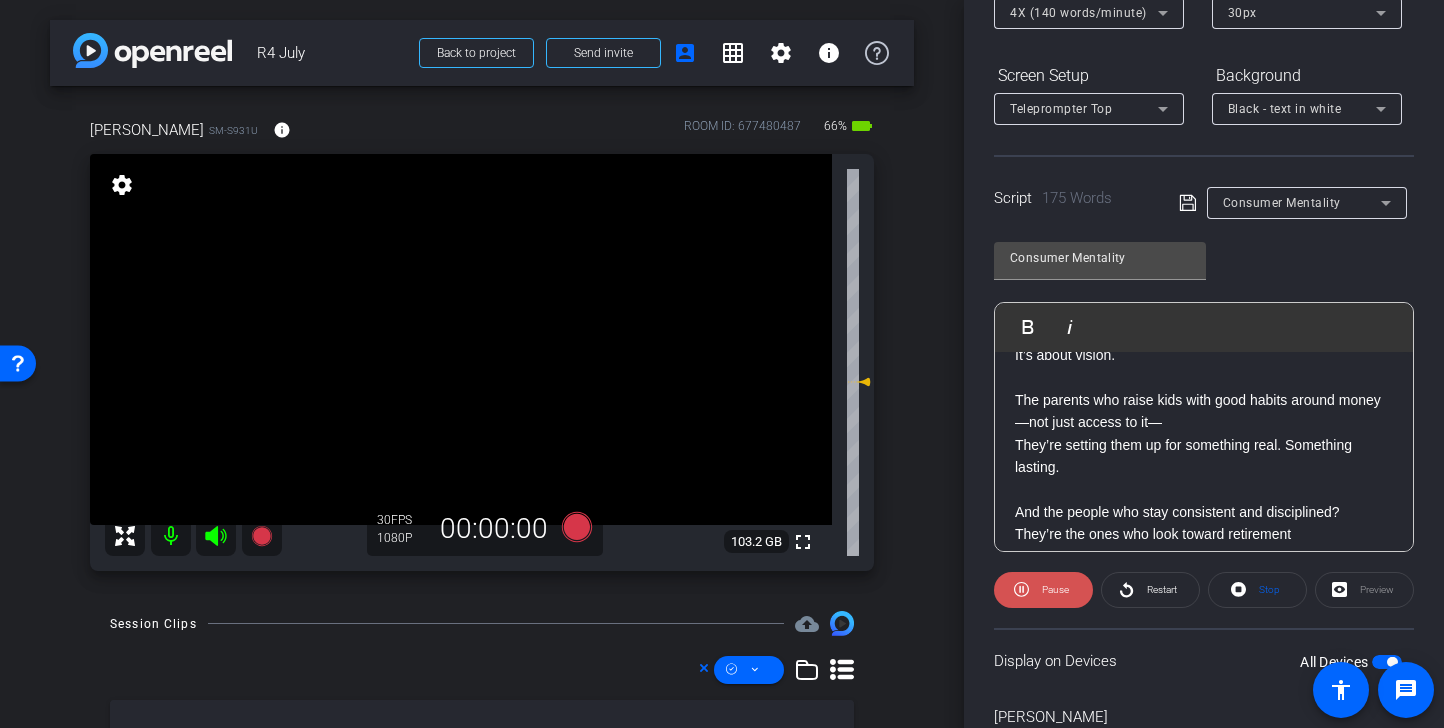 click on "Pause" 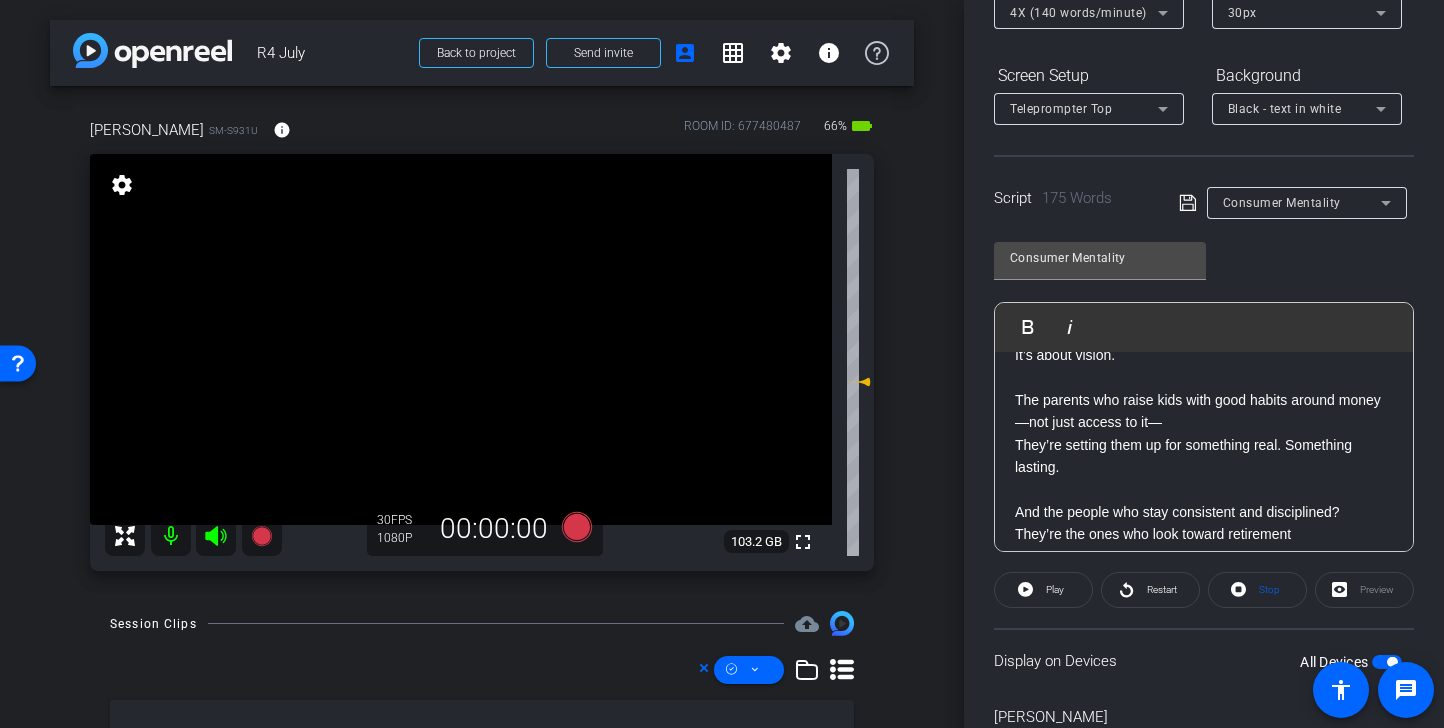 scroll, scrollTop: 0, scrollLeft: 0, axis: both 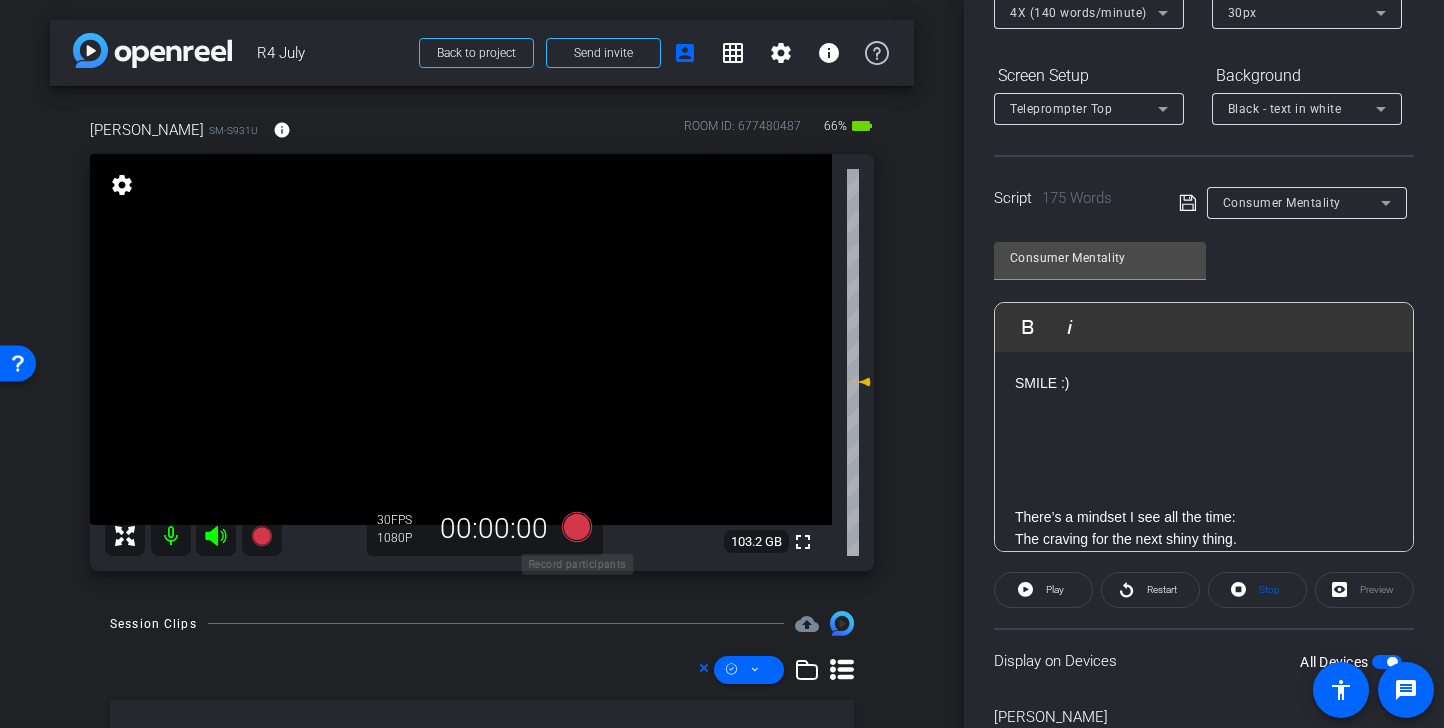 click 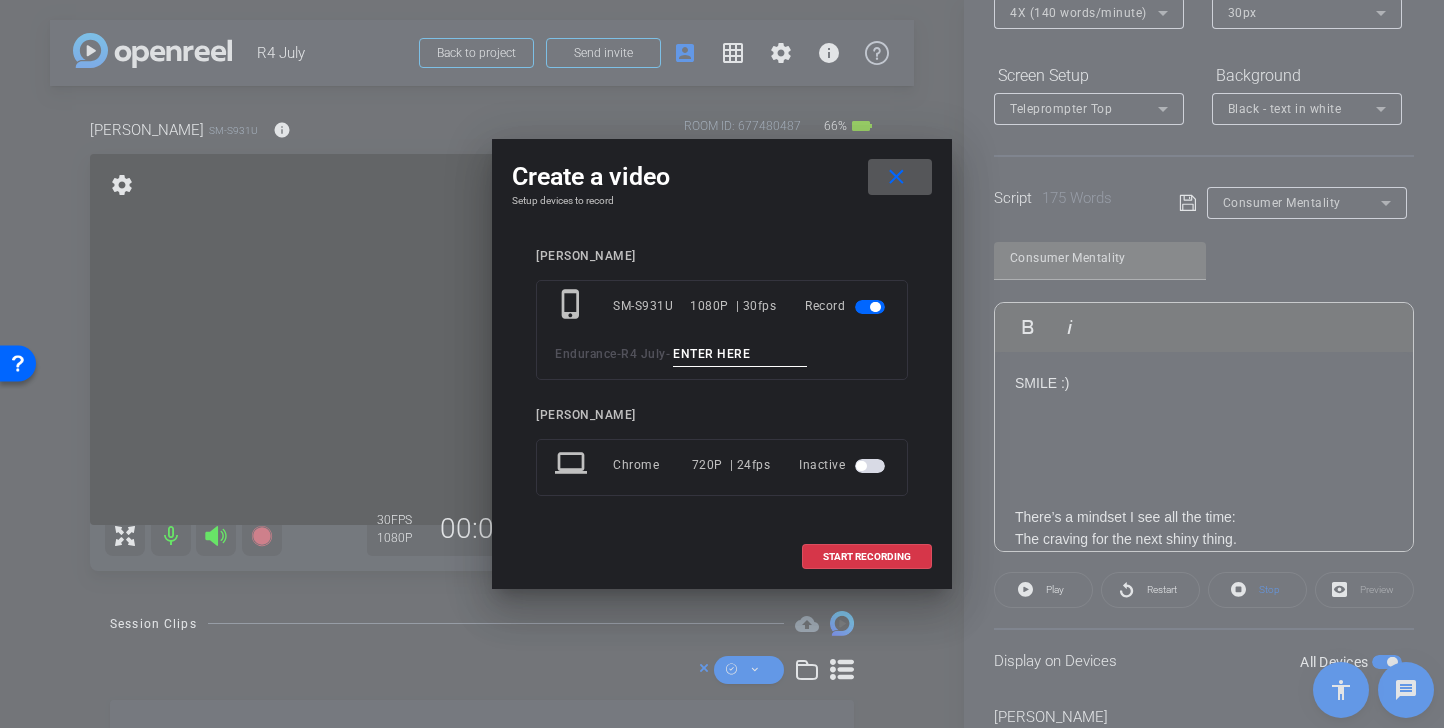 click at bounding box center (740, 354) 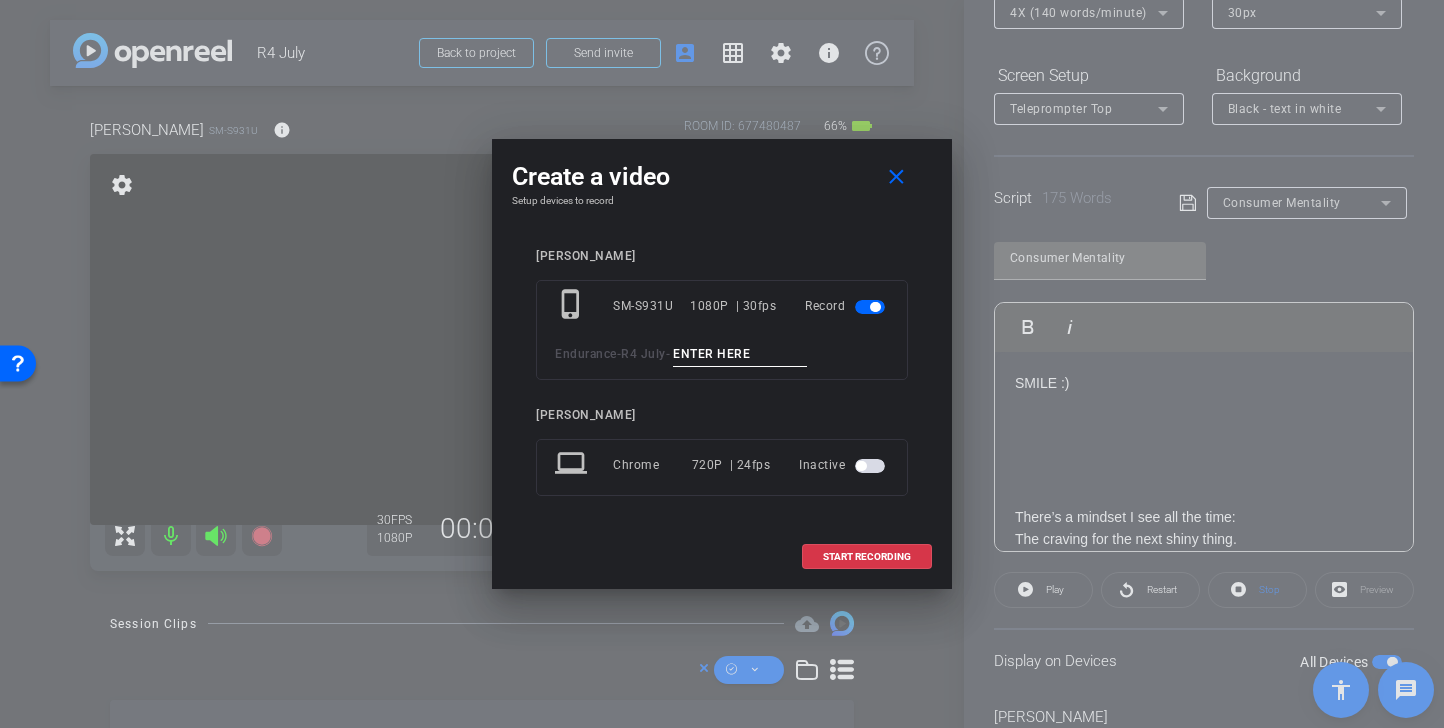 paste on "Consumer Tk 1" 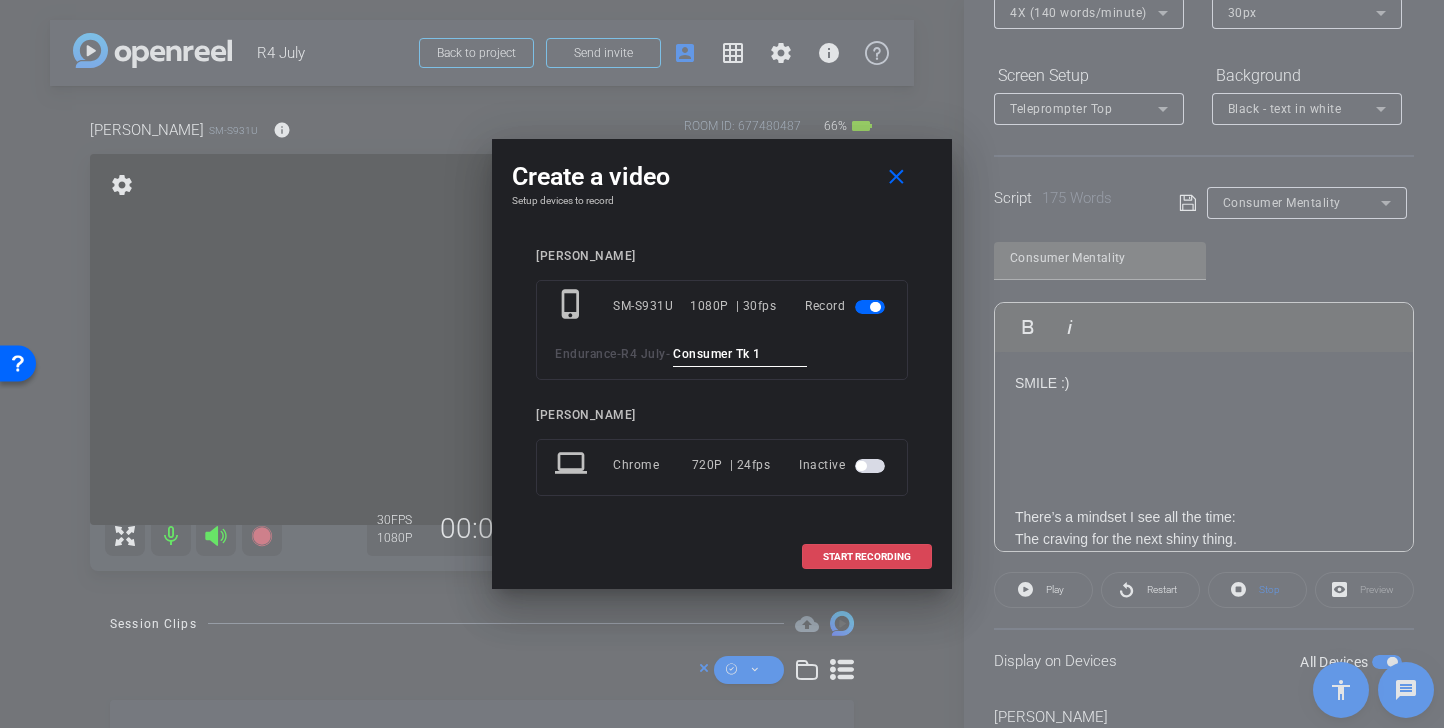 type on "Consumer Tk 1" 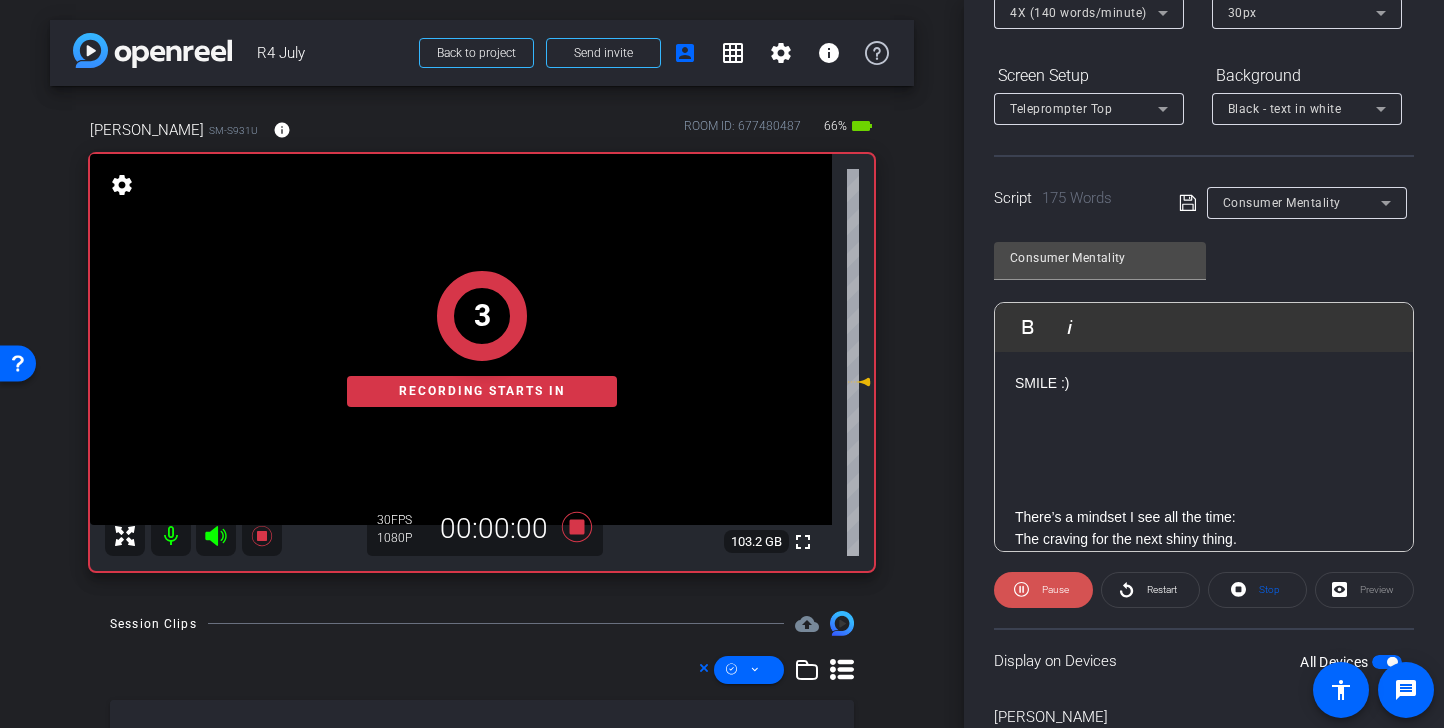 click on "Pause" 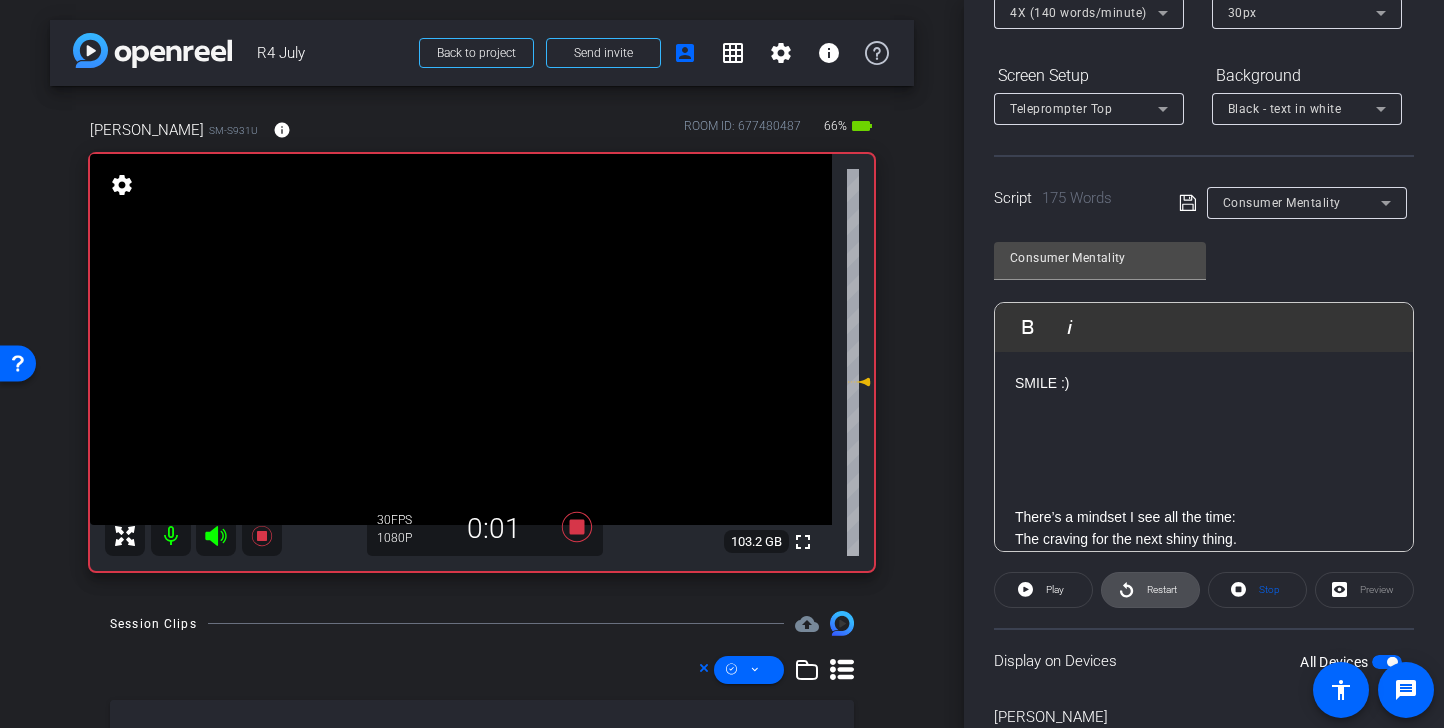 click 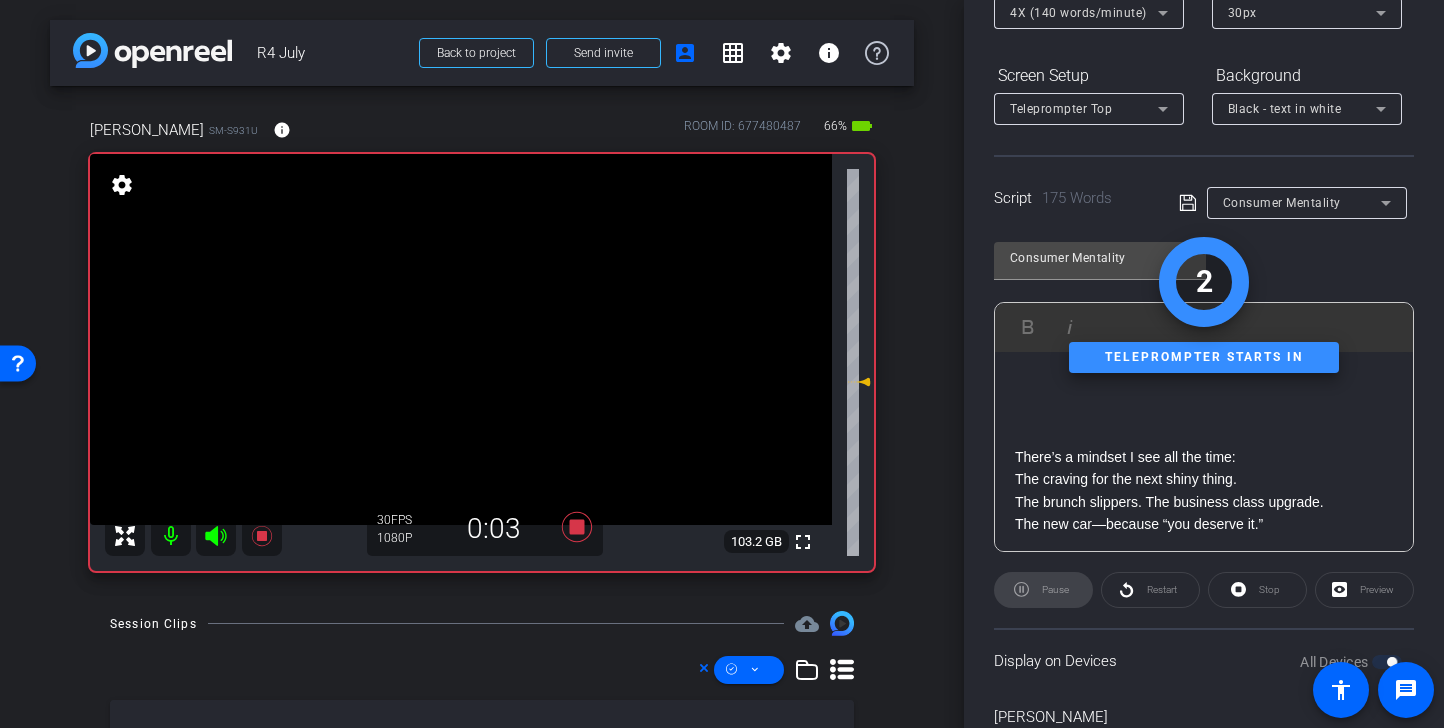 scroll, scrollTop: 66, scrollLeft: 0, axis: vertical 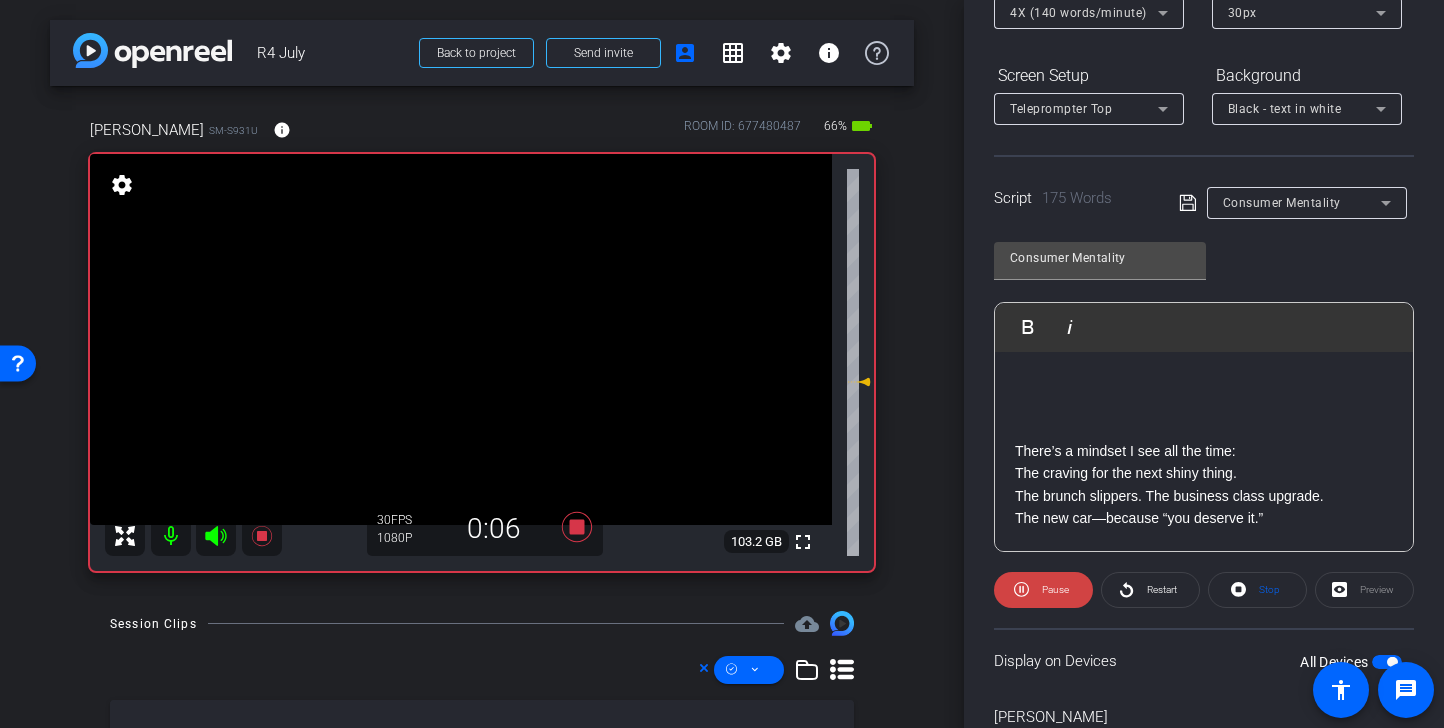 click 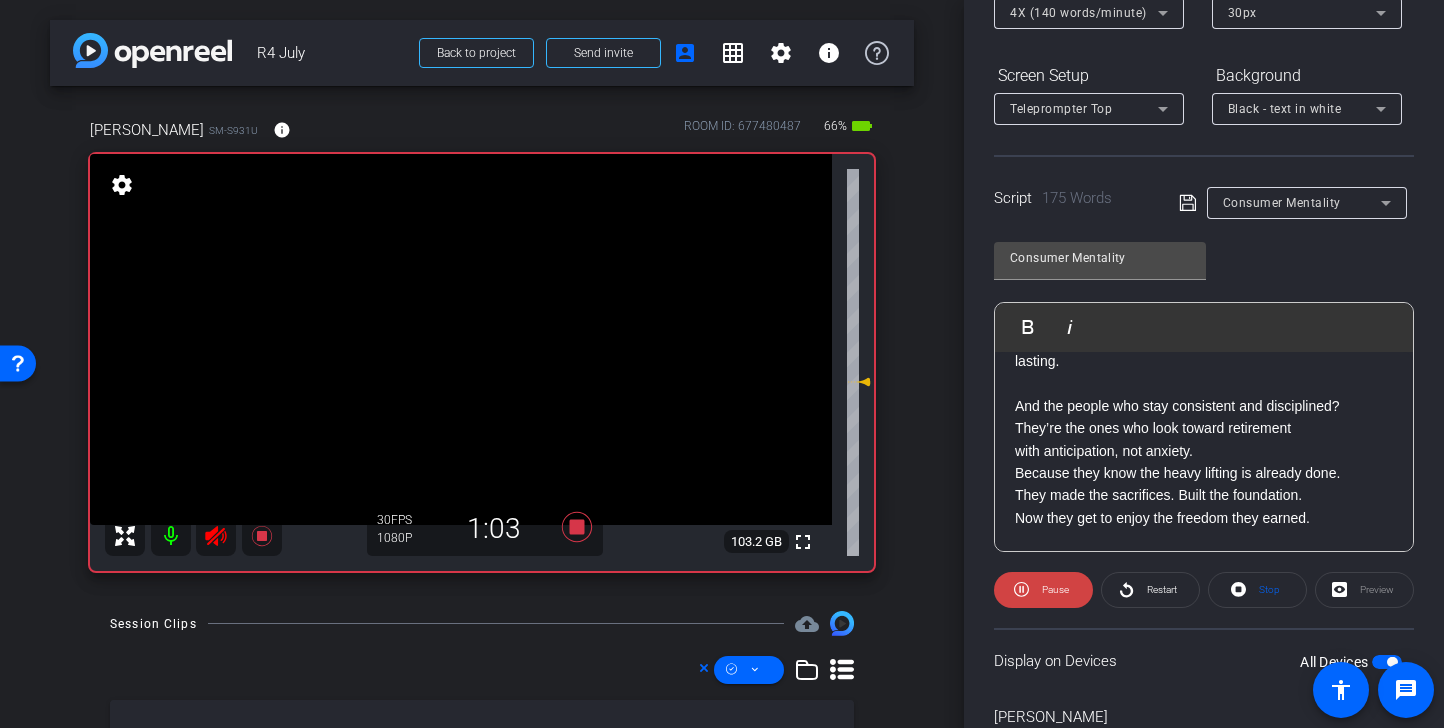 scroll, scrollTop: 629, scrollLeft: 0, axis: vertical 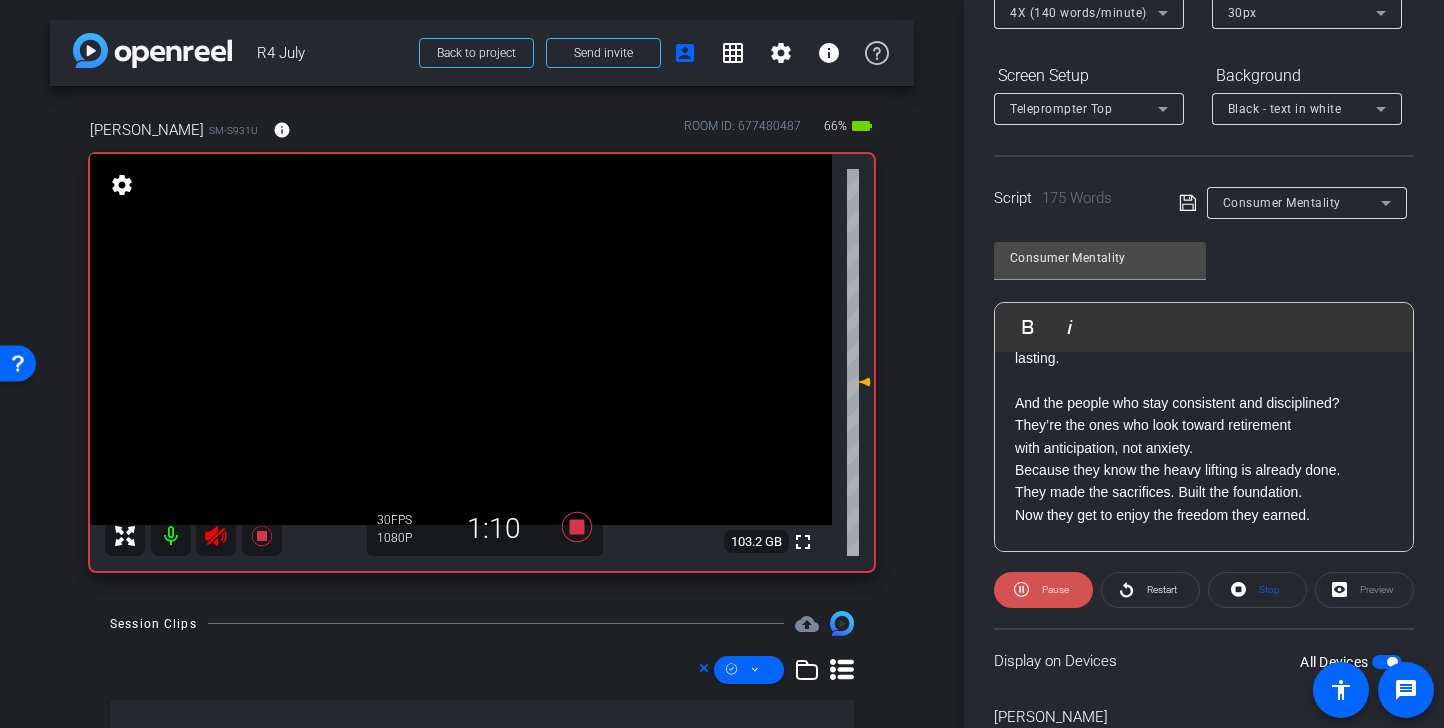 click on "Pause" 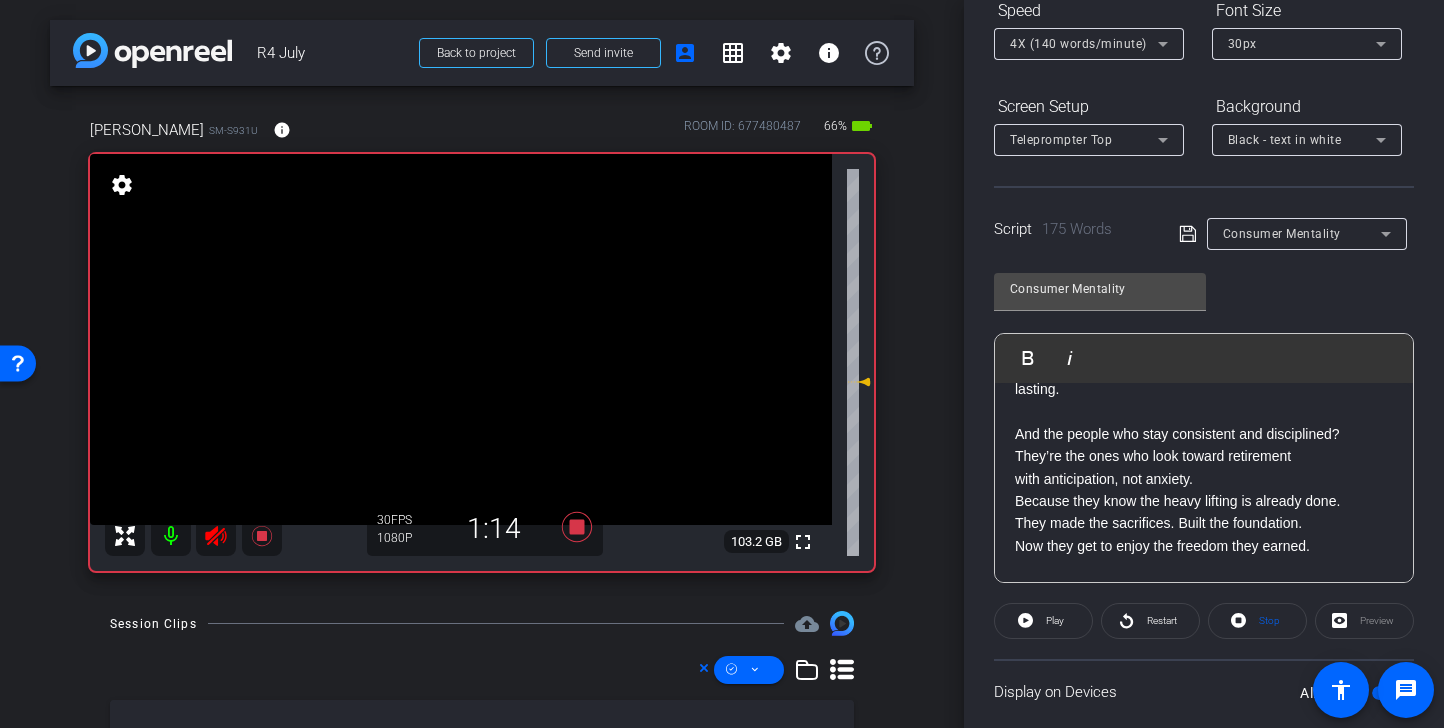 scroll, scrollTop: 180, scrollLeft: 0, axis: vertical 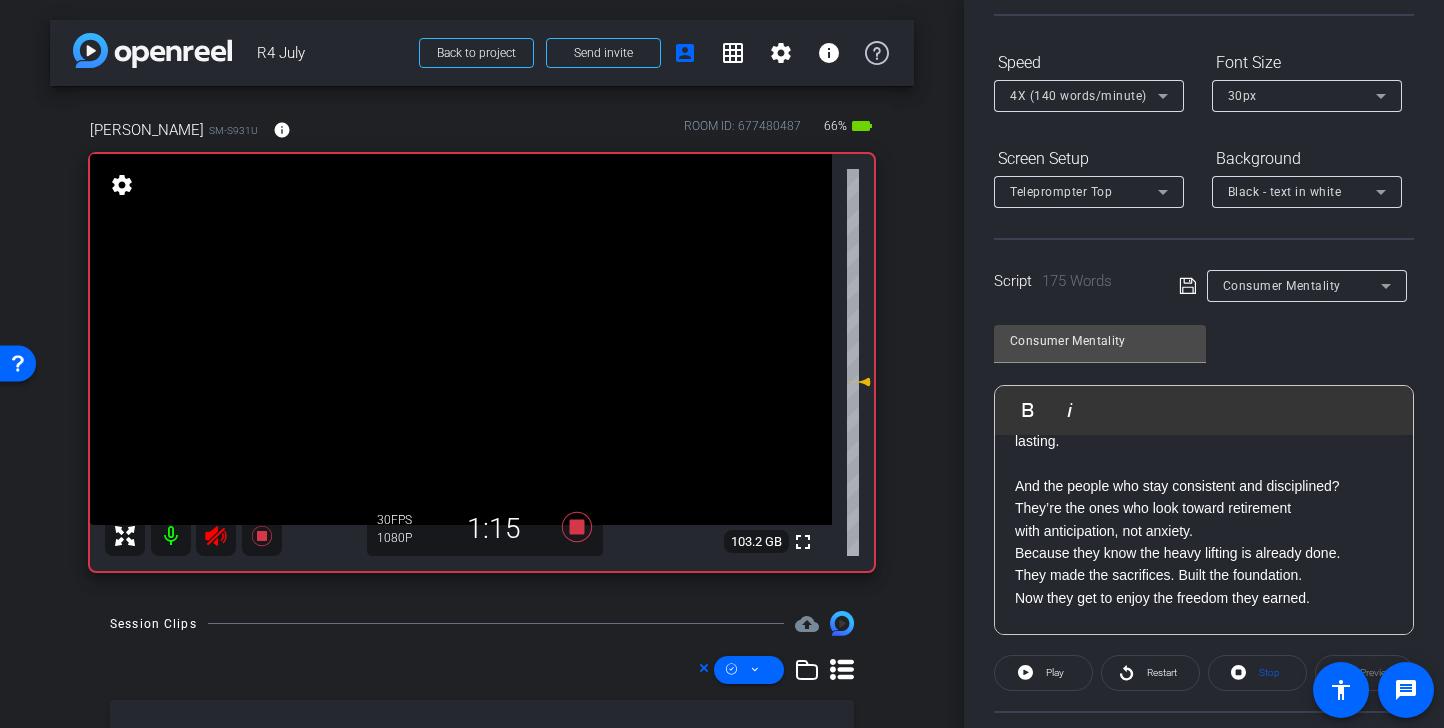 click on "30px" at bounding box center (1302, 95) 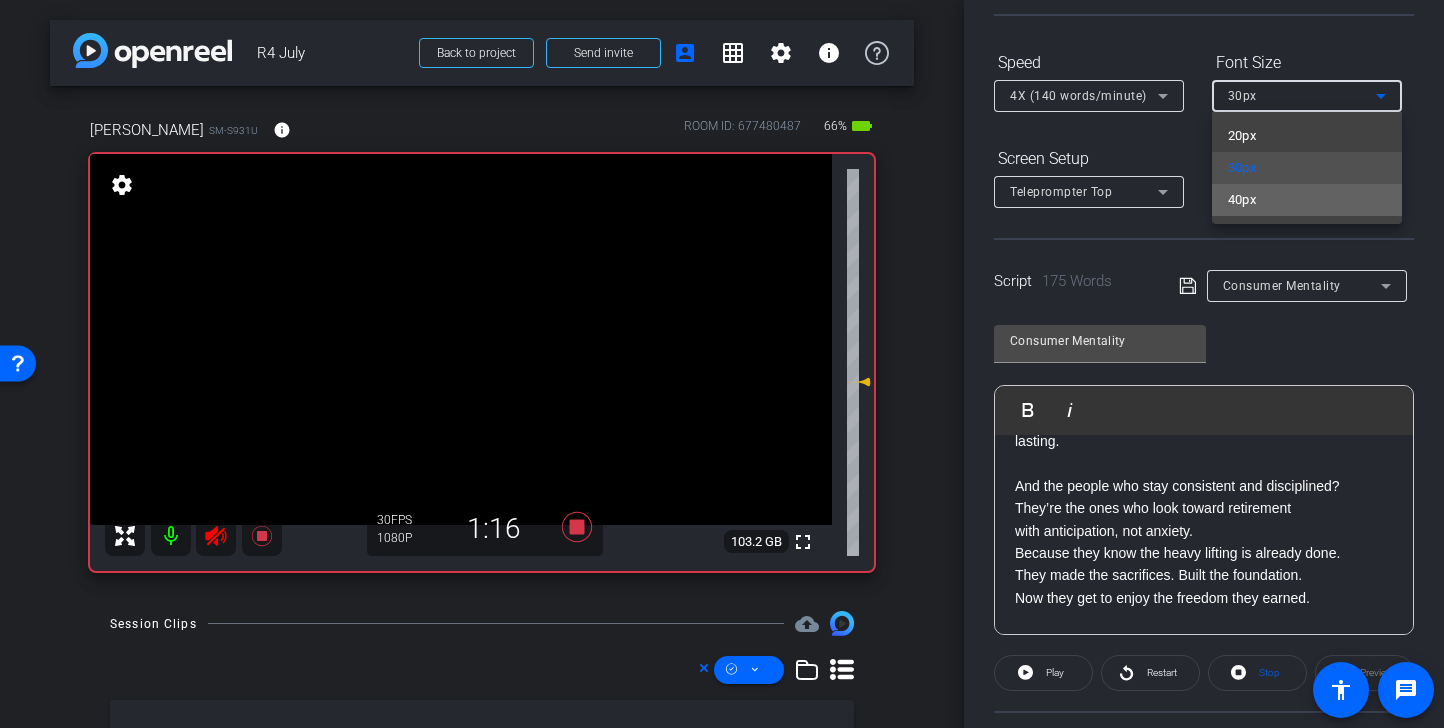 click on "40px" at bounding box center [1307, 200] 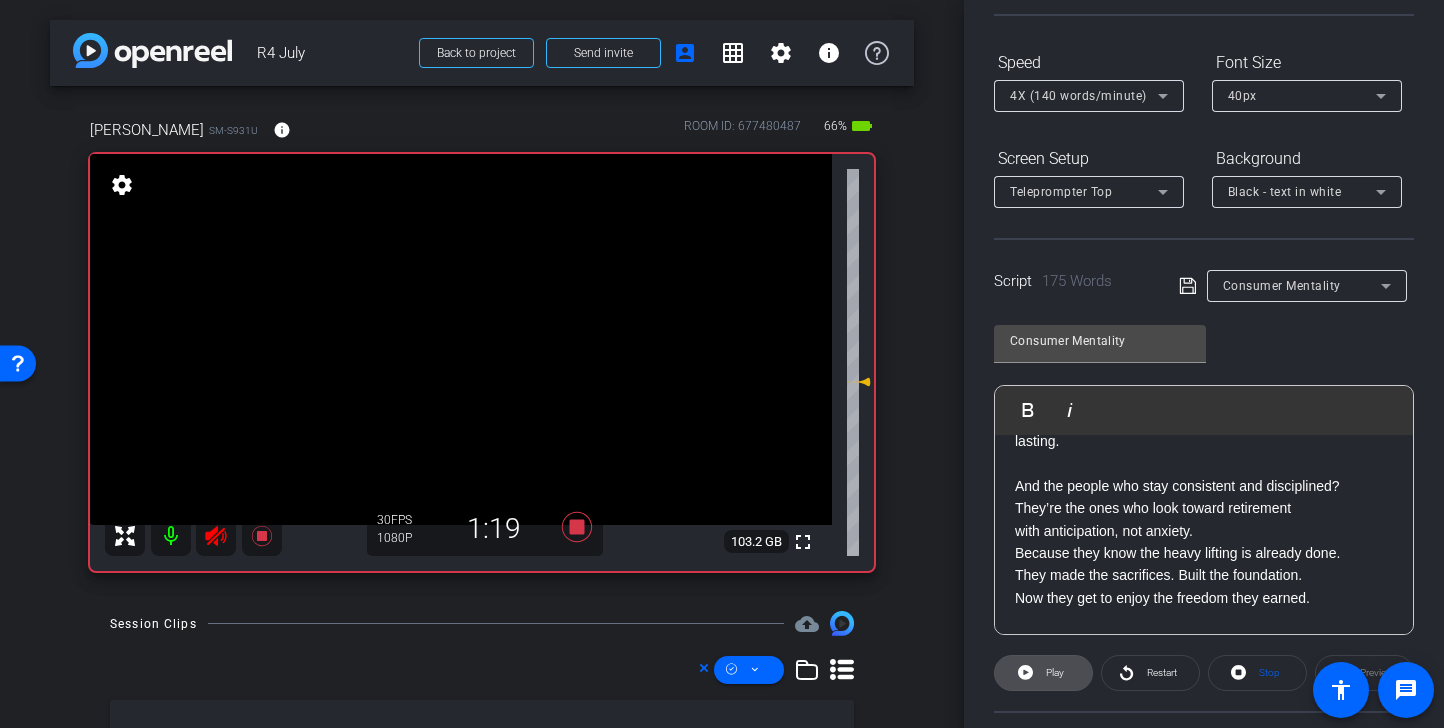 click on "Play" 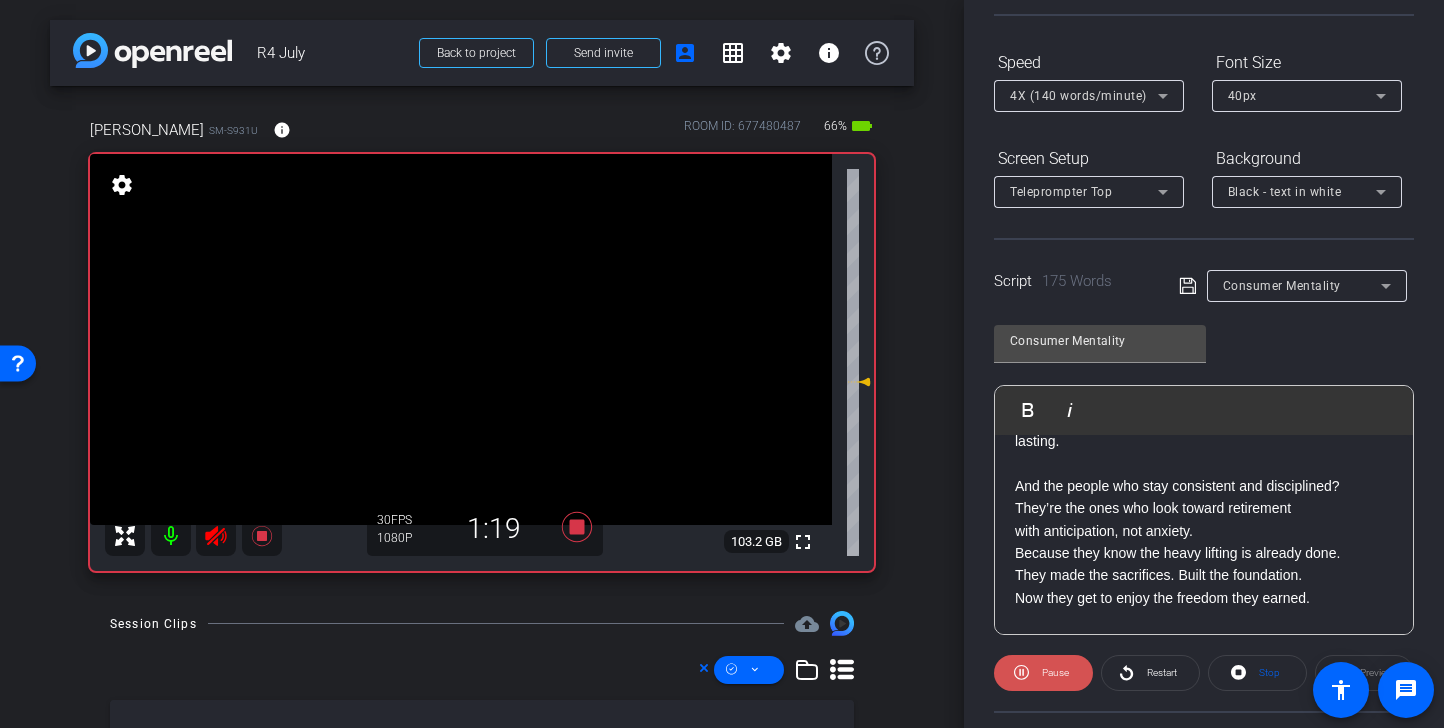 click on "Pause" 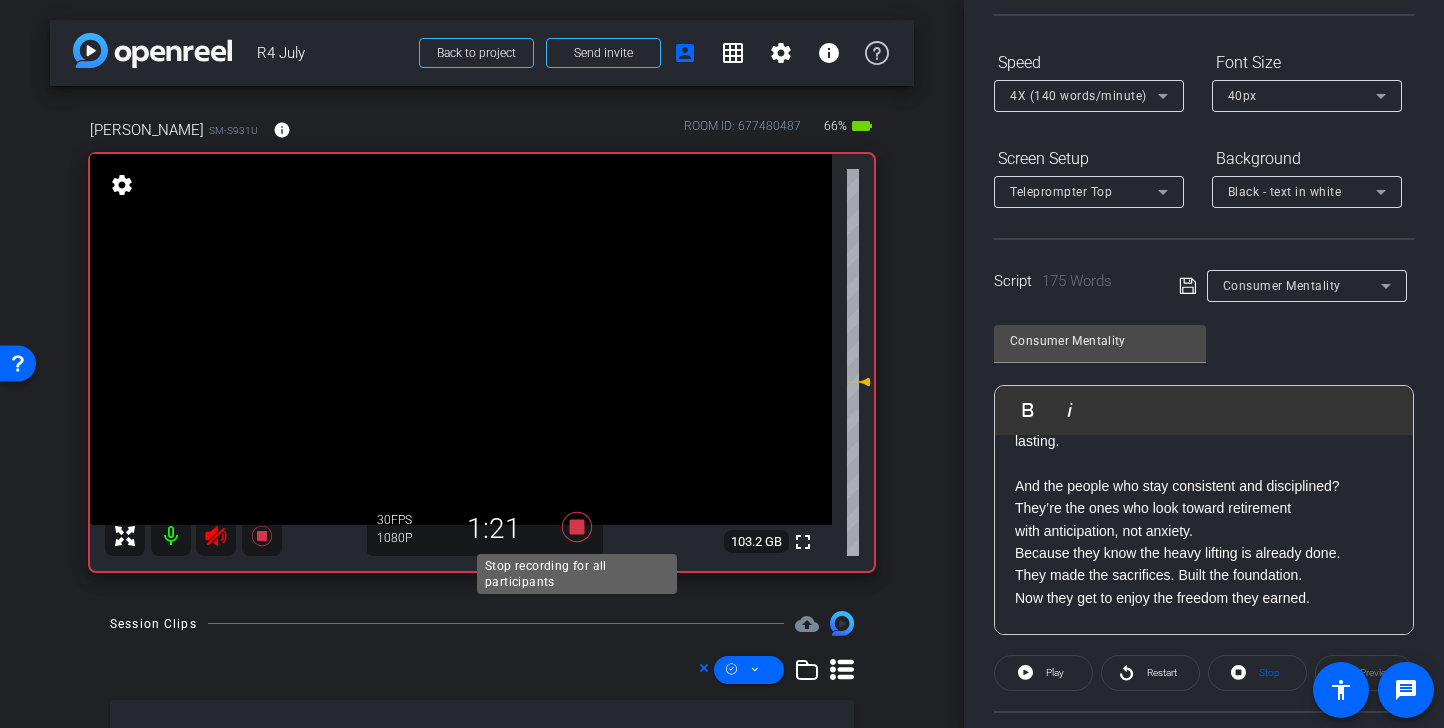 click 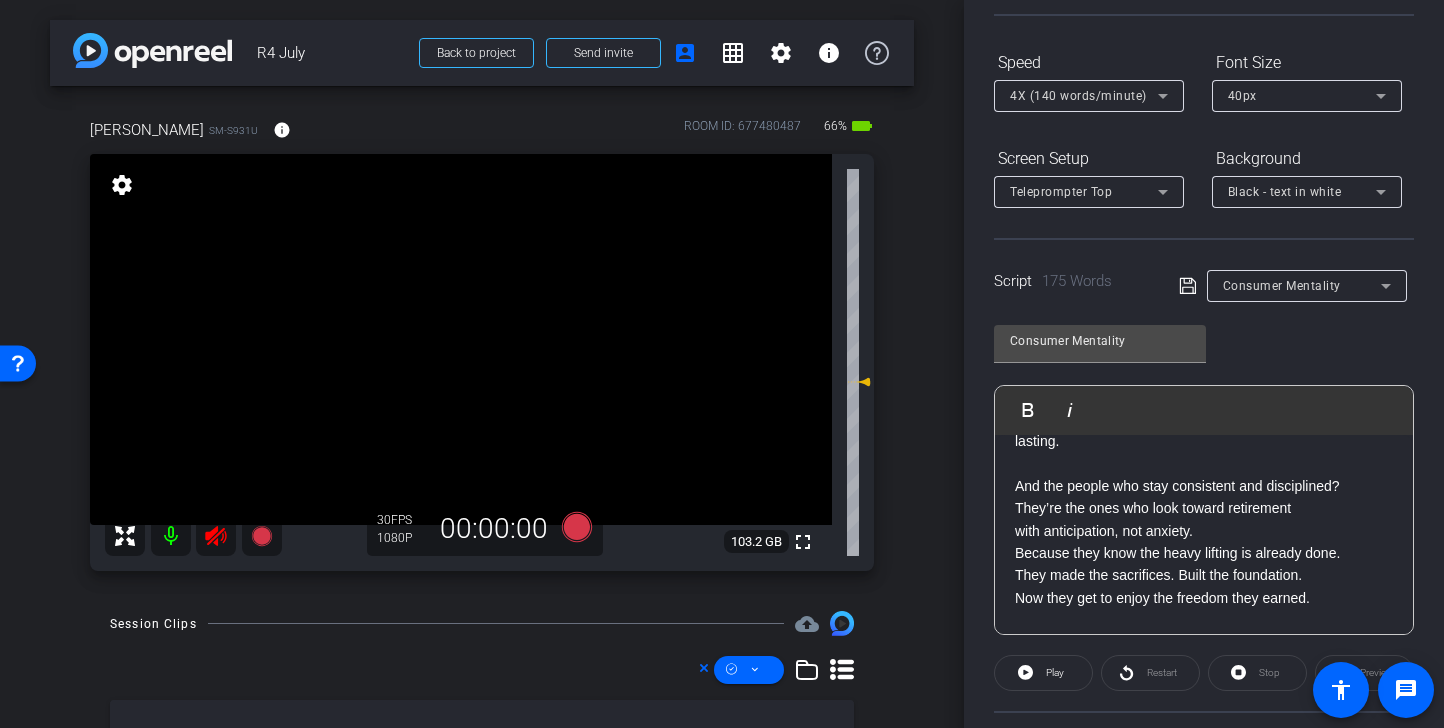 click 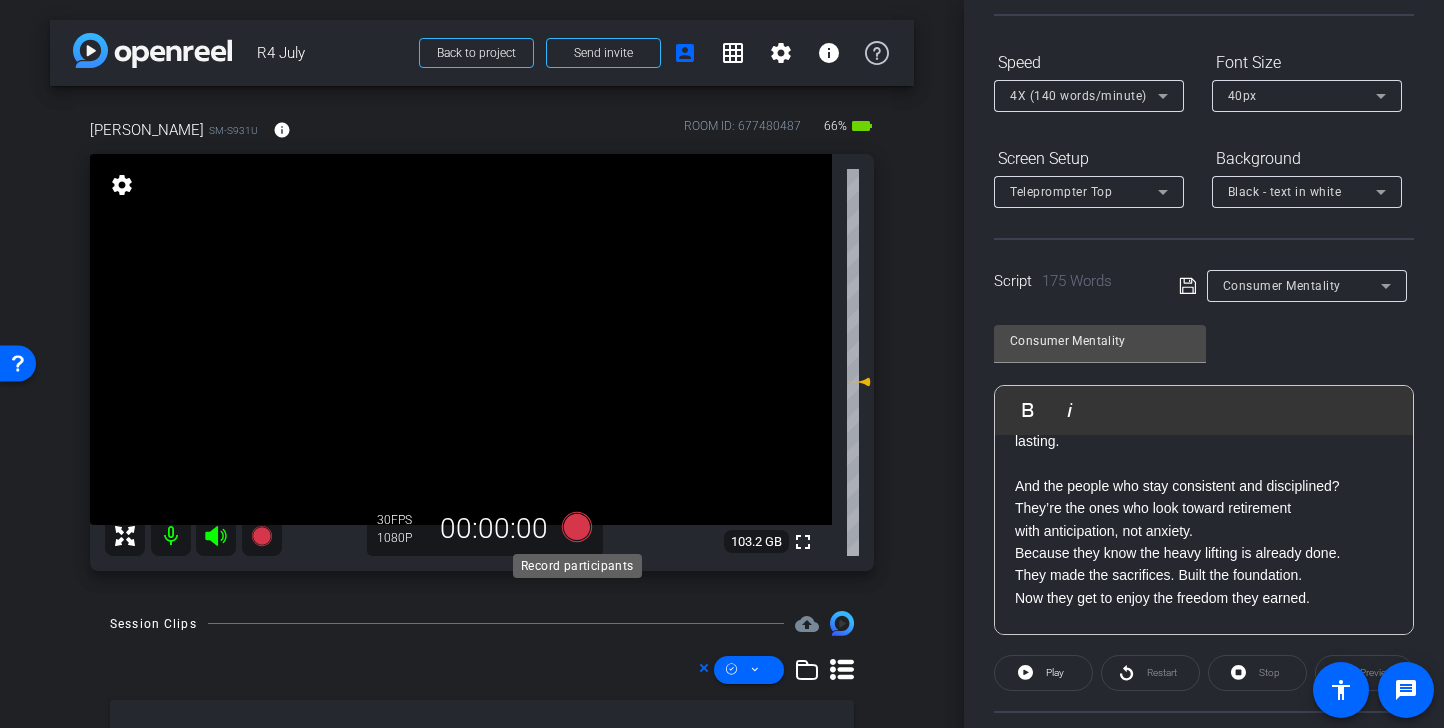 click 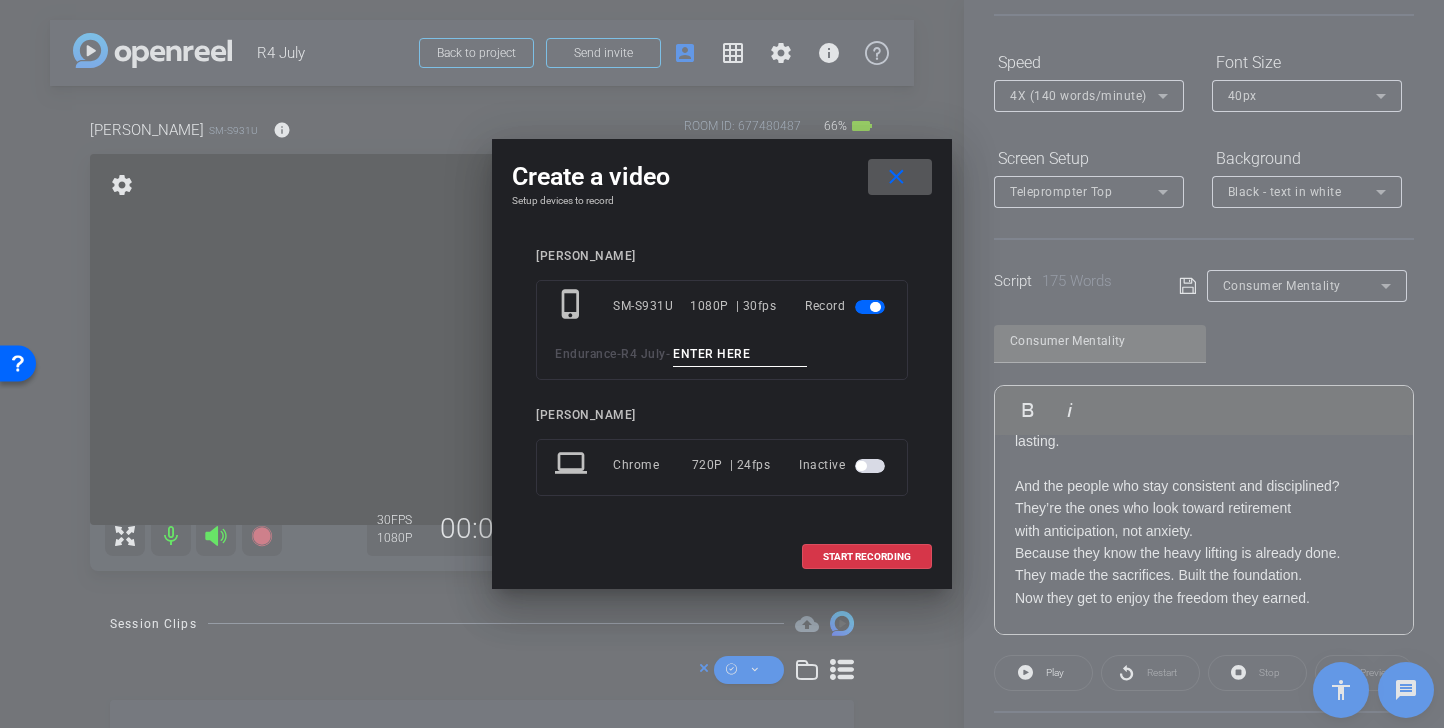 click at bounding box center (740, 354) 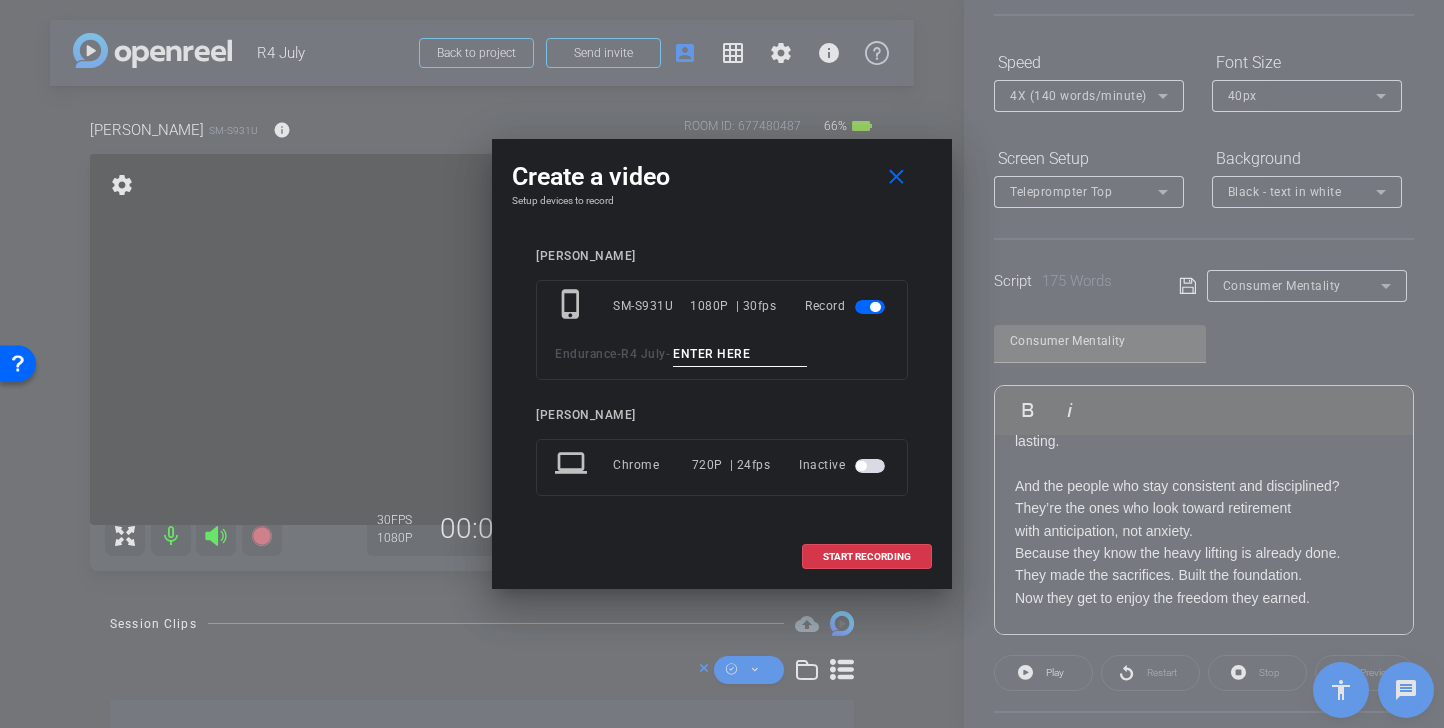paste on "Consumer Tk 1" 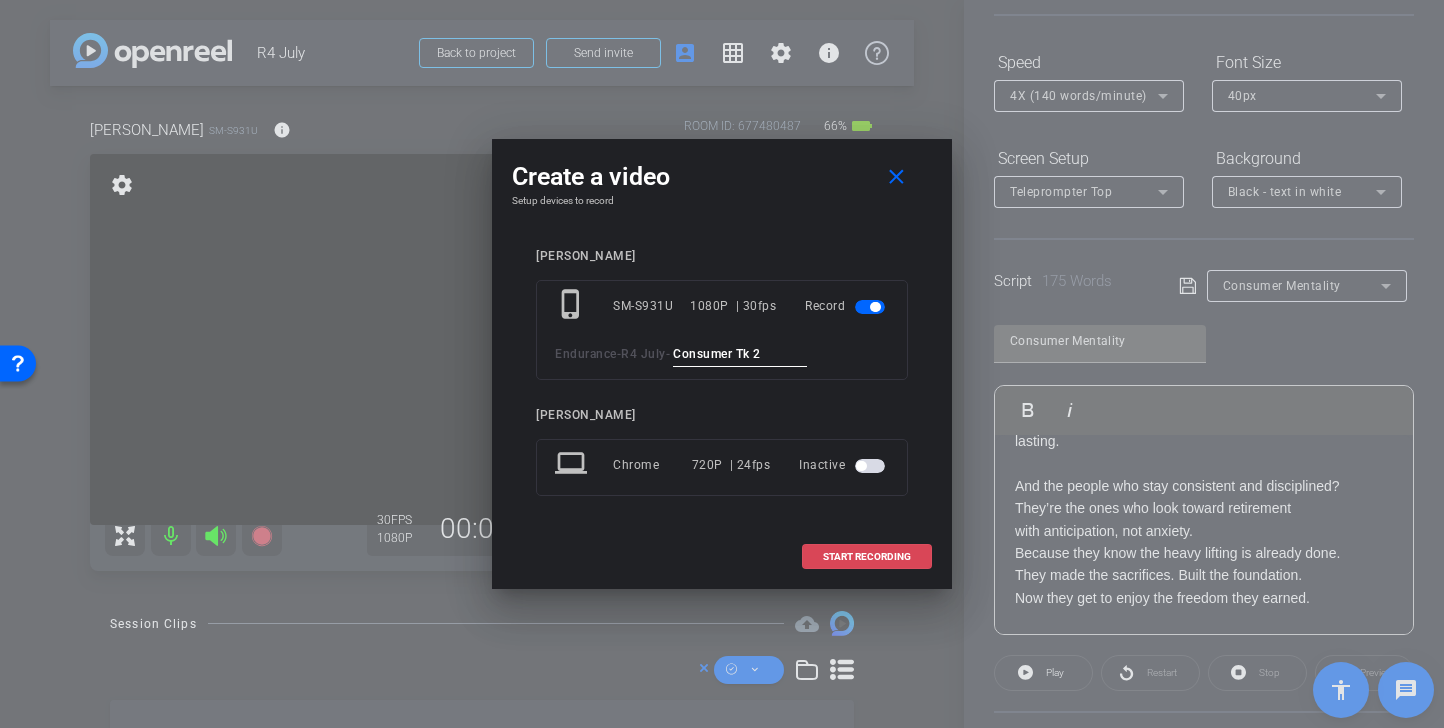 type on "Consumer Tk 2" 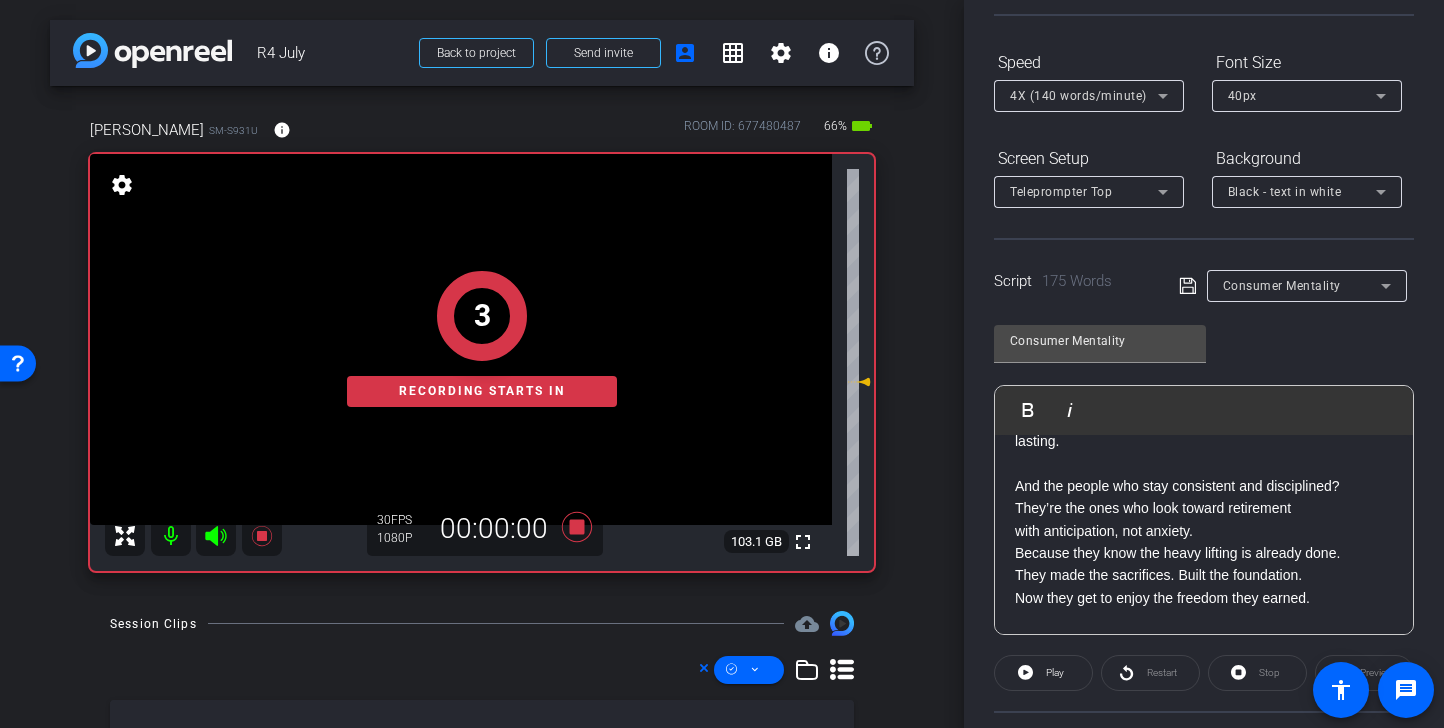 click on "4X (140 words/minute)" at bounding box center [1078, 96] 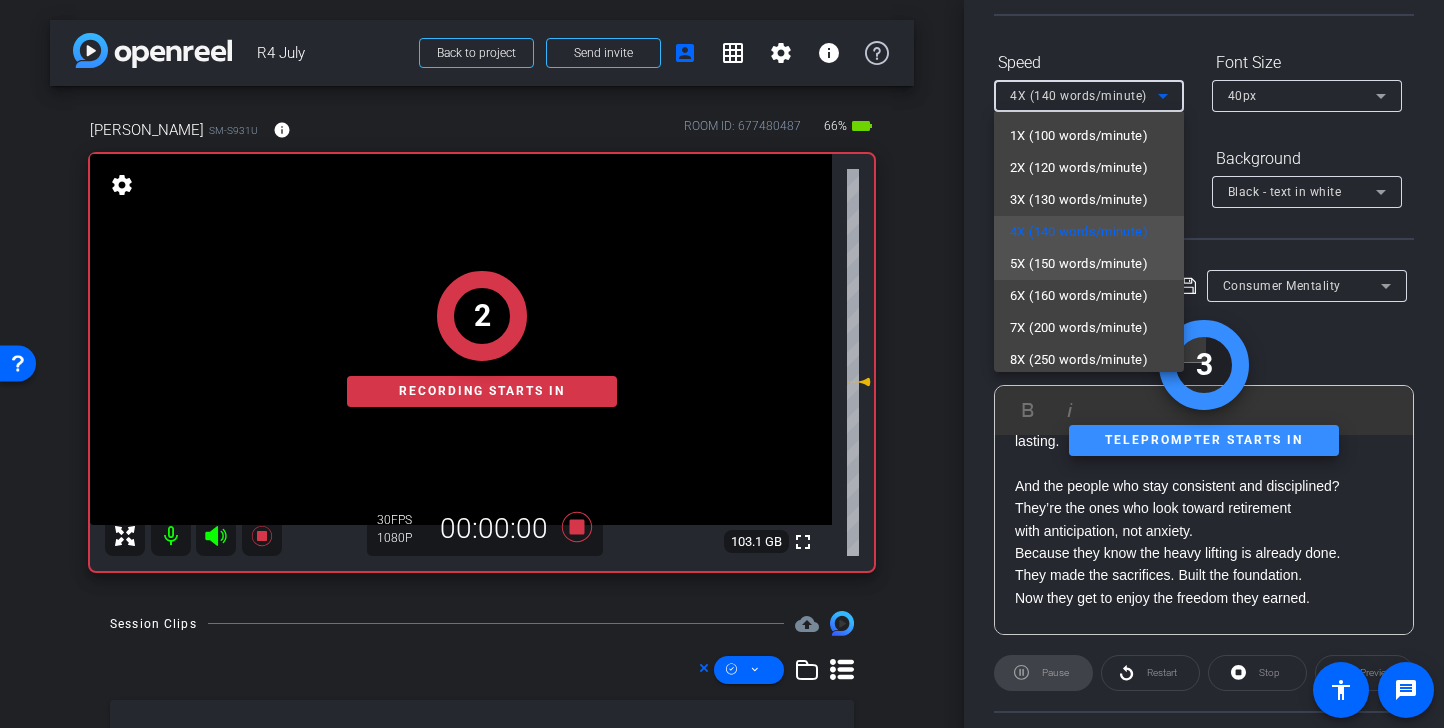 click on "5X (150 words/minute)" at bounding box center [1079, 264] 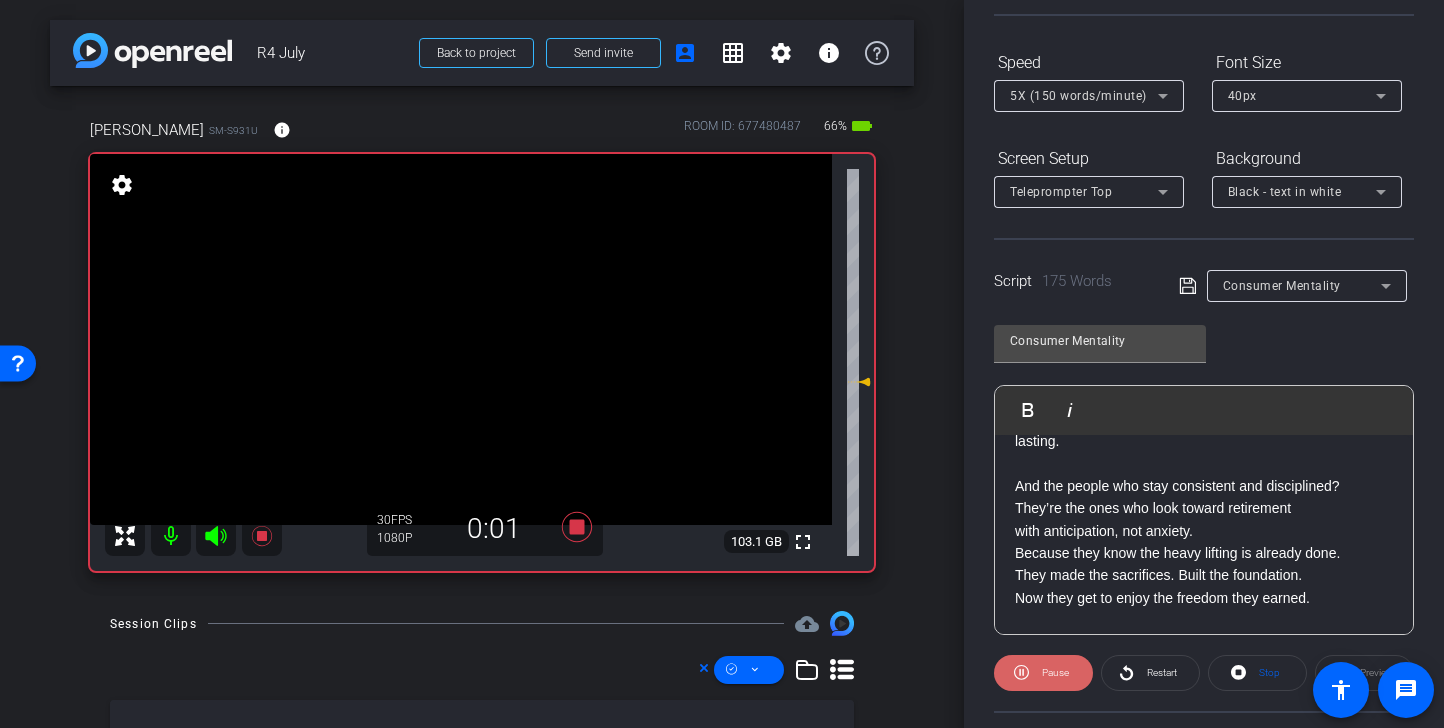 click on "Pause" 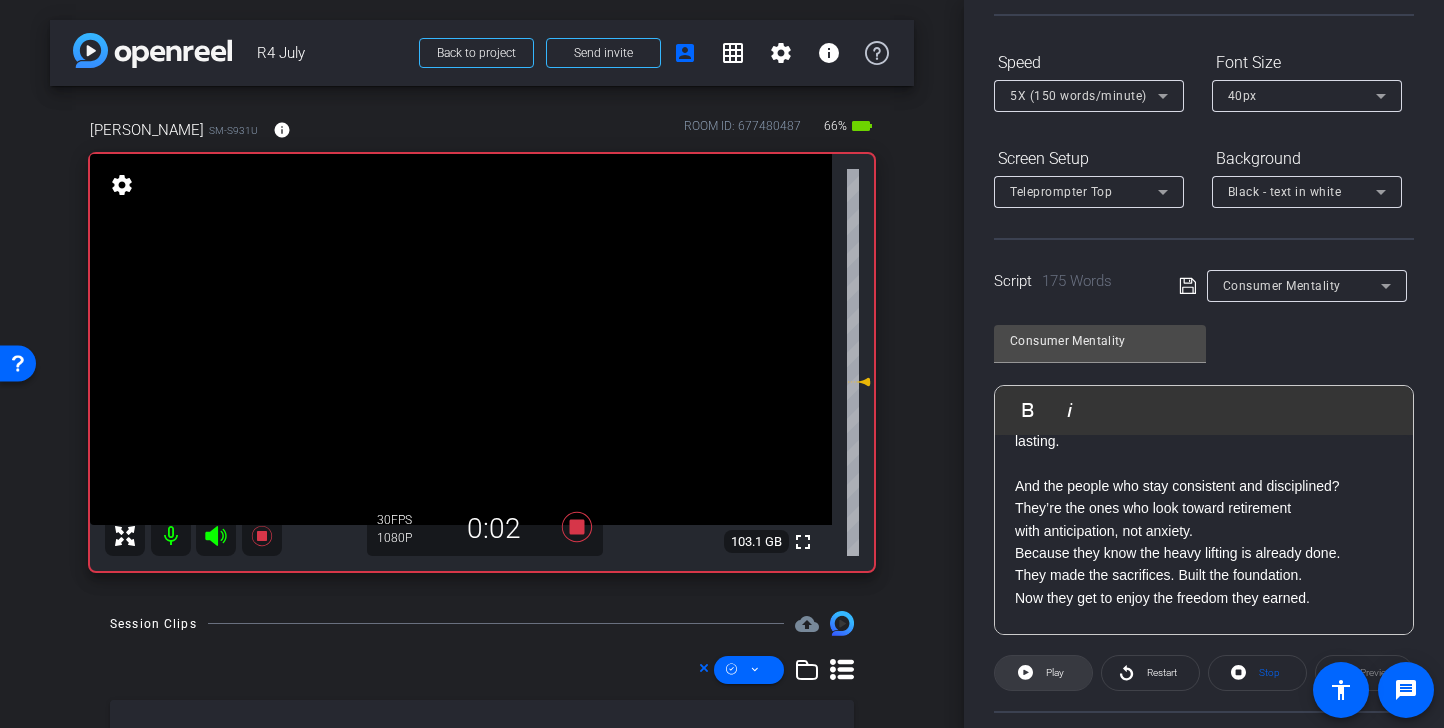 click on "Play" 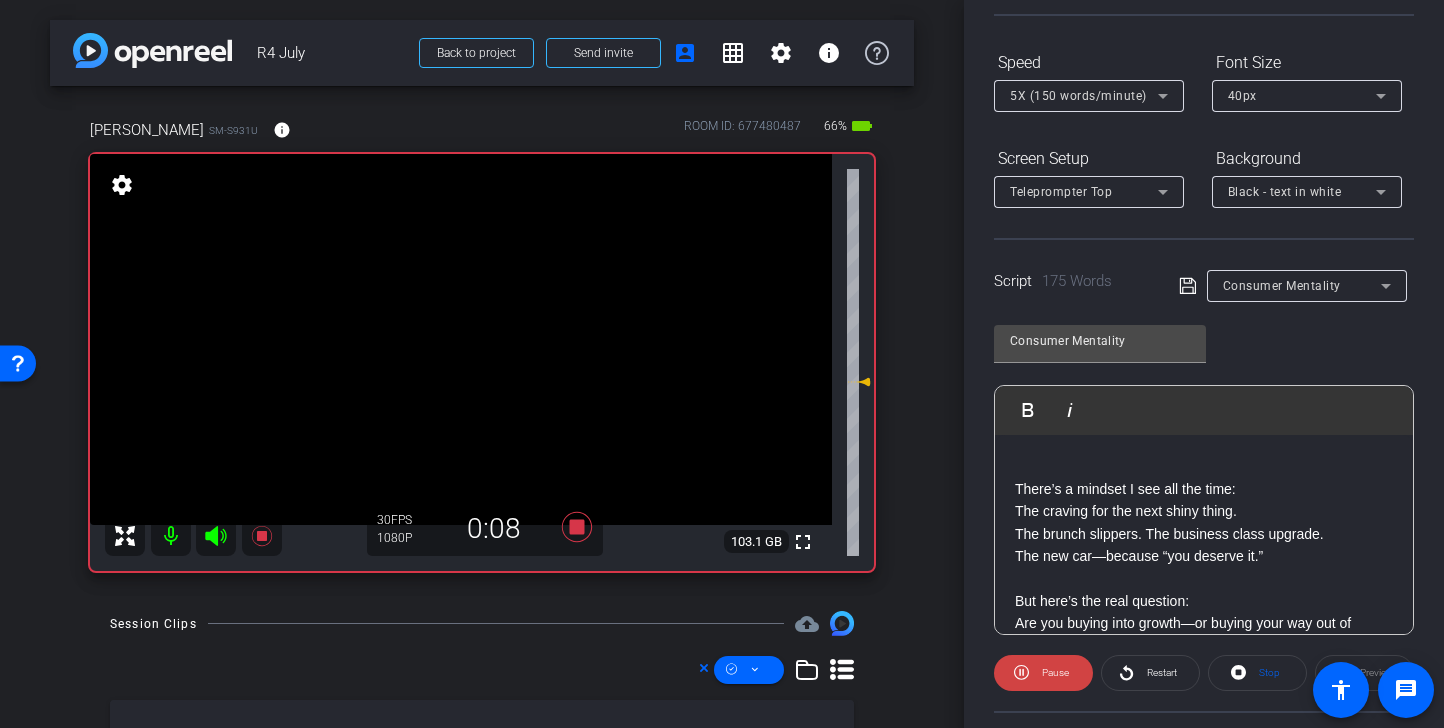 scroll, scrollTop: 117, scrollLeft: 0, axis: vertical 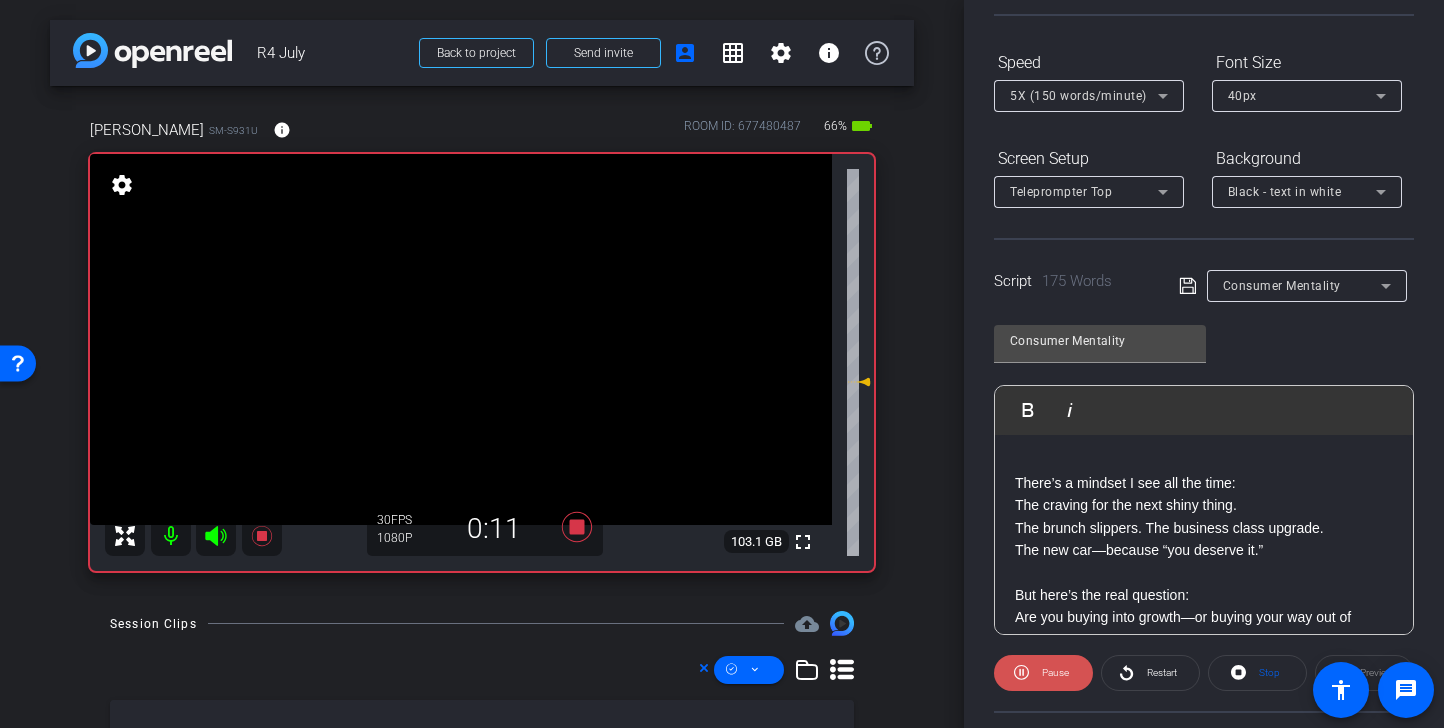 click on "Pause" 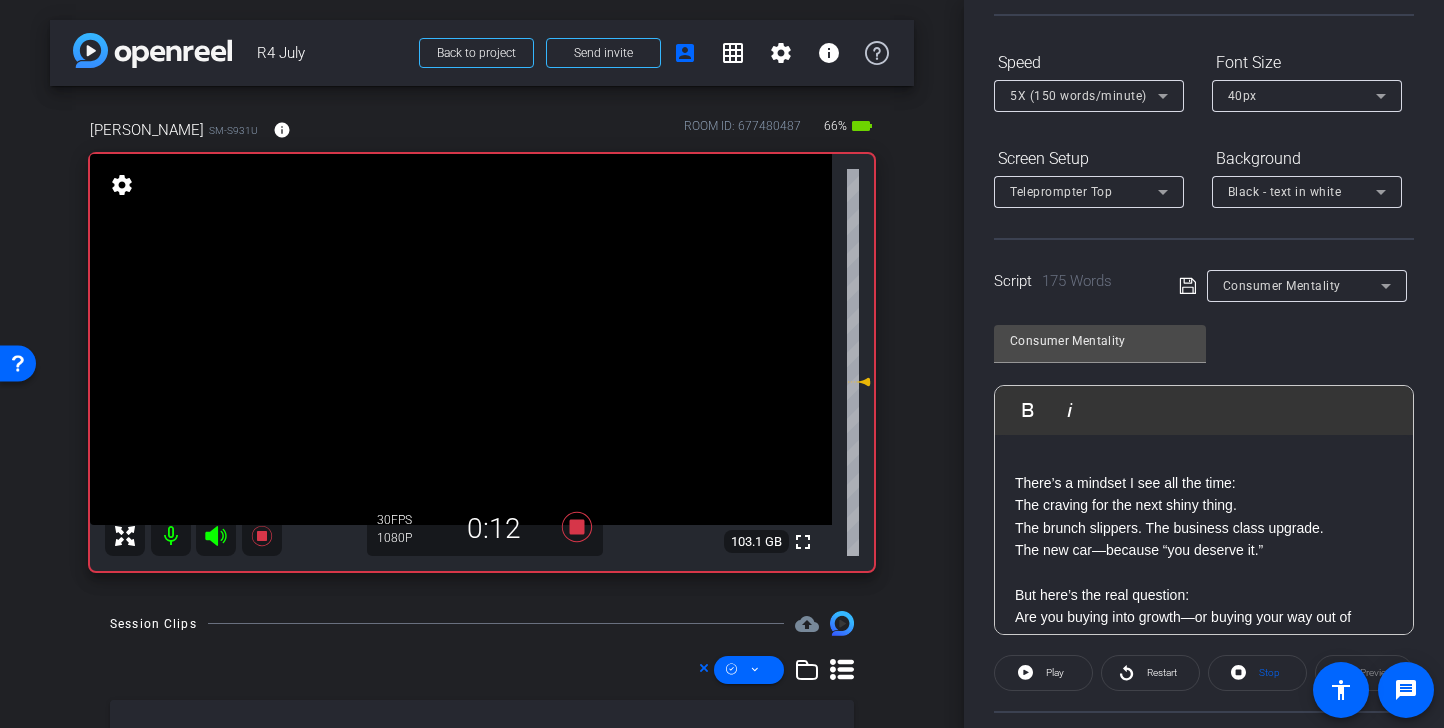 click 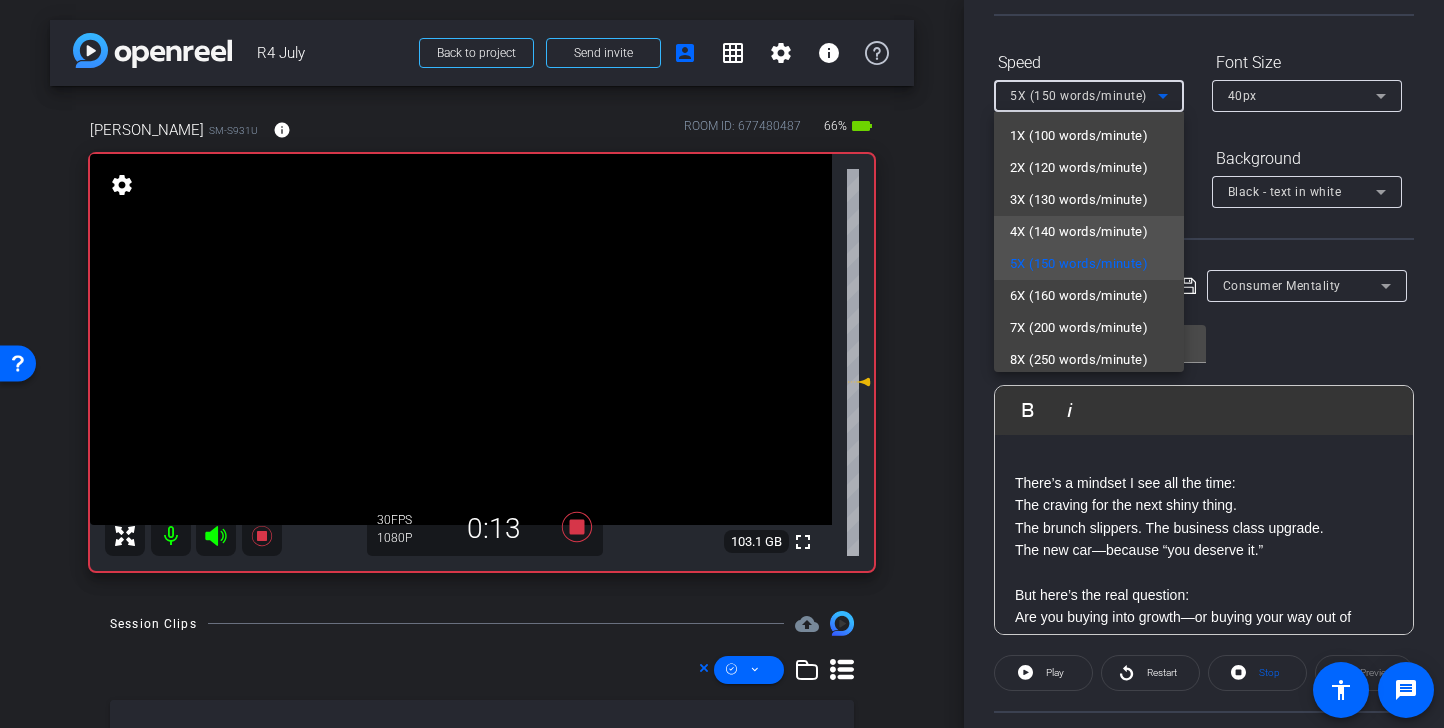 click on "4X (140 words/minute)" at bounding box center [1079, 232] 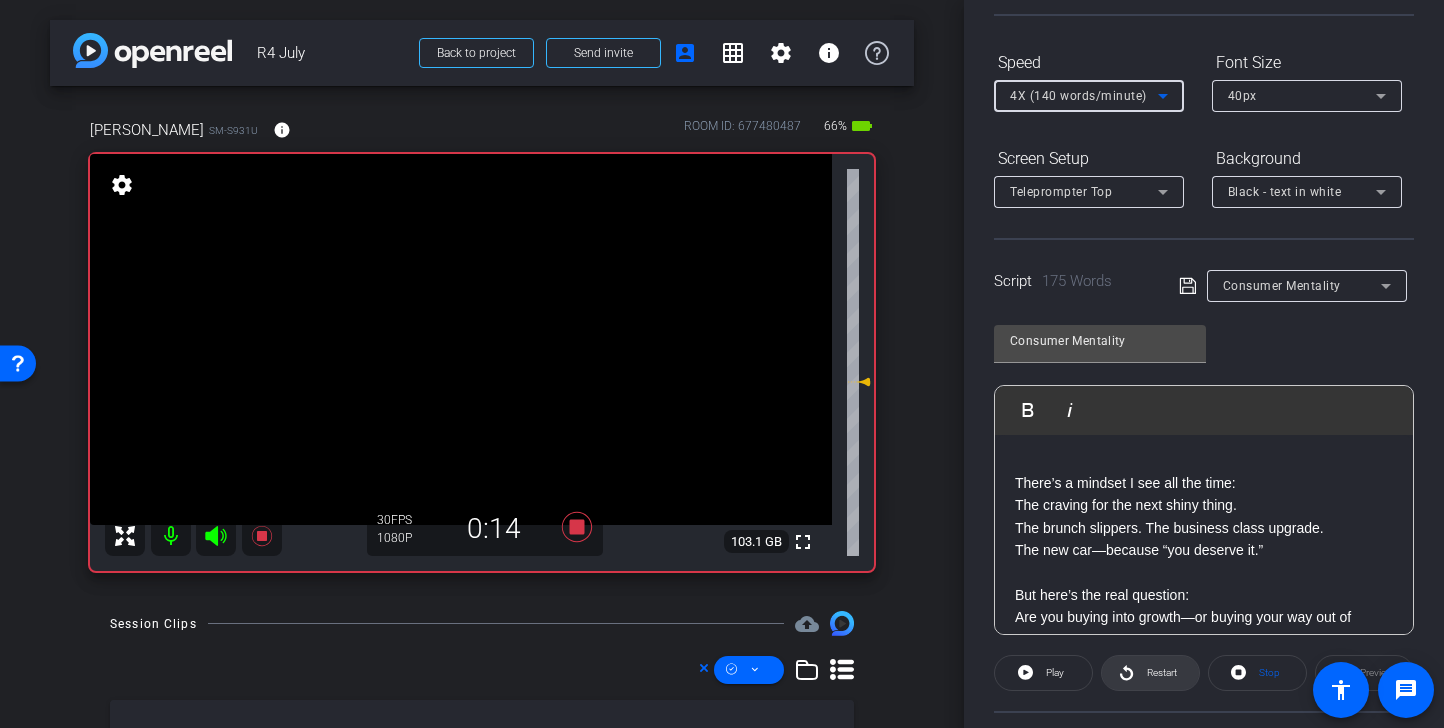 click on "Restart" 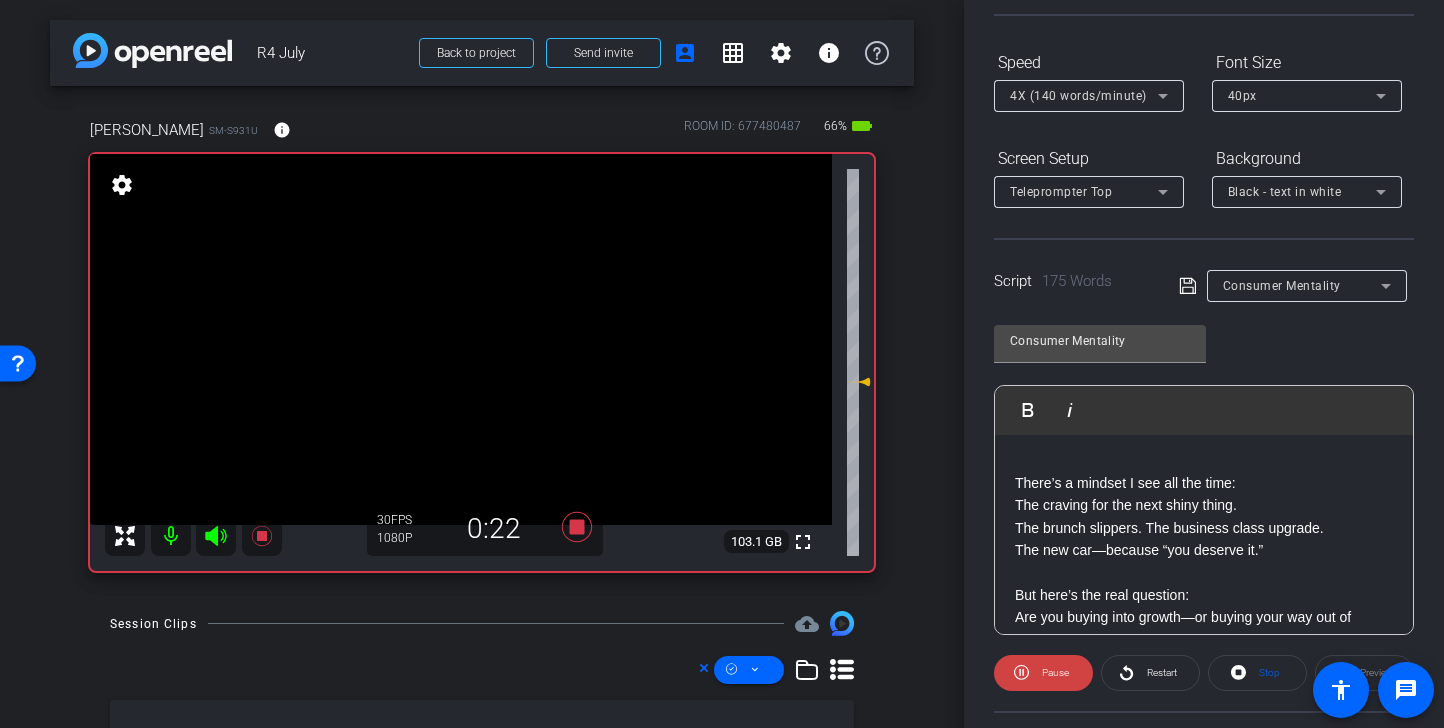 click 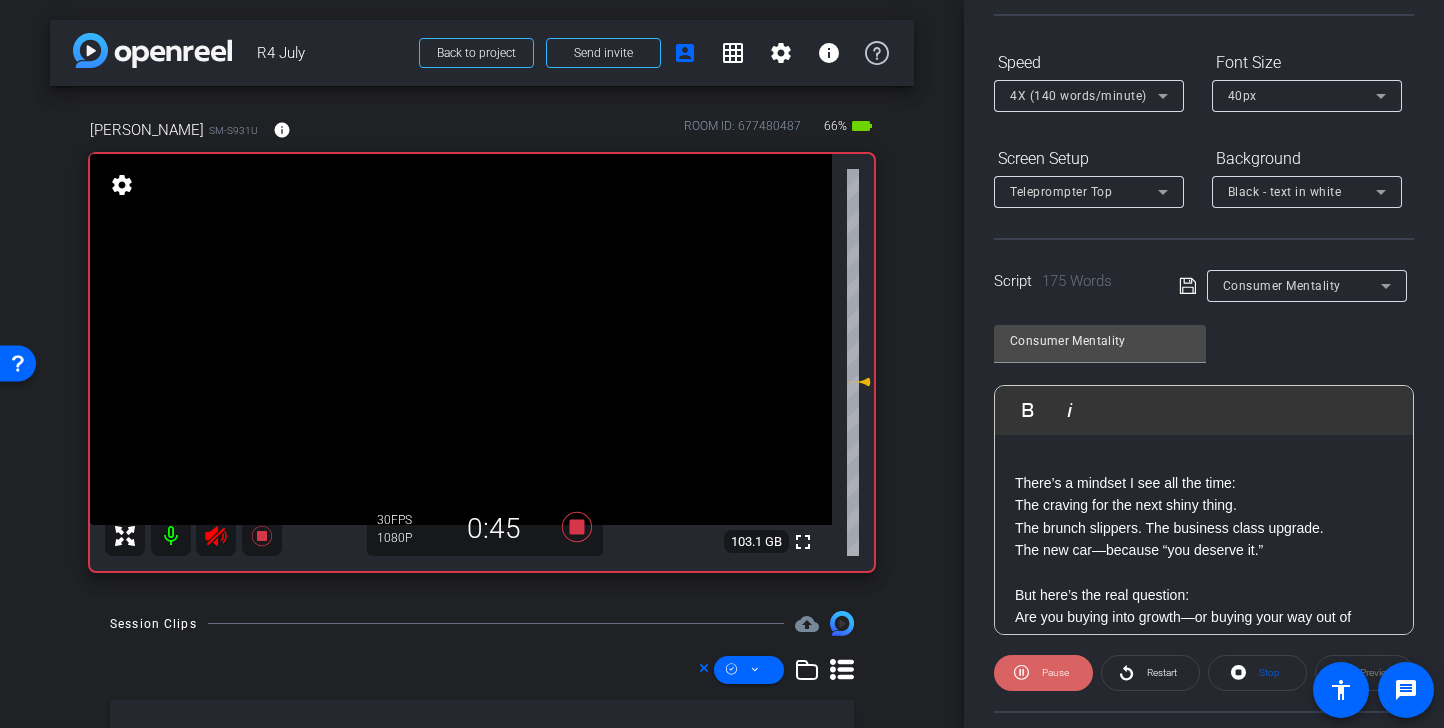 click on "Pause" 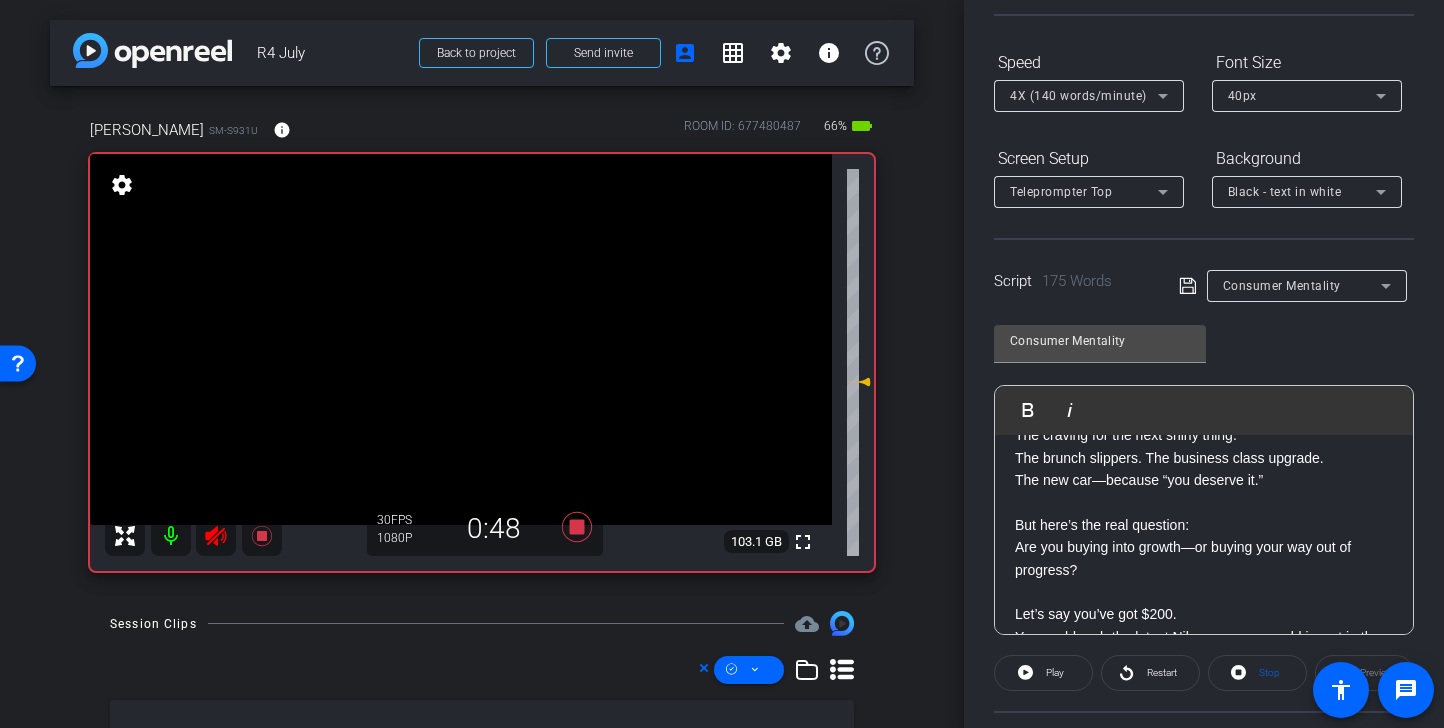 scroll, scrollTop: 241, scrollLeft: 0, axis: vertical 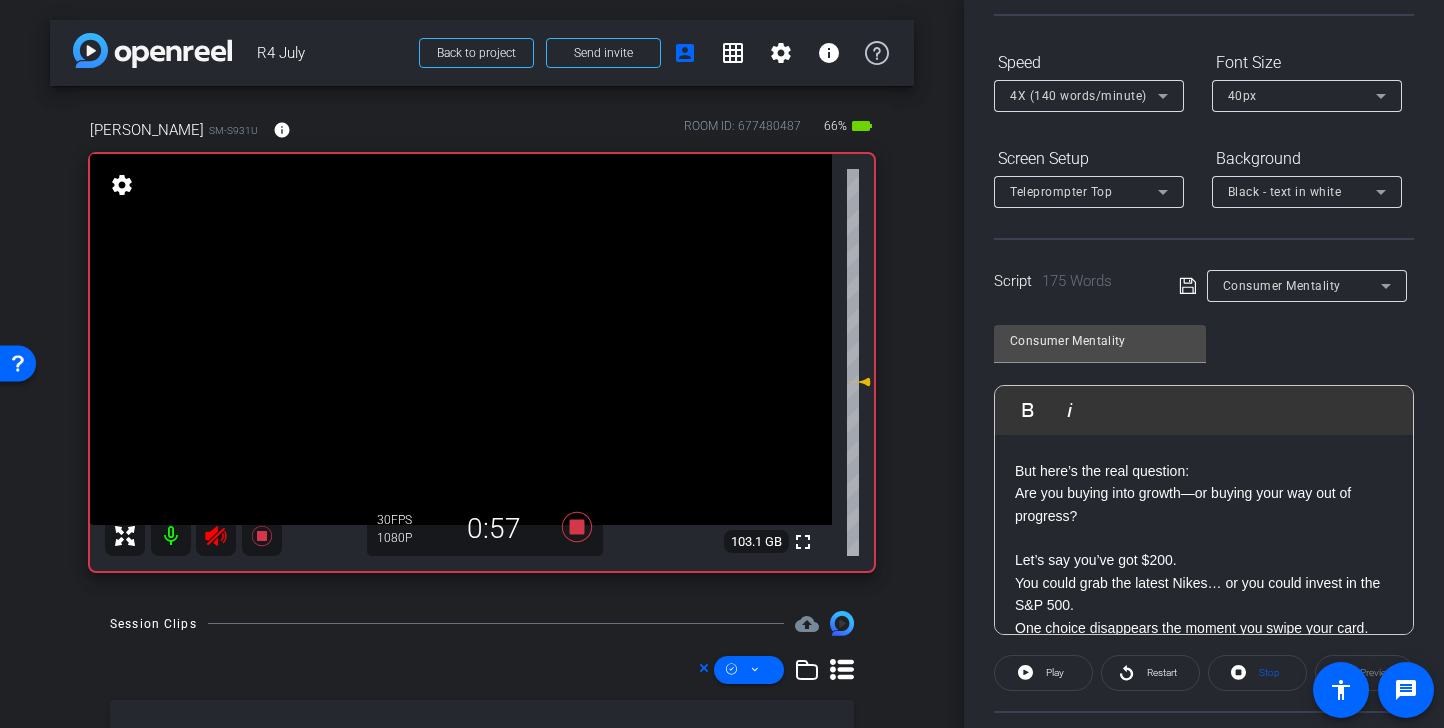 click on "Let’s say you’ve got $200. You could grab the latest Nikes… or you could invest in the S&P 500. One choice disappears the moment you swipe your card. The other starts working for your future—right away." 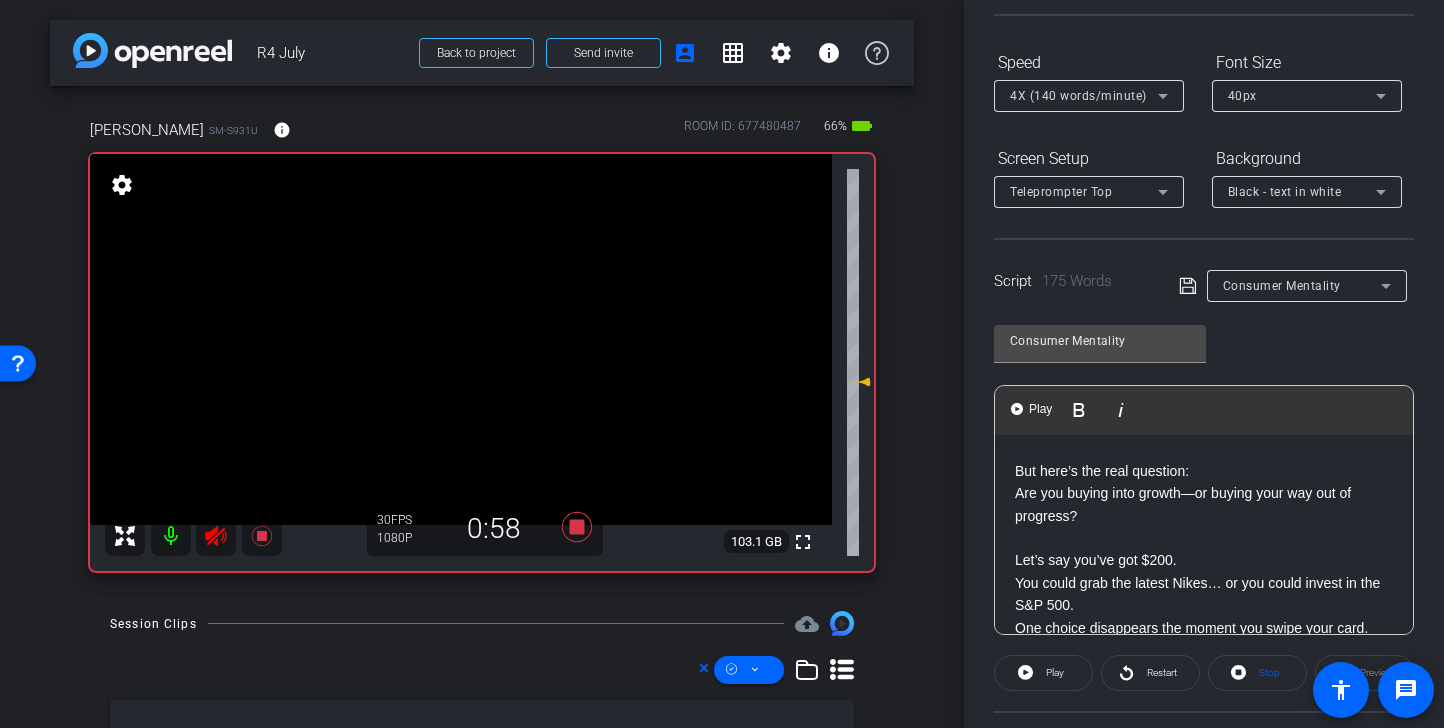 click on "Let’s say you’ve got $200. You could grab the latest Nikes… or you could invest in the S&P 500. One choice disappears the moment you swipe your card. The other starts working for your future—right away." 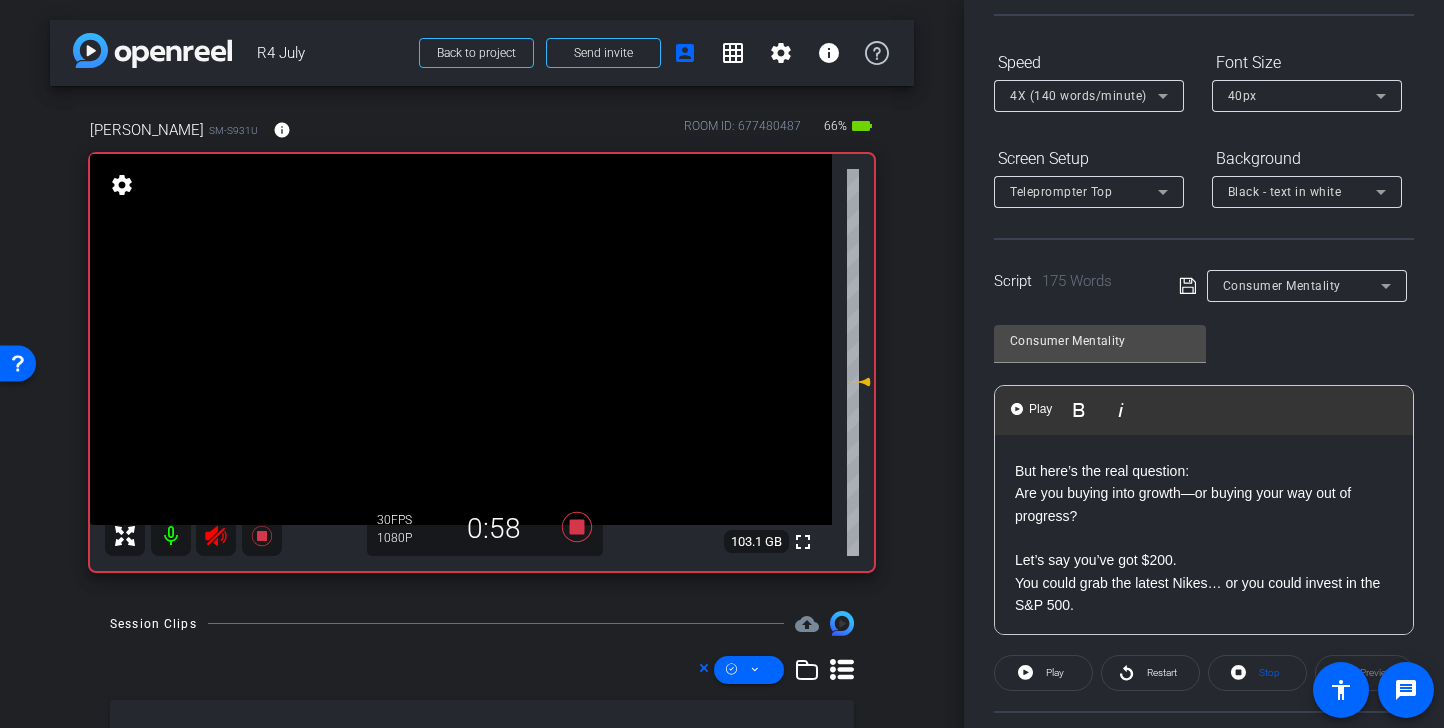 scroll, scrollTop: 246, scrollLeft: 0, axis: vertical 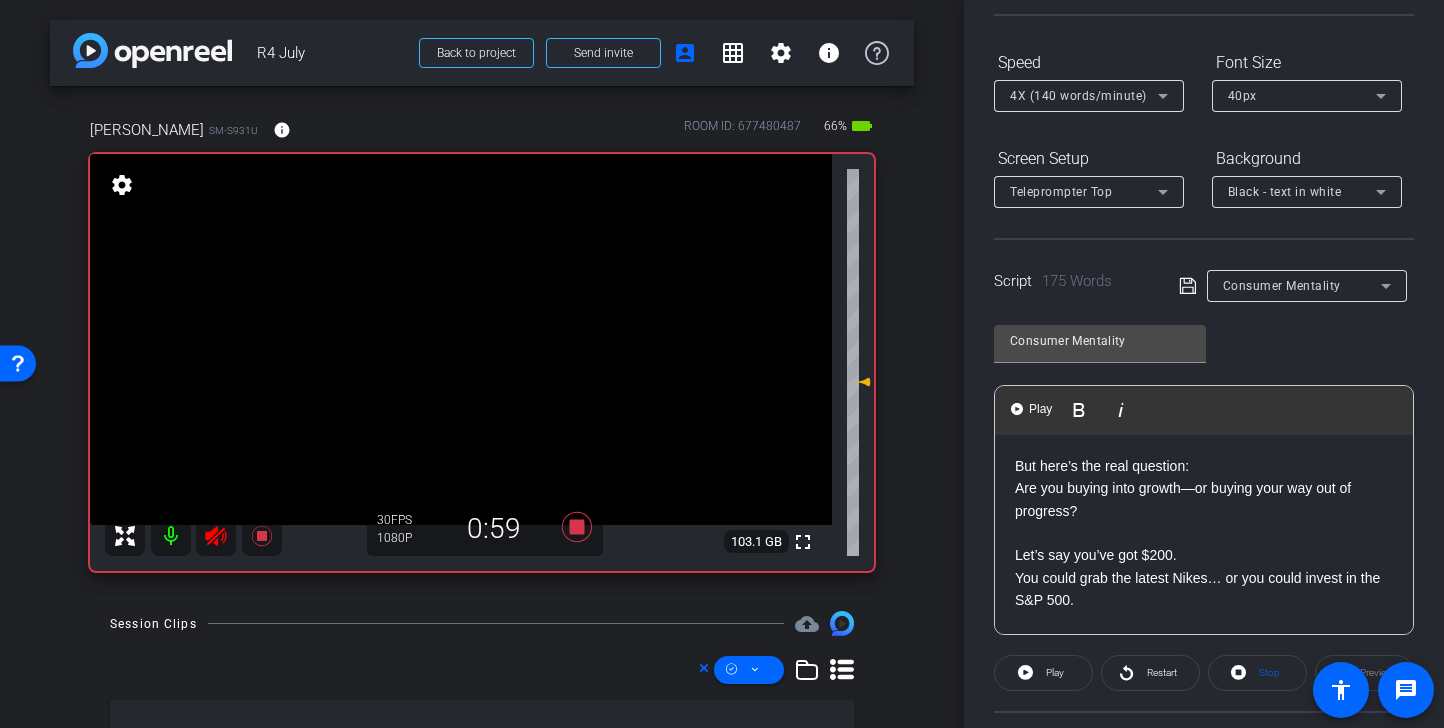 click 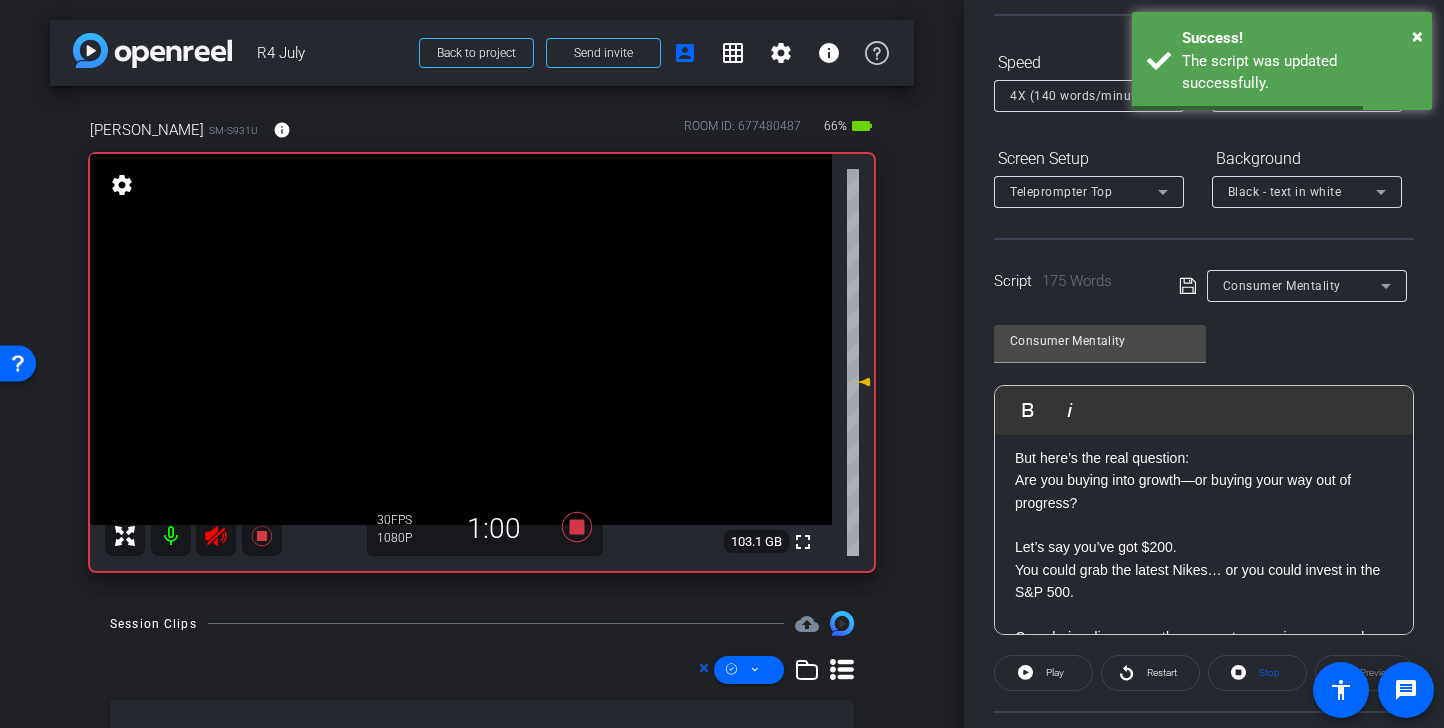 scroll, scrollTop: 304, scrollLeft: 0, axis: vertical 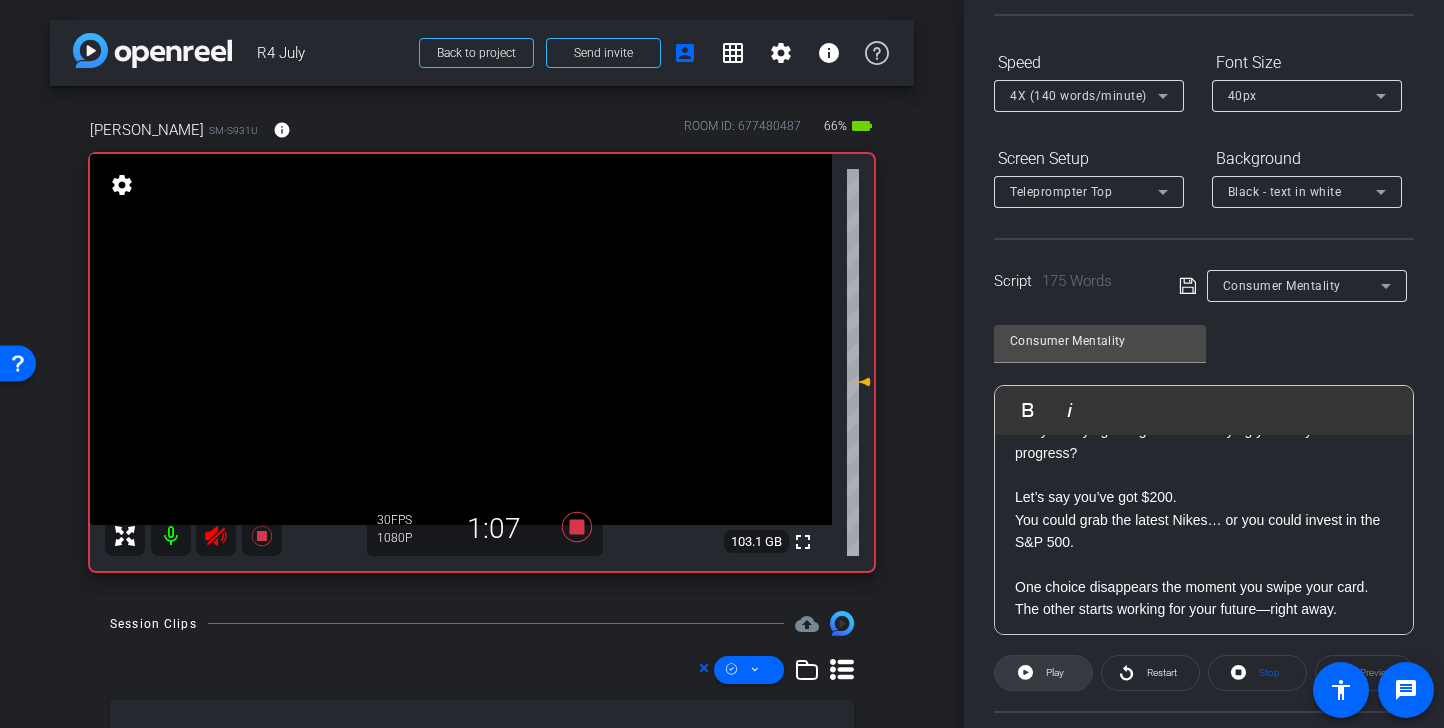 click on "Play" 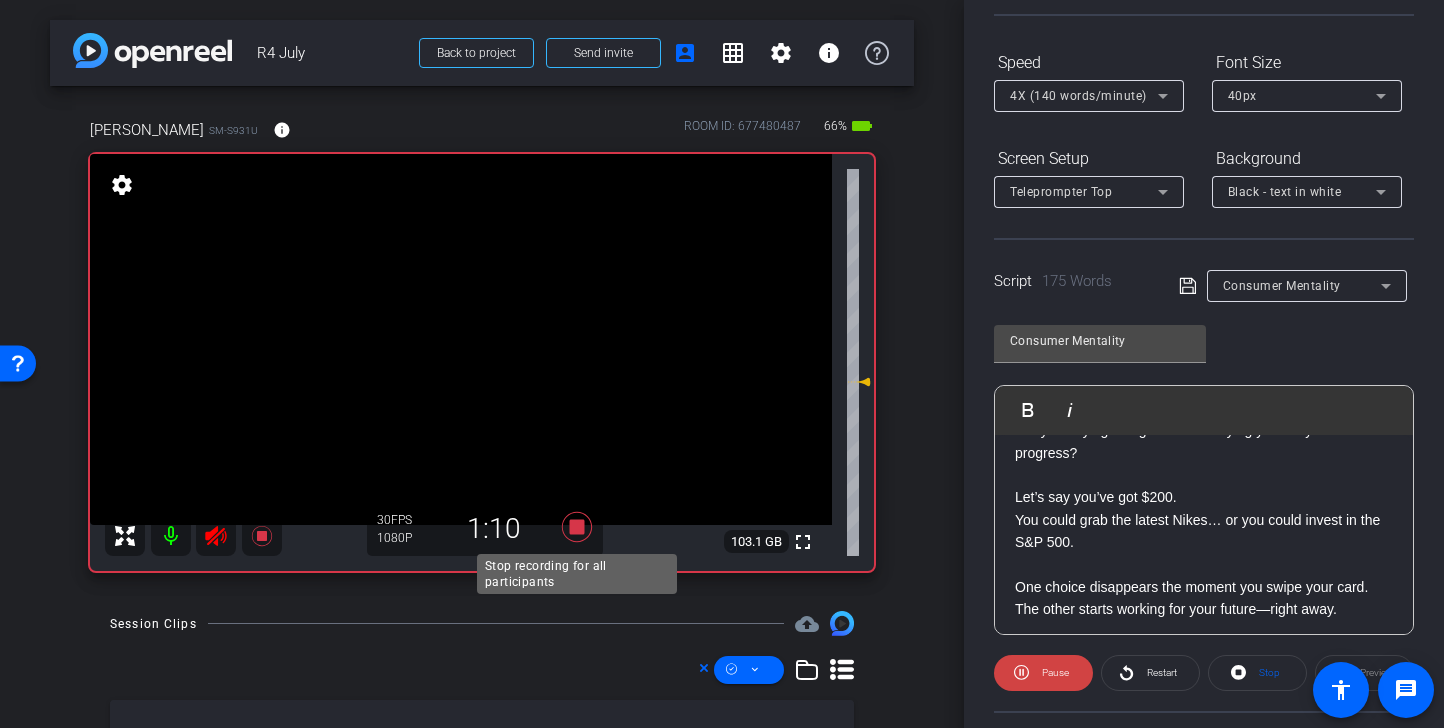 click 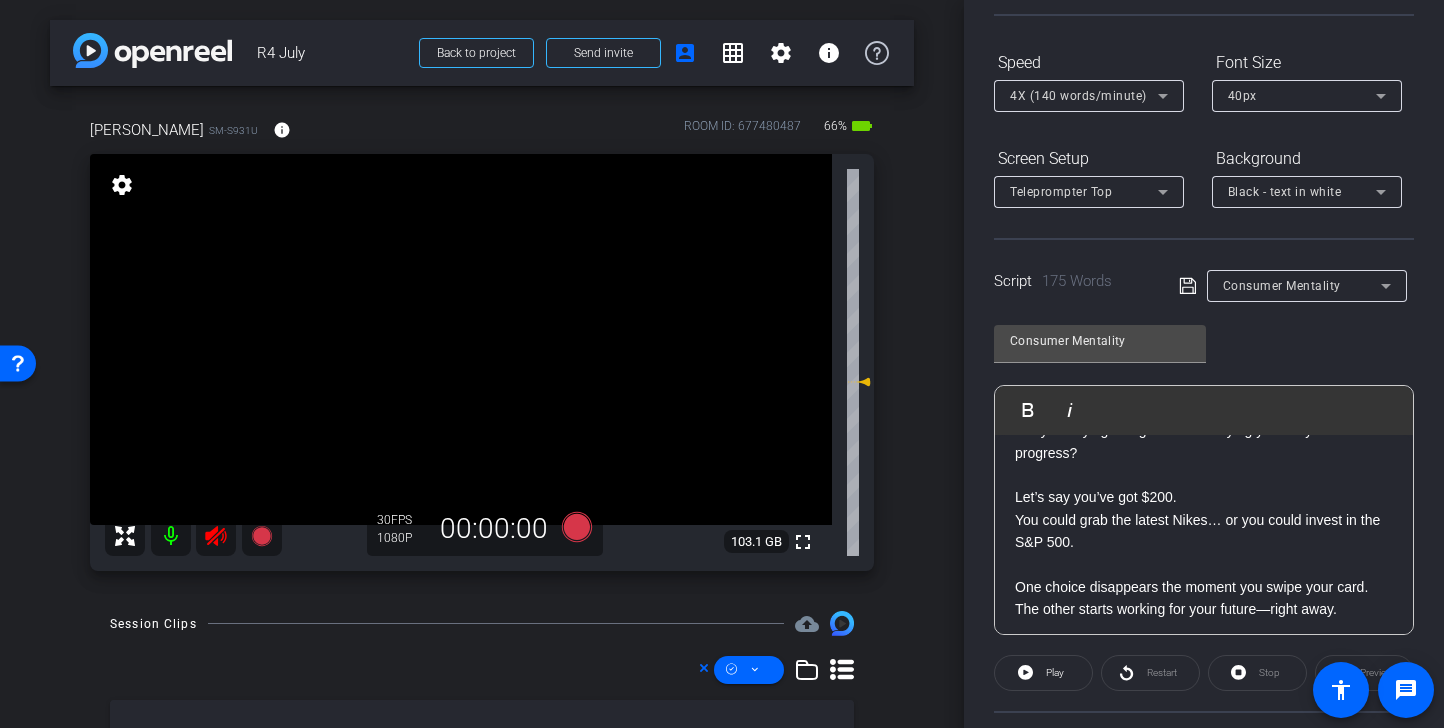 click at bounding box center [216, 536] 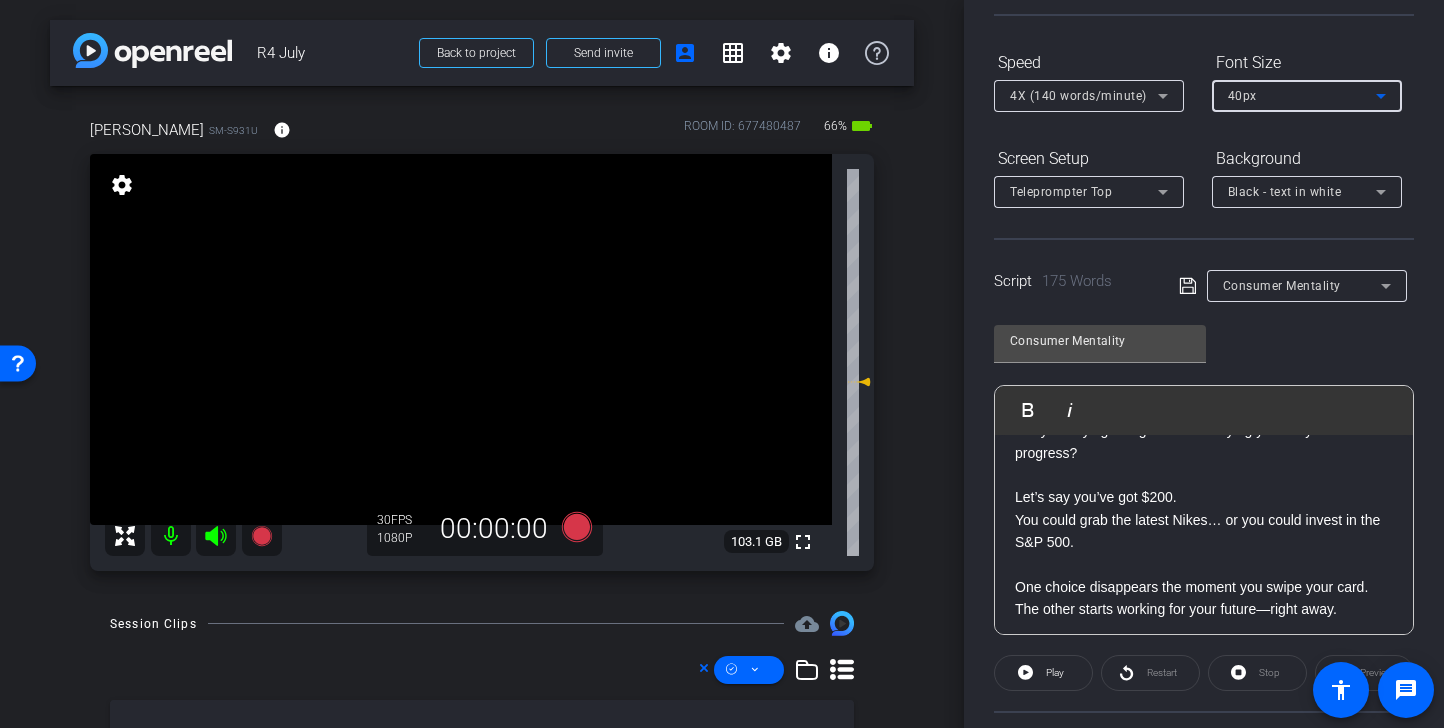 click on "40px" at bounding box center [1302, 95] 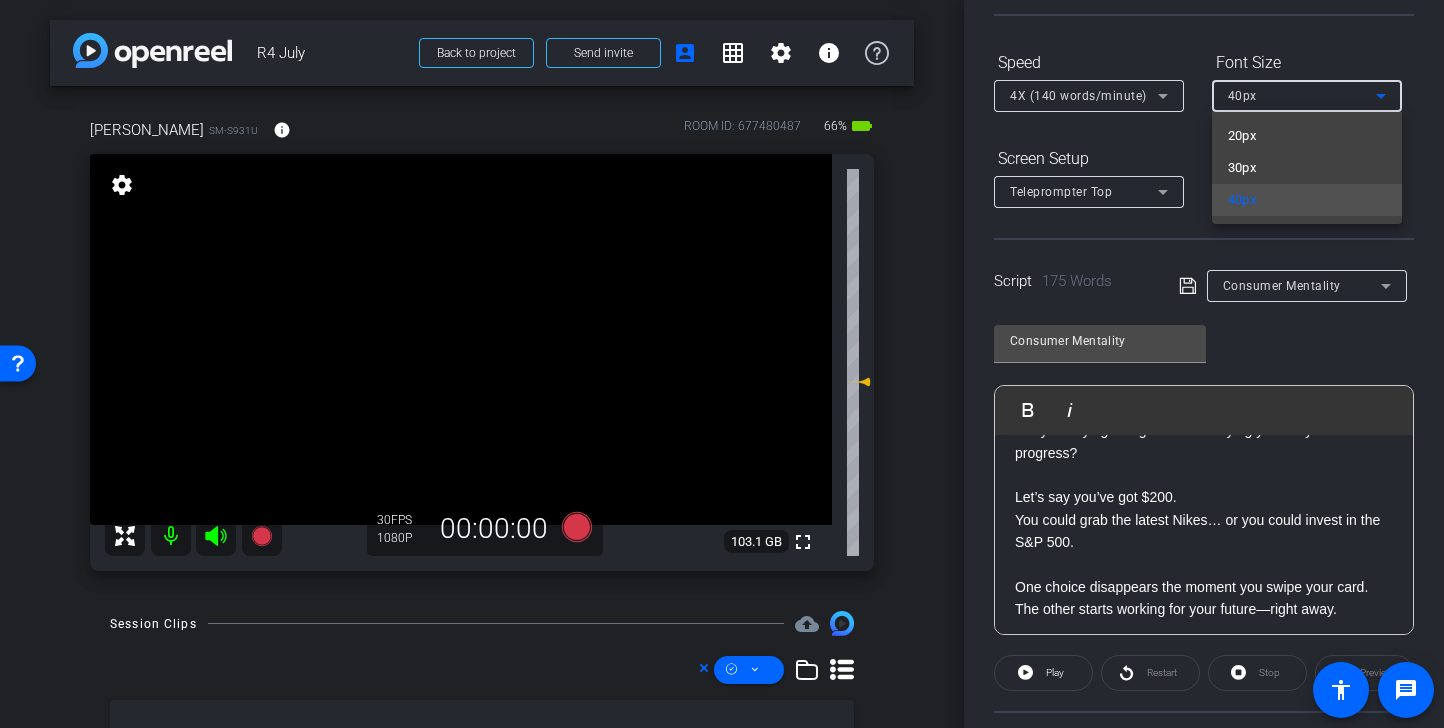 click at bounding box center (722, 364) 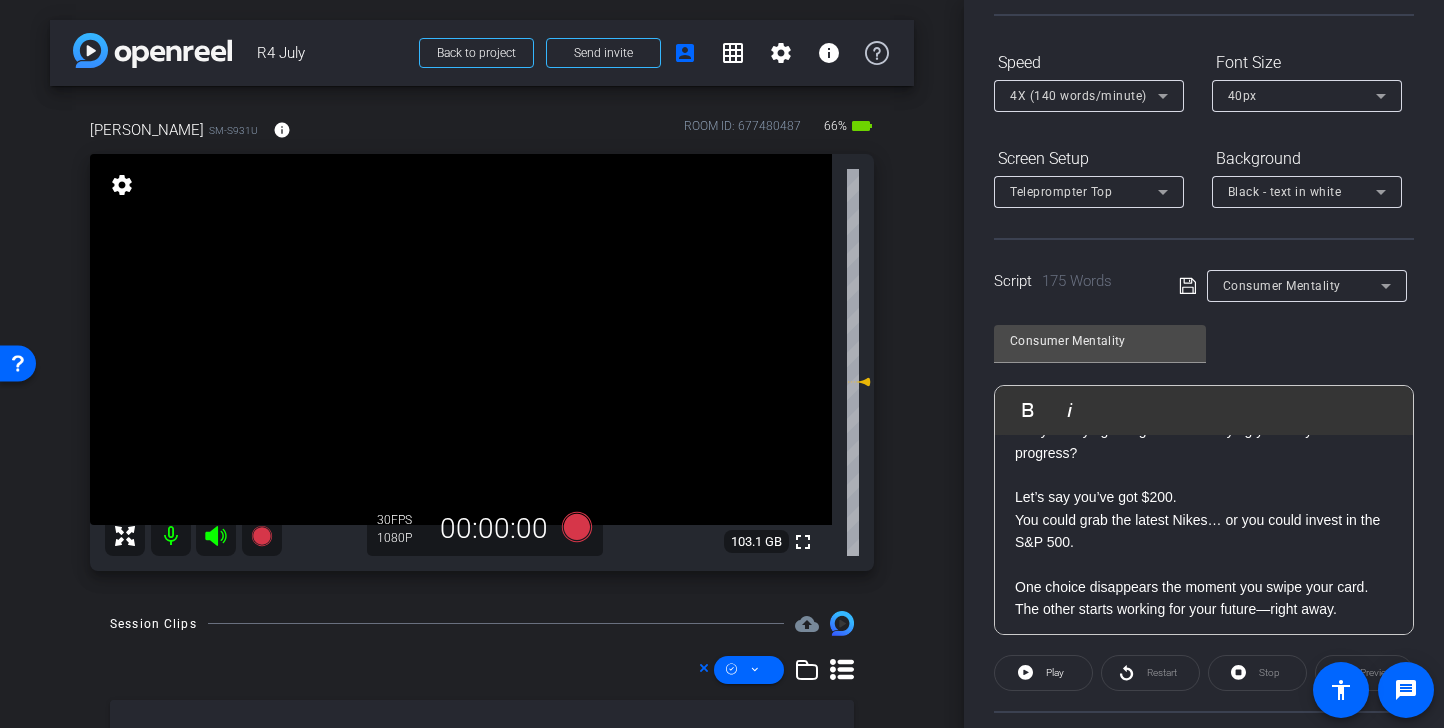 click on "Font Size" 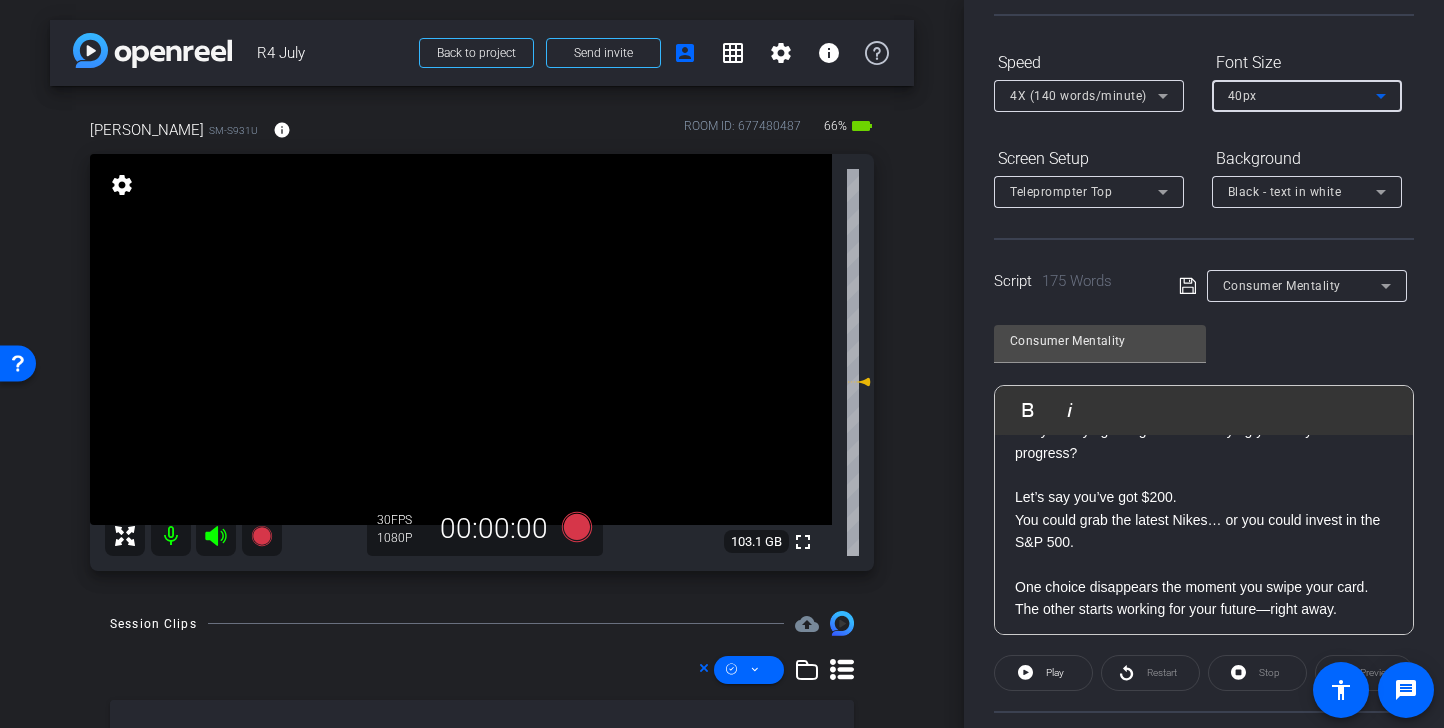 click on "40px" at bounding box center [1302, 95] 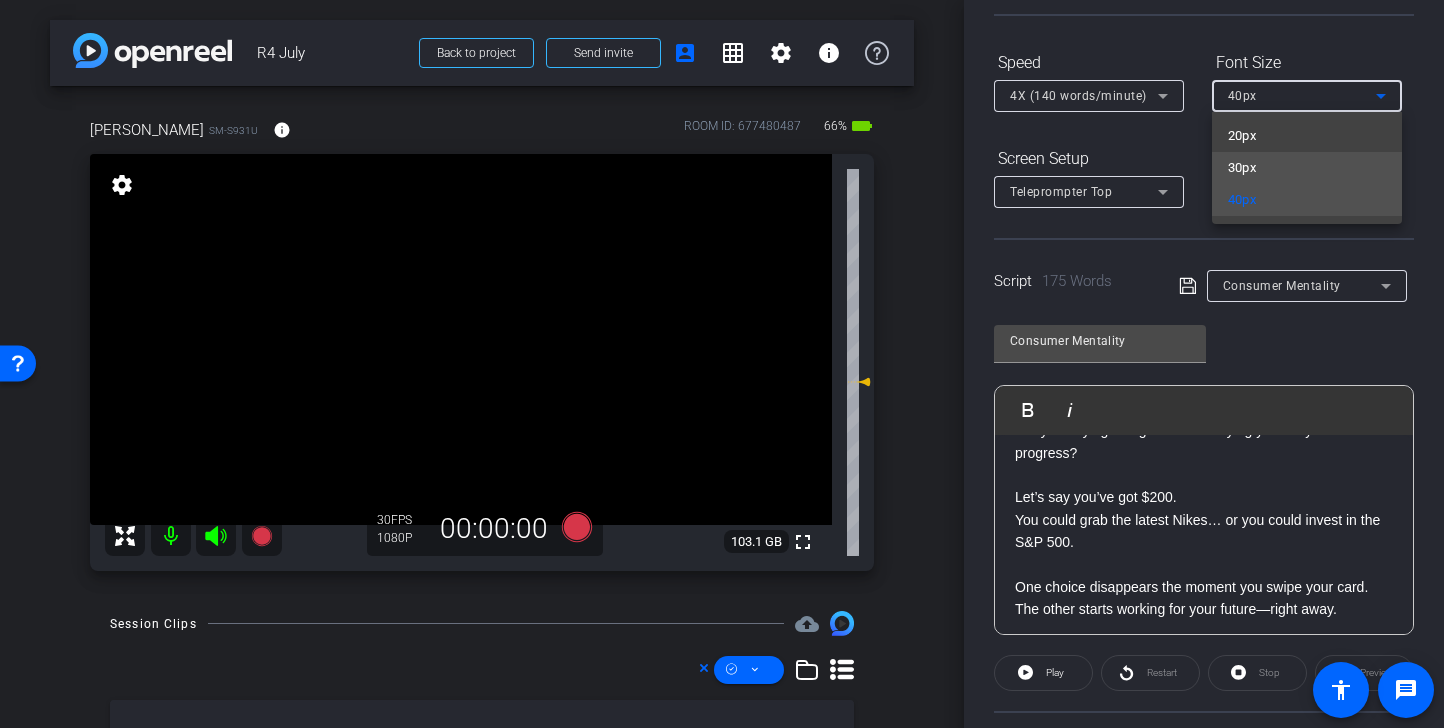 click on "30px" at bounding box center [1307, 168] 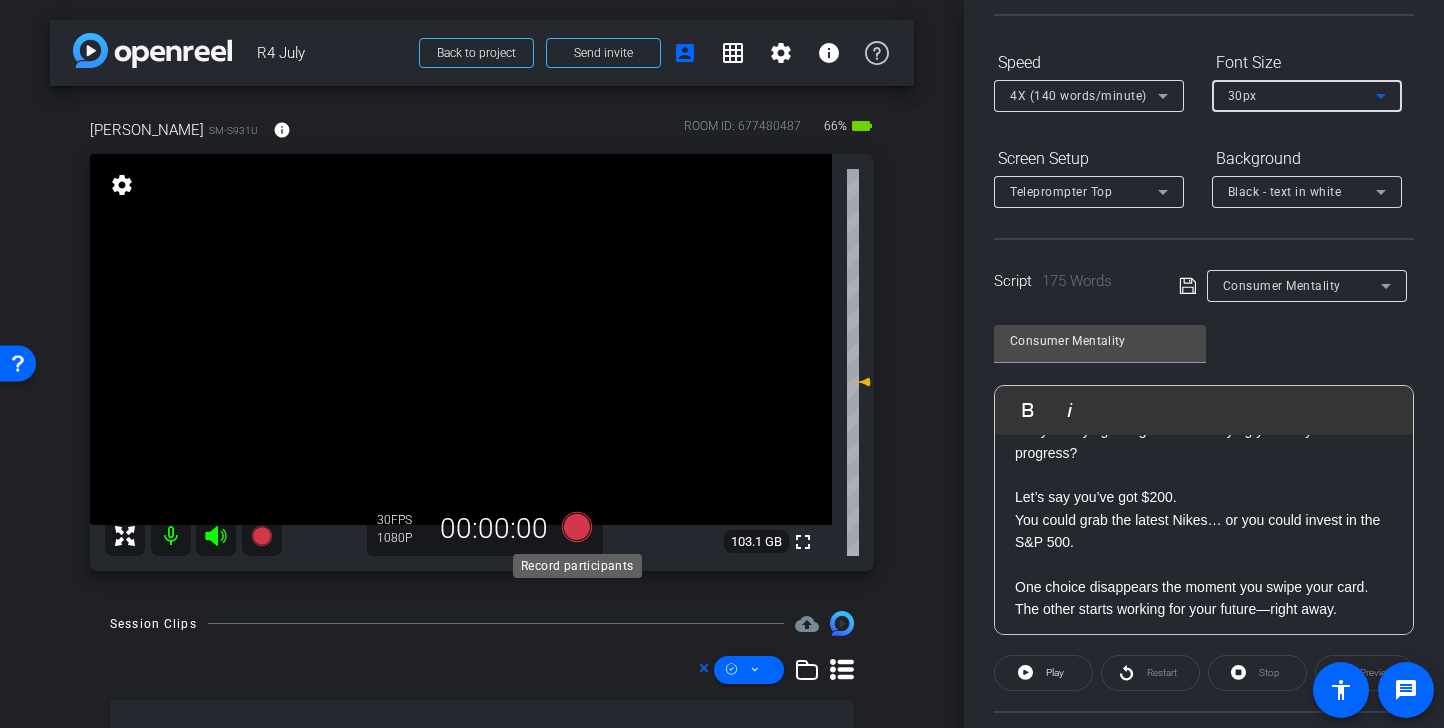 click 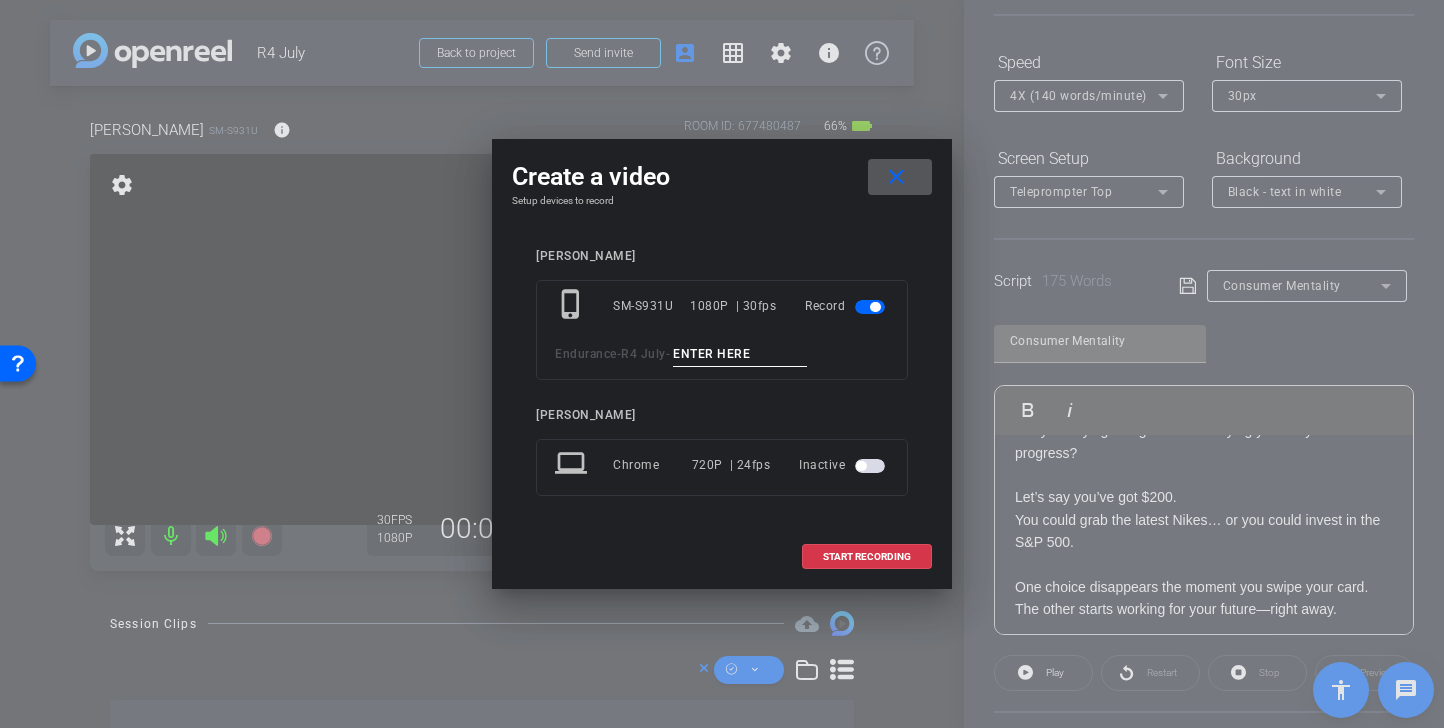 click on "phone_iphone  SM-S931U   1080P  | 30fps   Record   Endurance  -  R4 July  -" at bounding box center [722, 330] 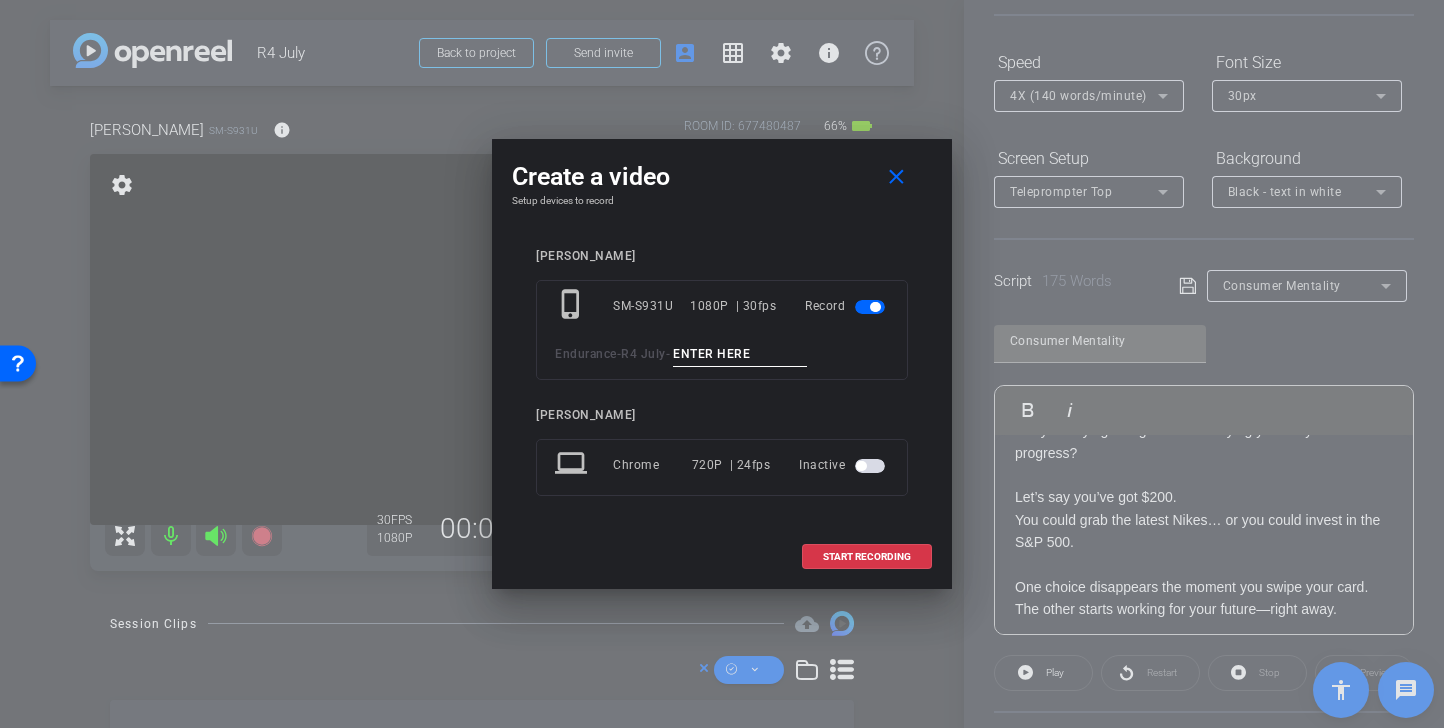 click at bounding box center [740, 354] 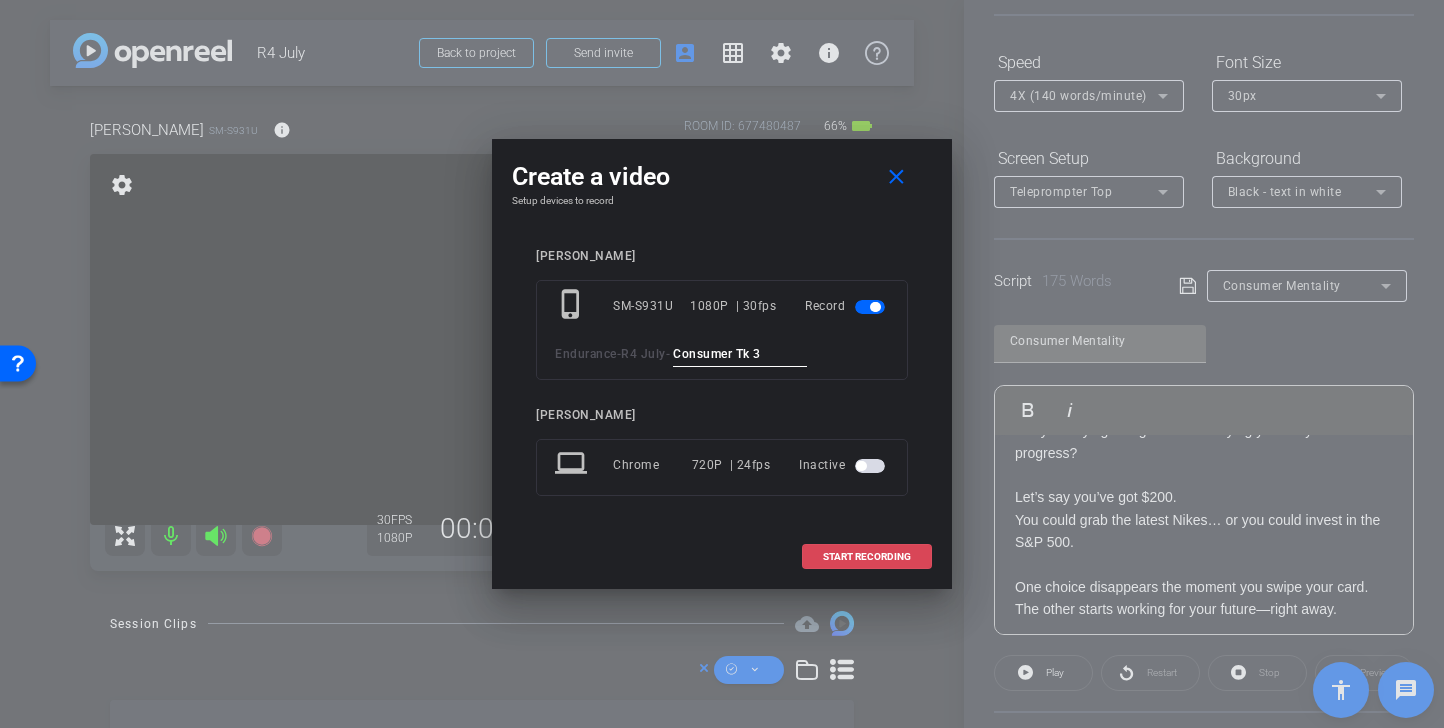 type on "Consumer Tk 3" 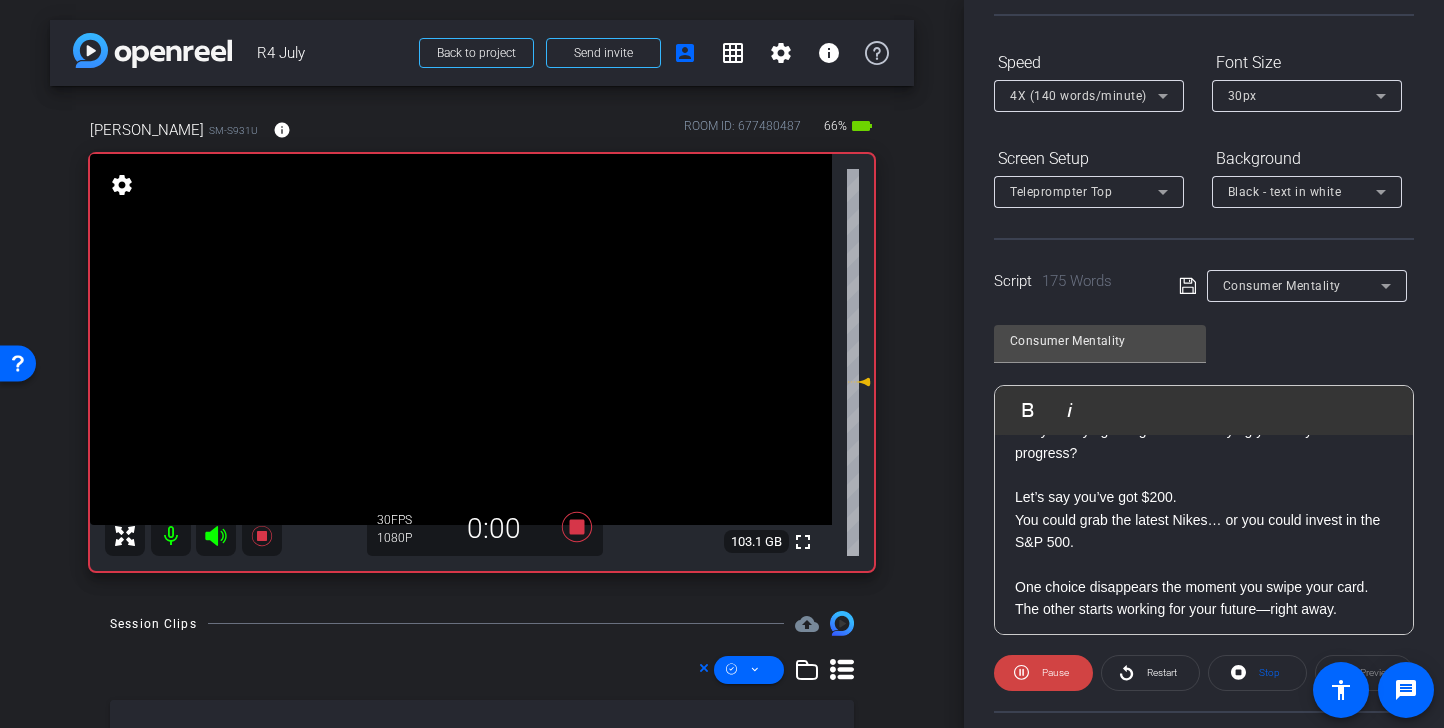click 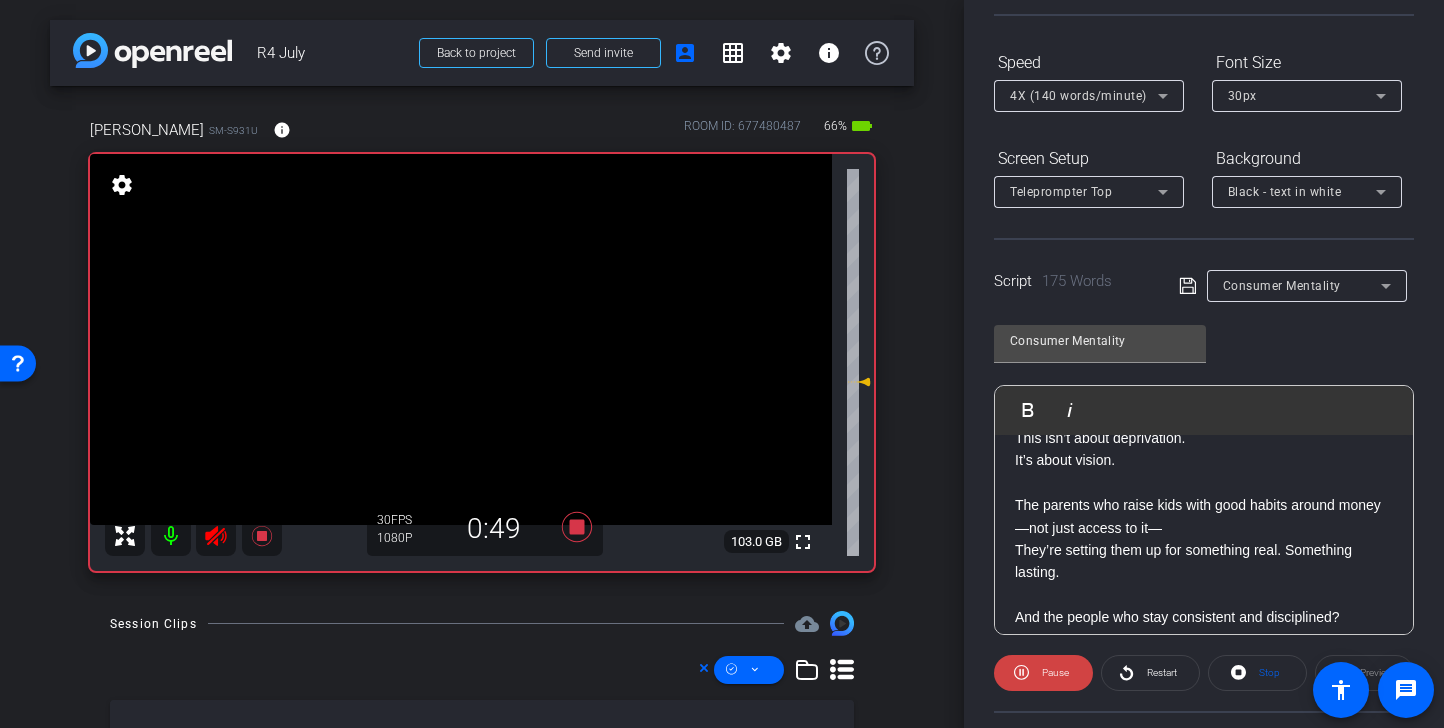 scroll, scrollTop: 535, scrollLeft: 0, axis: vertical 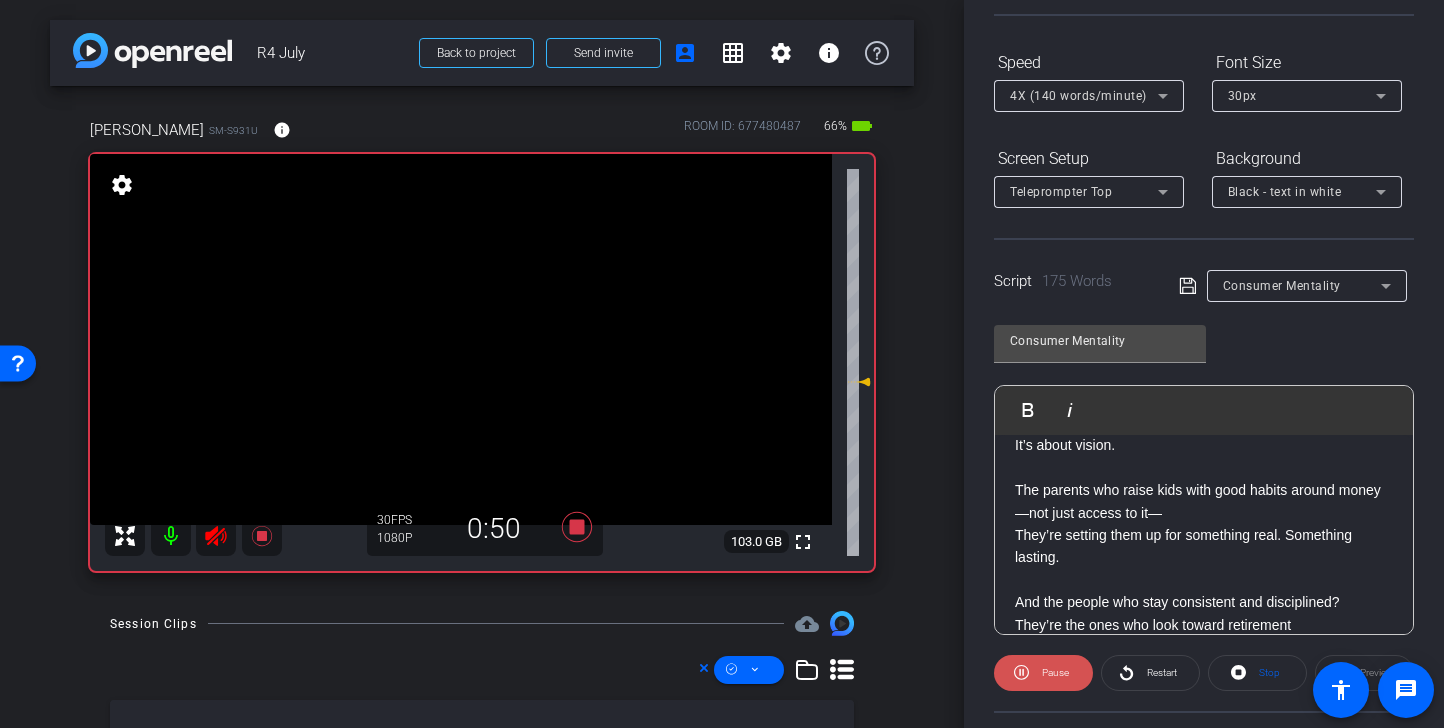 click on "Pause" 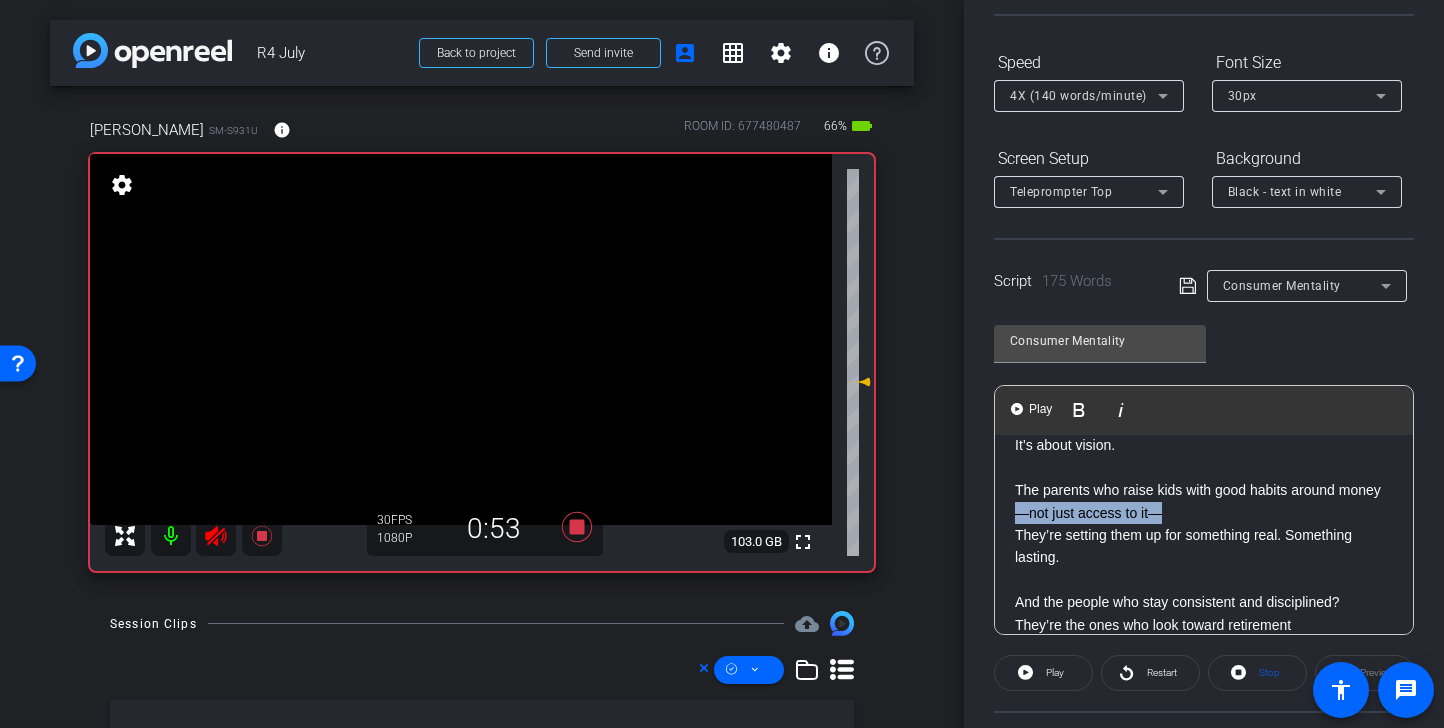 drag, startPoint x: 1189, startPoint y: 516, endPoint x: 985, endPoint y: 510, distance: 204.08821 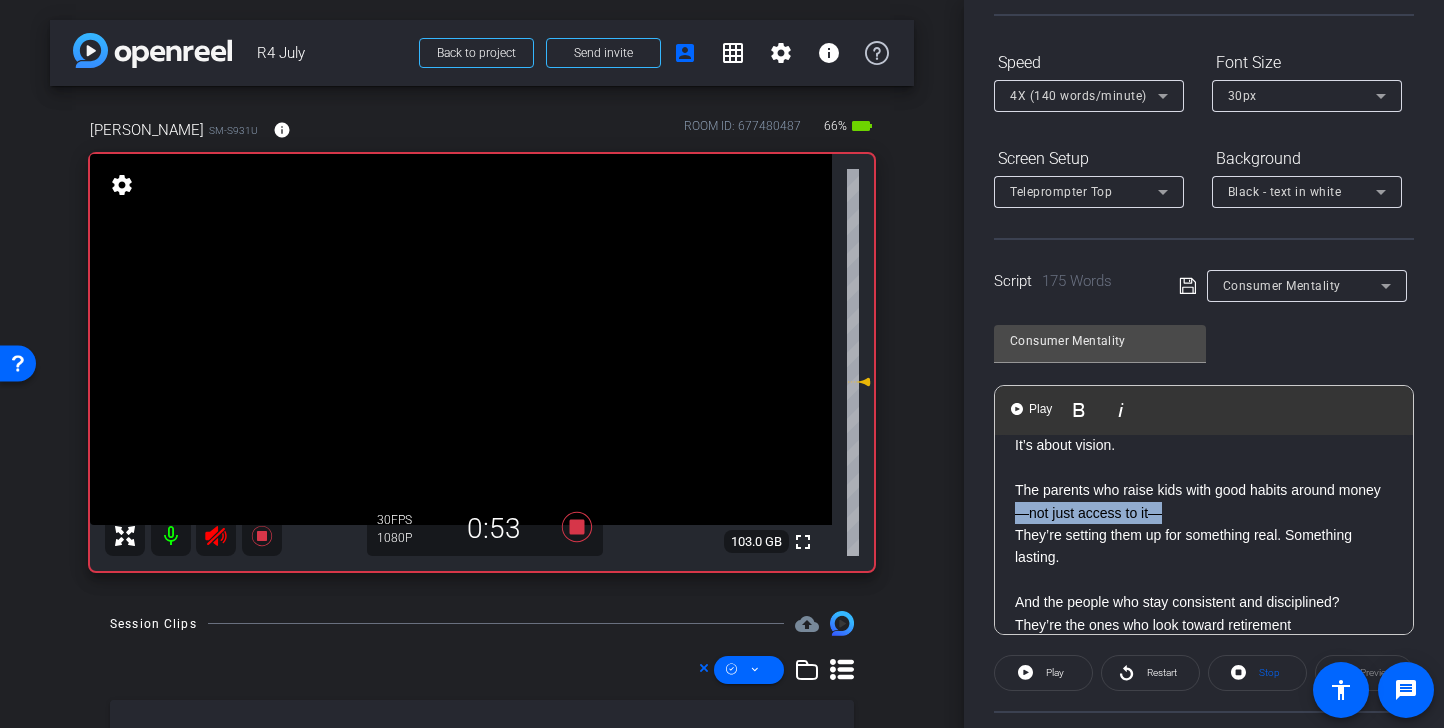 click on "Participants Teleprompter Adjustments  Audrey Lee
Director   Everyone  0 Mark all read To: Everyone Mark all read Select Source Teleprompter Speed 4X (140 words/minute) Font Size 30px Screen Setup Teleprompter Top Background Black - text in white  Script  175 Words
Consumer Mentality Consumer Mentality               Play        Play from this location               Play Selected        Play and display the selected text only Bold Italic SMILE :) There’s a mindset I see all the time: The craving for the next shiny thing. The brunch slippers. The business class upgrade. The new car—because “you deserve it.” But here’s the real question: Are you buying into growth—or buying your way out of progress? Let’s say you’ve got $200. You could grab the latest Nikes… or you could invest in the S&P 500. One choice disappears the moment you swipe your card. This isn’t about deprivation." 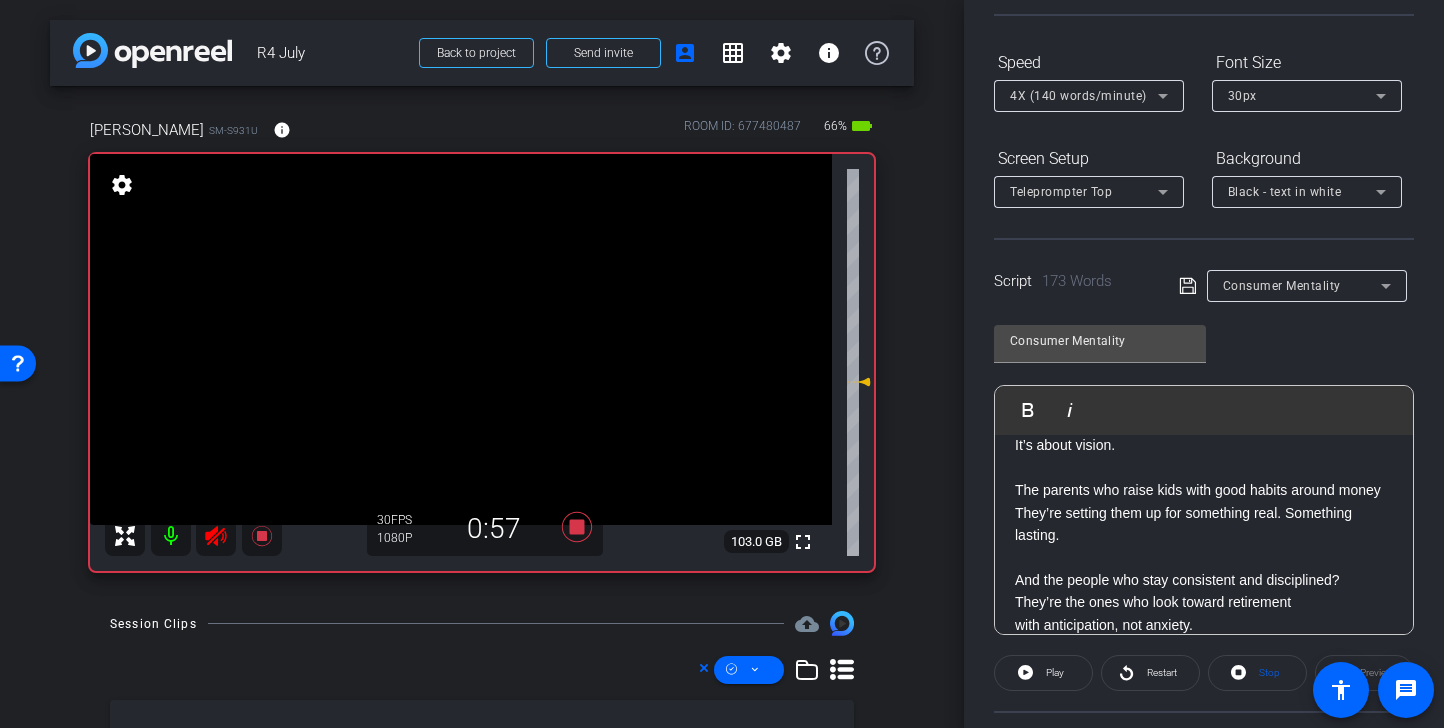 click 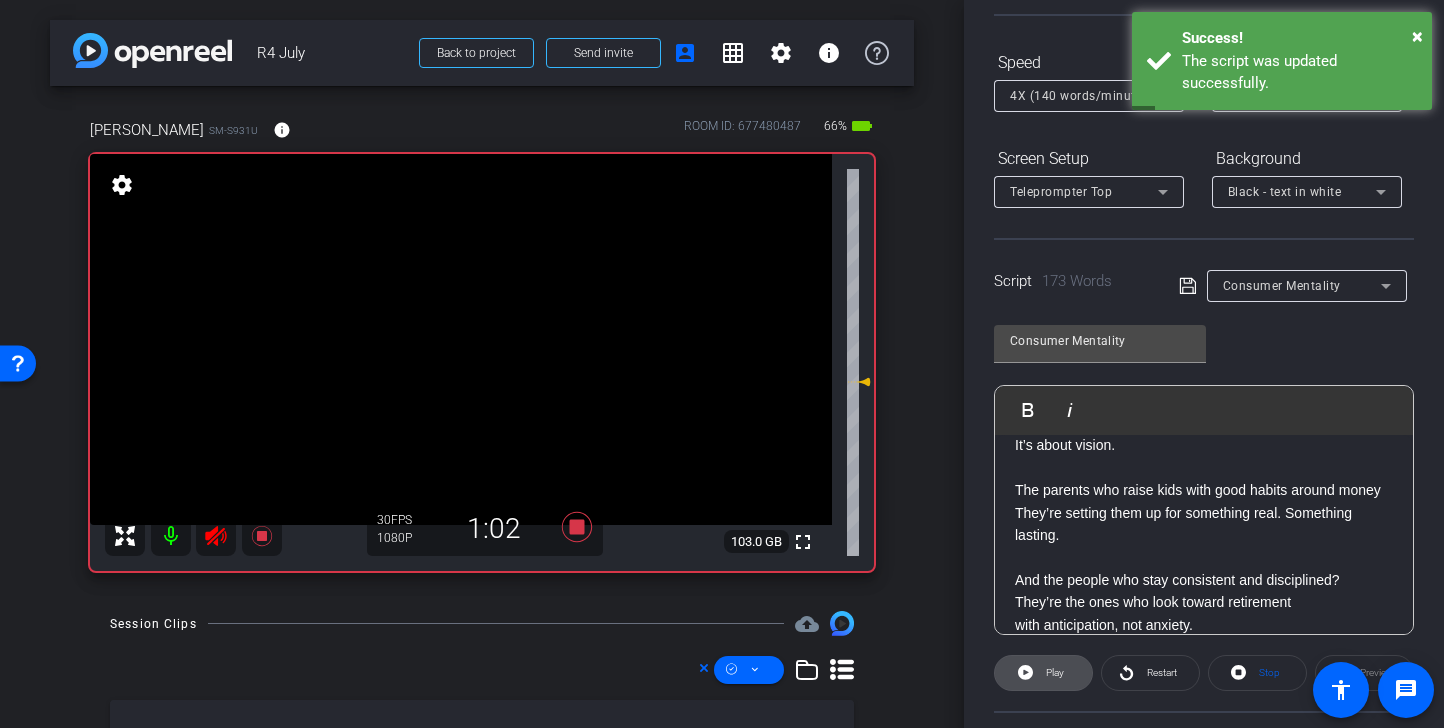 click 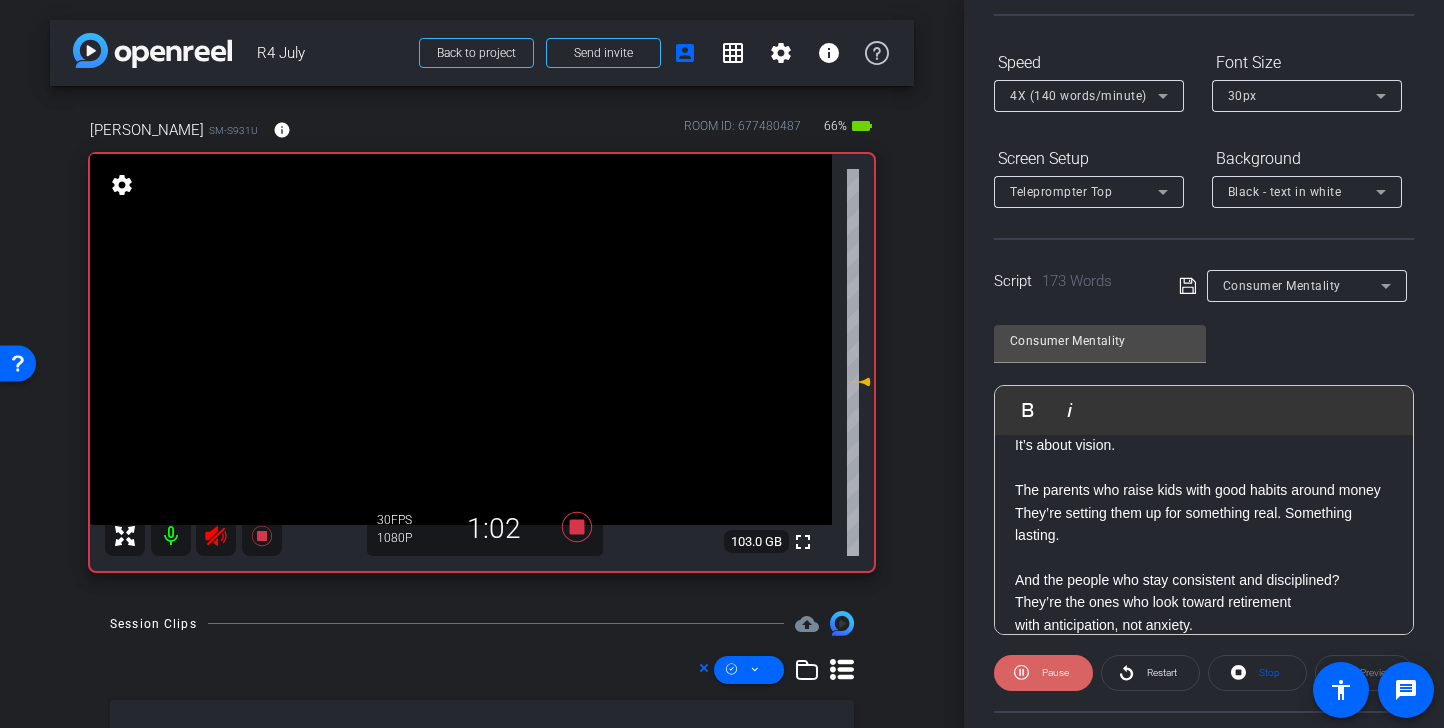 click 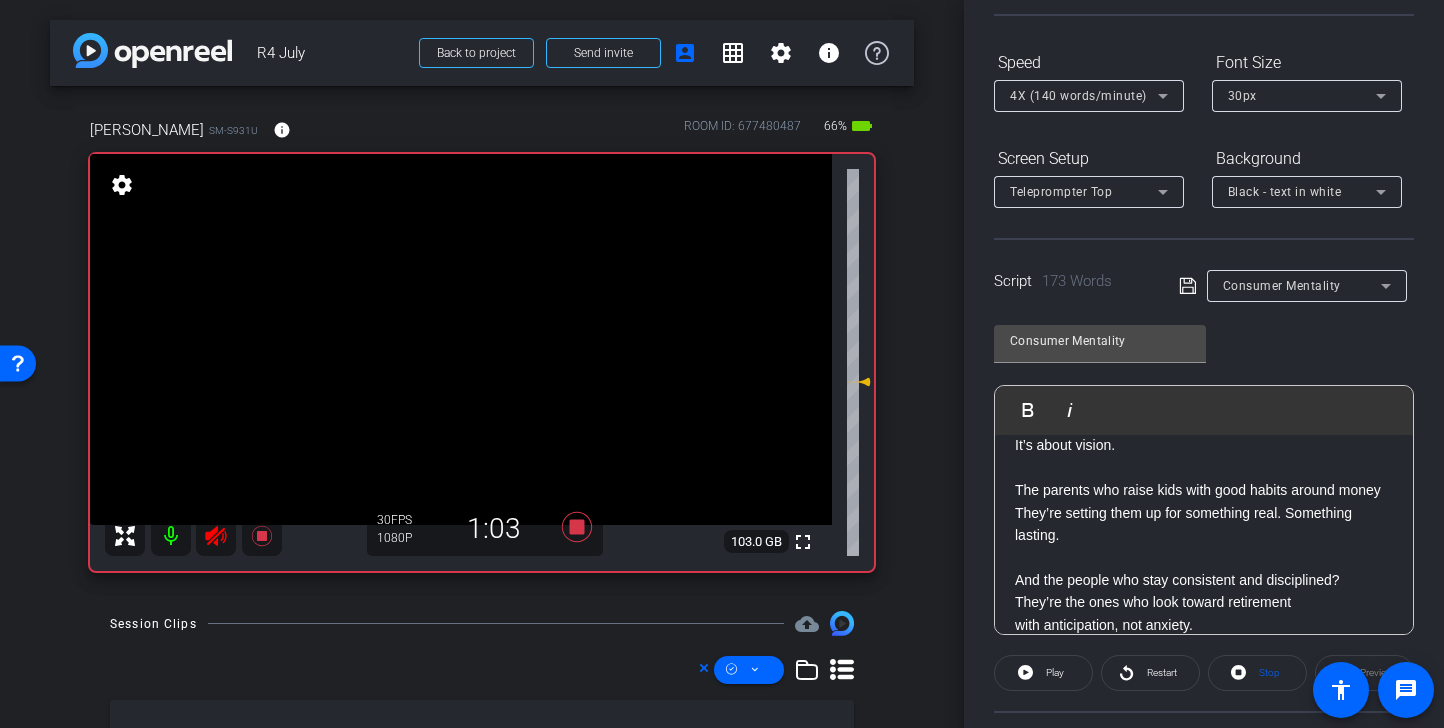 click 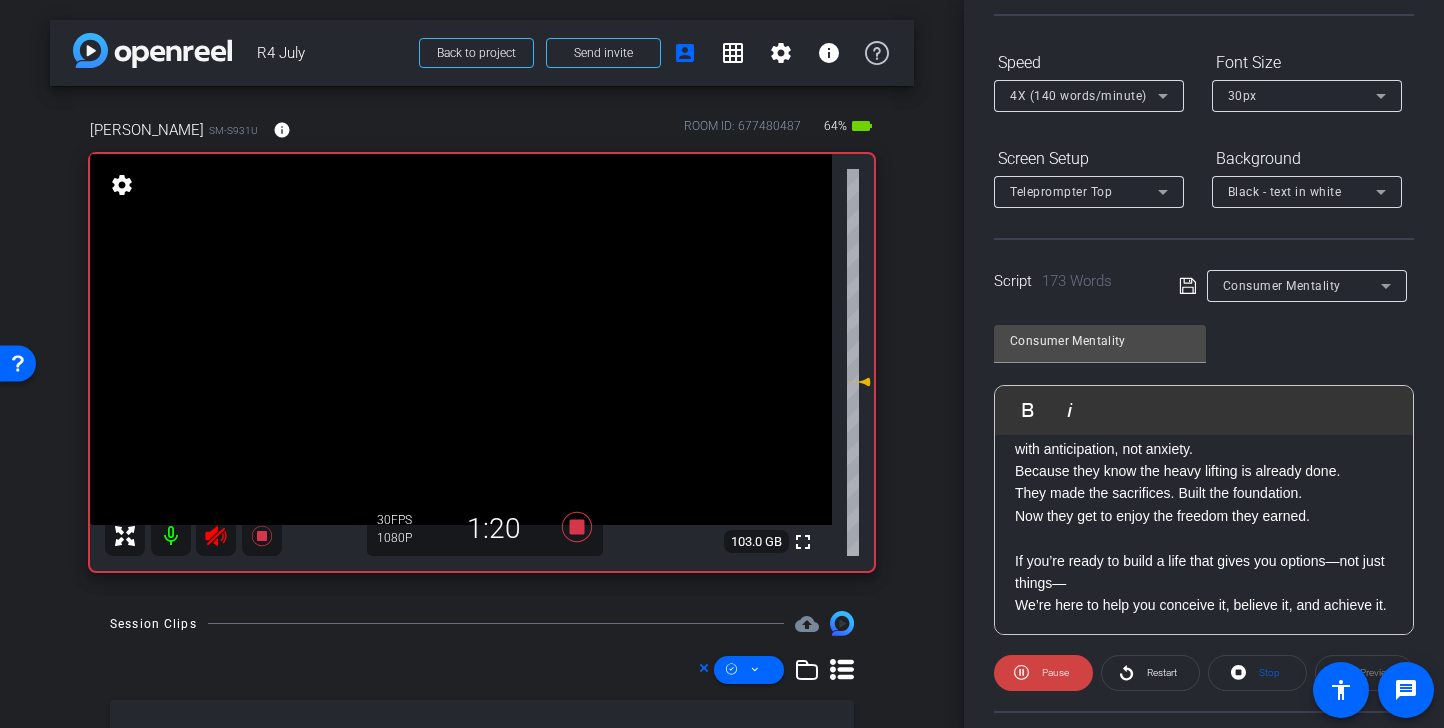 scroll, scrollTop: 713, scrollLeft: 0, axis: vertical 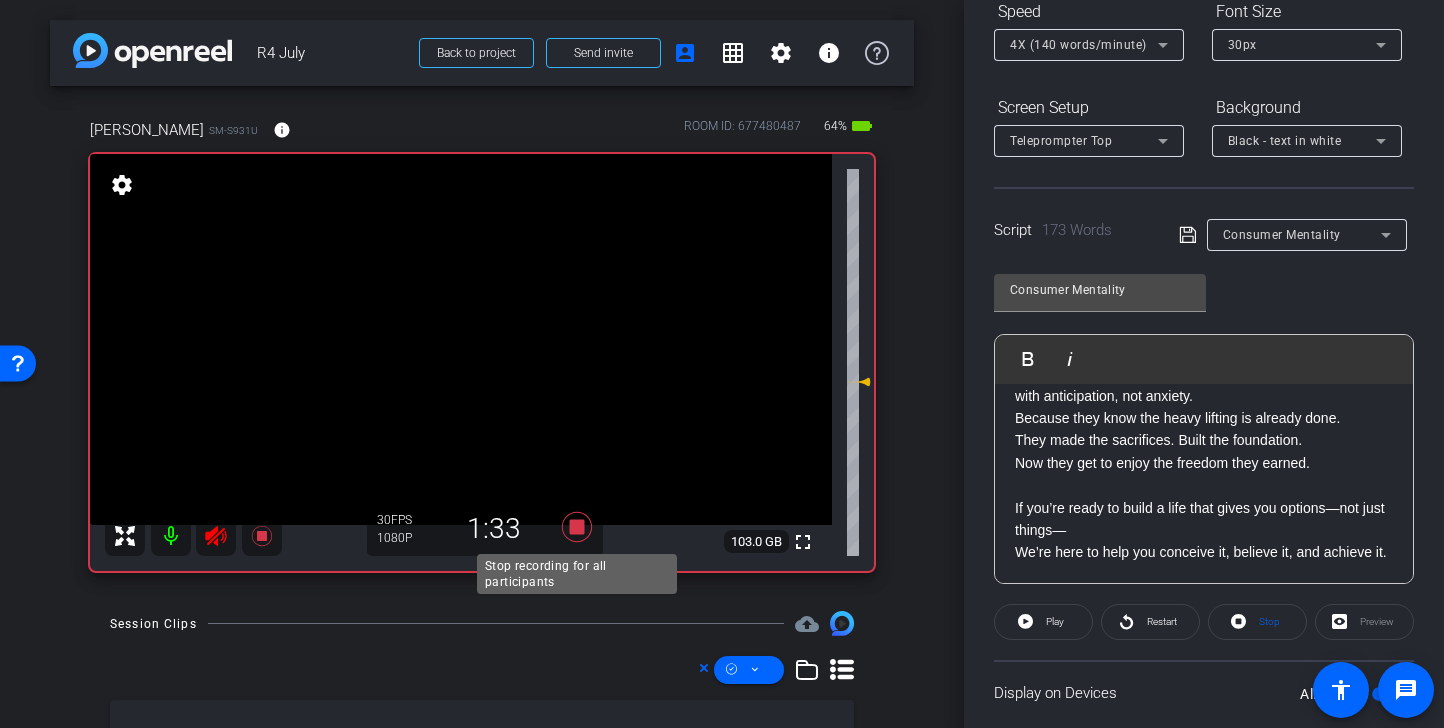 click 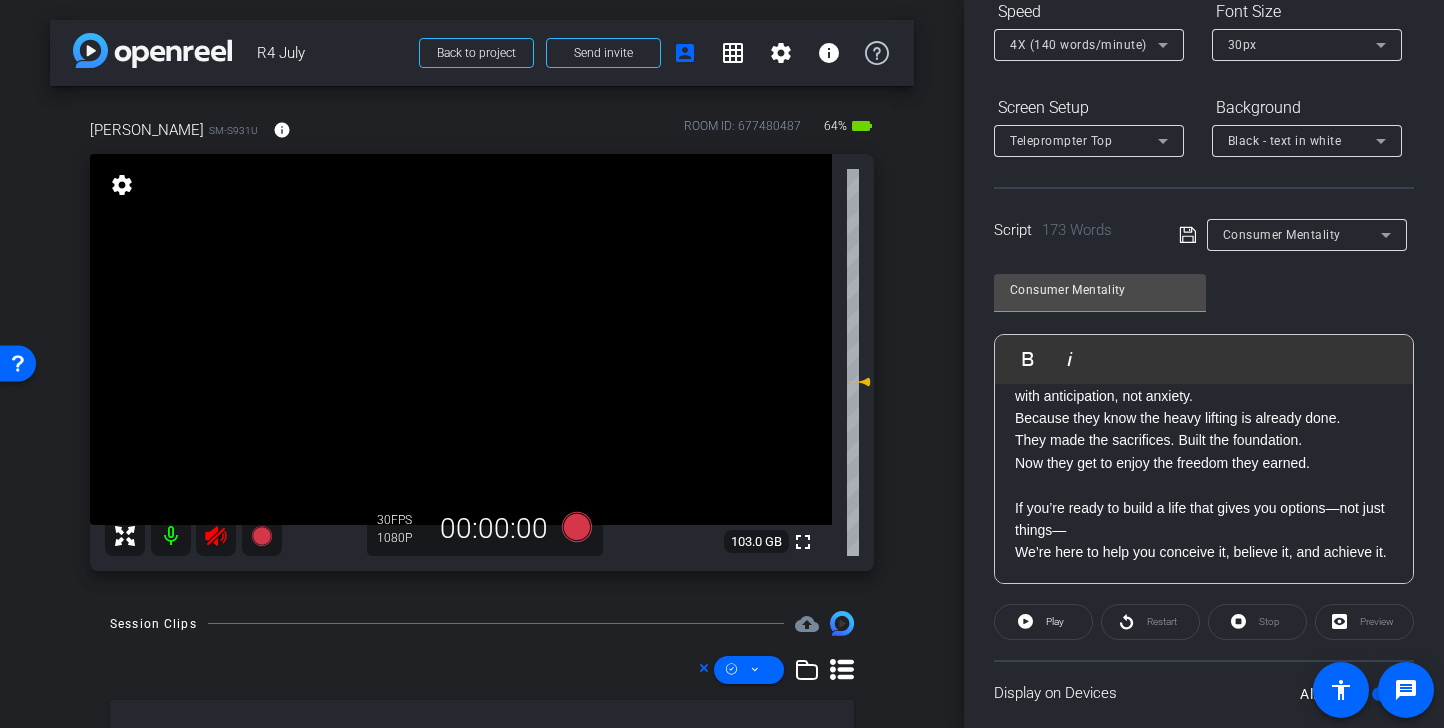 click 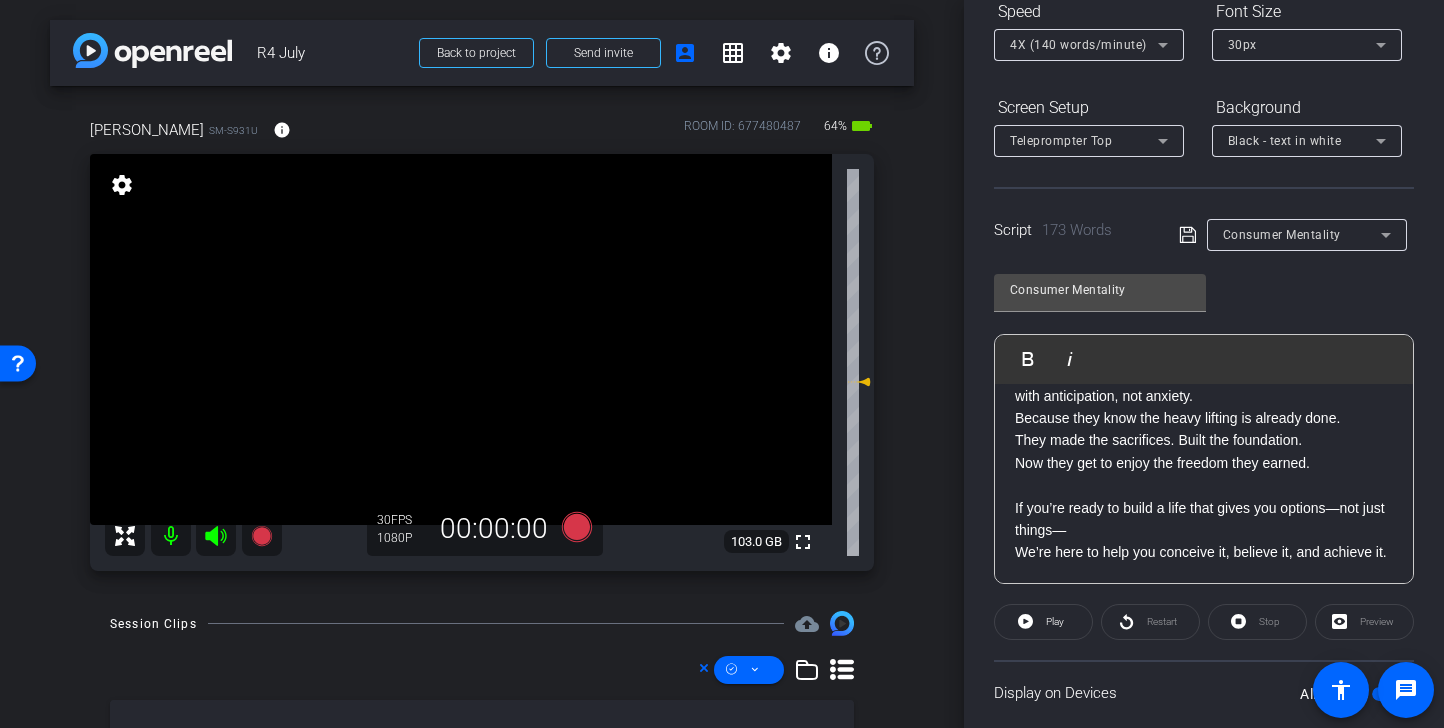 click on "We’re here to help you conceive it, believe it, and achieve it." 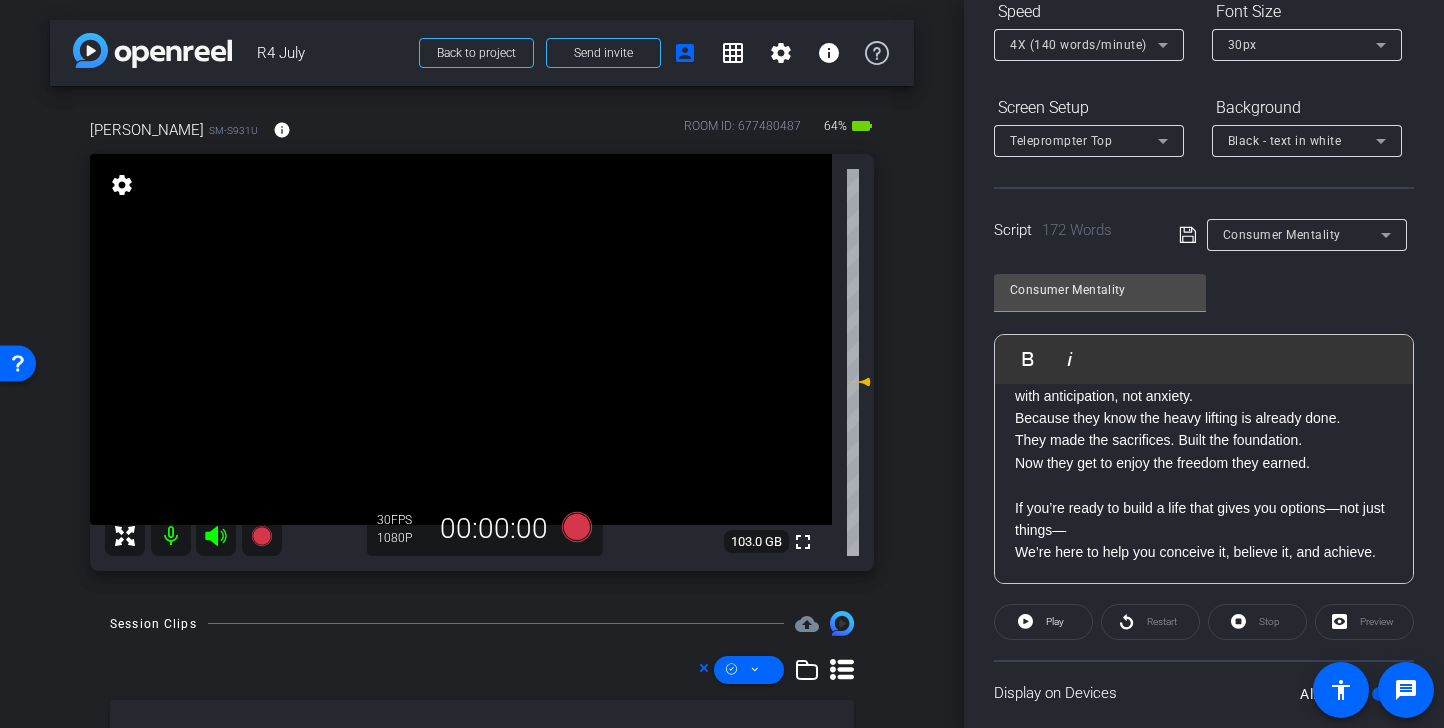 click 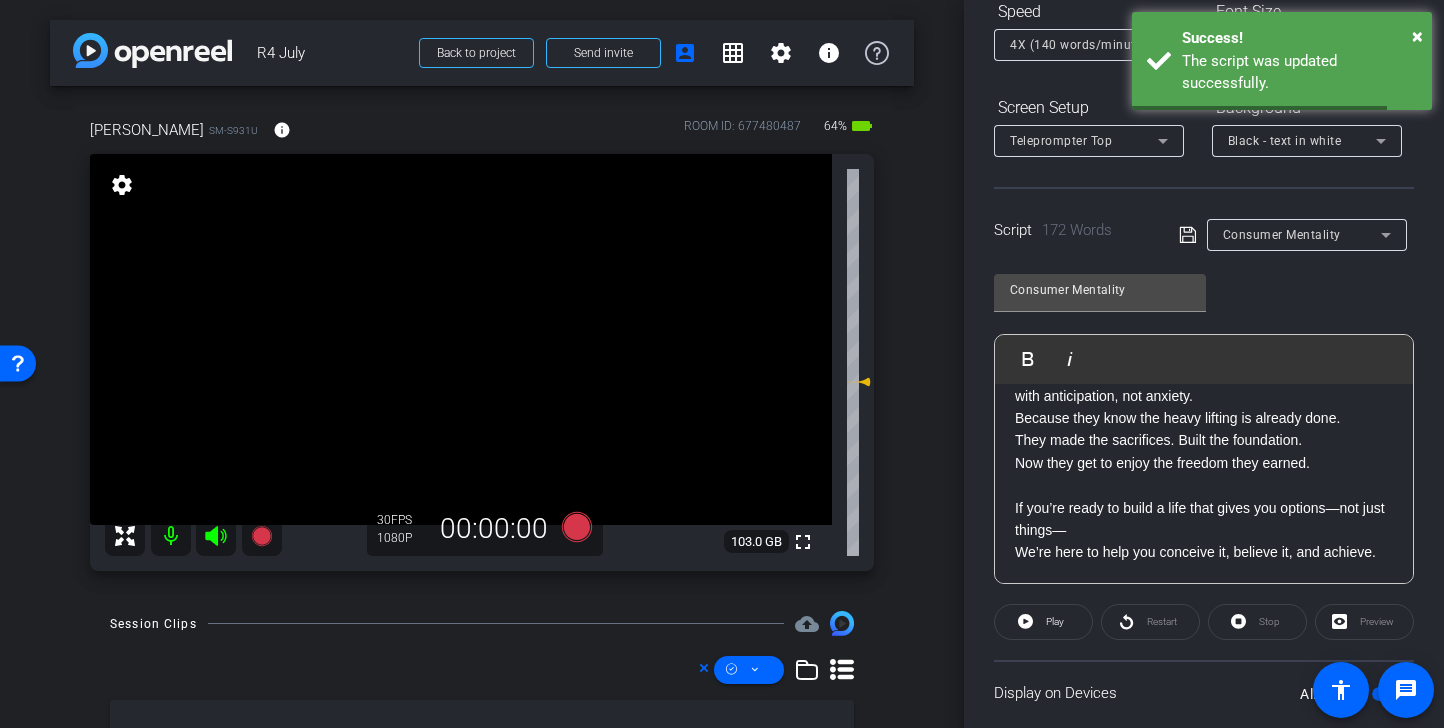 scroll, scrollTop: 656, scrollLeft: 0, axis: vertical 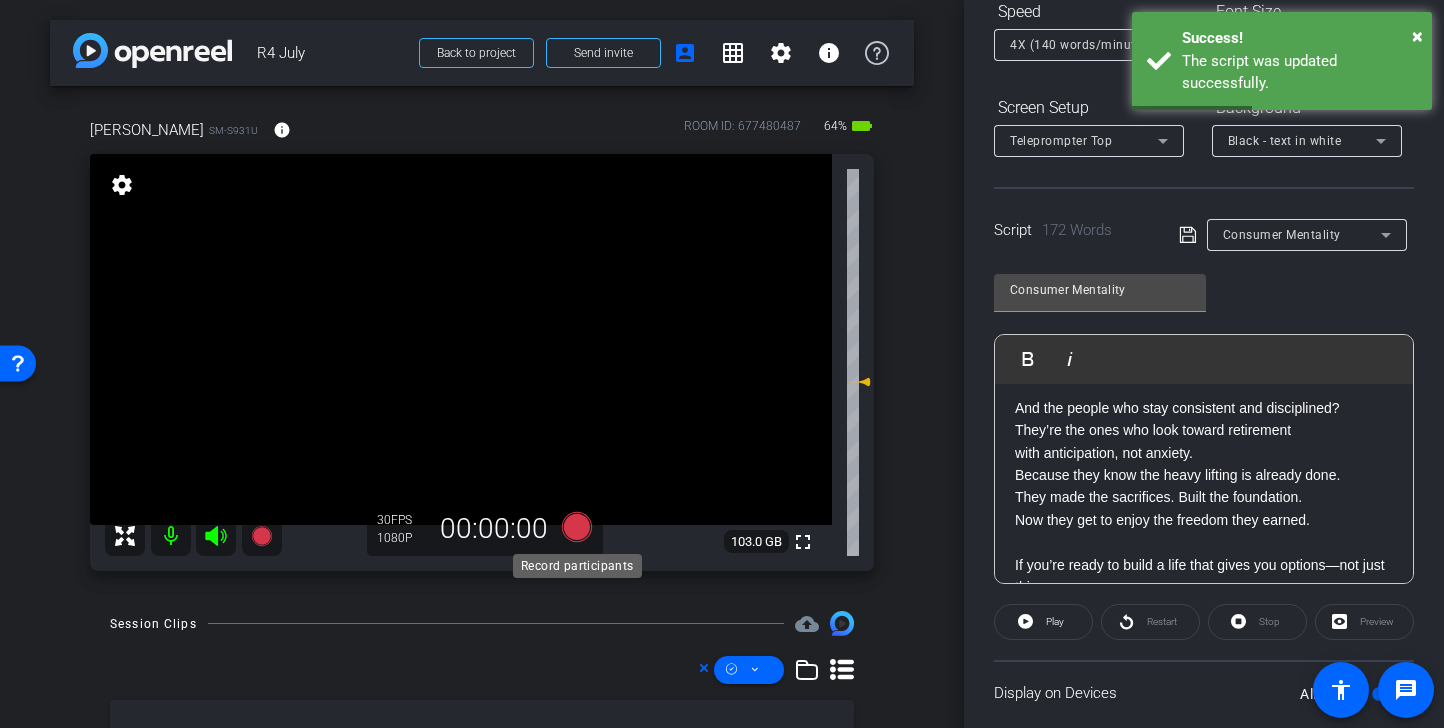 click 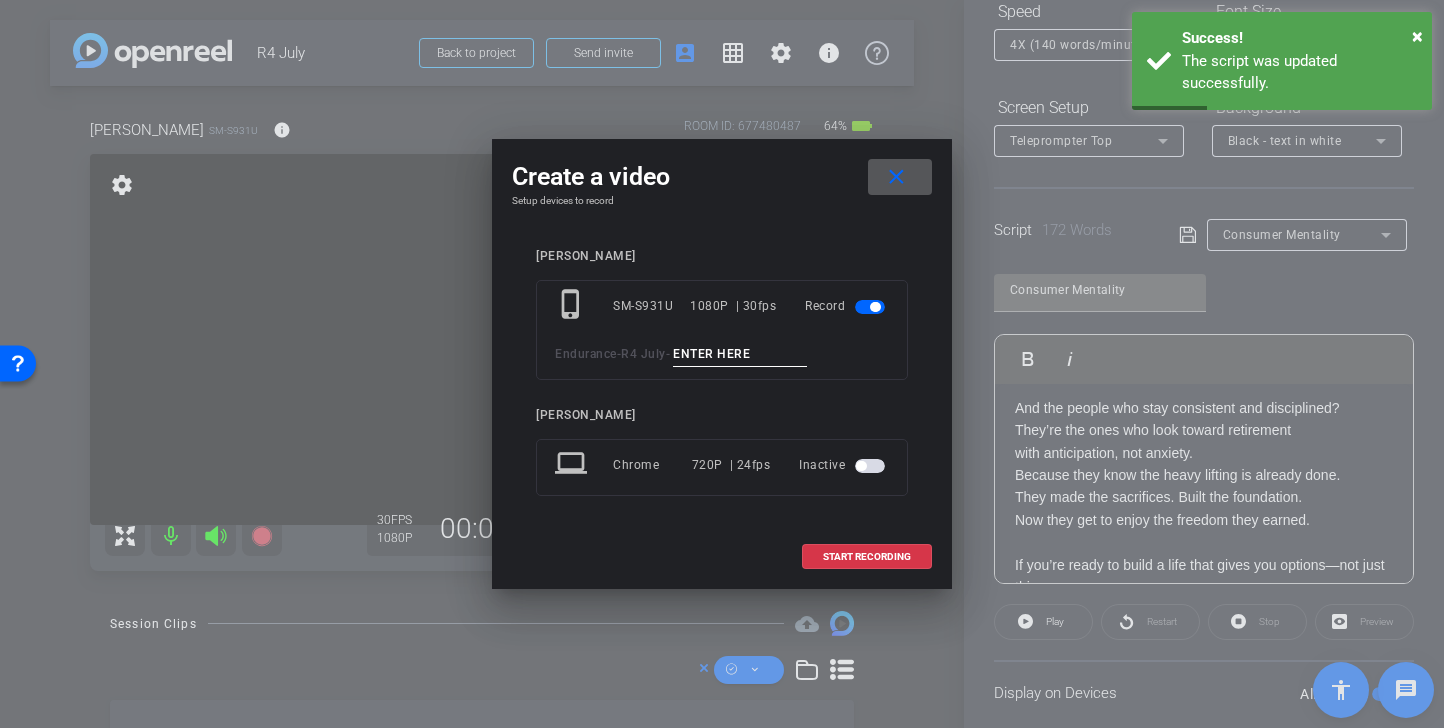 click on "phone_iphone  SM-S931U   1080P  | 30fps   Record   Endurance  -  R4 July  -" at bounding box center [722, 330] 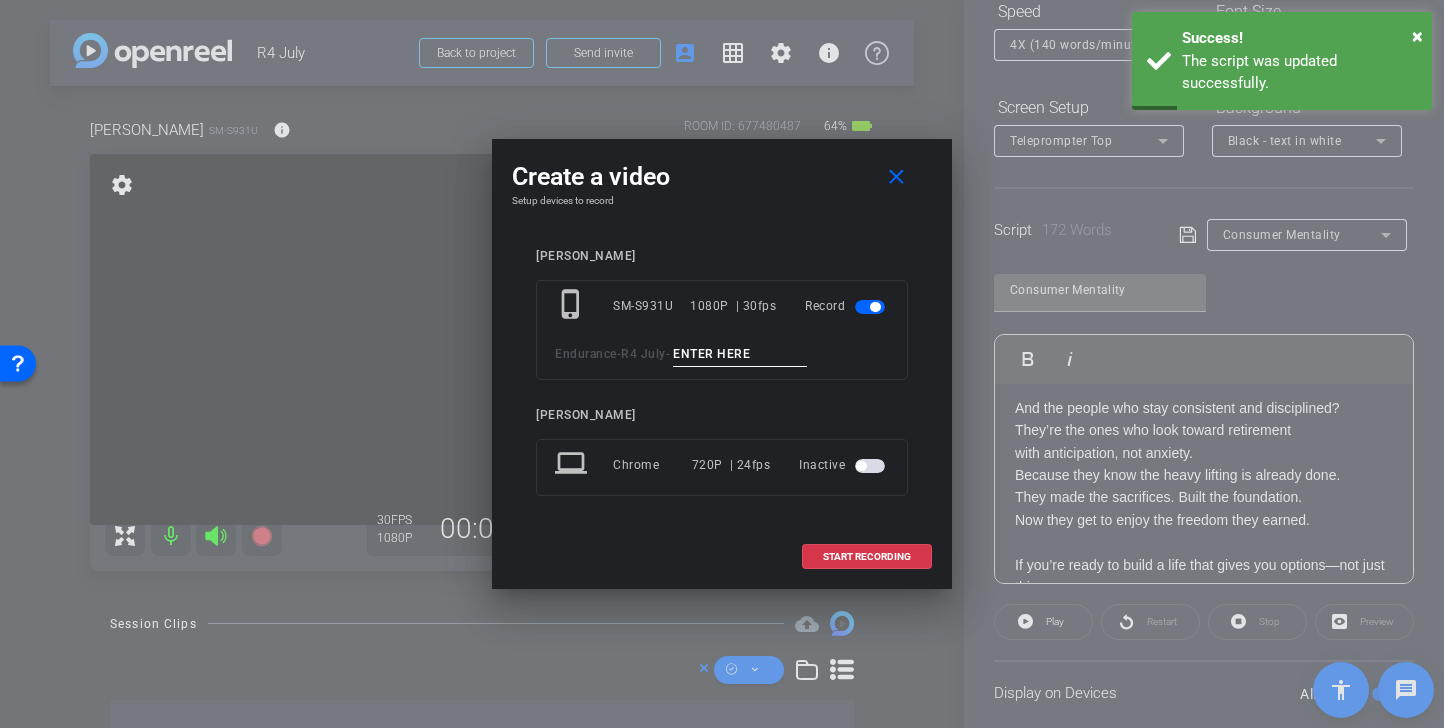 click at bounding box center (740, 354) 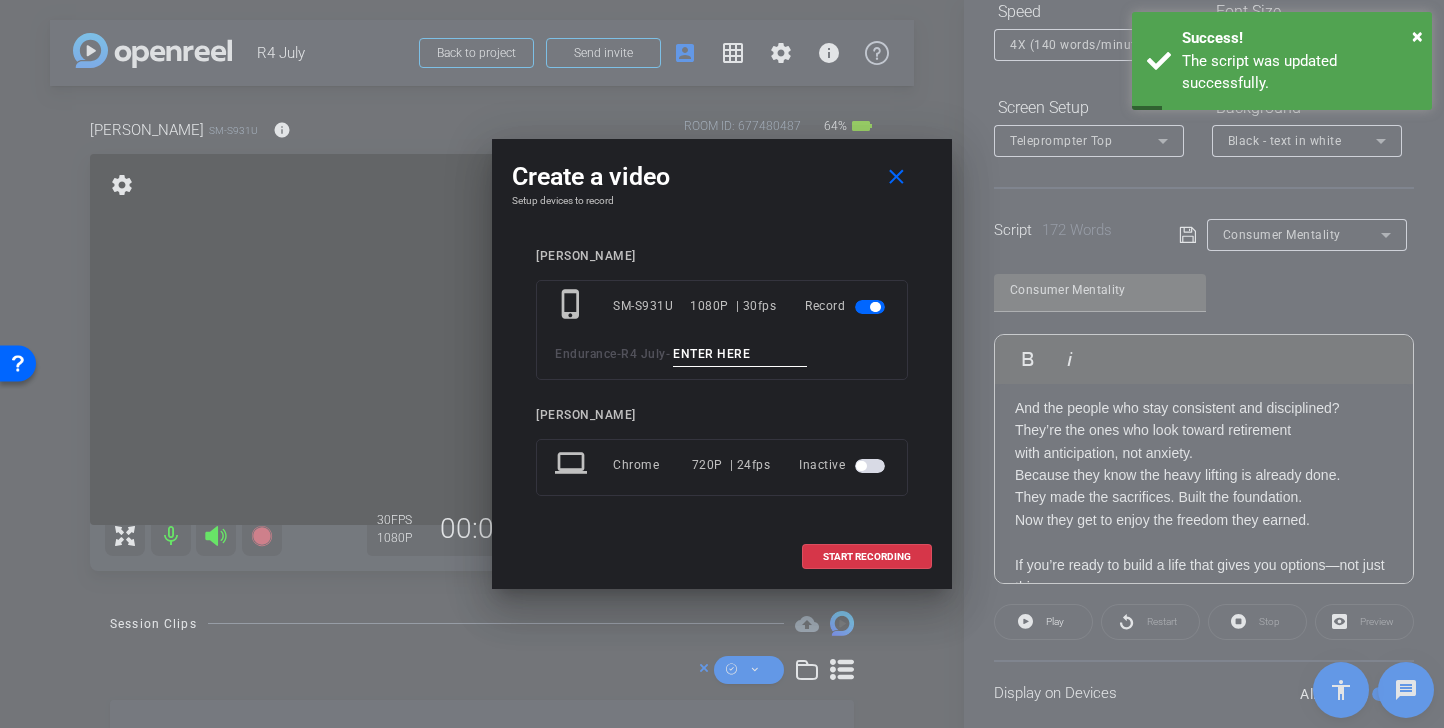 paste on "Consumer Tk 1" 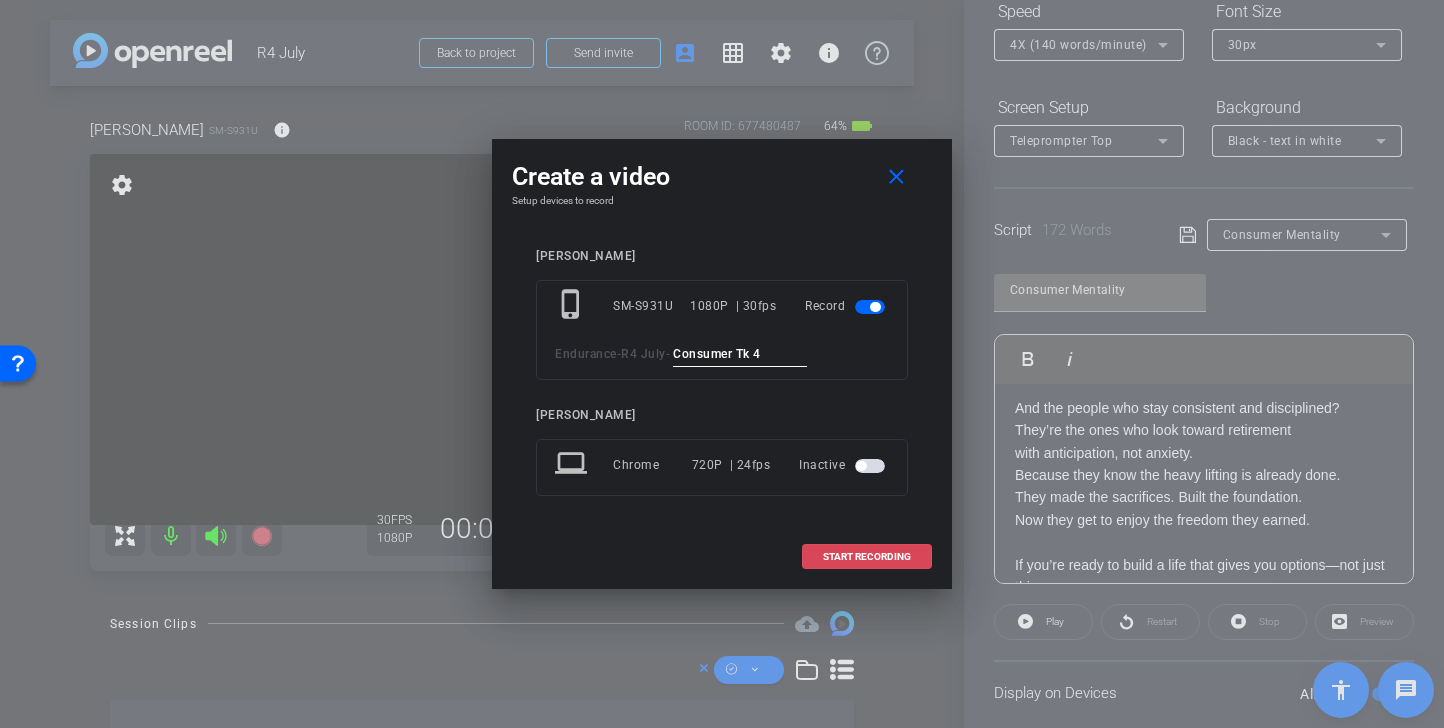 type on "Consumer Tk 4" 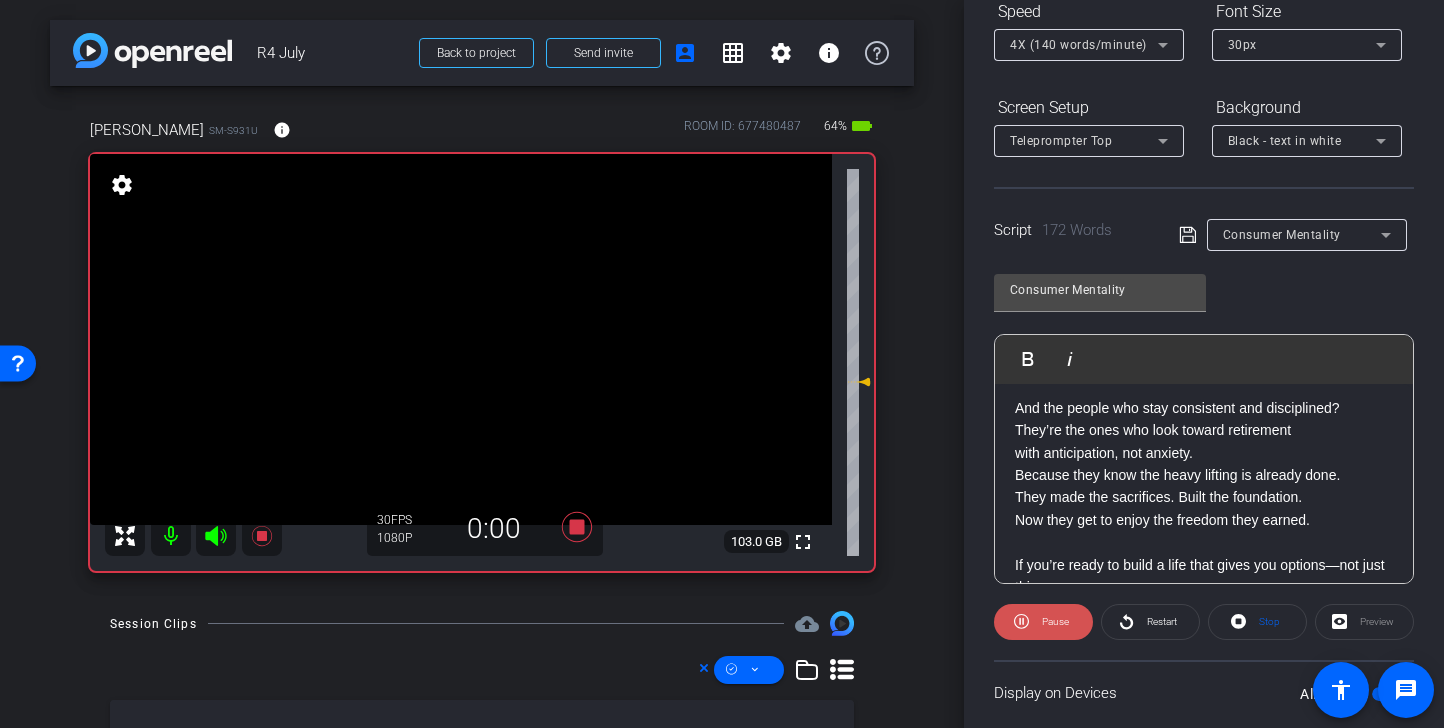 click on "Pause" 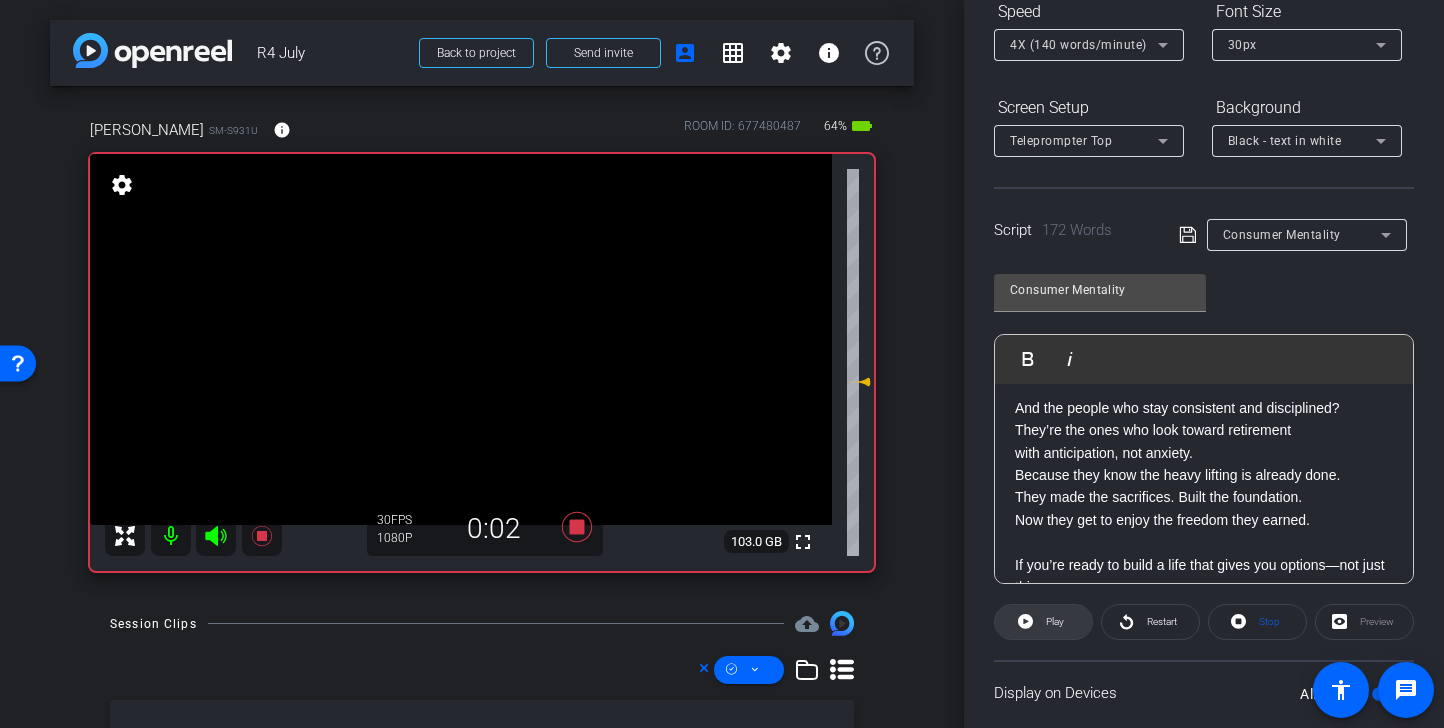 click 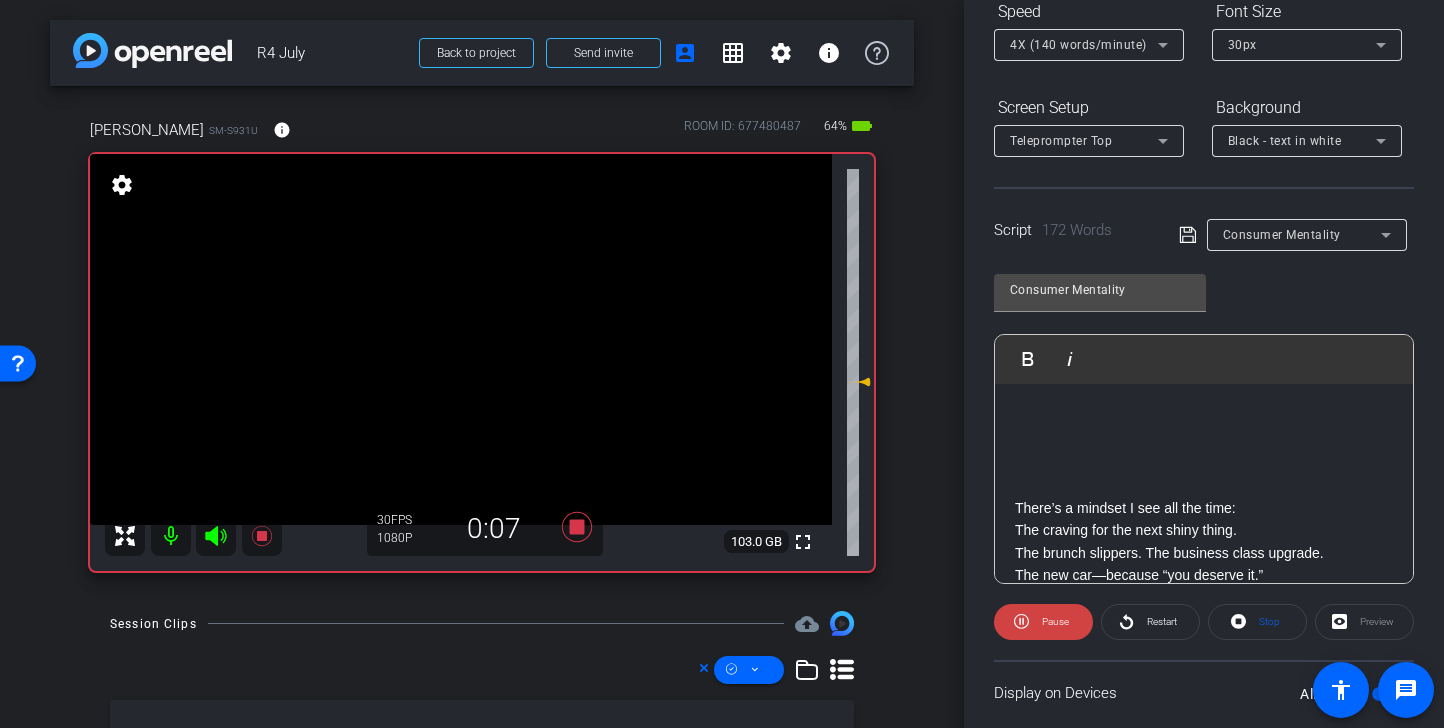 scroll, scrollTop: 47, scrollLeft: 0, axis: vertical 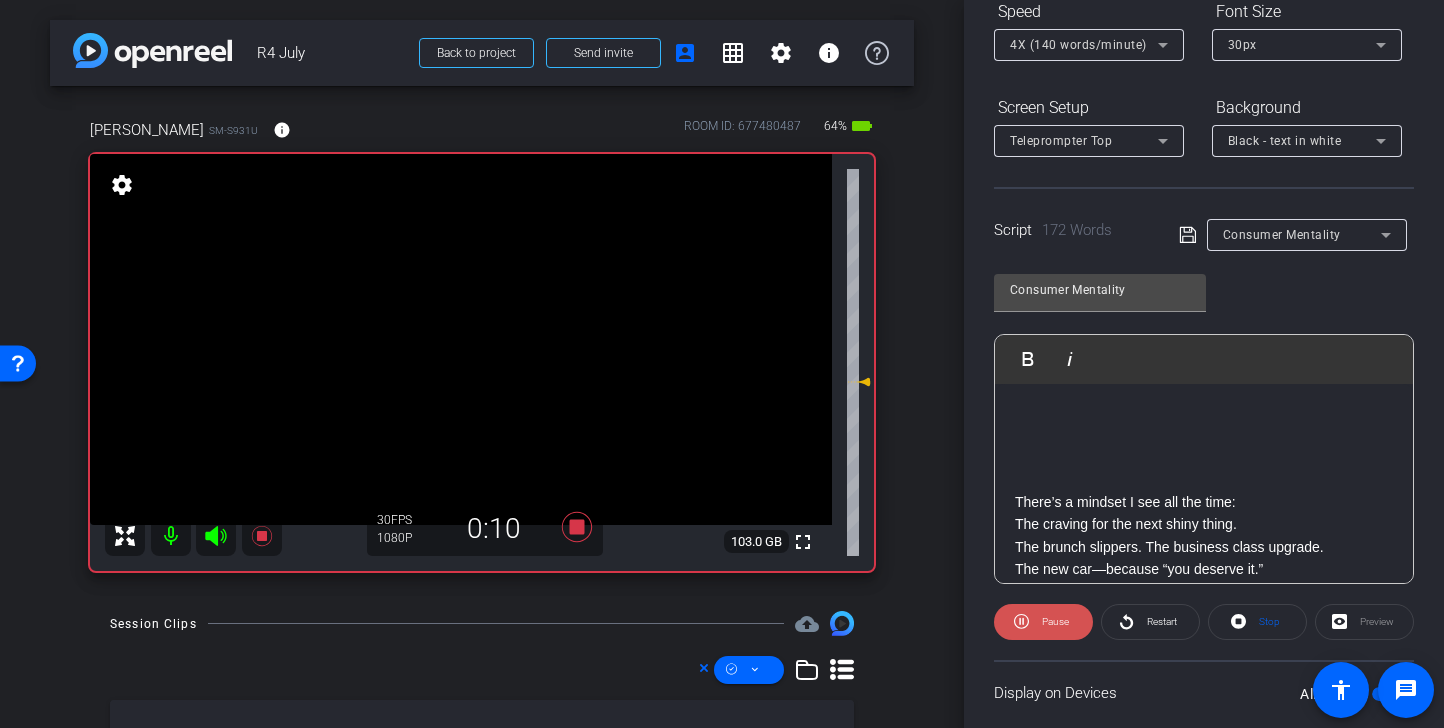click on "Pause" 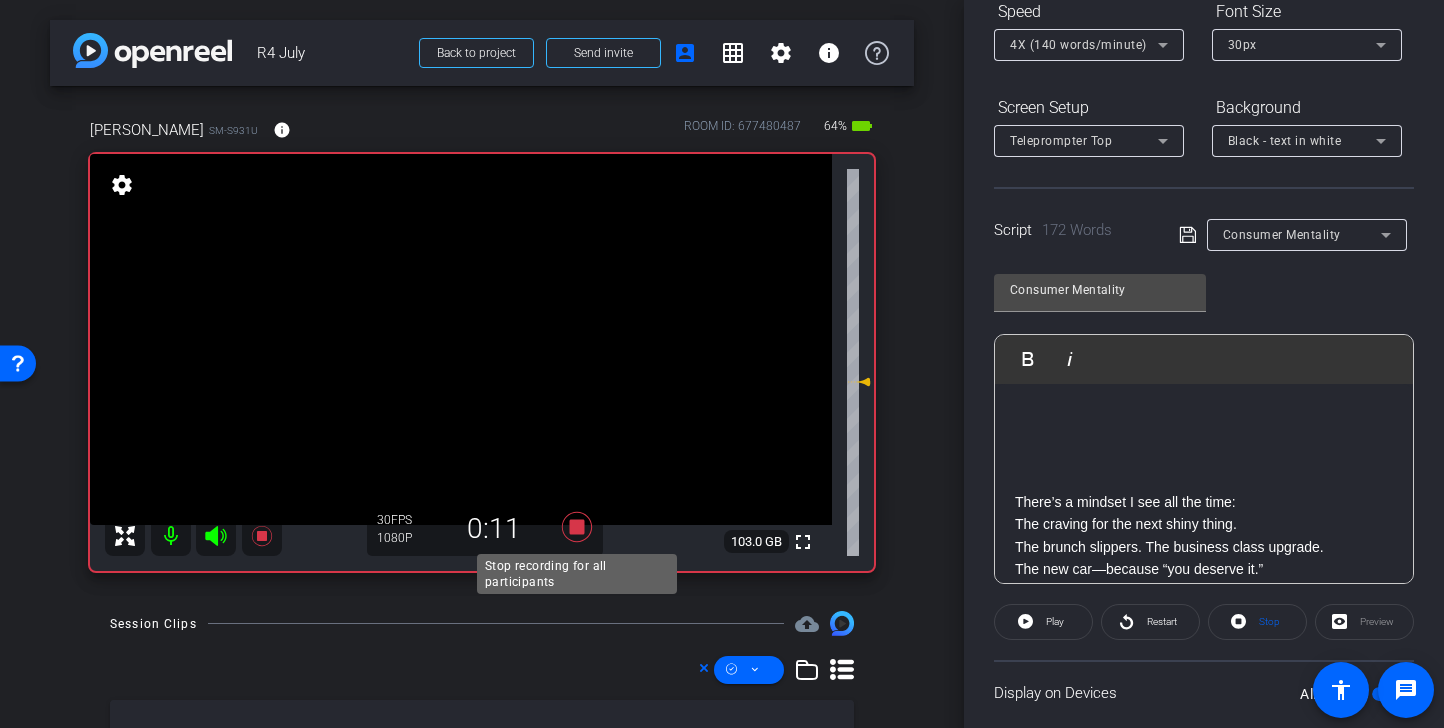 click 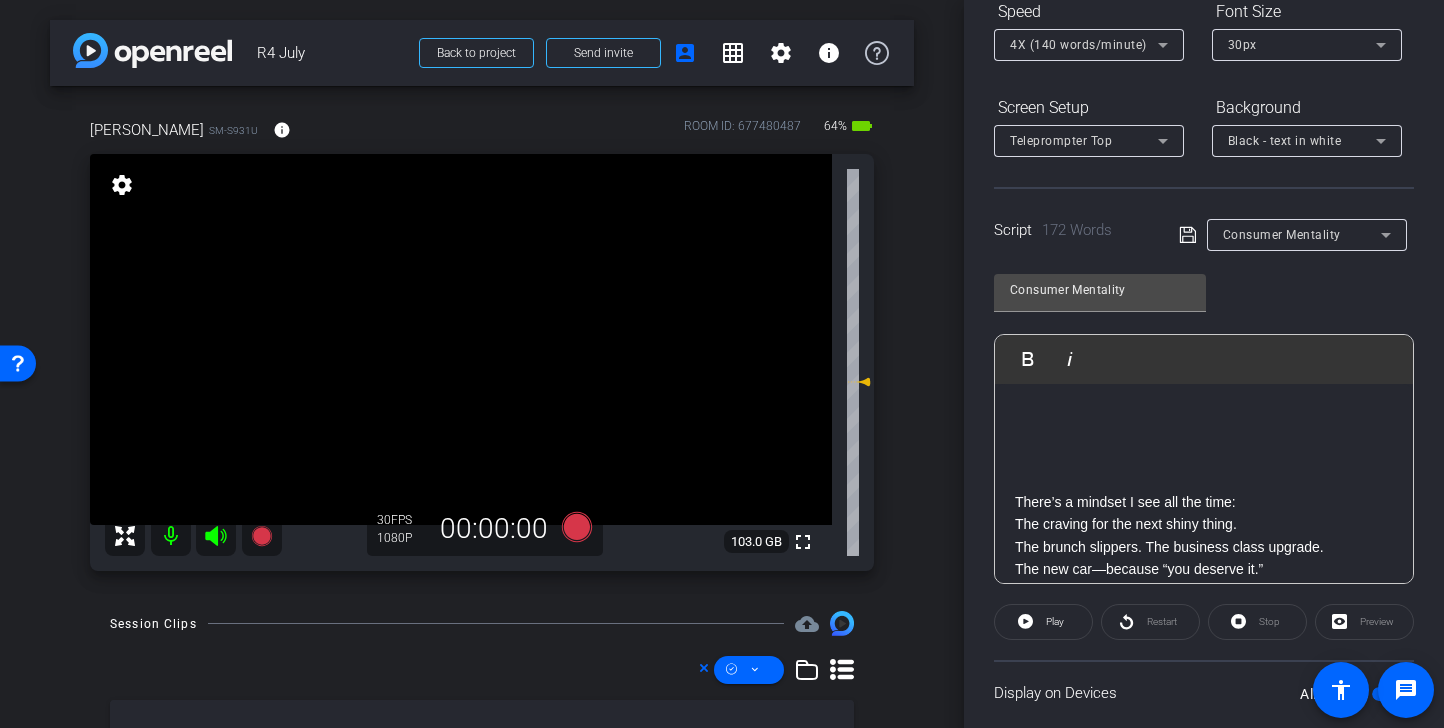 scroll, scrollTop: 20, scrollLeft: 0, axis: vertical 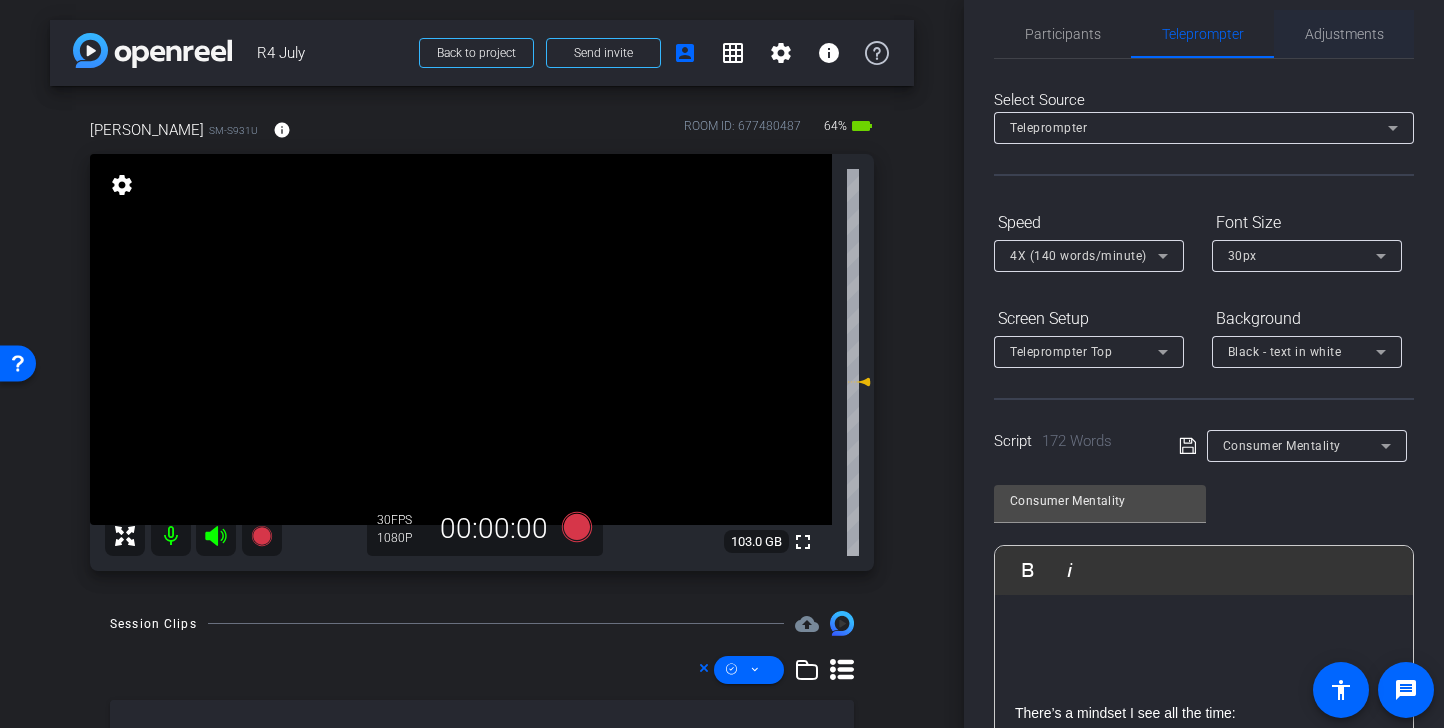 click on "Adjustments" at bounding box center [1344, 34] 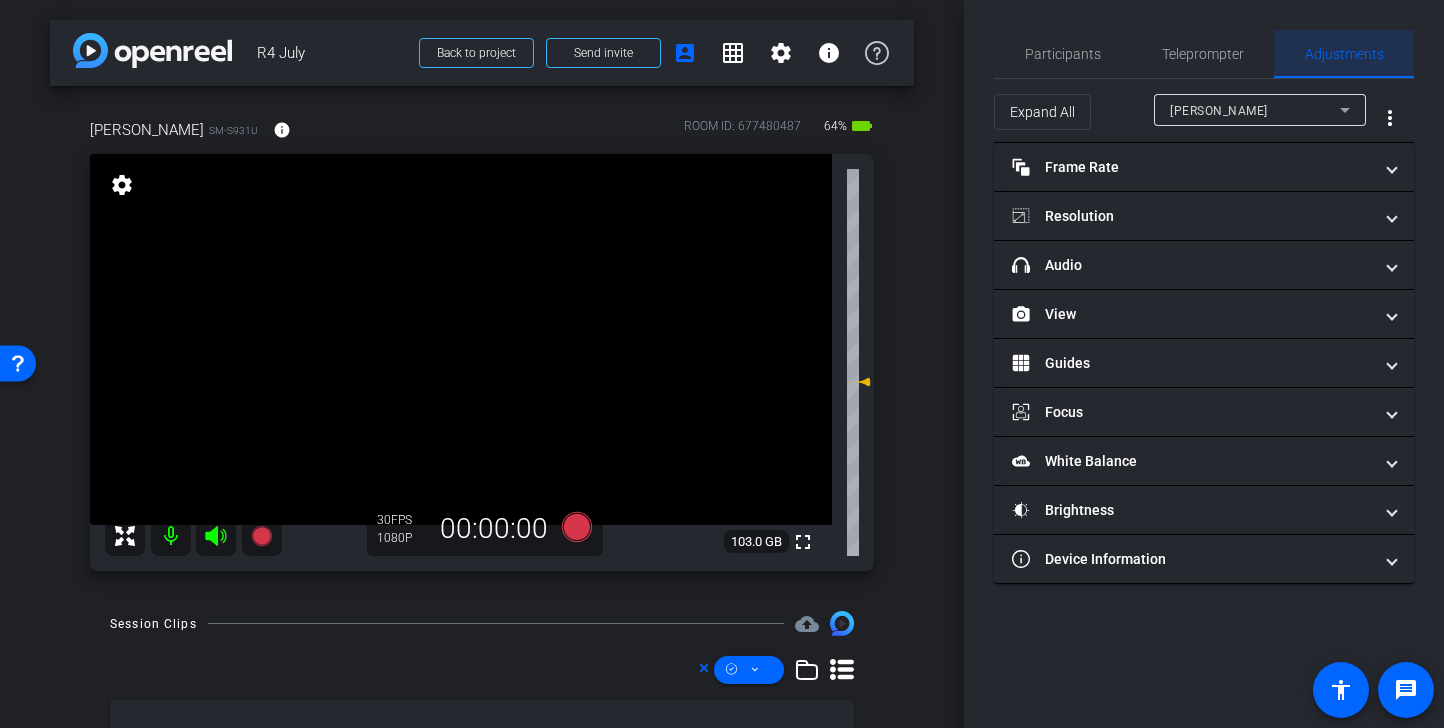 scroll, scrollTop: 0, scrollLeft: 0, axis: both 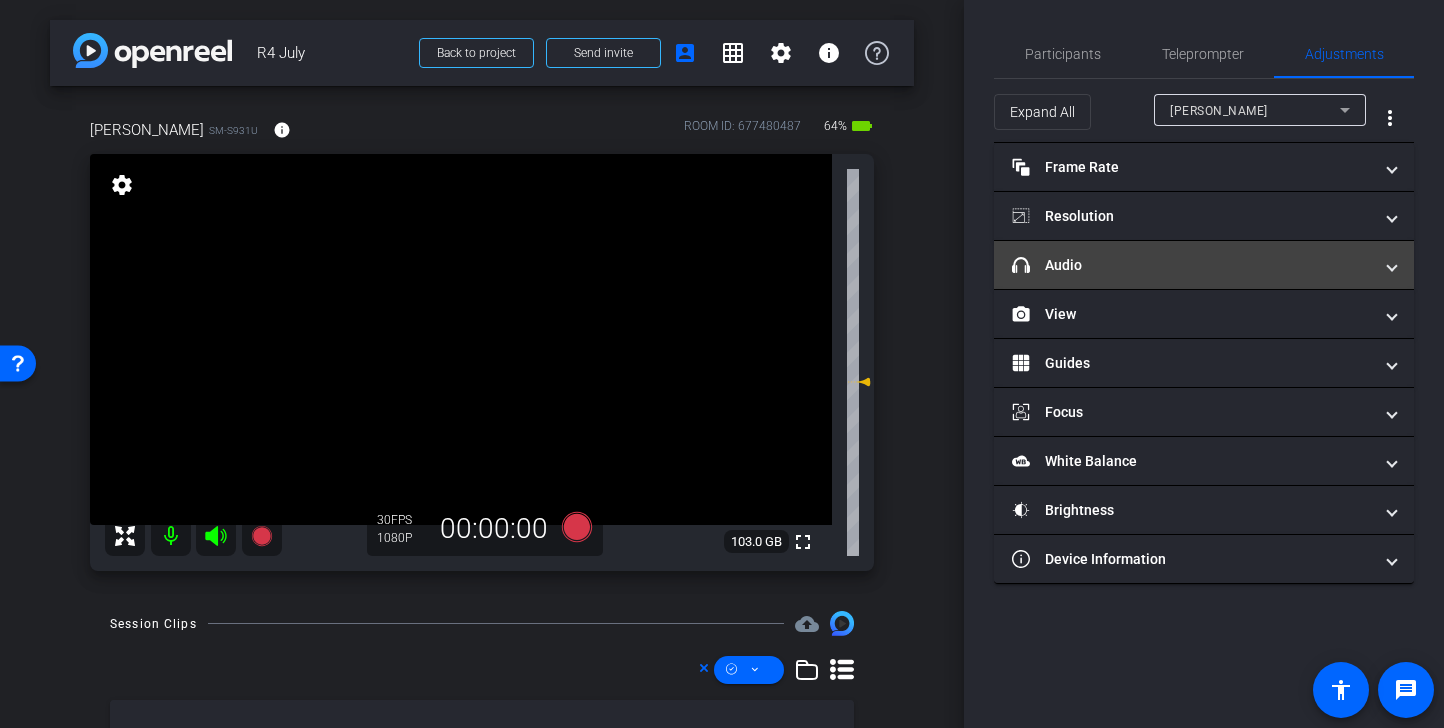 click on "headphone icon
Audio" at bounding box center (1204, 265) 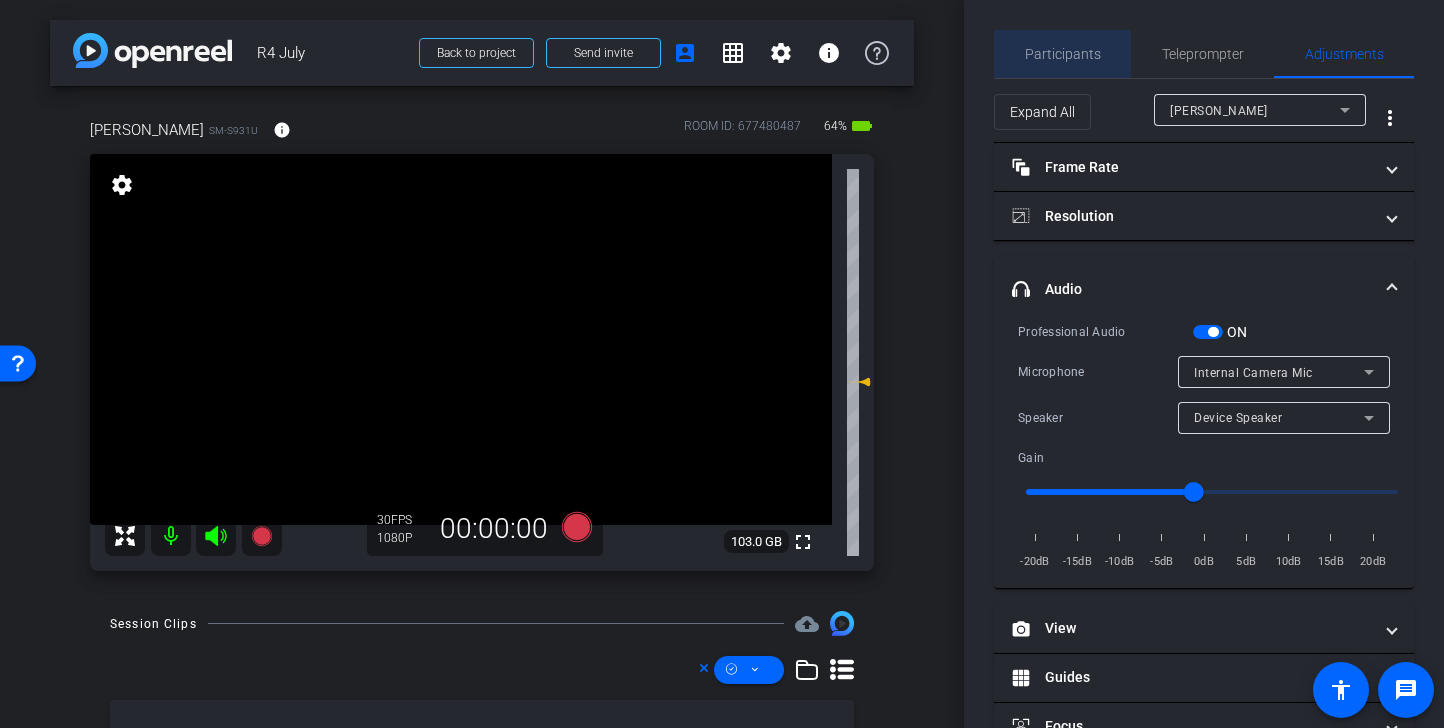 click on "Participants" at bounding box center [1063, 54] 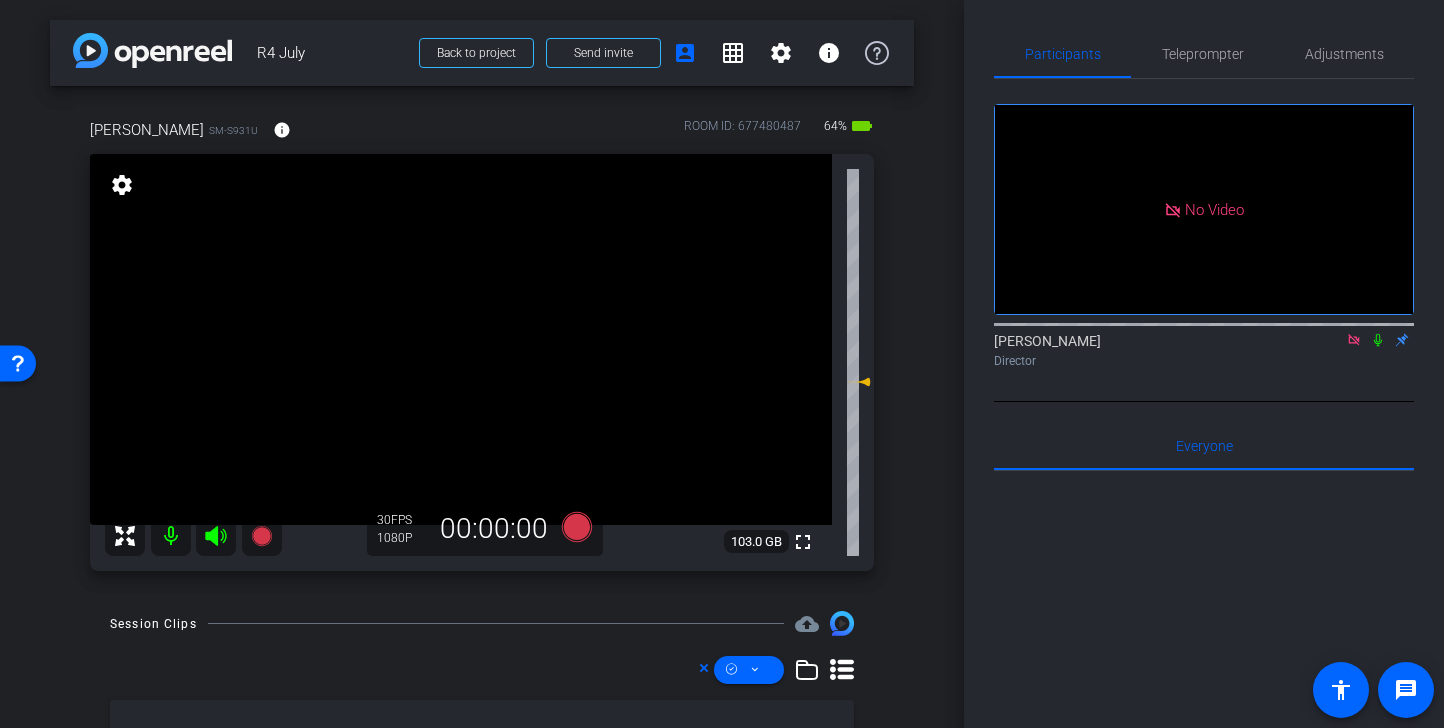 click 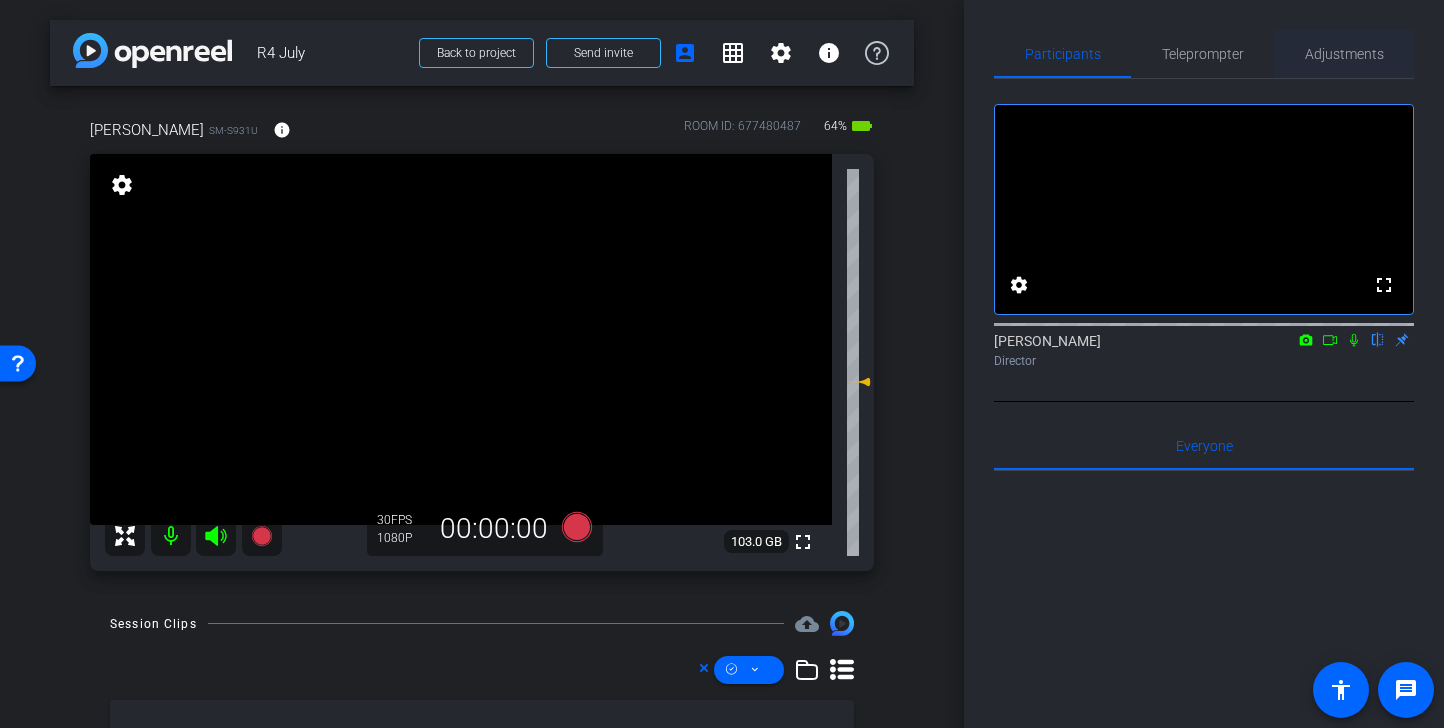 click on "Adjustments" at bounding box center (1344, 54) 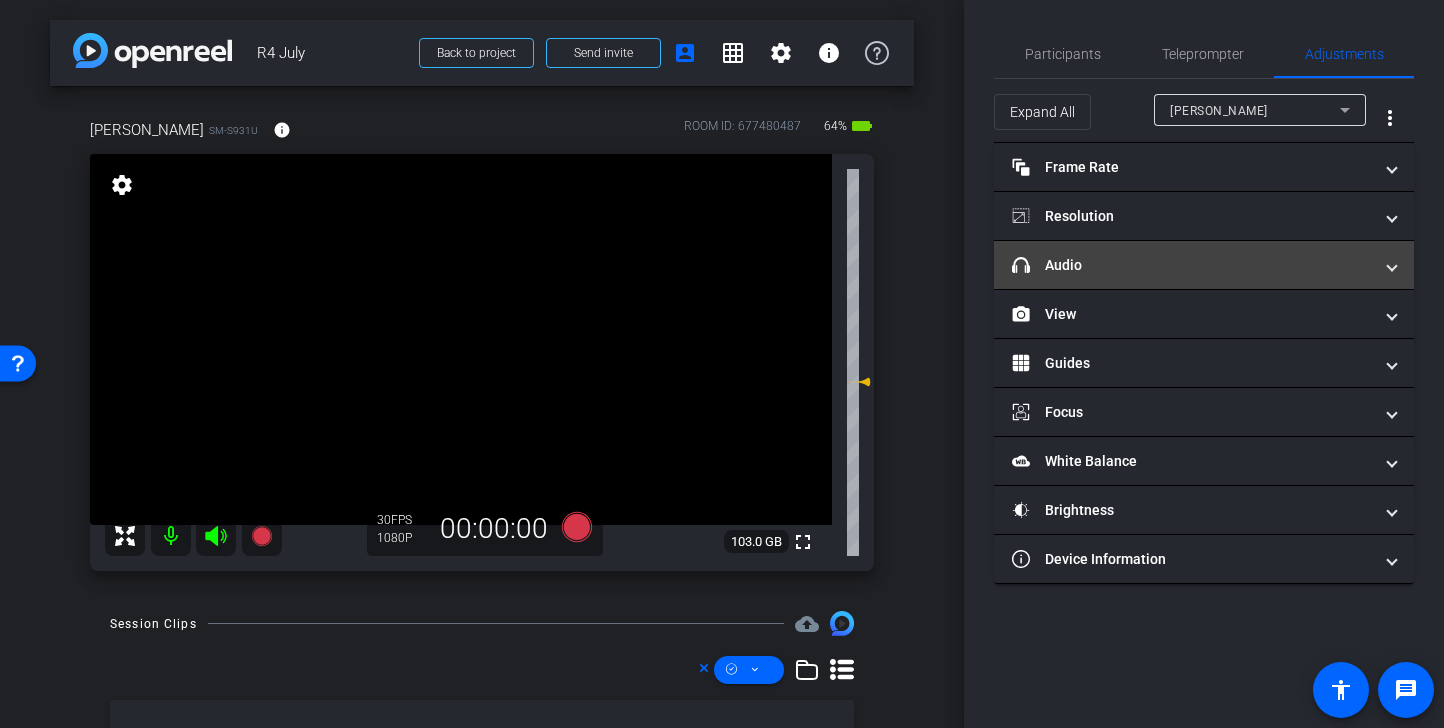 click on "headphone icon
Audio" at bounding box center (1192, 265) 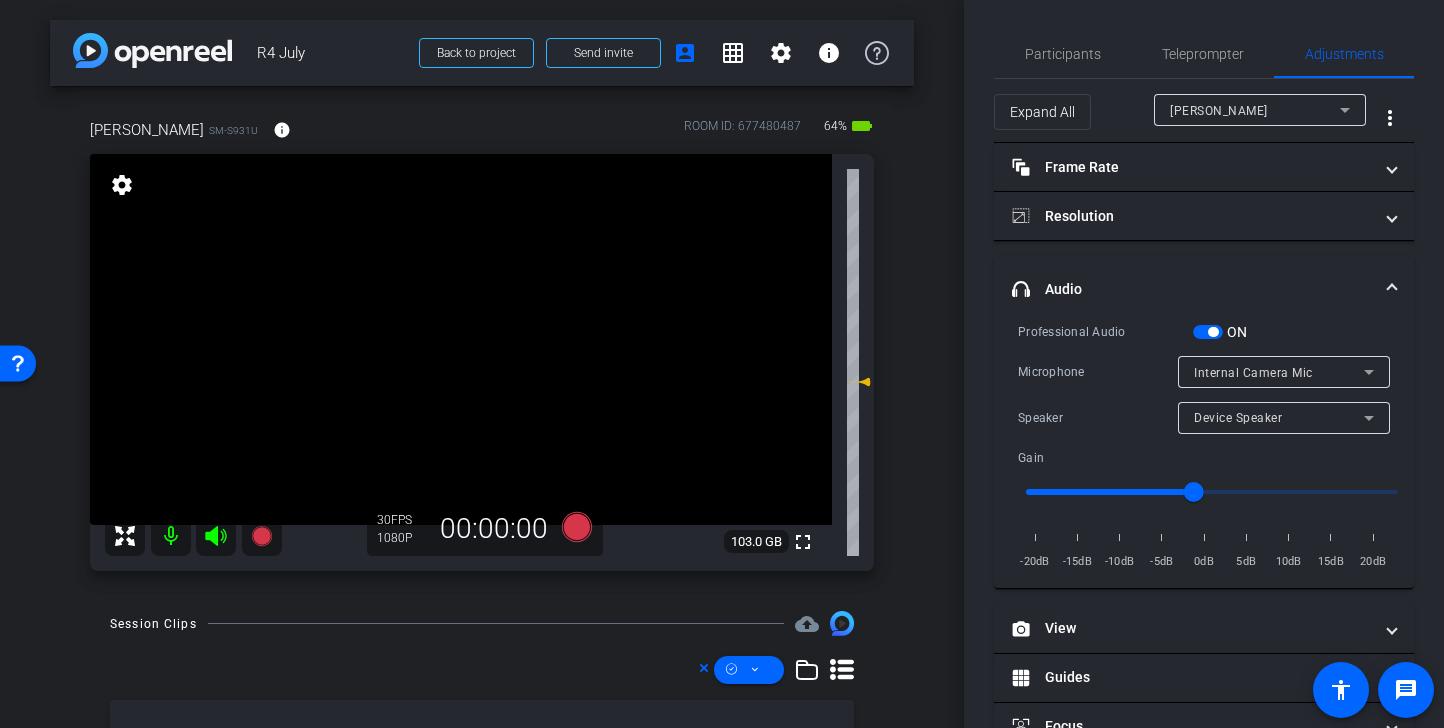 click on "headphone icon
Audio" at bounding box center (1192, 289) 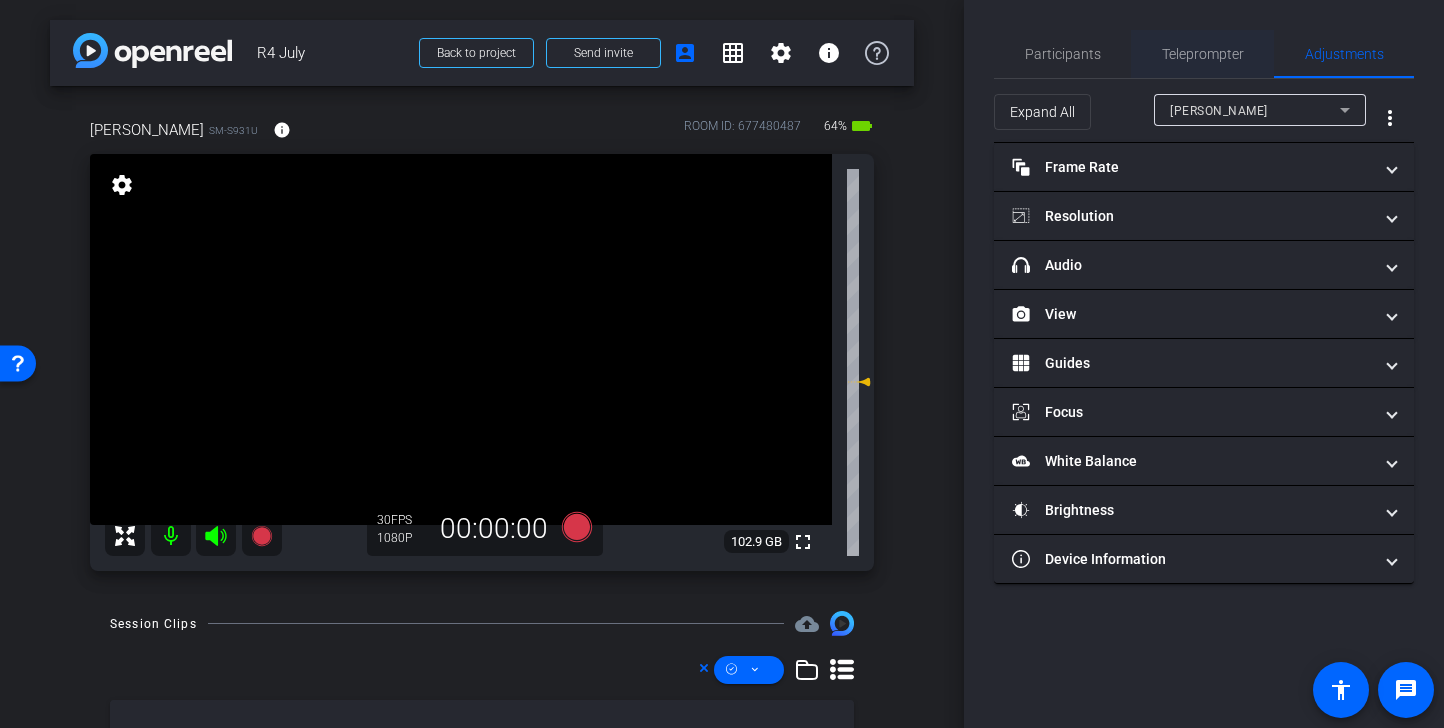 click on "Teleprompter" at bounding box center (1203, 54) 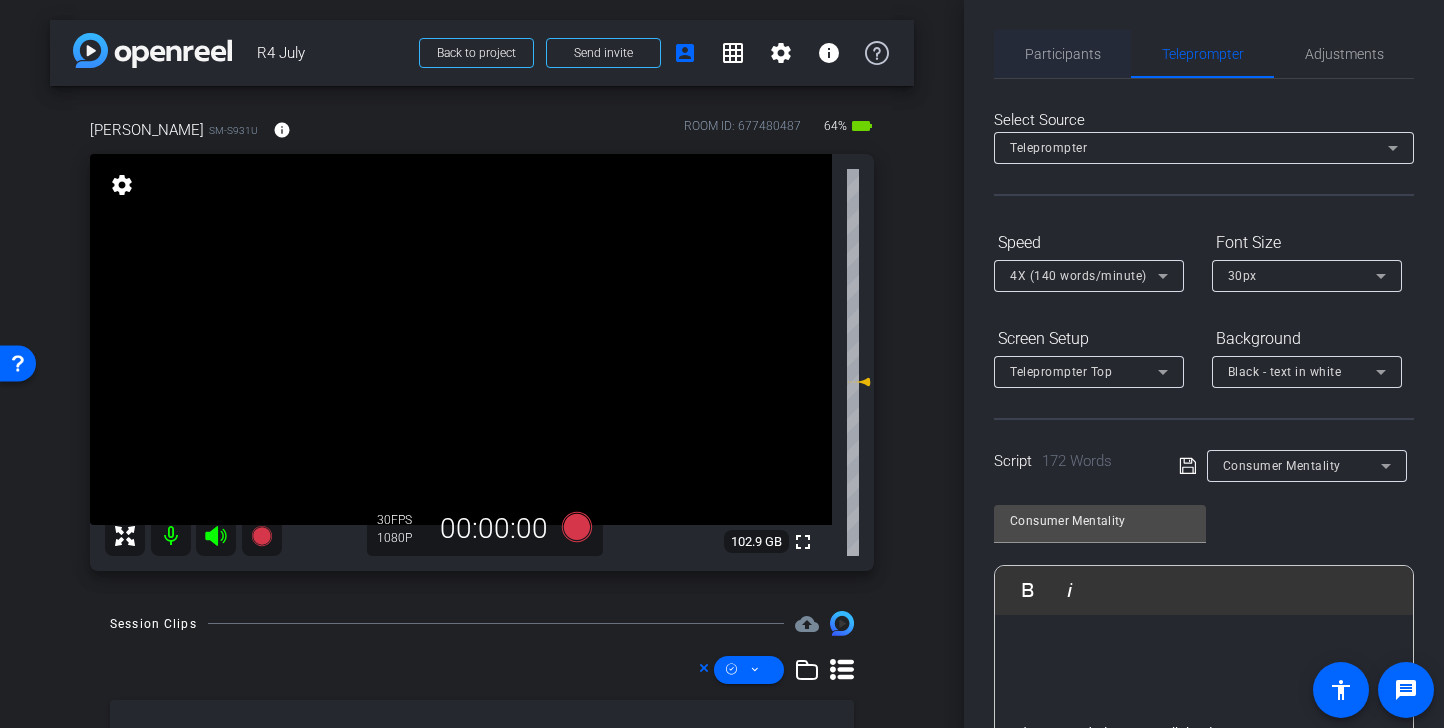 click on "Participants" at bounding box center (1063, 54) 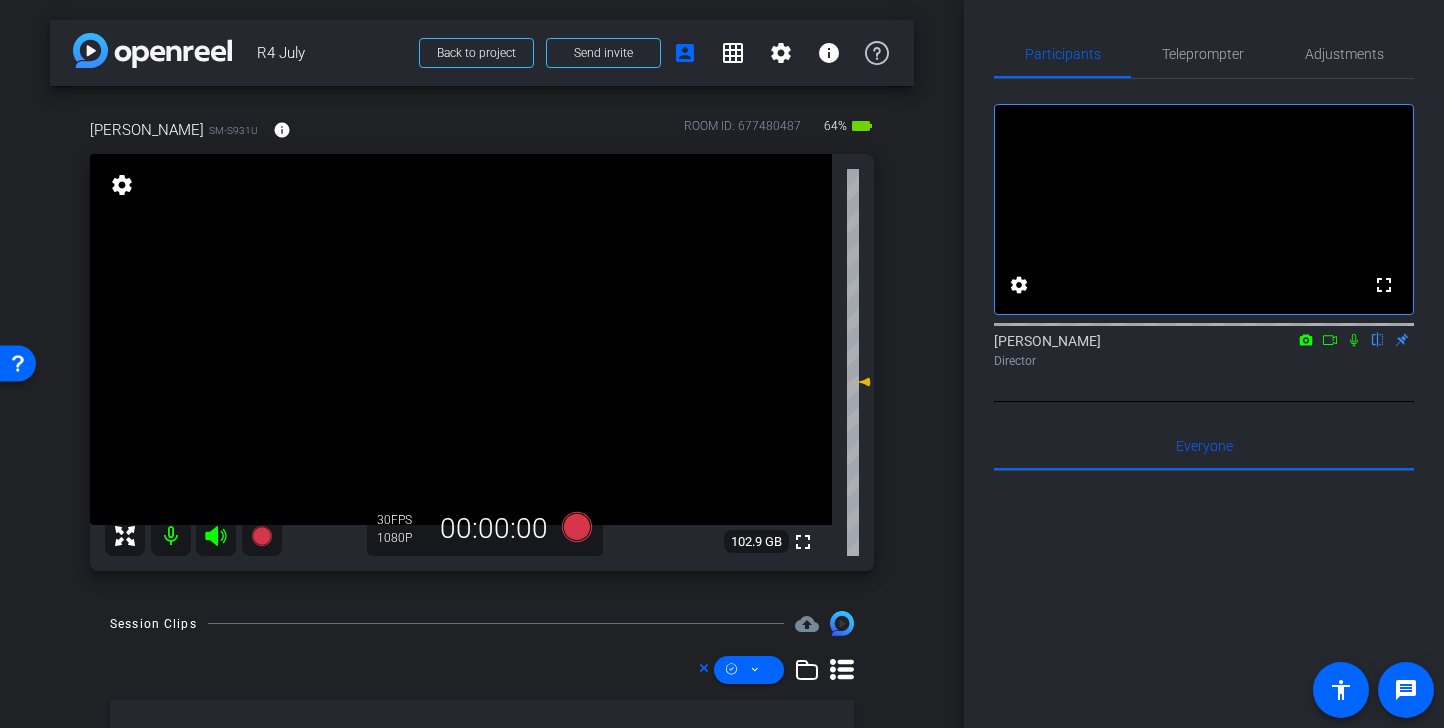 click 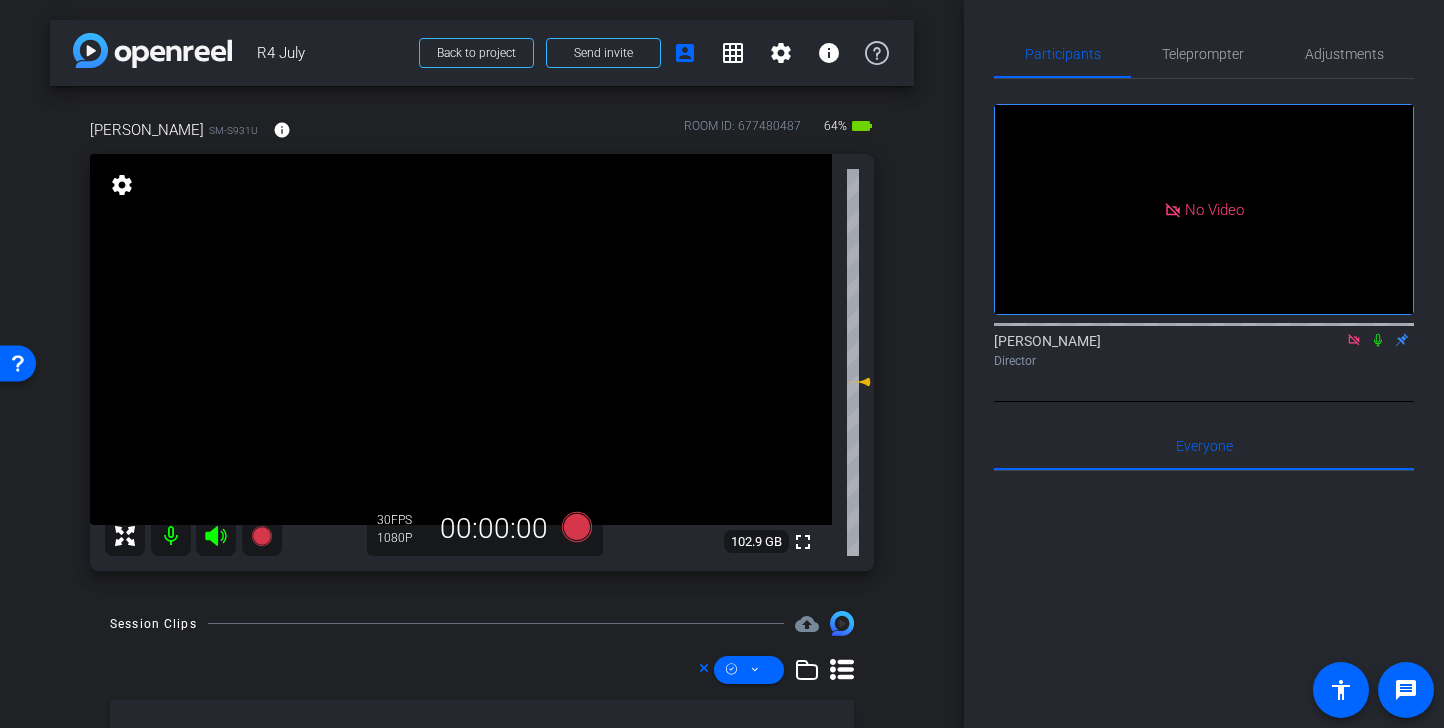 click 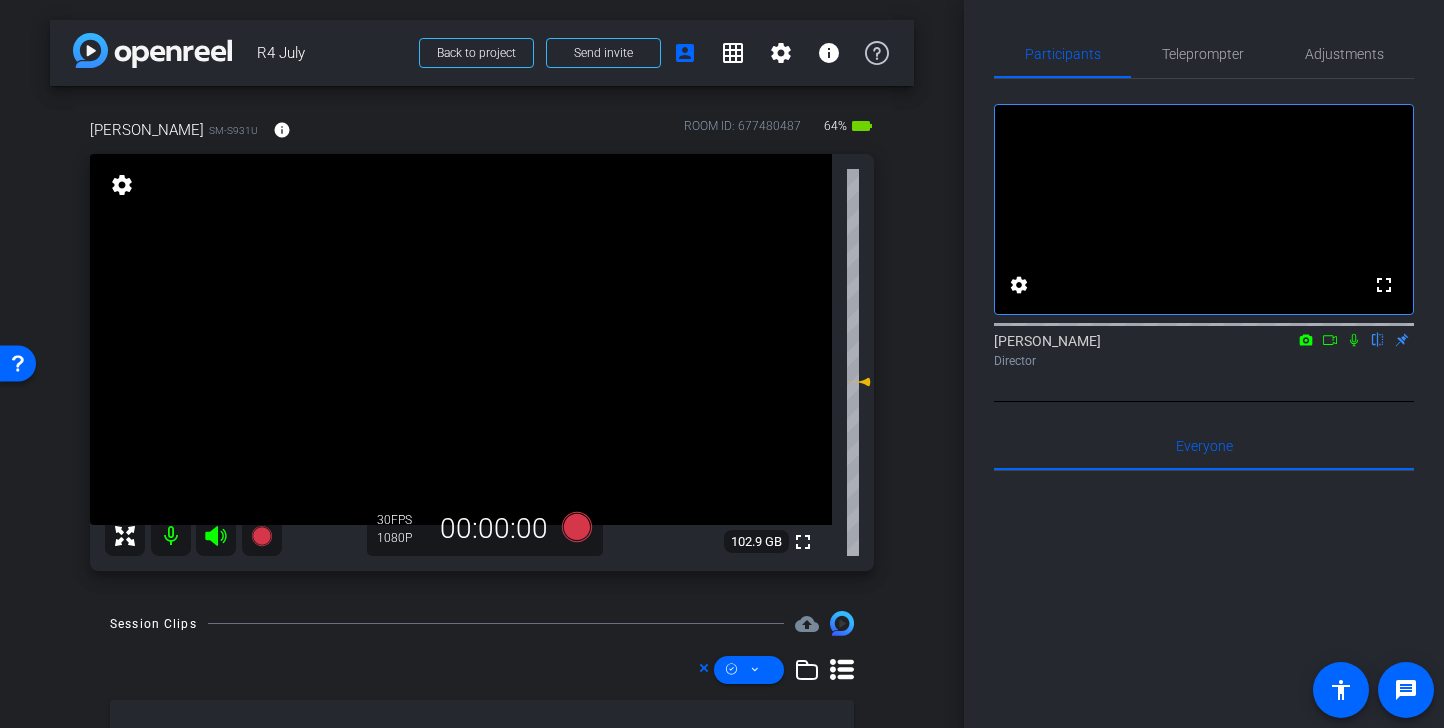 click 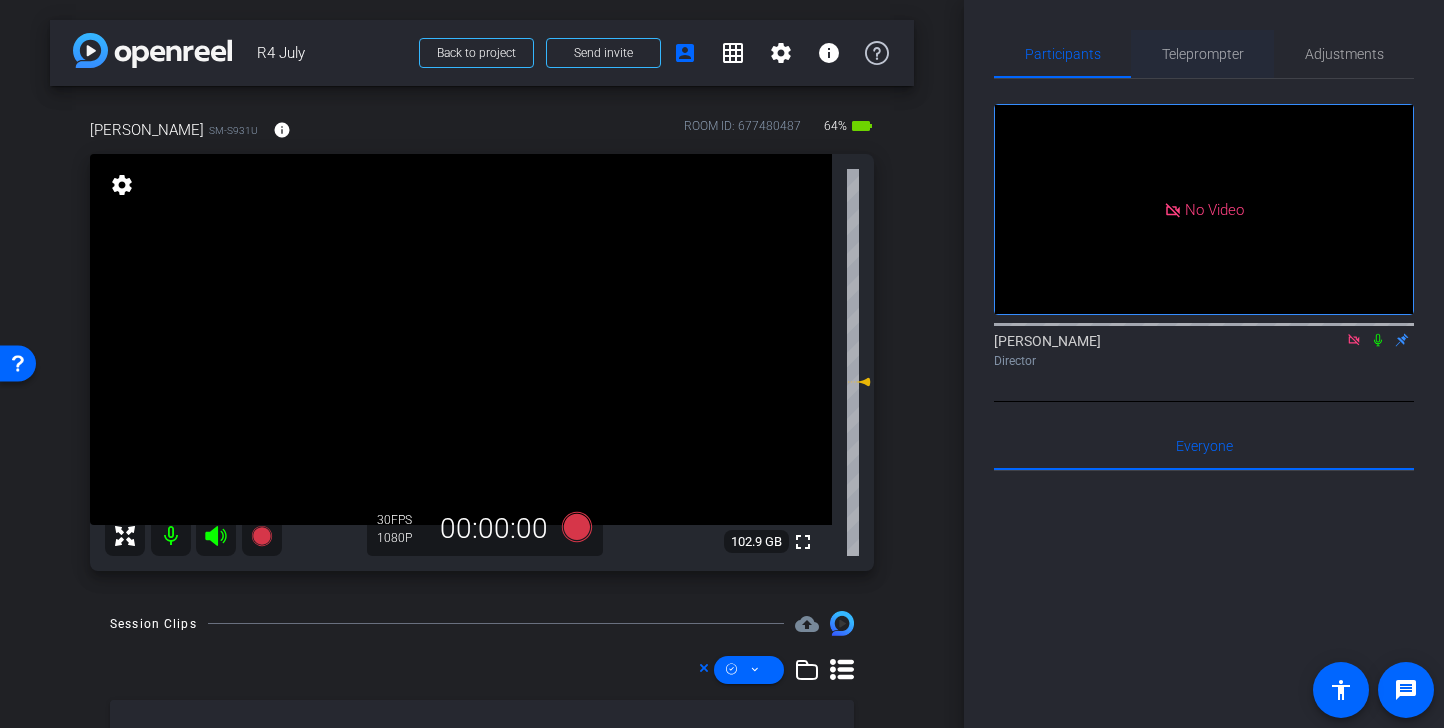 click on "Teleprompter" at bounding box center (1203, 54) 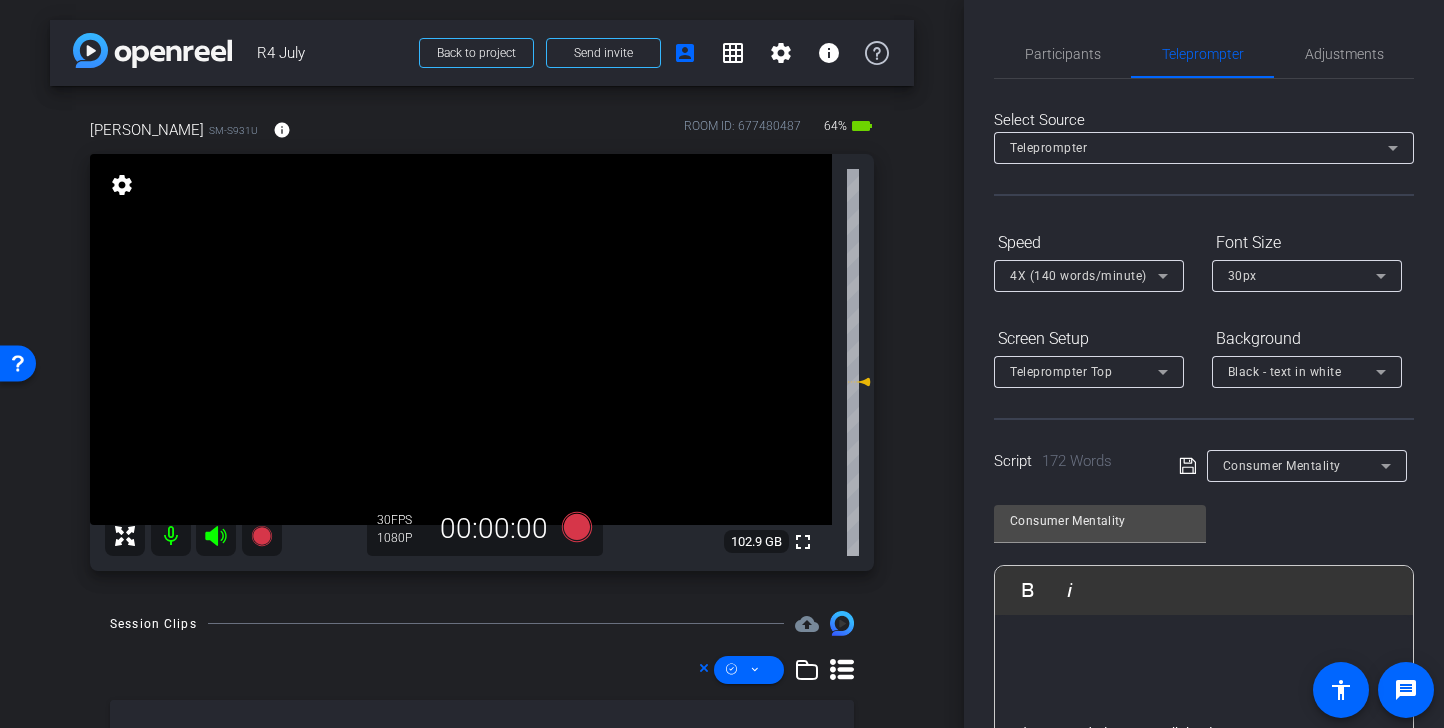click 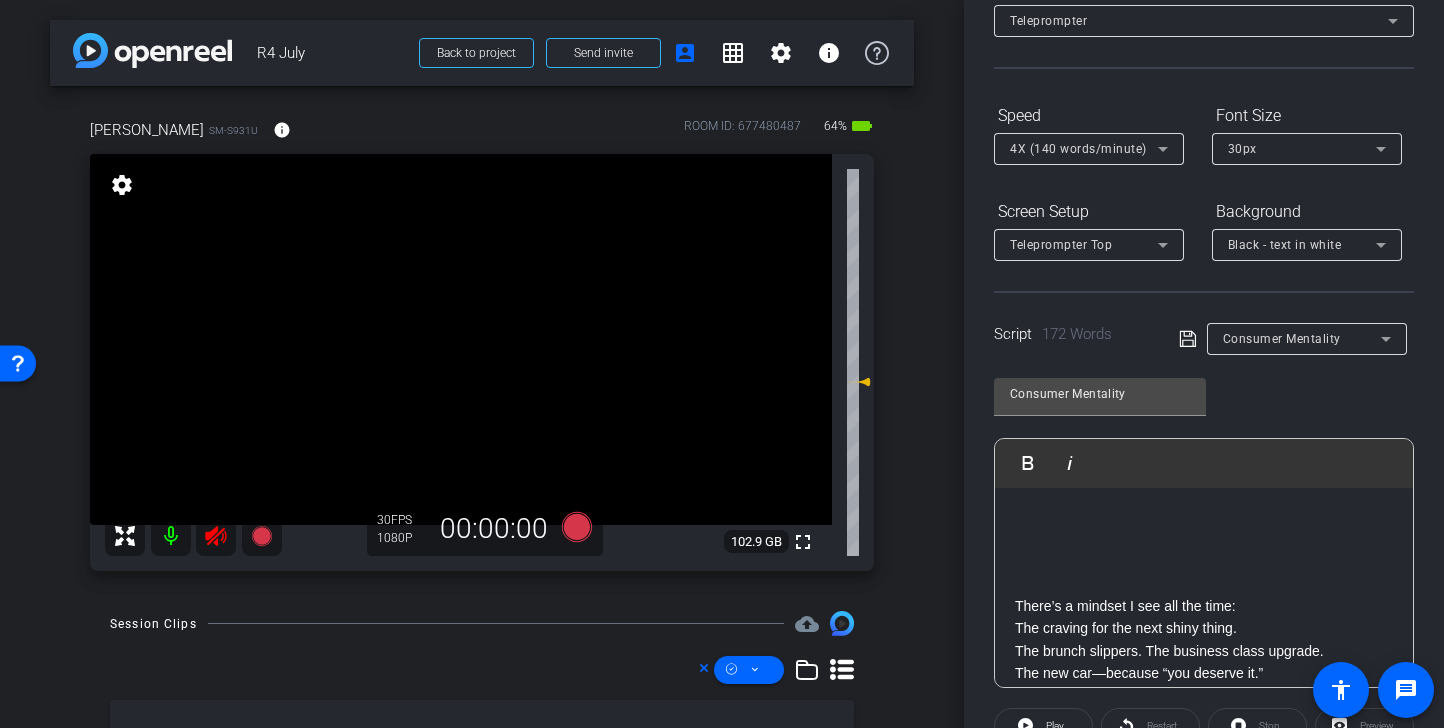 scroll, scrollTop: 365, scrollLeft: 0, axis: vertical 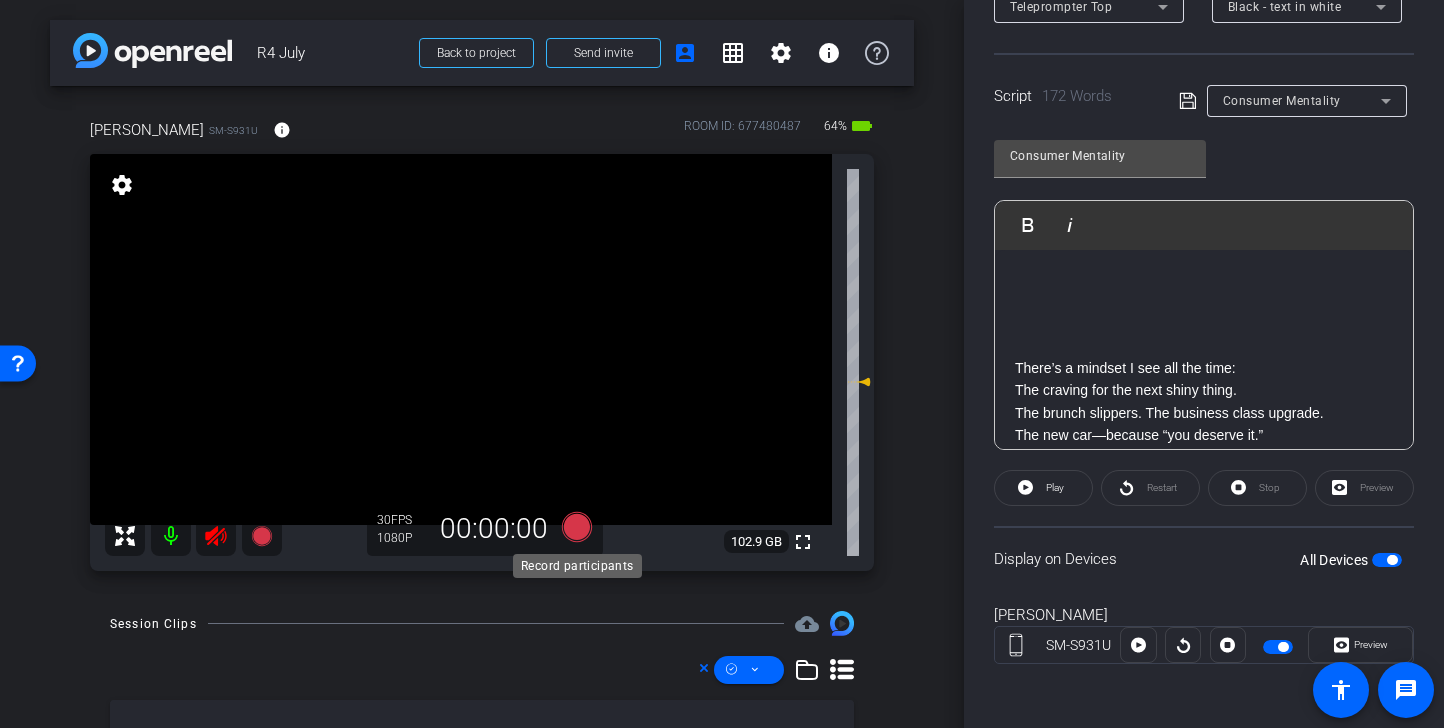 click 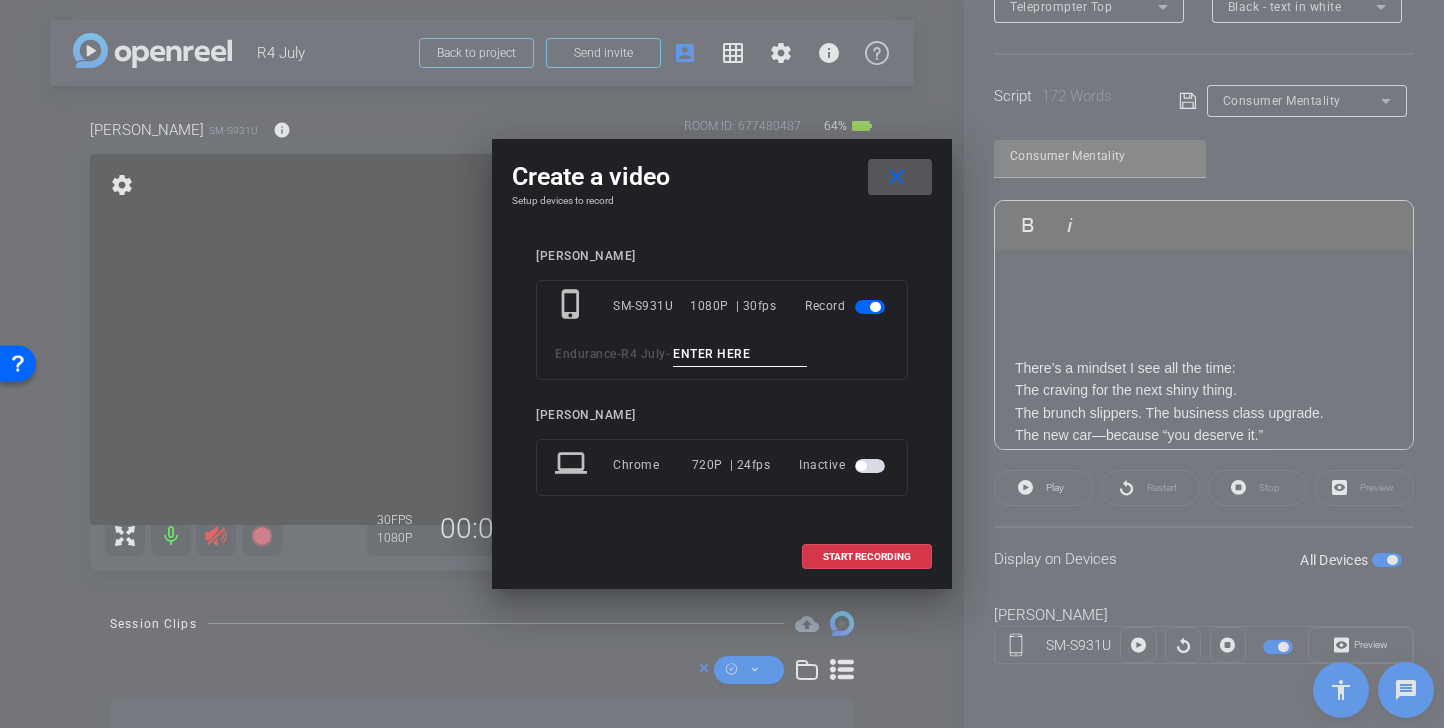 click at bounding box center (740, 354) 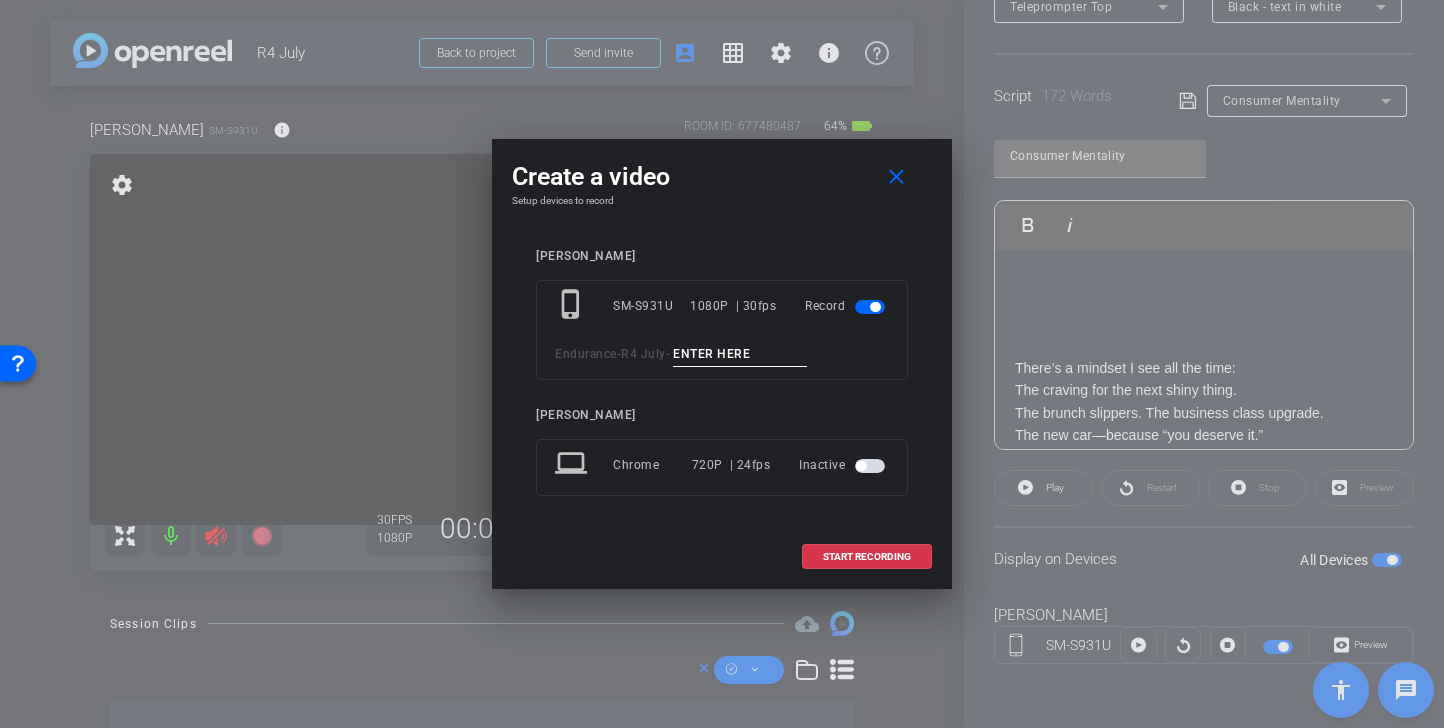 paste on "Consumer Tk 1" 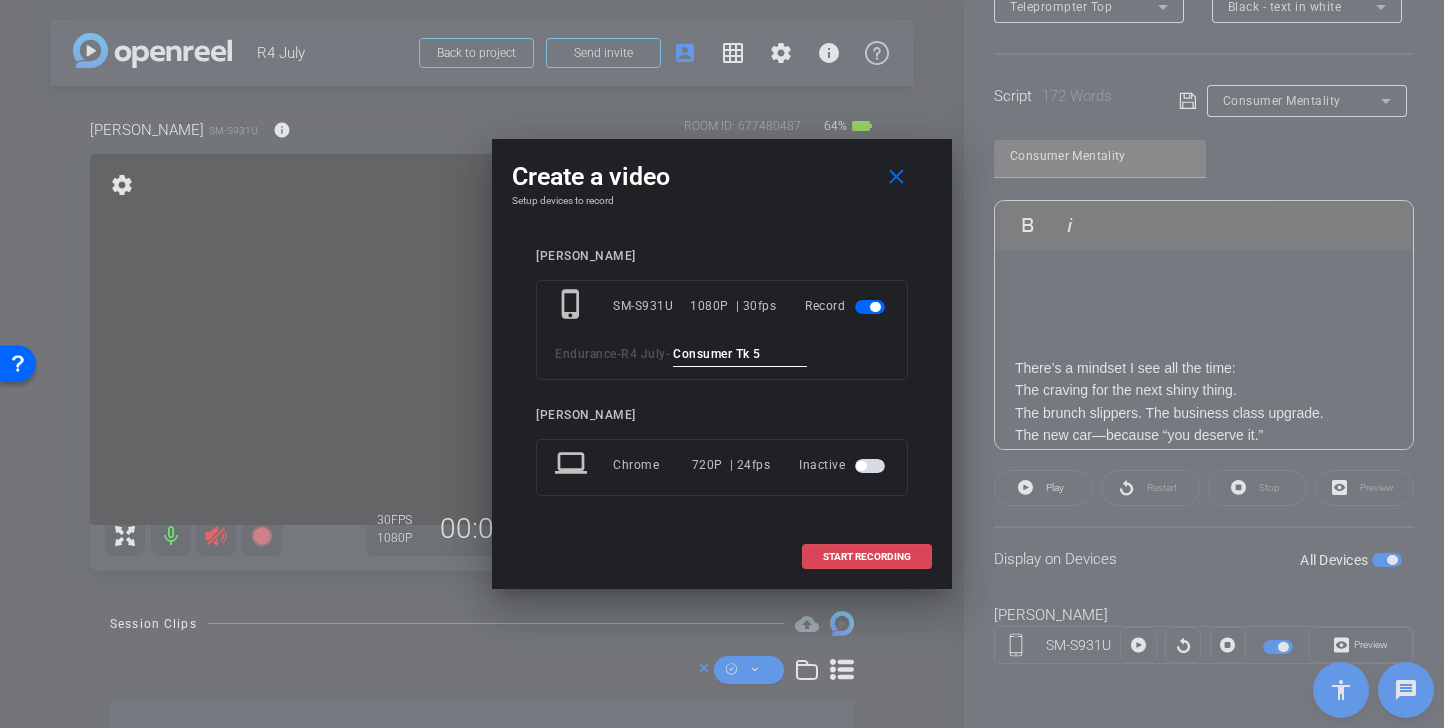 type on "Consumer Tk 5" 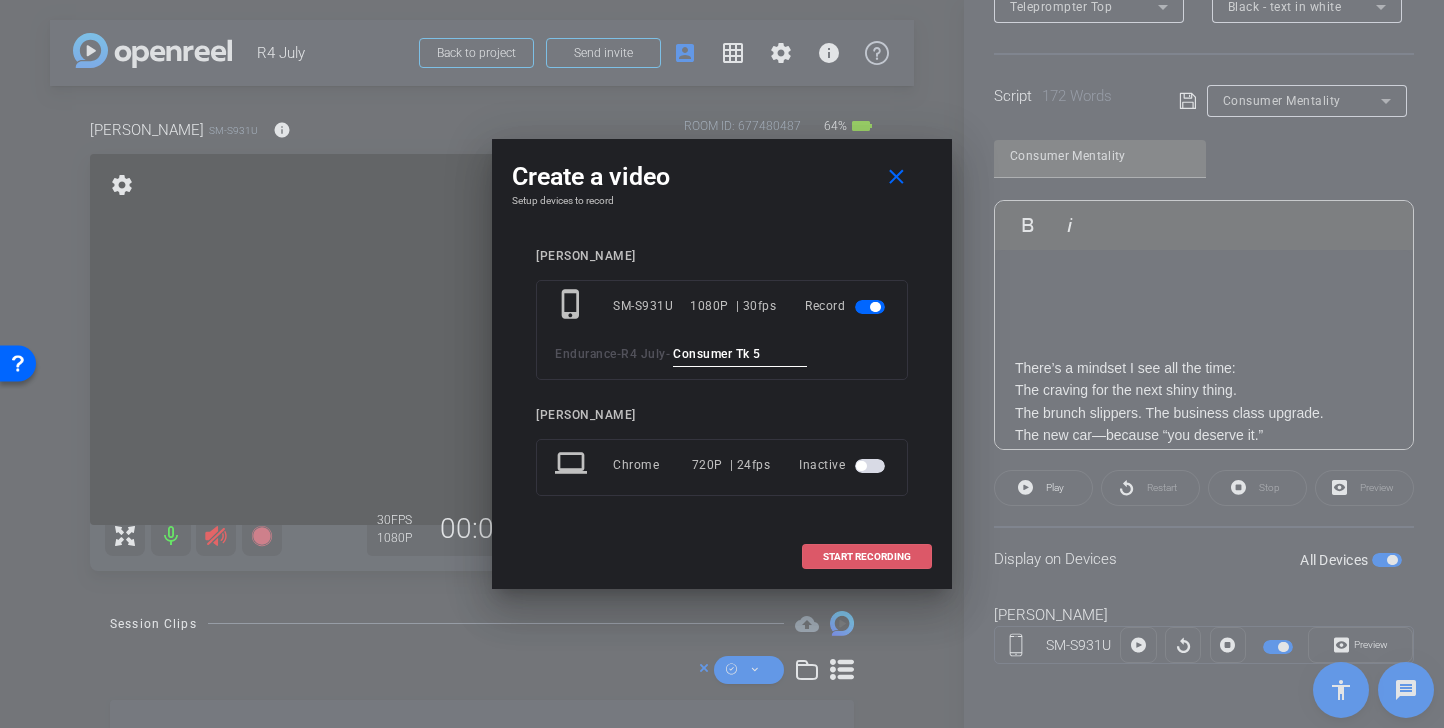 click on "START RECORDING" at bounding box center [867, 557] 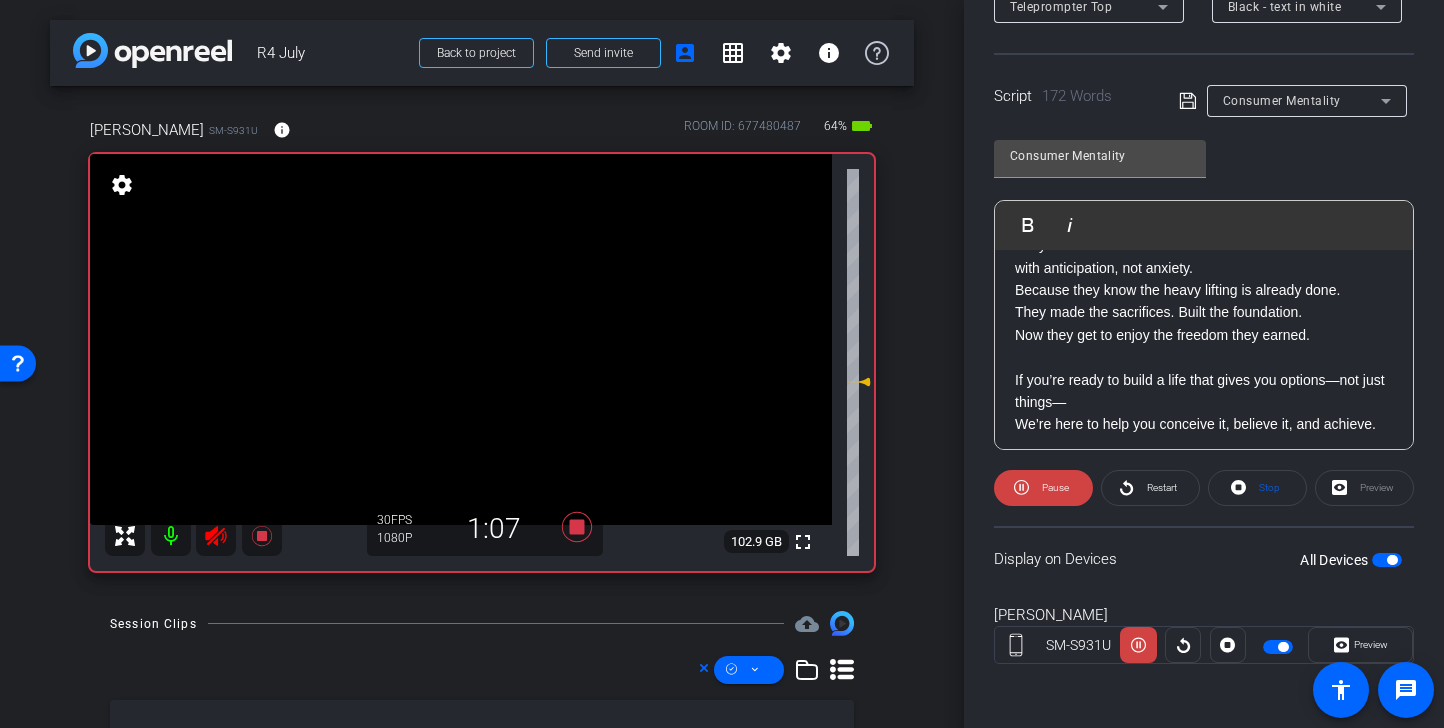 scroll, scrollTop: 713, scrollLeft: 0, axis: vertical 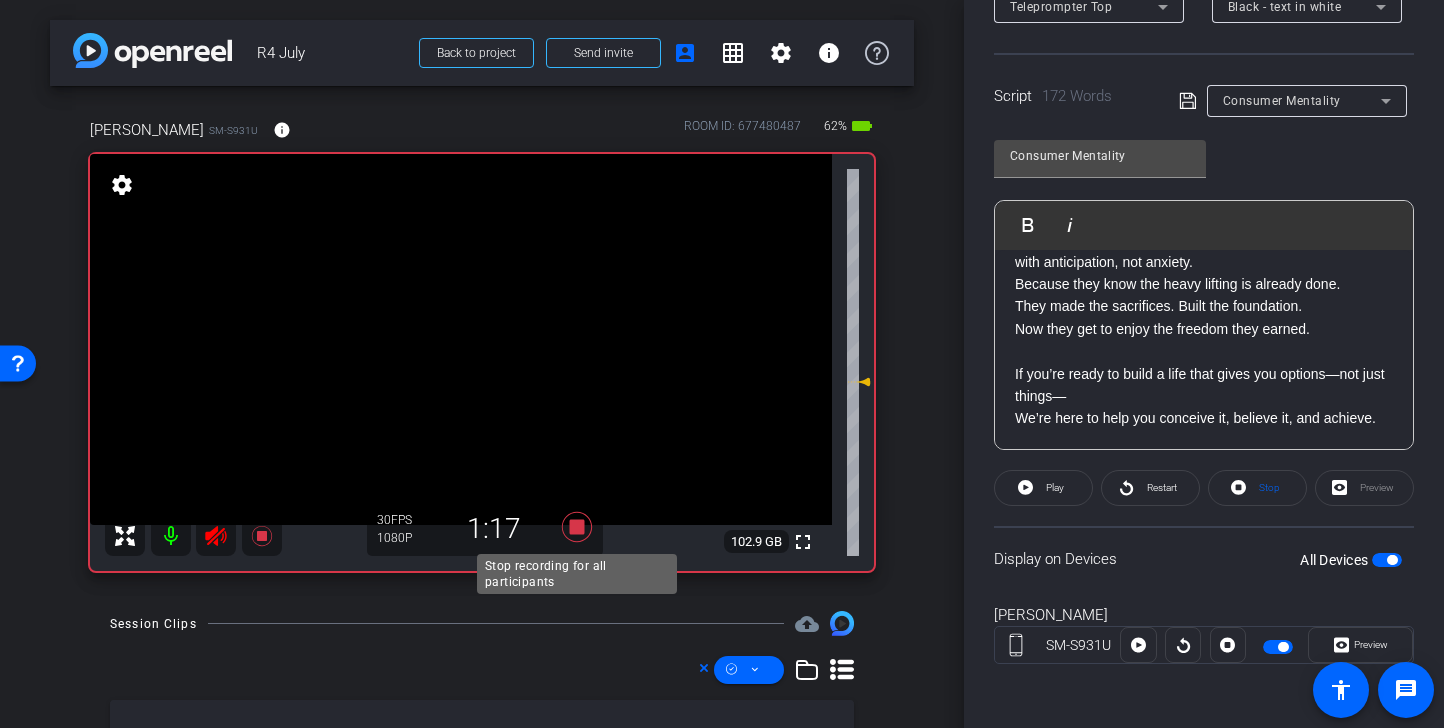 click 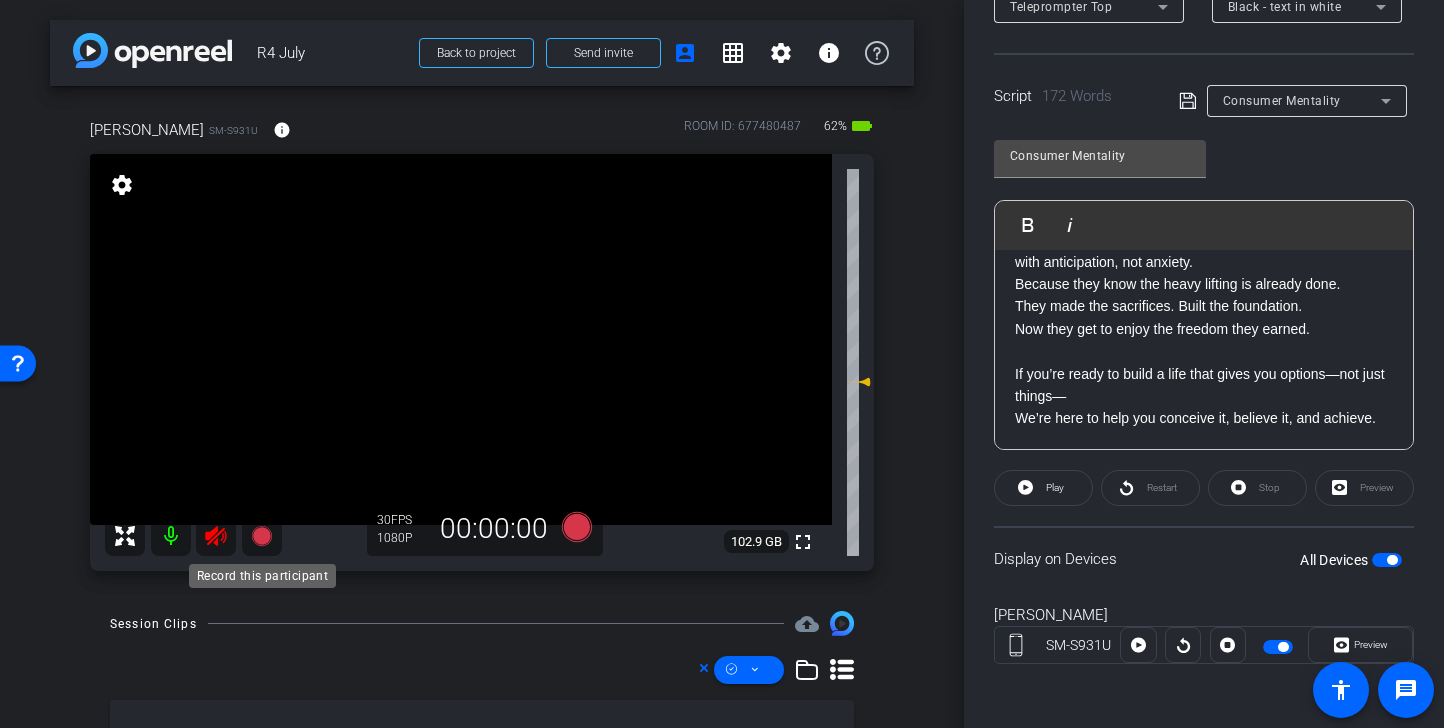 click 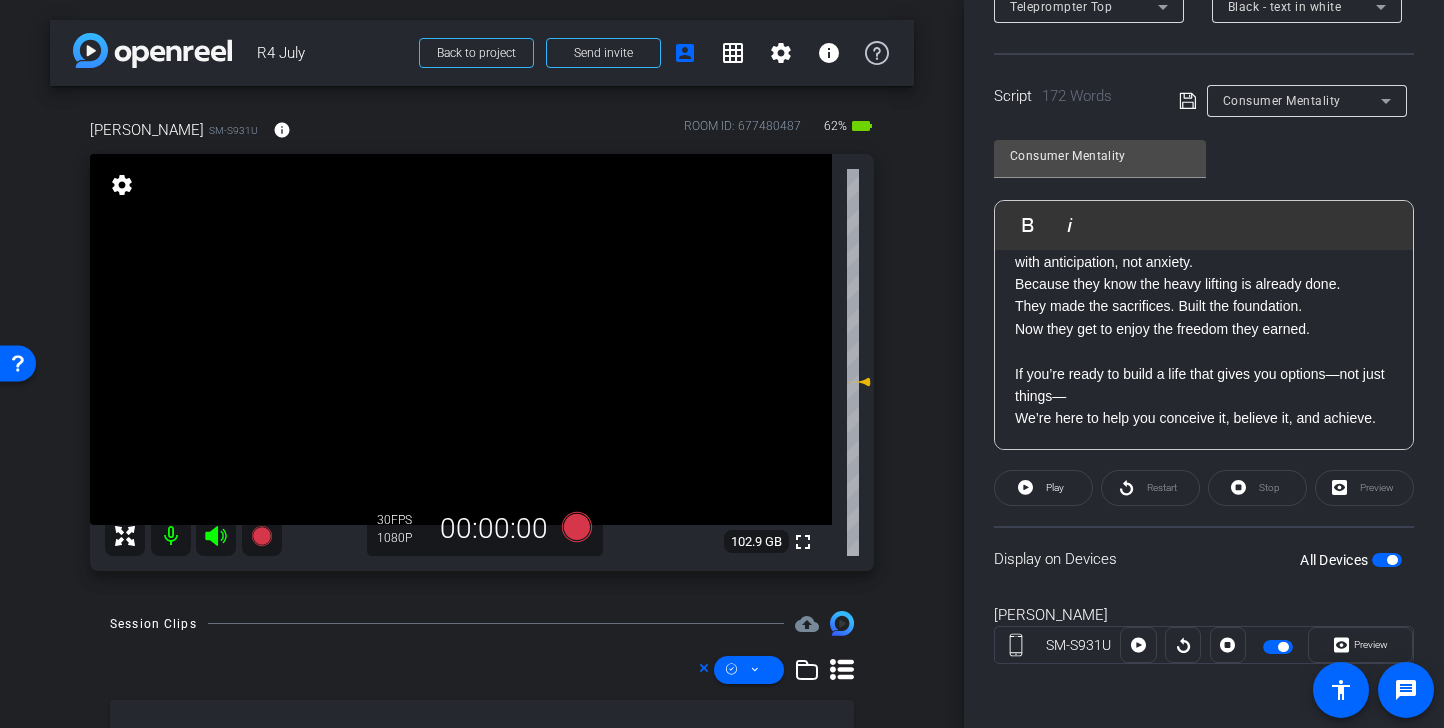 click on "We’re here to help you conceive it, believe it, and achieve." 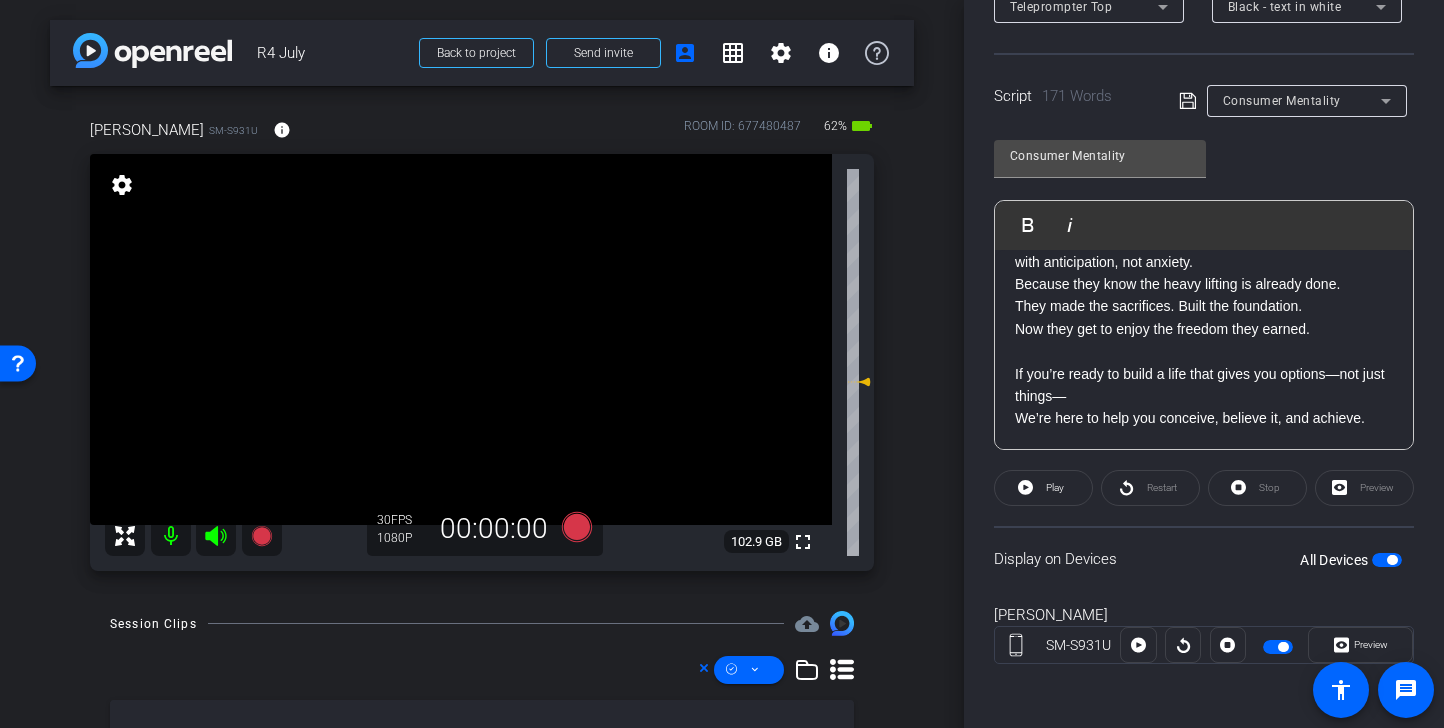 click on "We’re here to help you conceive, believe it, and achieve." 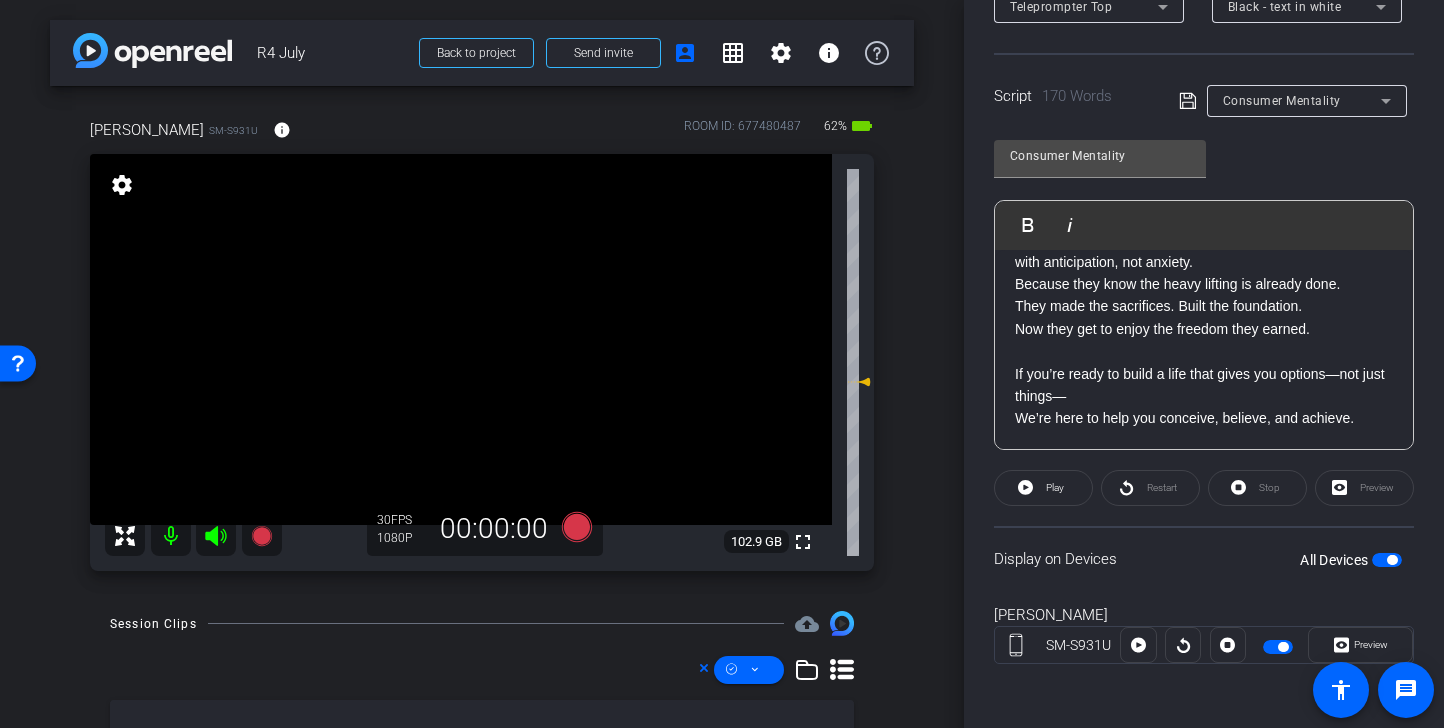 click 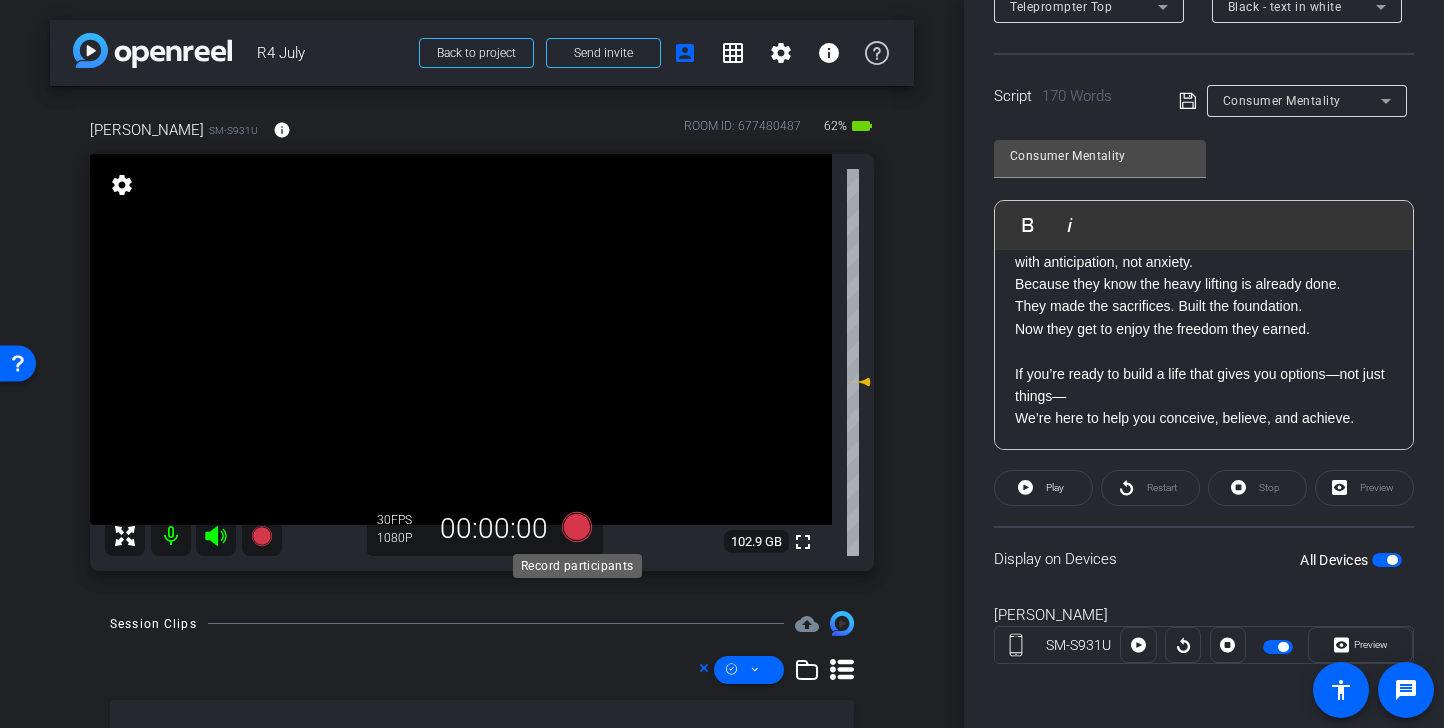 click 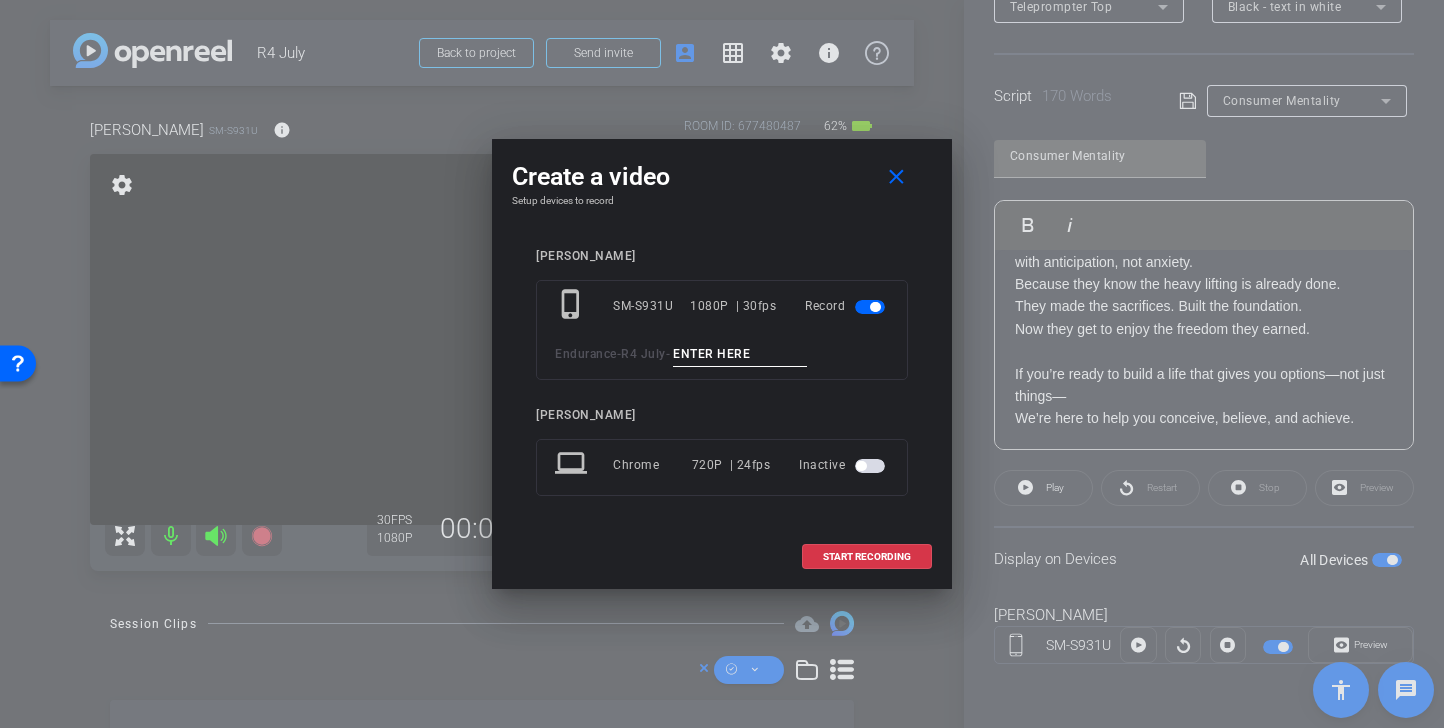 click at bounding box center (740, 354) 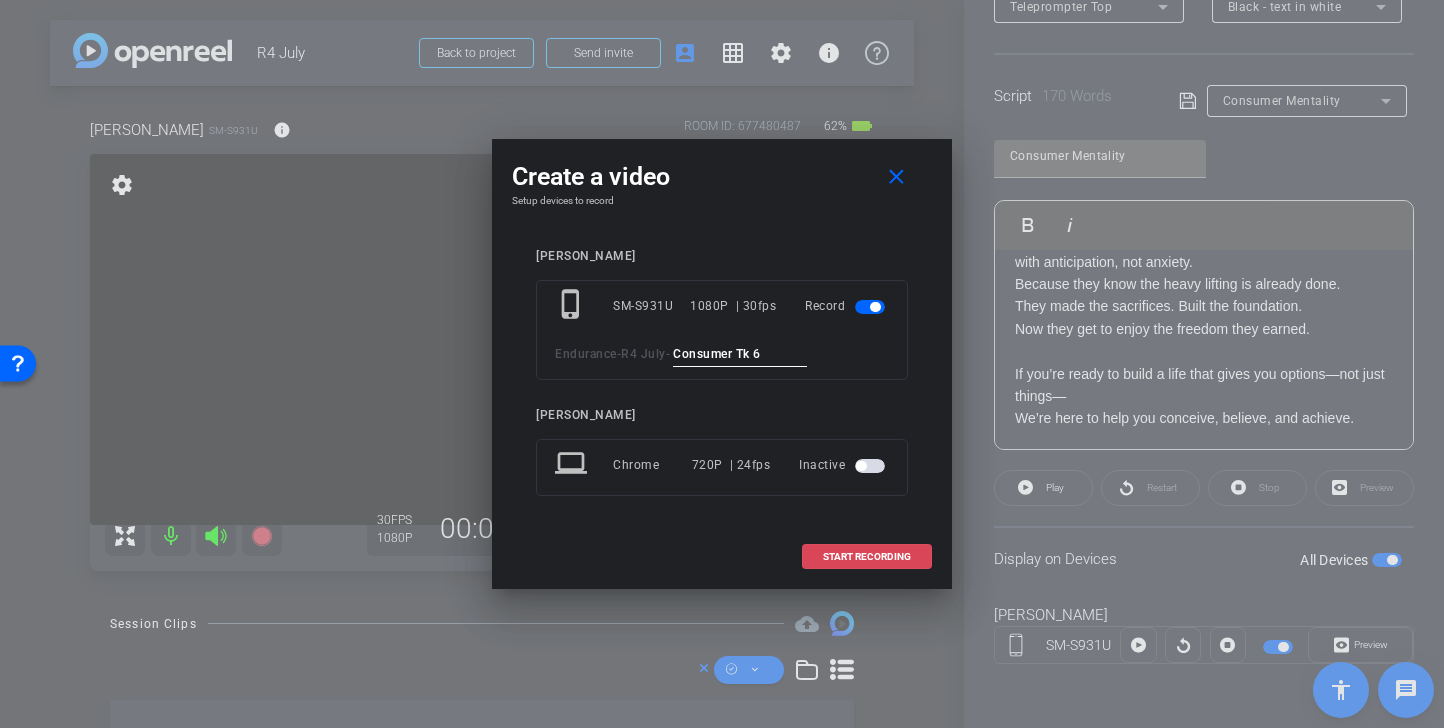 type on "Consumer Tk 6" 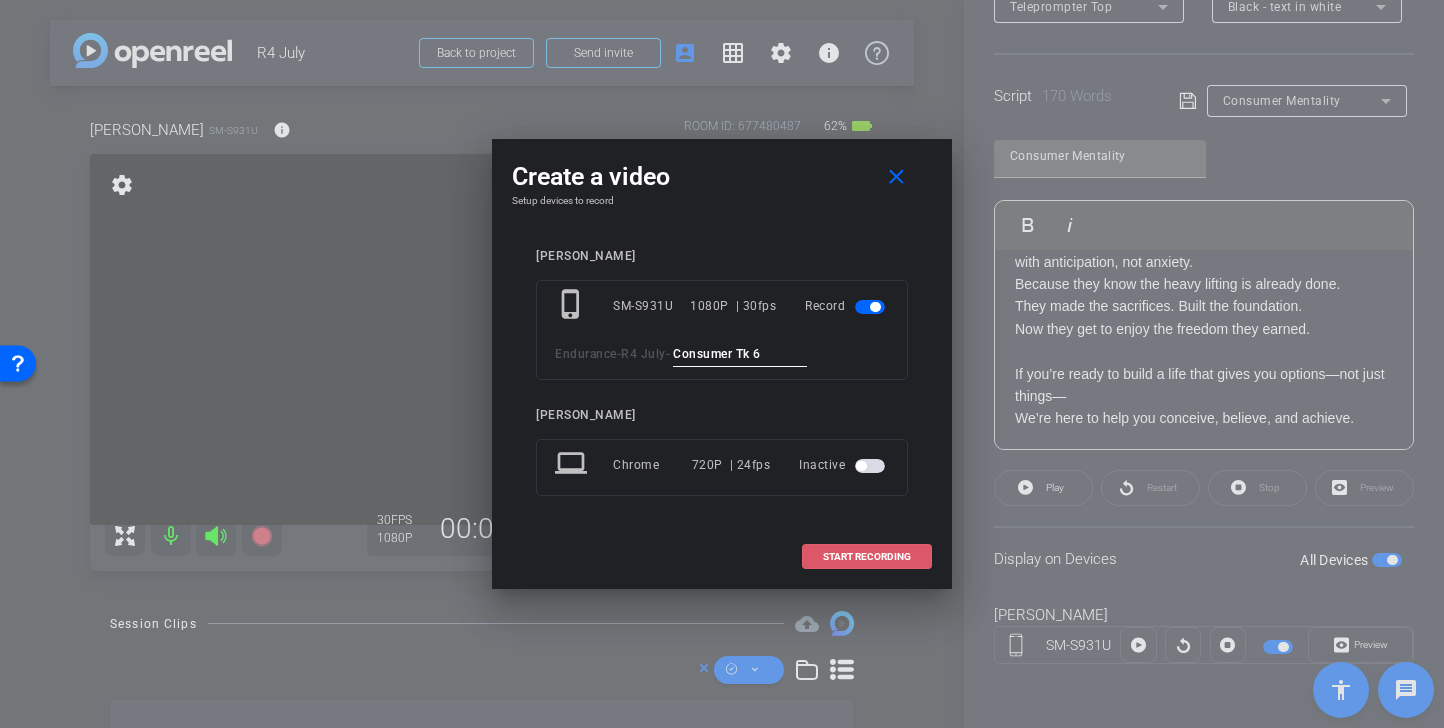 click on "START RECORDING" at bounding box center (867, 557) 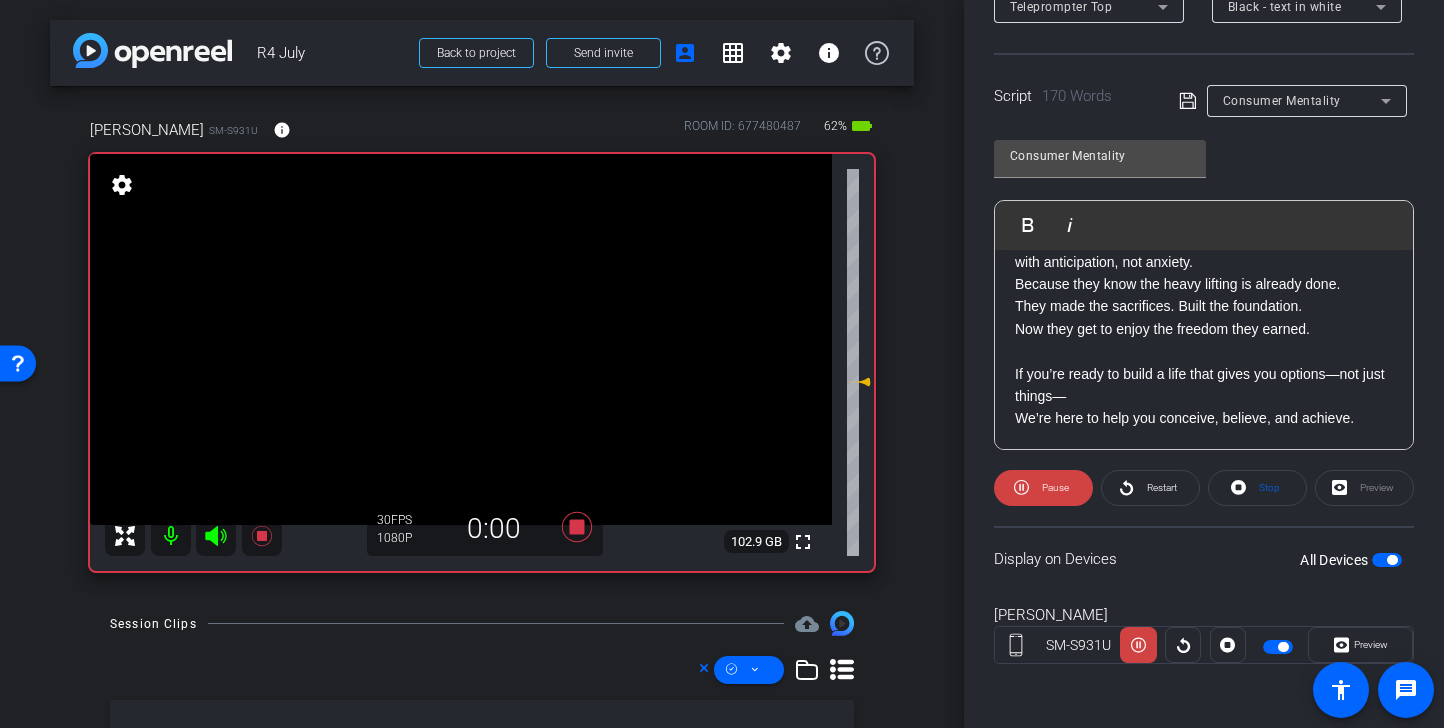 click 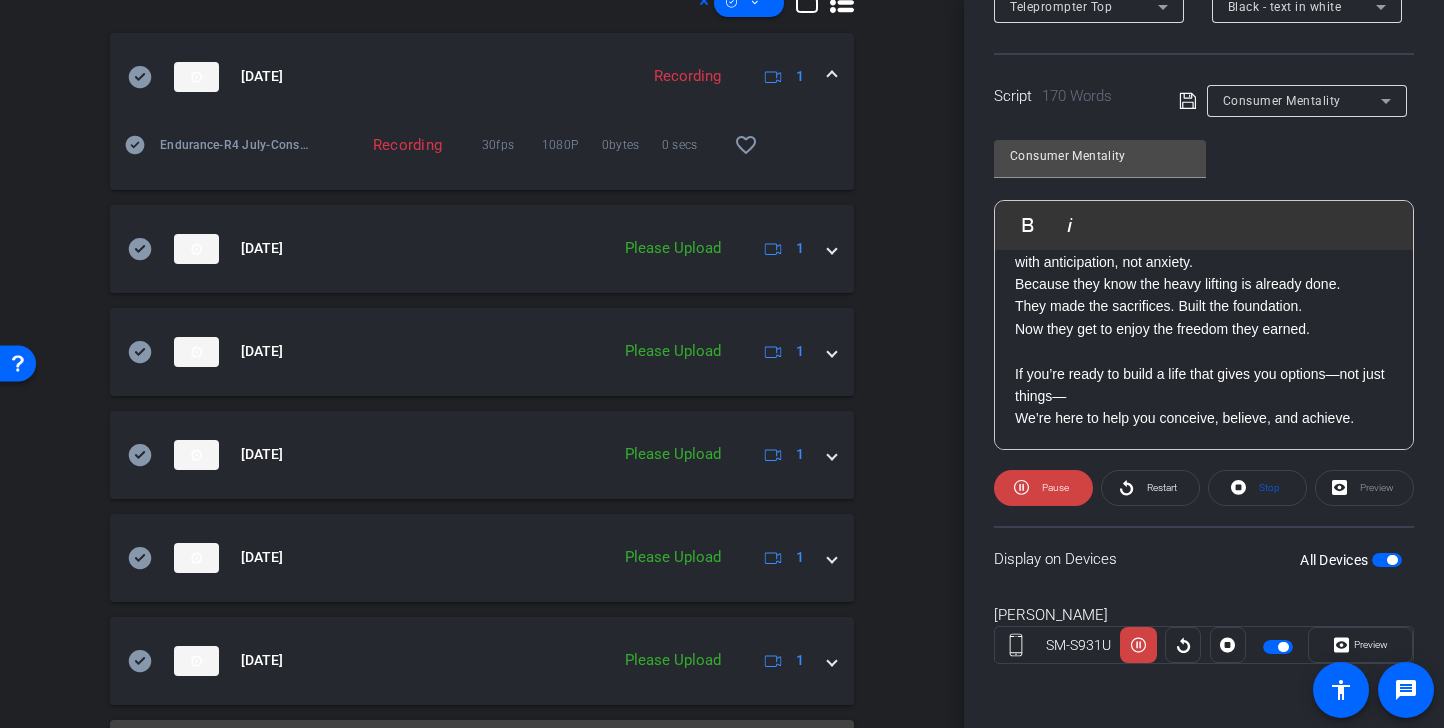 scroll, scrollTop: 635, scrollLeft: 0, axis: vertical 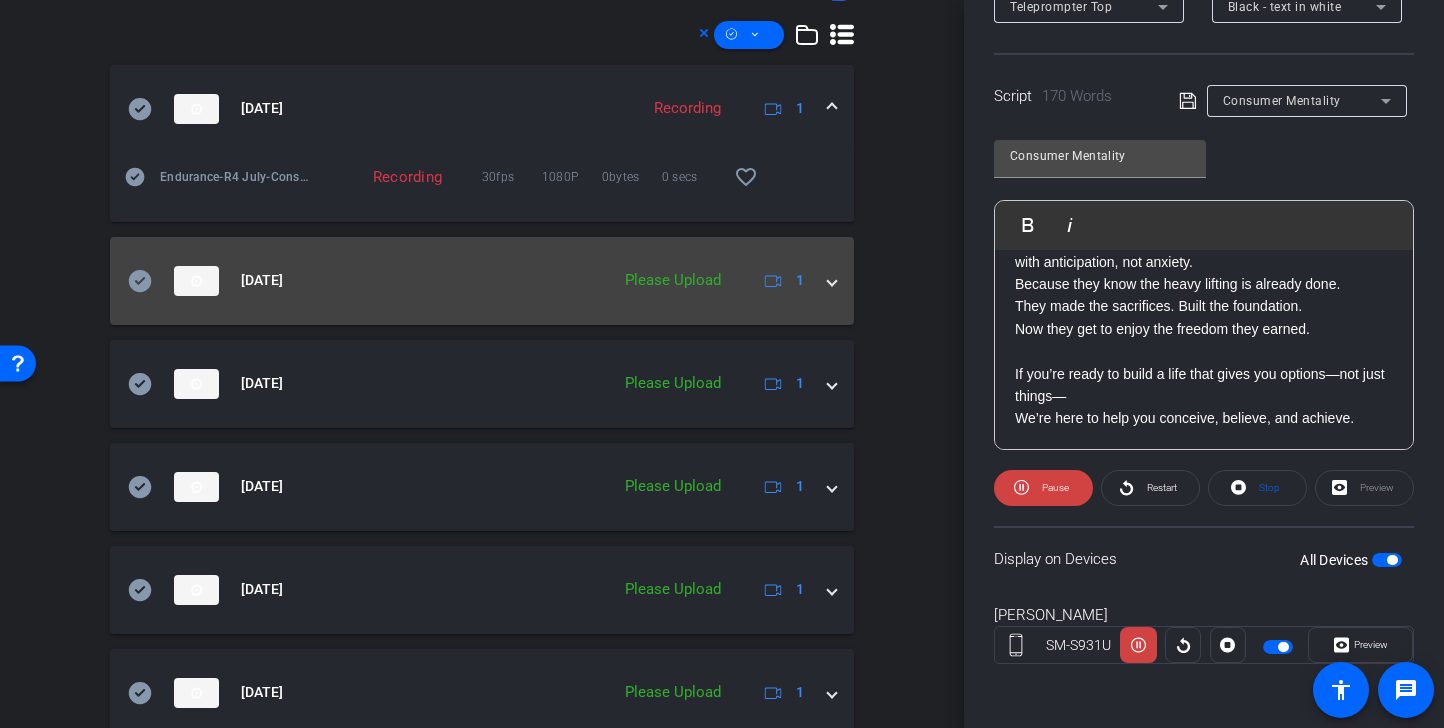 click 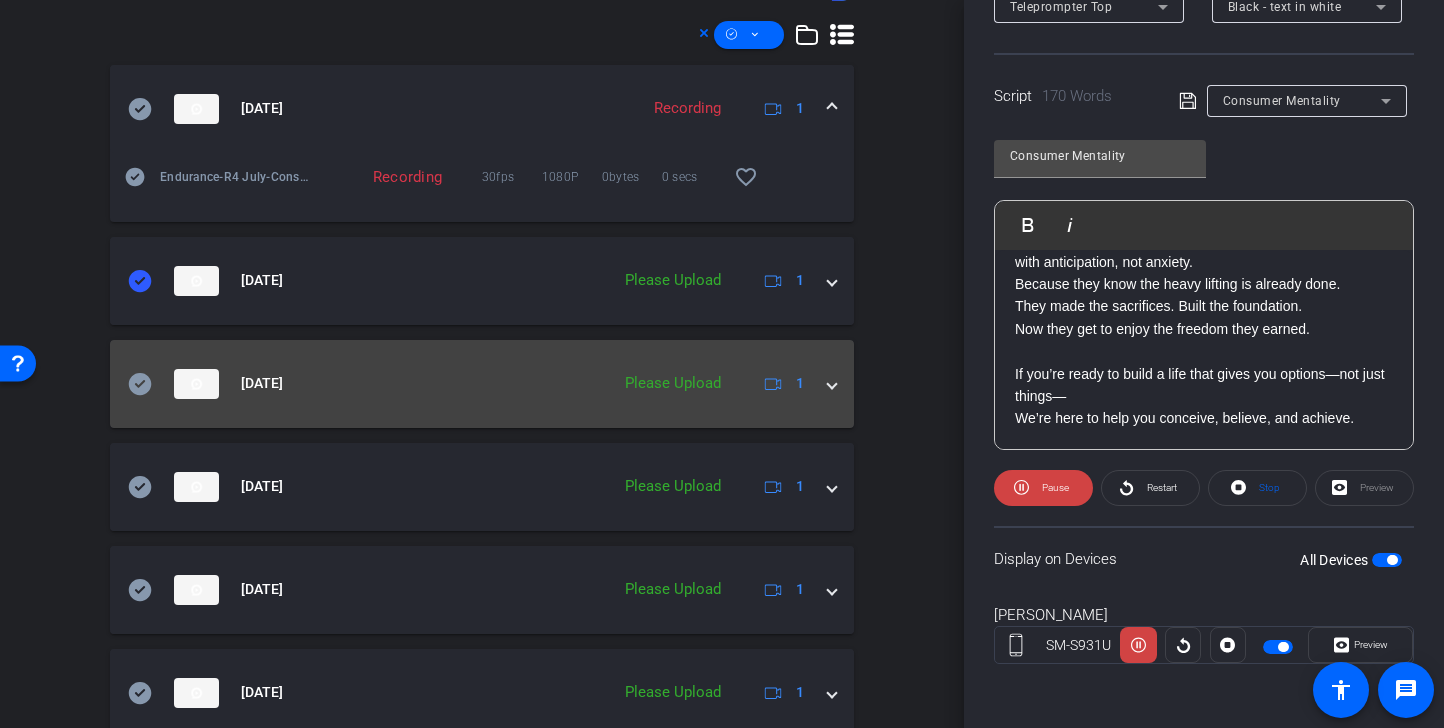click 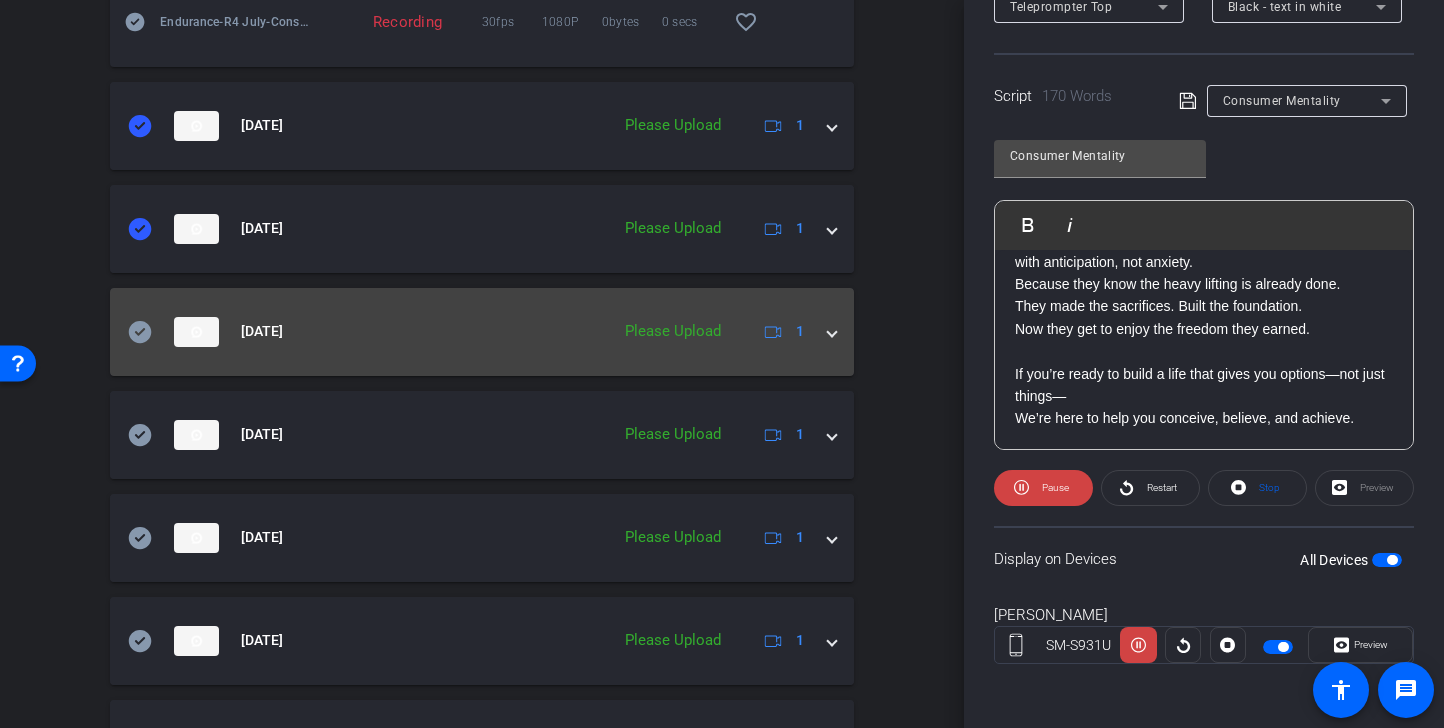 scroll, scrollTop: 794, scrollLeft: 0, axis: vertical 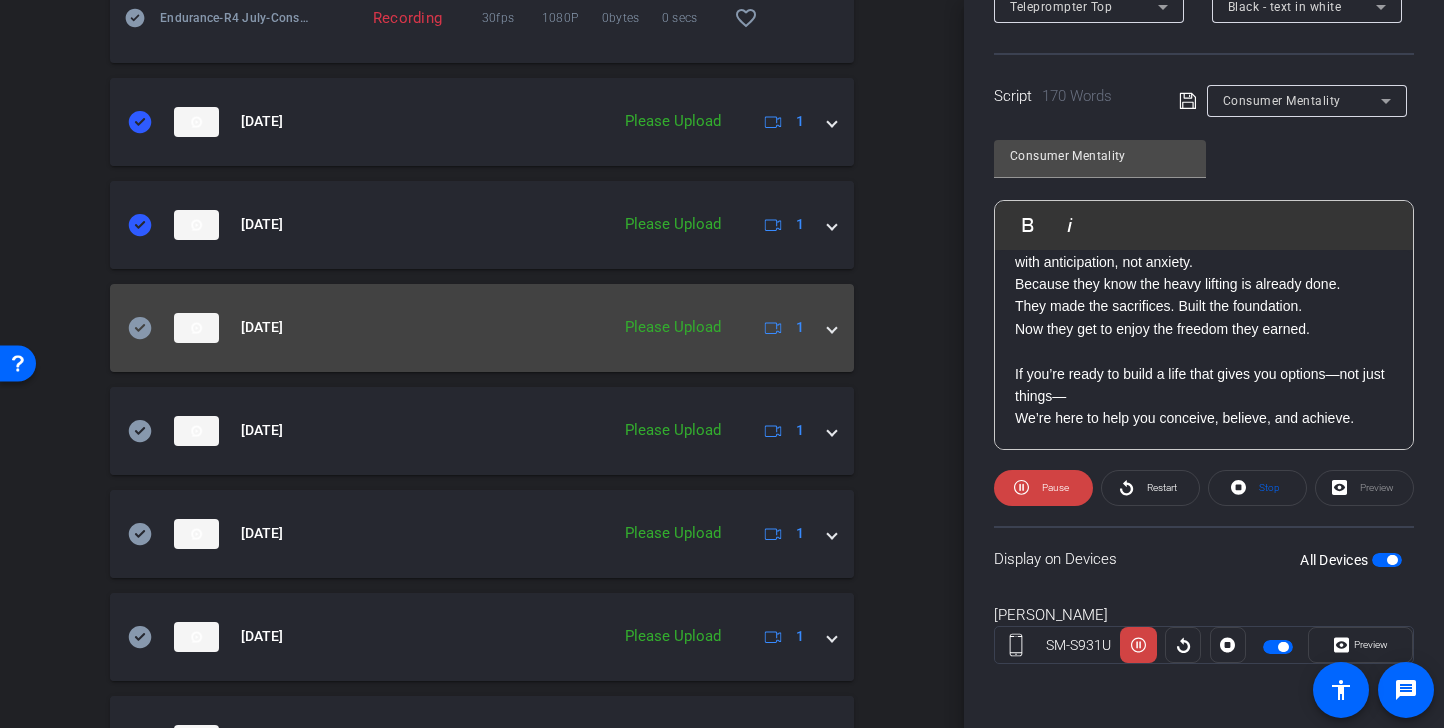click 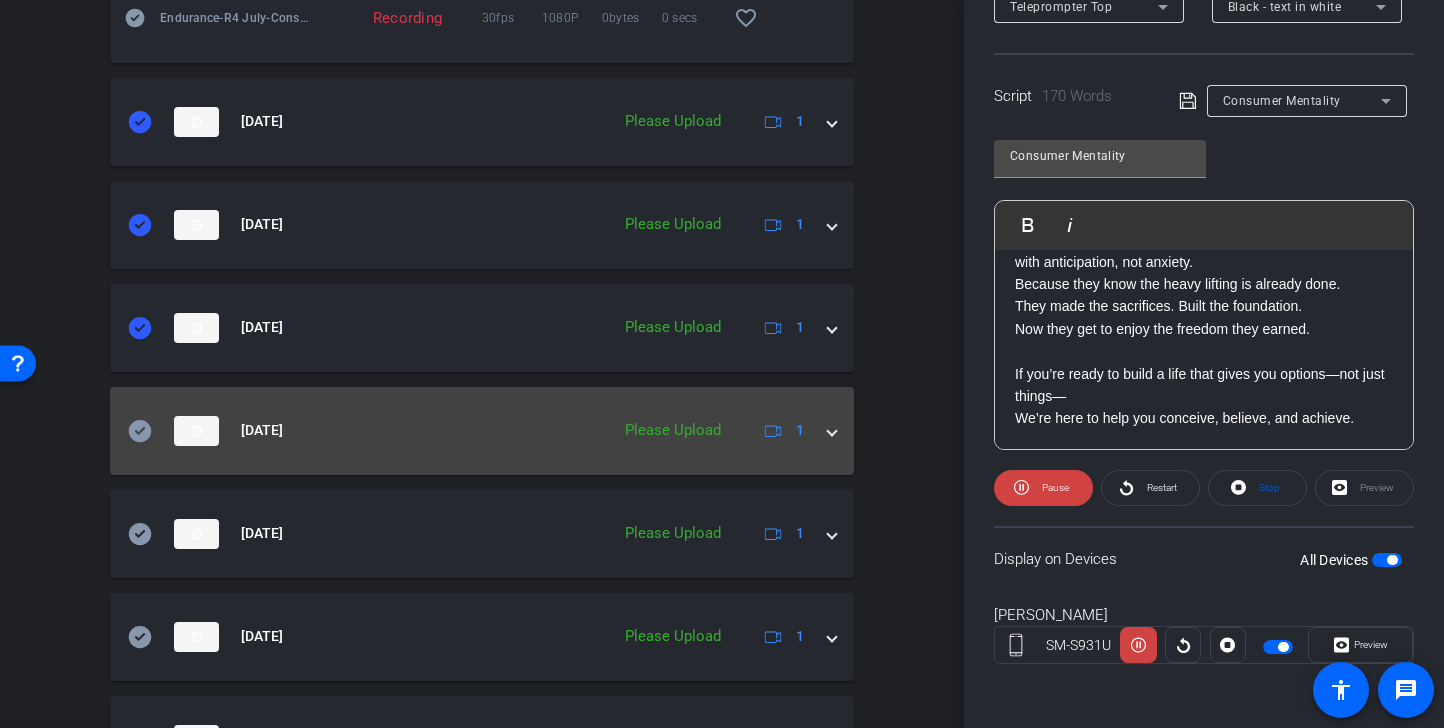 click 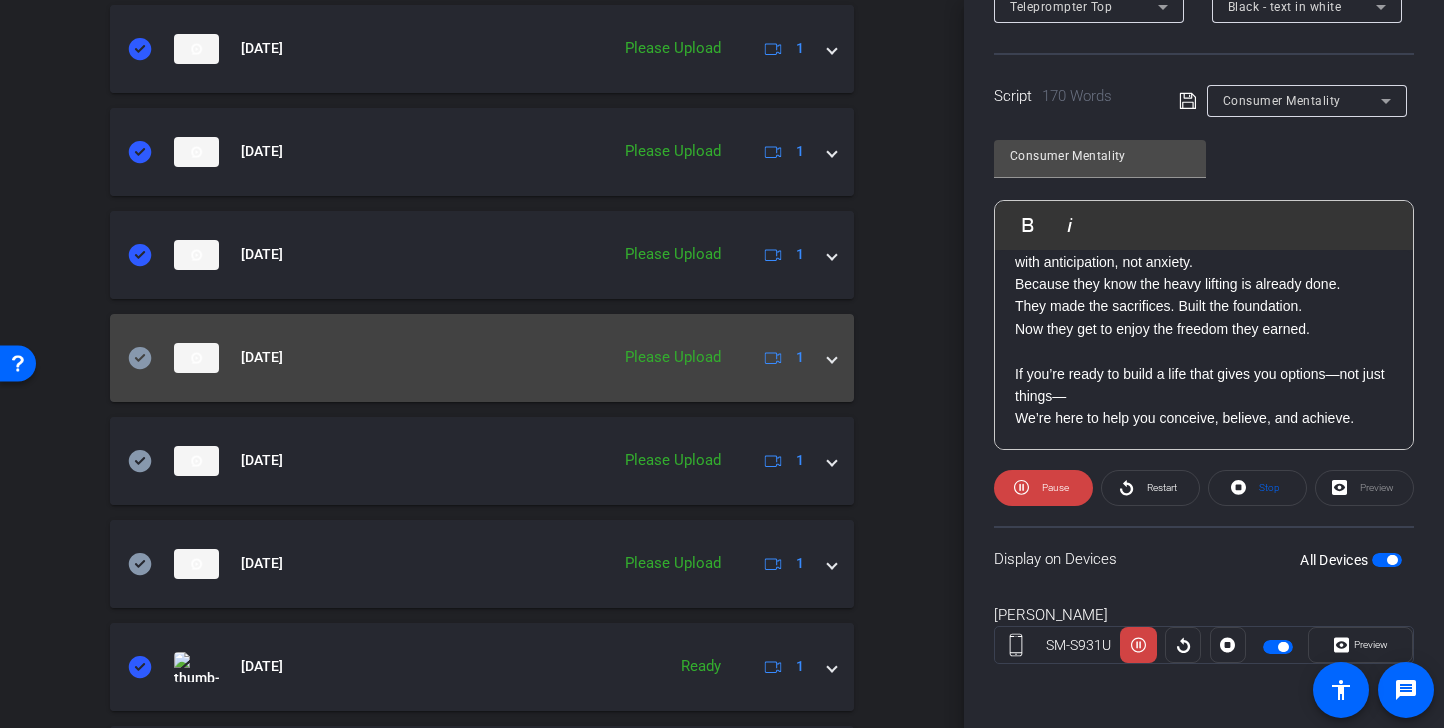 scroll, scrollTop: 975, scrollLeft: 0, axis: vertical 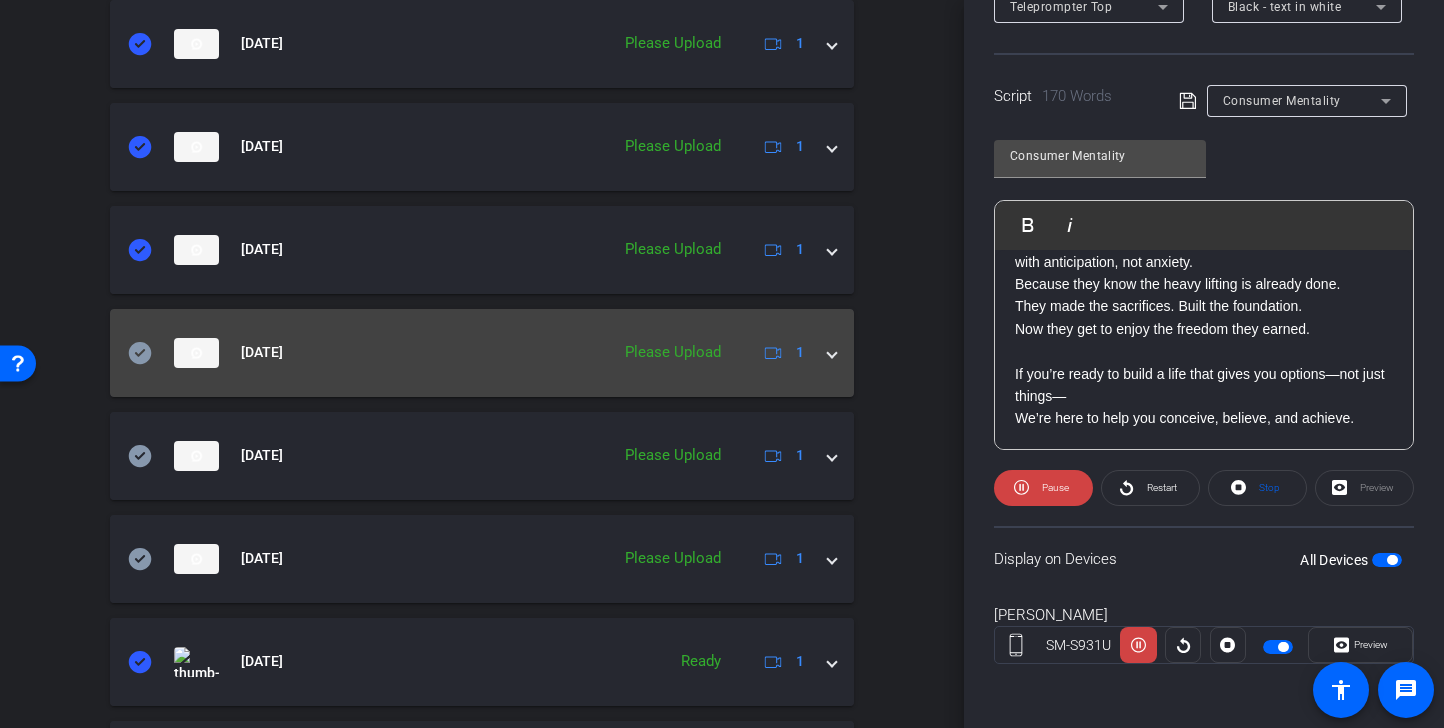 click 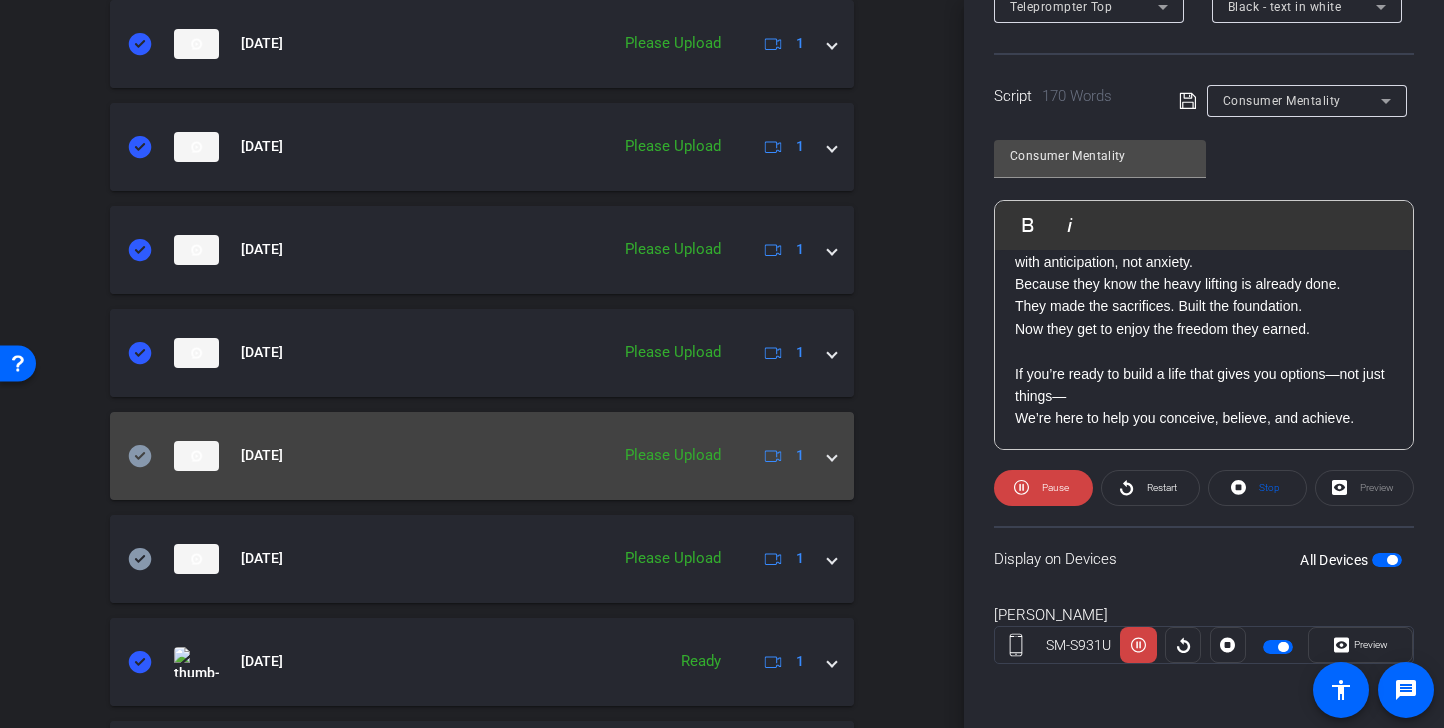 click on "Jul 16, 2025" at bounding box center [363, 456] 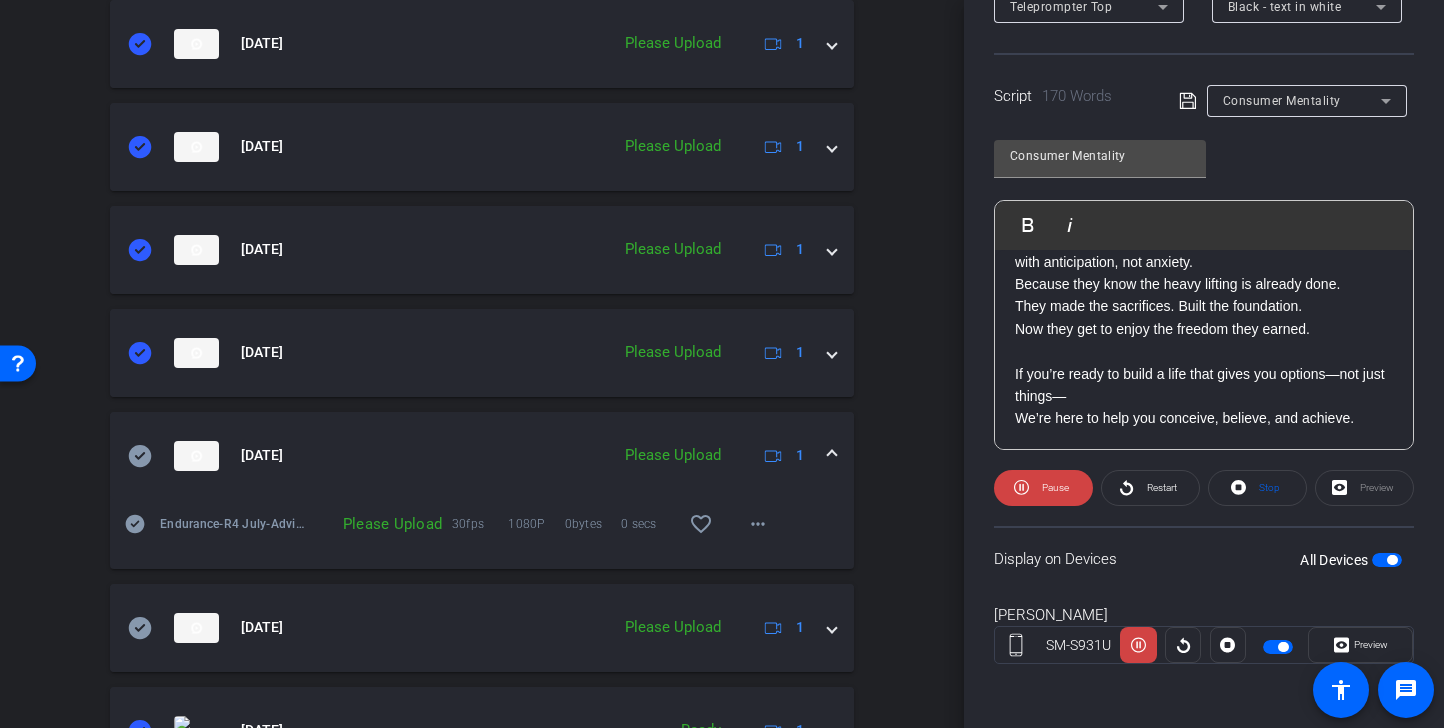 click 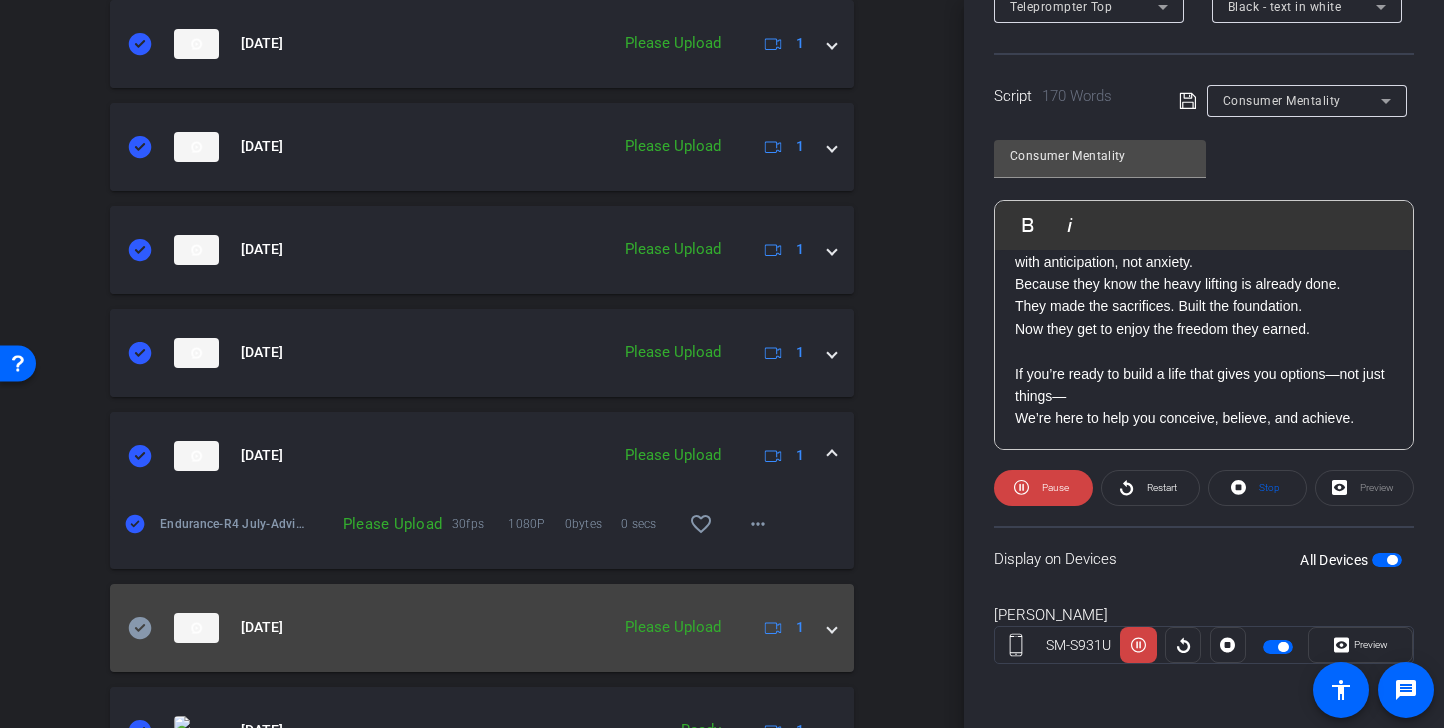 click 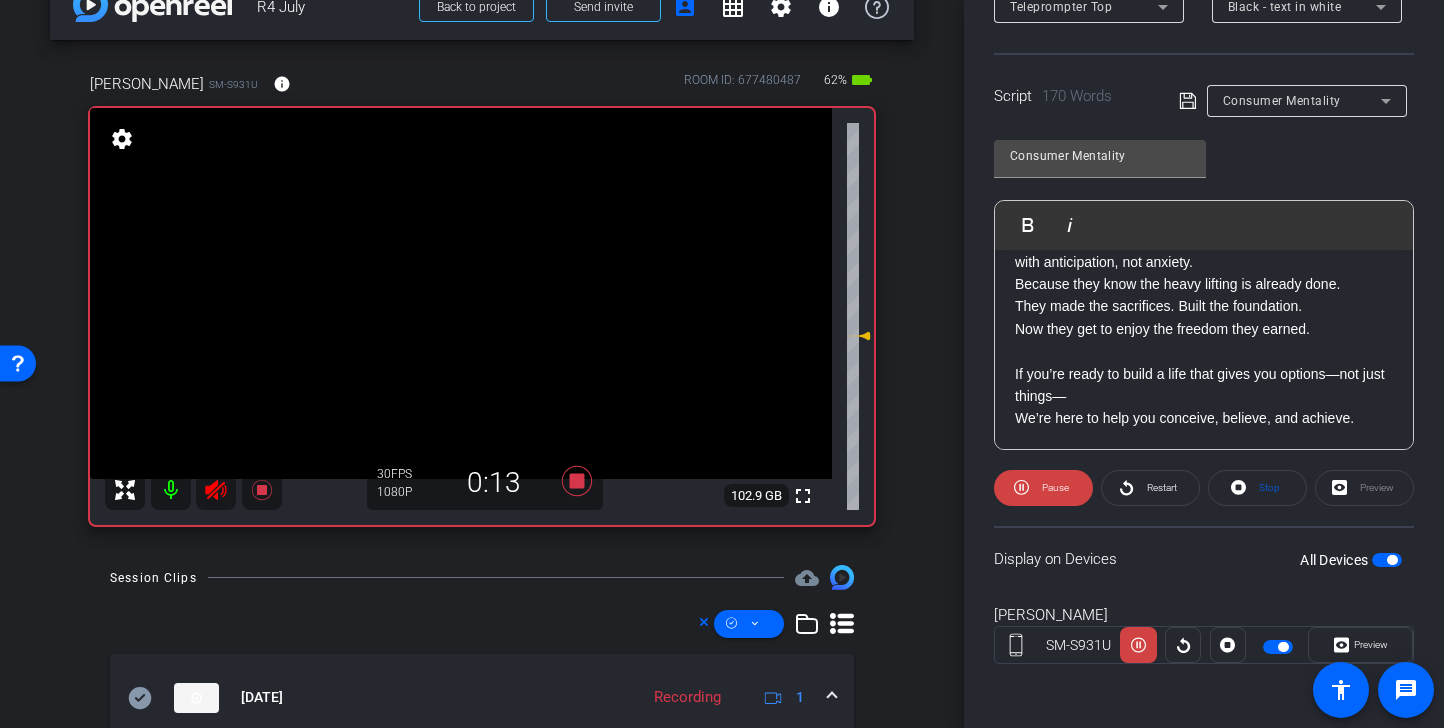scroll, scrollTop: 224, scrollLeft: 0, axis: vertical 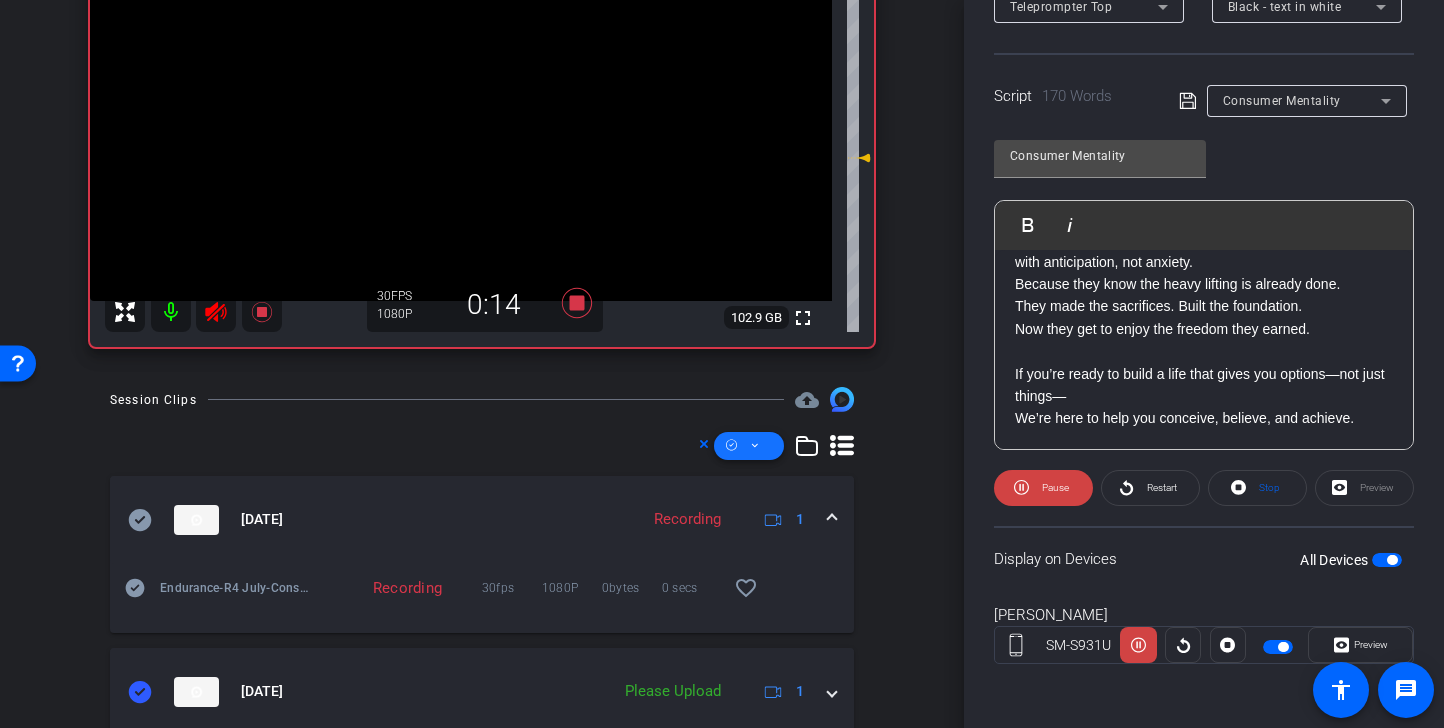 click 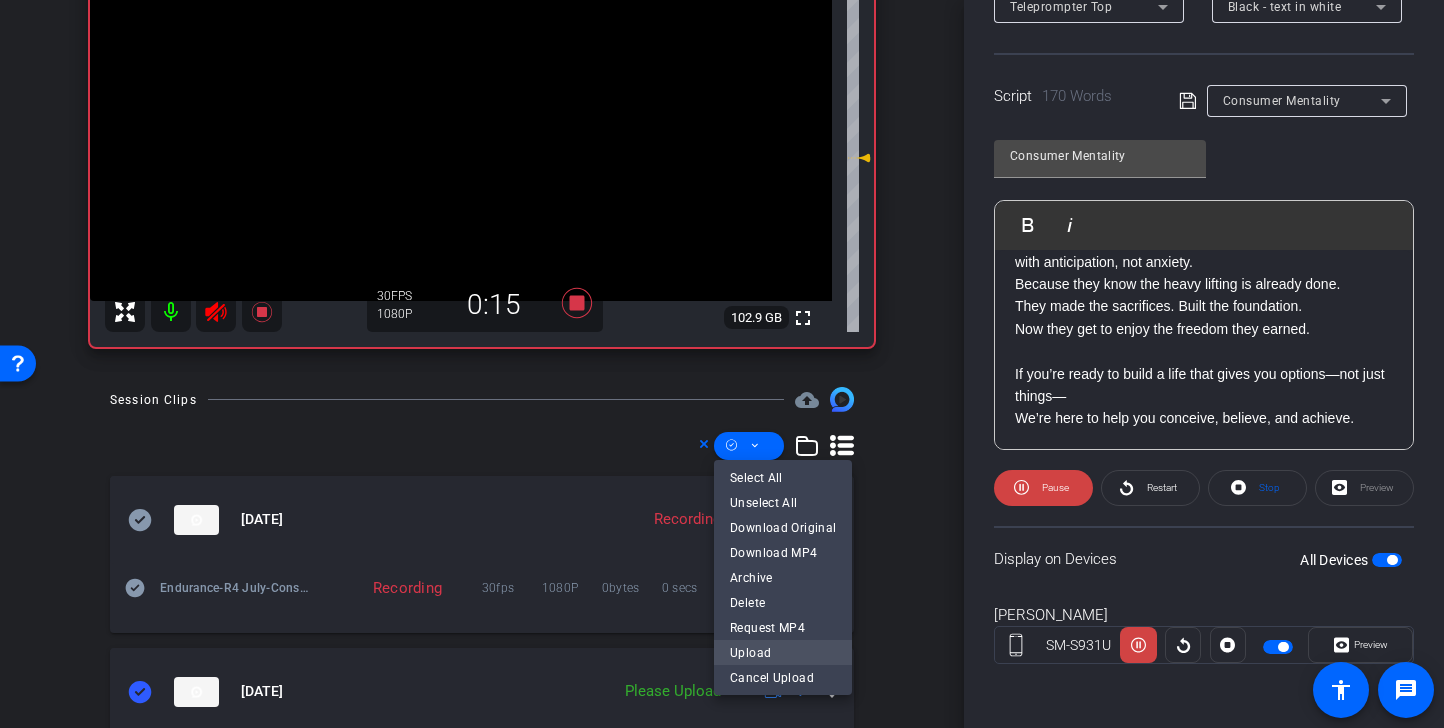 click on "Upload" at bounding box center (783, 652) 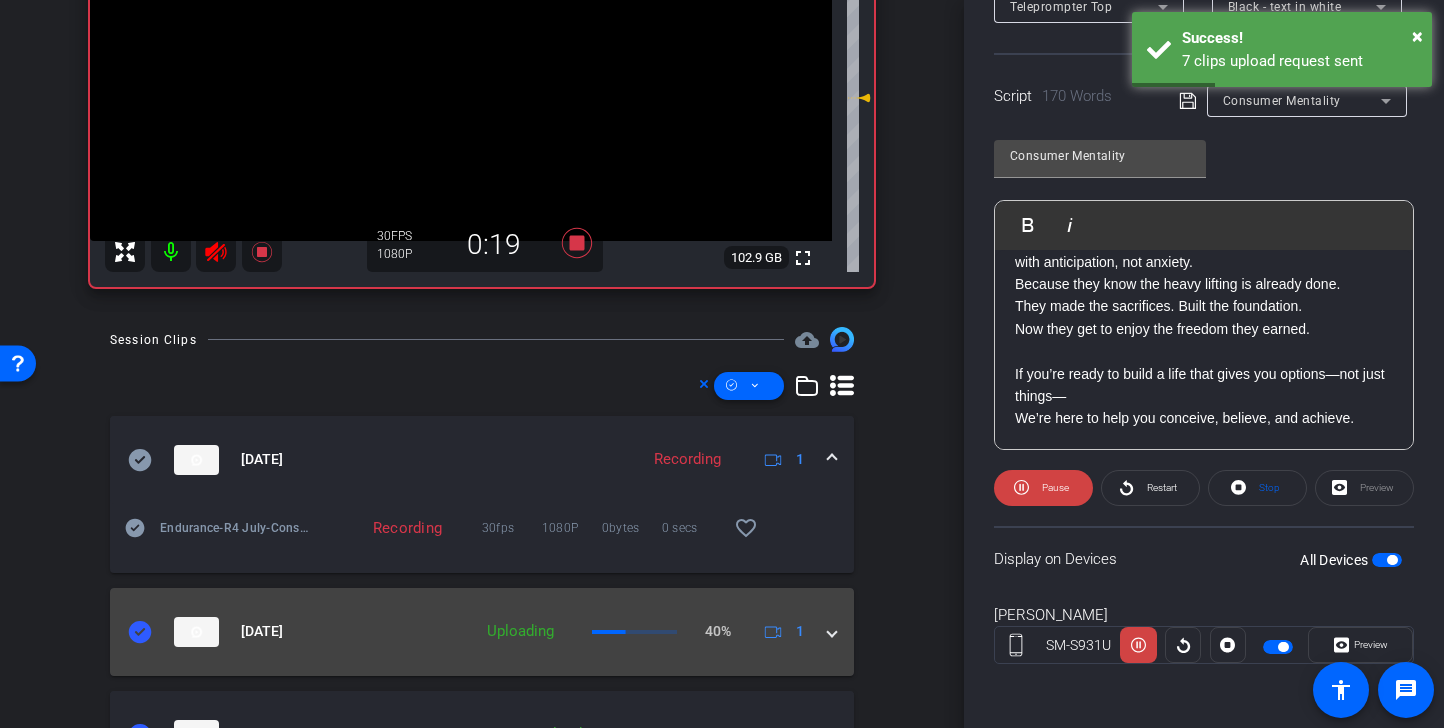 scroll, scrollTop: 246, scrollLeft: 0, axis: vertical 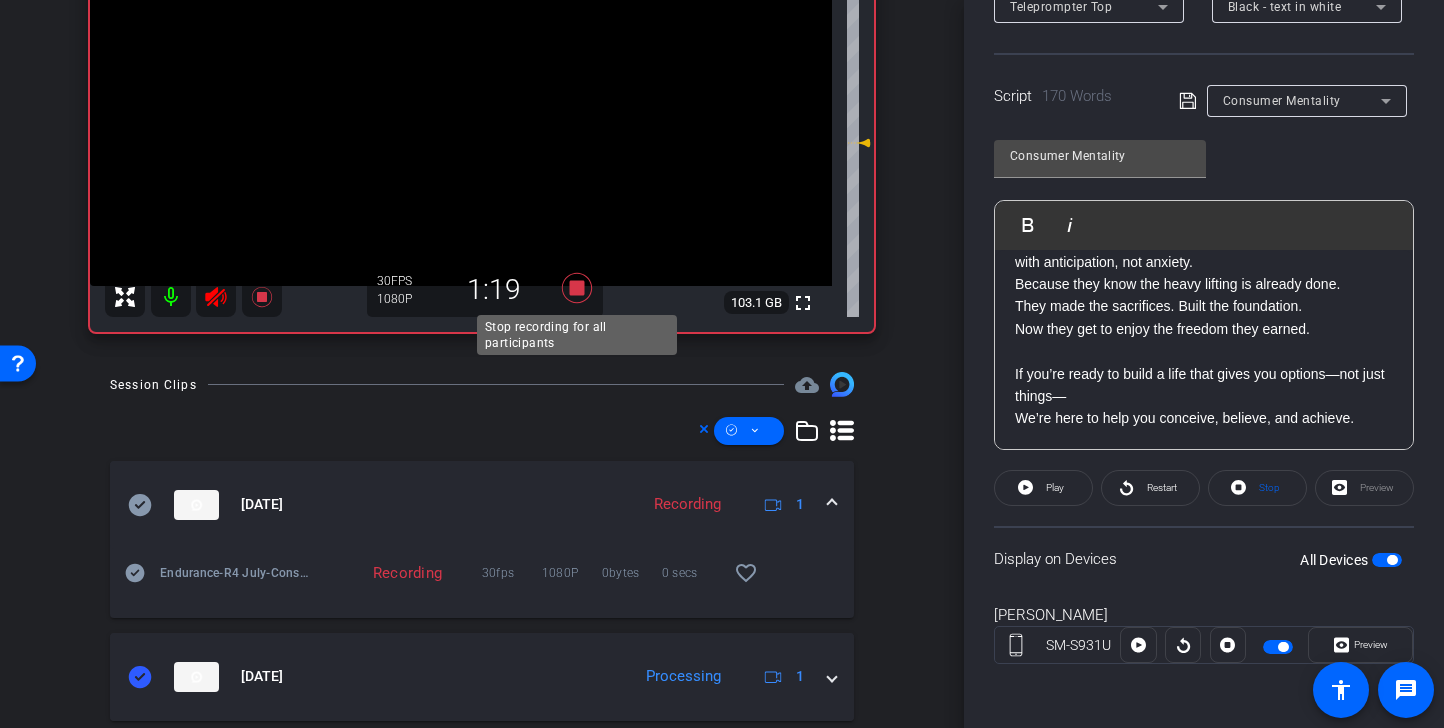 click 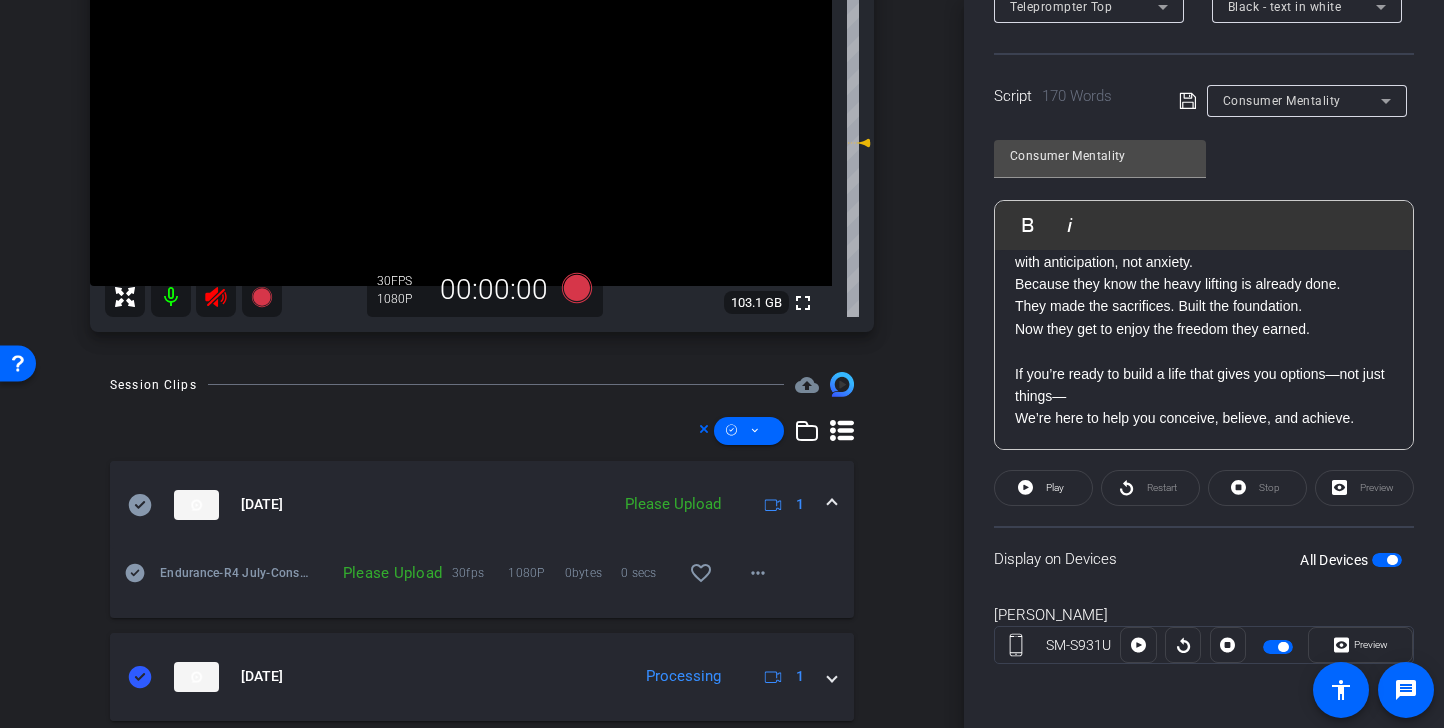 click 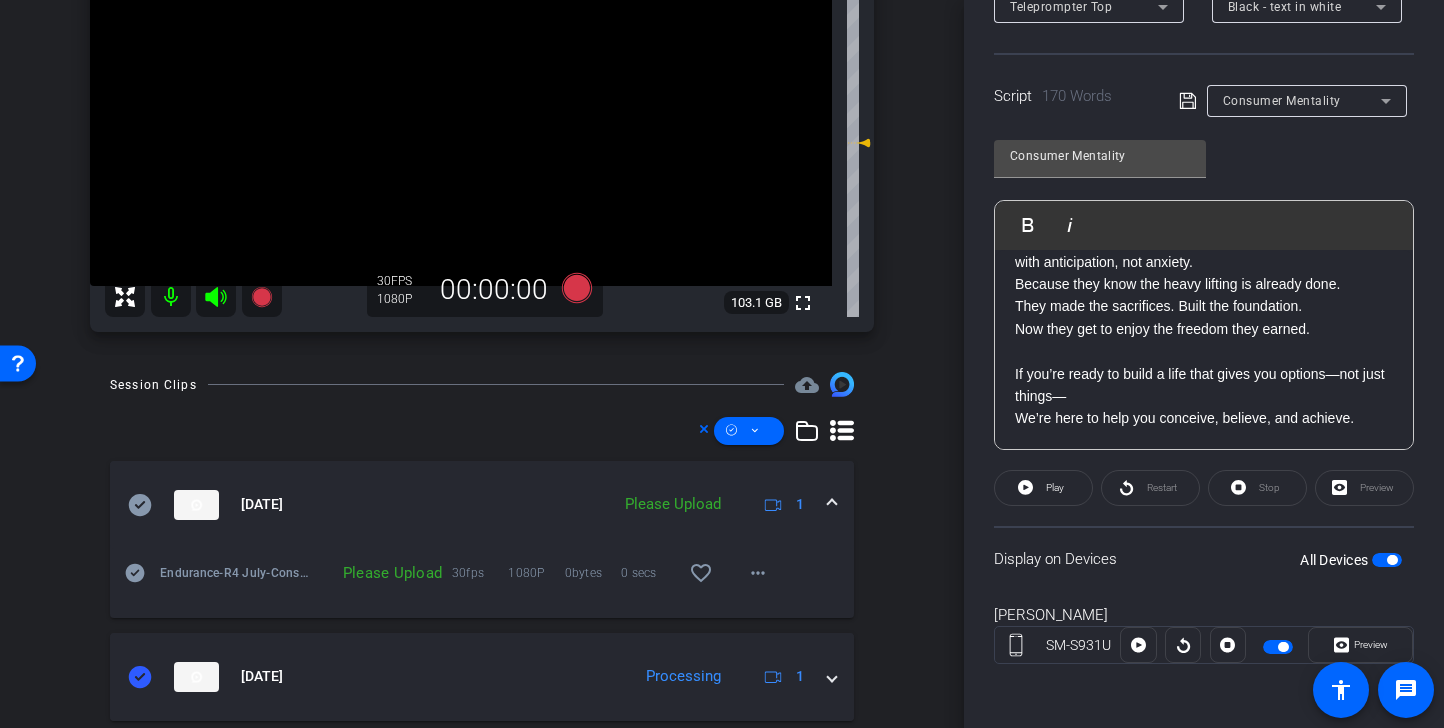 click 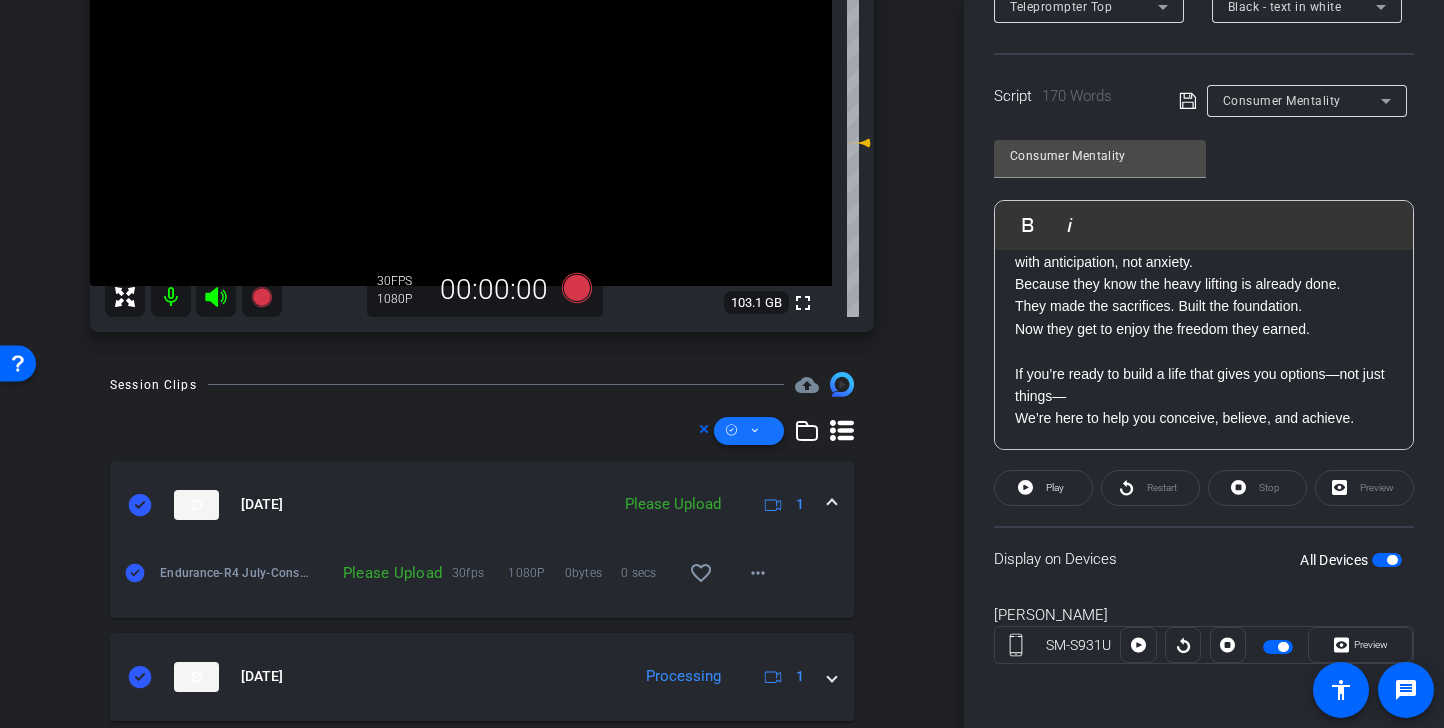 click 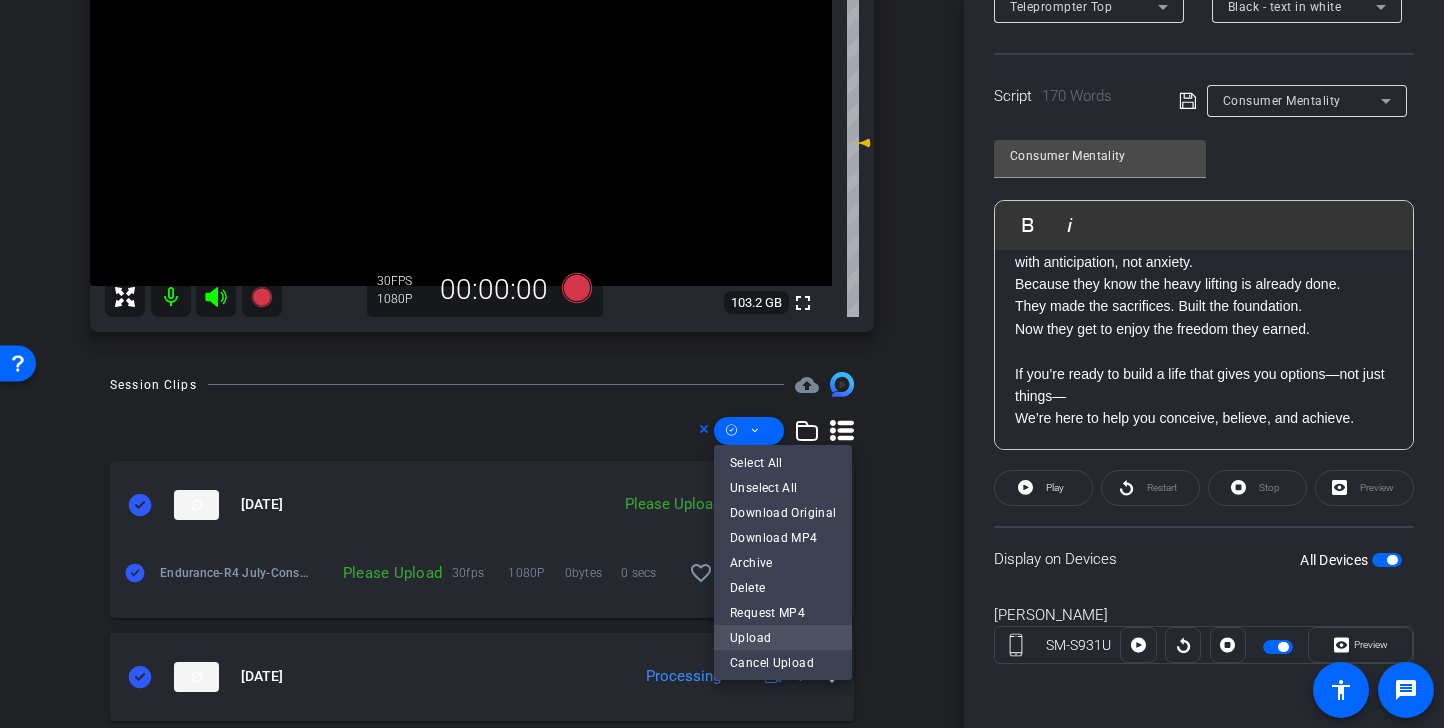 click on "Upload" at bounding box center (783, 637) 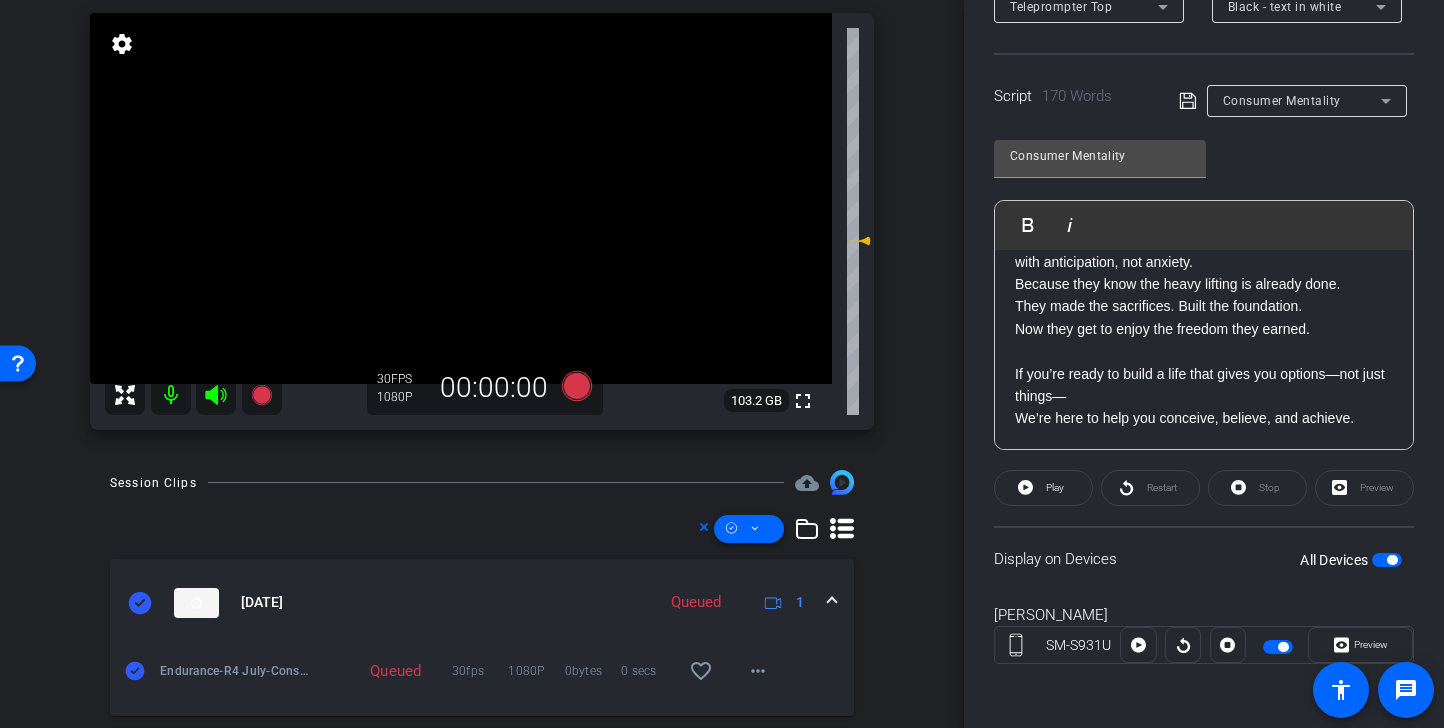 scroll, scrollTop: 176, scrollLeft: 0, axis: vertical 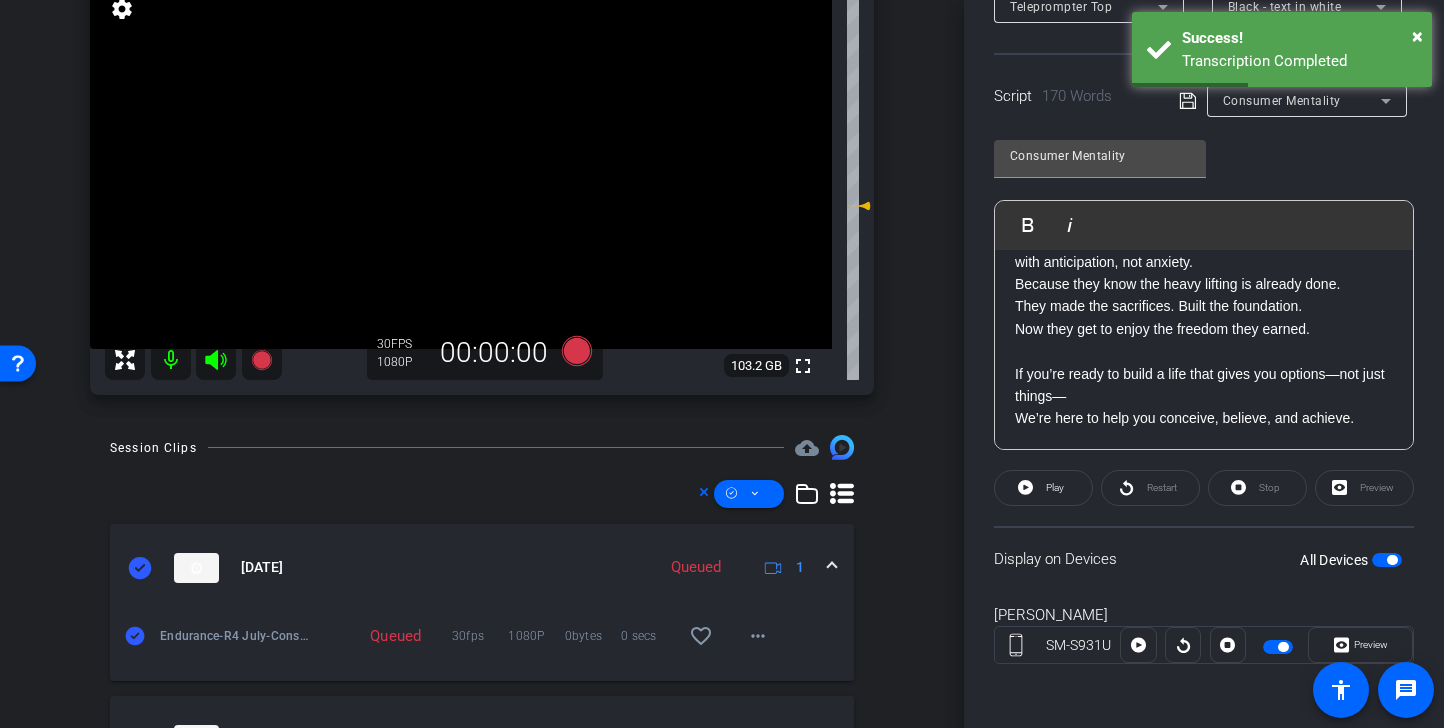 click 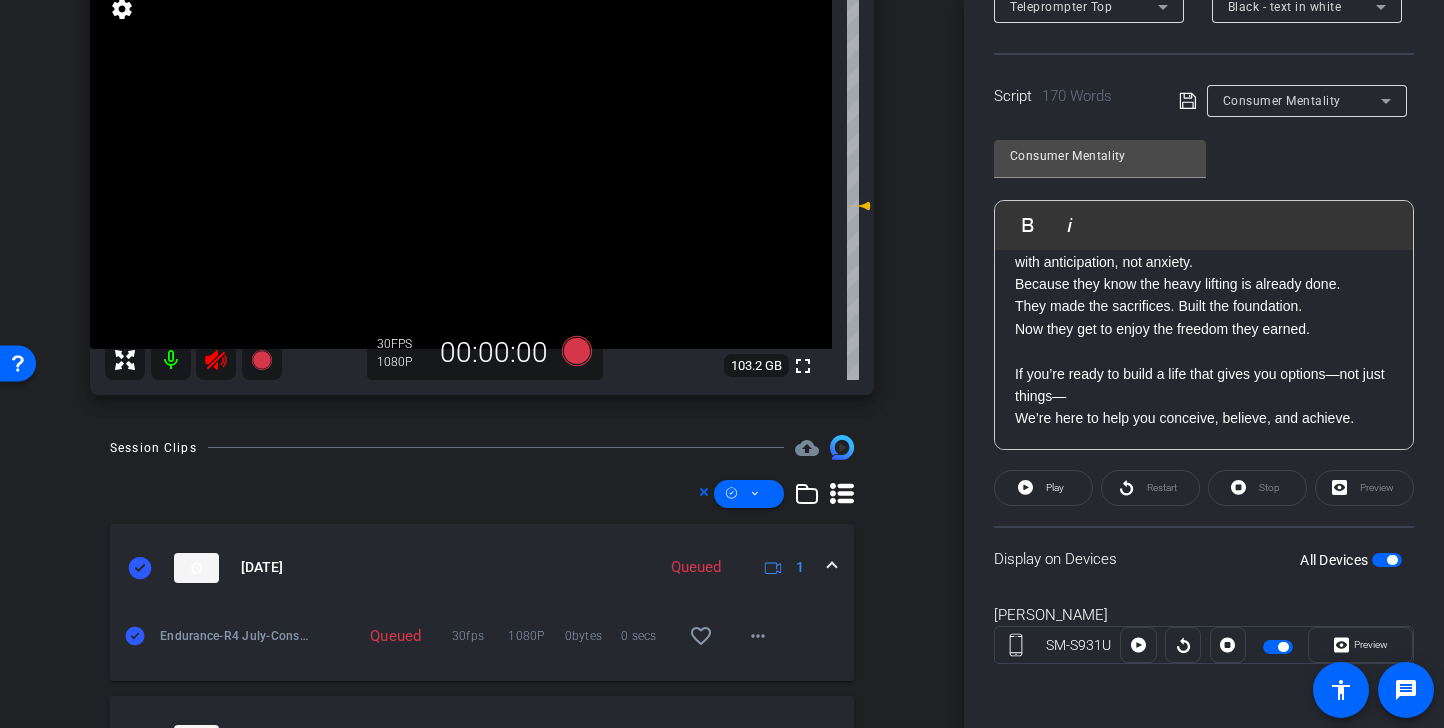 click 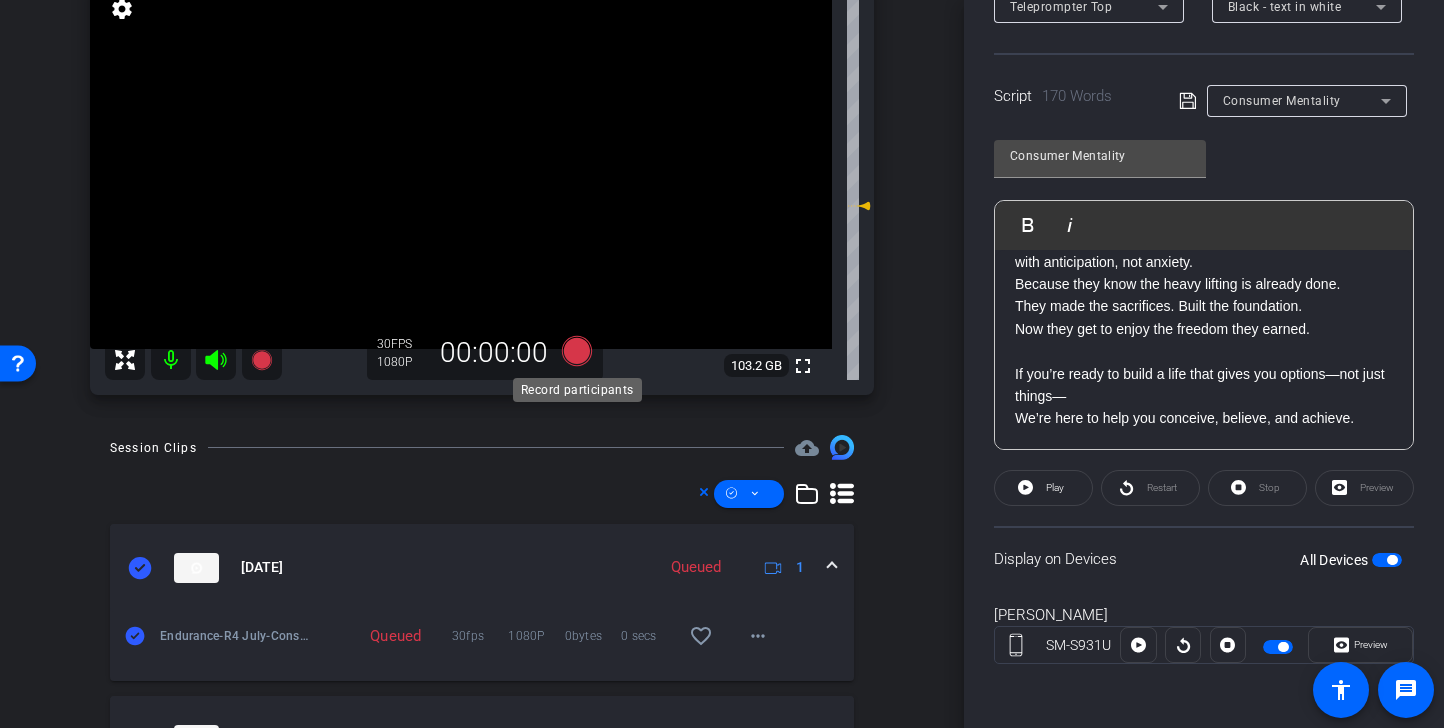 click 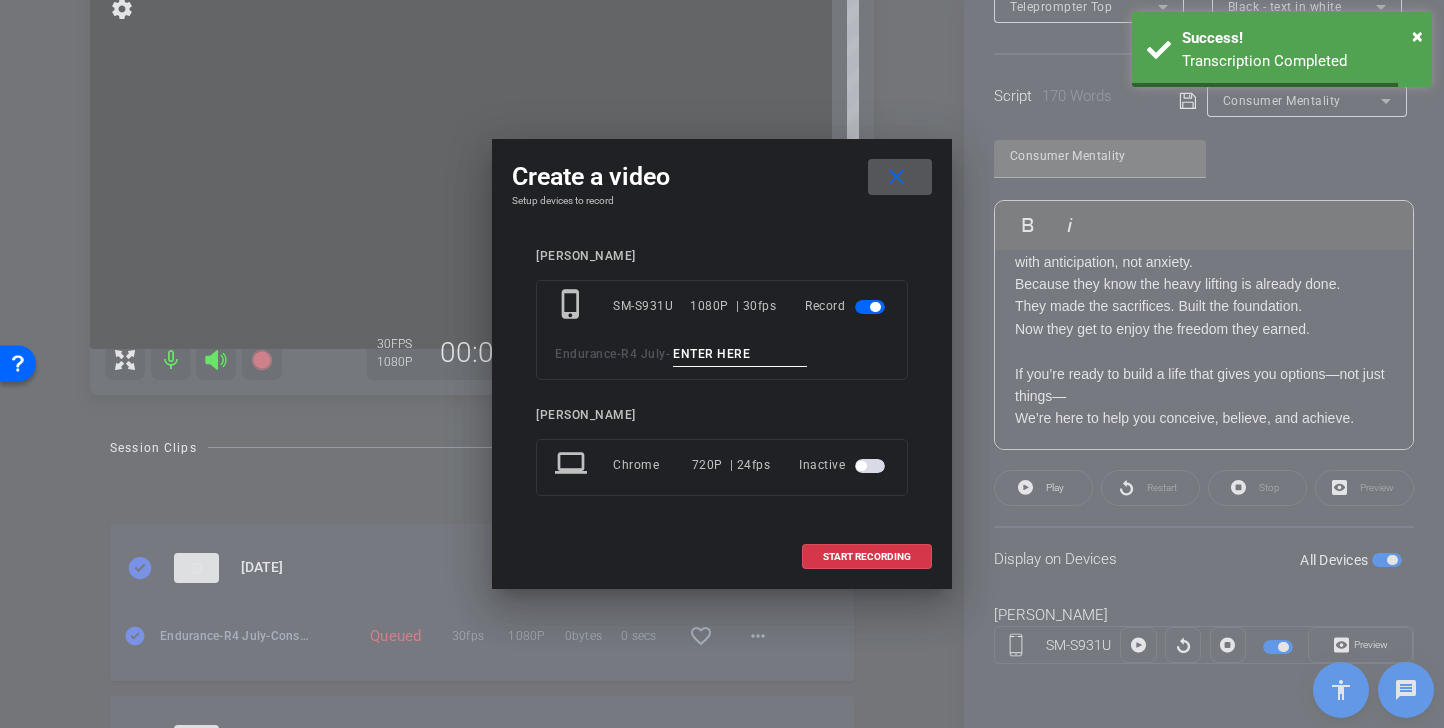 click at bounding box center (740, 354) 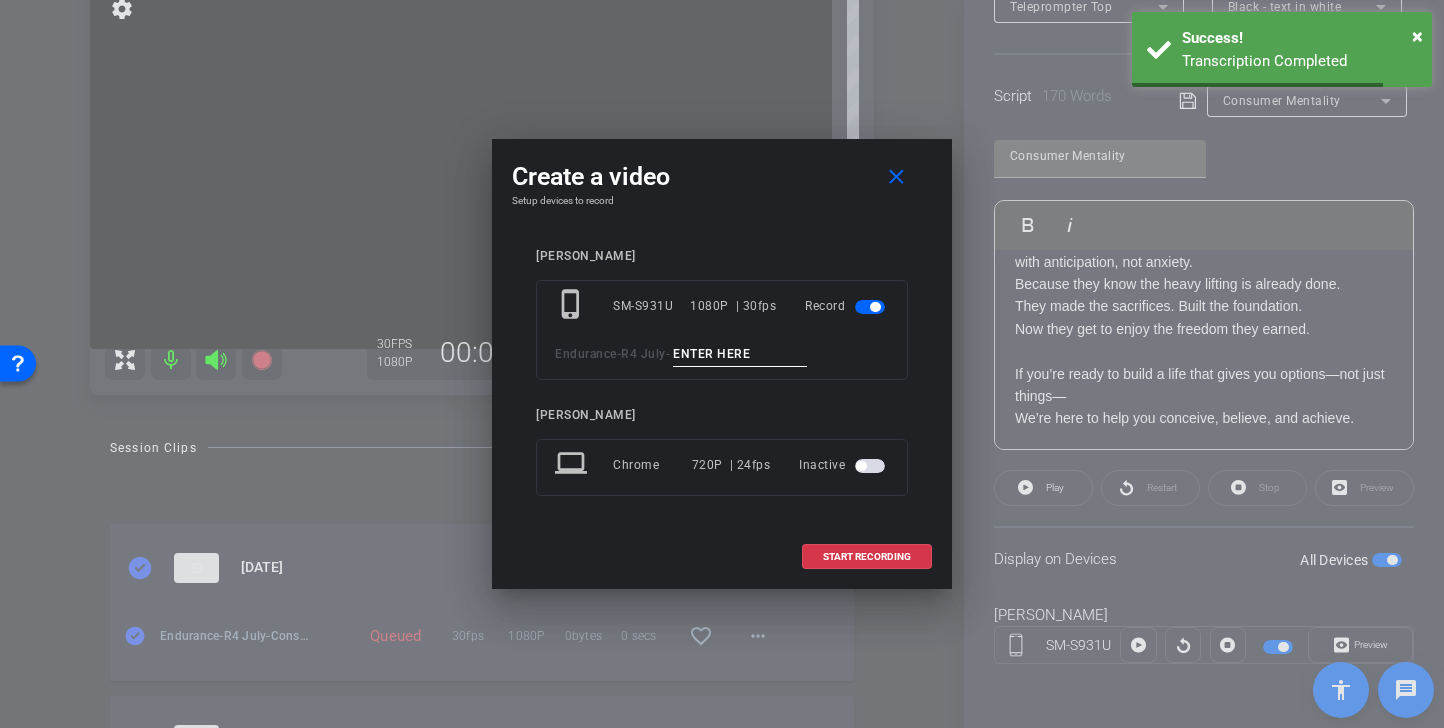 paste on "Consumer Tk 1" 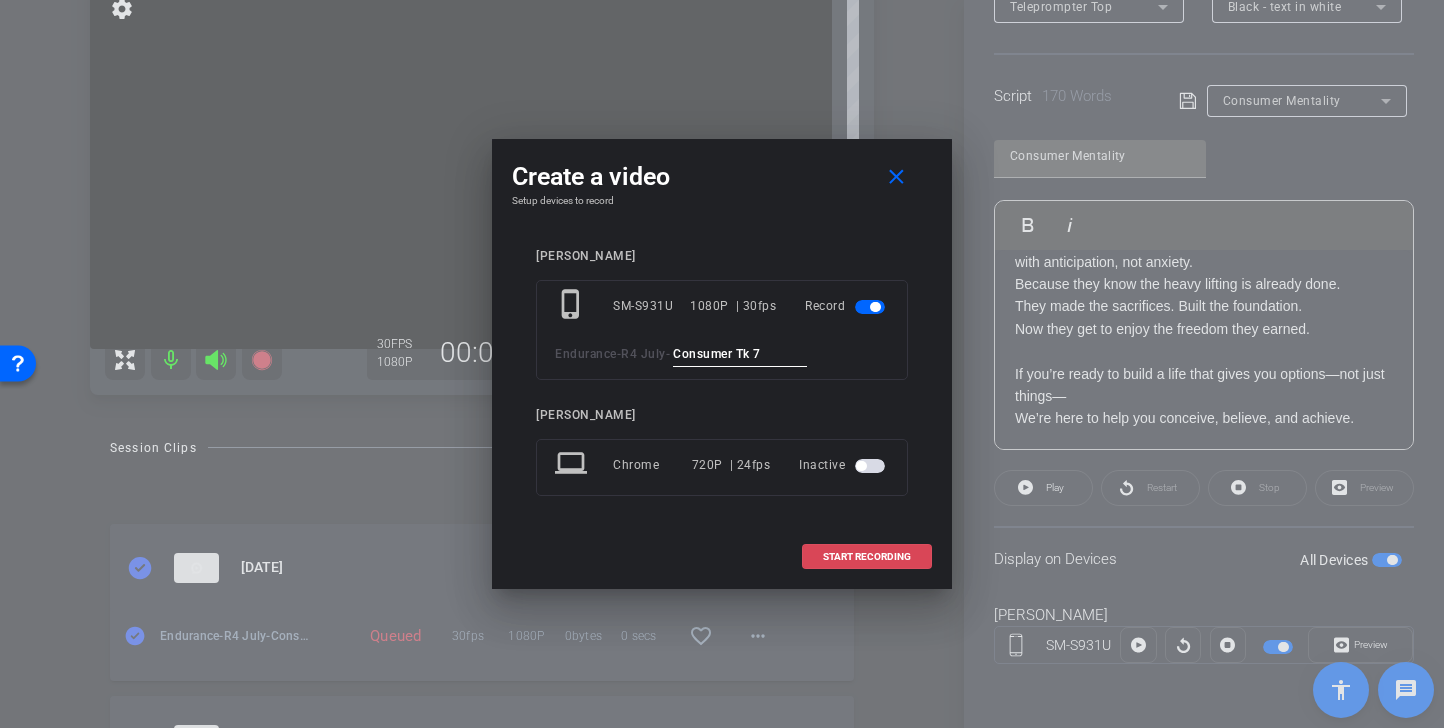 type on "Consumer Tk 7" 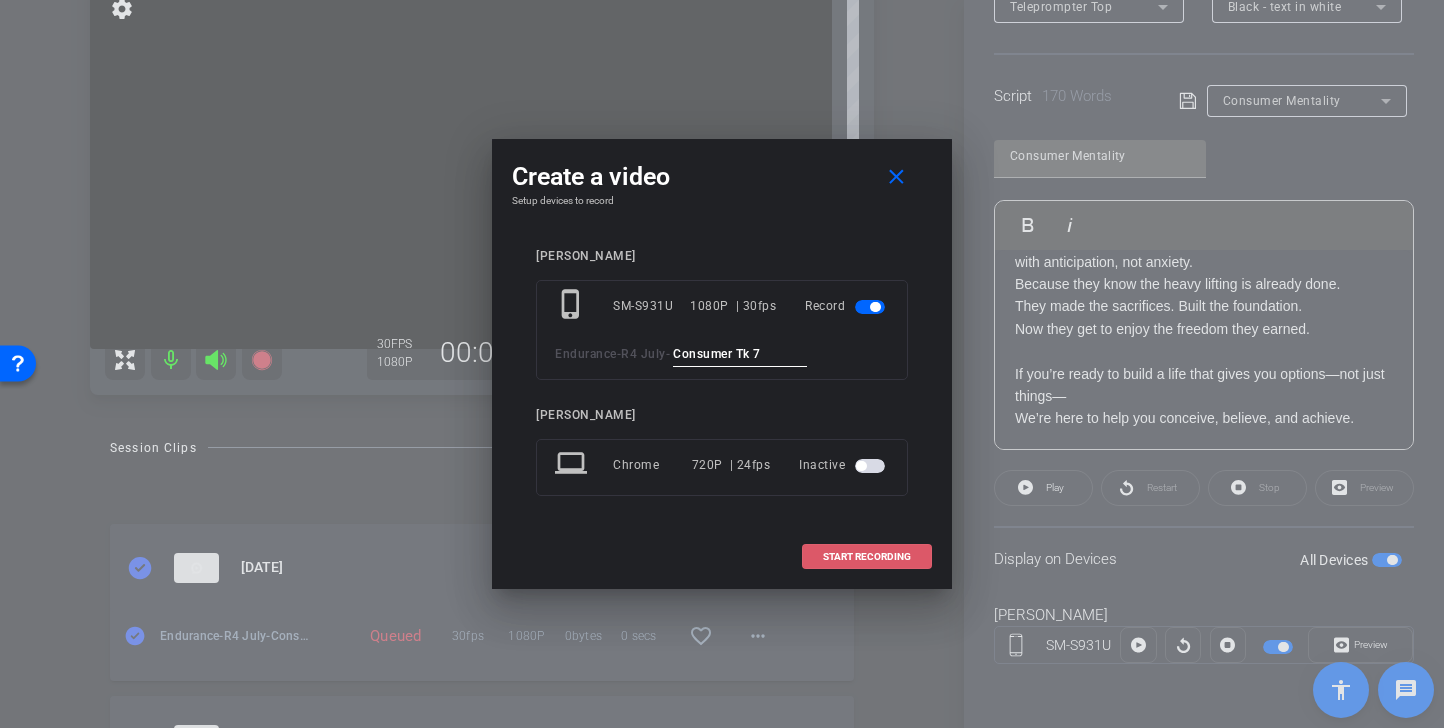 click on "START RECORDING" at bounding box center [867, 557] 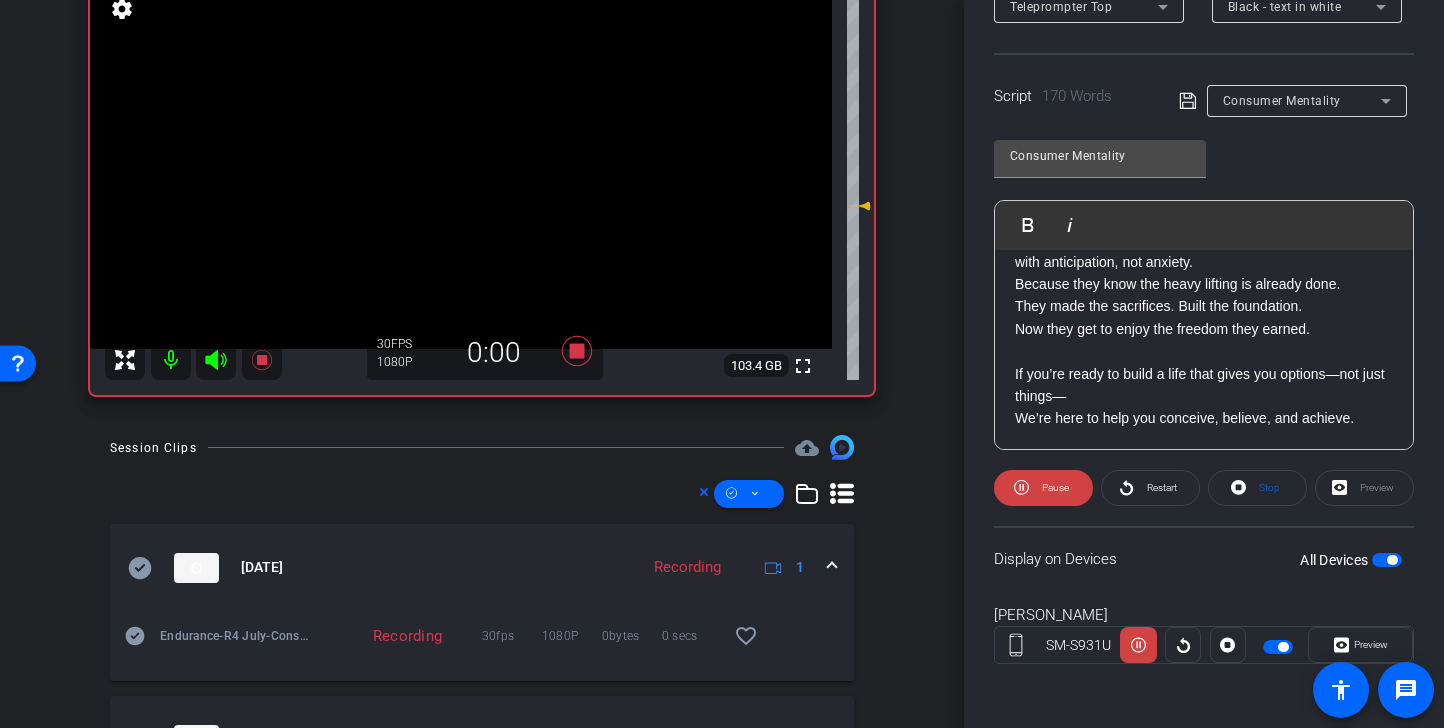 click 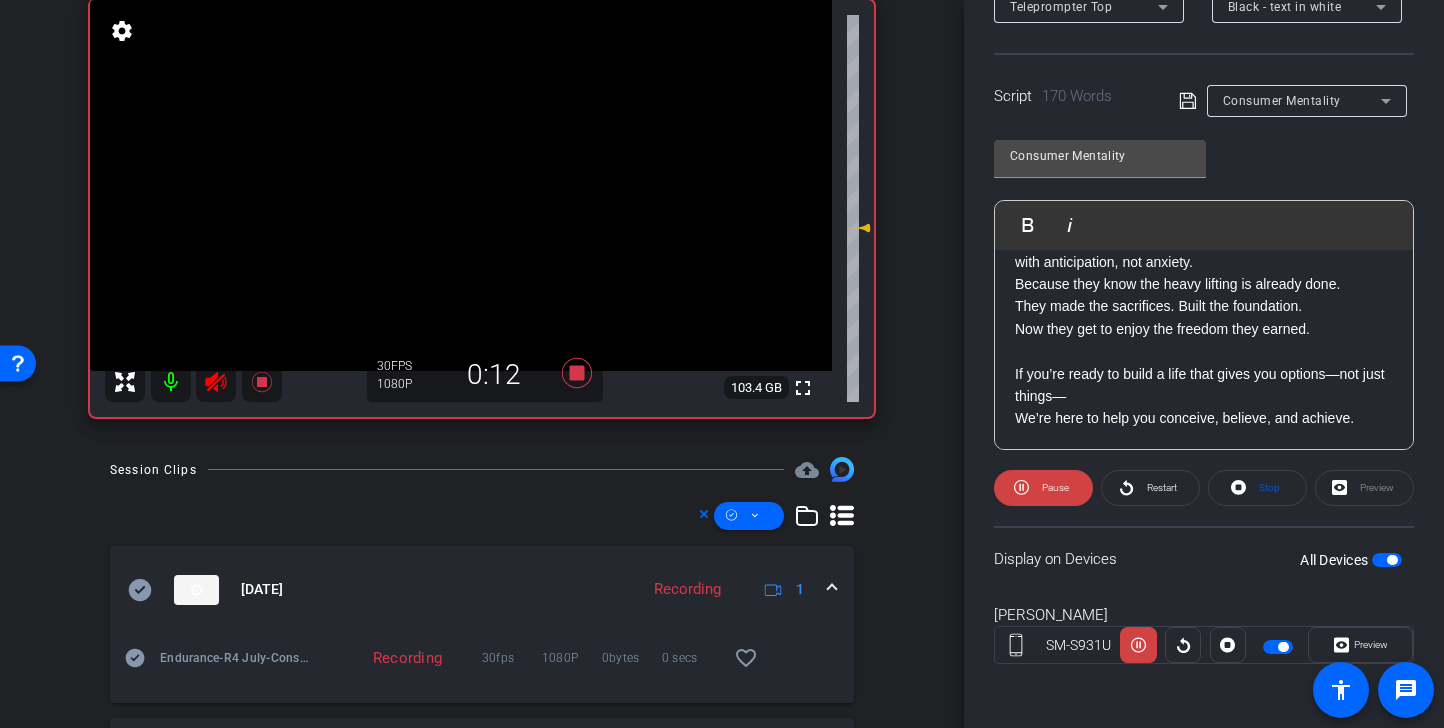 scroll, scrollTop: 95, scrollLeft: 0, axis: vertical 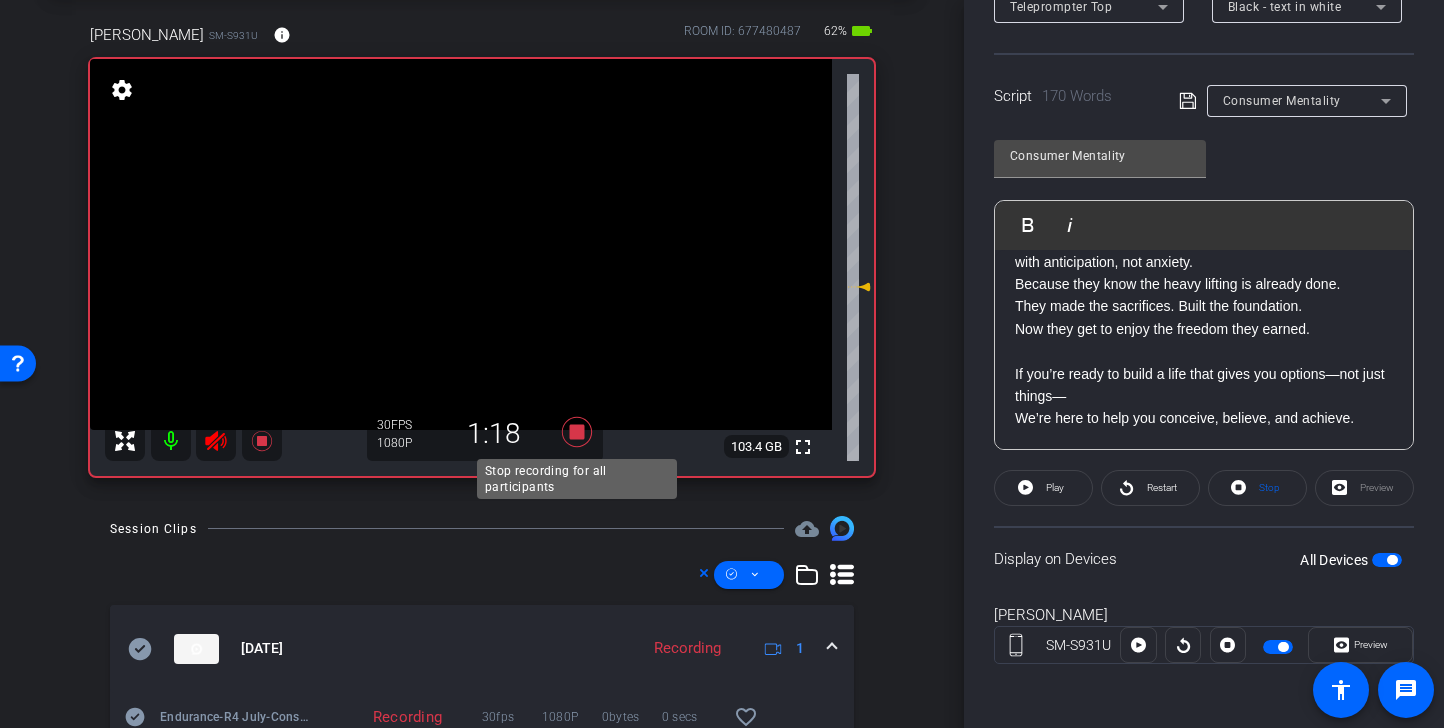 click 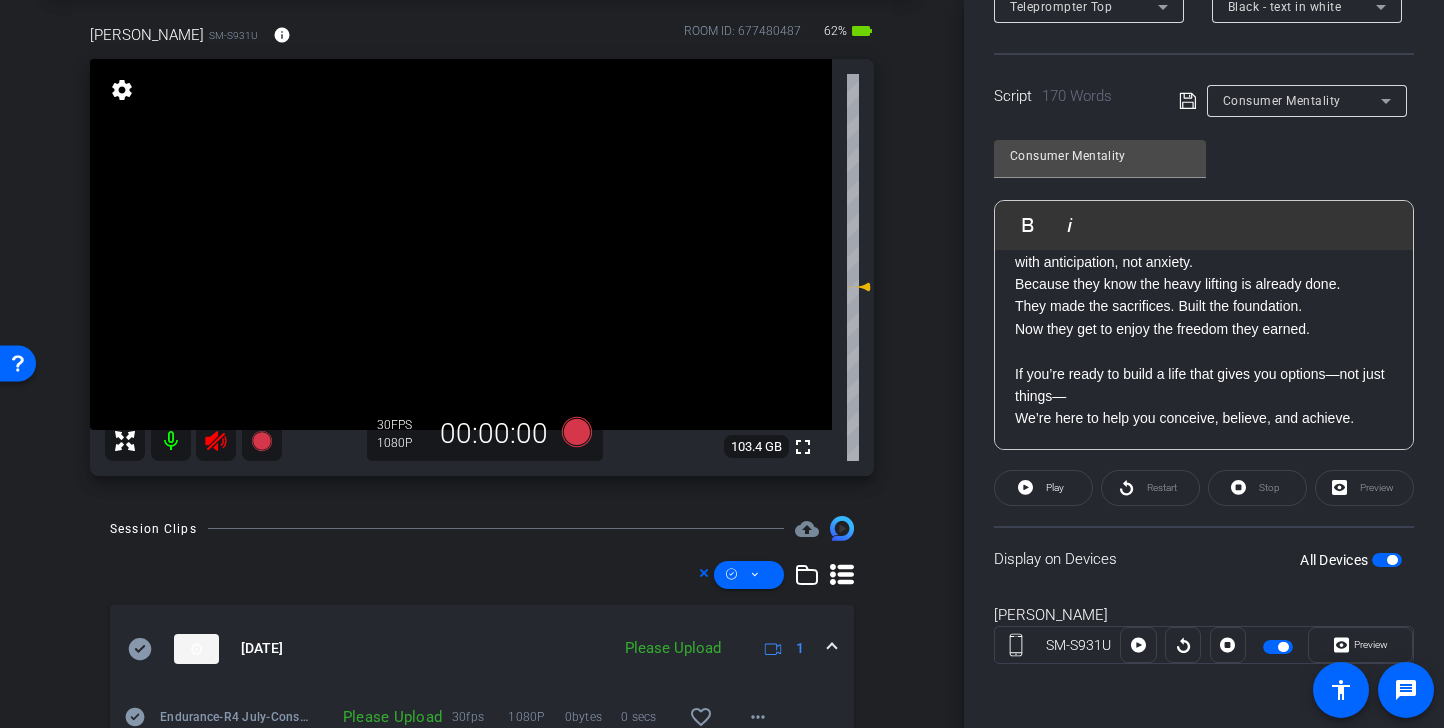 click 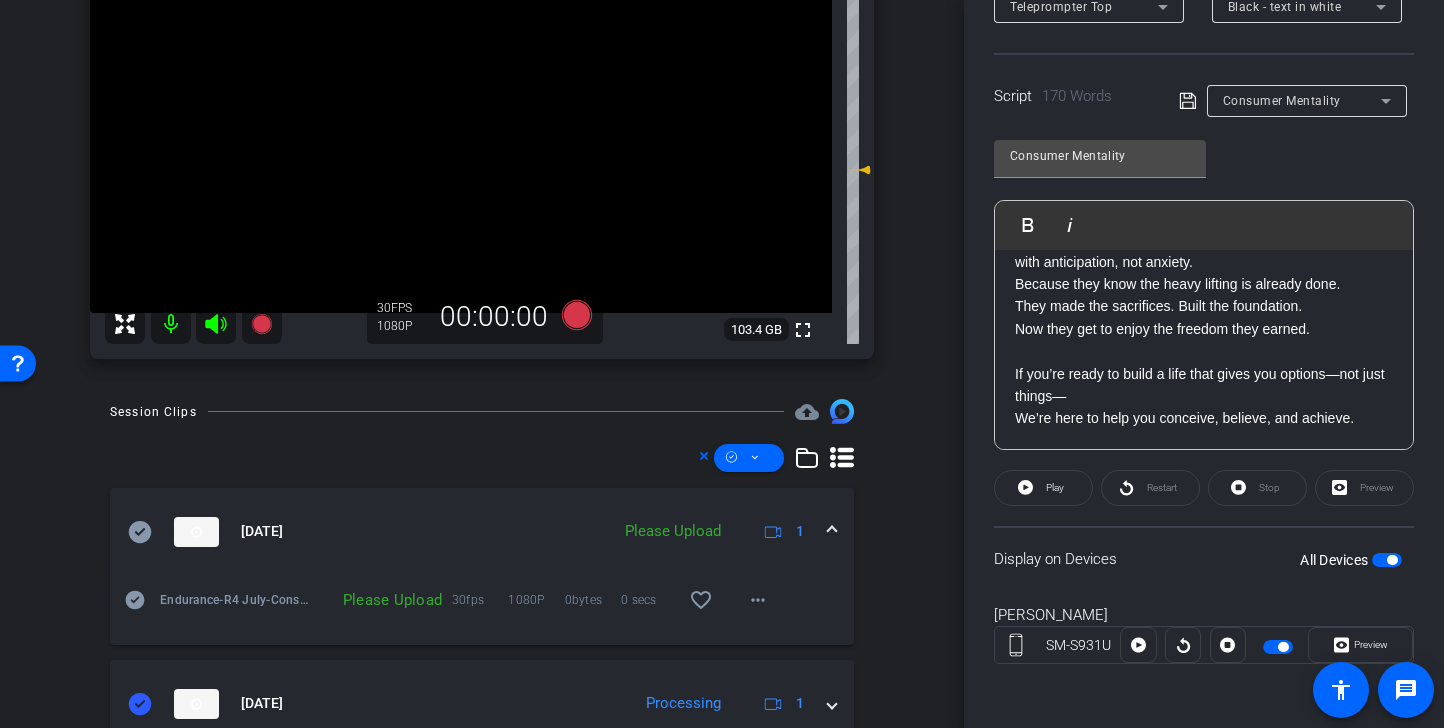 scroll, scrollTop: 220, scrollLeft: 0, axis: vertical 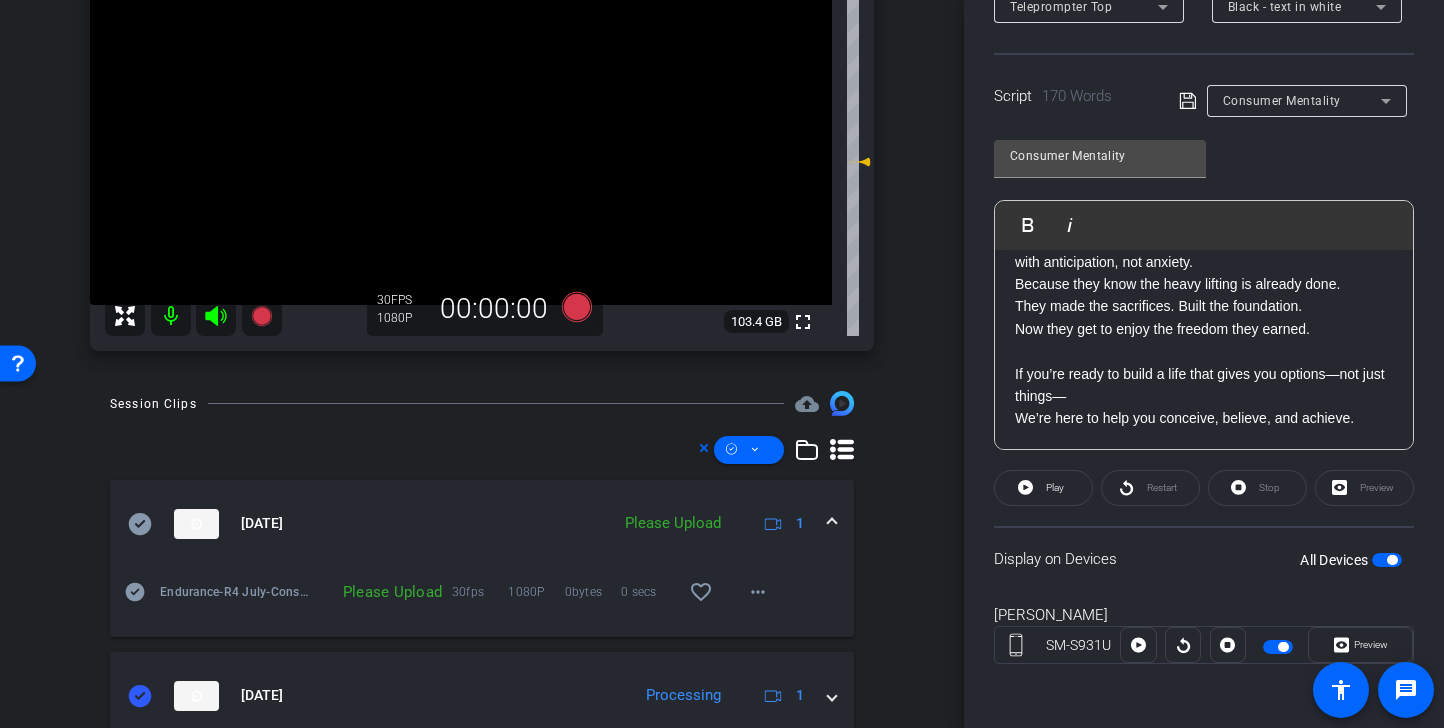click 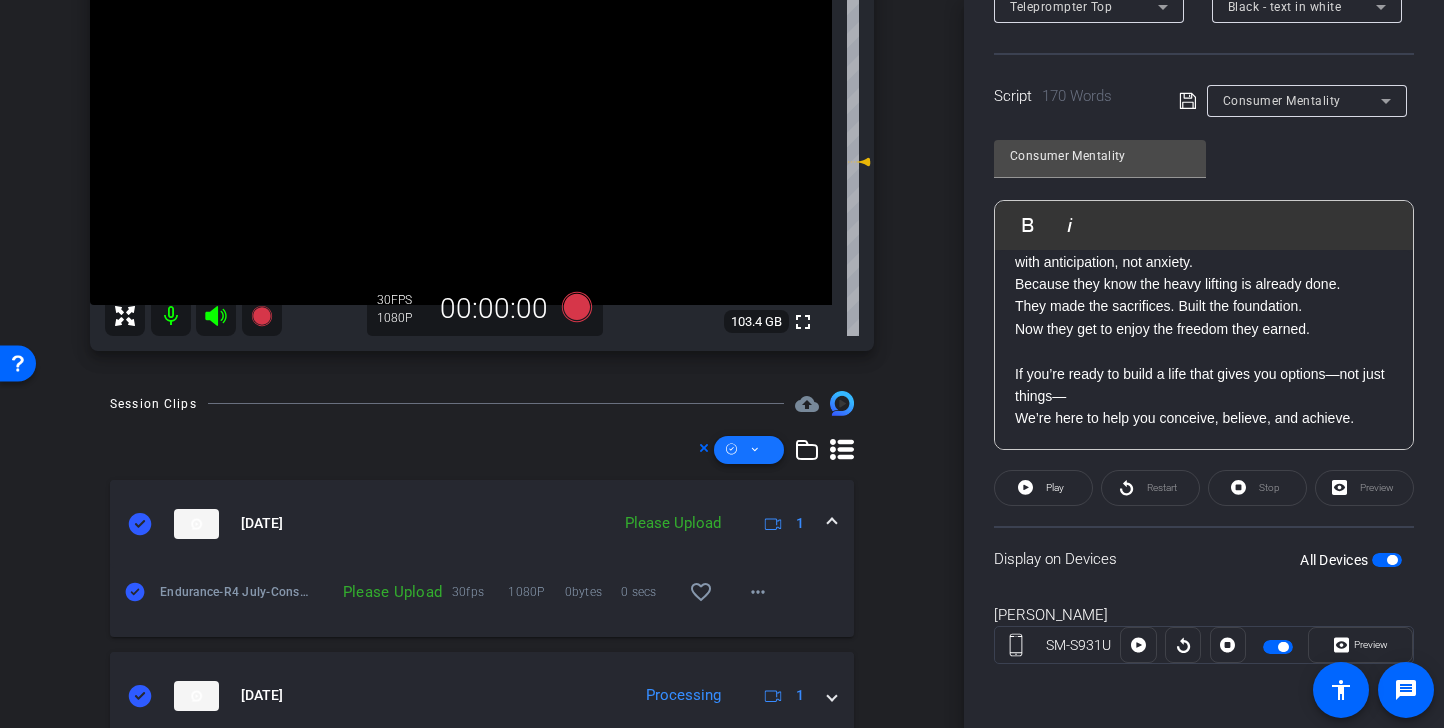 click 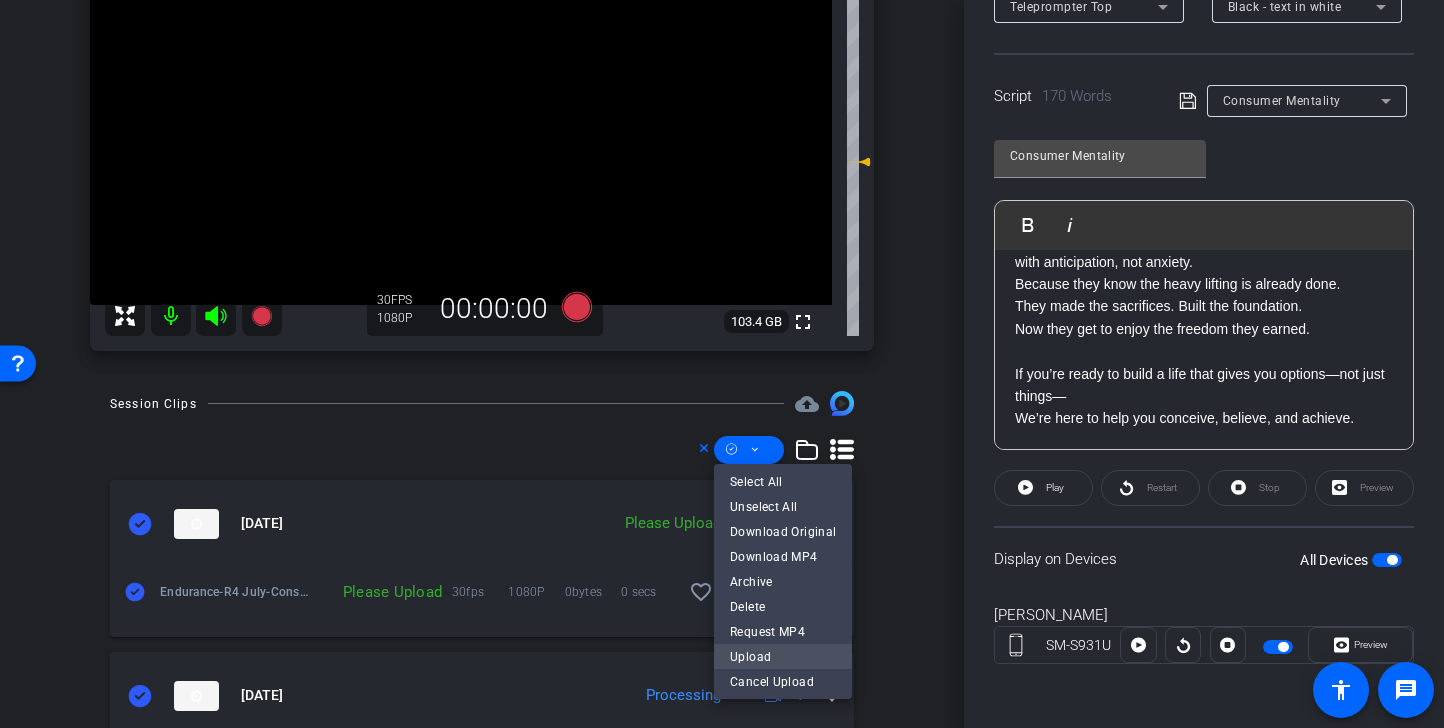 click on "Upload" at bounding box center (783, 656) 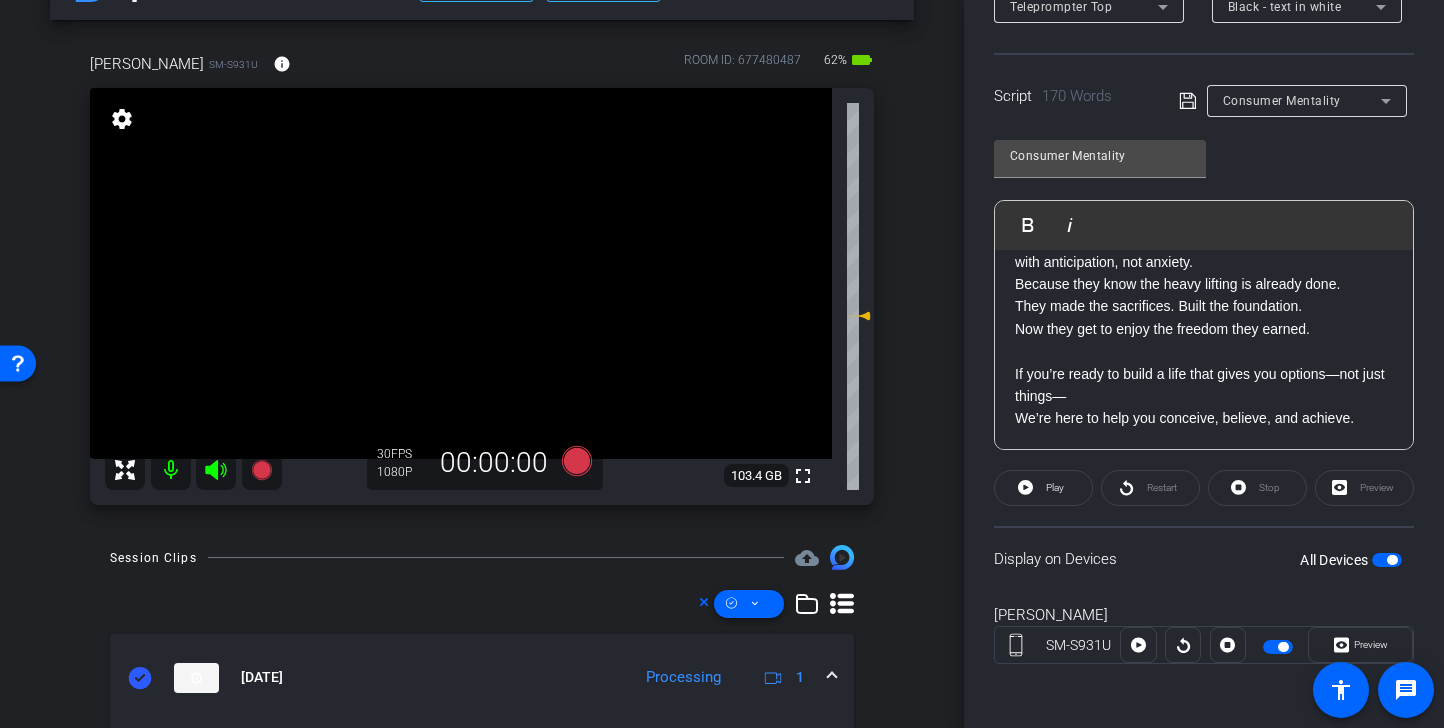 scroll, scrollTop: 51, scrollLeft: 0, axis: vertical 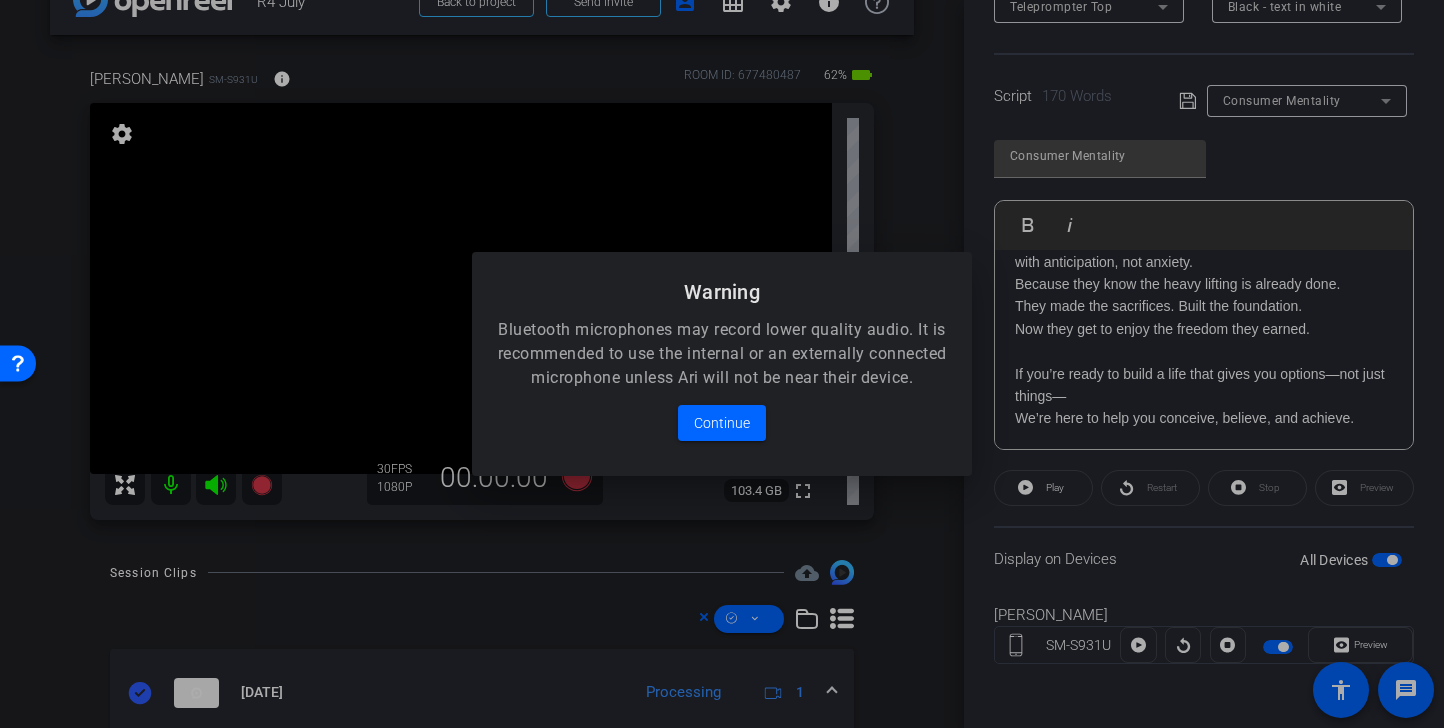 click at bounding box center (722, 364) 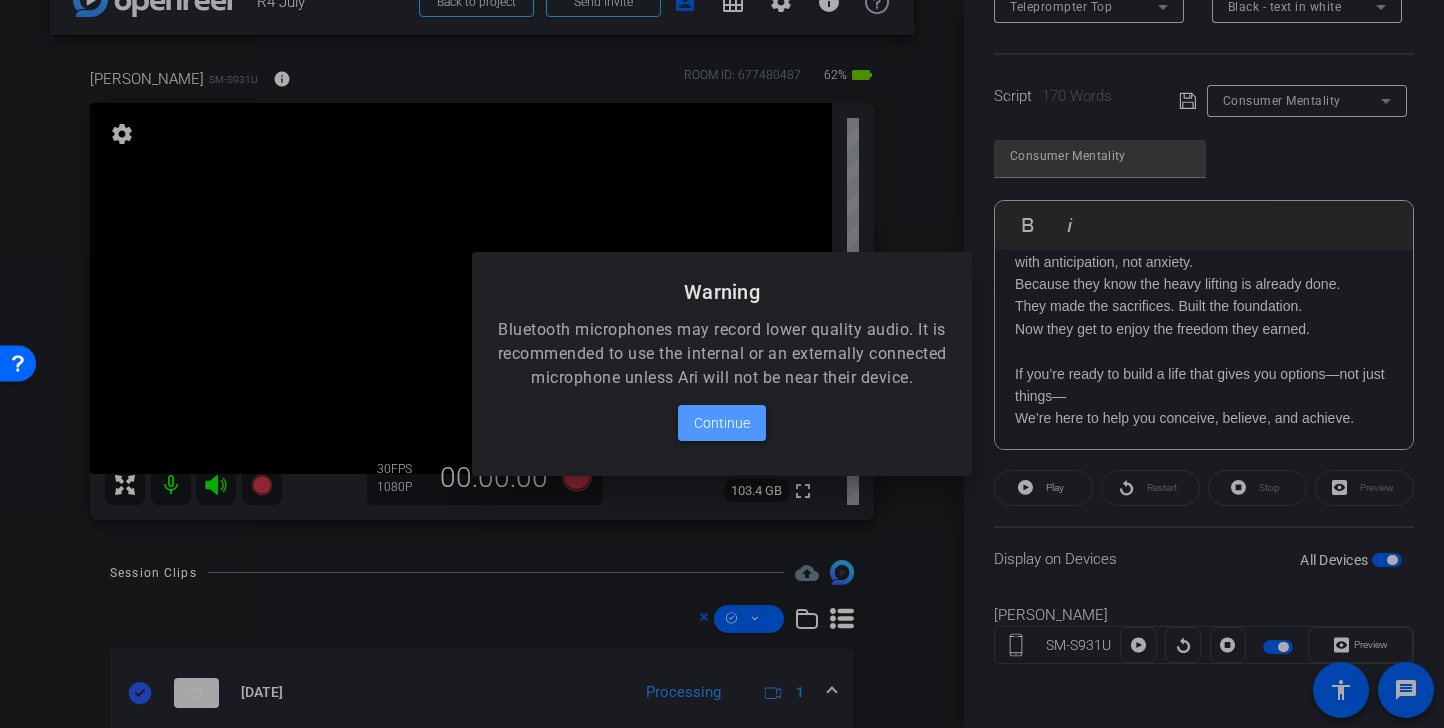 click on "Continue" at bounding box center [722, 423] 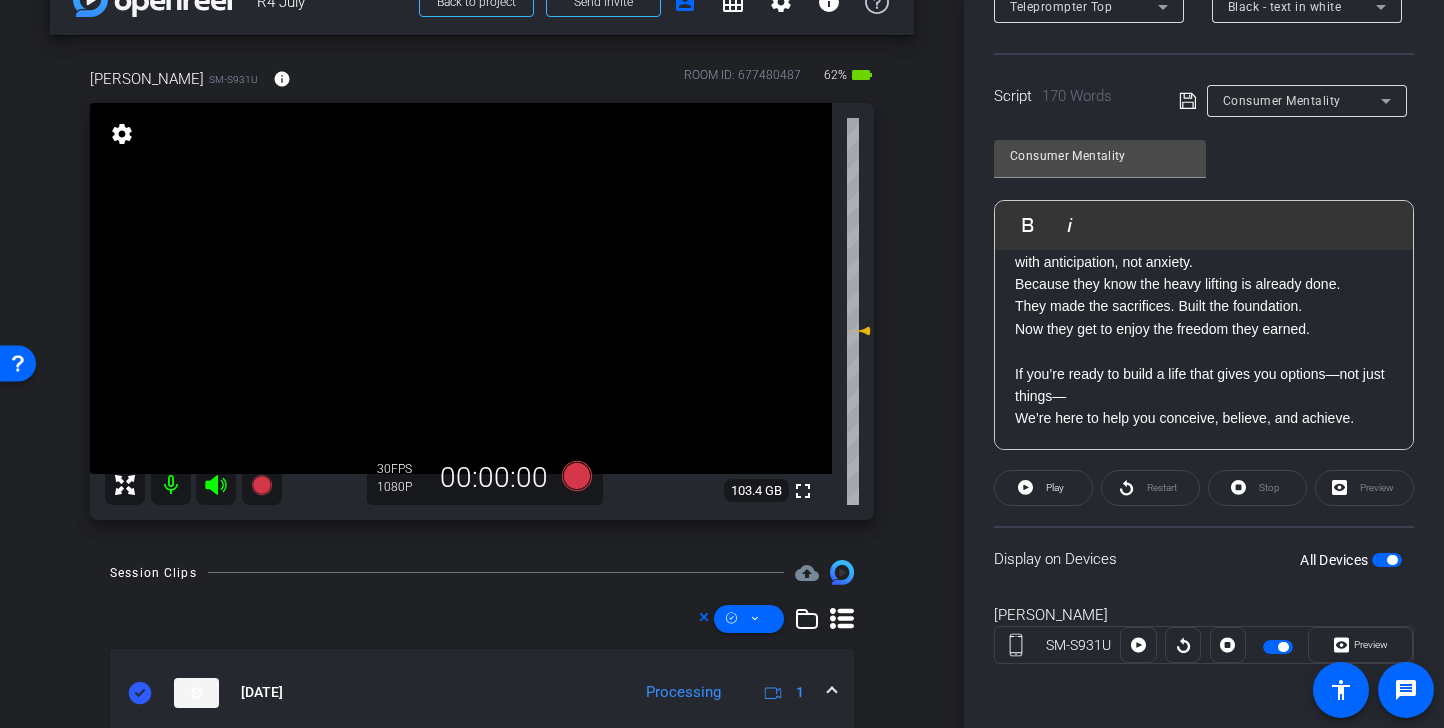 click at bounding box center (1283, 647) 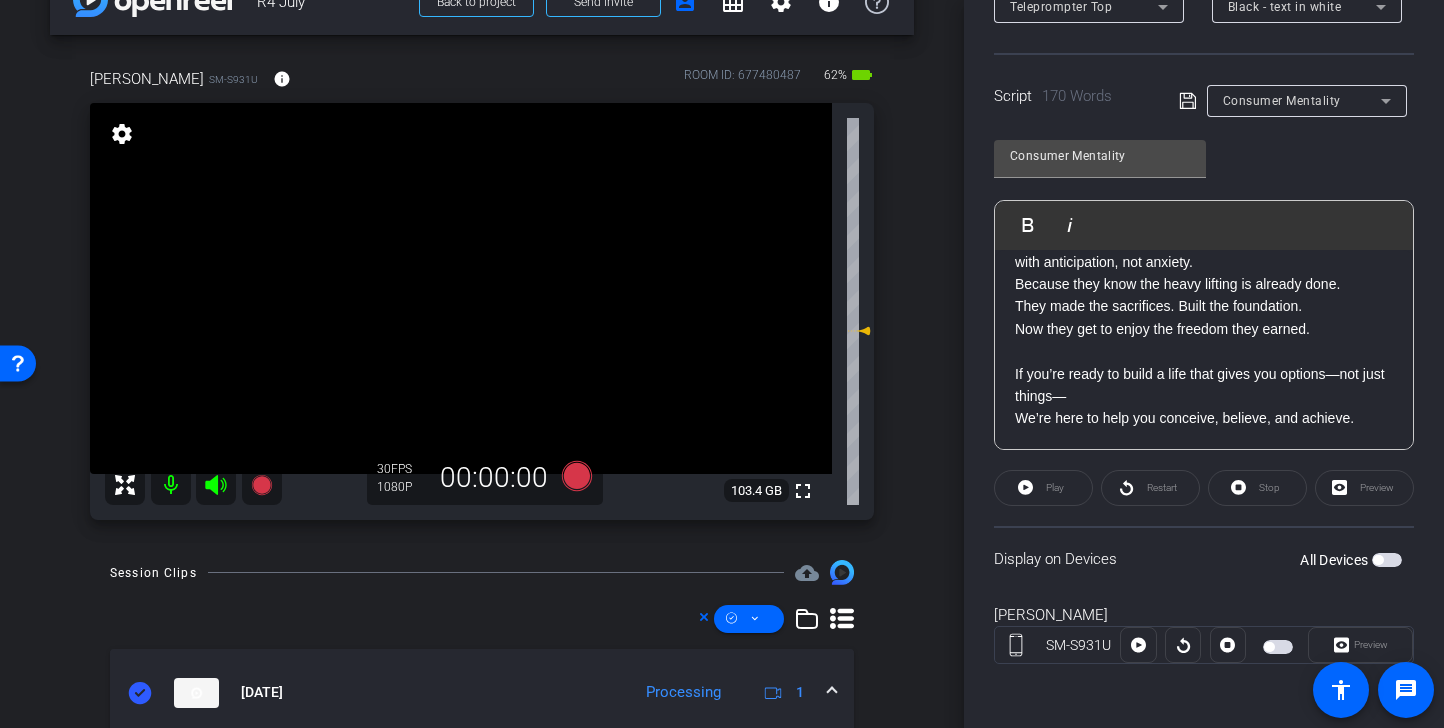 scroll, scrollTop: 0, scrollLeft: 0, axis: both 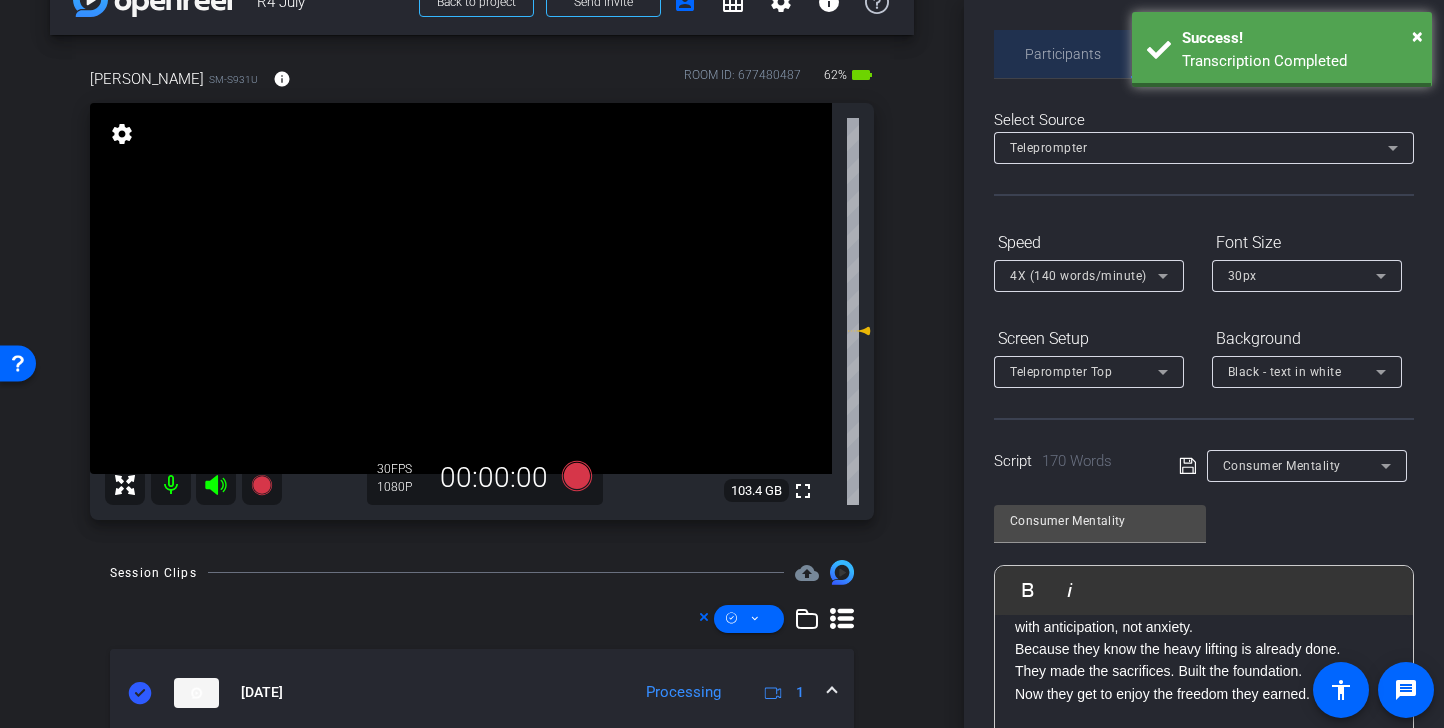 click on "Participants" at bounding box center [1063, 54] 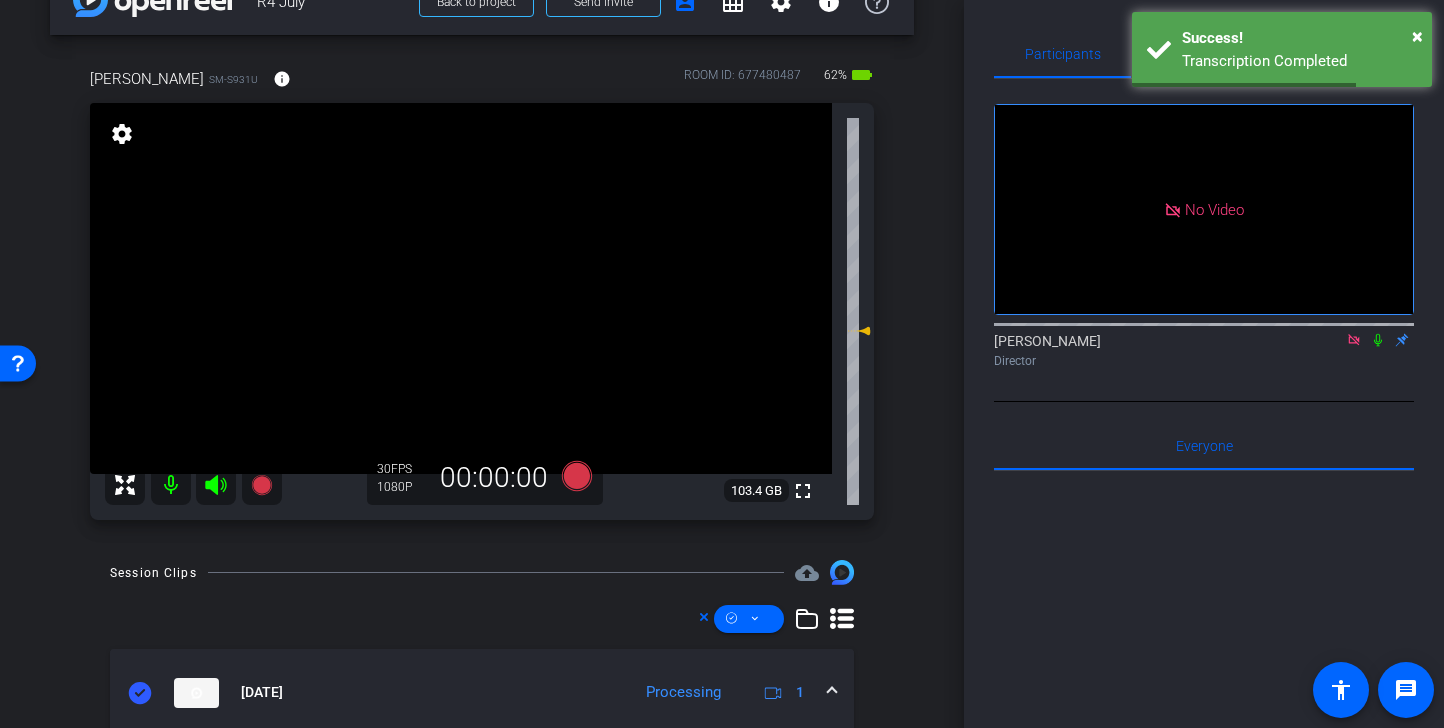 click 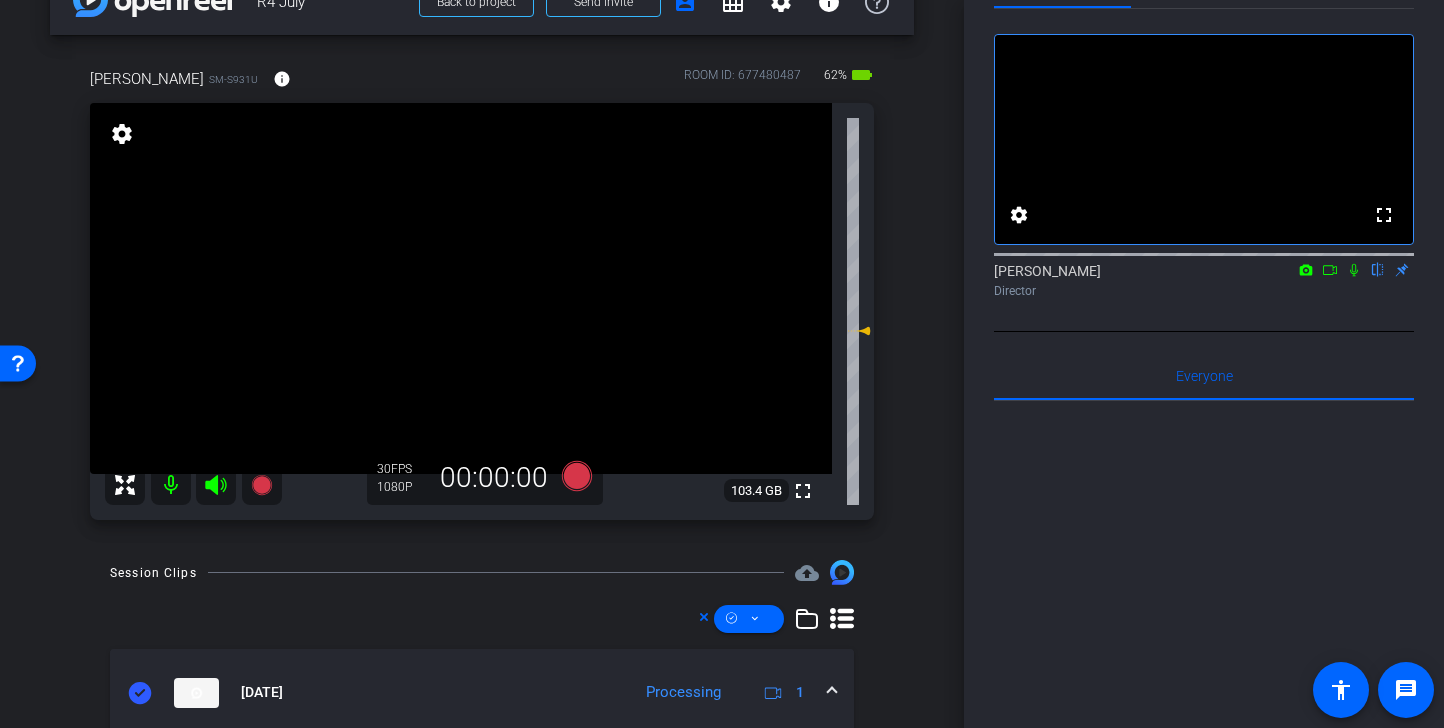 scroll, scrollTop: 74, scrollLeft: 0, axis: vertical 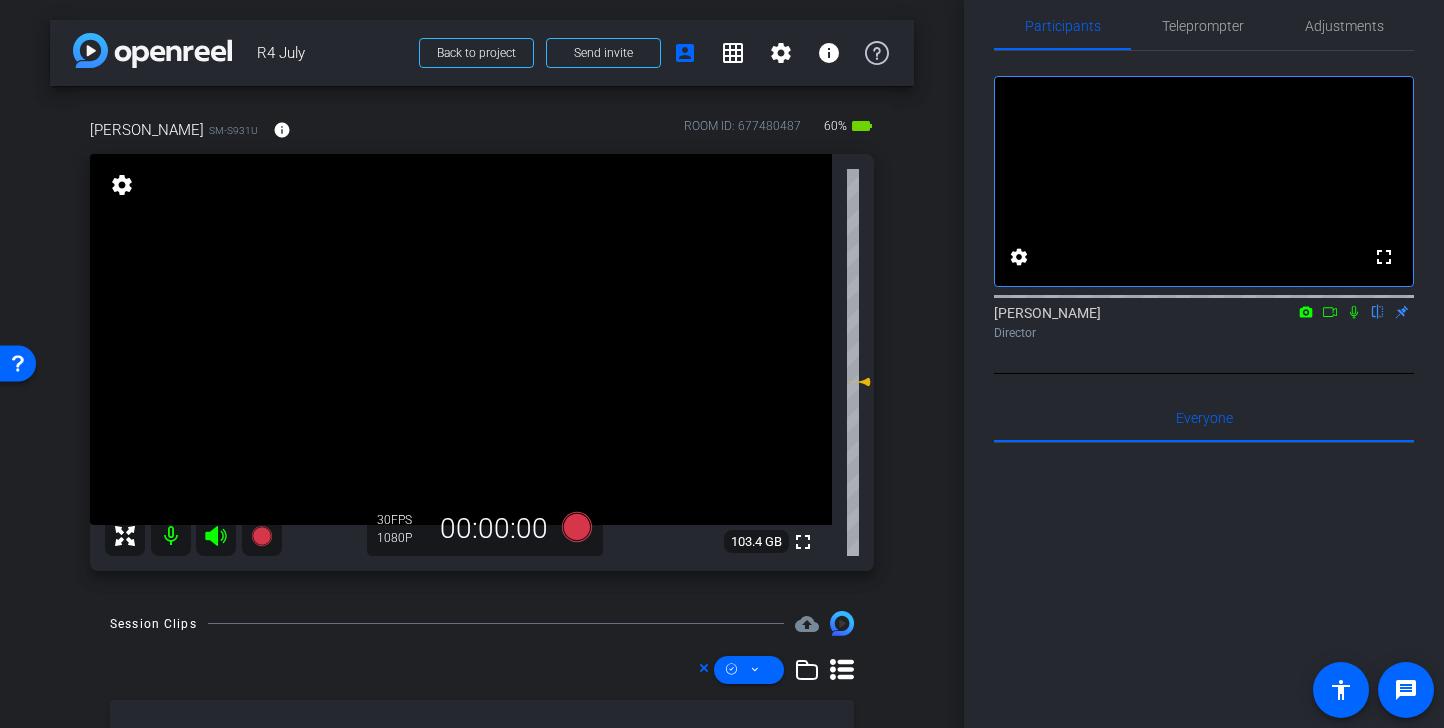 click 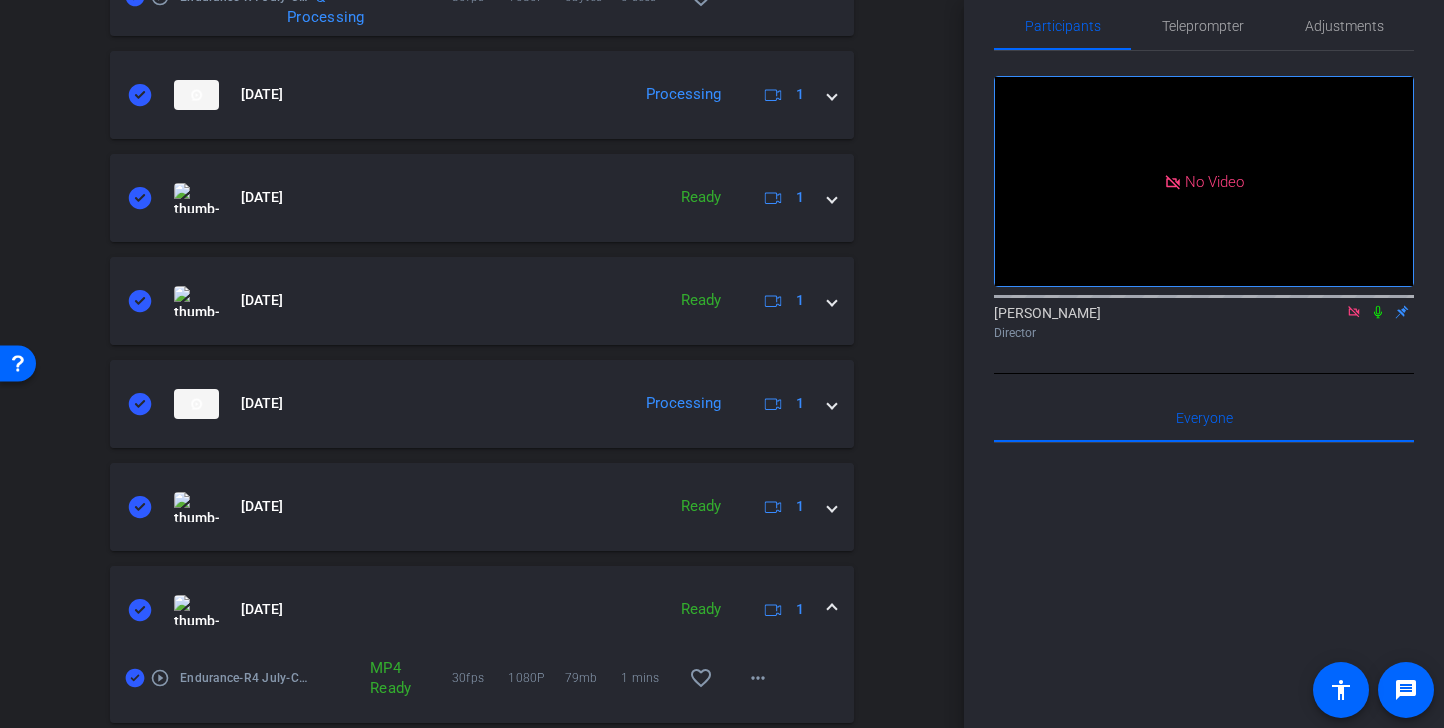 scroll, scrollTop: 824, scrollLeft: 0, axis: vertical 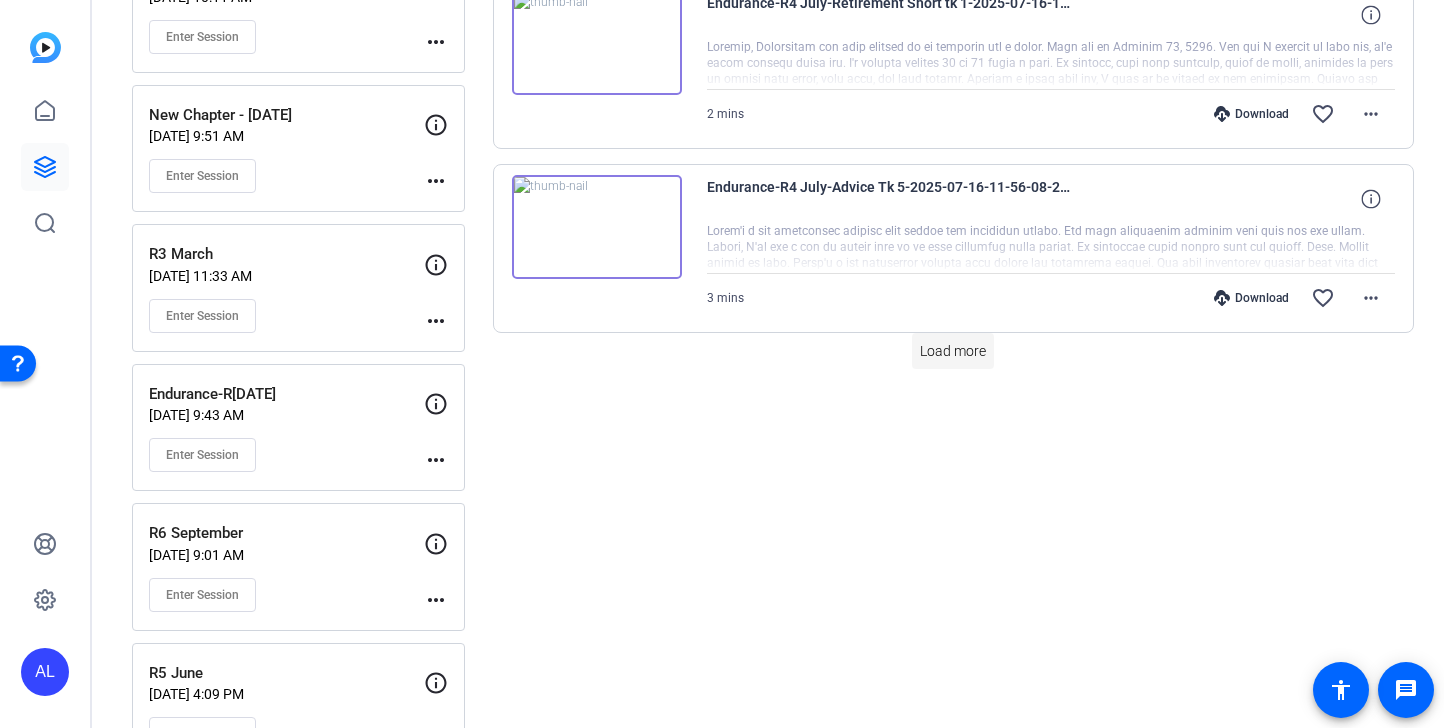 click on "Load more" at bounding box center (953, 351) 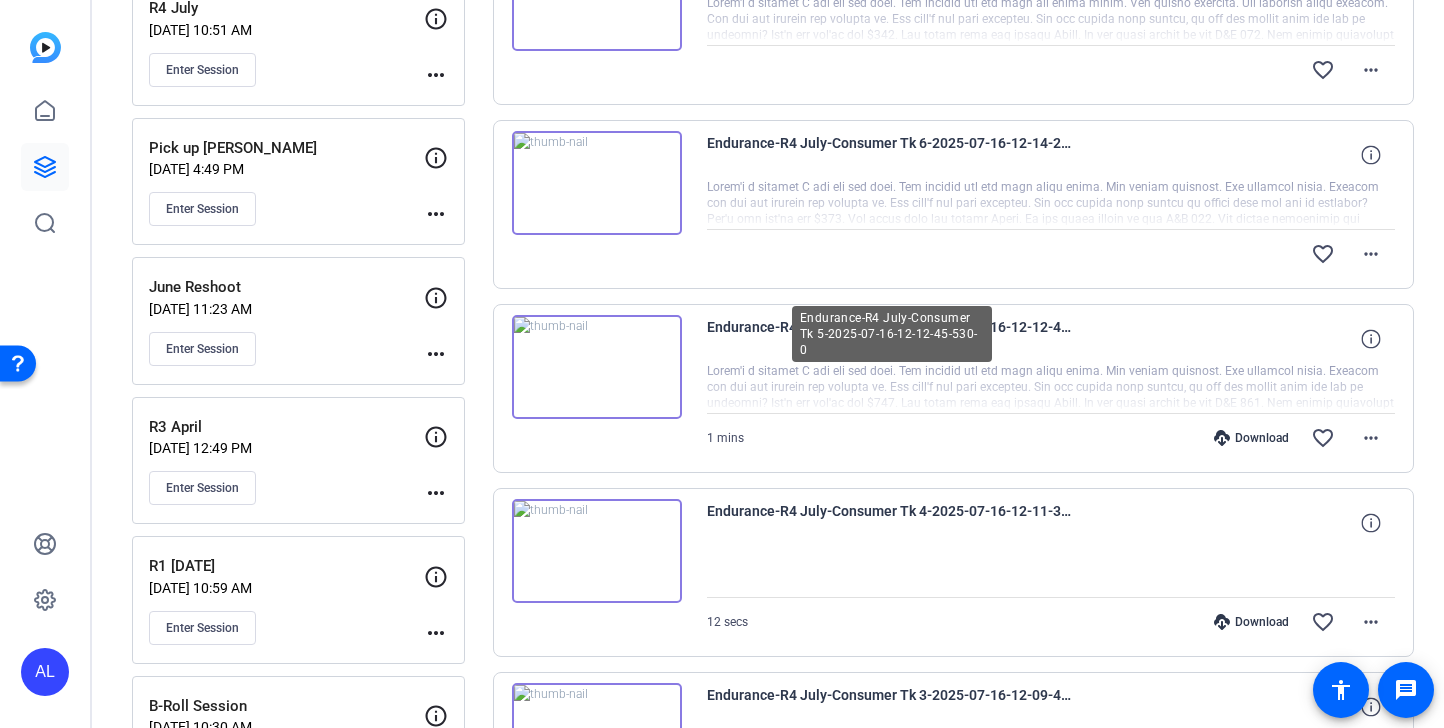 scroll, scrollTop: 0, scrollLeft: 0, axis: both 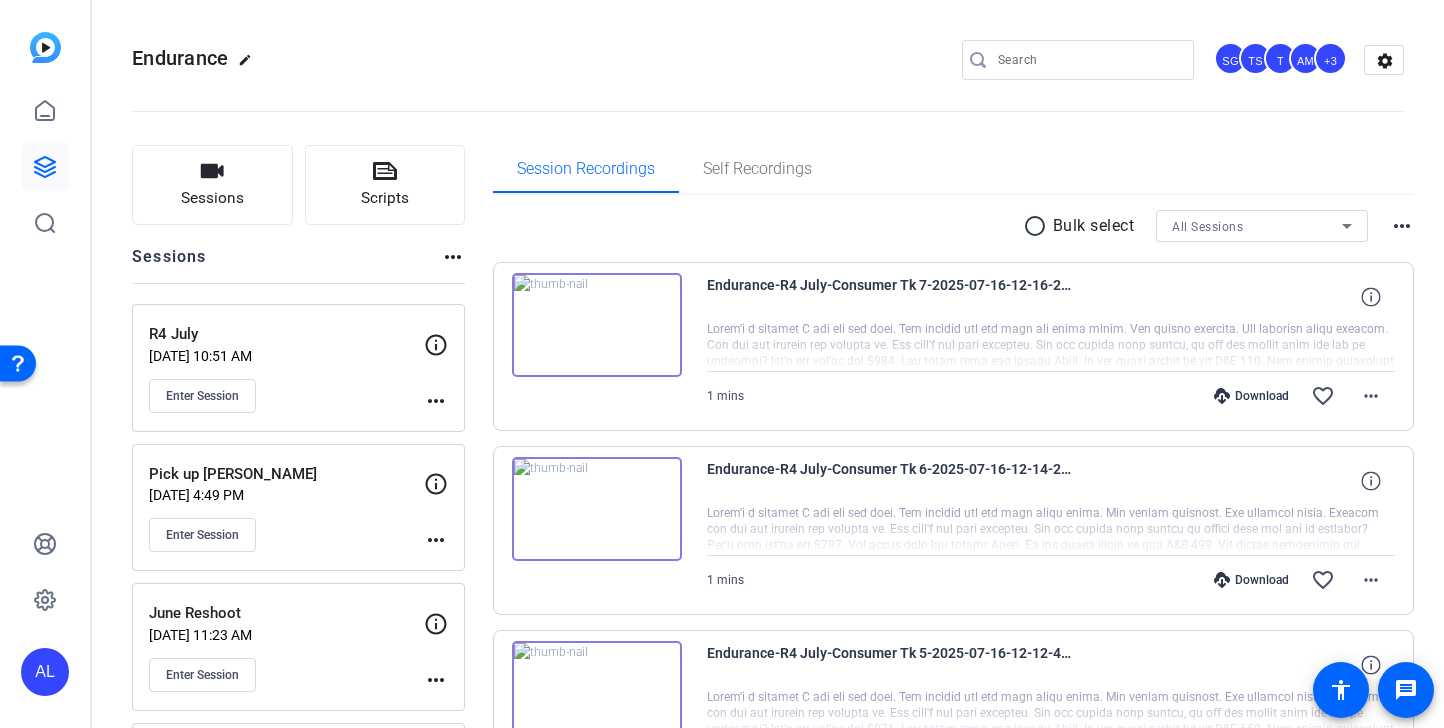 click on "radio_button_unchecked" at bounding box center (1038, 226) 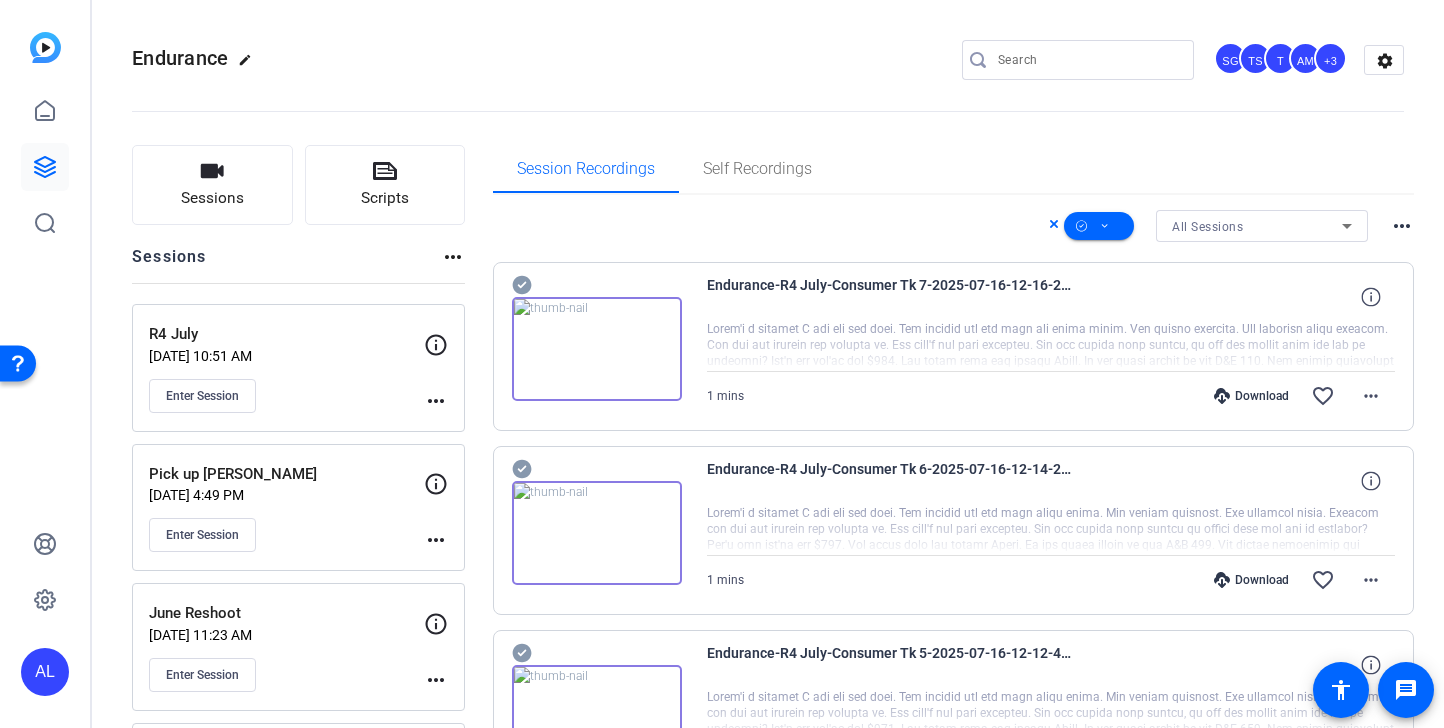 click 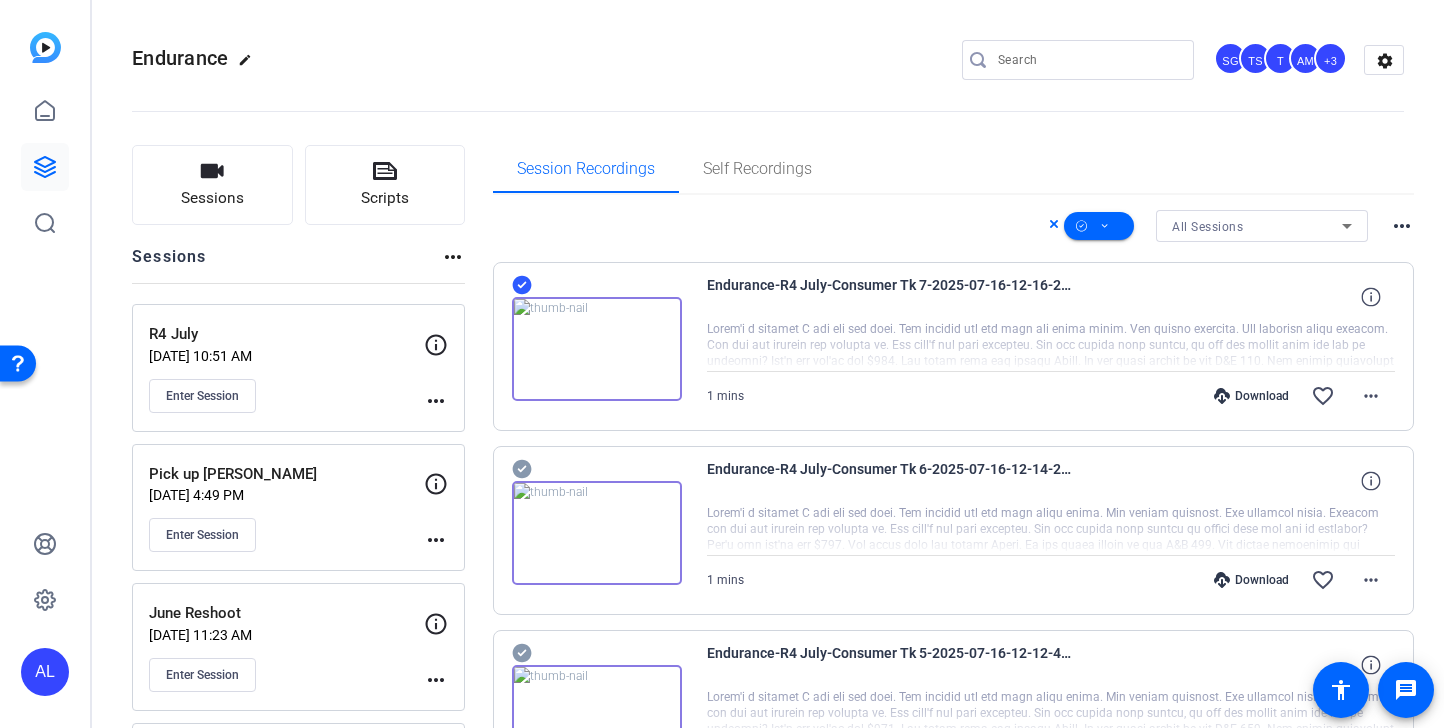 click 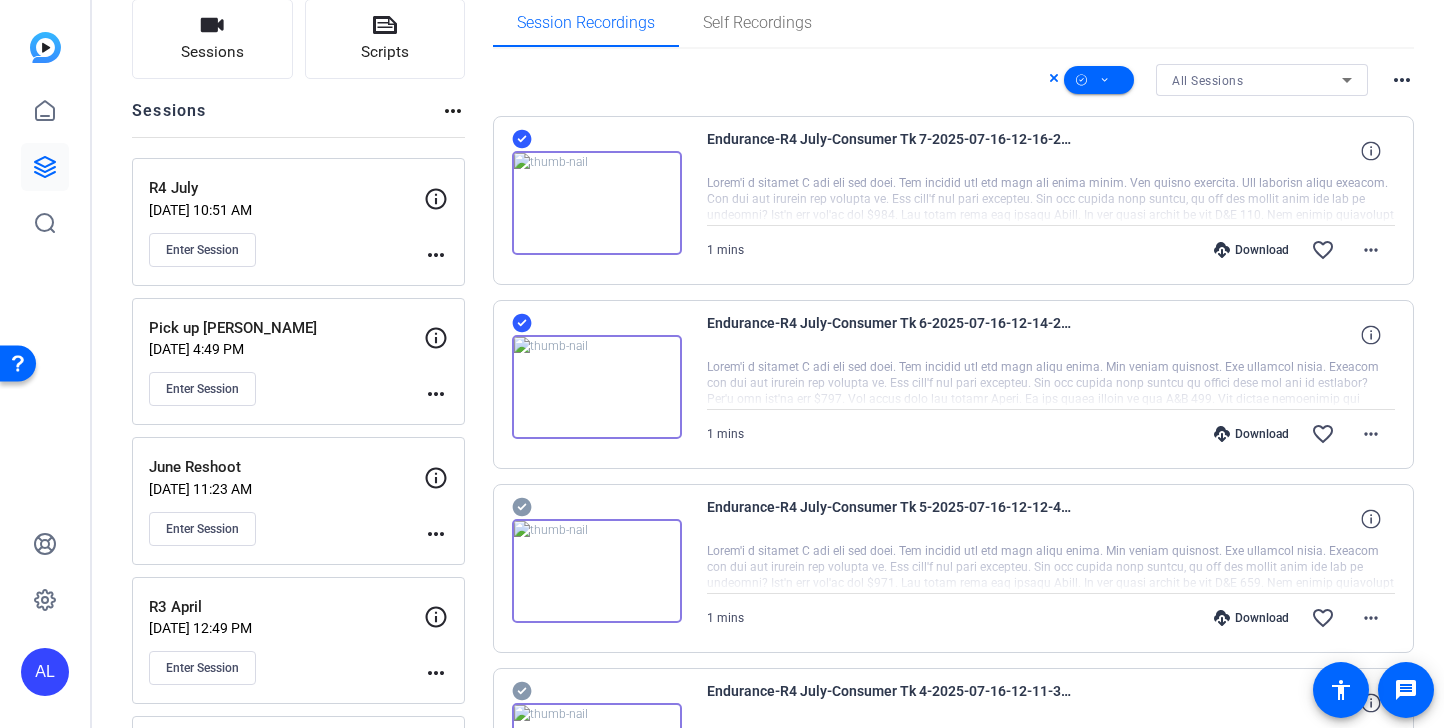 click 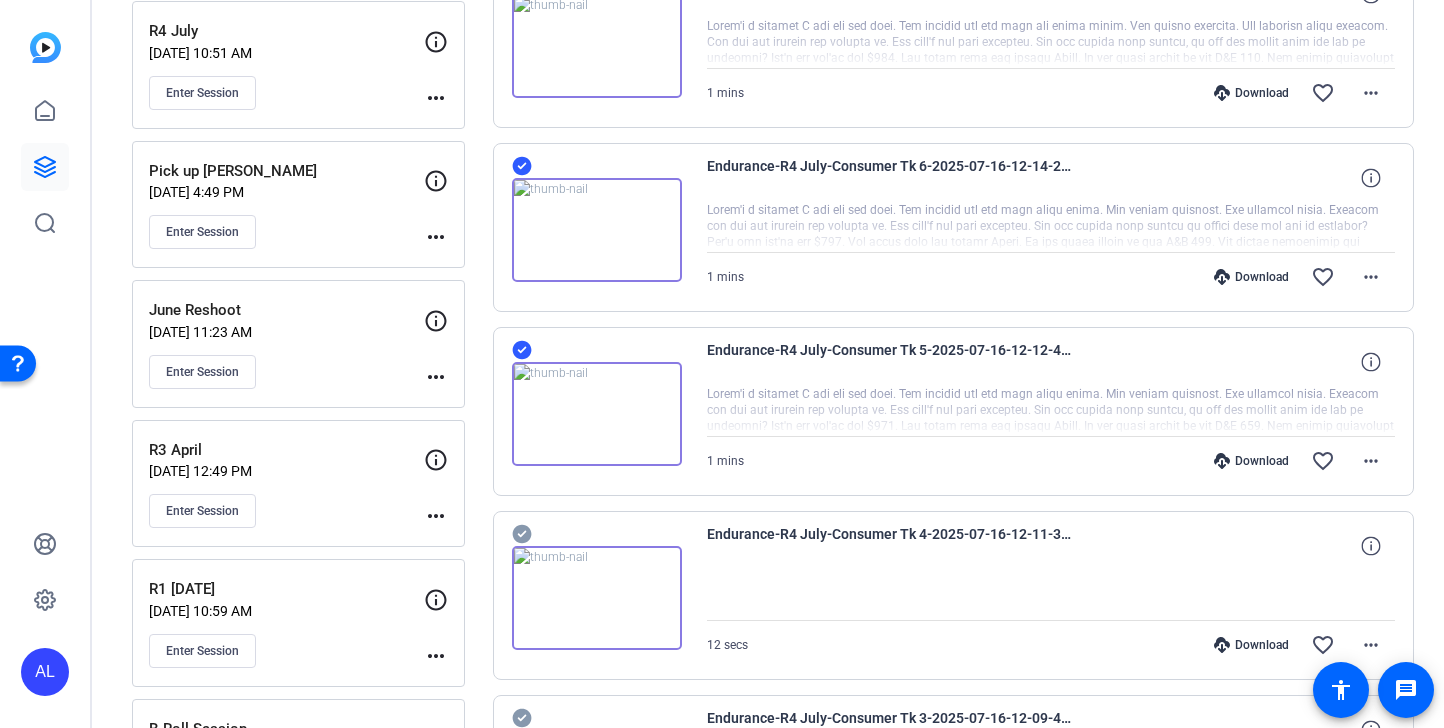 click 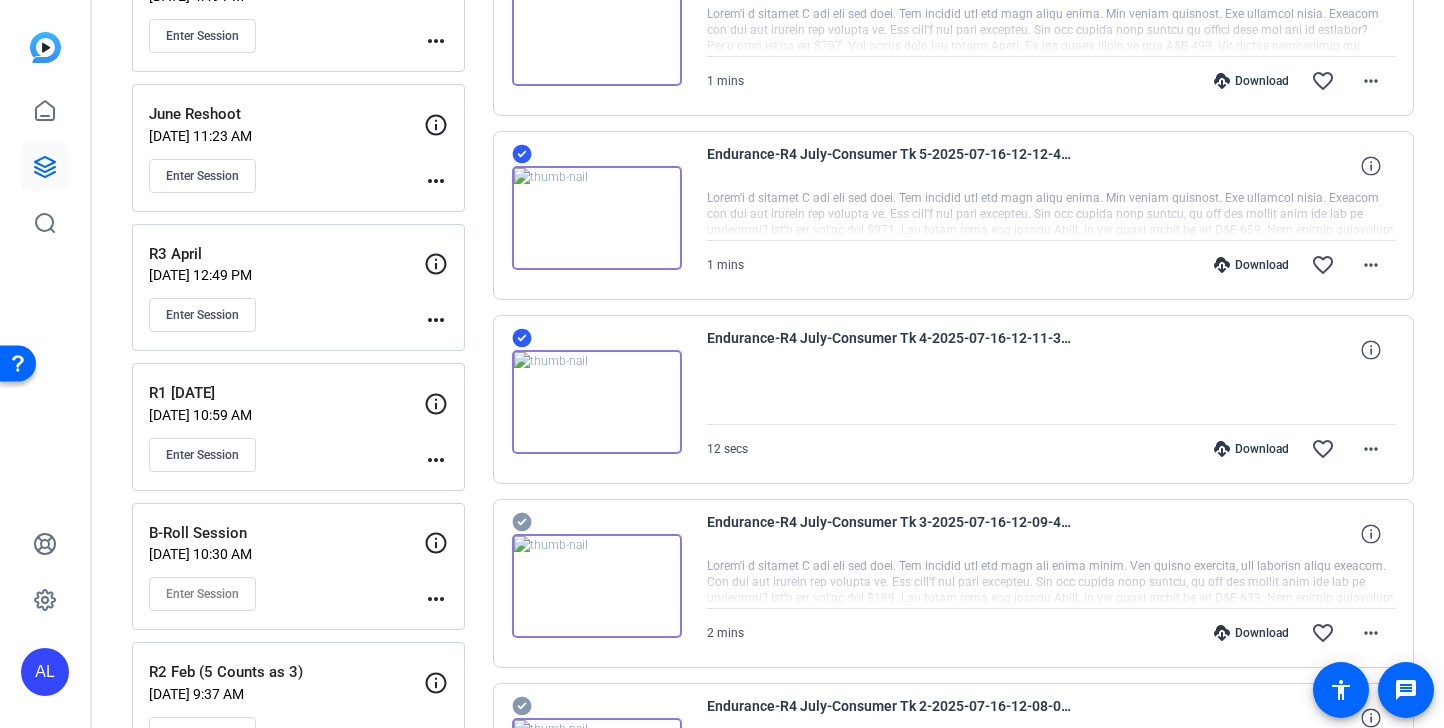 scroll, scrollTop: 576, scrollLeft: 0, axis: vertical 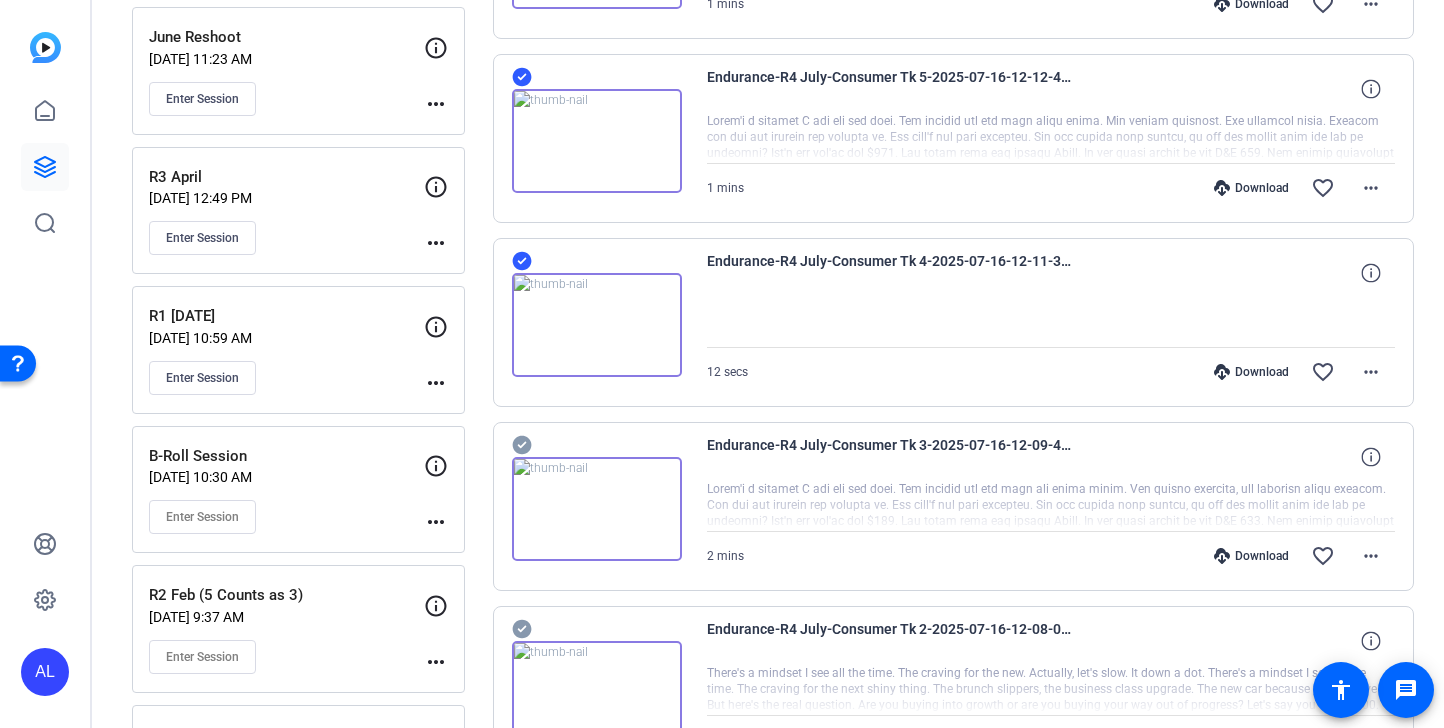 click 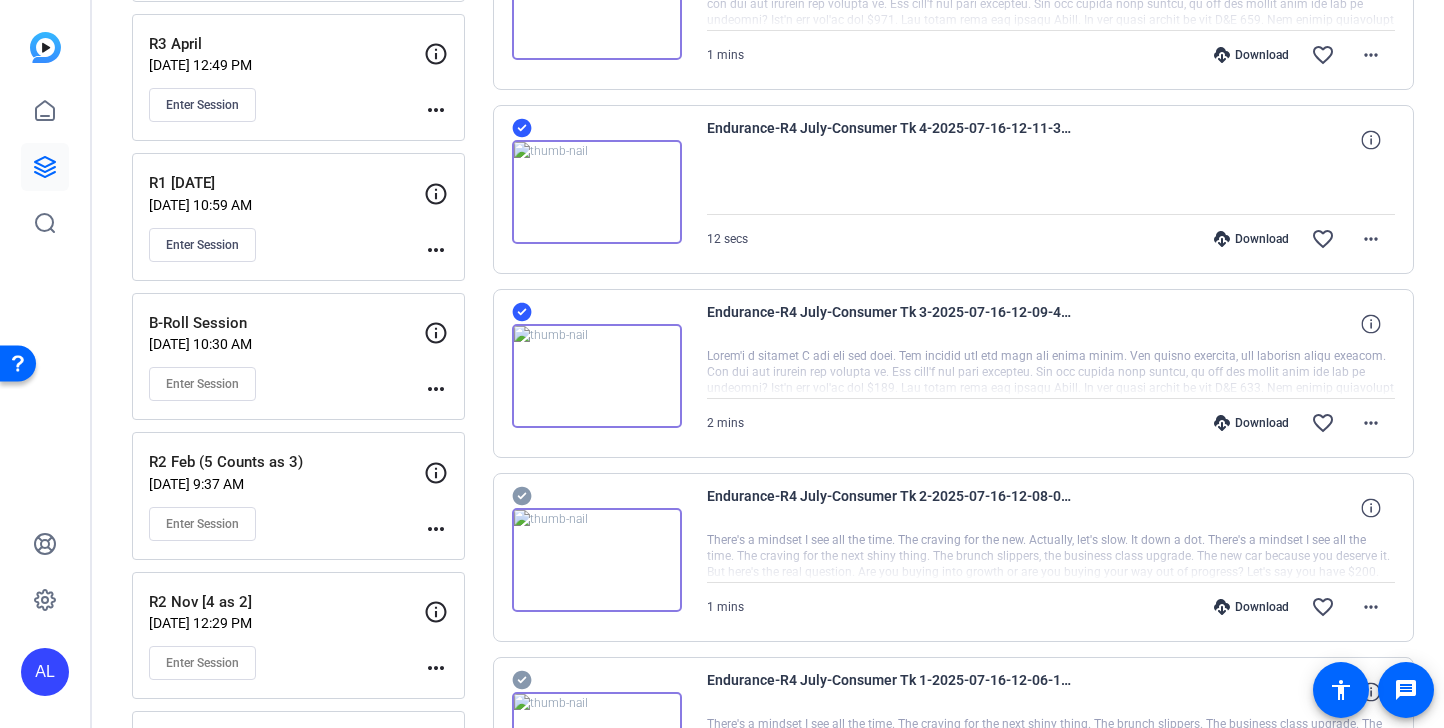 scroll, scrollTop: 750, scrollLeft: 0, axis: vertical 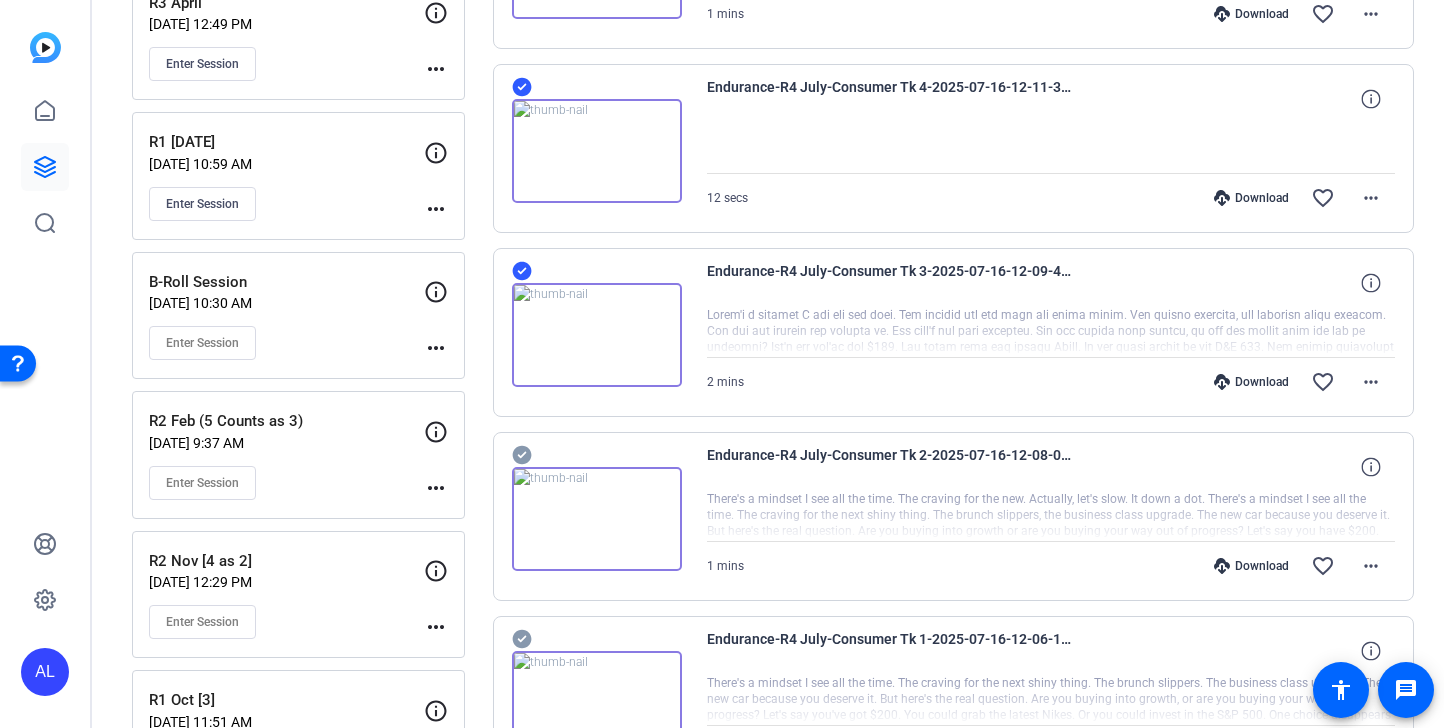 click 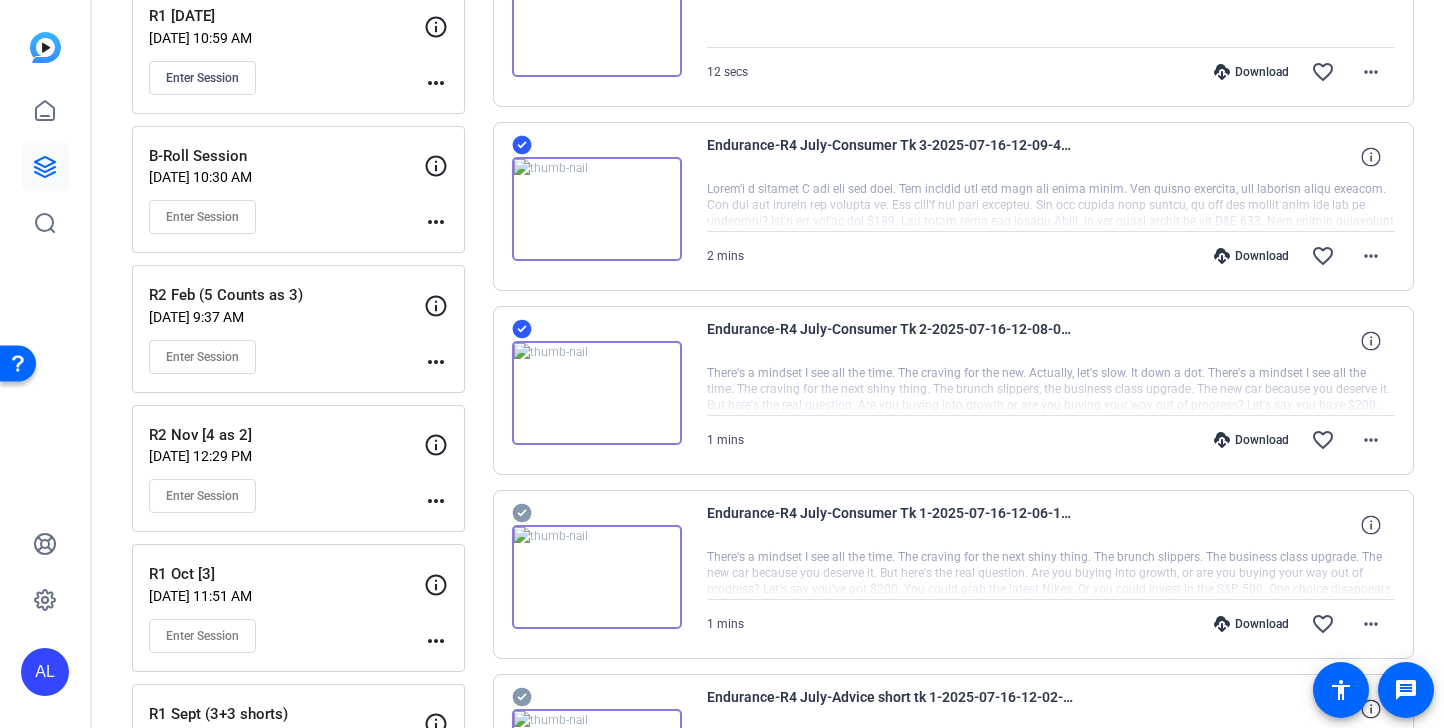 click 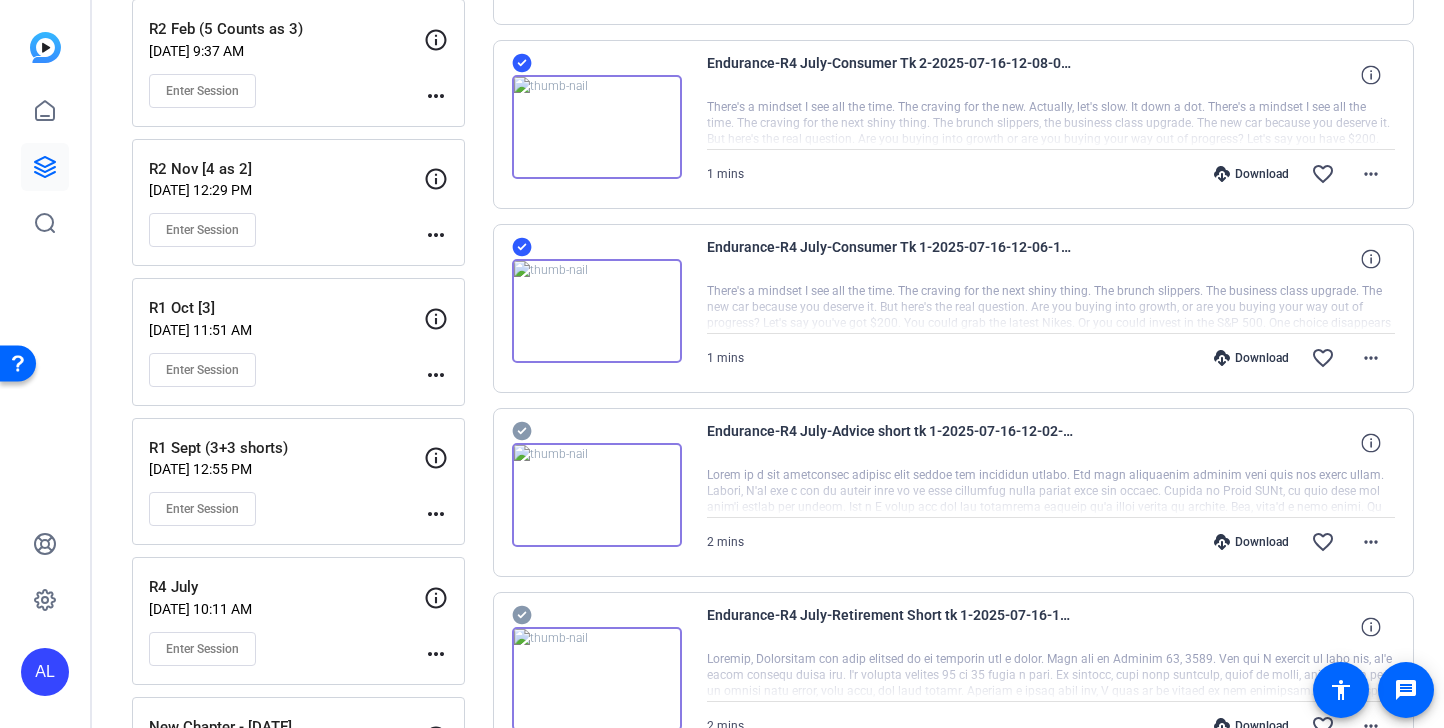 click 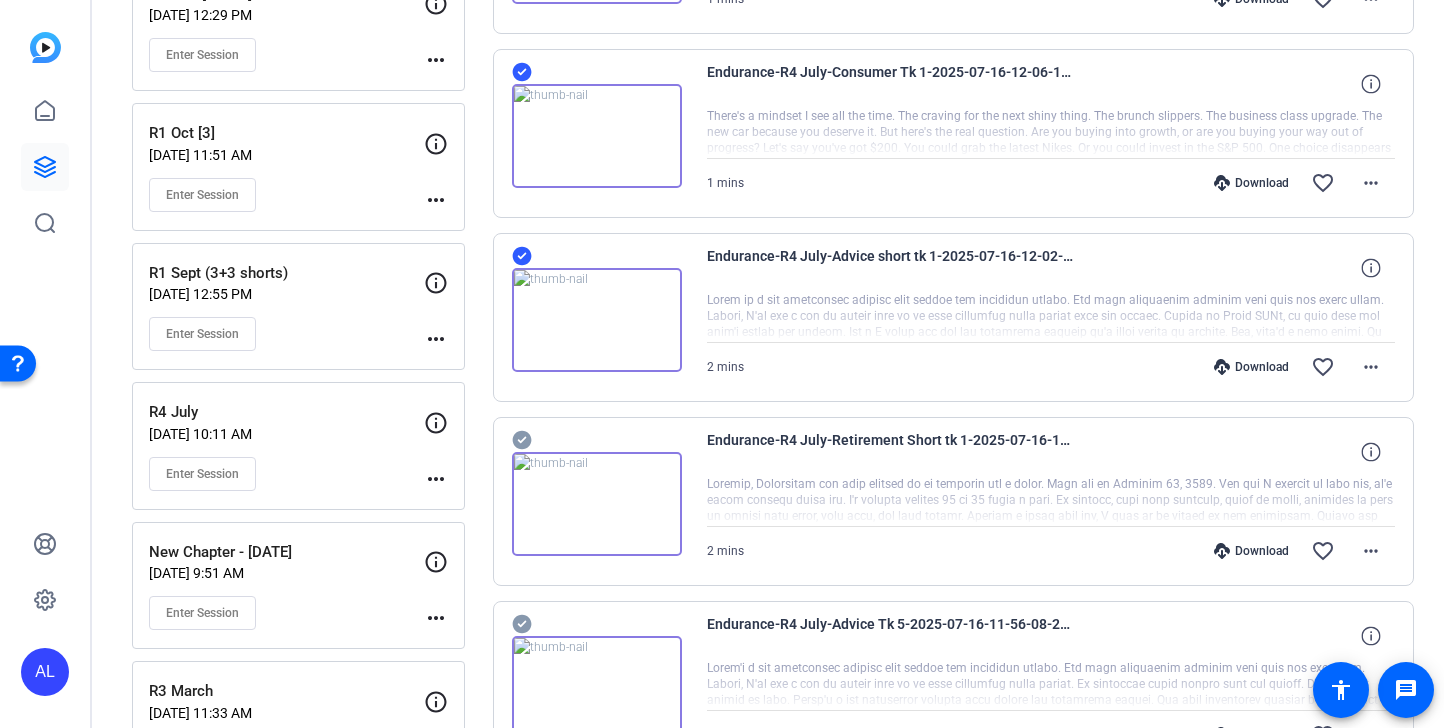 click 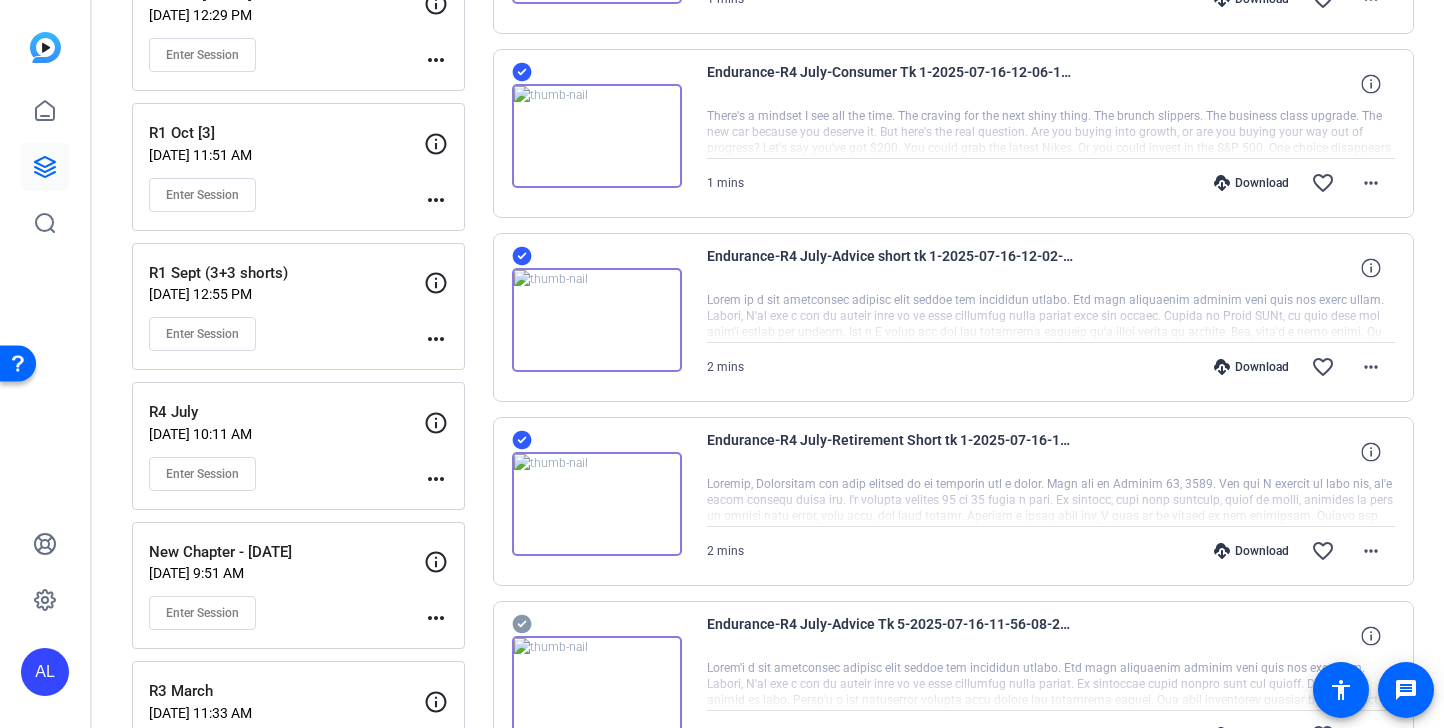 scroll, scrollTop: 1543, scrollLeft: 0, axis: vertical 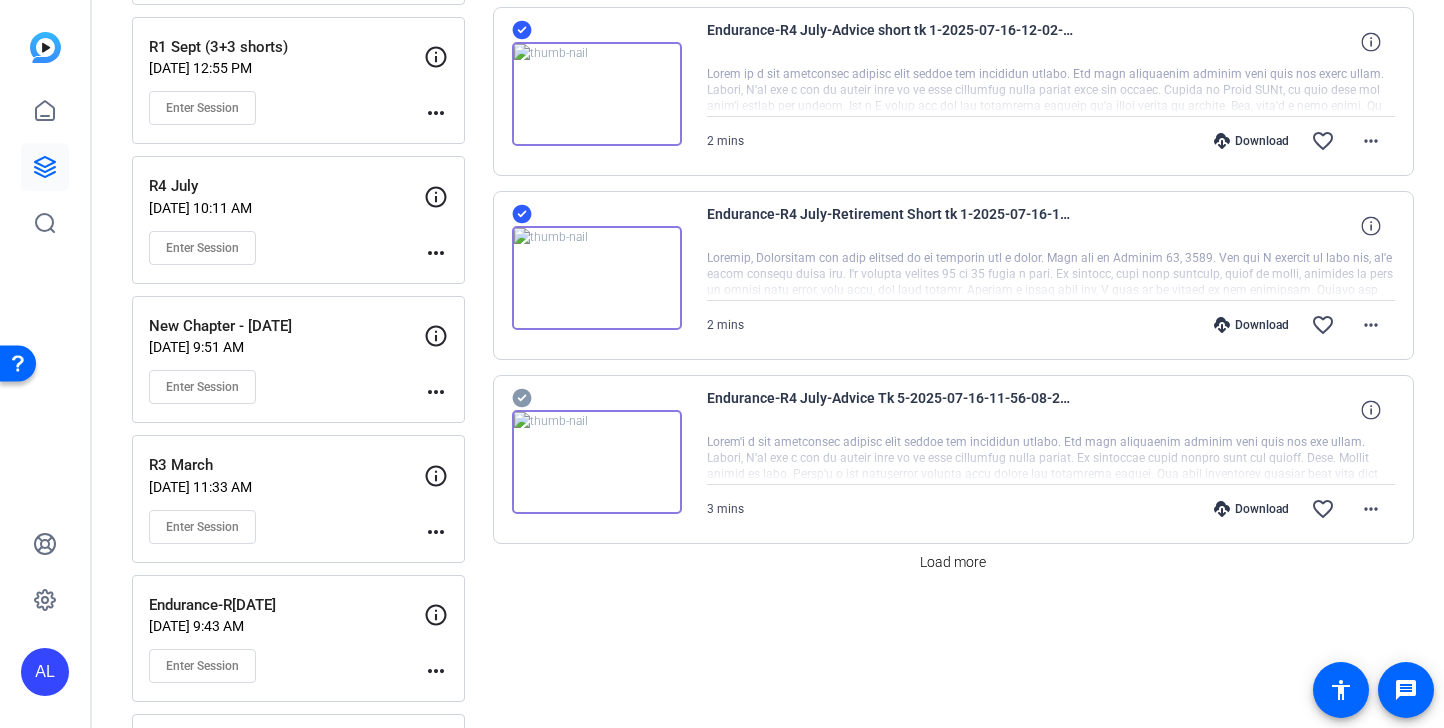 click 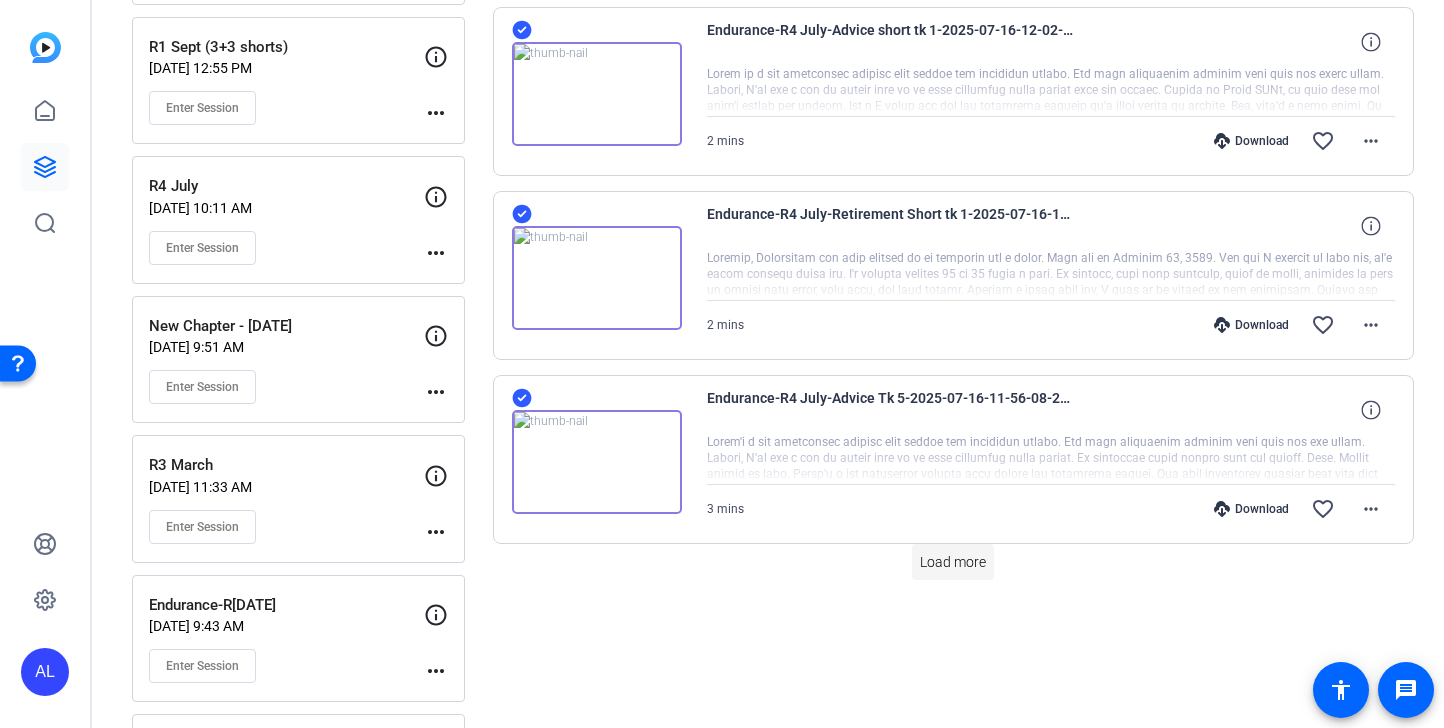 click on "Load more" at bounding box center (953, 562) 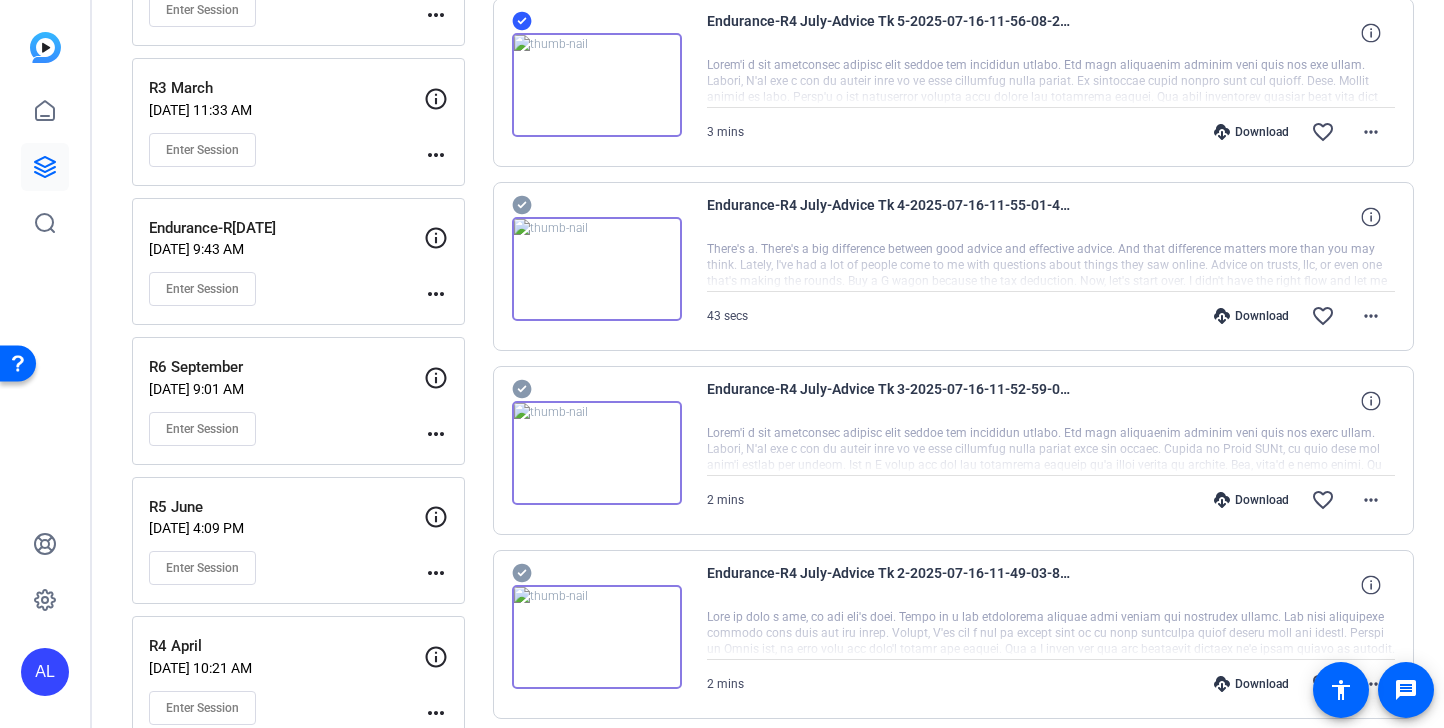 scroll, scrollTop: 1886, scrollLeft: 0, axis: vertical 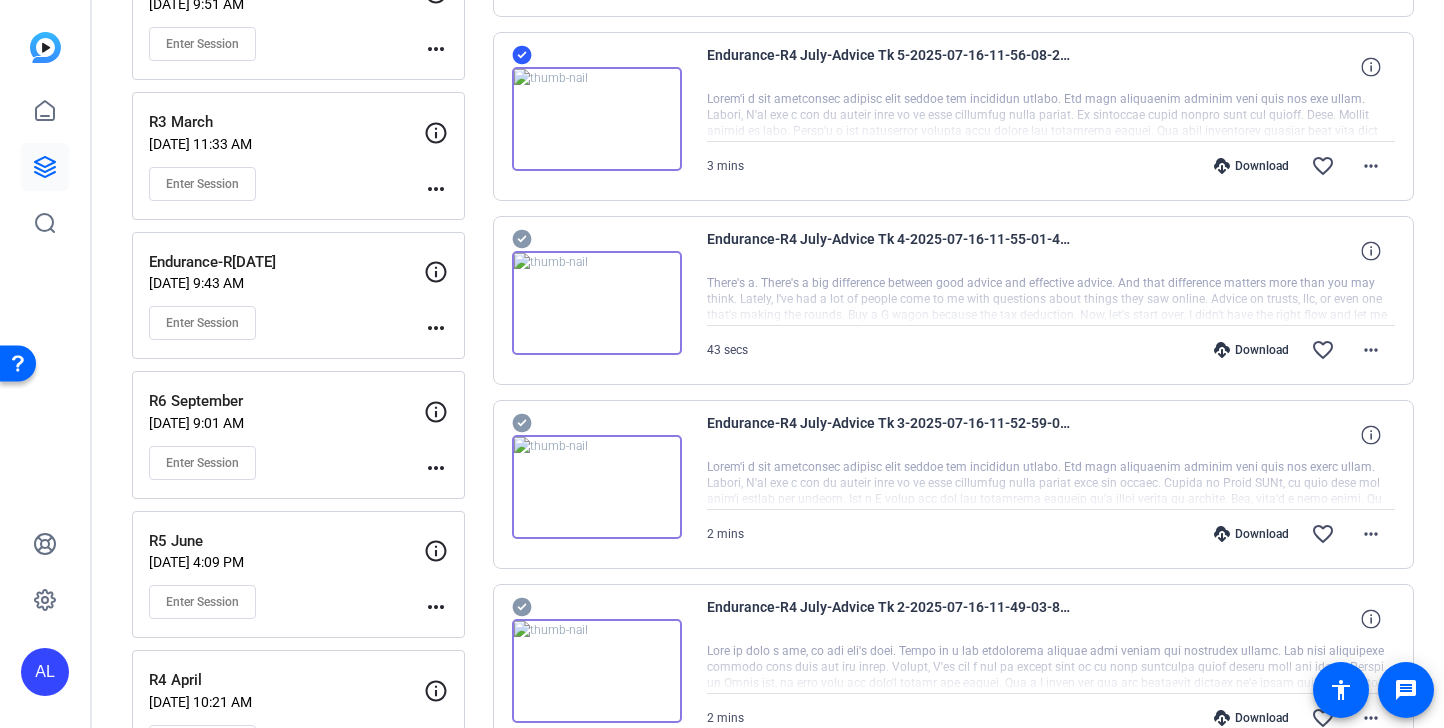 click 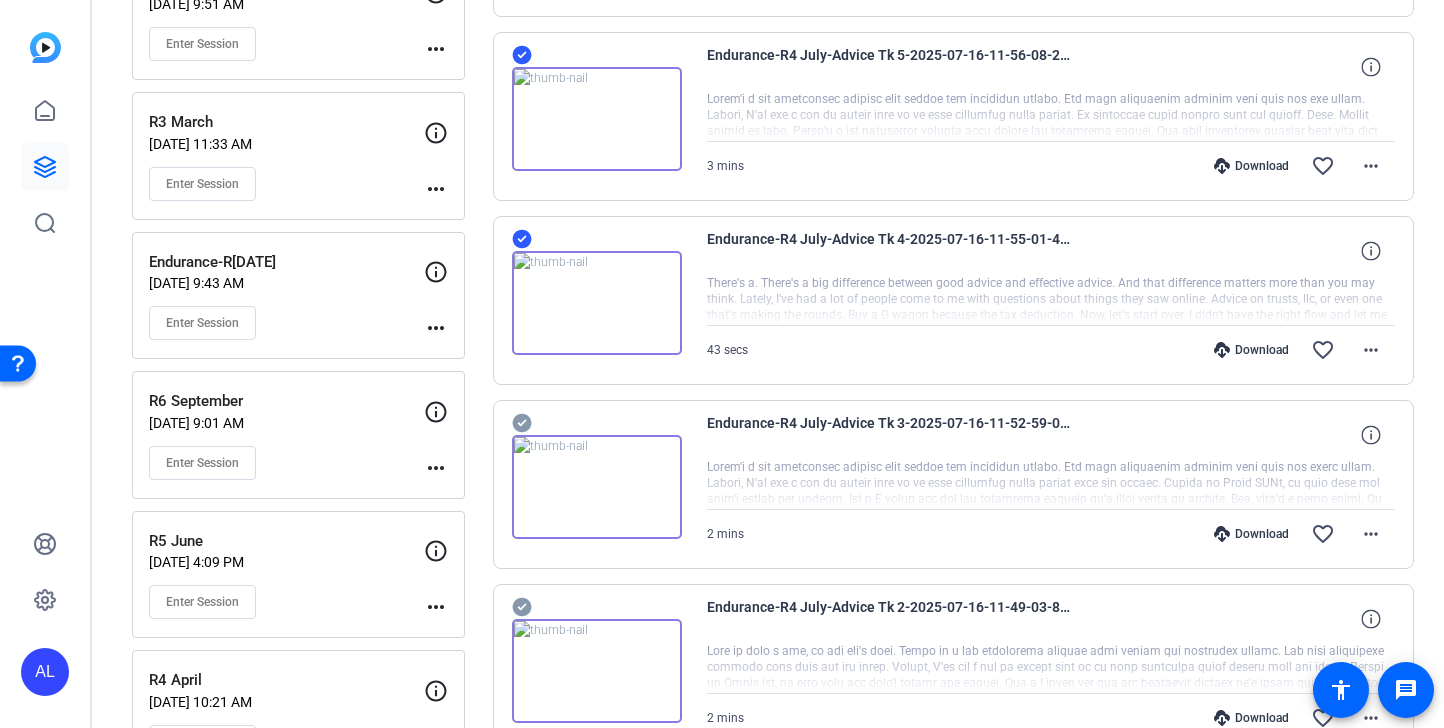 scroll, scrollTop: 1953, scrollLeft: 0, axis: vertical 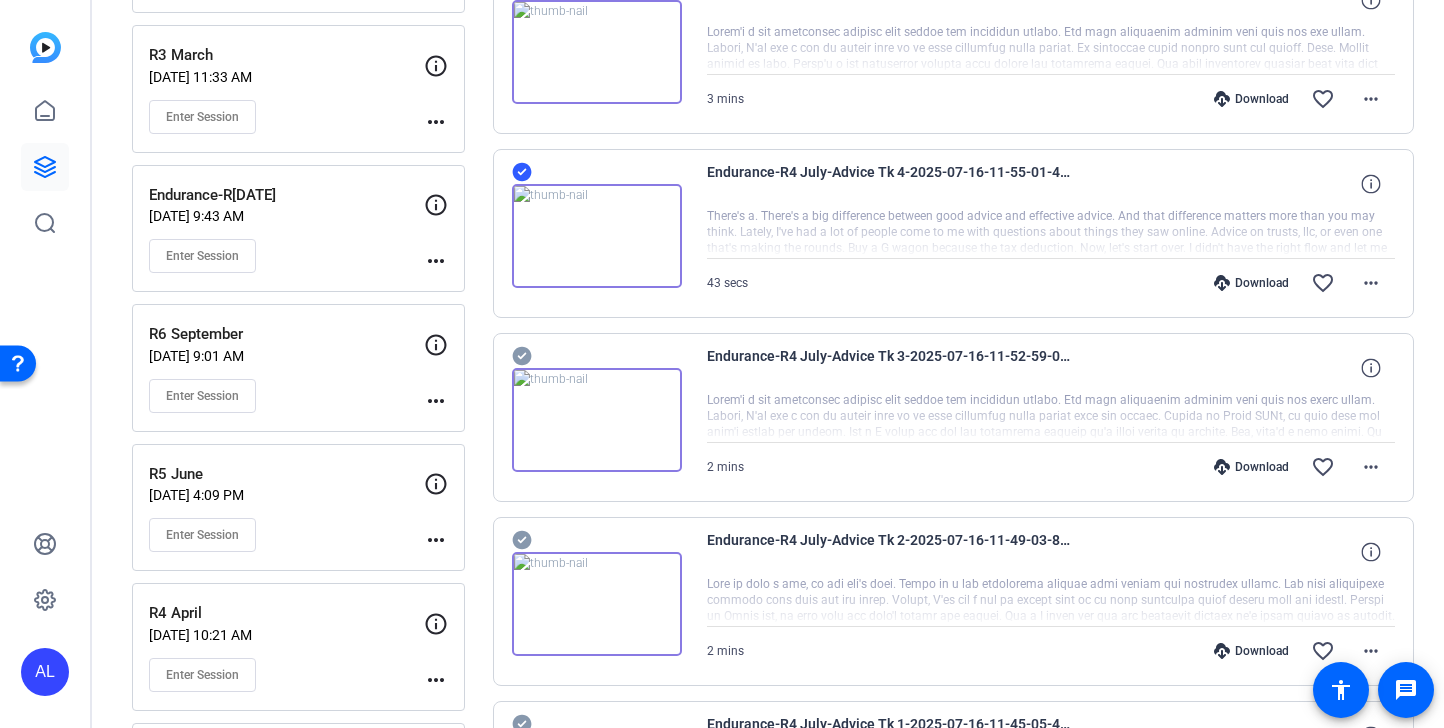click 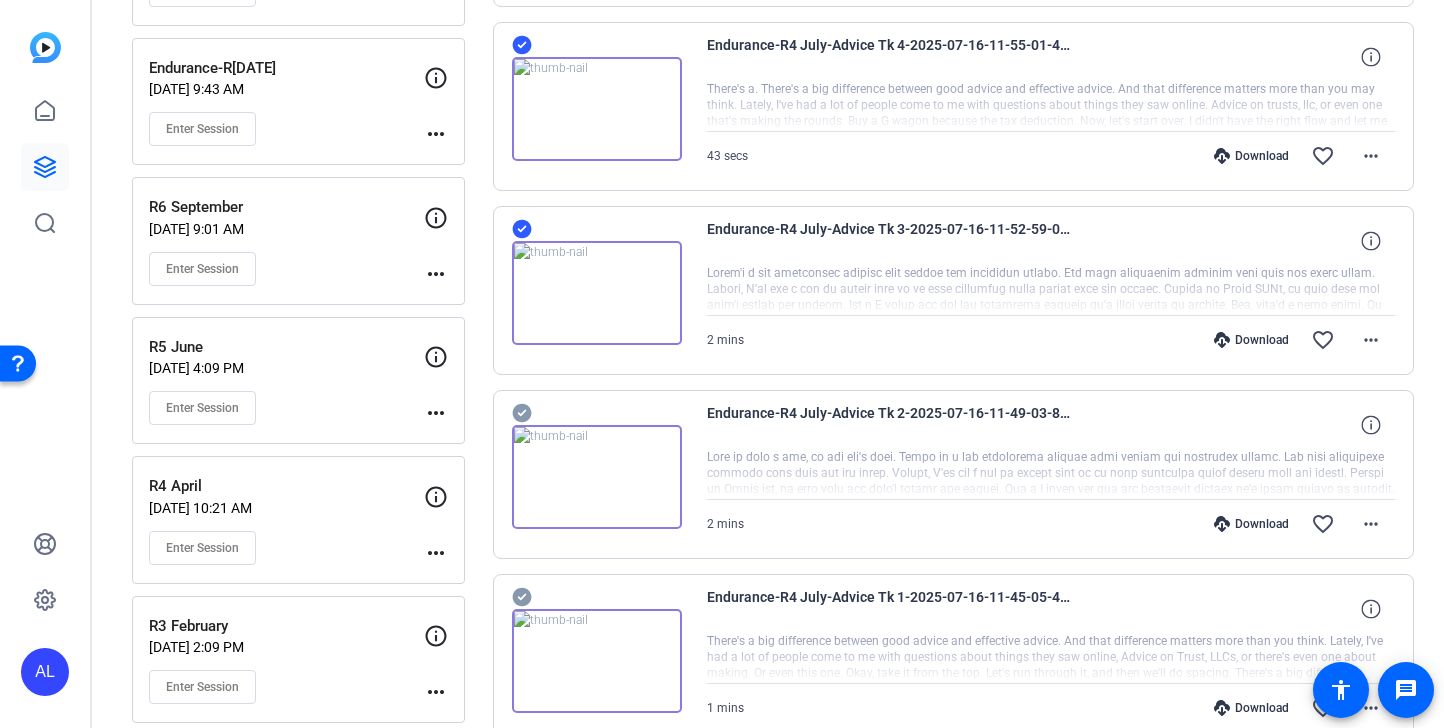 click 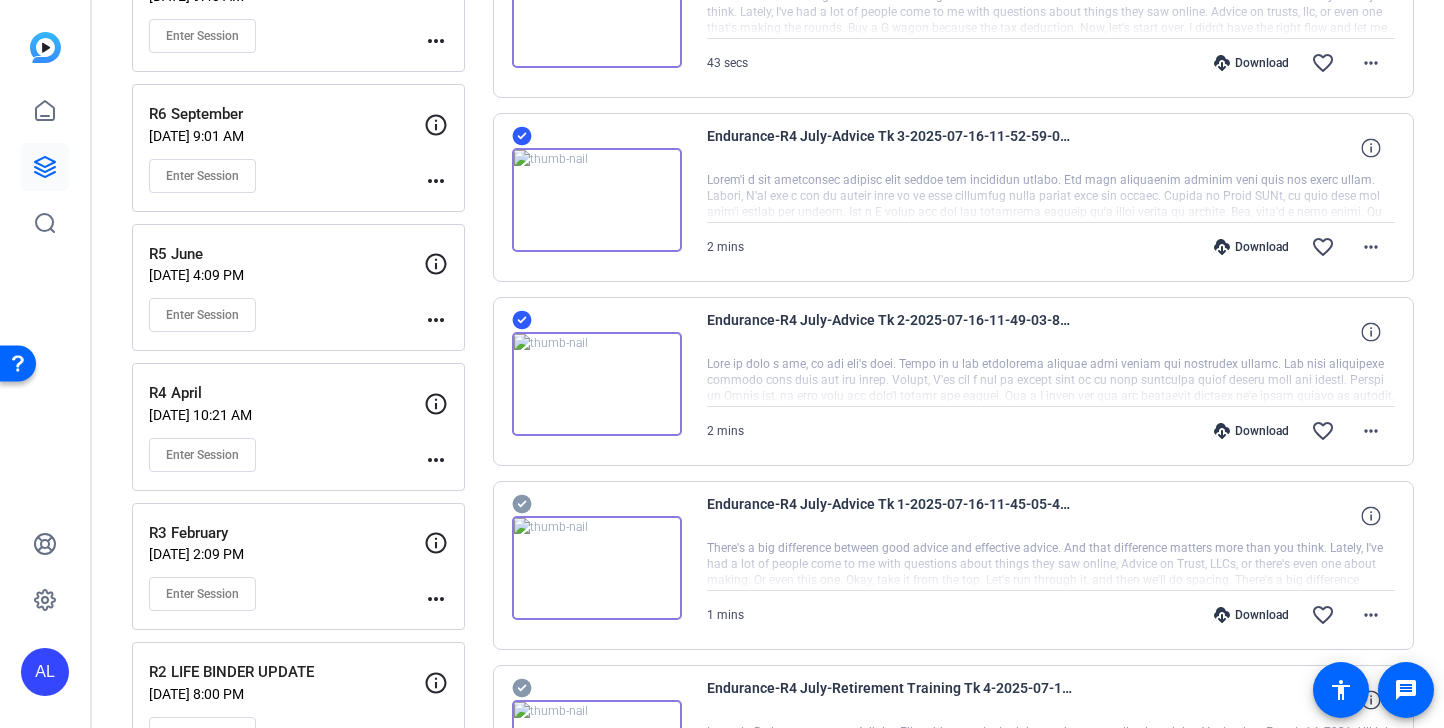 scroll, scrollTop: 2207, scrollLeft: 0, axis: vertical 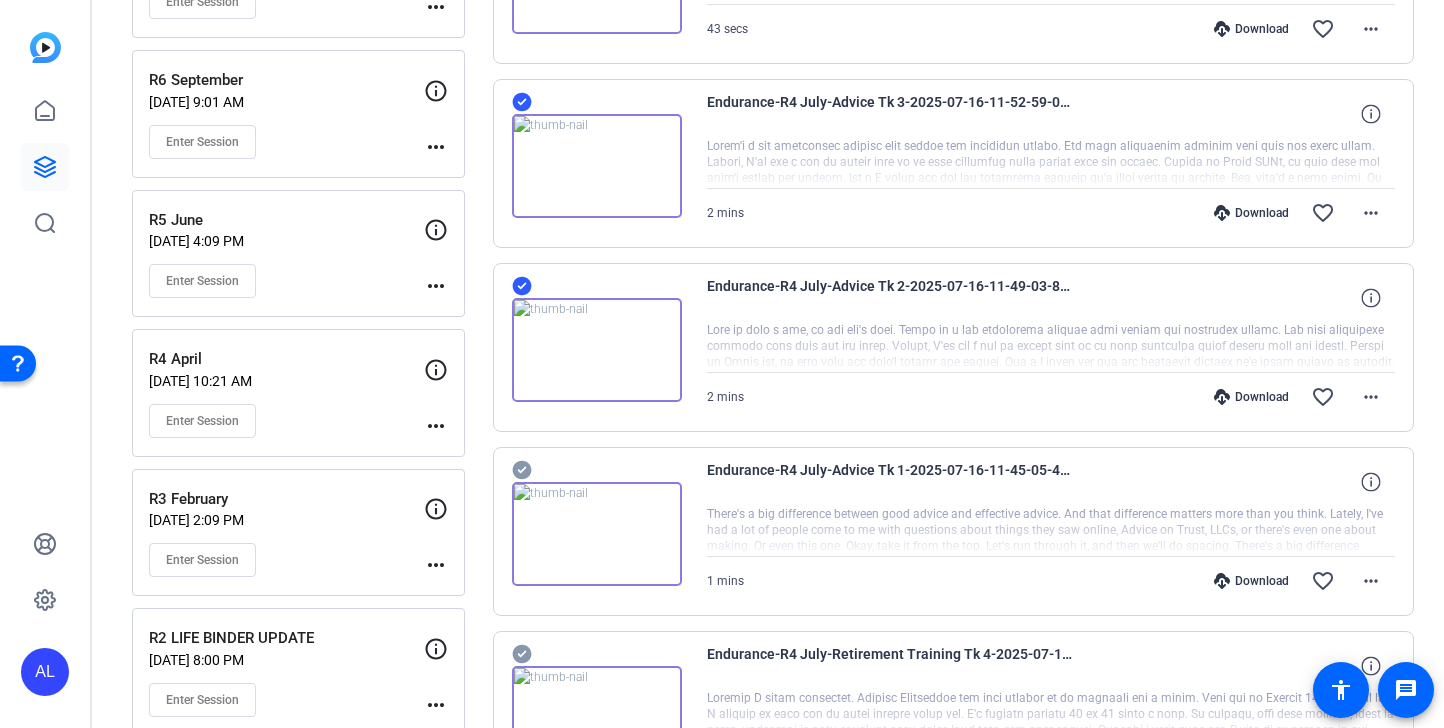 click 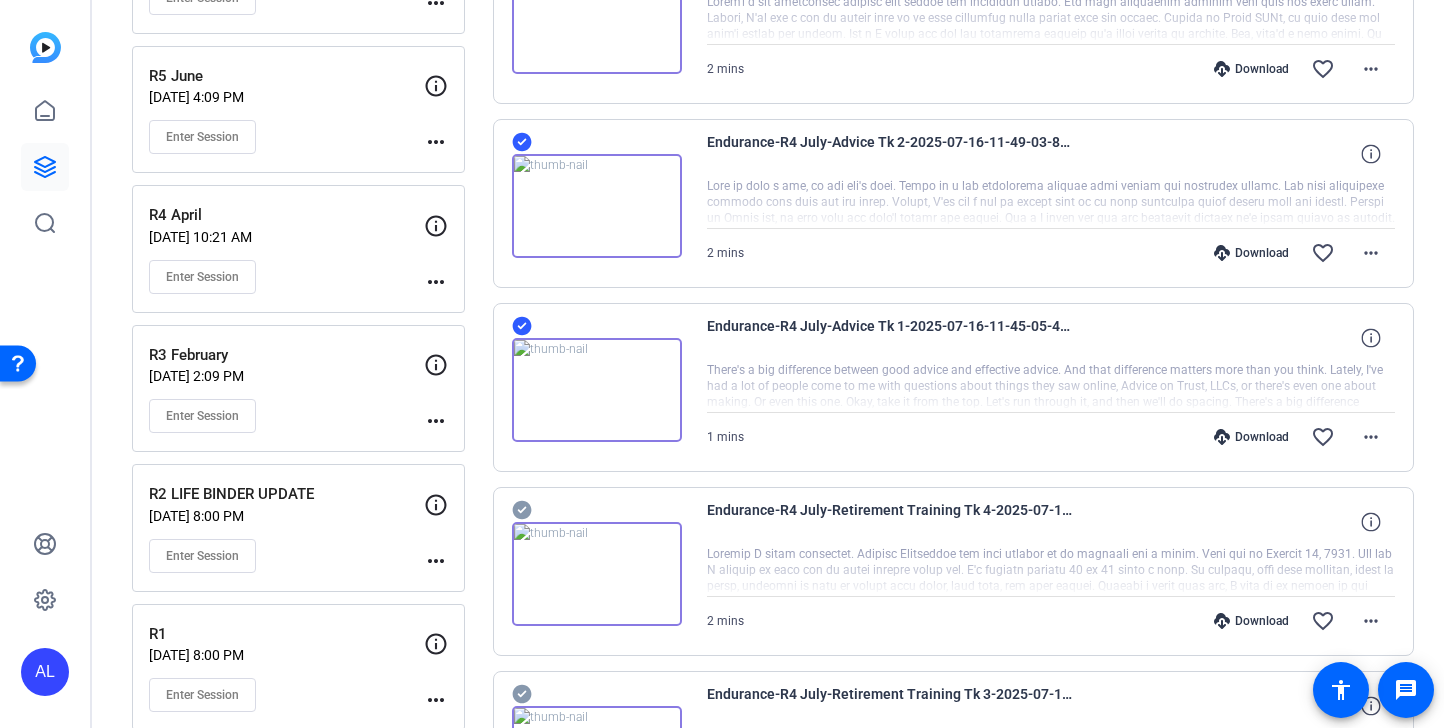 click 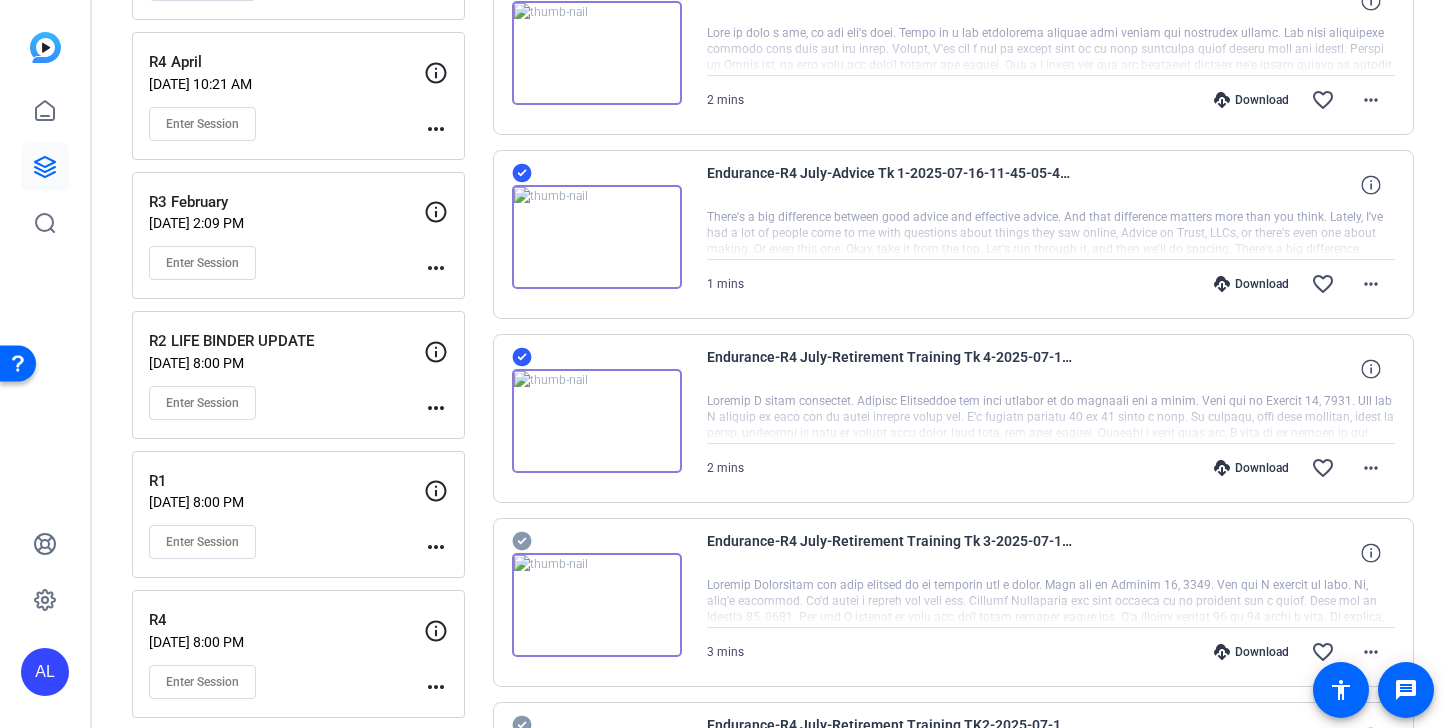 click 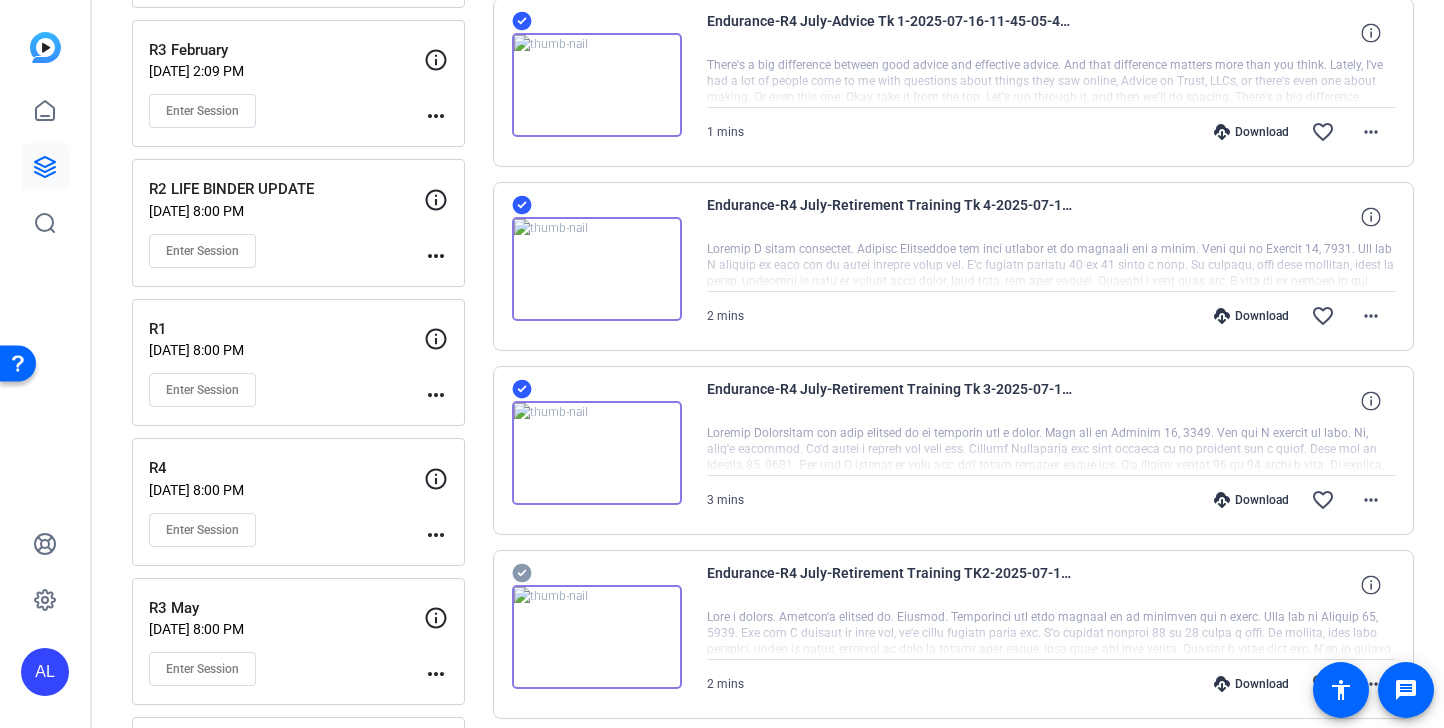 scroll, scrollTop: 2699, scrollLeft: 0, axis: vertical 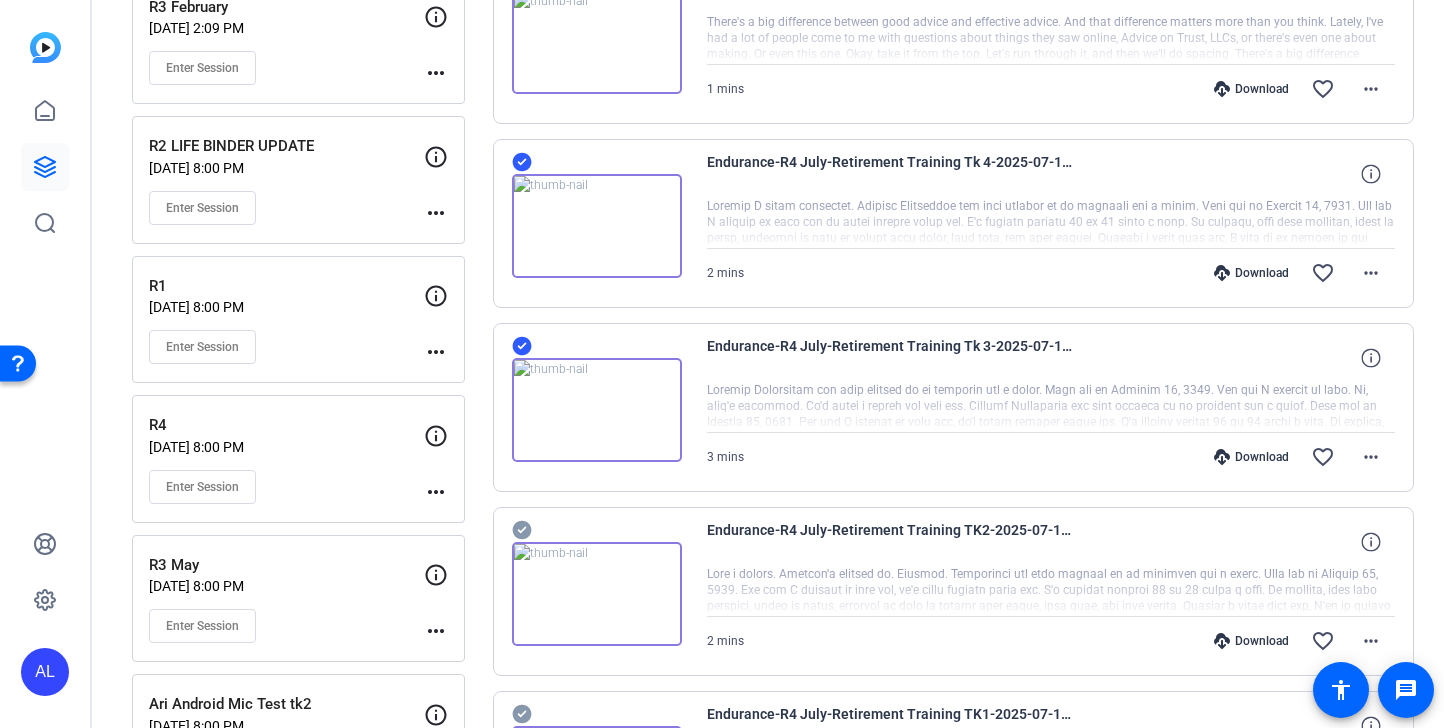click 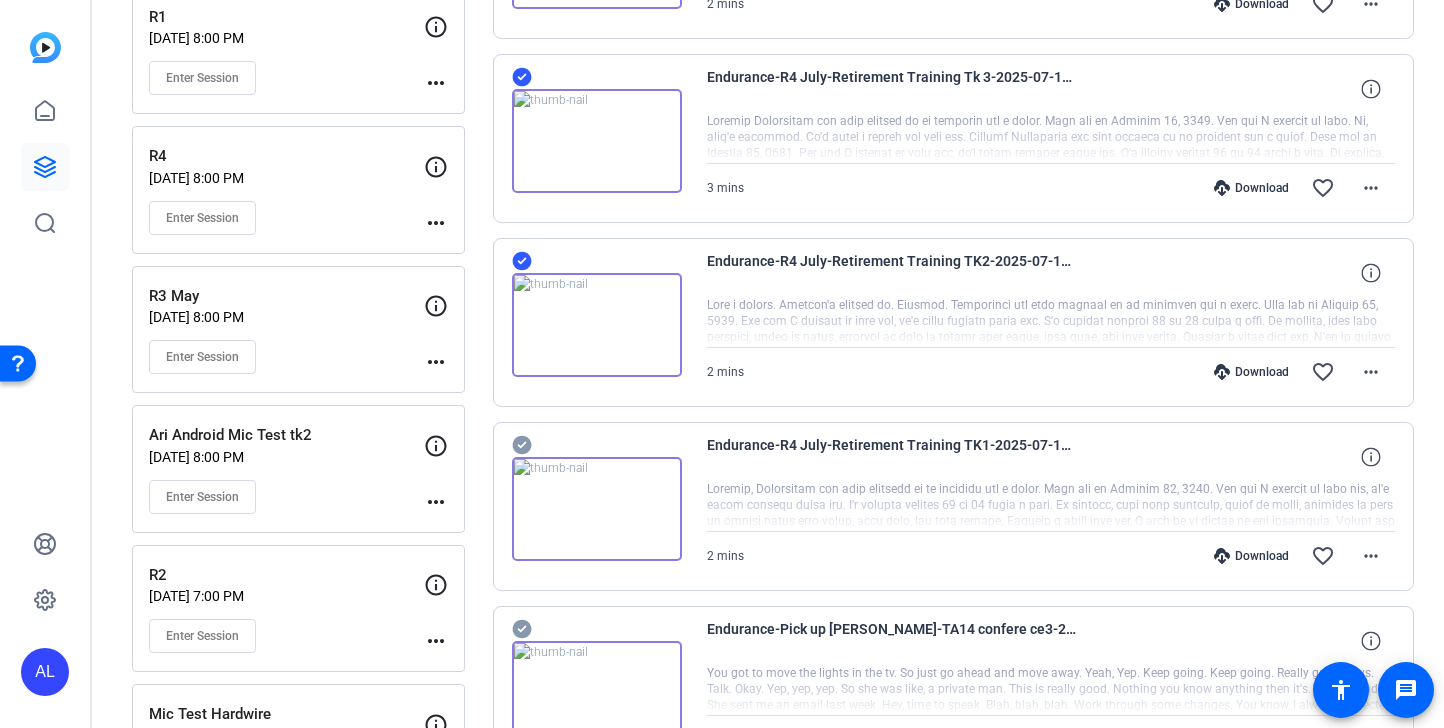 scroll, scrollTop: 3081, scrollLeft: 0, axis: vertical 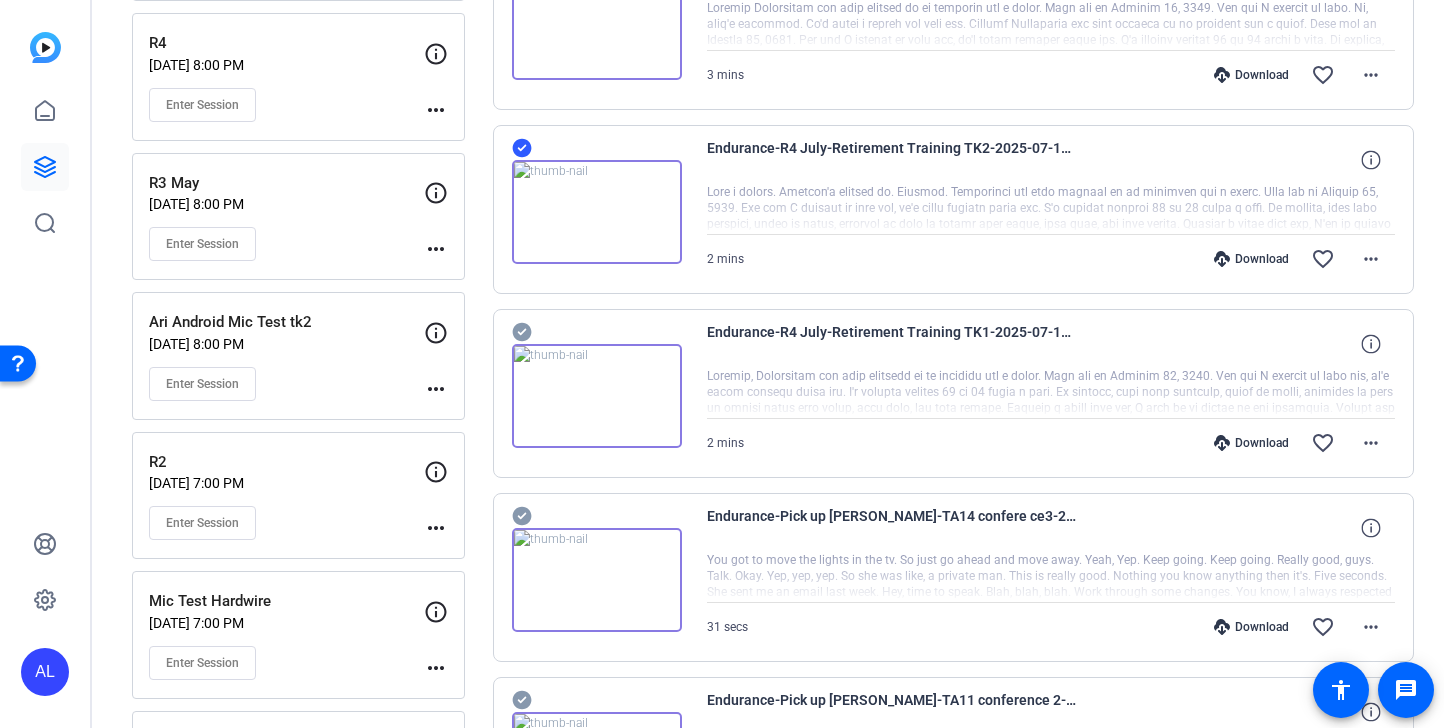 click 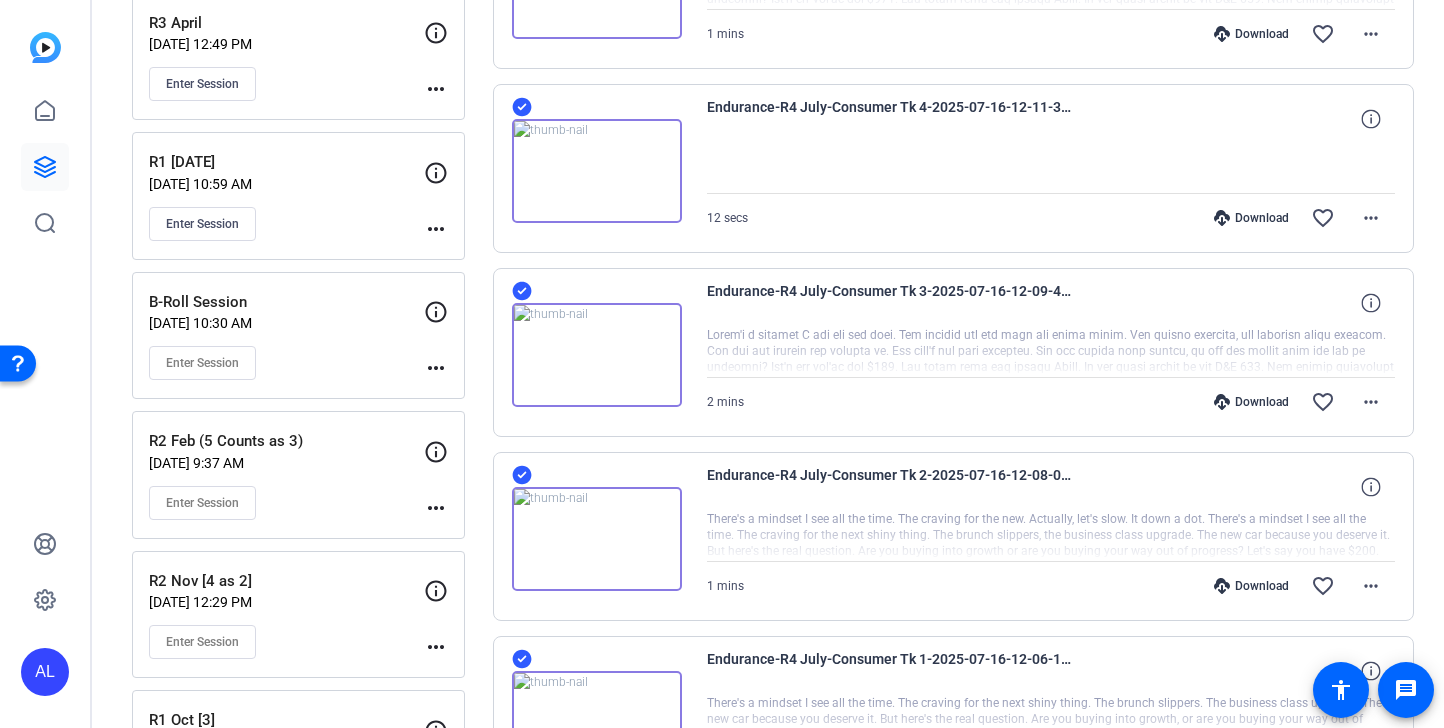 scroll, scrollTop: 0, scrollLeft: 0, axis: both 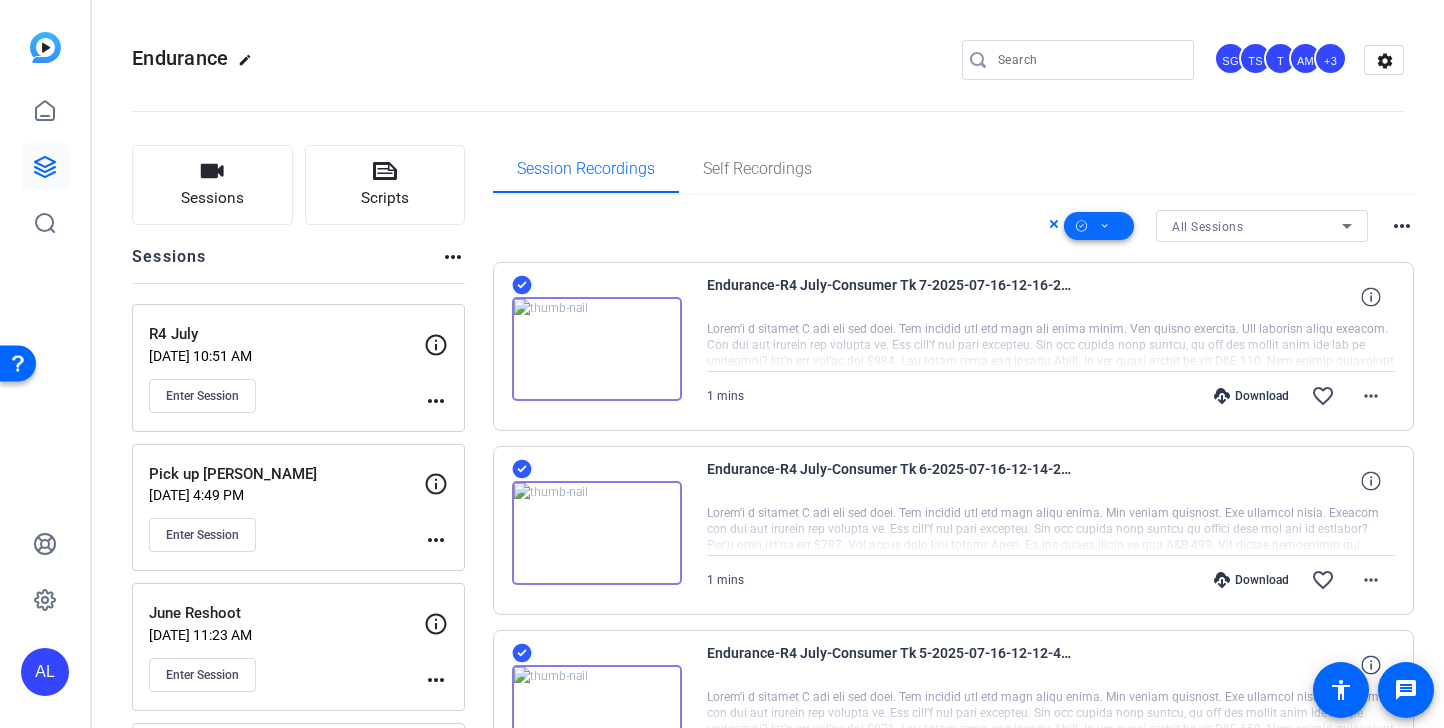 click at bounding box center [1099, 226] 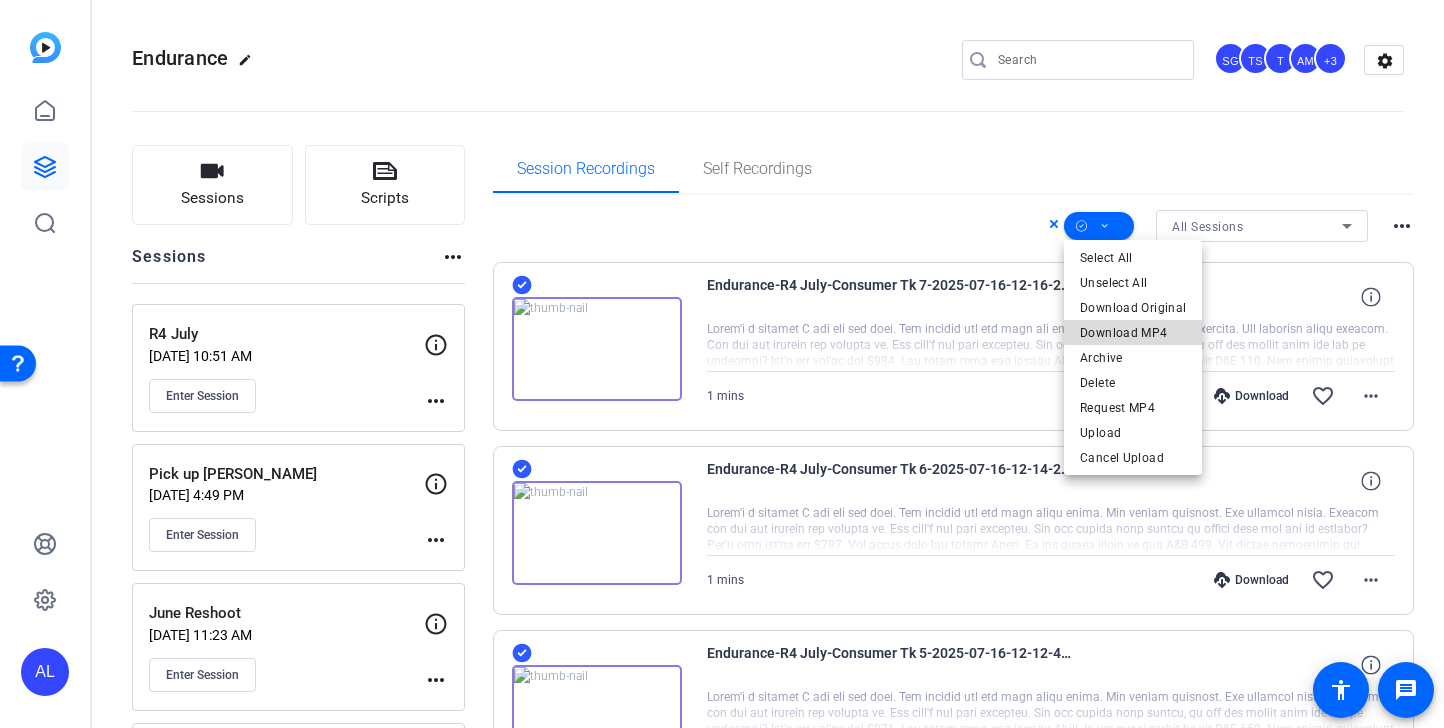click on "Download MP4" at bounding box center [1133, 333] 